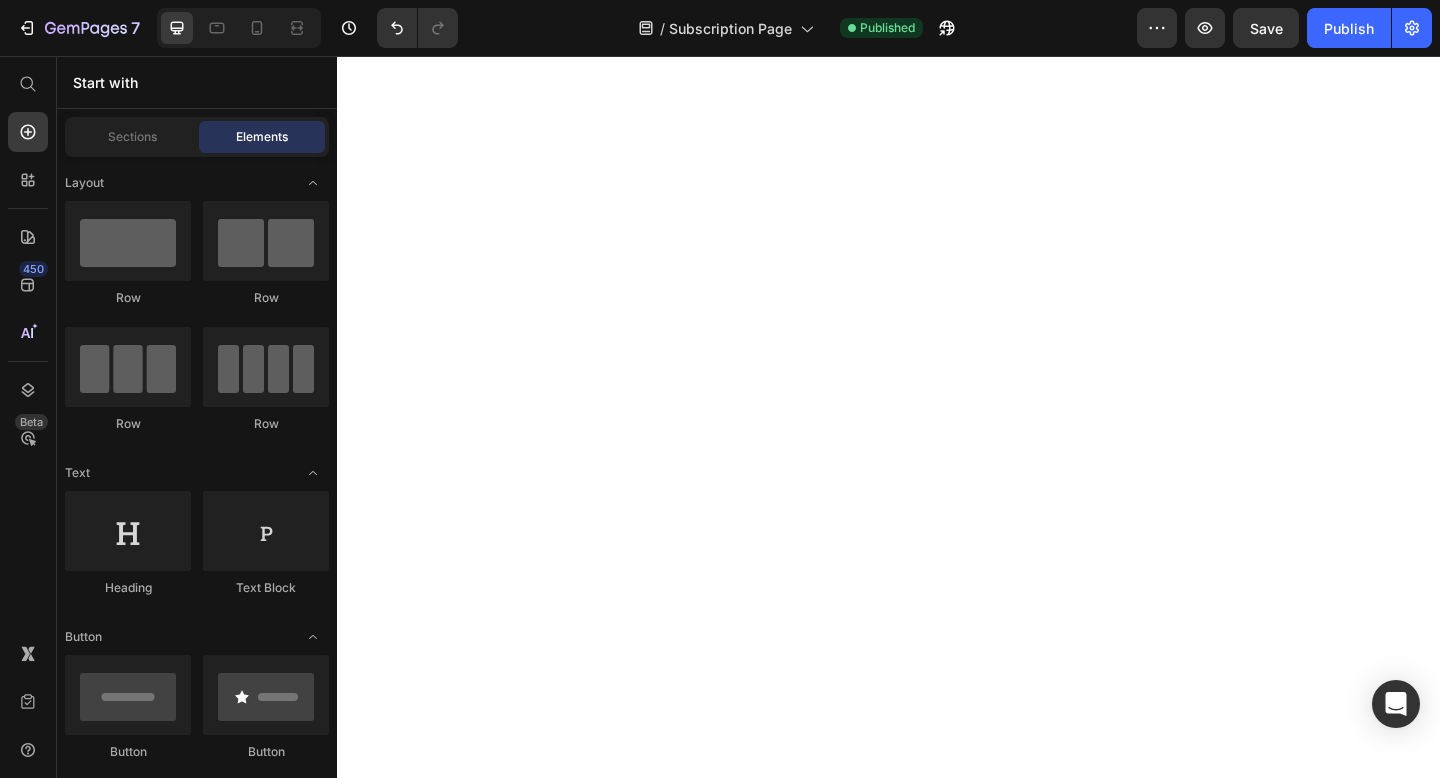 scroll, scrollTop: 0, scrollLeft: 0, axis: both 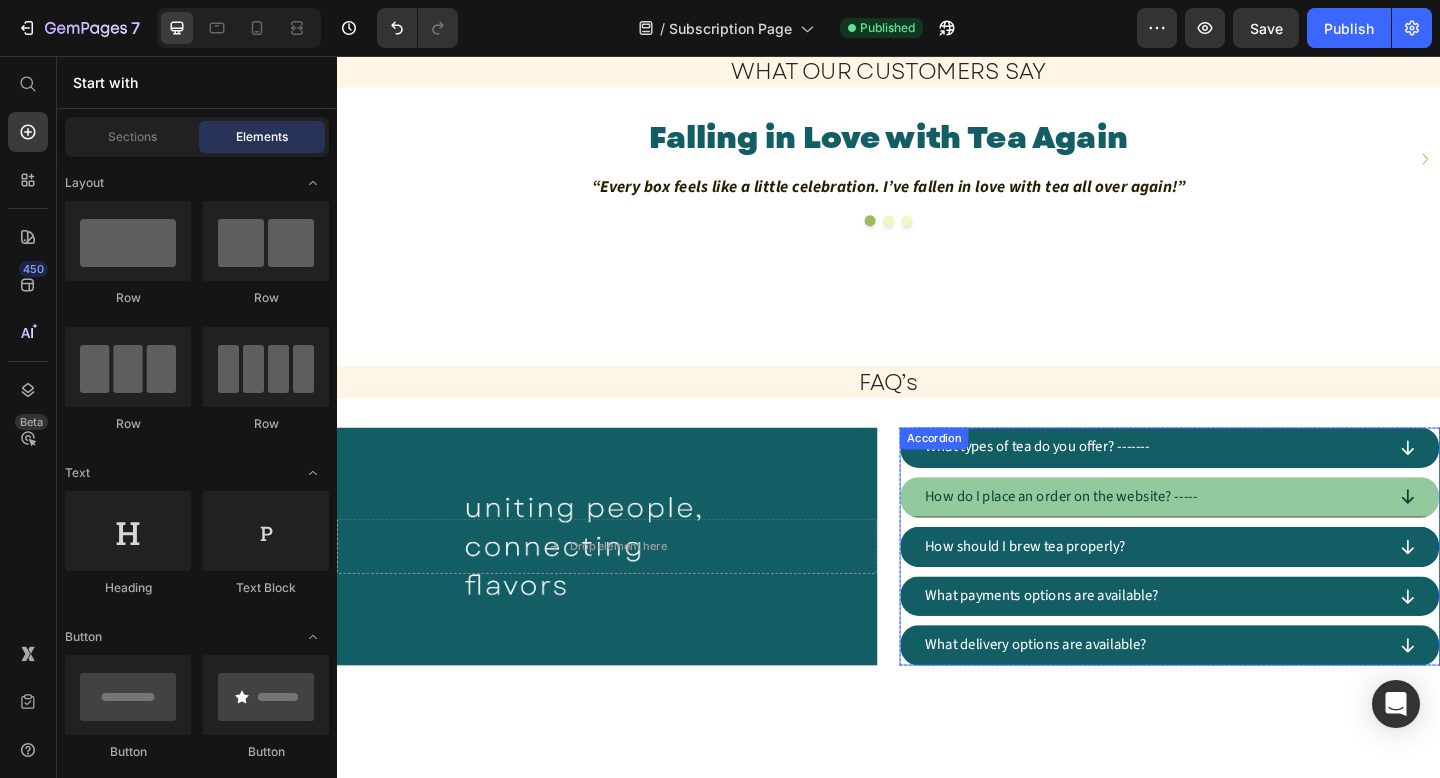 click on "How do I place an order on the website? -----" at bounding box center [1225, 536] 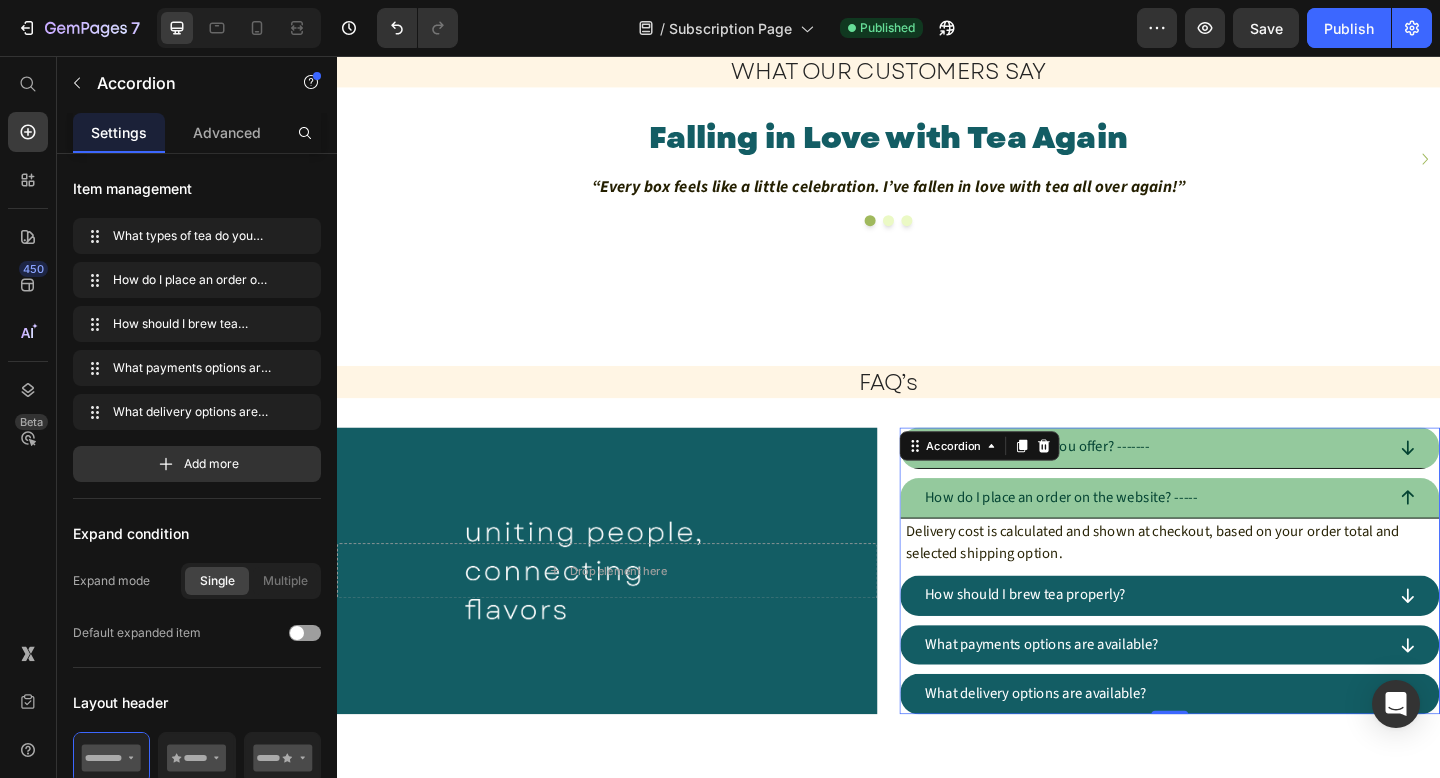 click on "What types of tea do you offer? -------" at bounding box center (1225, 482) 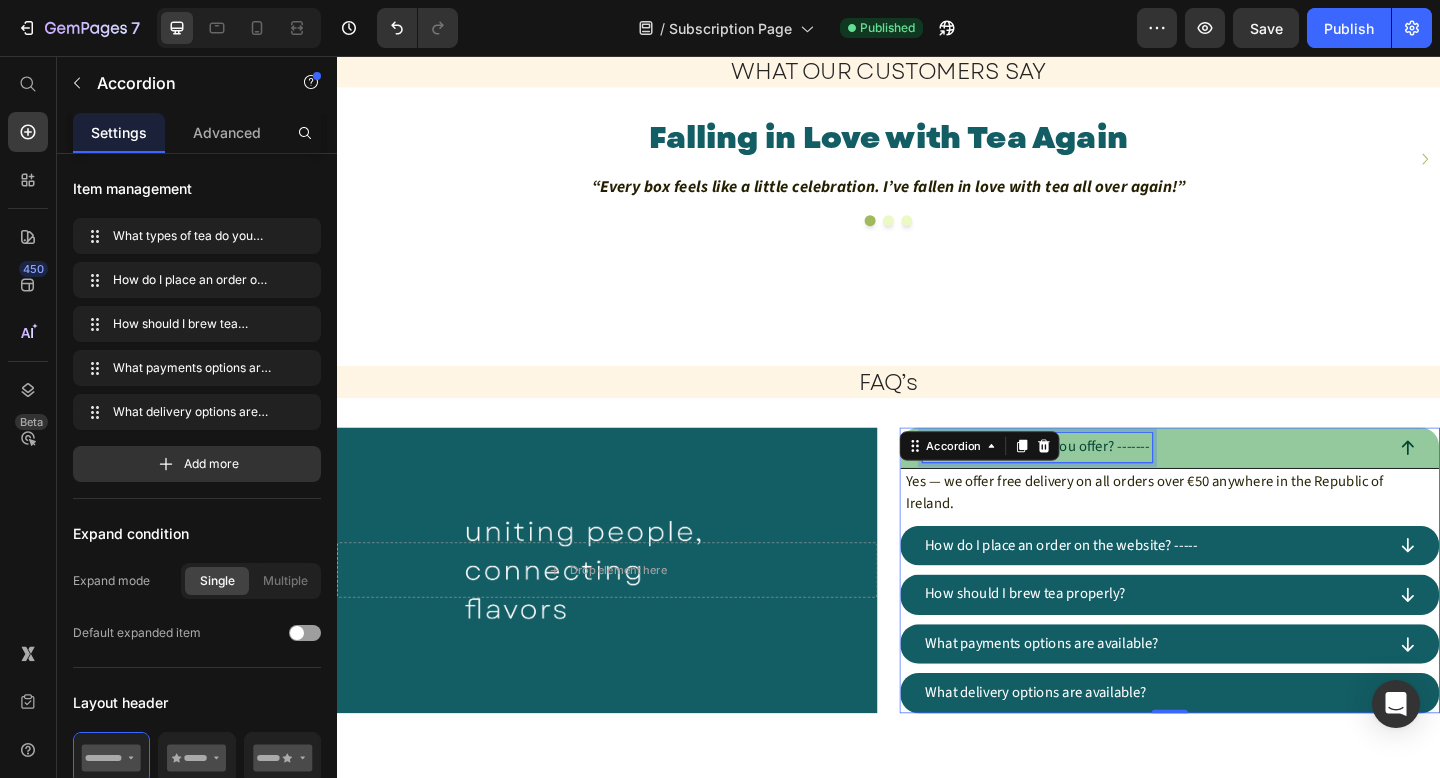 click on "What types of tea do you offer? -------" at bounding box center [1099, 482] 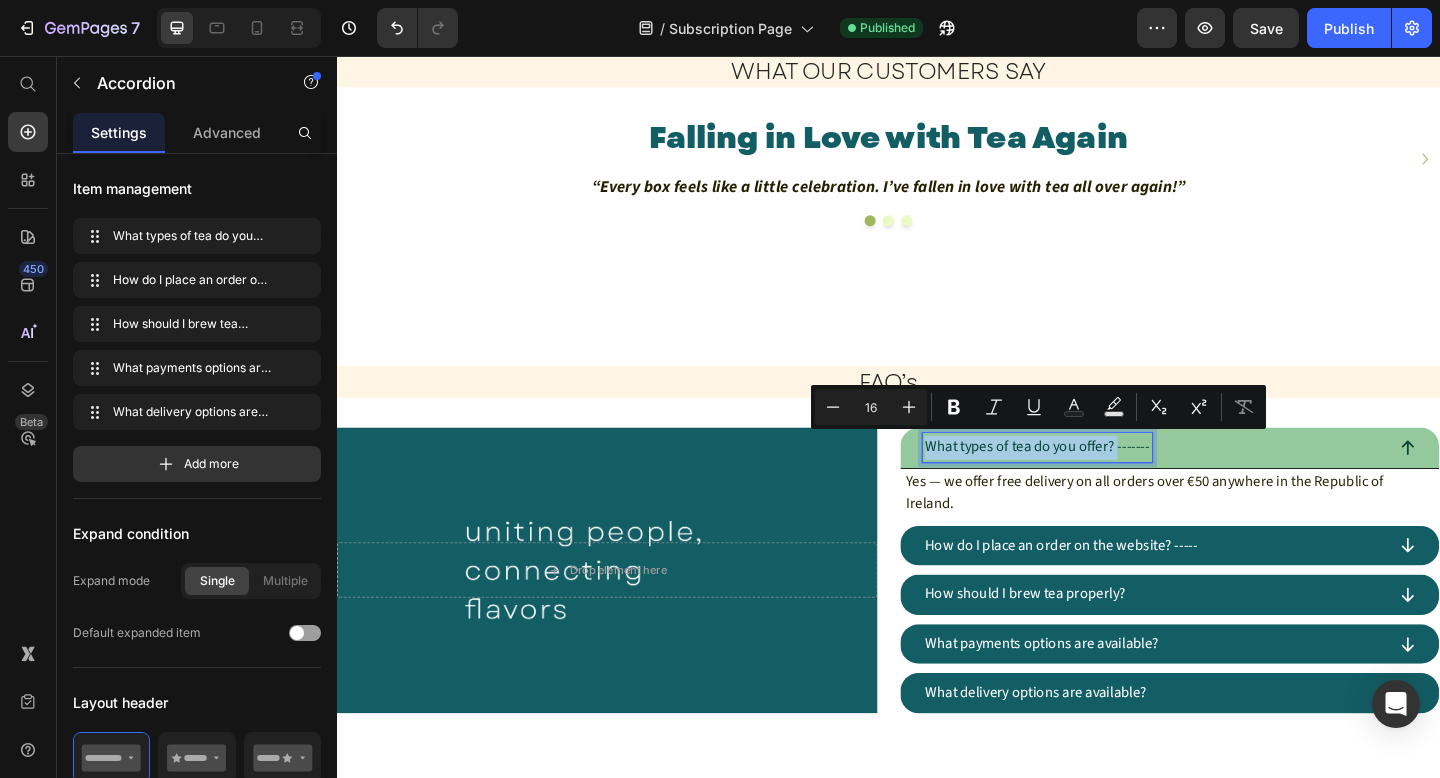 drag, startPoint x: 1186, startPoint y: 484, endPoint x: 976, endPoint y: 493, distance: 210.19276 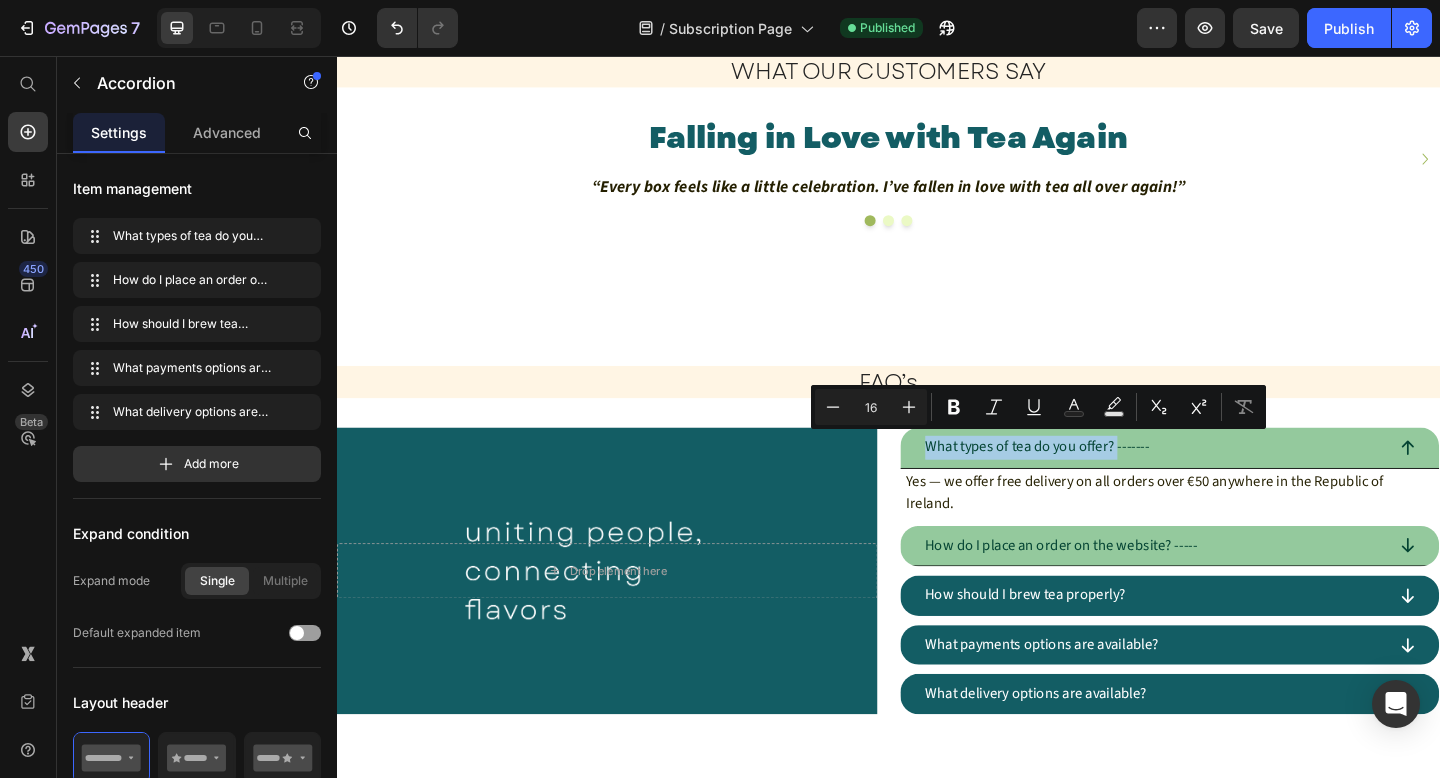 click on "How do I place an order on the website? -----" at bounding box center (1225, 589) 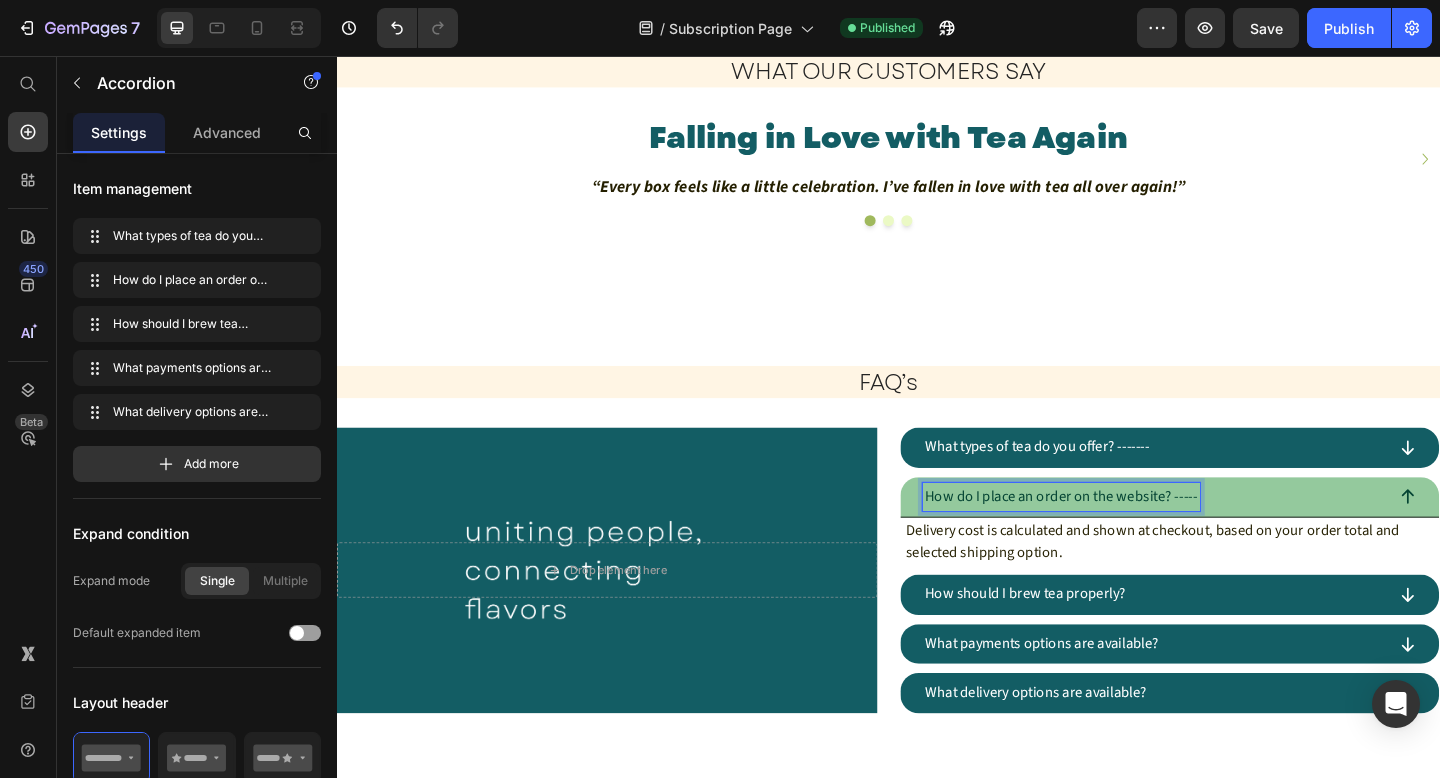 click on "How do I place an order on the website? -----" at bounding box center (1125, 536) 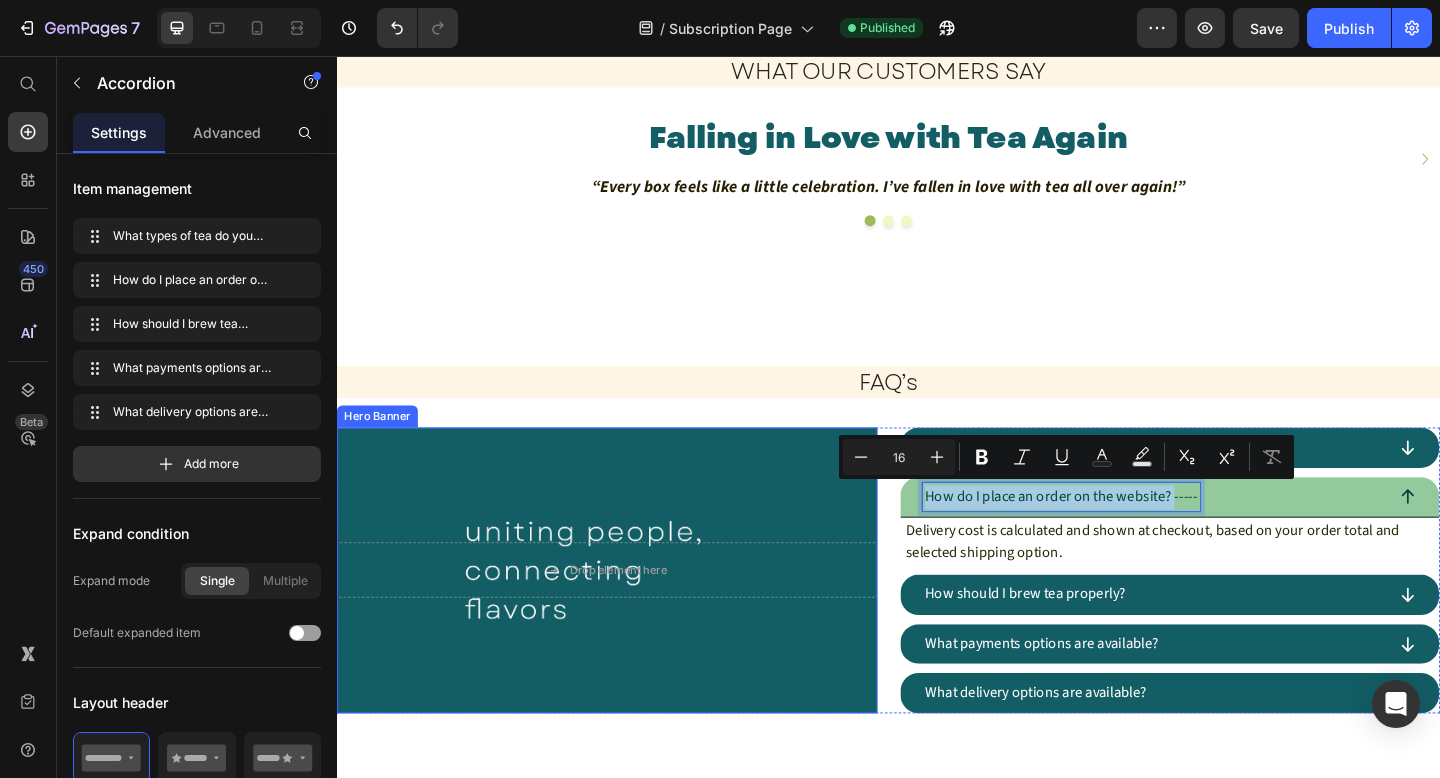 drag, startPoint x: 1244, startPoint y: 537, endPoint x: 834, endPoint y: 520, distance: 410.3523 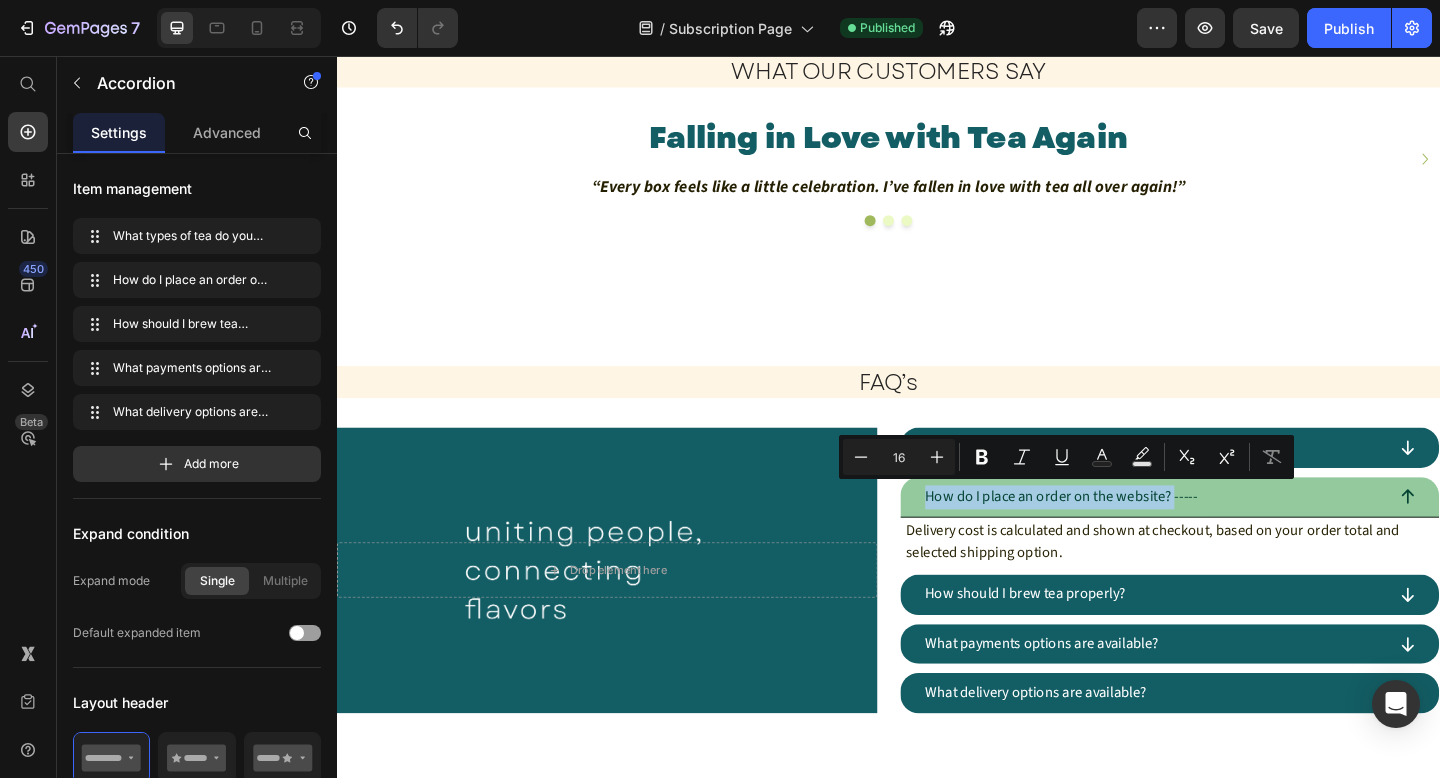 click on "How do I place an order on the website? -----" at bounding box center (1225, 536) 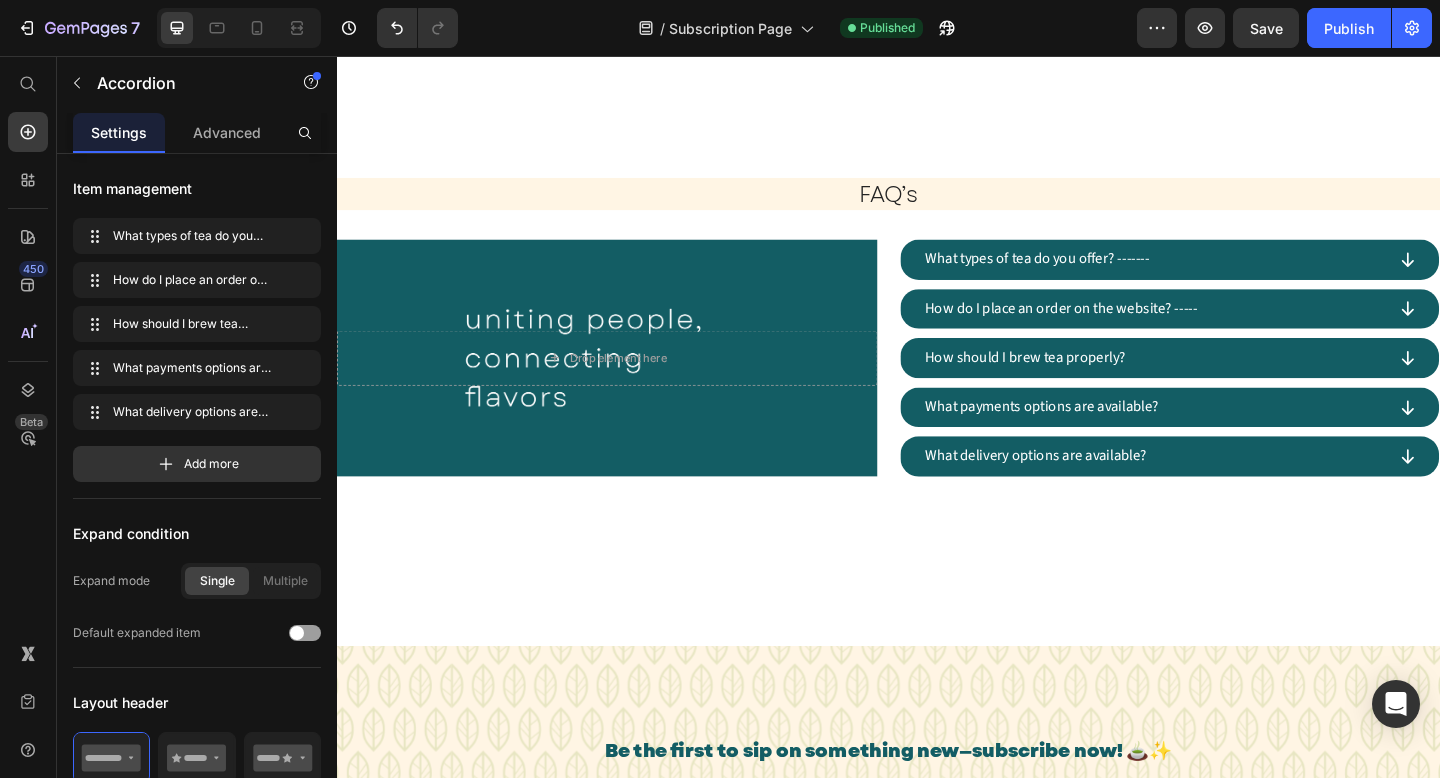 scroll, scrollTop: 2145, scrollLeft: 0, axis: vertical 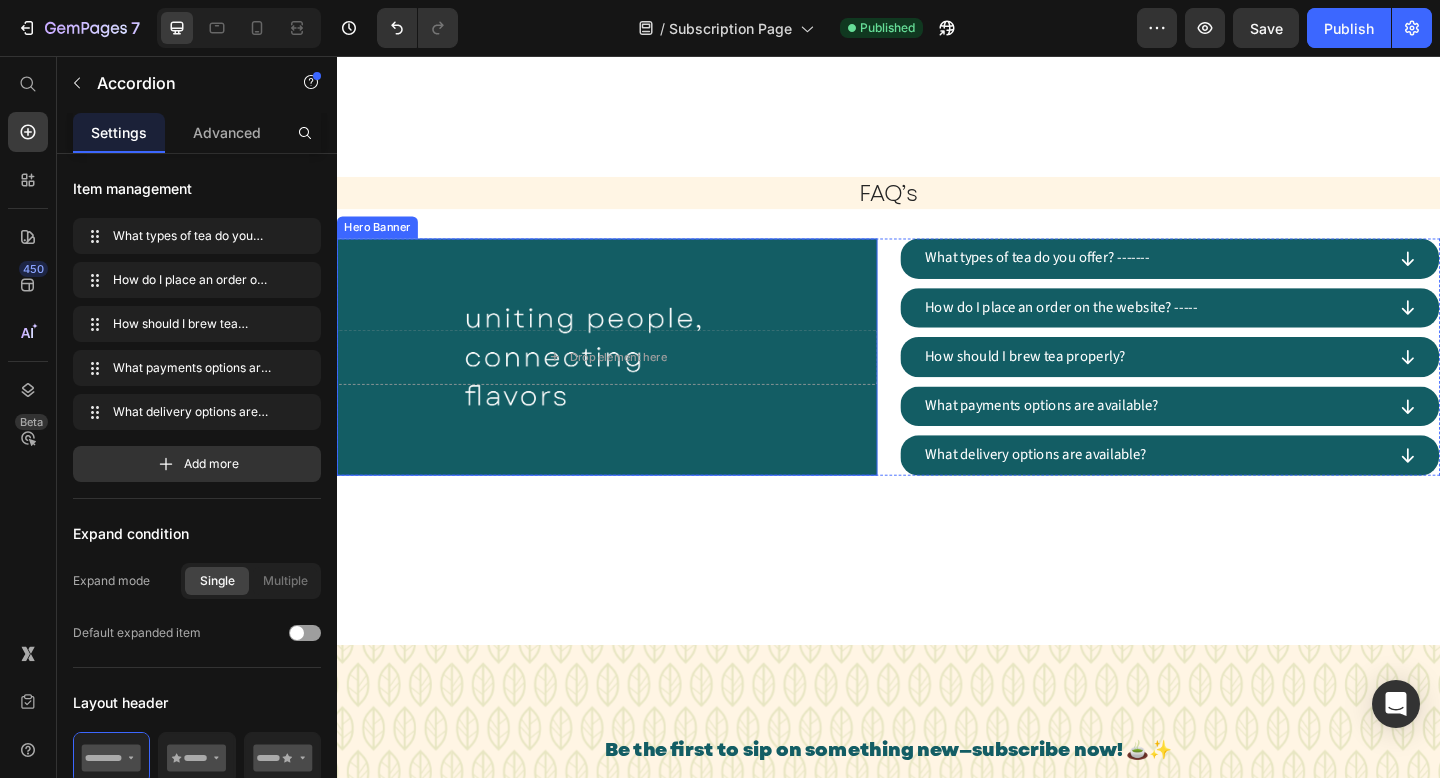 click at bounding box center (631, 384) 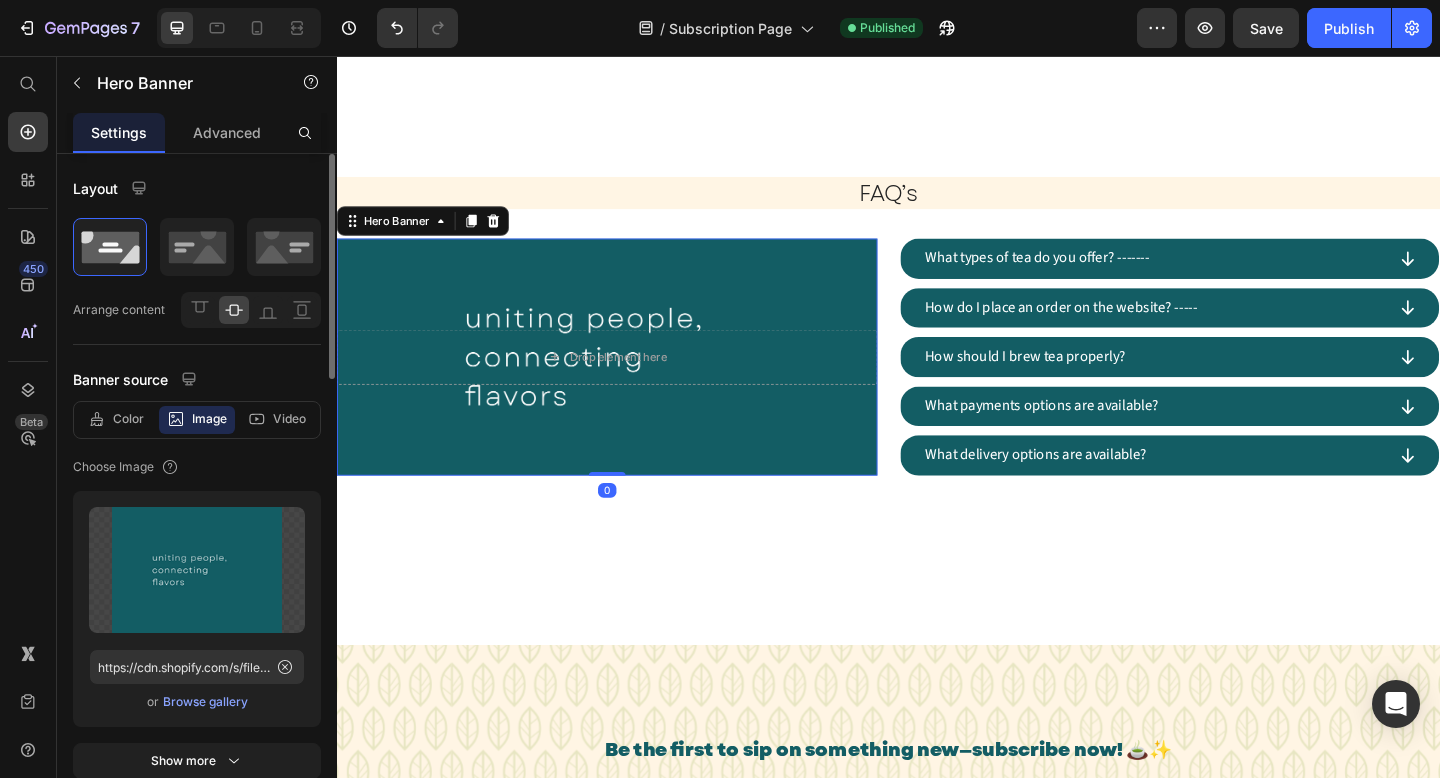 click on "Browse gallery" at bounding box center (205, 702) 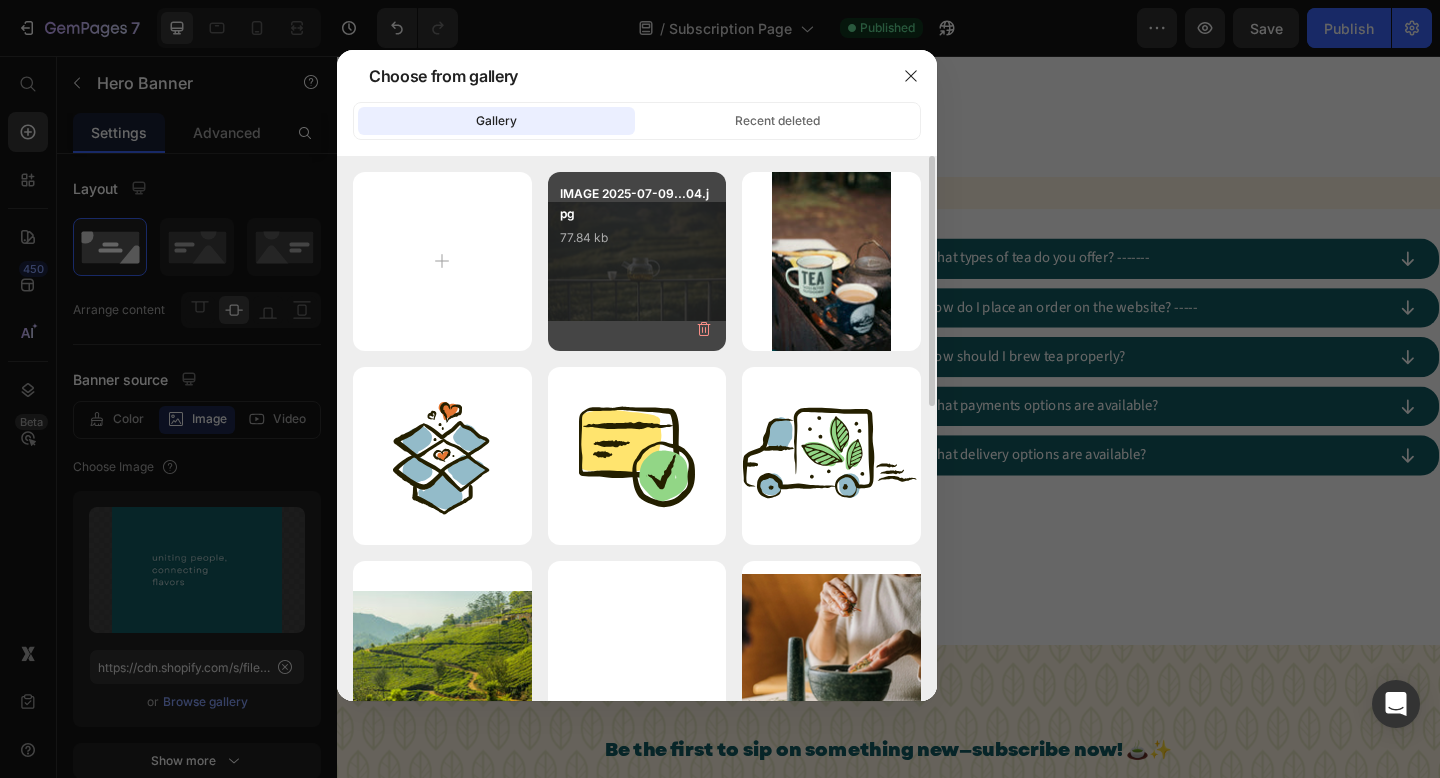 click on "77.84 kb" at bounding box center (637, 238) 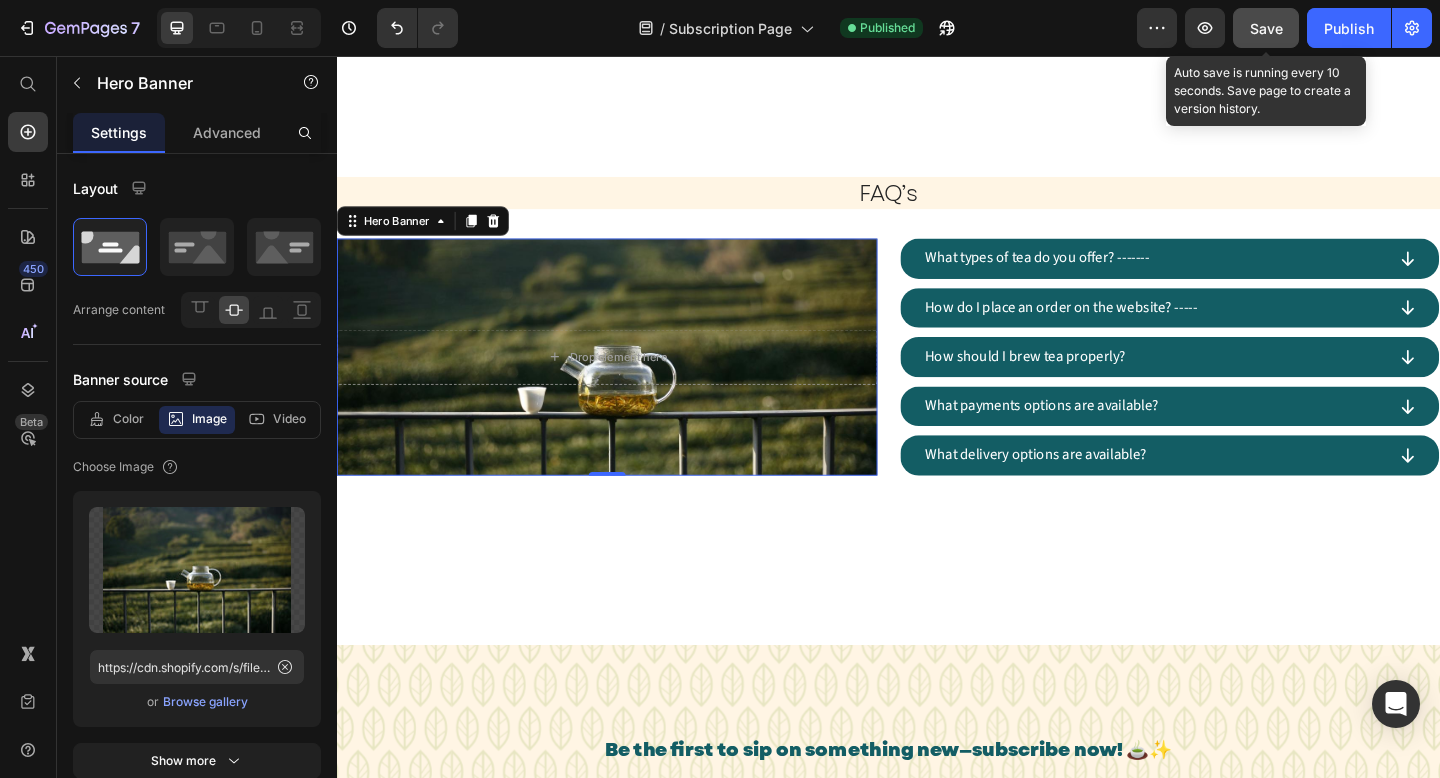 click on "Save" at bounding box center (1266, 28) 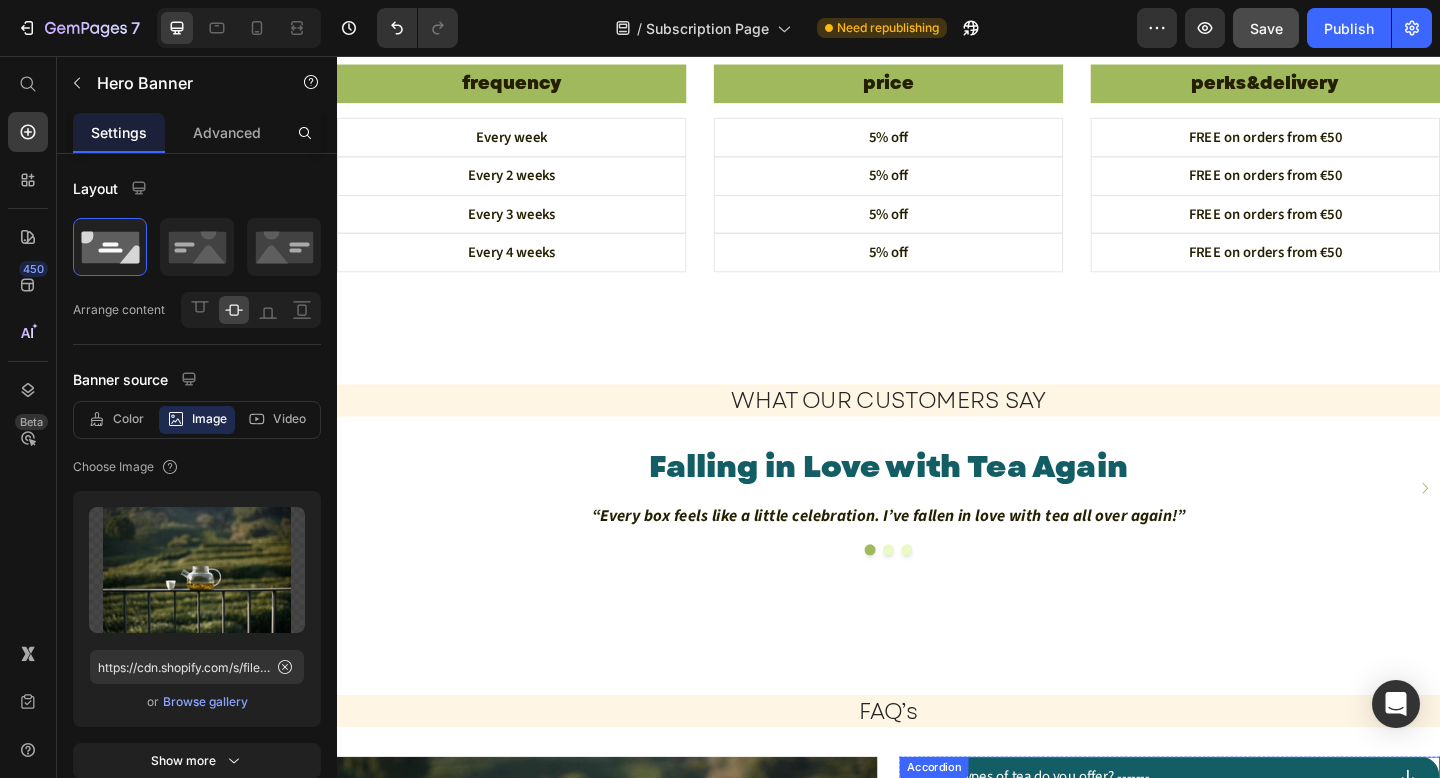 scroll, scrollTop: 1723, scrollLeft: 0, axis: vertical 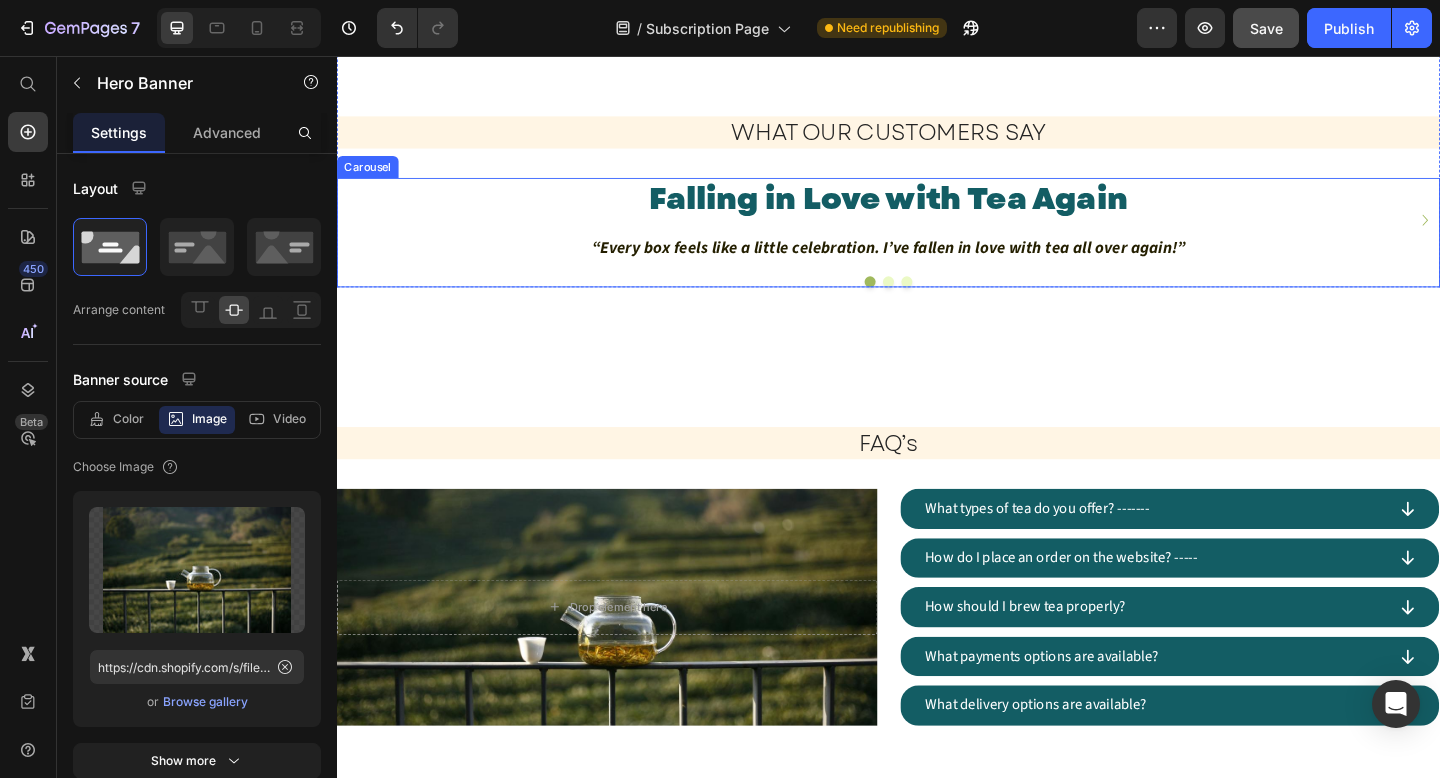 click on "Falling in Love with Tea Again Heading “Every box feels like a little celebration. I’ve fallen in love with tea all over again!”  Text Block Row Tea Surprises at Your Door Heading “I love trying new flavours without going to shops. Everything arrives beautifully packed.”  Text Block Row Falling in Love with Tea Again Heading “Every box feels like a little celebration. I’ve fallen in love with tea all over again!”  Text Block Row" at bounding box center (937, 234) 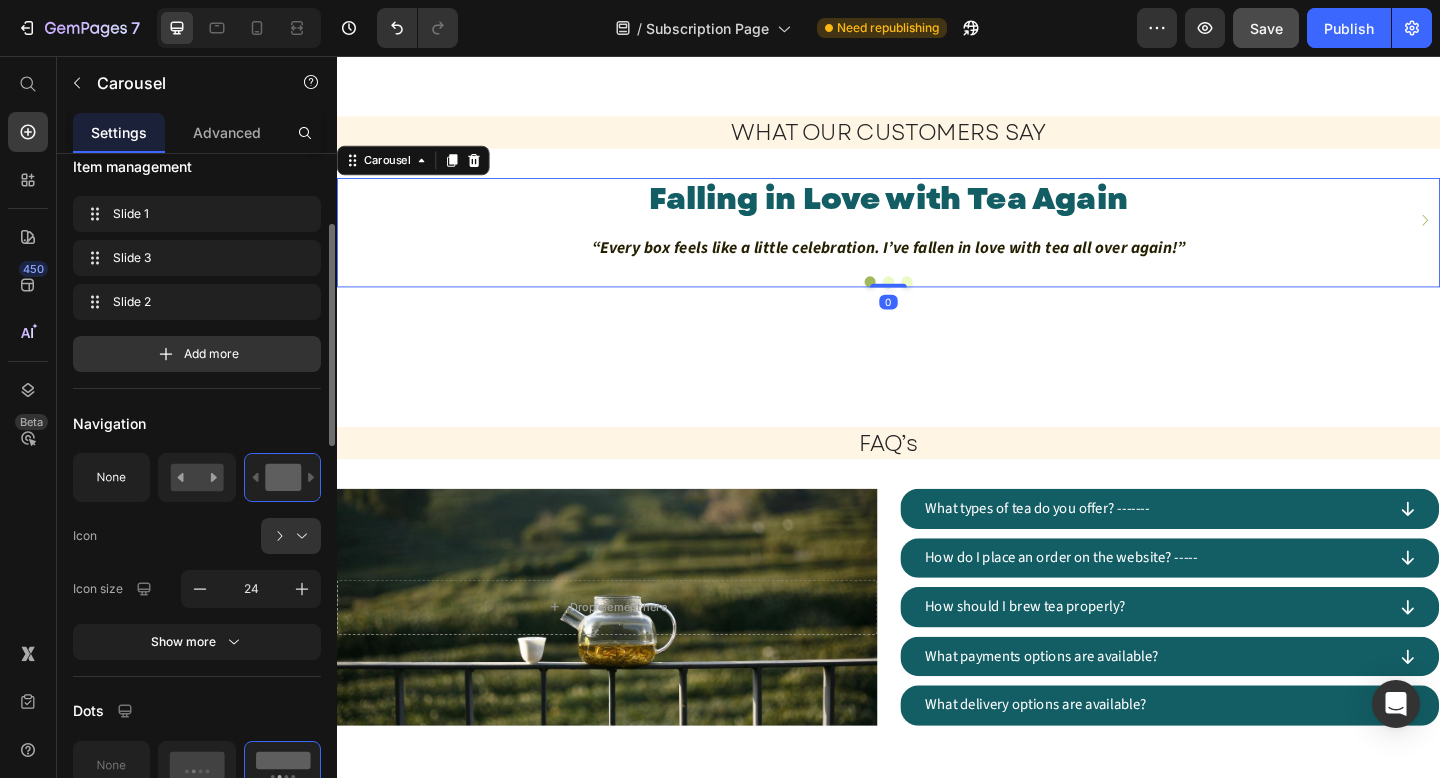 scroll, scrollTop: 0, scrollLeft: 0, axis: both 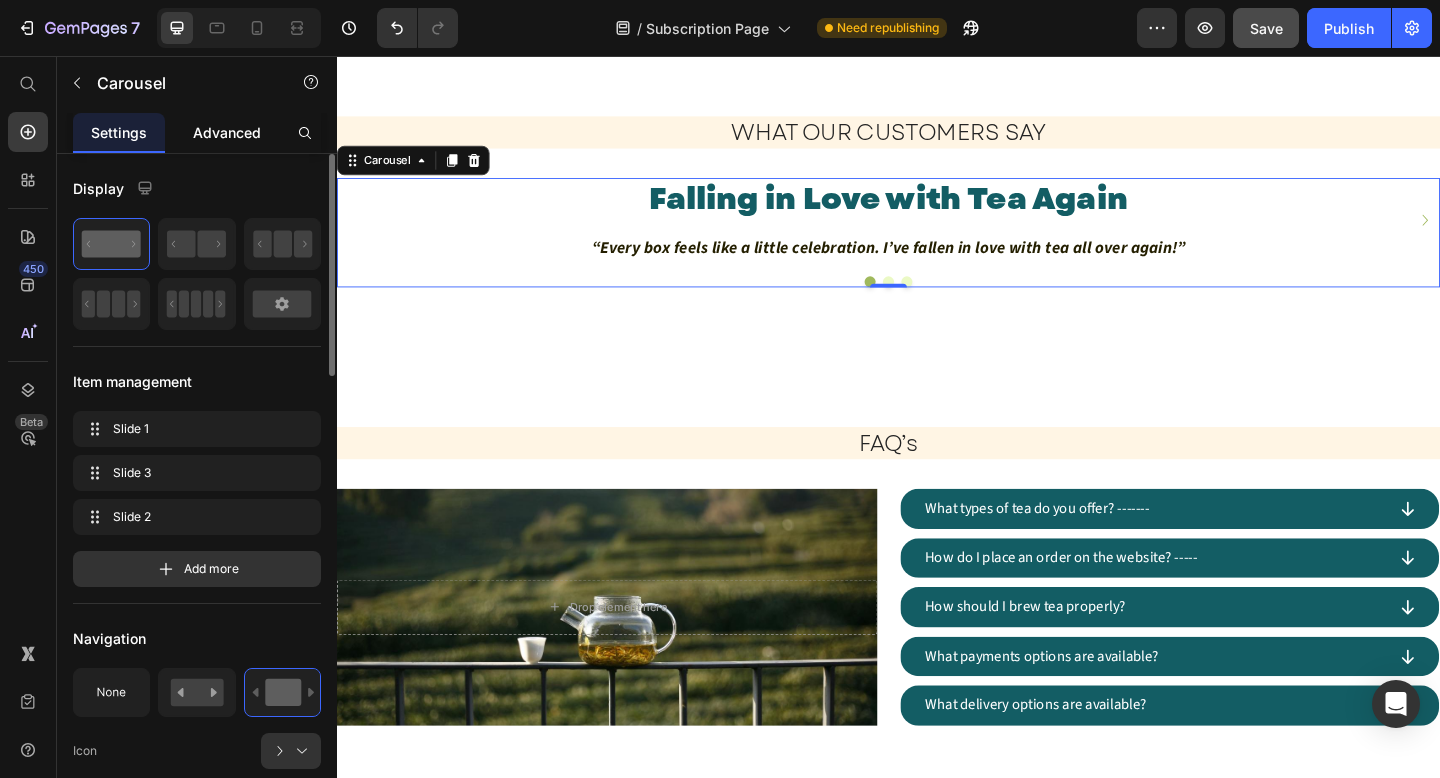 click on "Advanced" at bounding box center [227, 132] 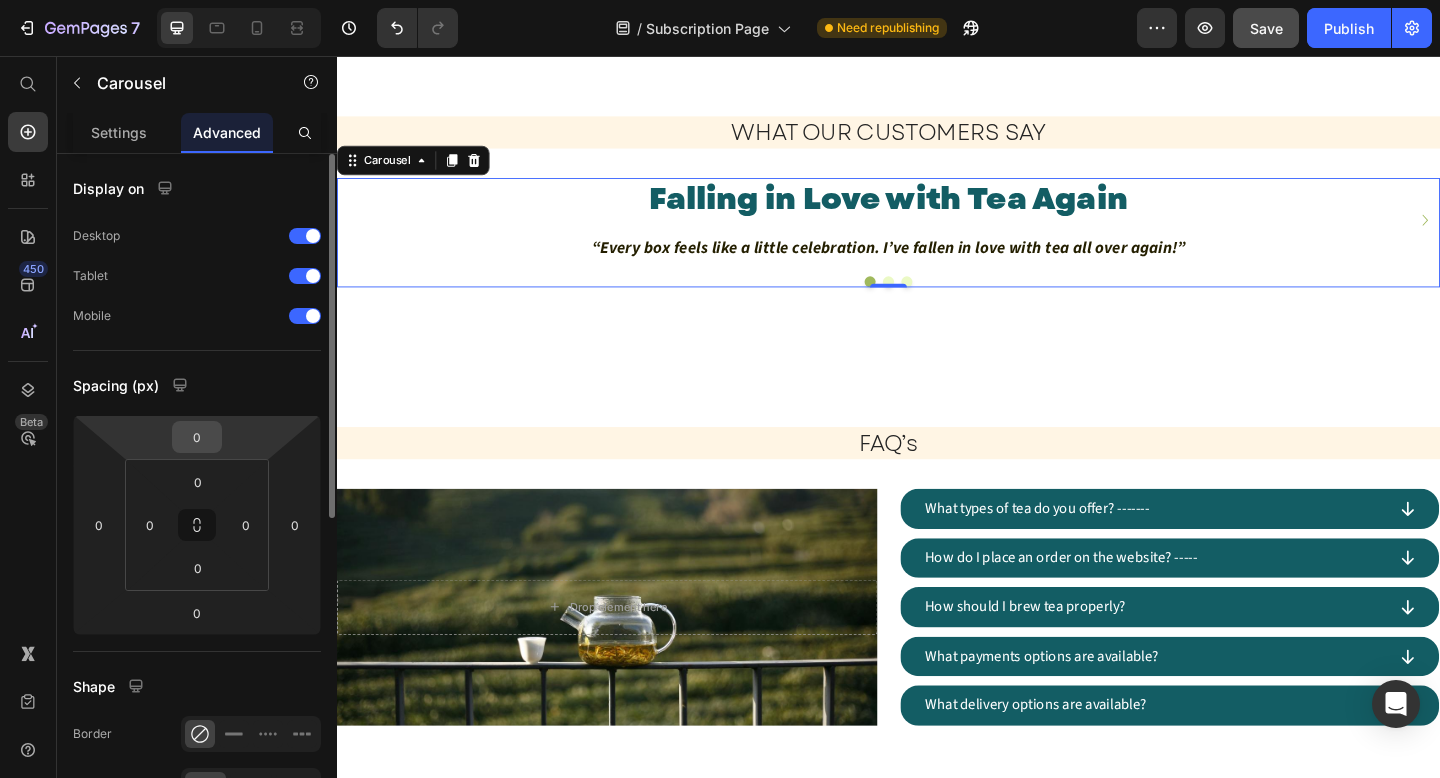 click on "0" at bounding box center [197, 437] 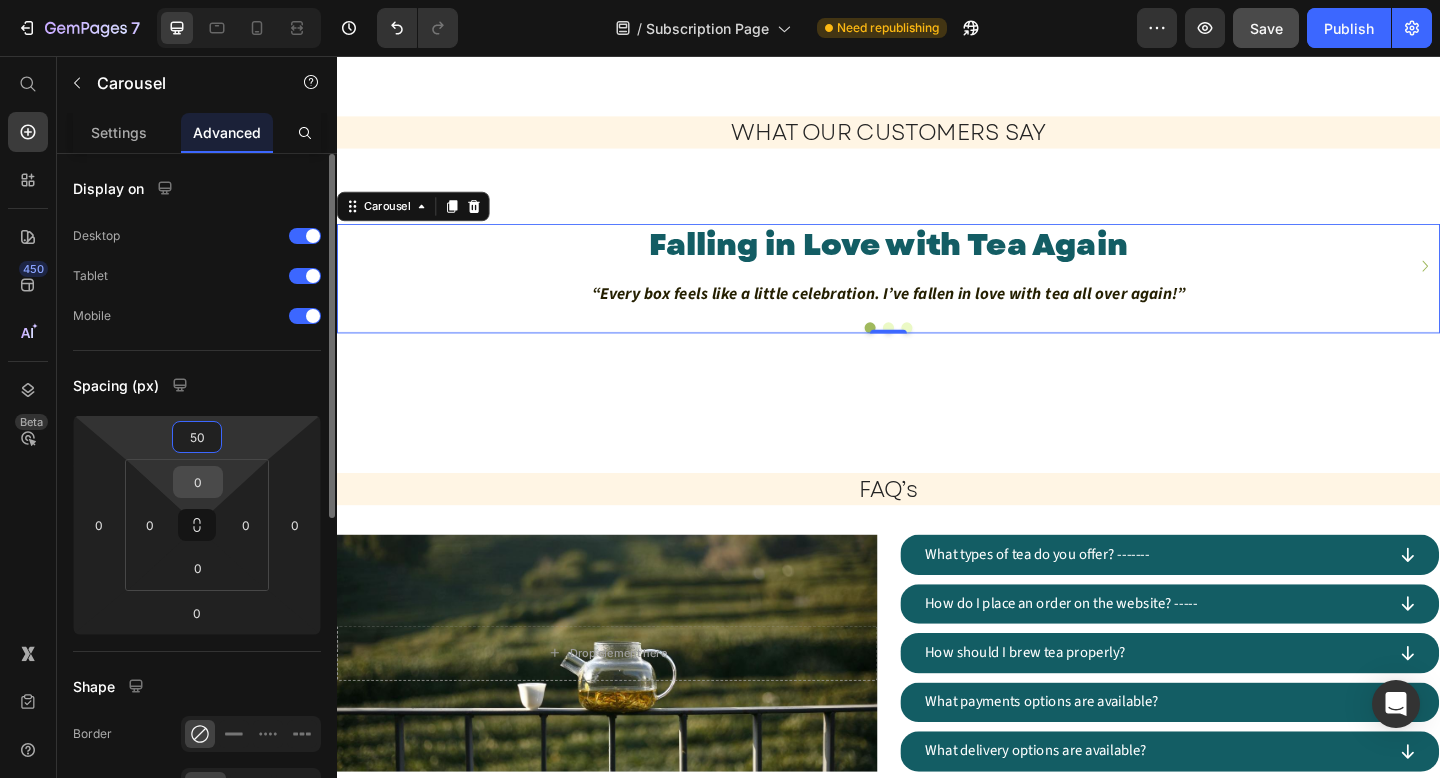 type on "0" 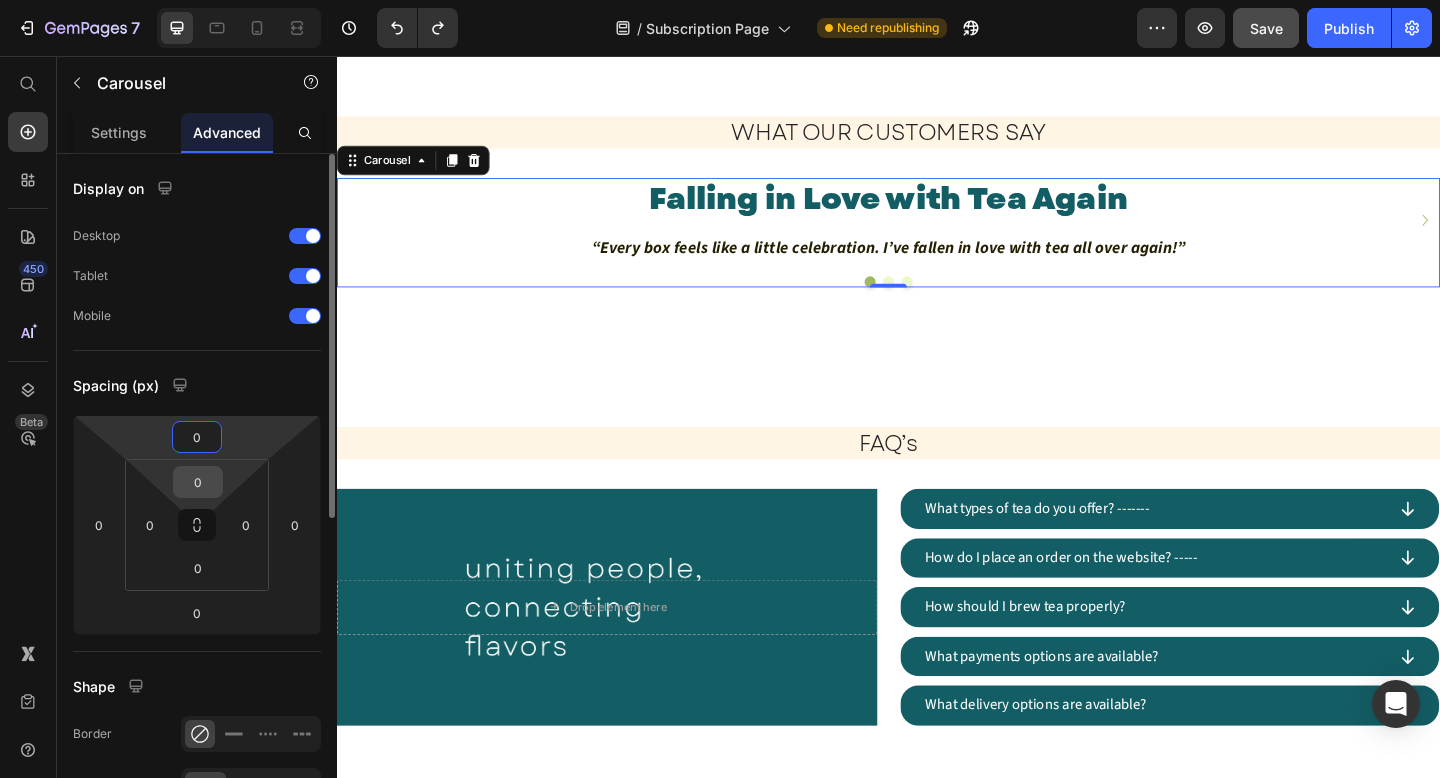 click on "0" at bounding box center (198, 482) 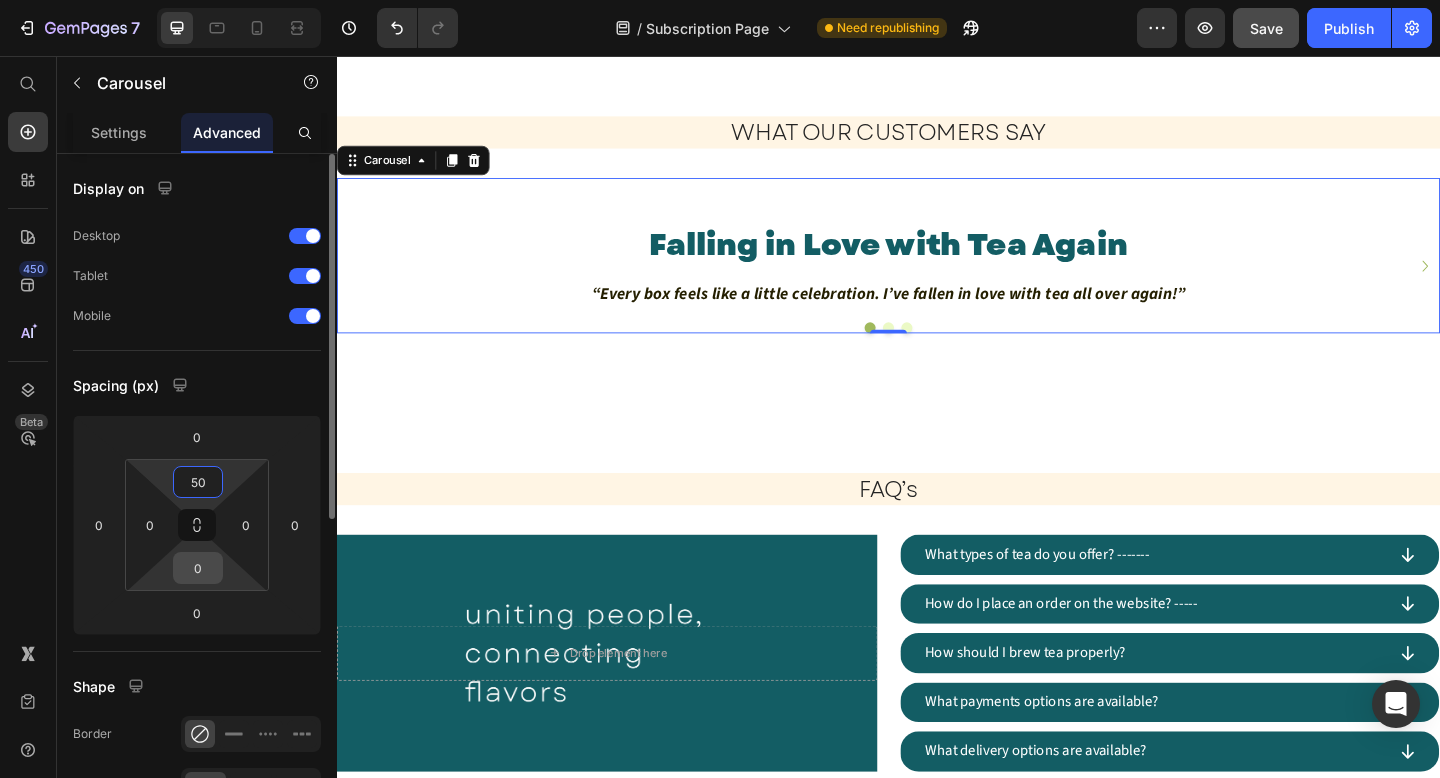 type on "50" 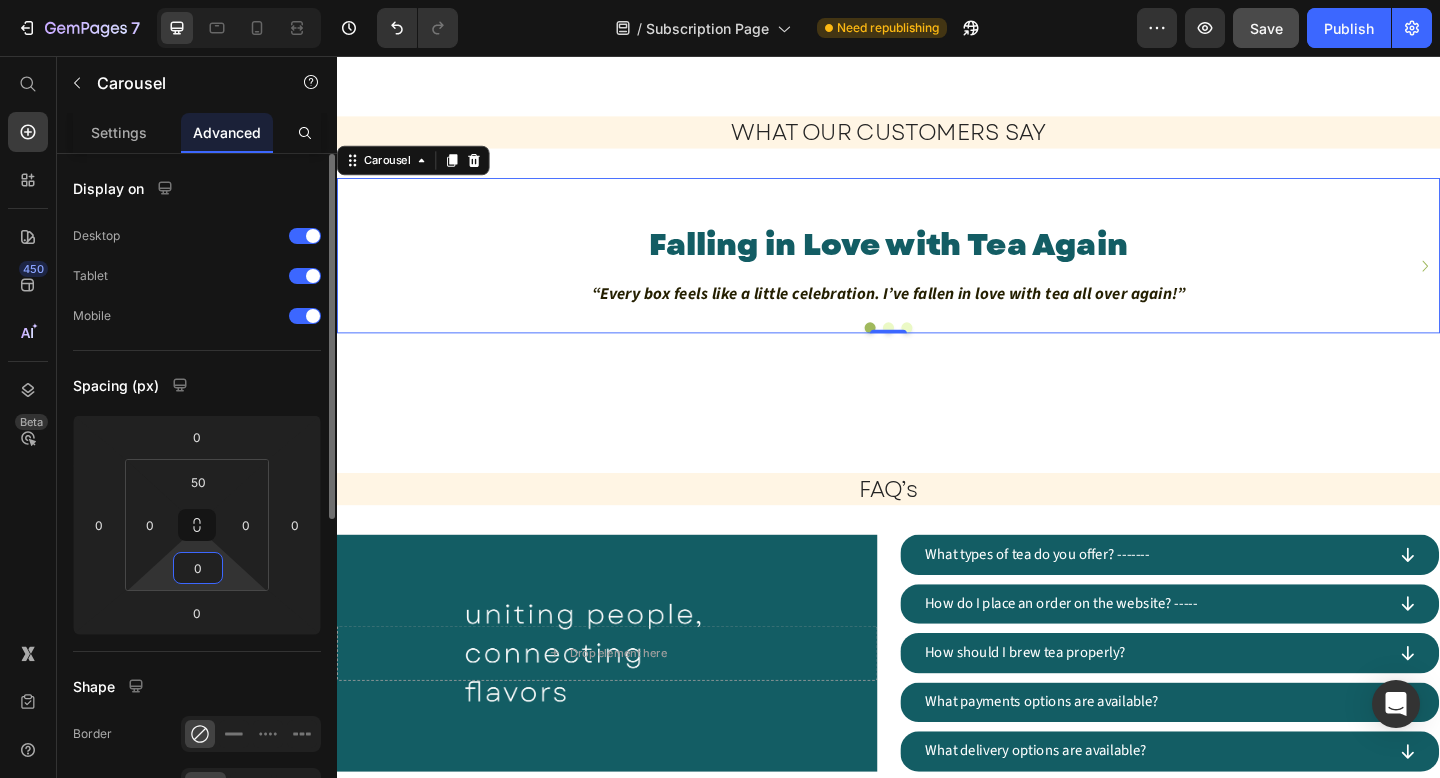 click on "0" at bounding box center [198, 568] 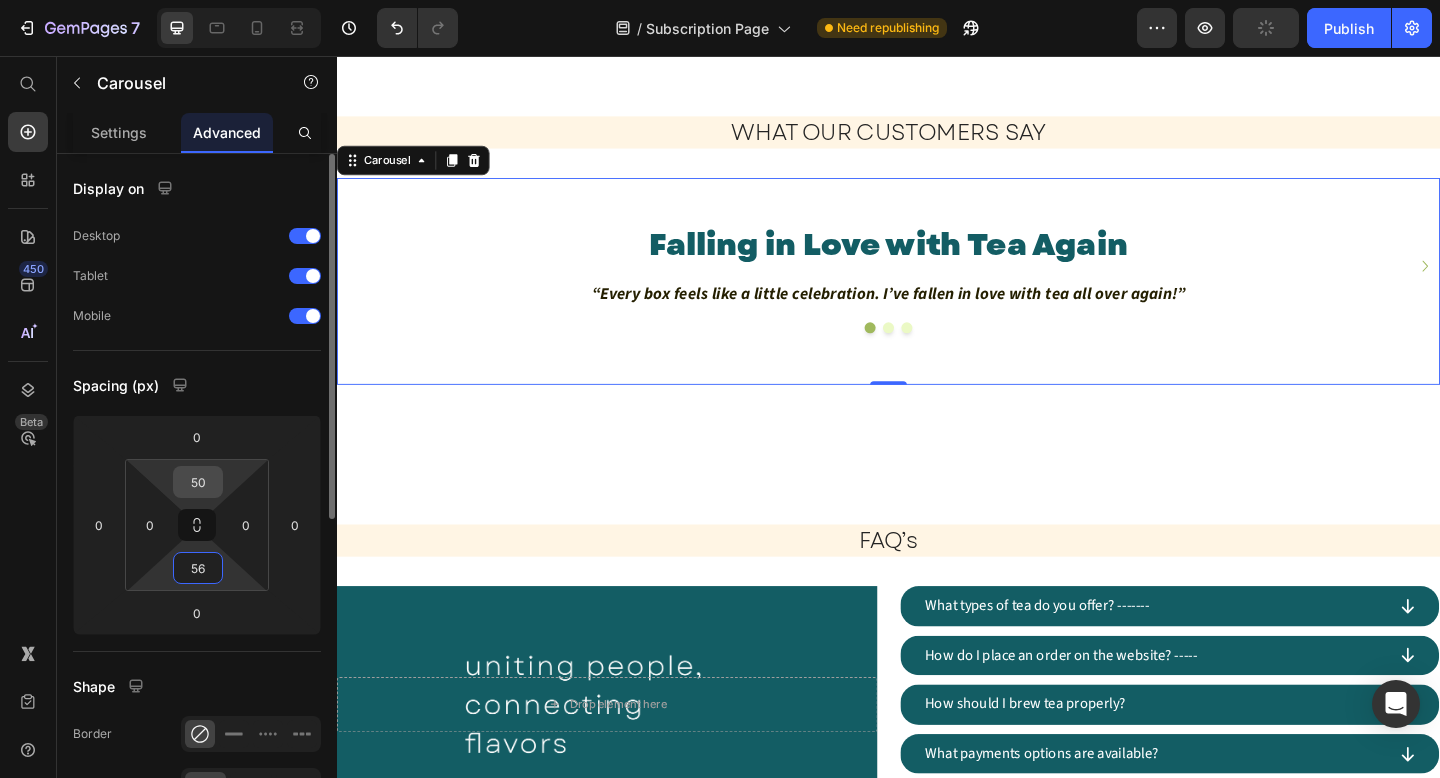 type on "56" 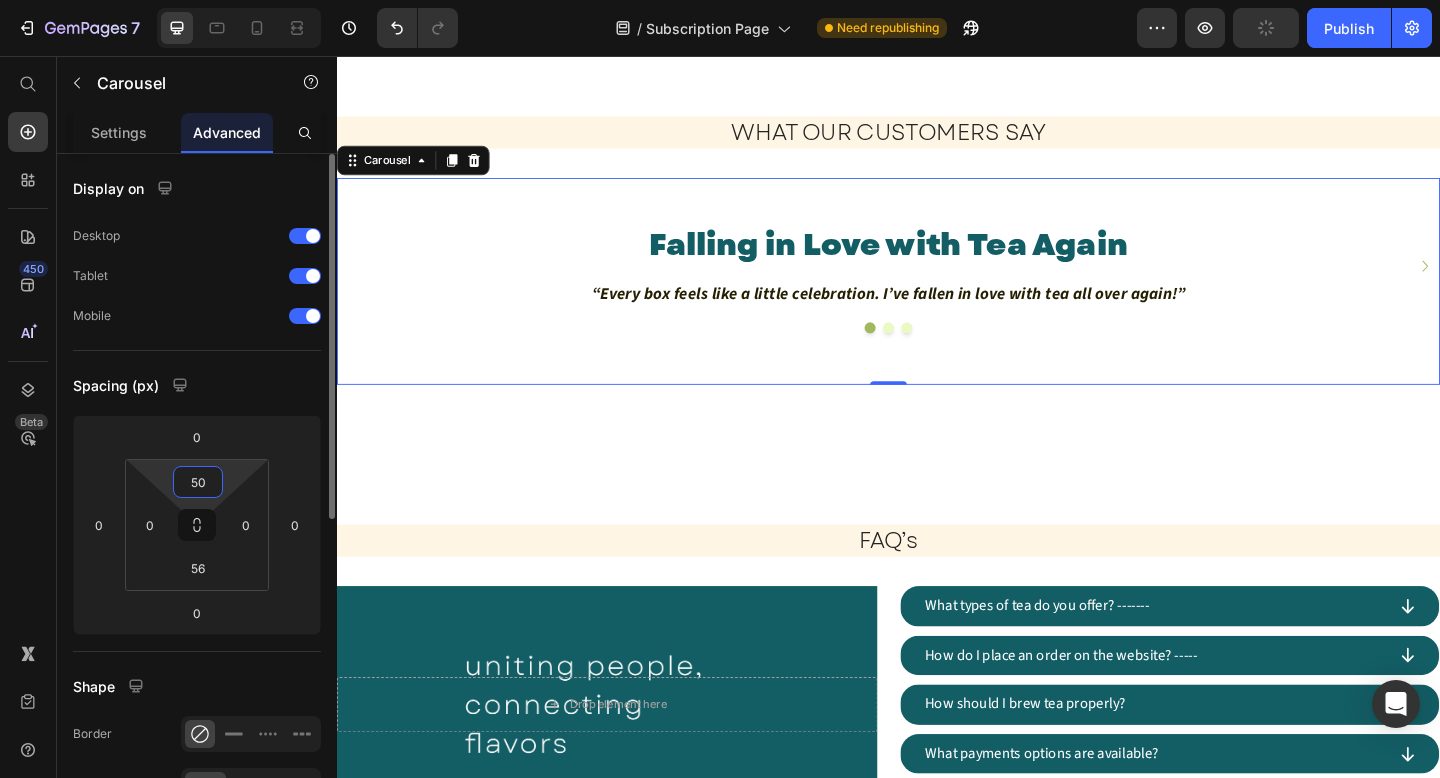 click on "50" at bounding box center [198, 482] 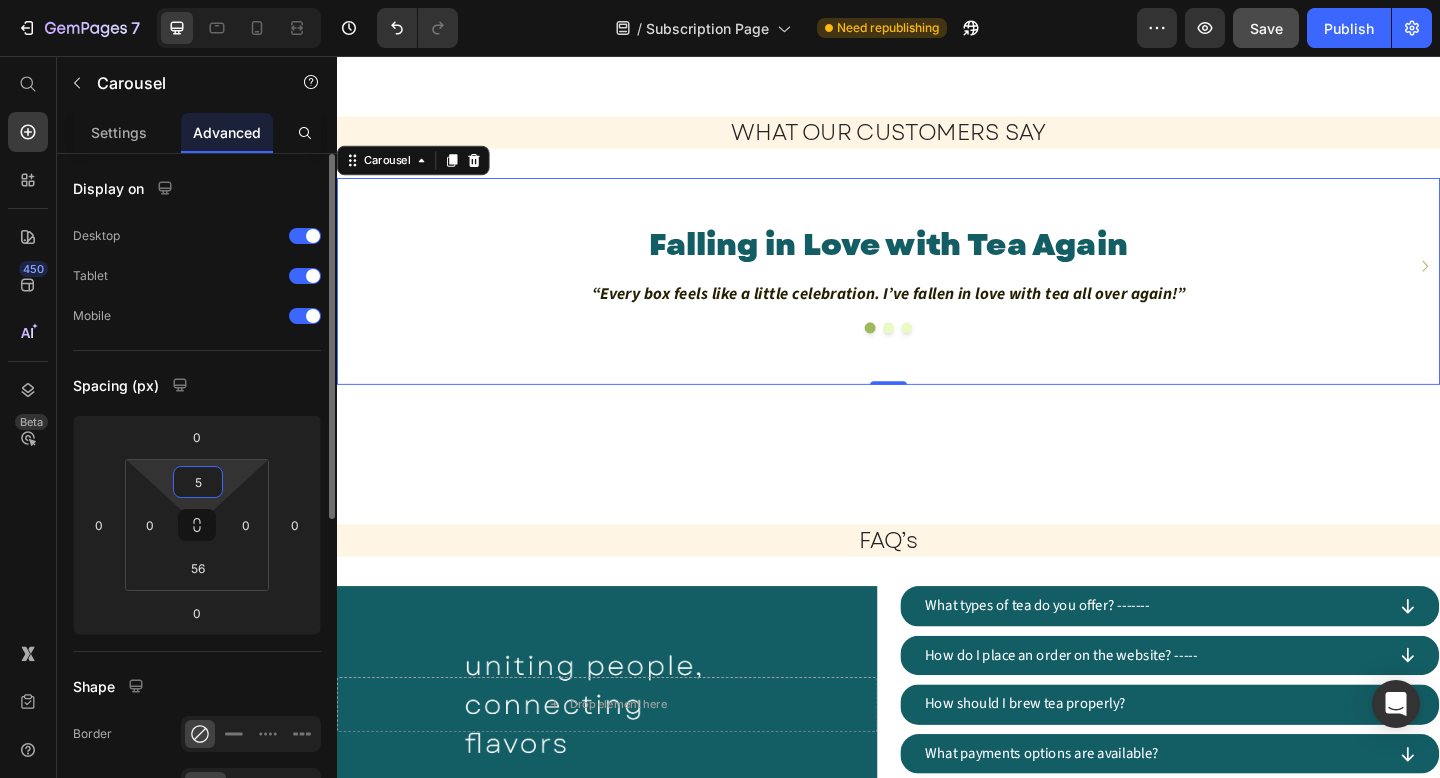 type on "56" 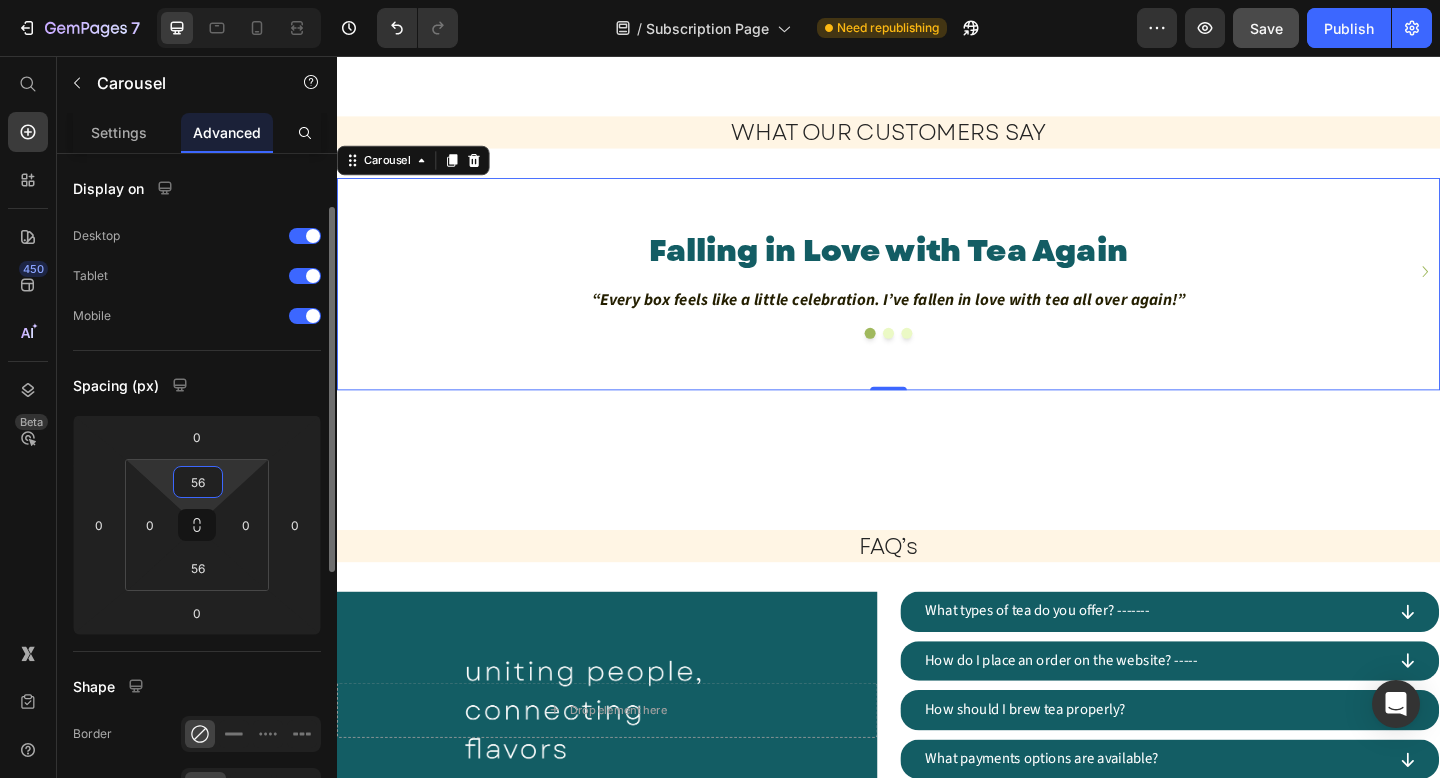 scroll, scrollTop: 88, scrollLeft: 0, axis: vertical 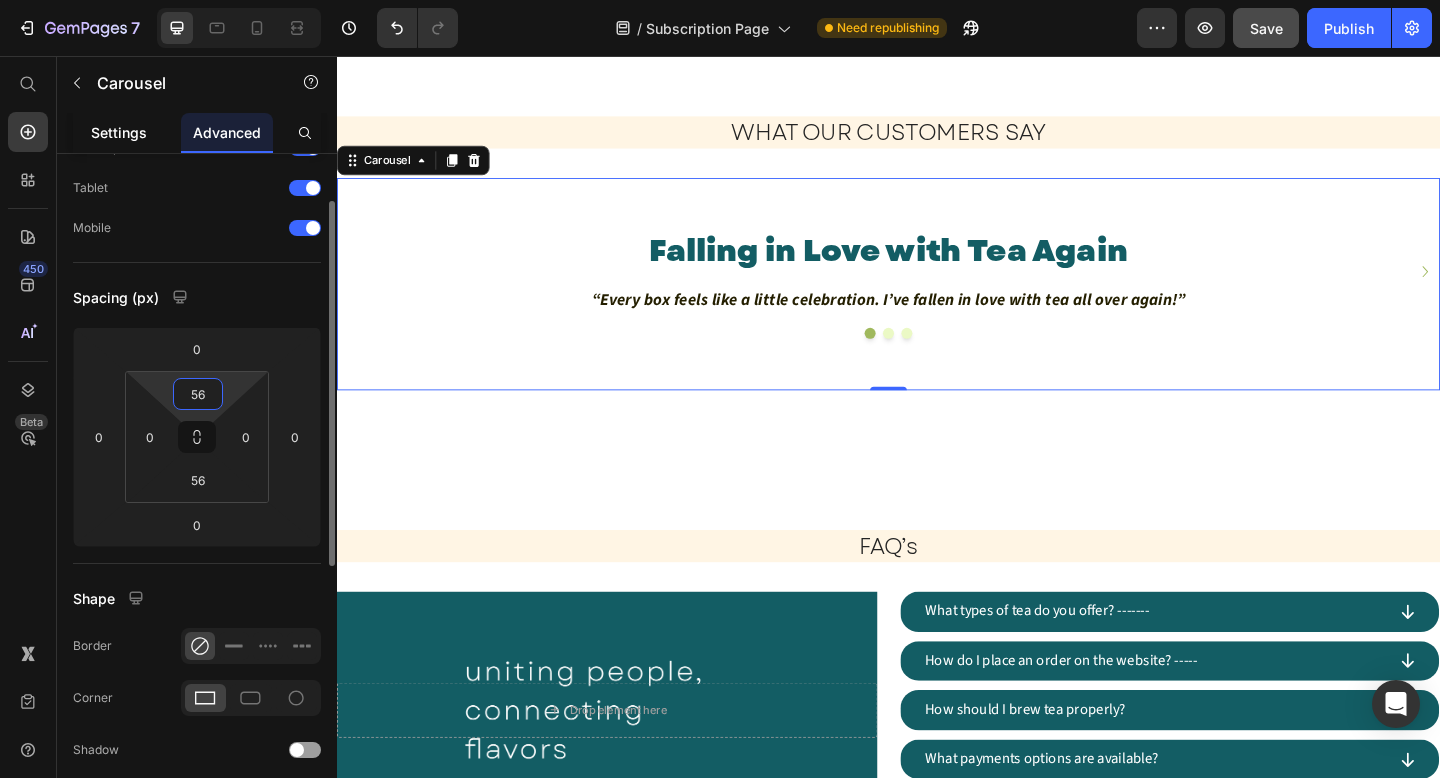 click on "Settings" at bounding box center [119, 132] 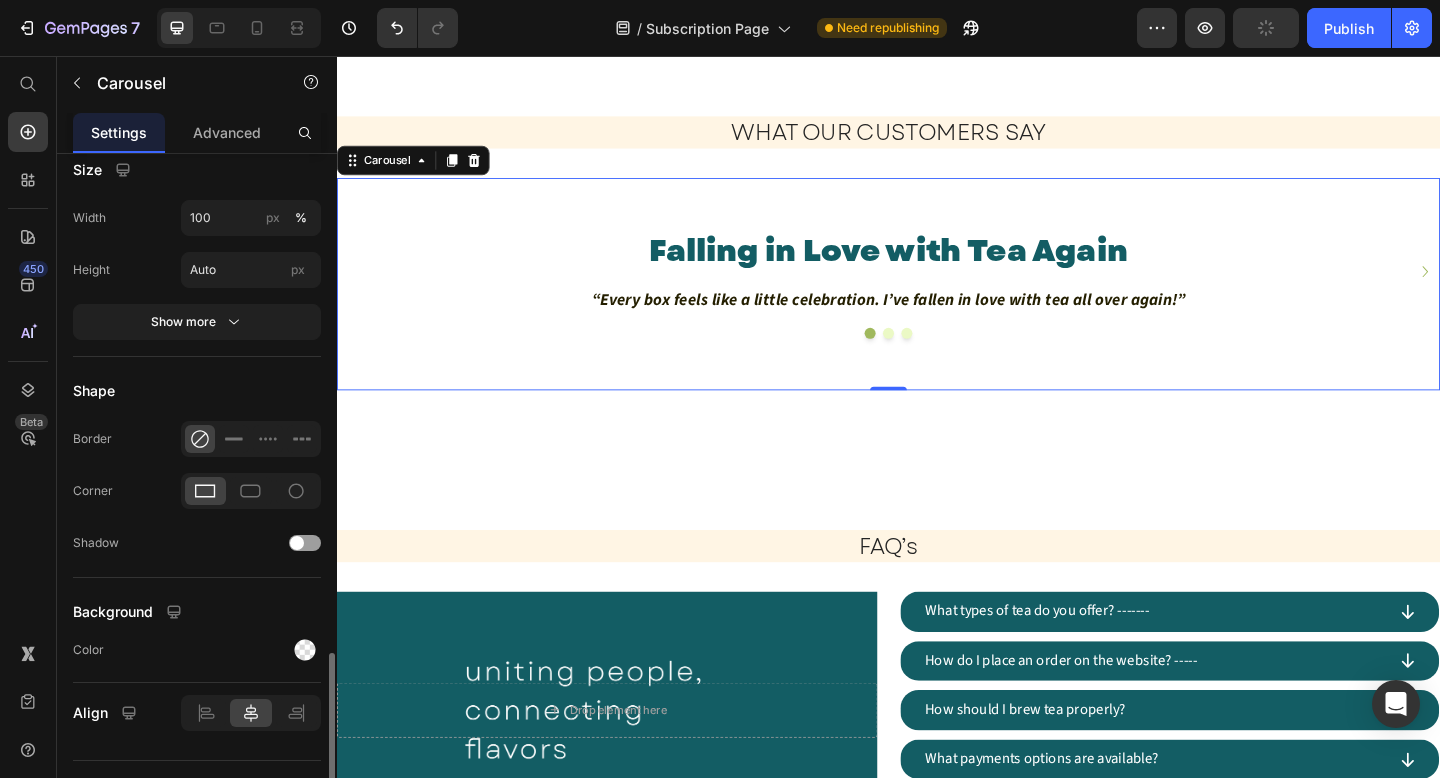 scroll, scrollTop: 1407, scrollLeft: 0, axis: vertical 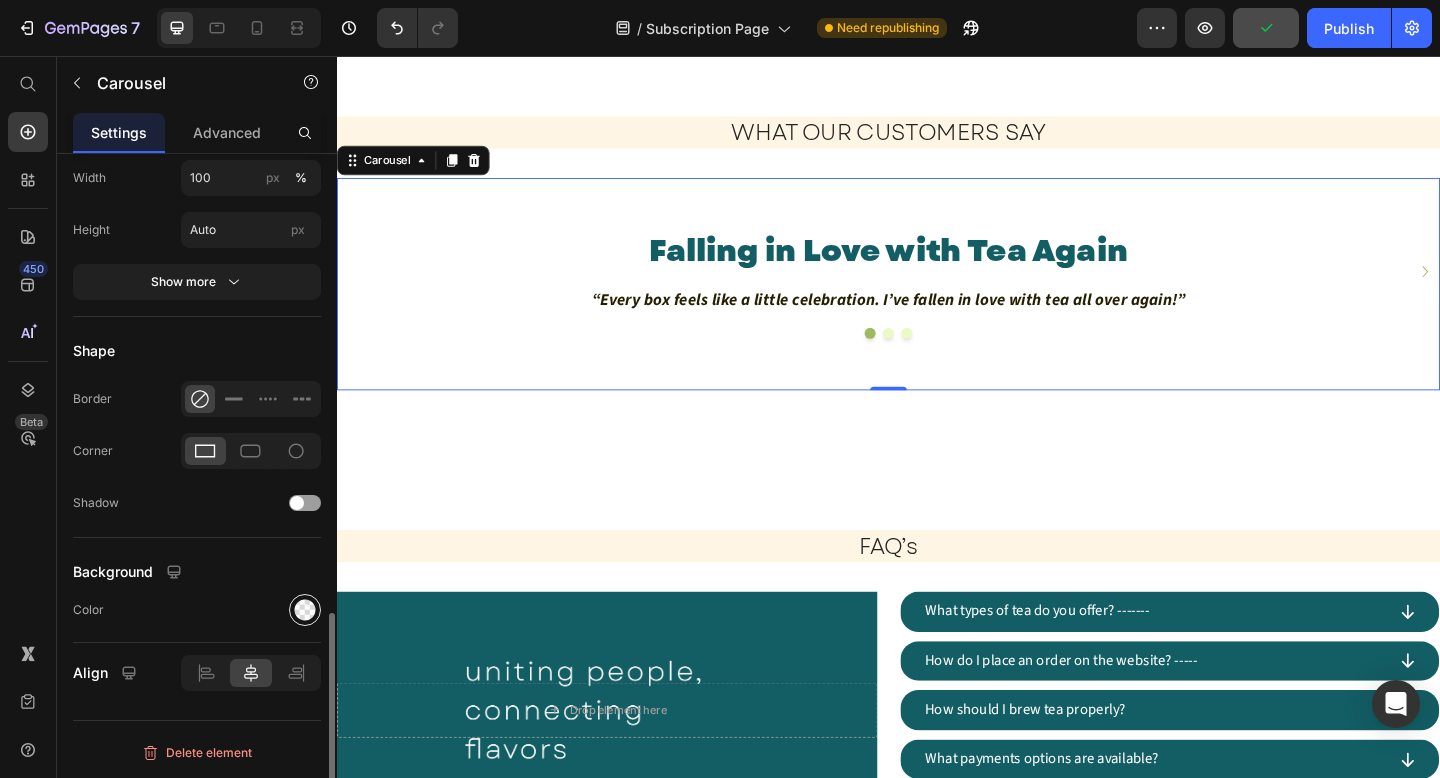 click at bounding box center [305, 610] 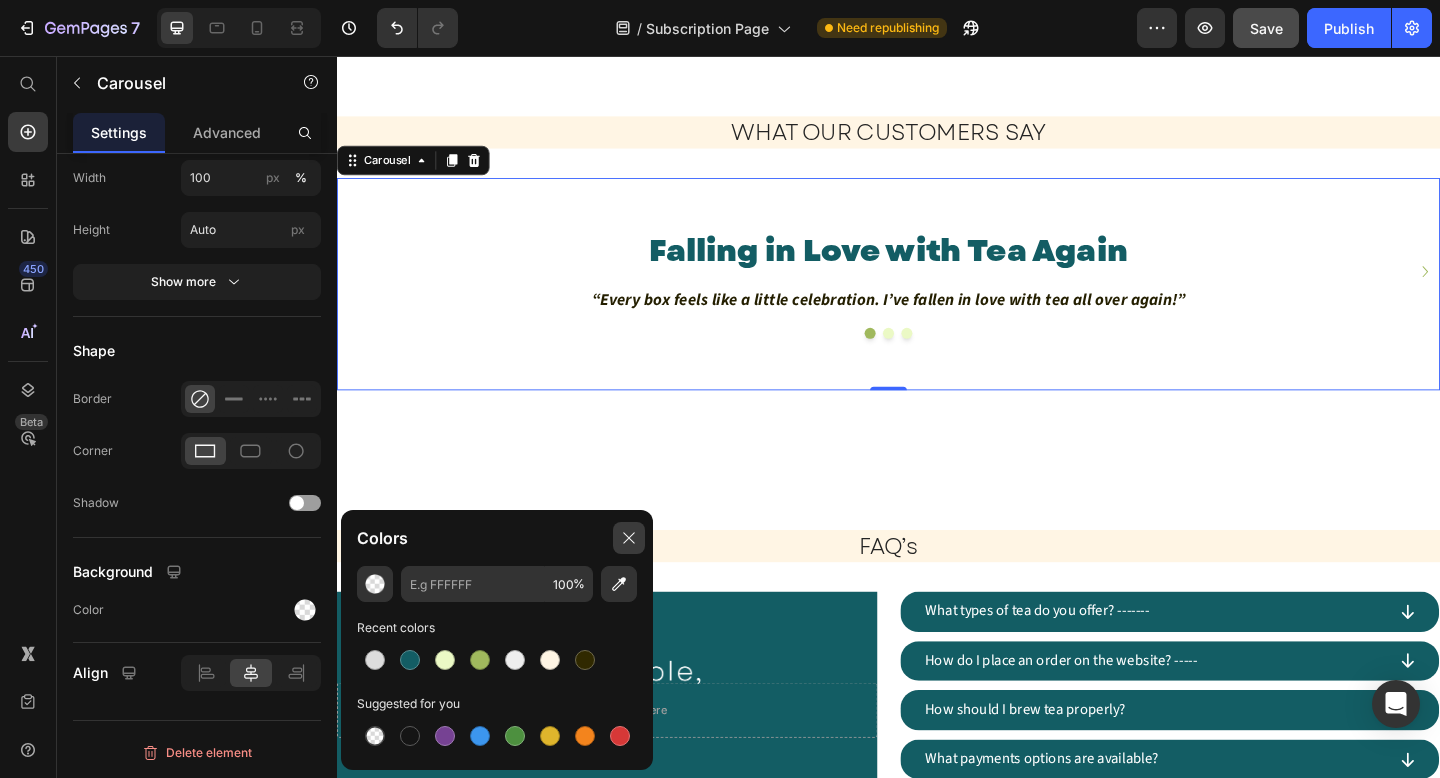 click 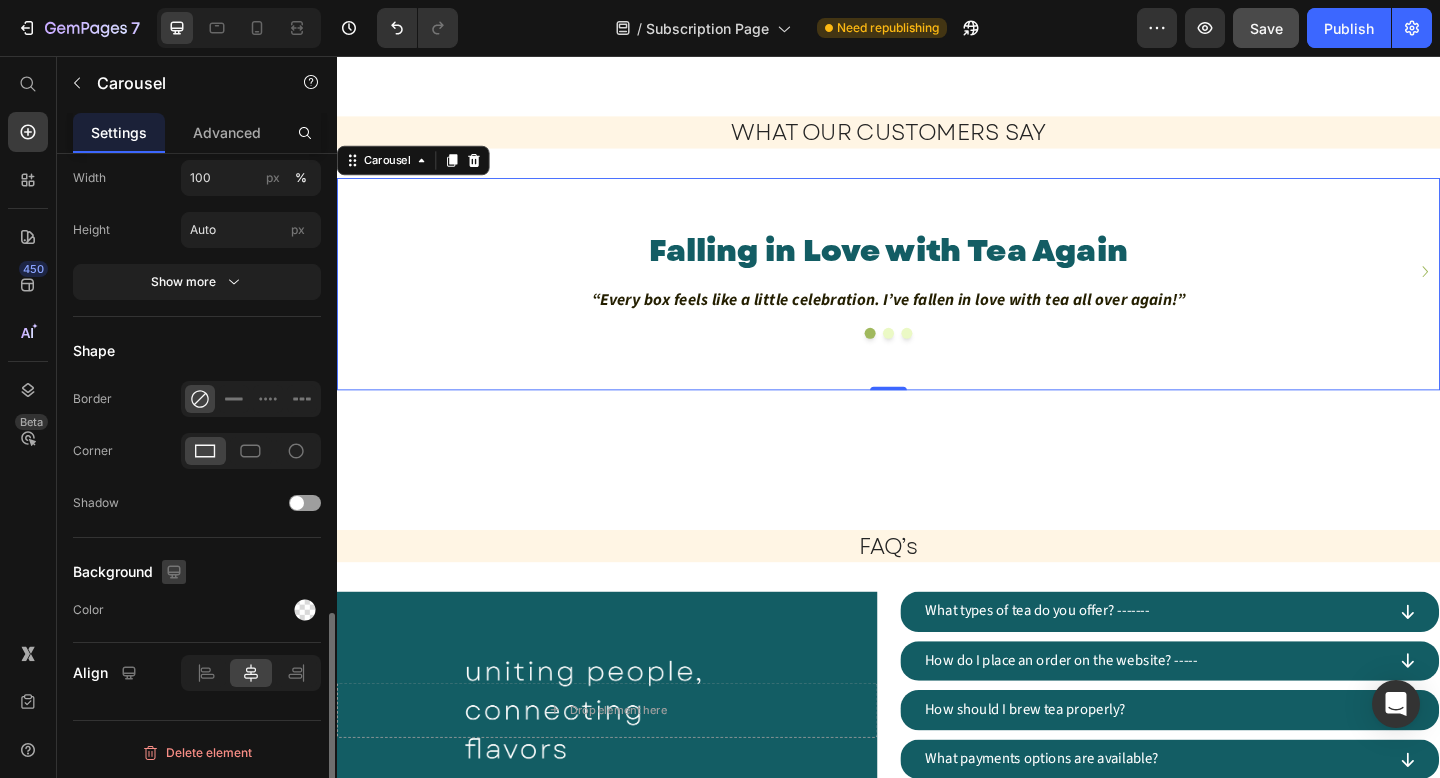 click 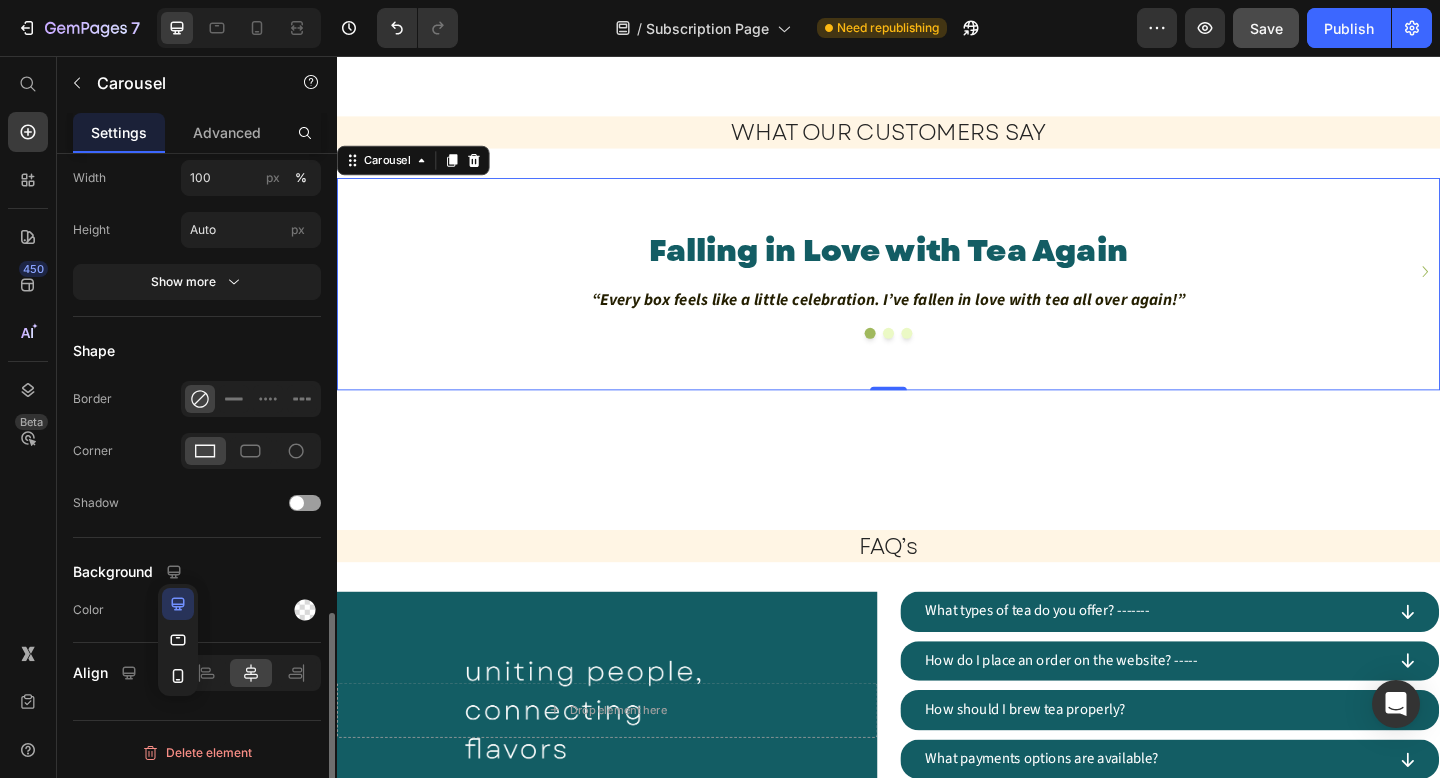 click on "Background" at bounding box center [197, 572] 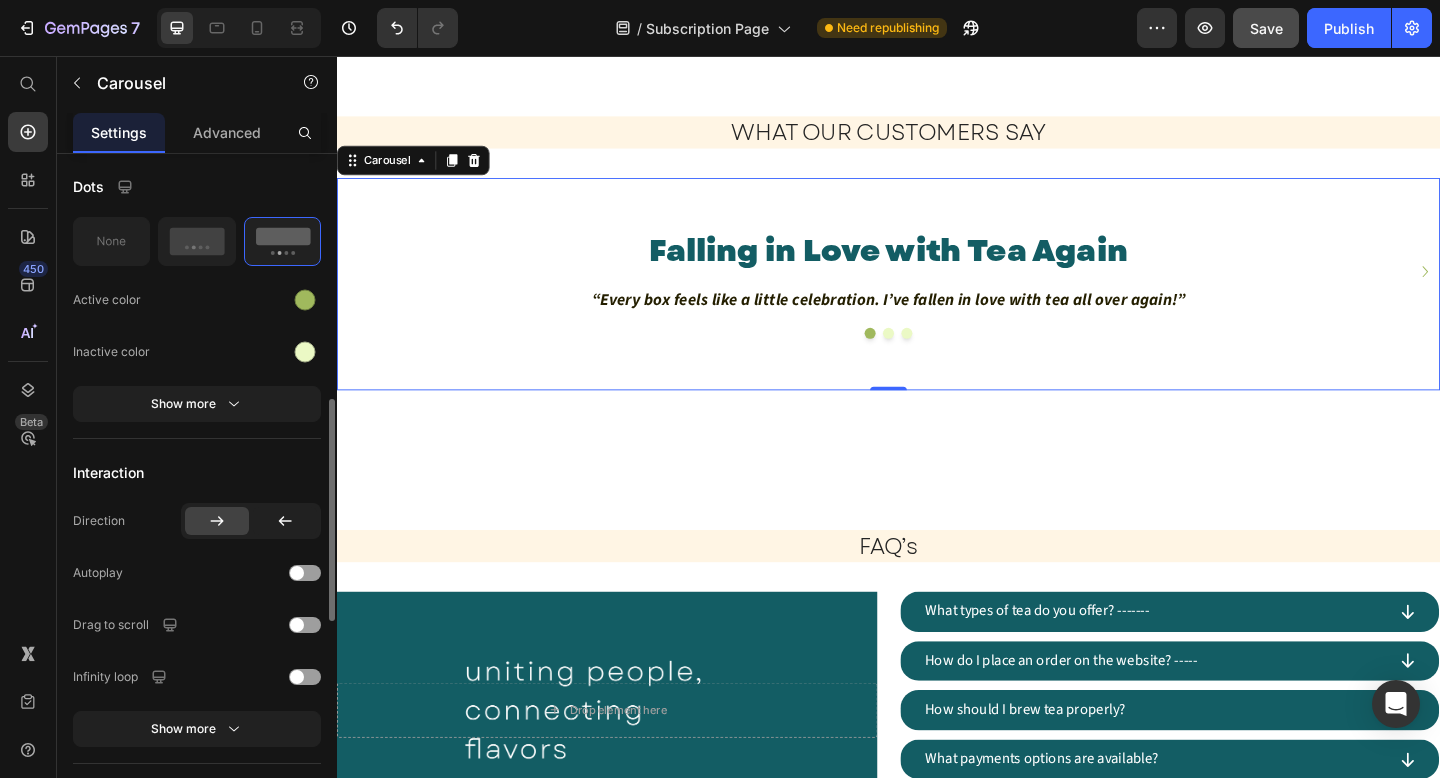scroll, scrollTop: 736, scrollLeft: 0, axis: vertical 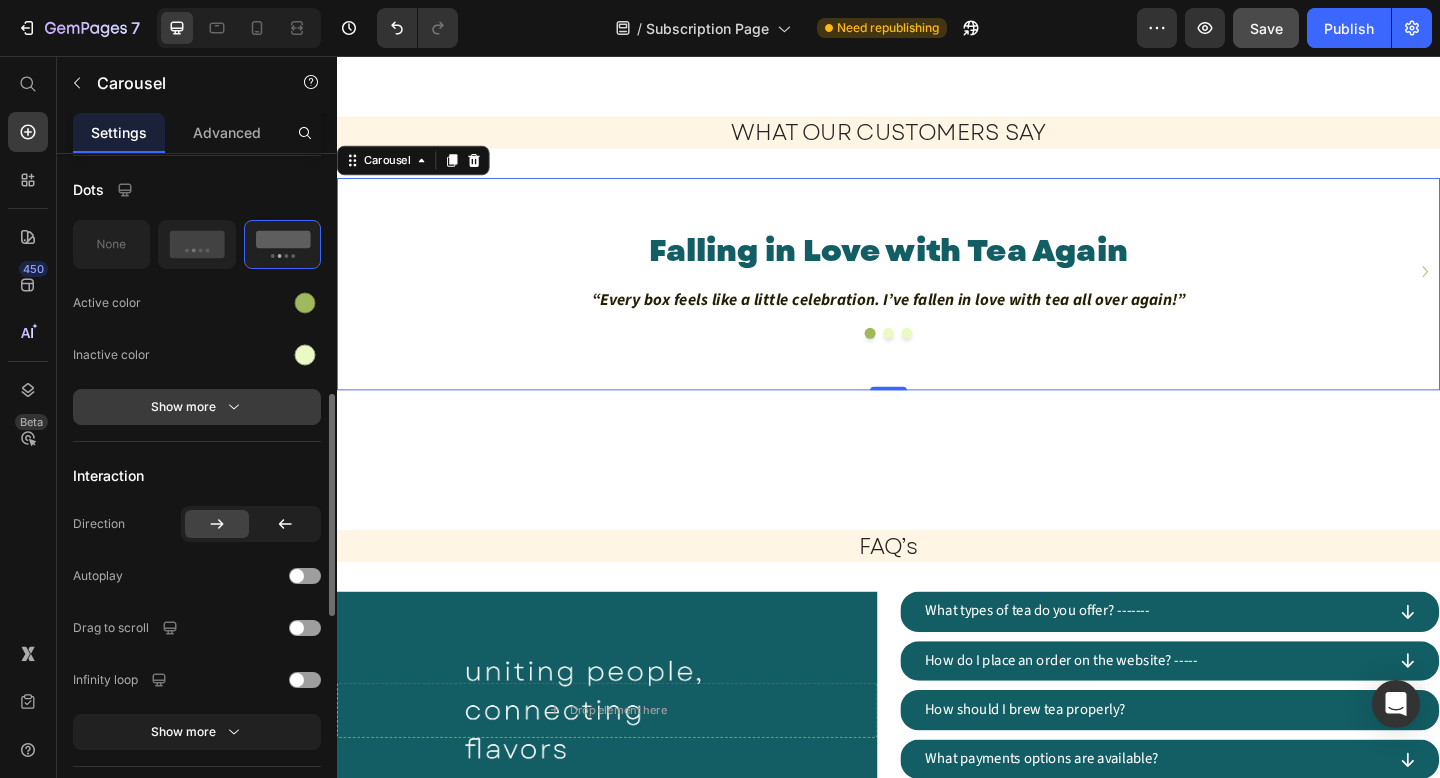 click on "Show more" at bounding box center (197, 407) 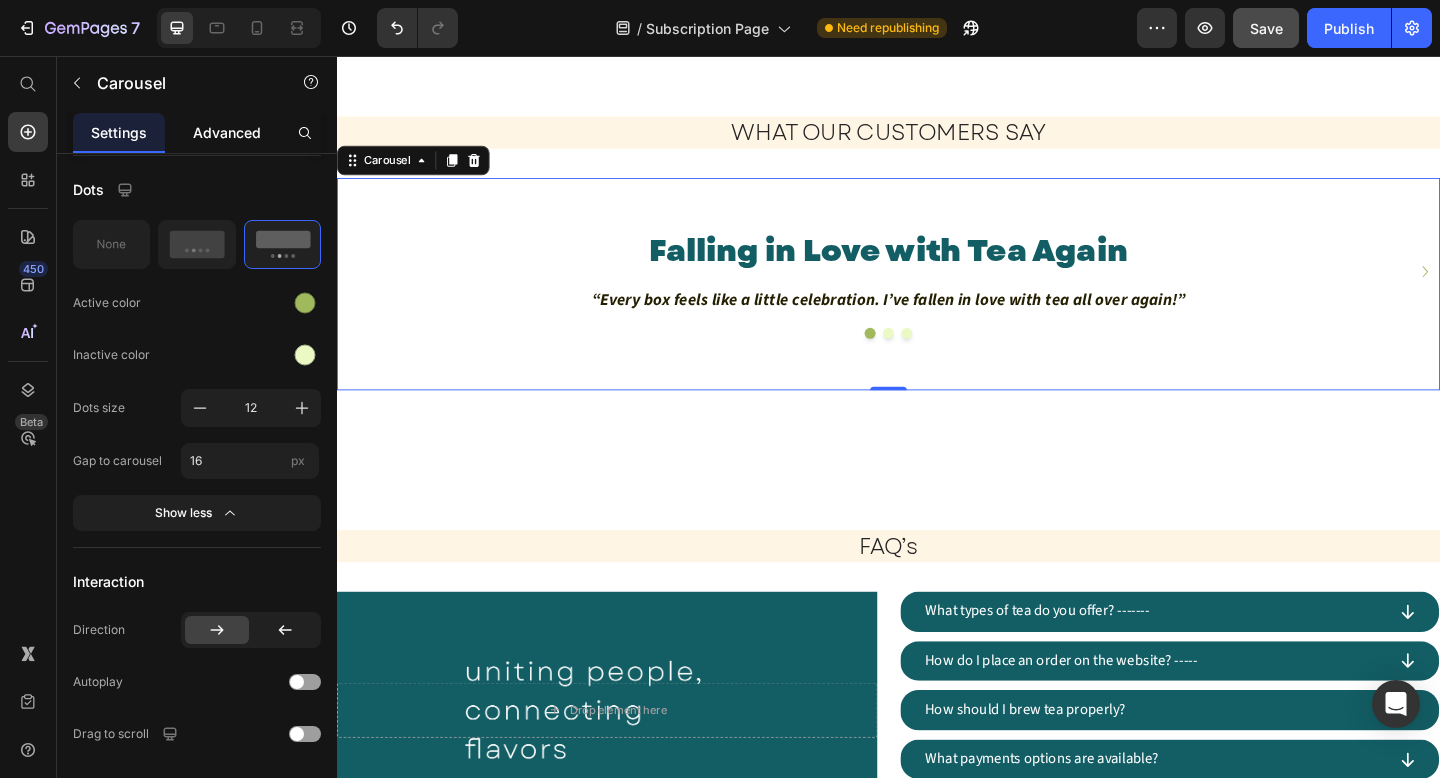 click on "Advanced" at bounding box center [227, 132] 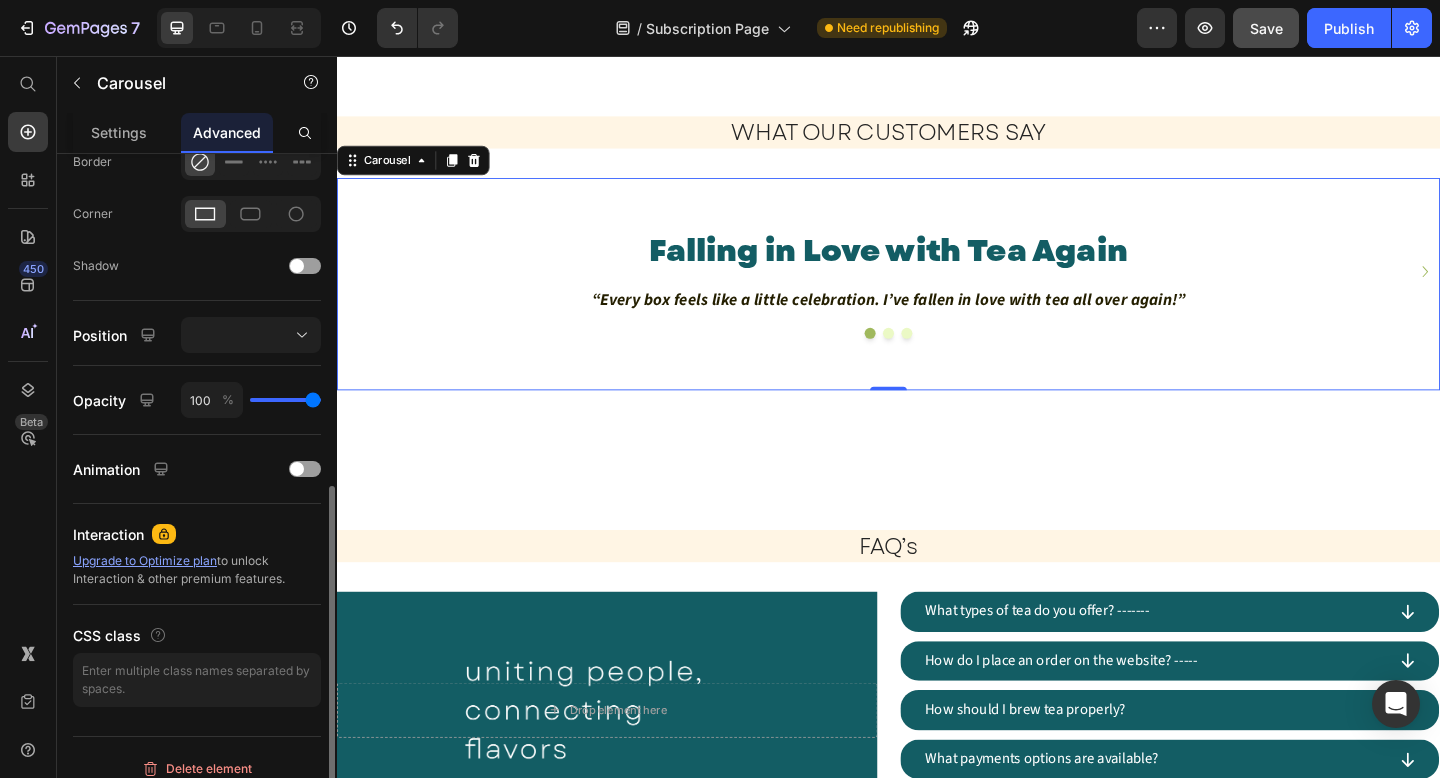 scroll, scrollTop: 588, scrollLeft: 0, axis: vertical 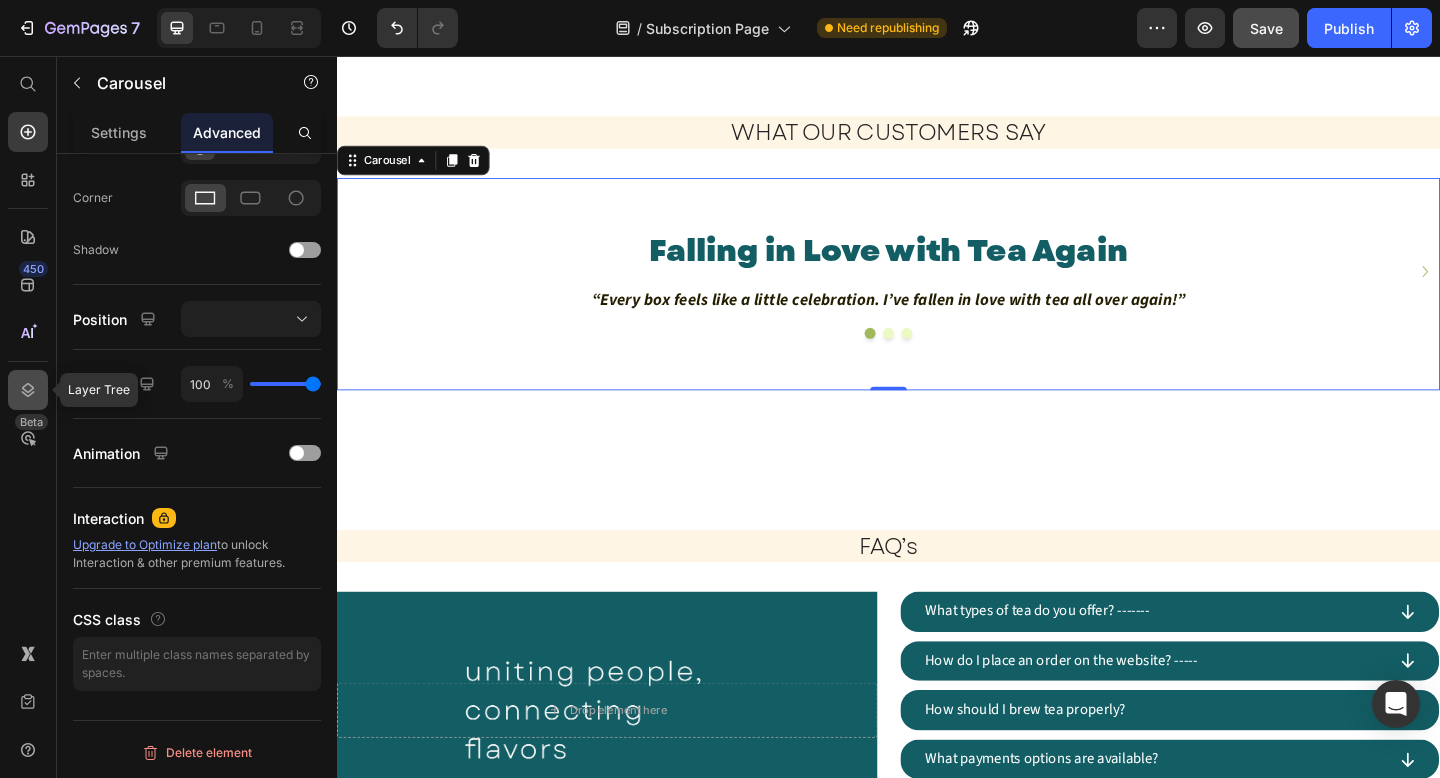 click 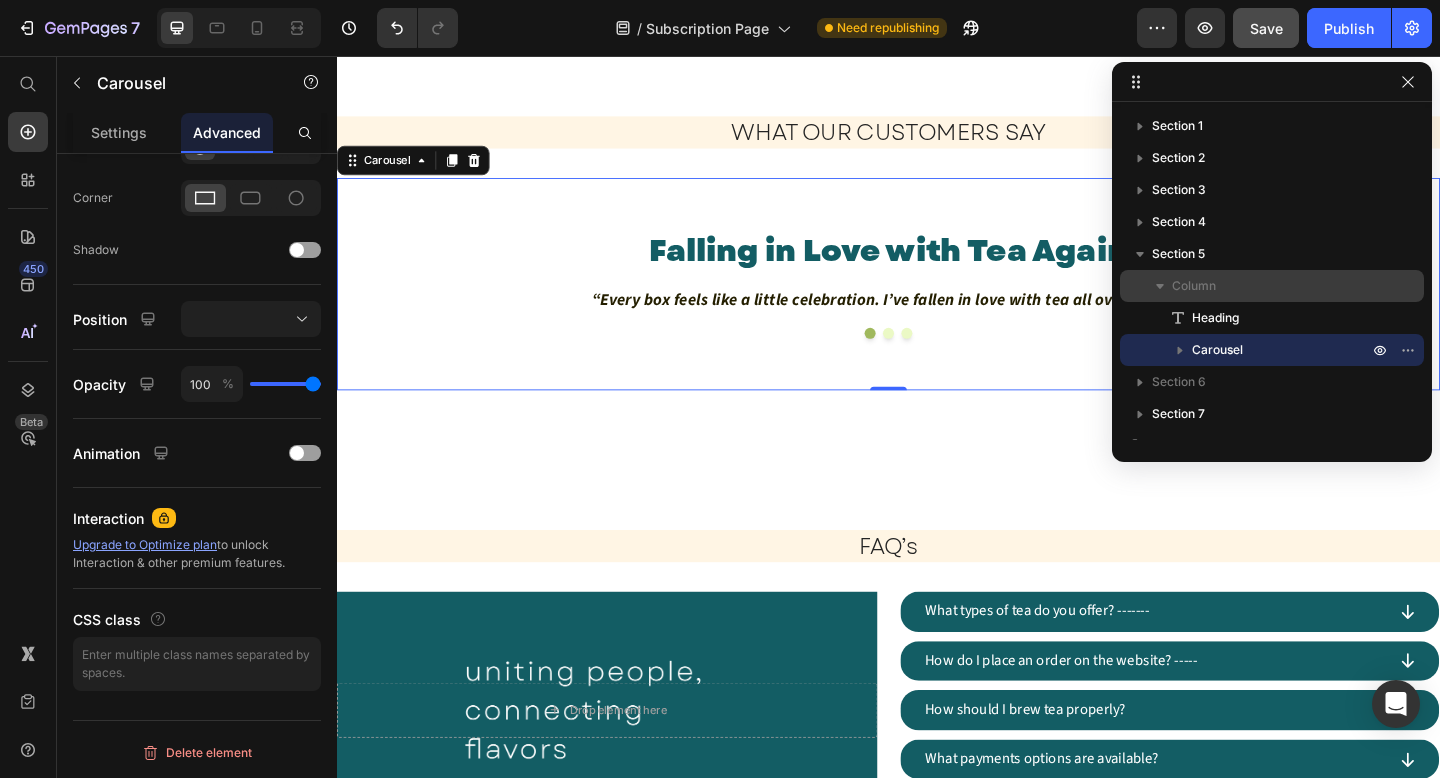click on "Column" at bounding box center (1194, 286) 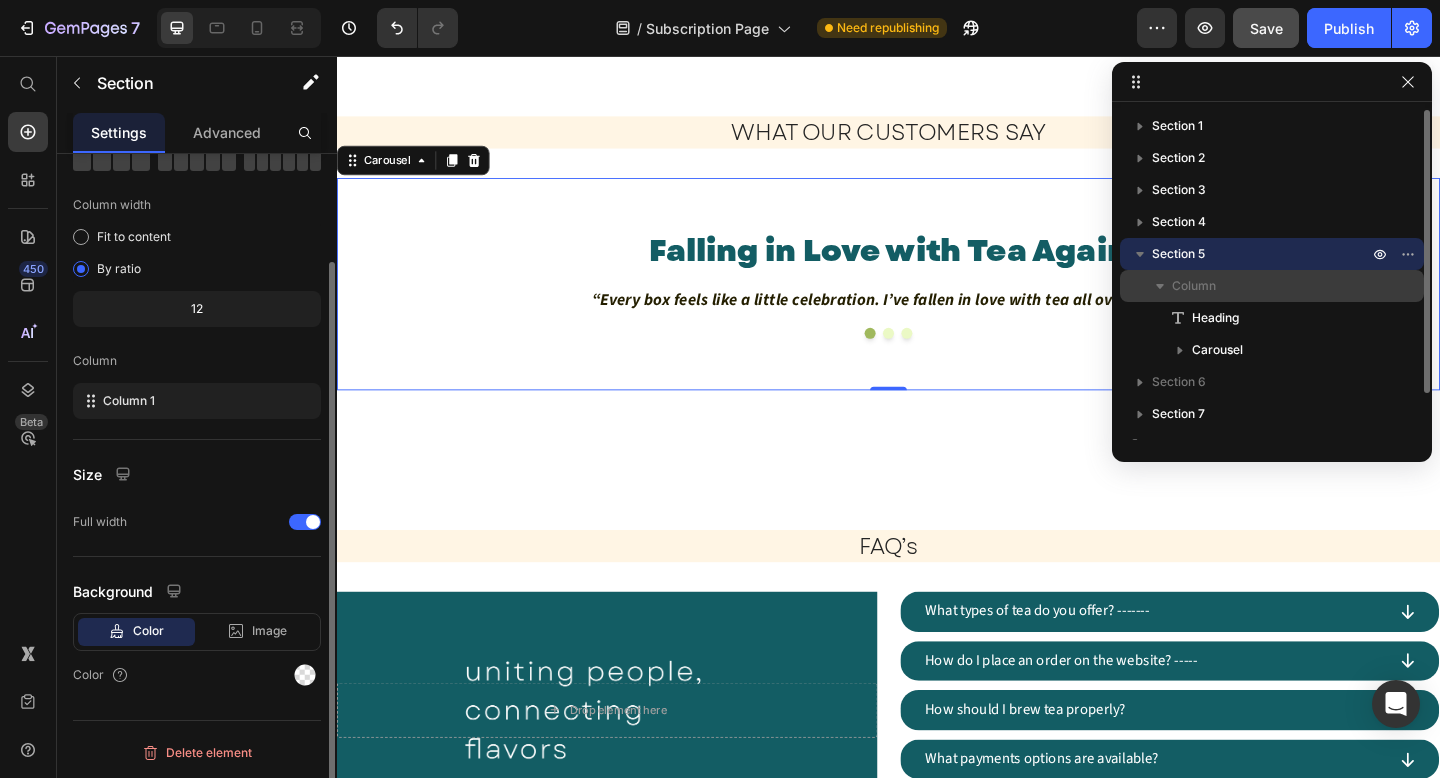 scroll, scrollTop: 0, scrollLeft: 0, axis: both 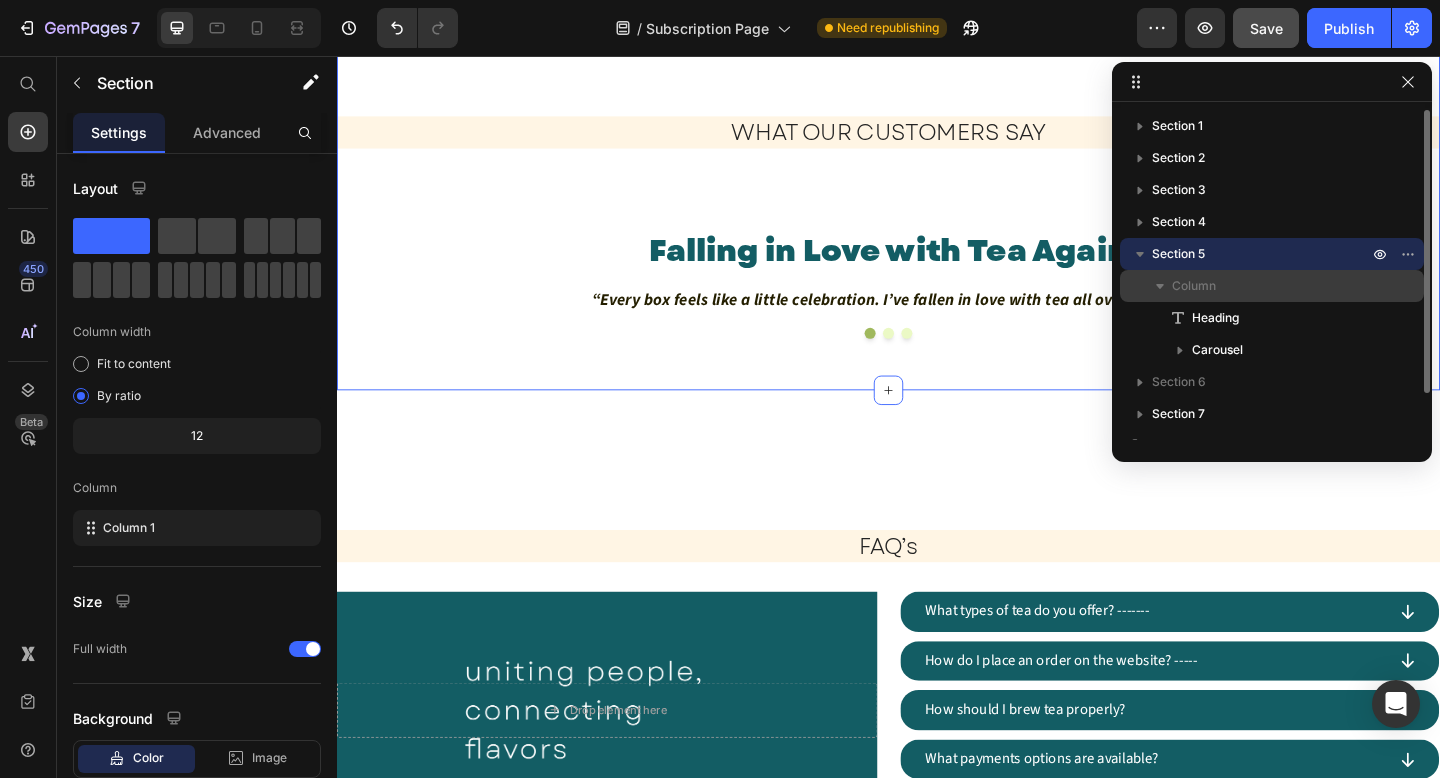 click on "Column" at bounding box center (1194, 286) 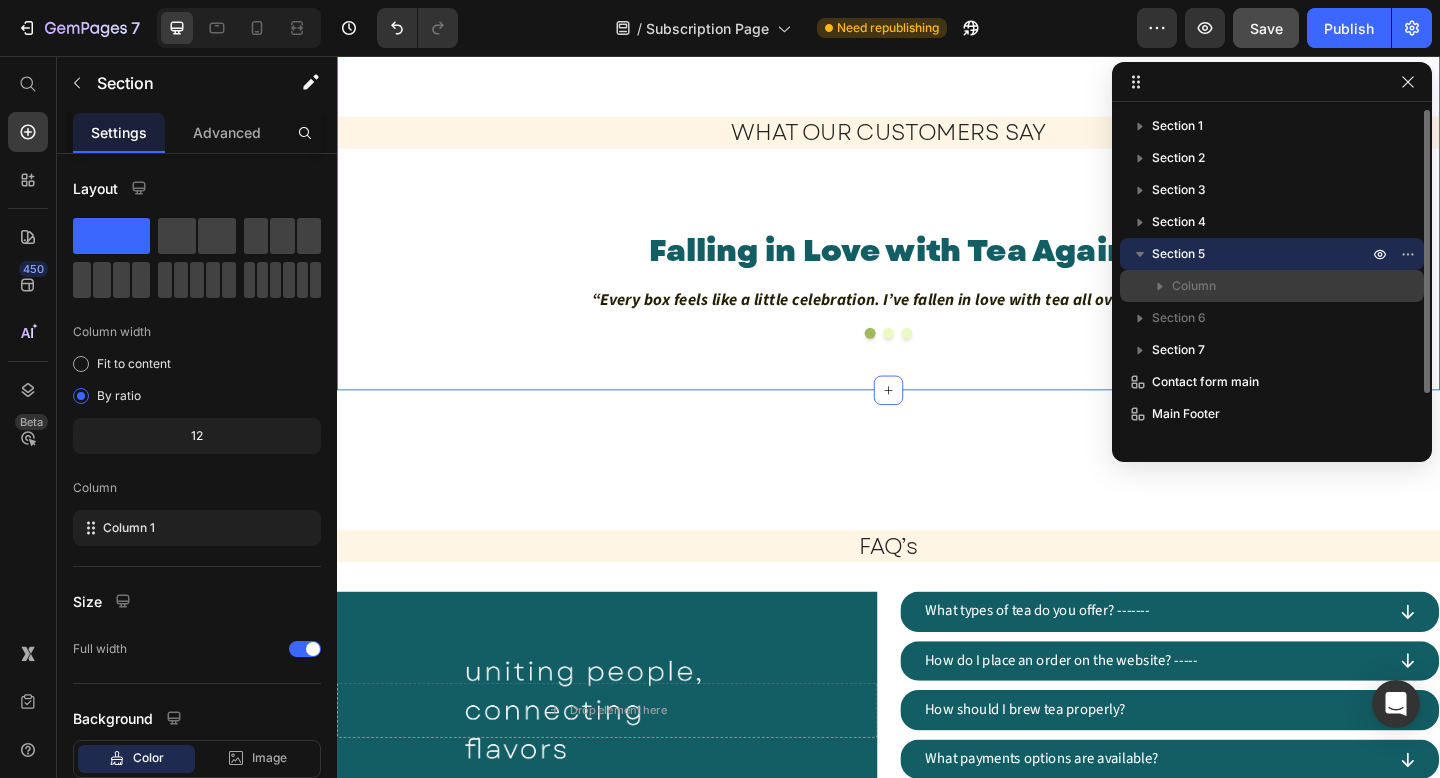 click on "Column" at bounding box center (1194, 286) 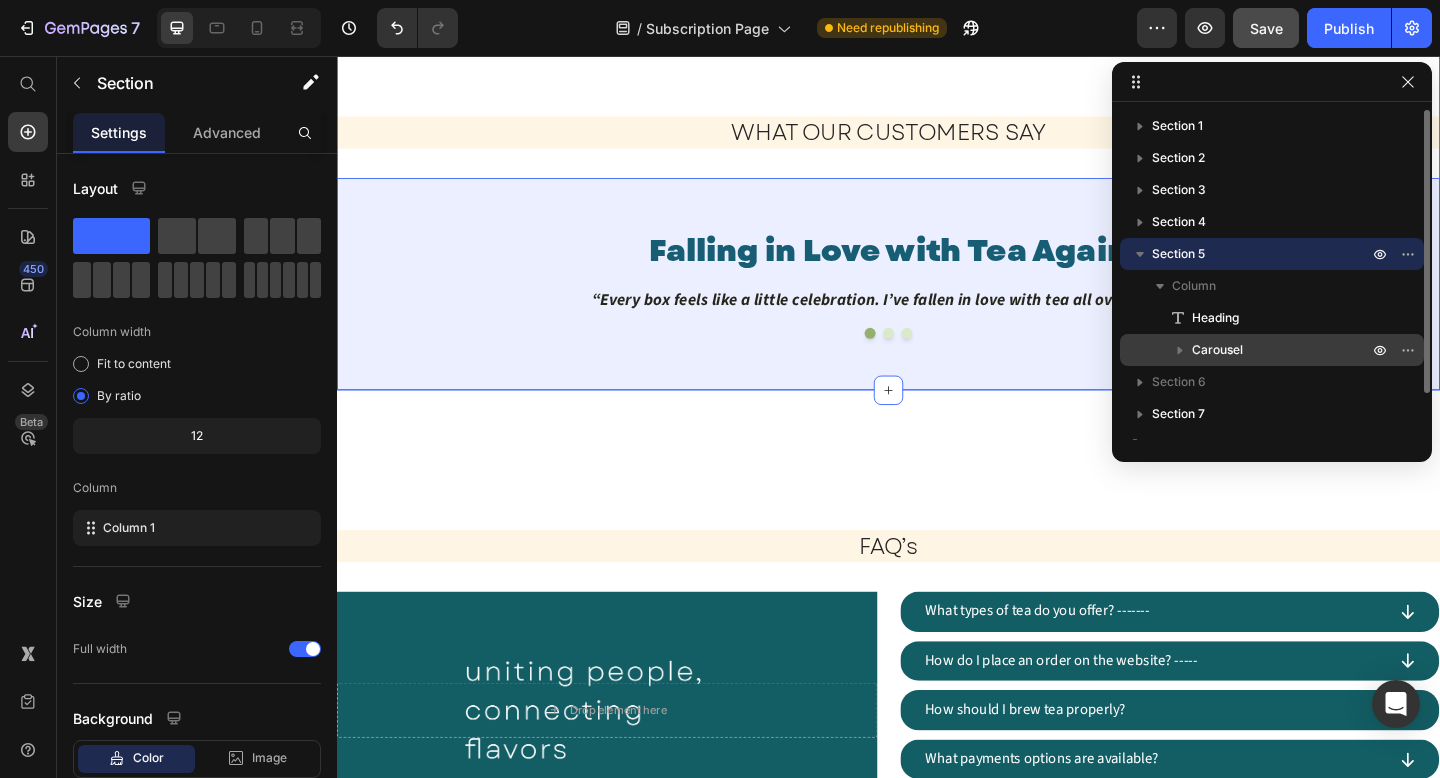 click 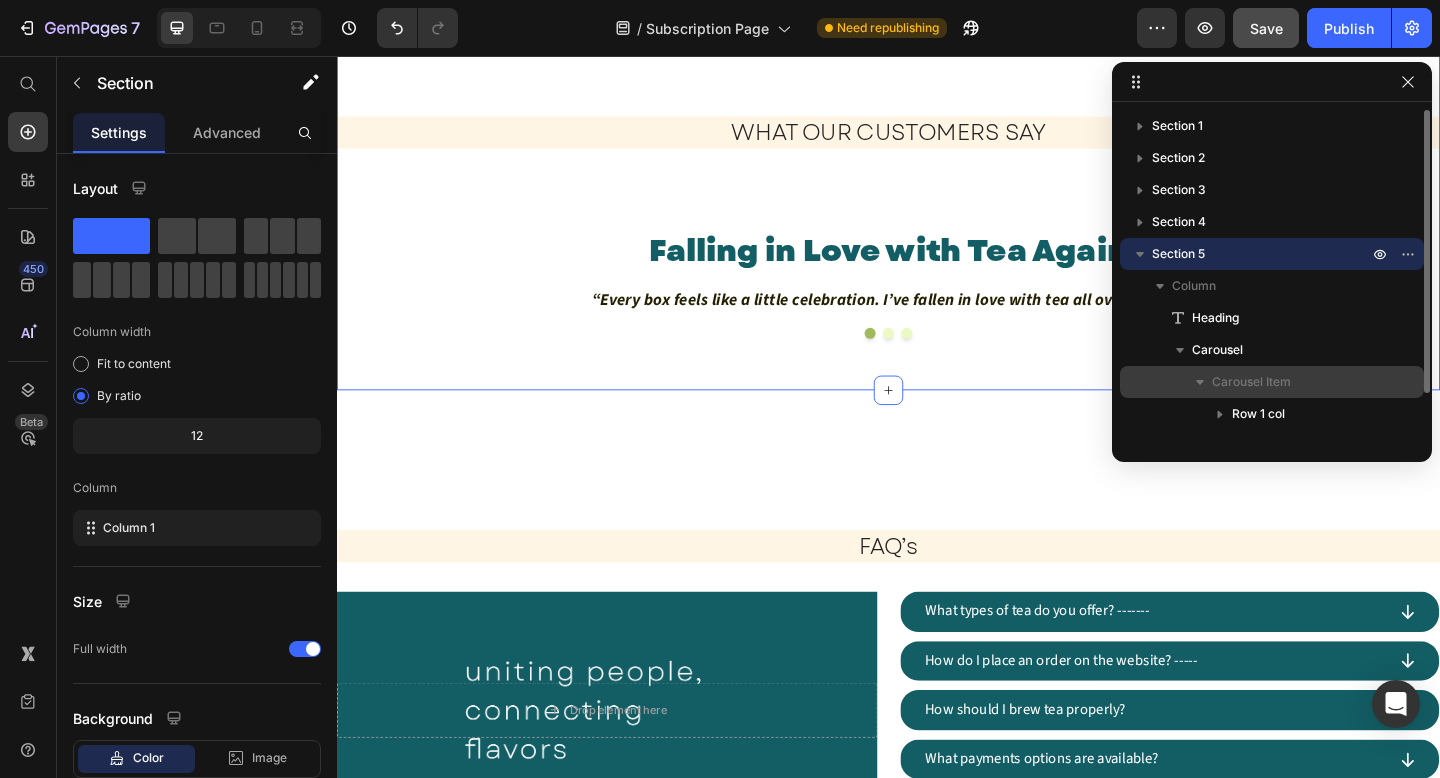 click 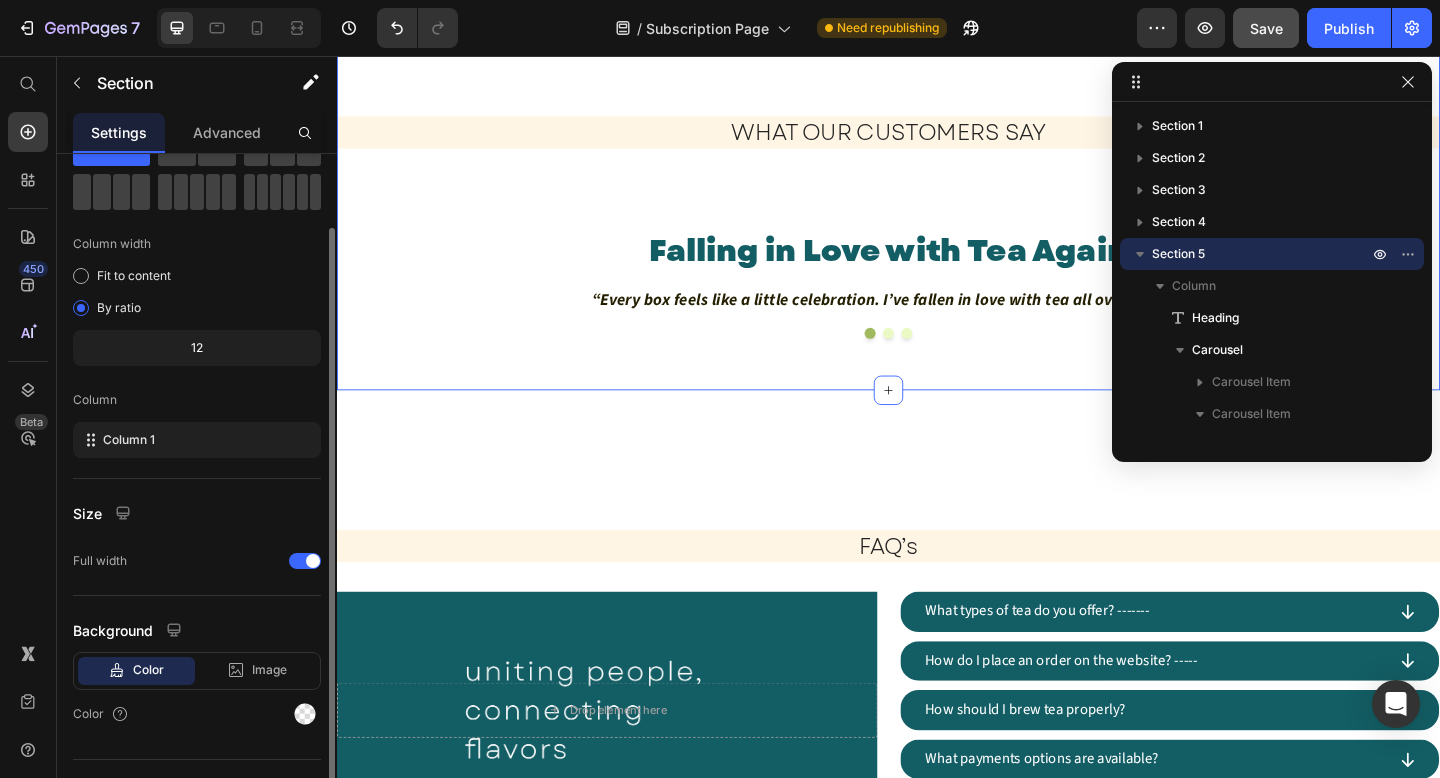 scroll, scrollTop: 127, scrollLeft: 0, axis: vertical 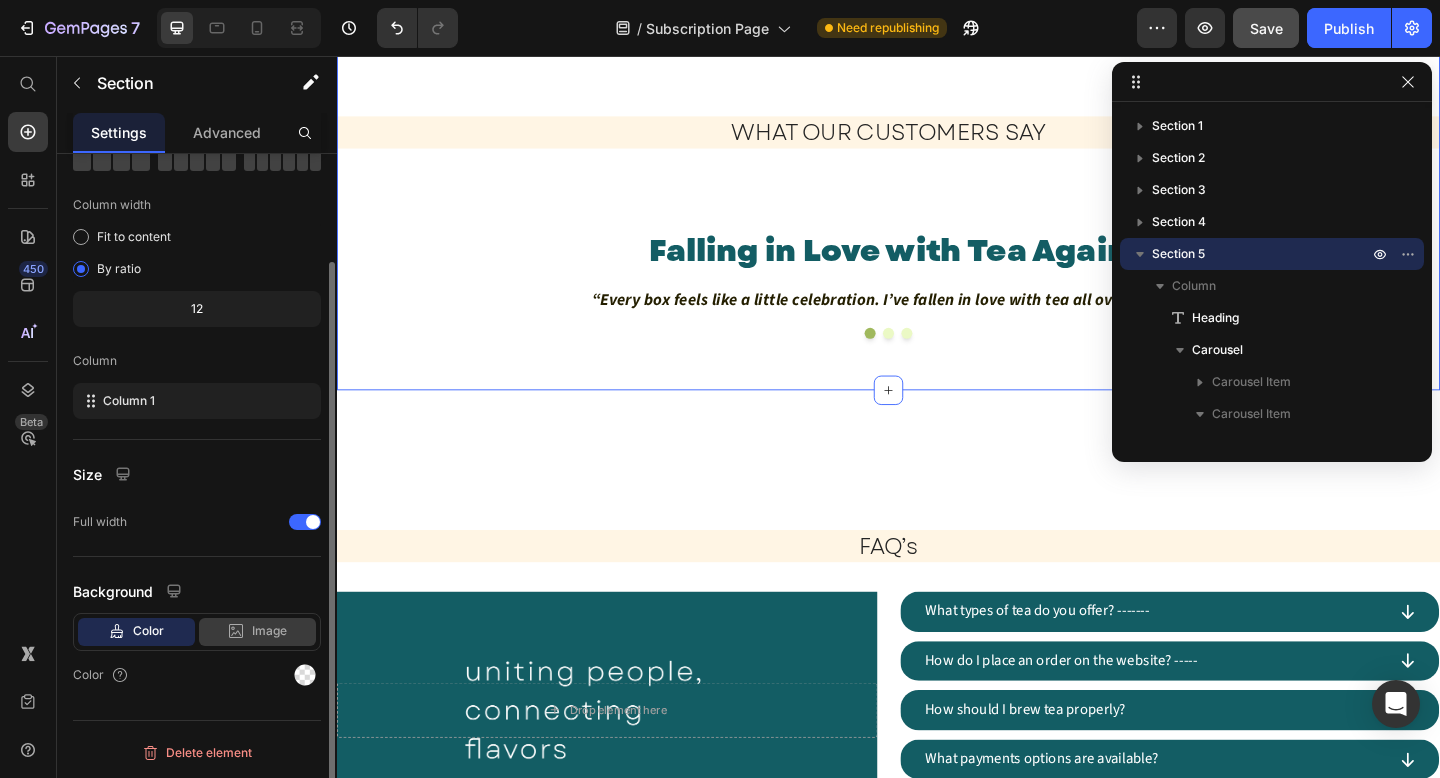 click on "Image" at bounding box center (269, 631) 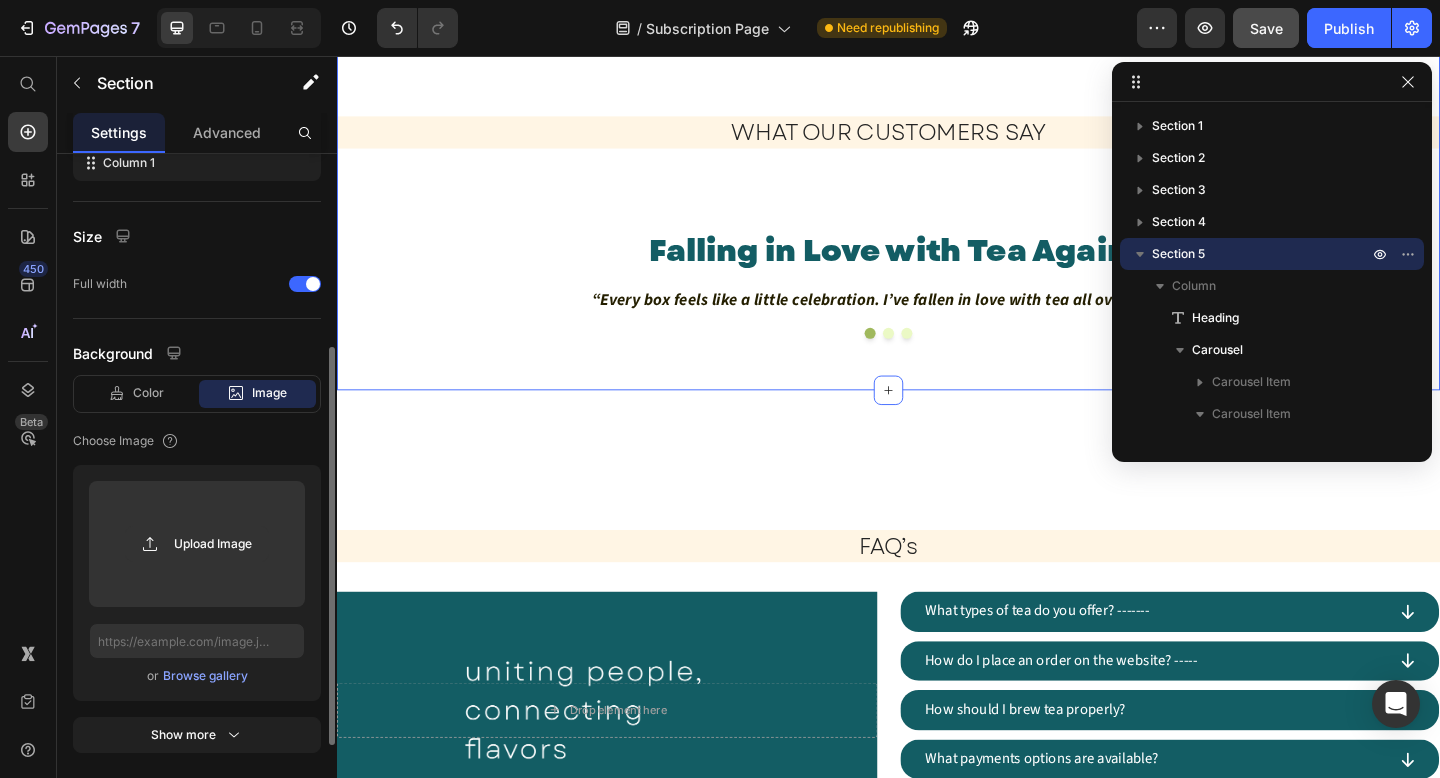 scroll, scrollTop: 372, scrollLeft: 0, axis: vertical 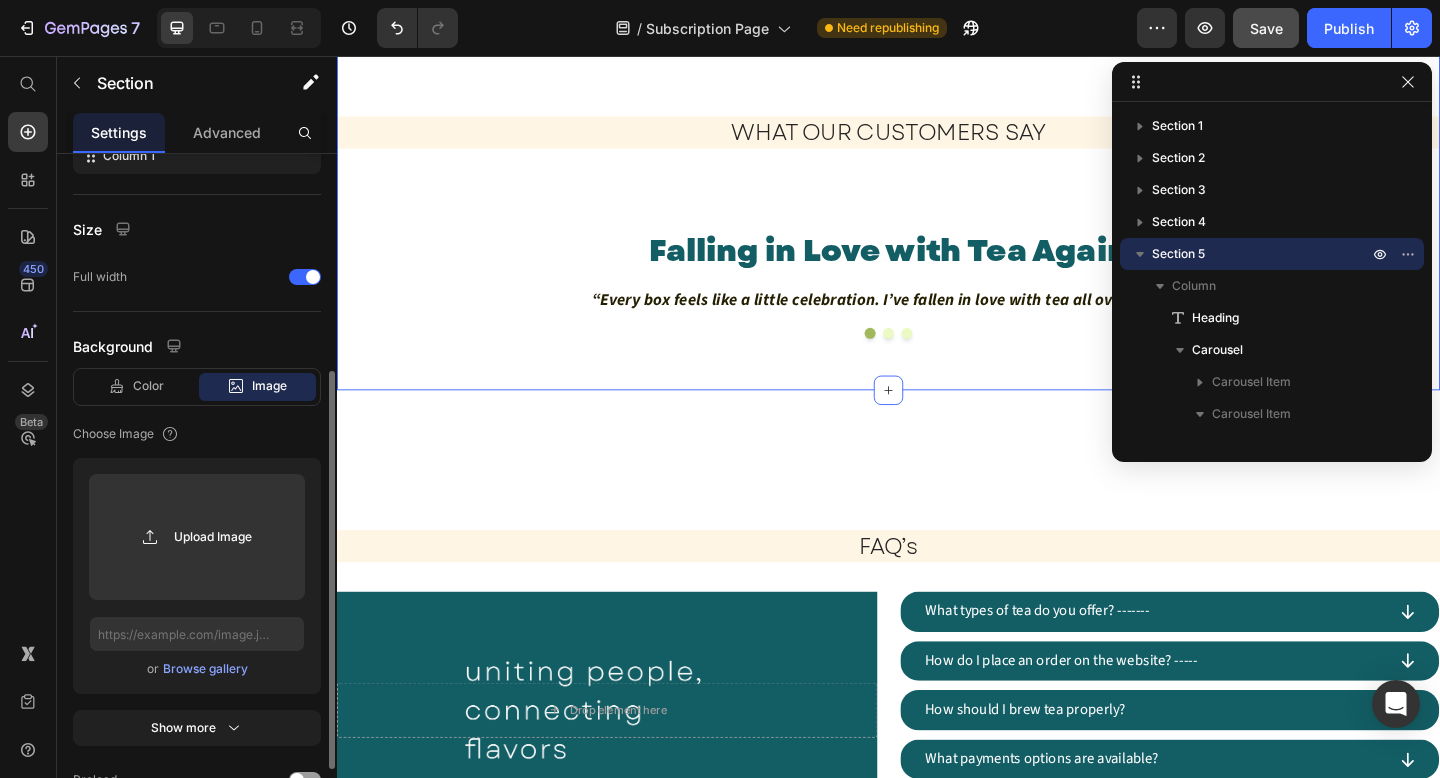 click on "Browse gallery" at bounding box center [205, 669] 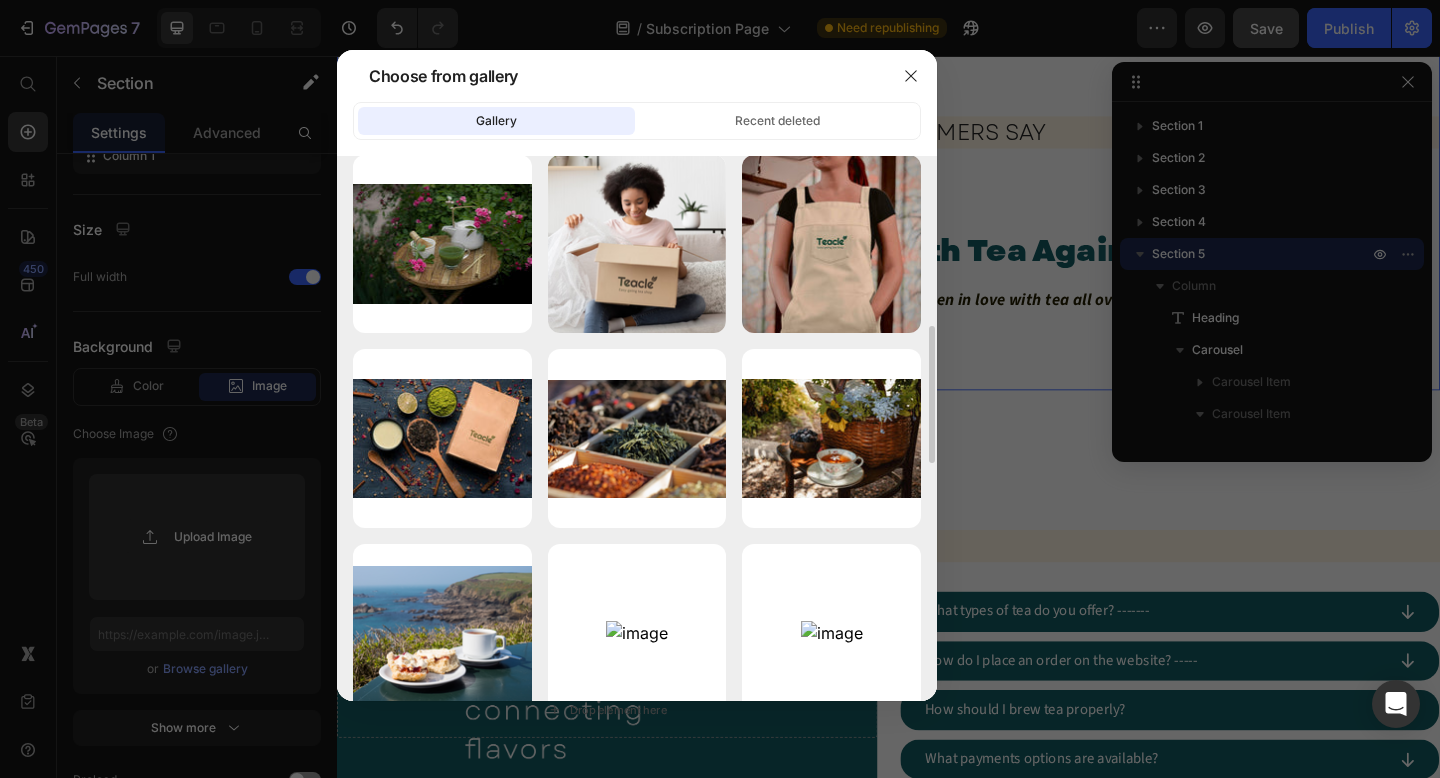 scroll, scrollTop: 830, scrollLeft: 0, axis: vertical 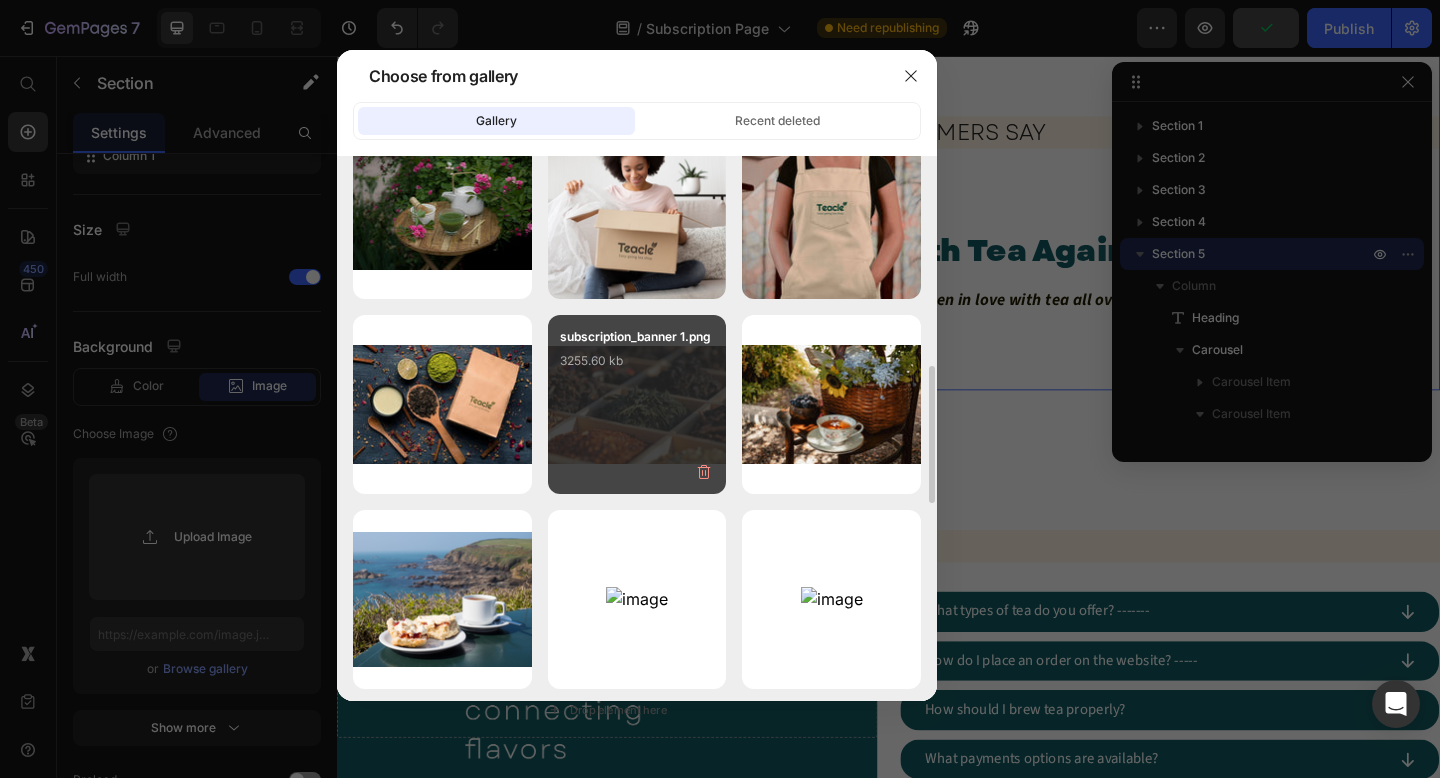 click on "subscription_banner 1.png 3255.60 kb" at bounding box center (637, 404) 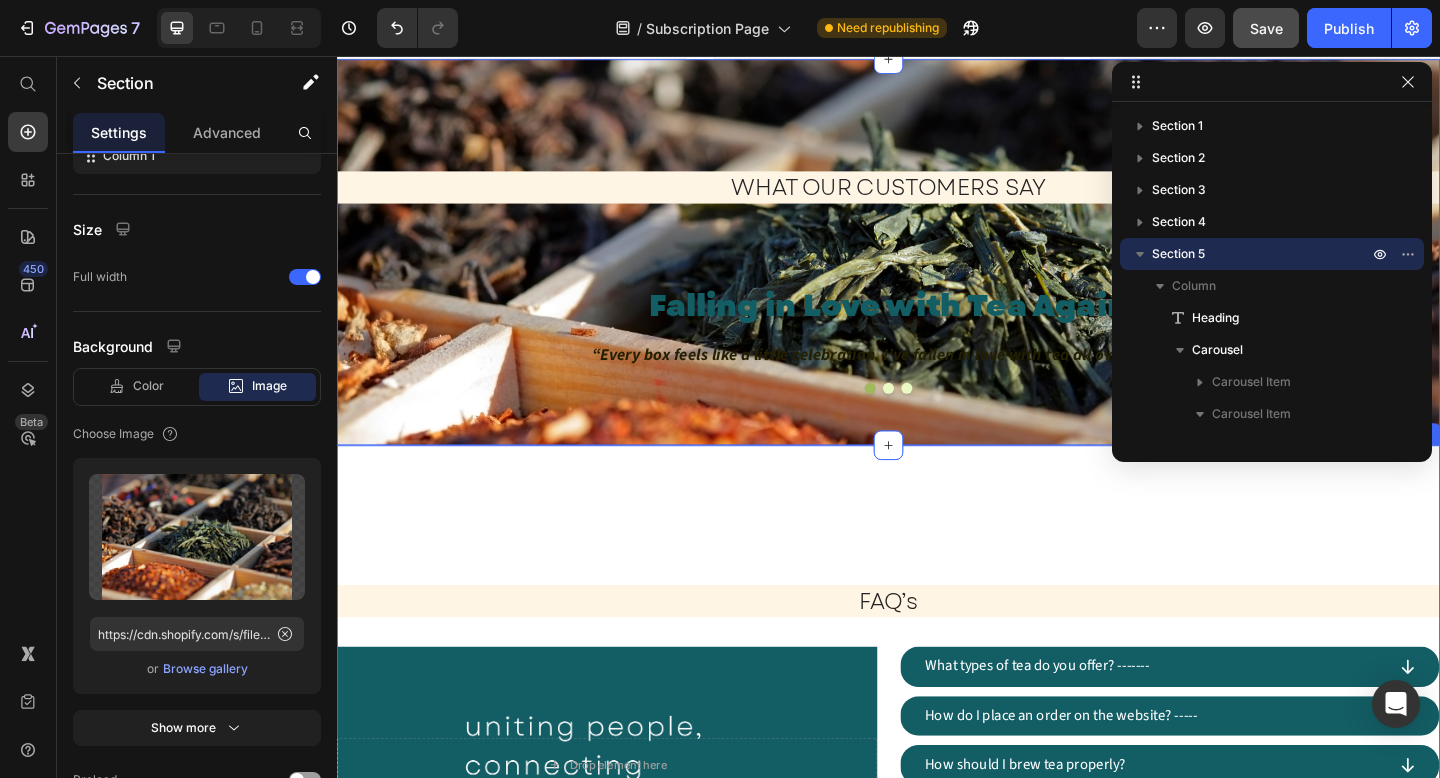 scroll, scrollTop: 1658, scrollLeft: 0, axis: vertical 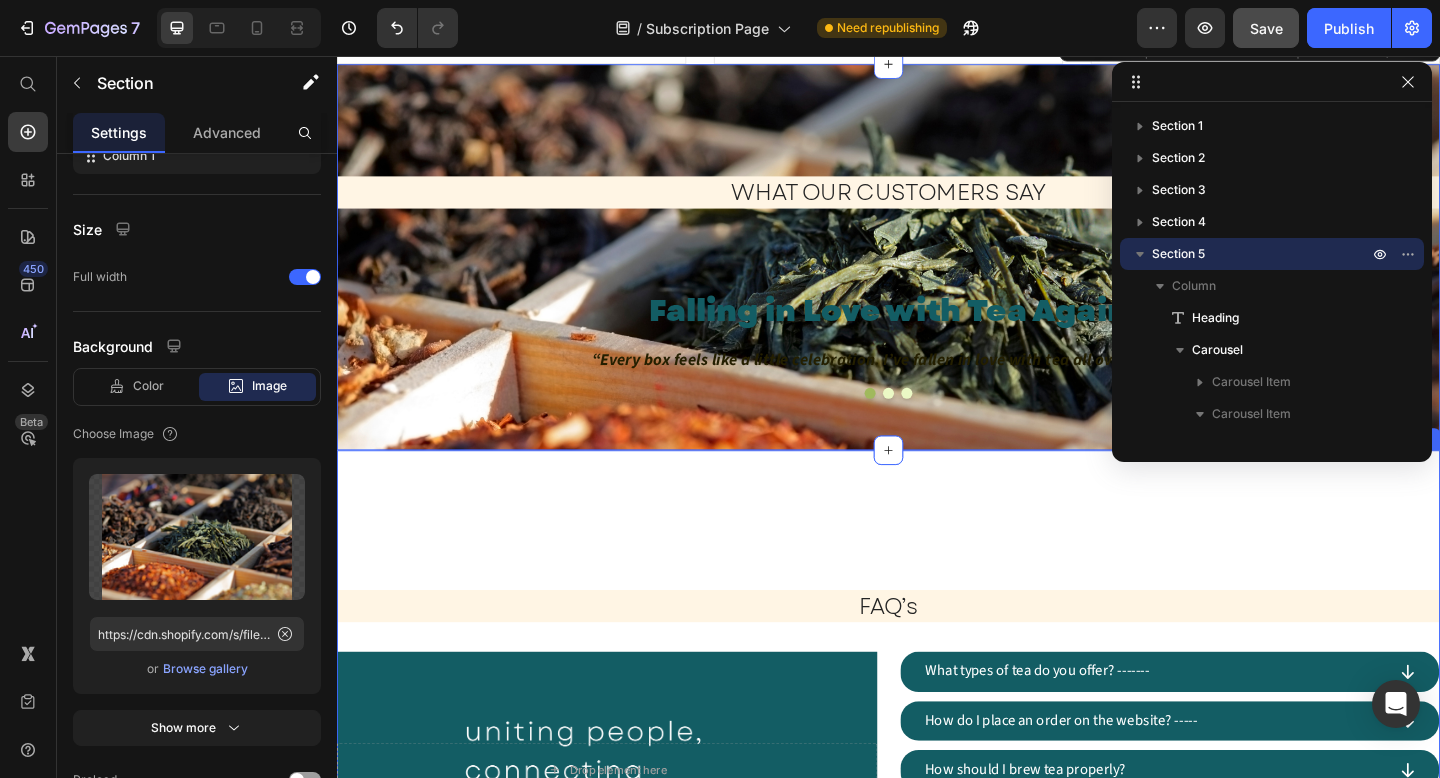 type 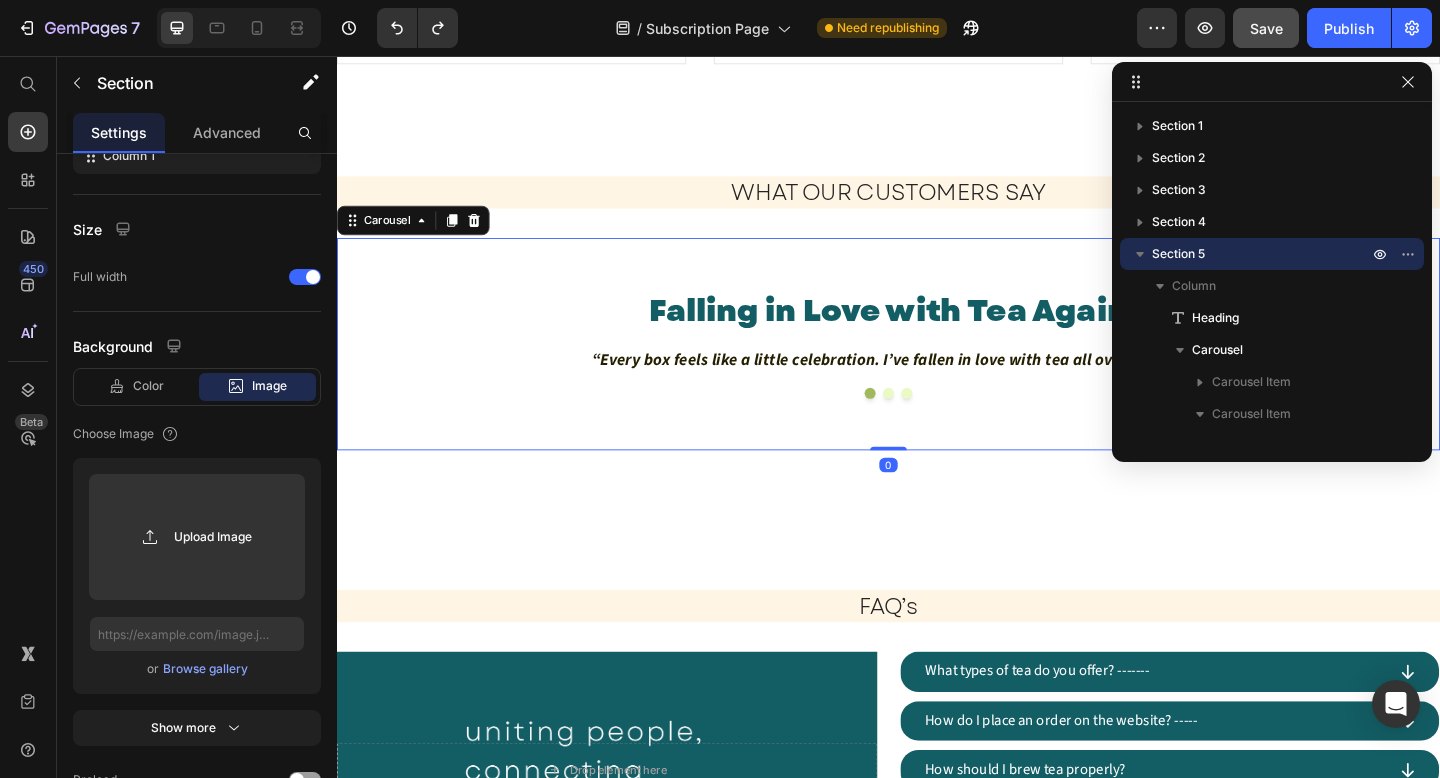 click on "Falling in Love with Tea Again Heading “Every box feels like a little celebration. I’ve fallen in love with tea all over again!”  Text Block Row Tea Surprises at Your Door Heading “I love trying new flavours without going to shops. Everything arrives beautifully packed.”  Text Block Row Falling in Love with Tea Again Heading “Every box feels like a little celebration. I’ve fallen in love with tea all over again!”  Text Block Row
Carousel   0" at bounding box center [937, 369] 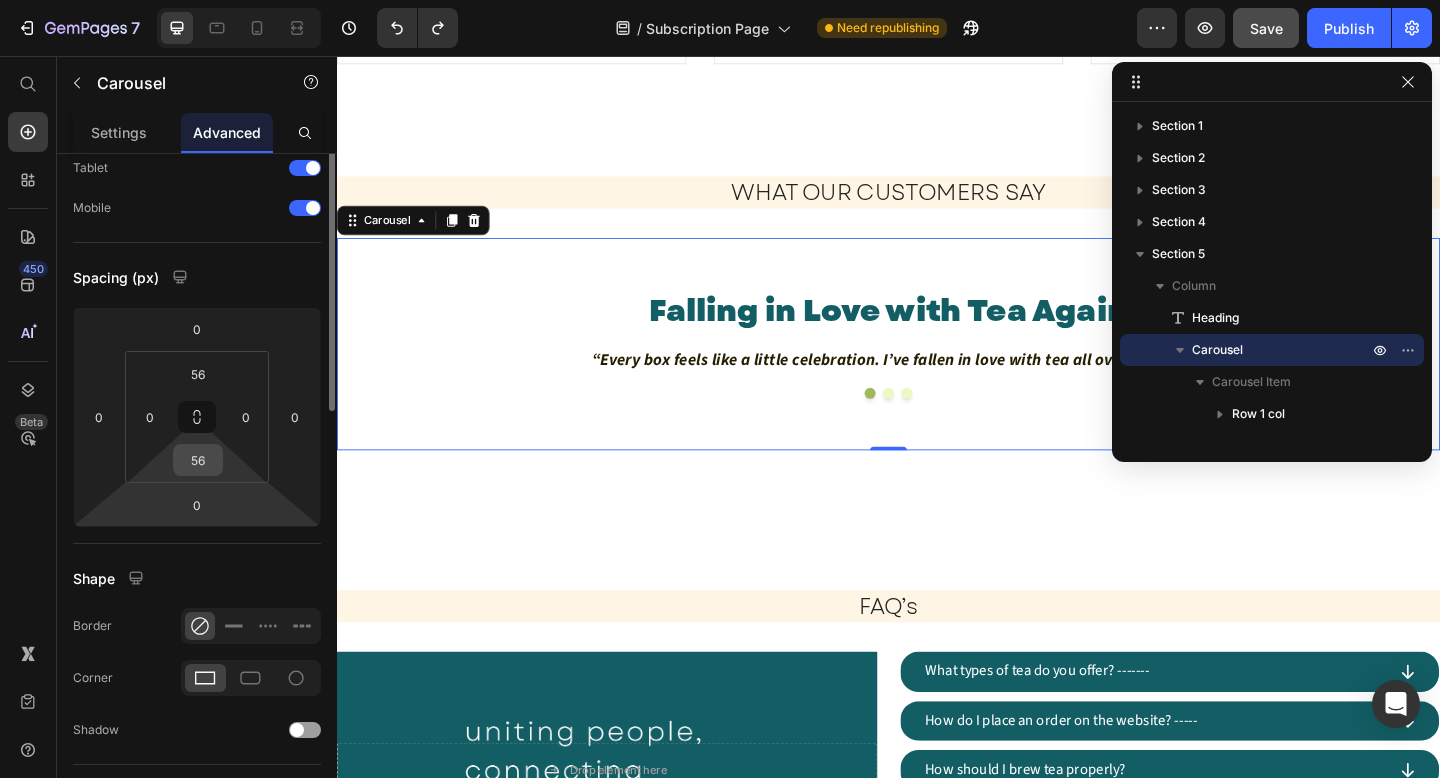 scroll, scrollTop: 0, scrollLeft: 0, axis: both 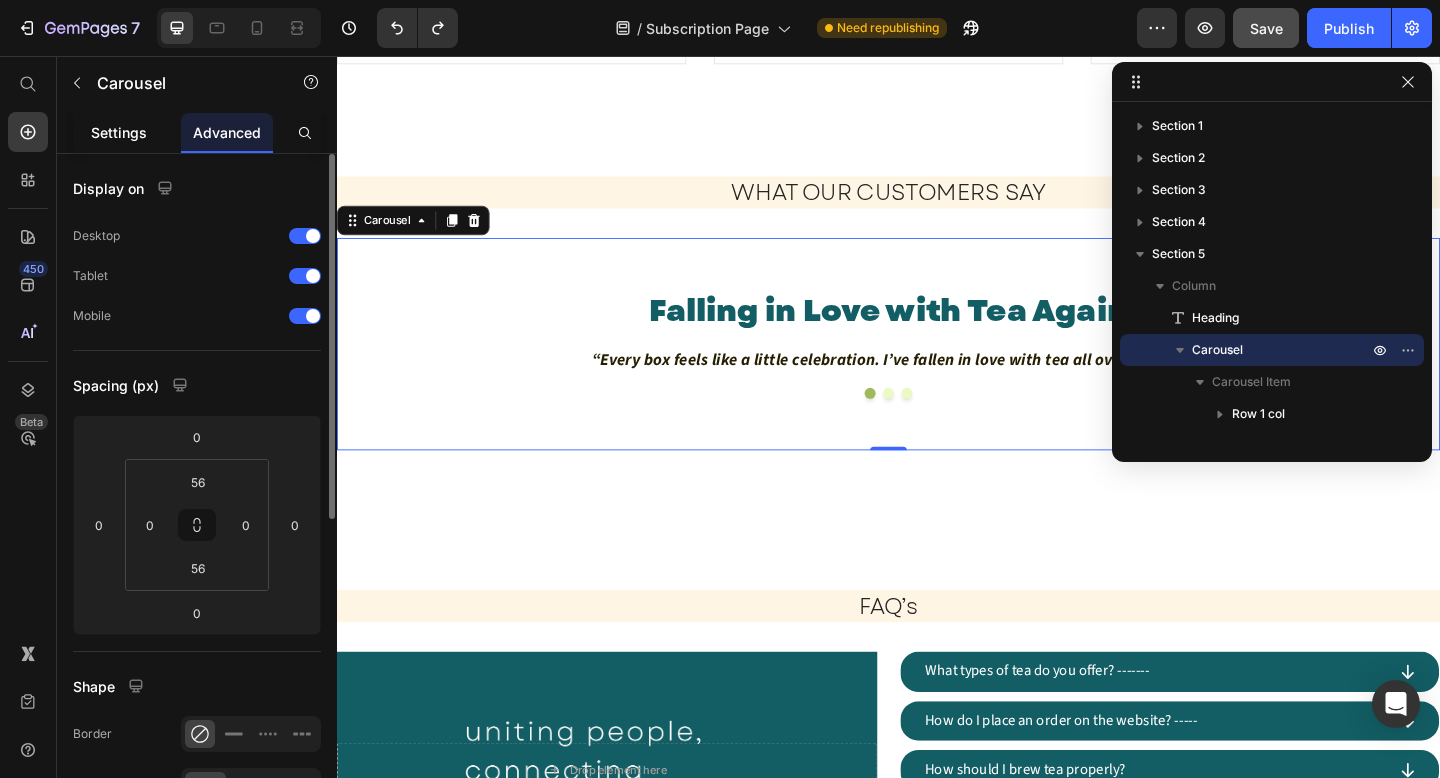 click on "Settings" at bounding box center [119, 132] 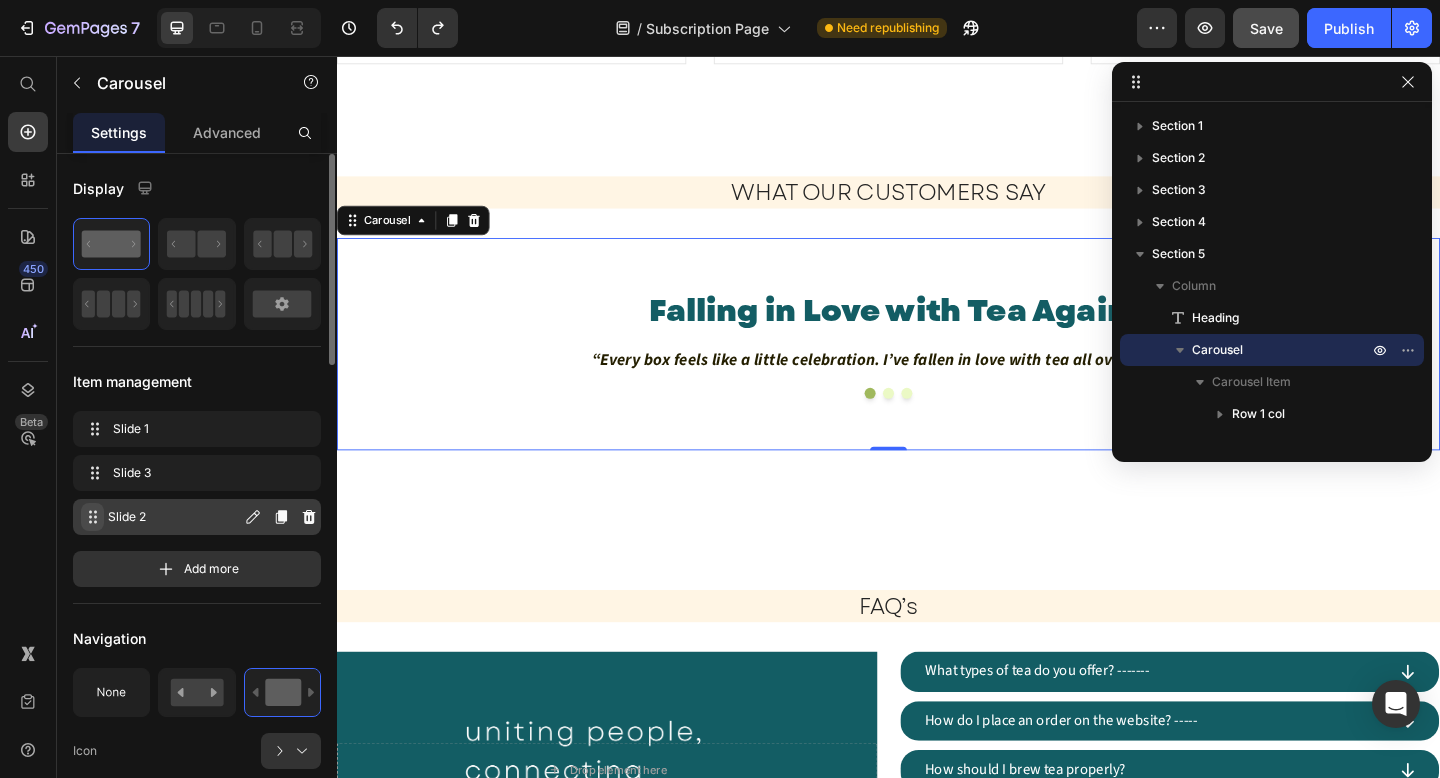 click 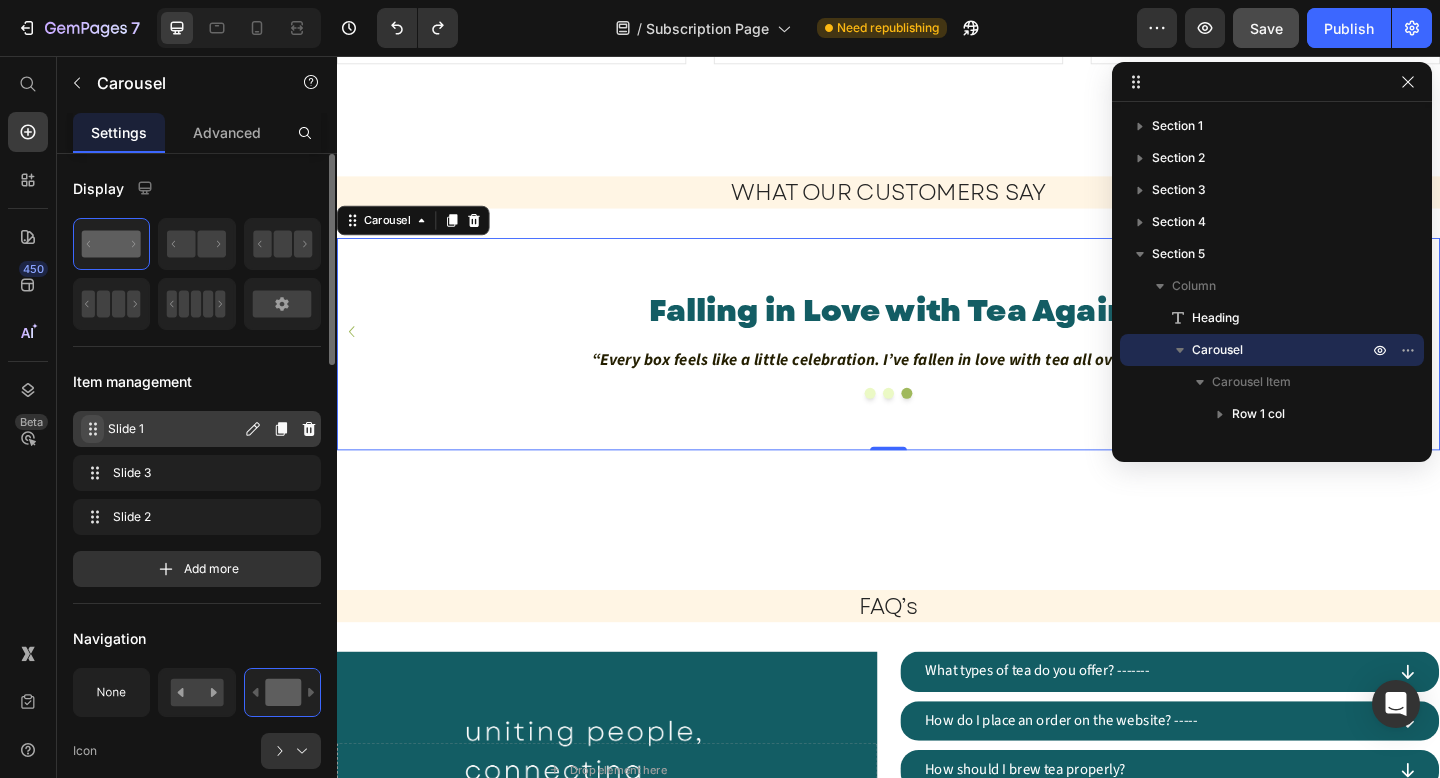 click 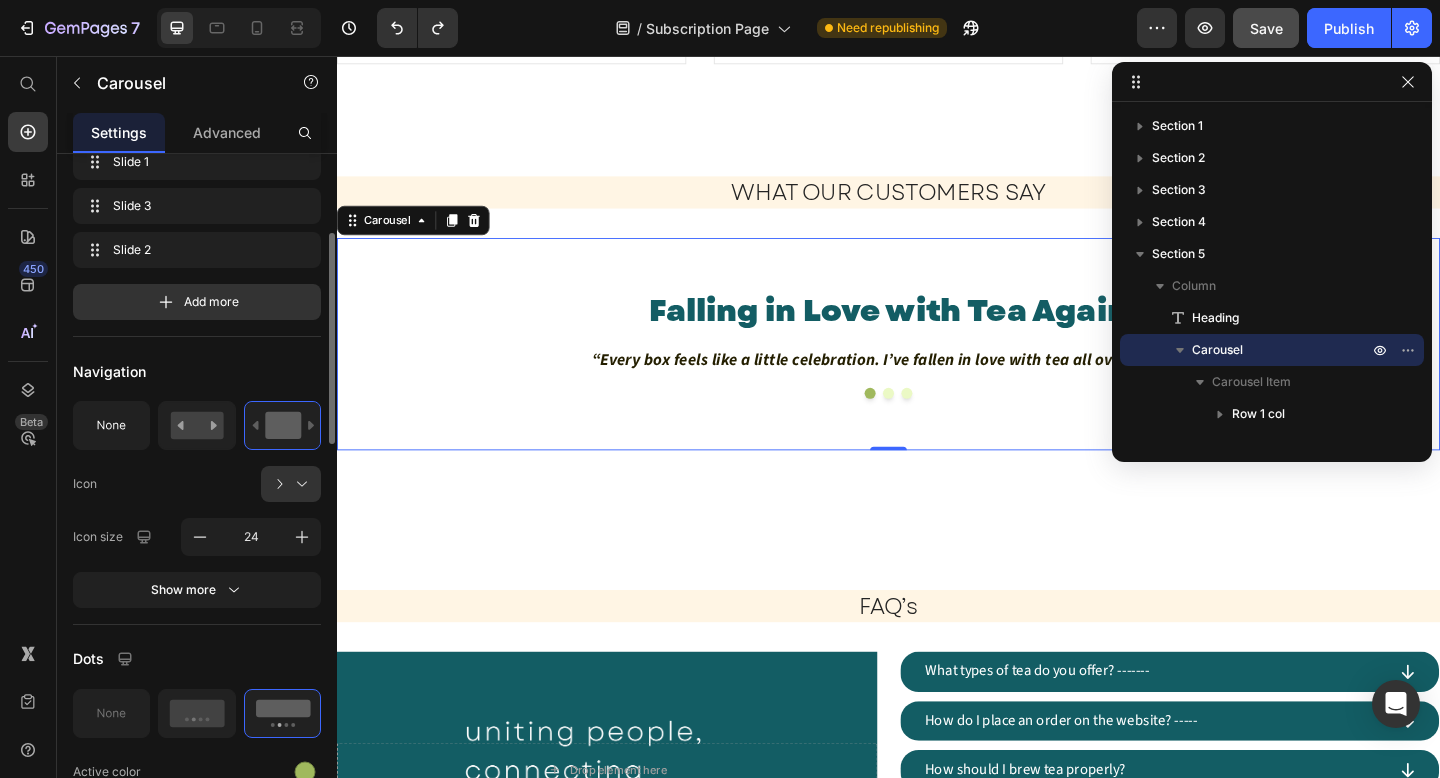 scroll, scrollTop: 270, scrollLeft: 0, axis: vertical 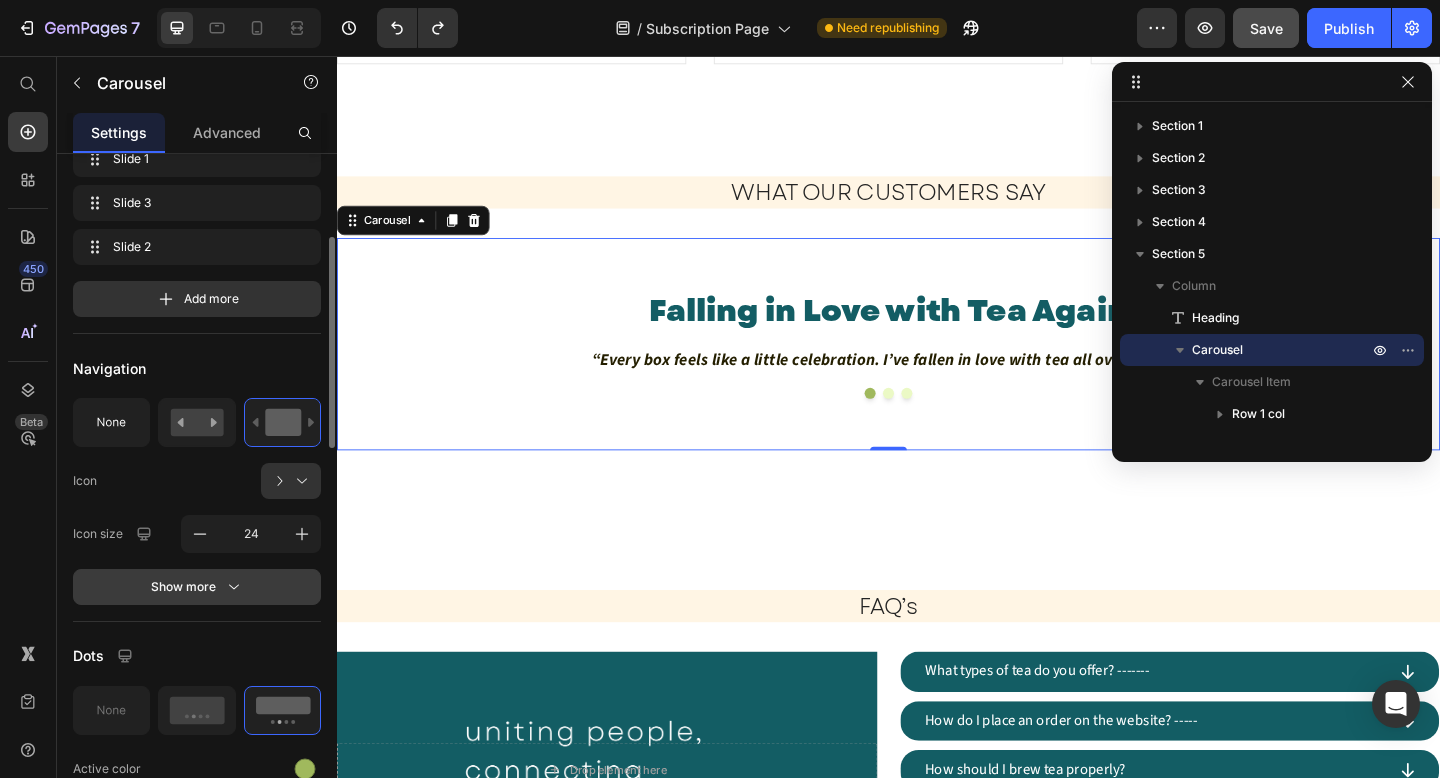 click on "Show more" at bounding box center [197, 587] 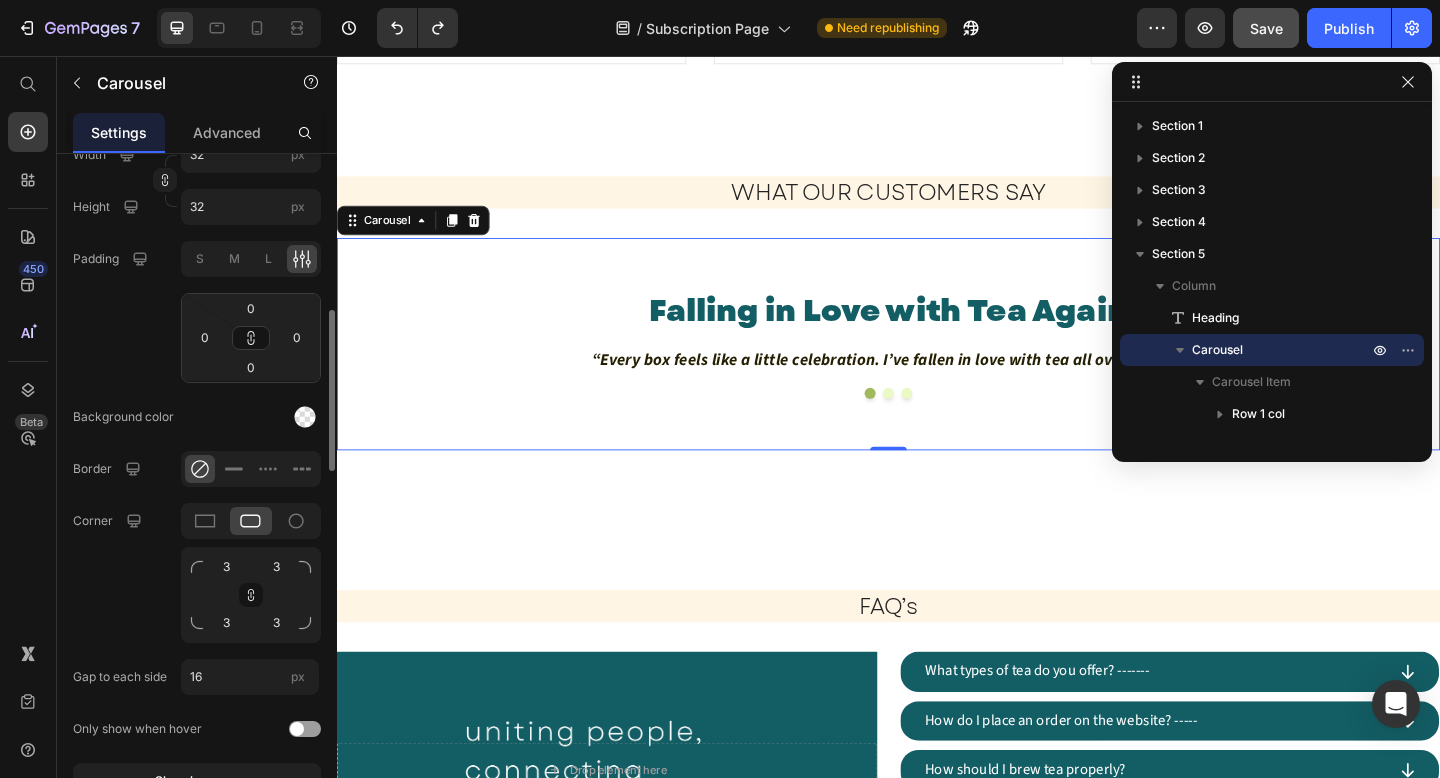 scroll, scrollTop: 755, scrollLeft: 0, axis: vertical 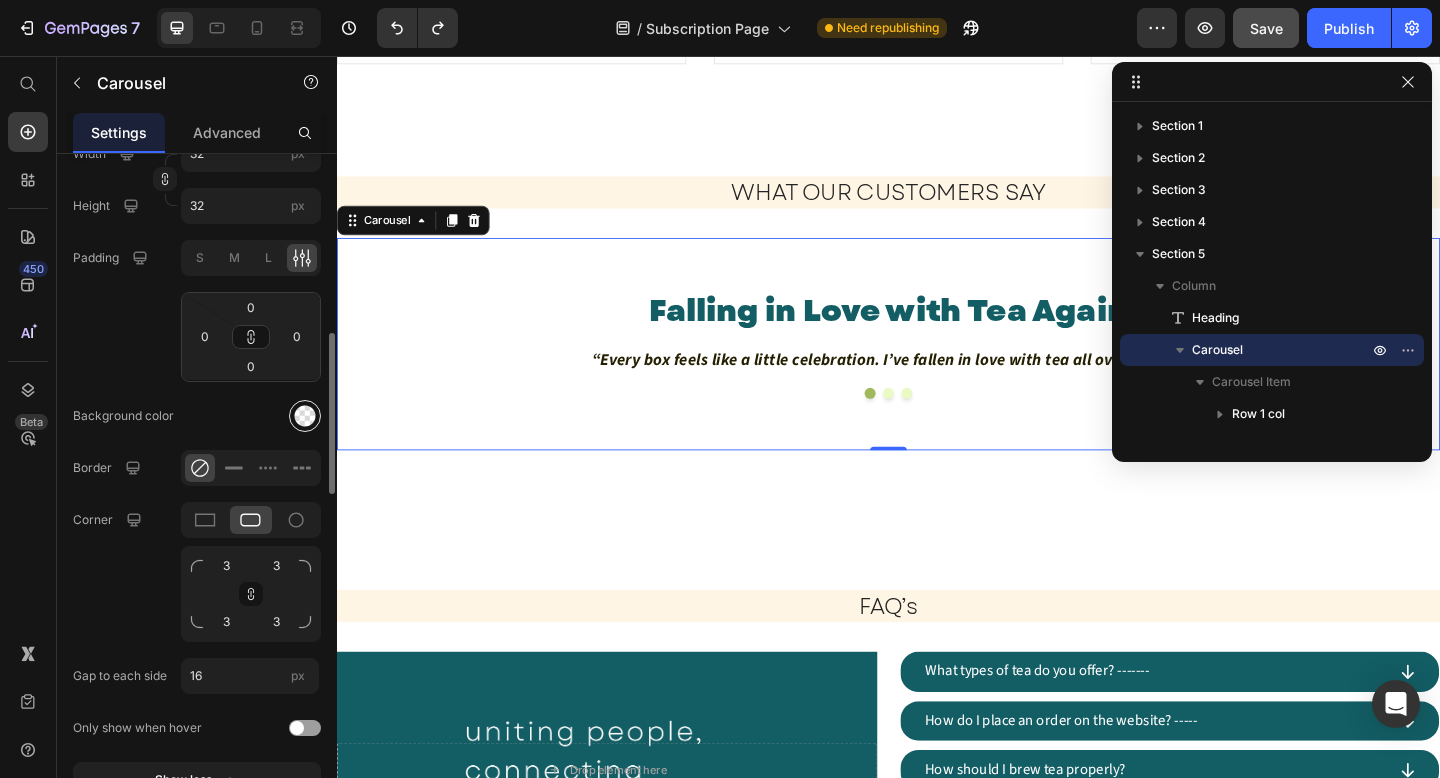 click at bounding box center (305, 416) 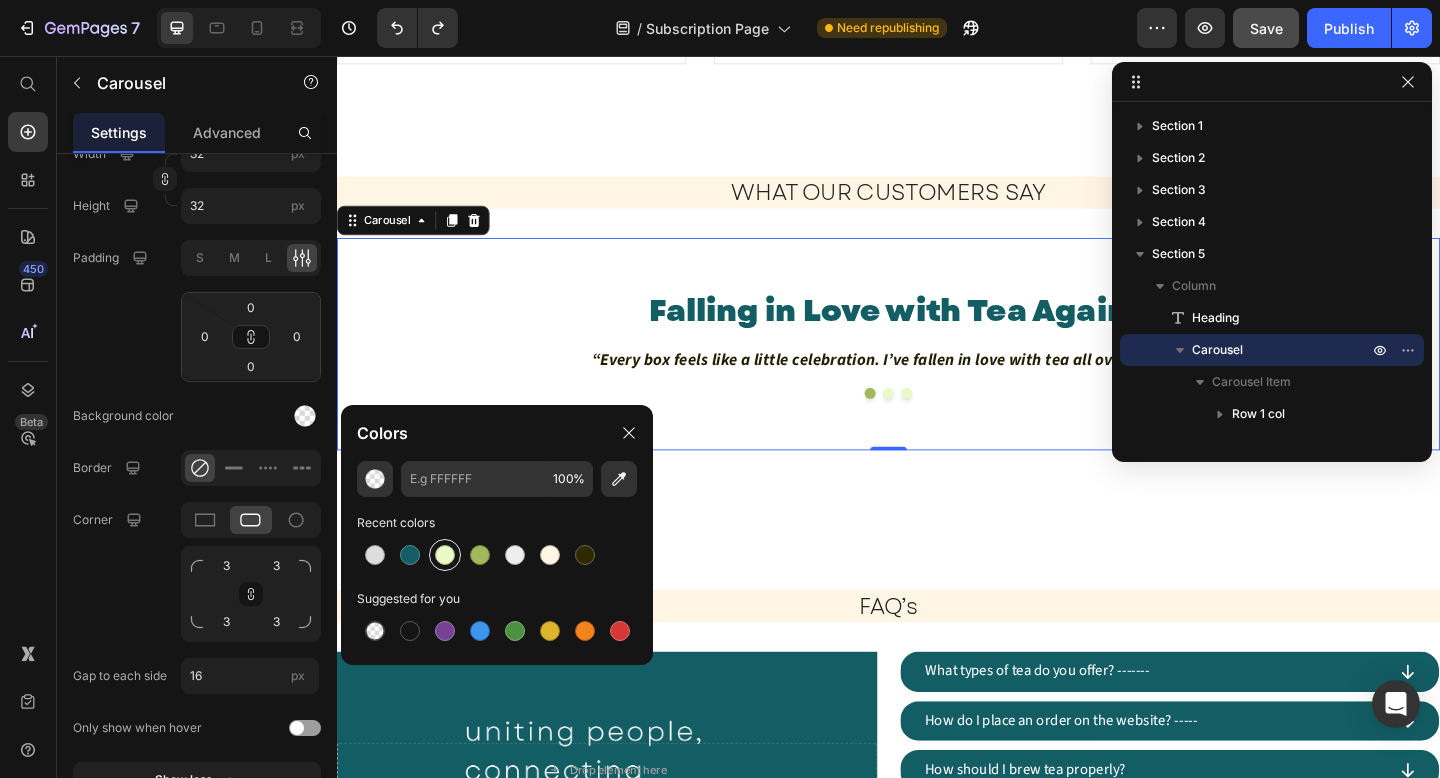 click at bounding box center (445, 555) 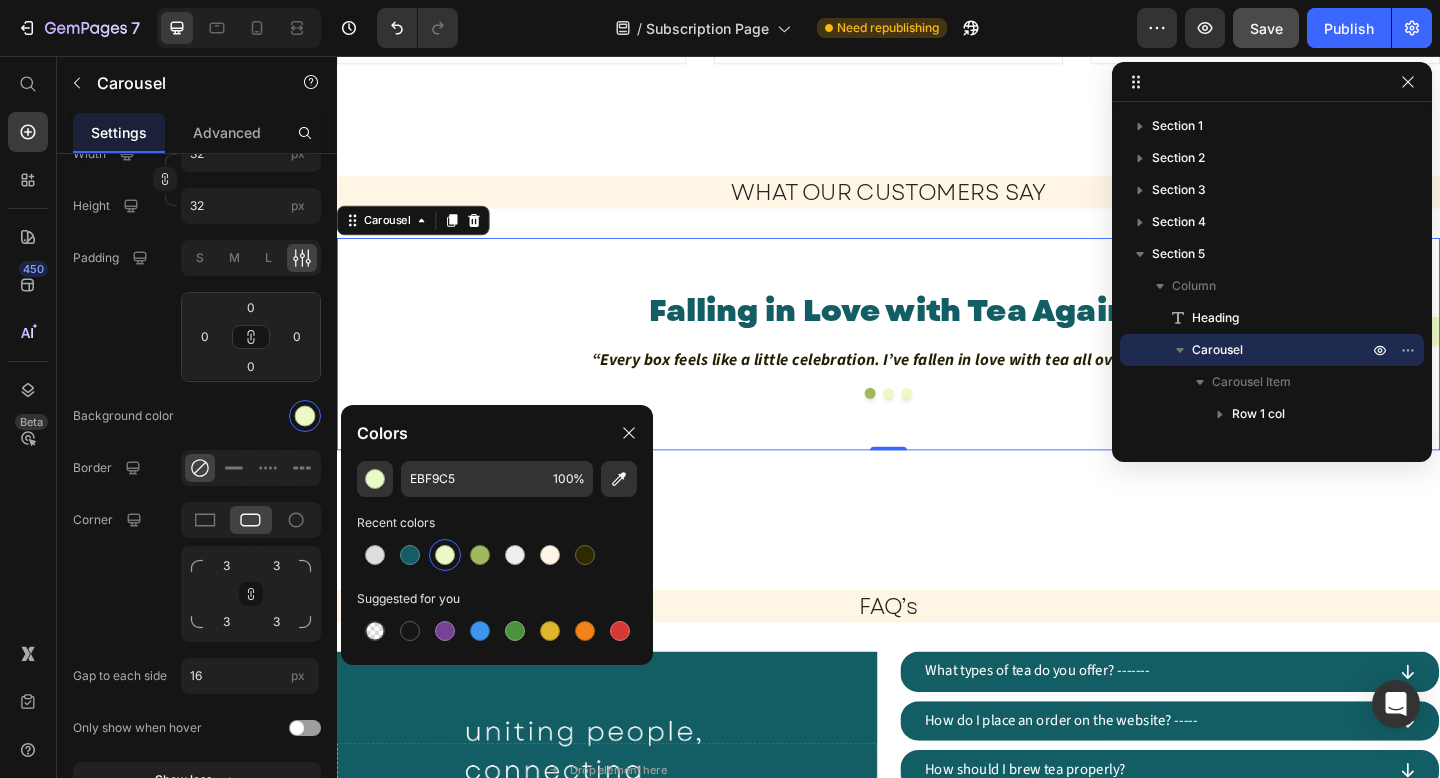 click at bounding box center [445, 555] 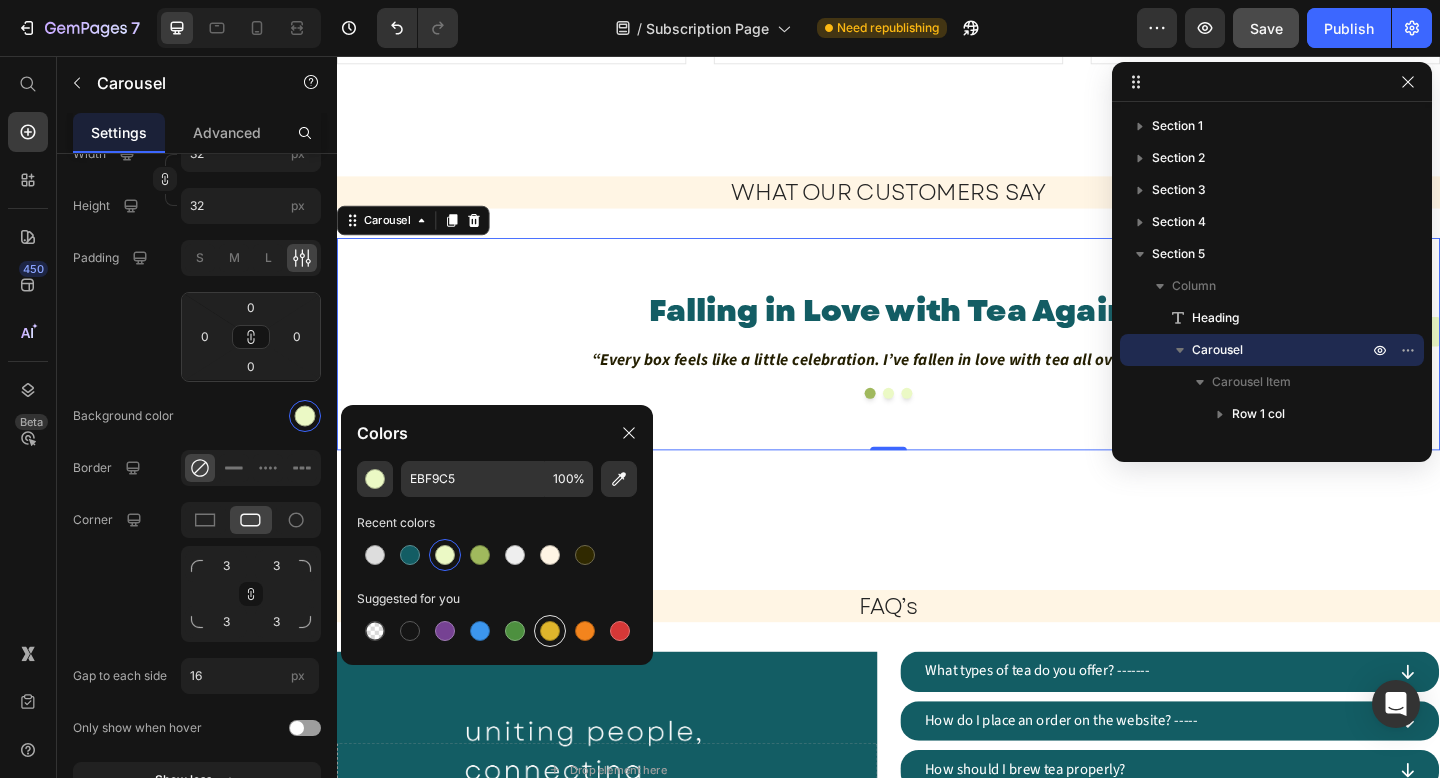 click at bounding box center [550, 631] 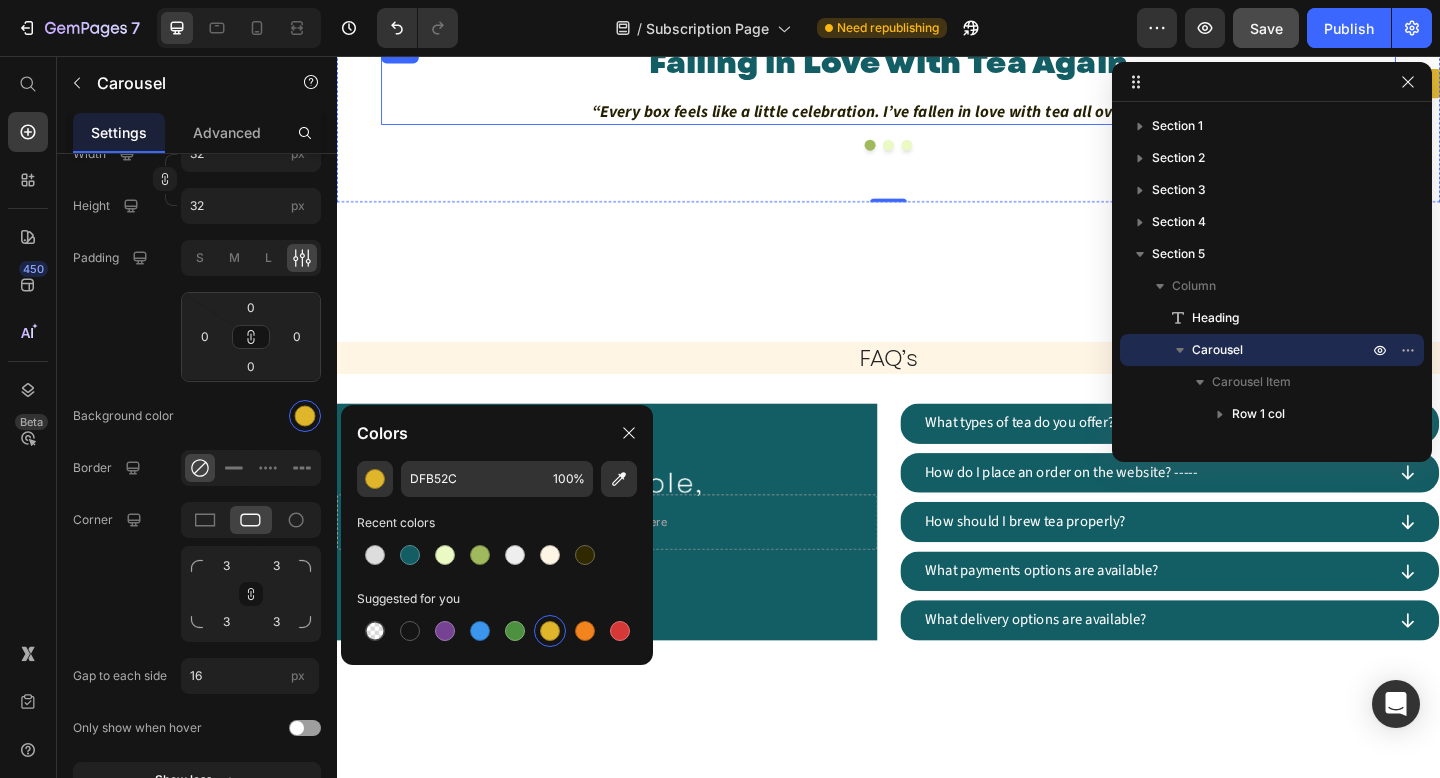 scroll, scrollTop: 2079, scrollLeft: 0, axis: vertical 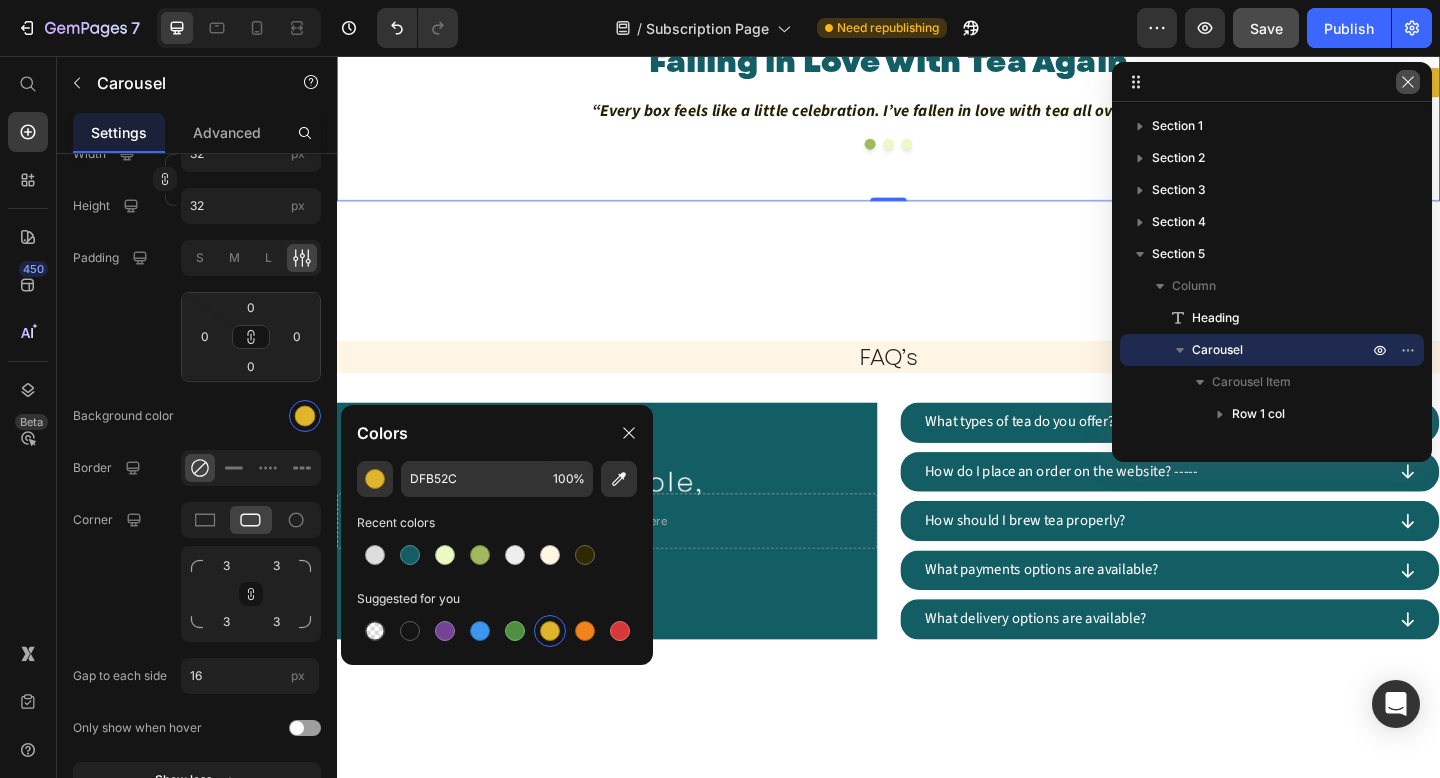 click at bounding box center (1408, 82) 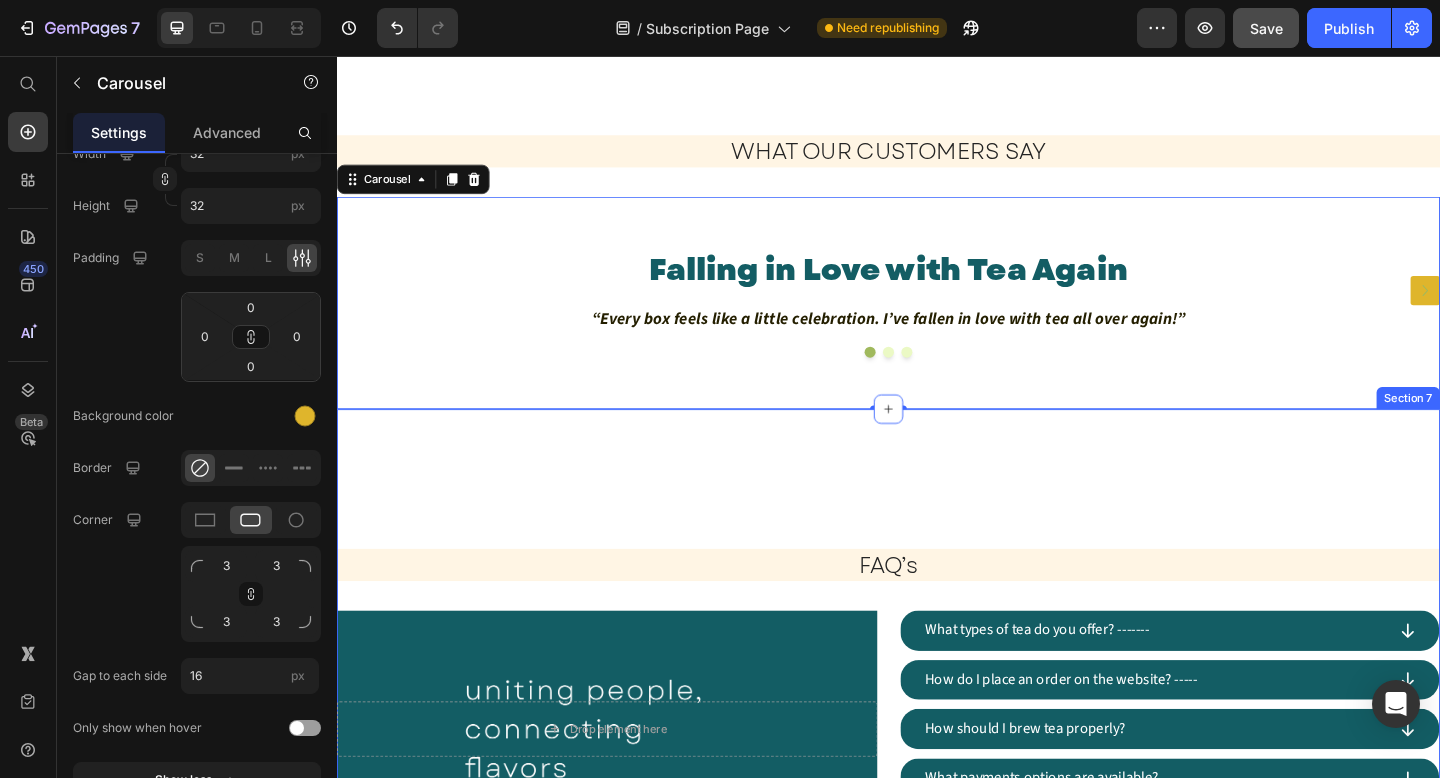 scroll, scrollTop: 1847, scrollLeft: 0, axis: vertical 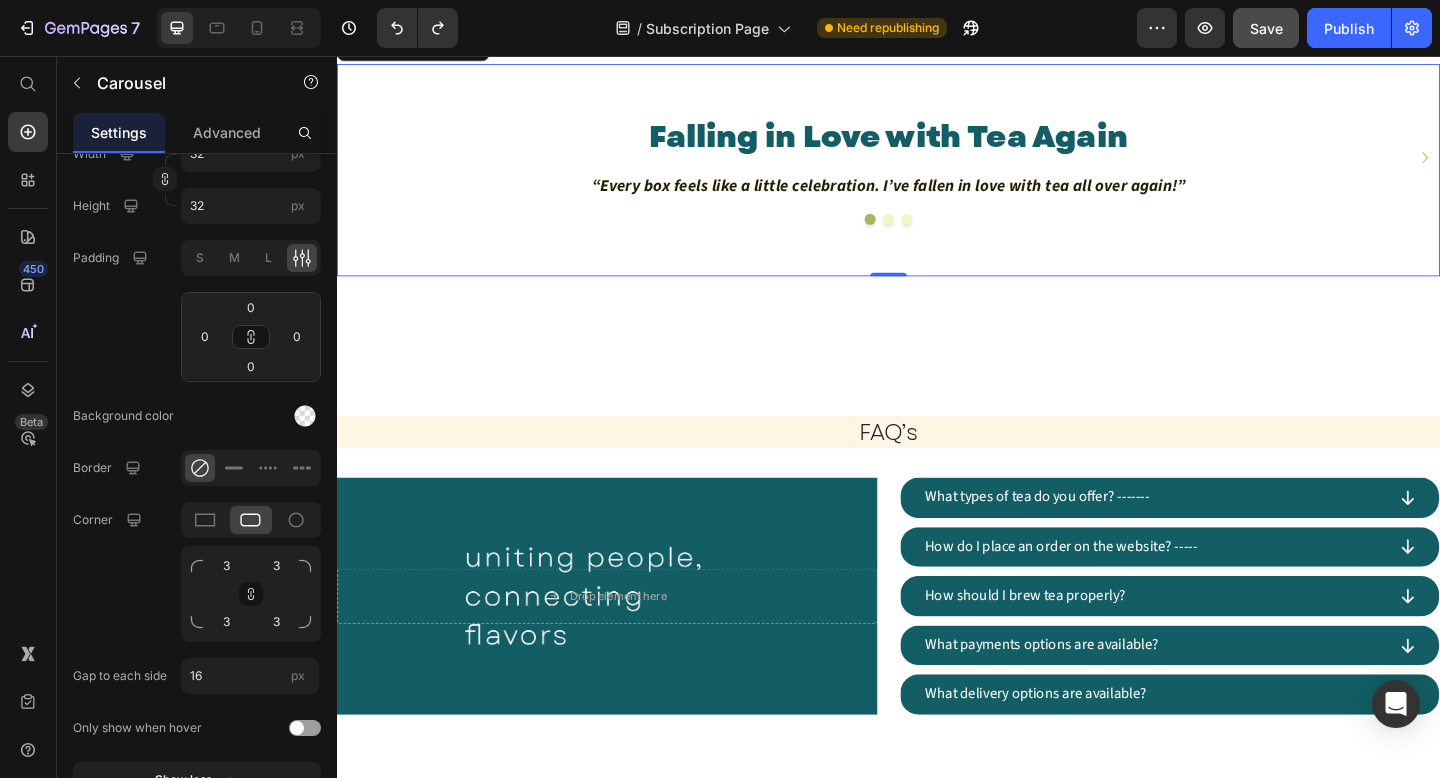 click on "Falling in Love with Tea Again Heading “Every box feels like a little celebration. I’ve fallen in love with tea all over again!”  Text Block Row Tea Surprises at Your Door Heading “I love trying new flavours without going to shops. Everything arrives beautifully packed.”  Text Block Row Falling in Love with Tea Again Heading “Every box feels like a little celebration. I’ve fallen in love with tea all over again!”  Text Block Row
Carousel   0" at bounding box center [937, 180] 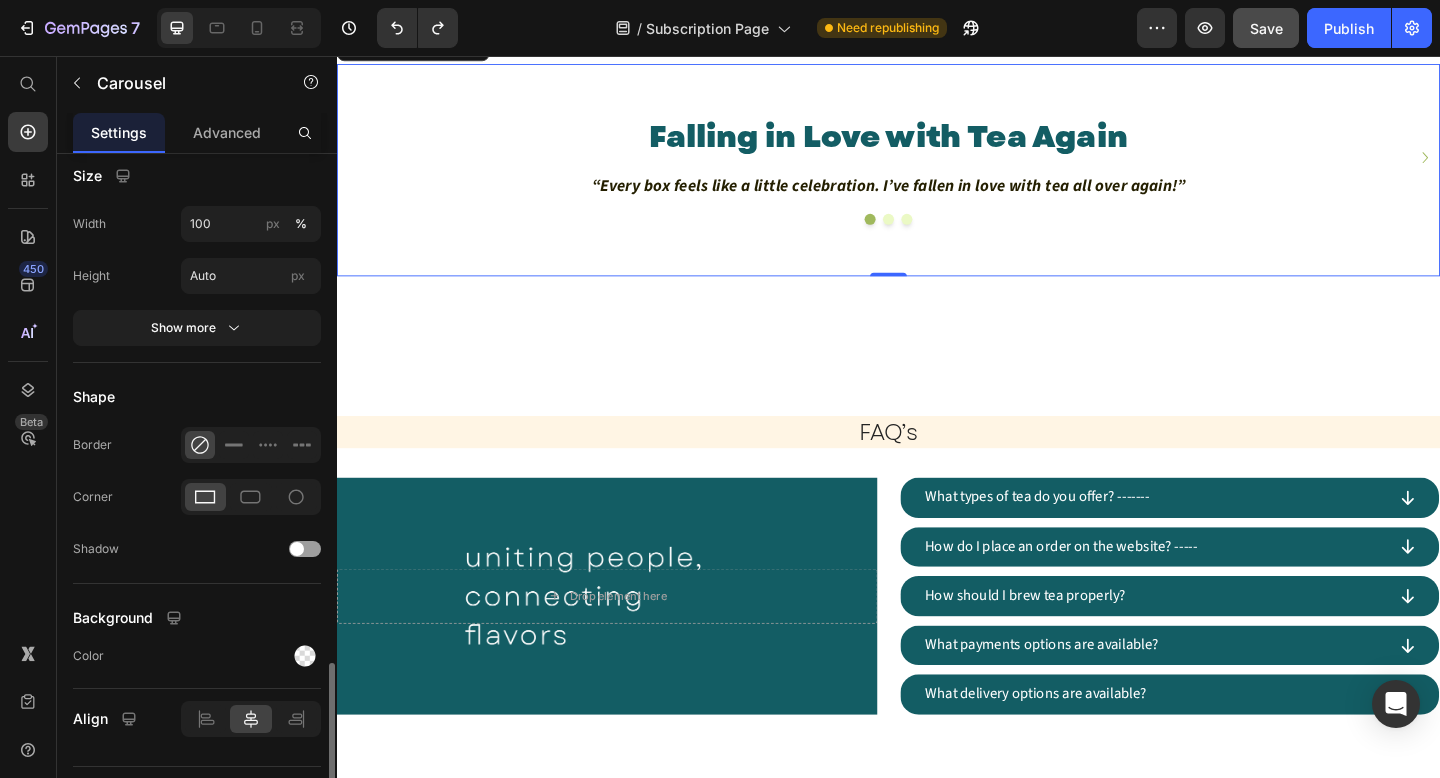 scroll, scrollTop: 2191, scrollLeft: 0, axis: vertical 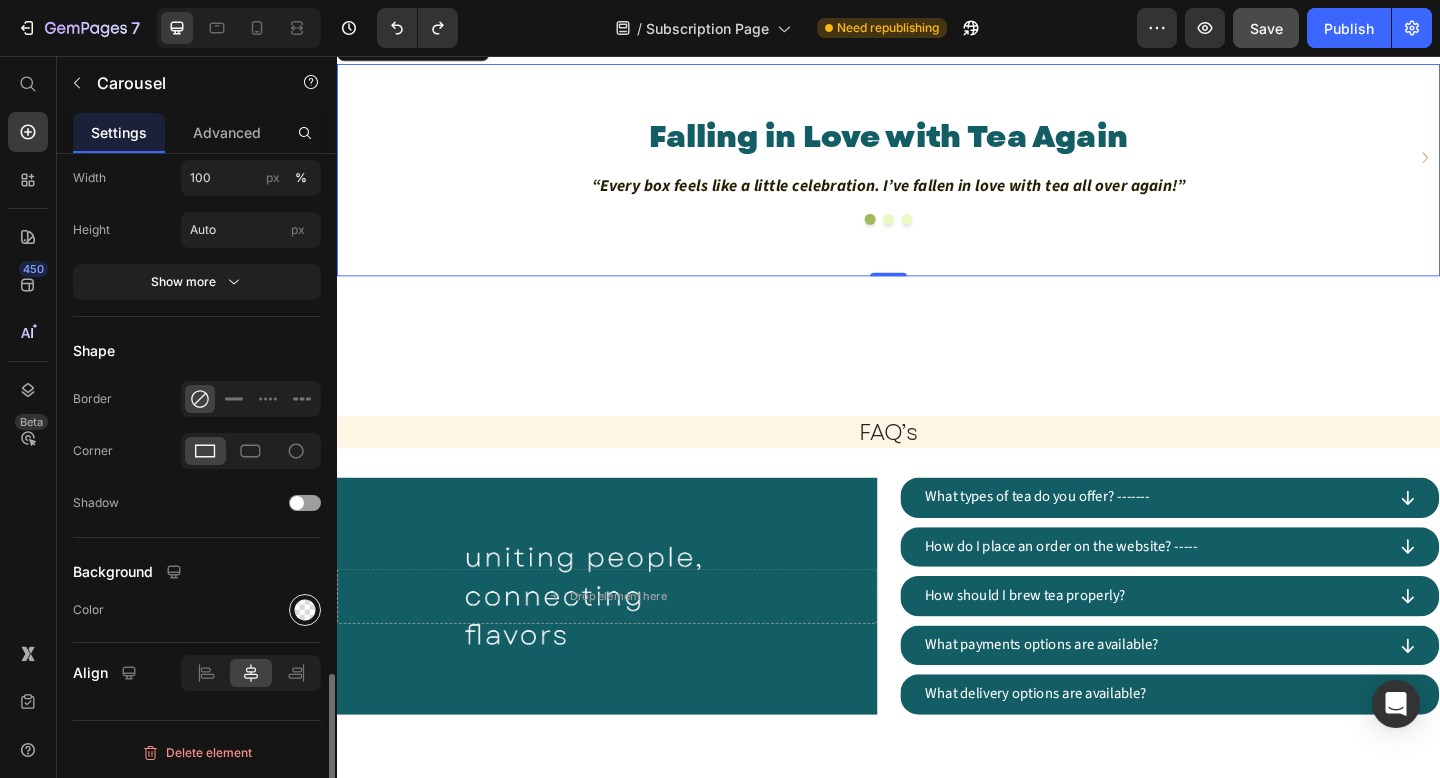 click at bounding box center [305, 610] 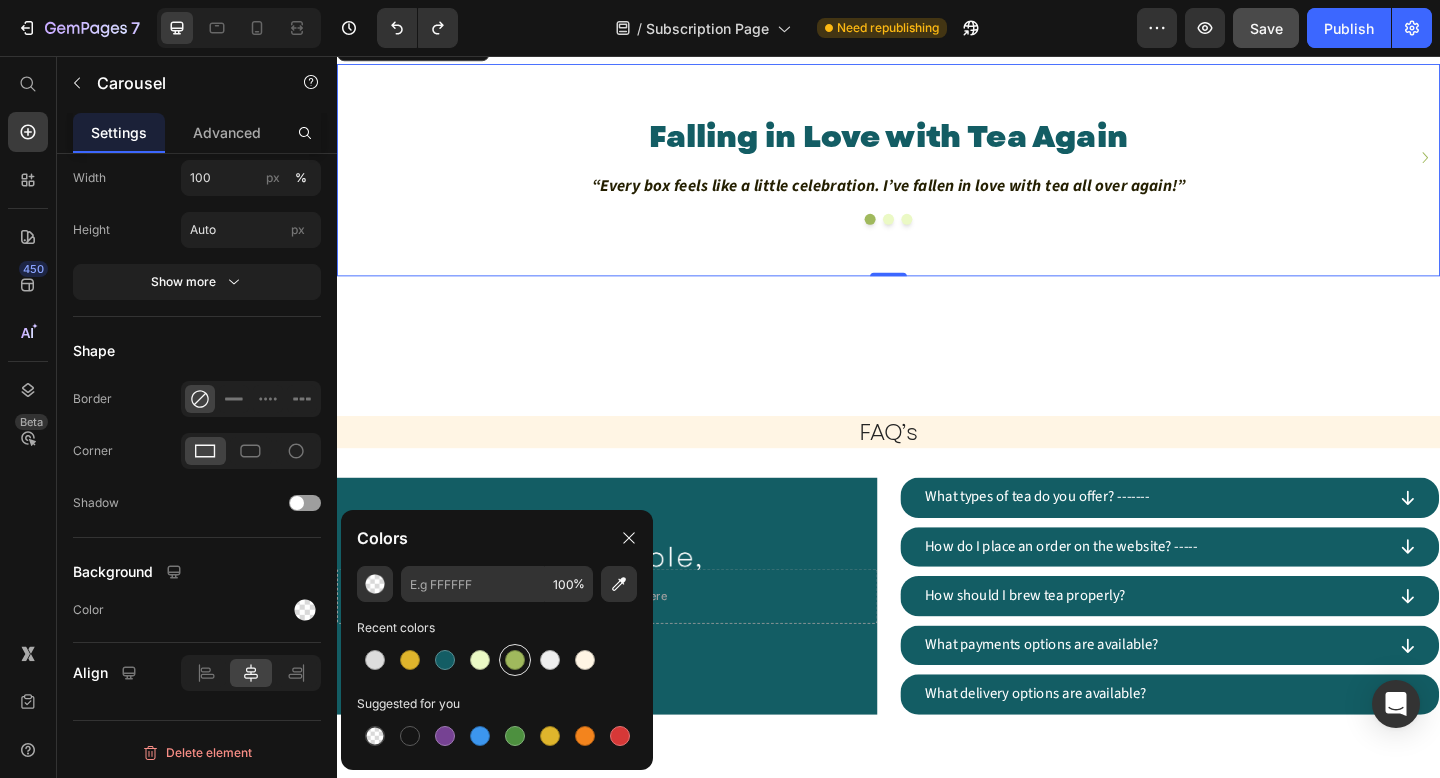 click at bounding box center [515, 660] 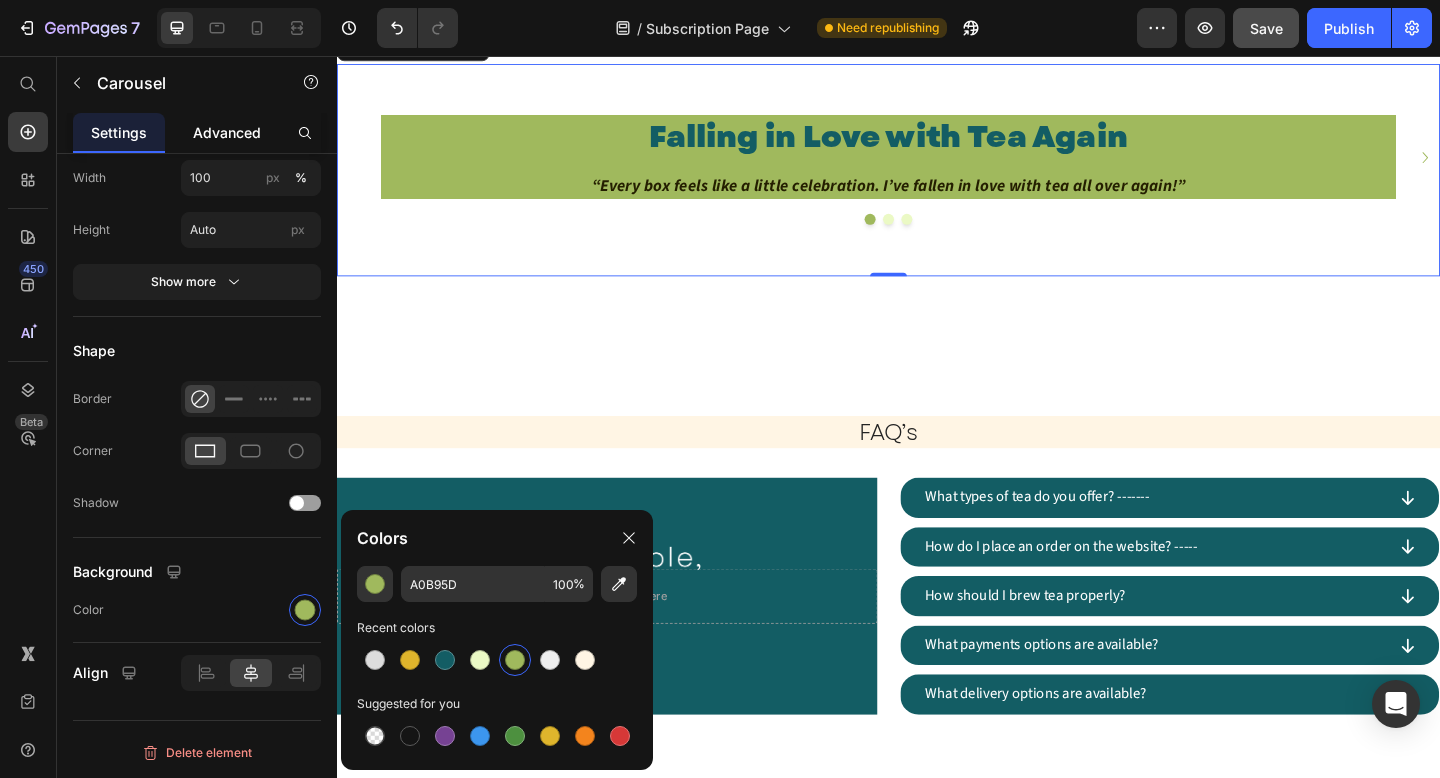click on "Advanced" at bounding box center (227, 132) 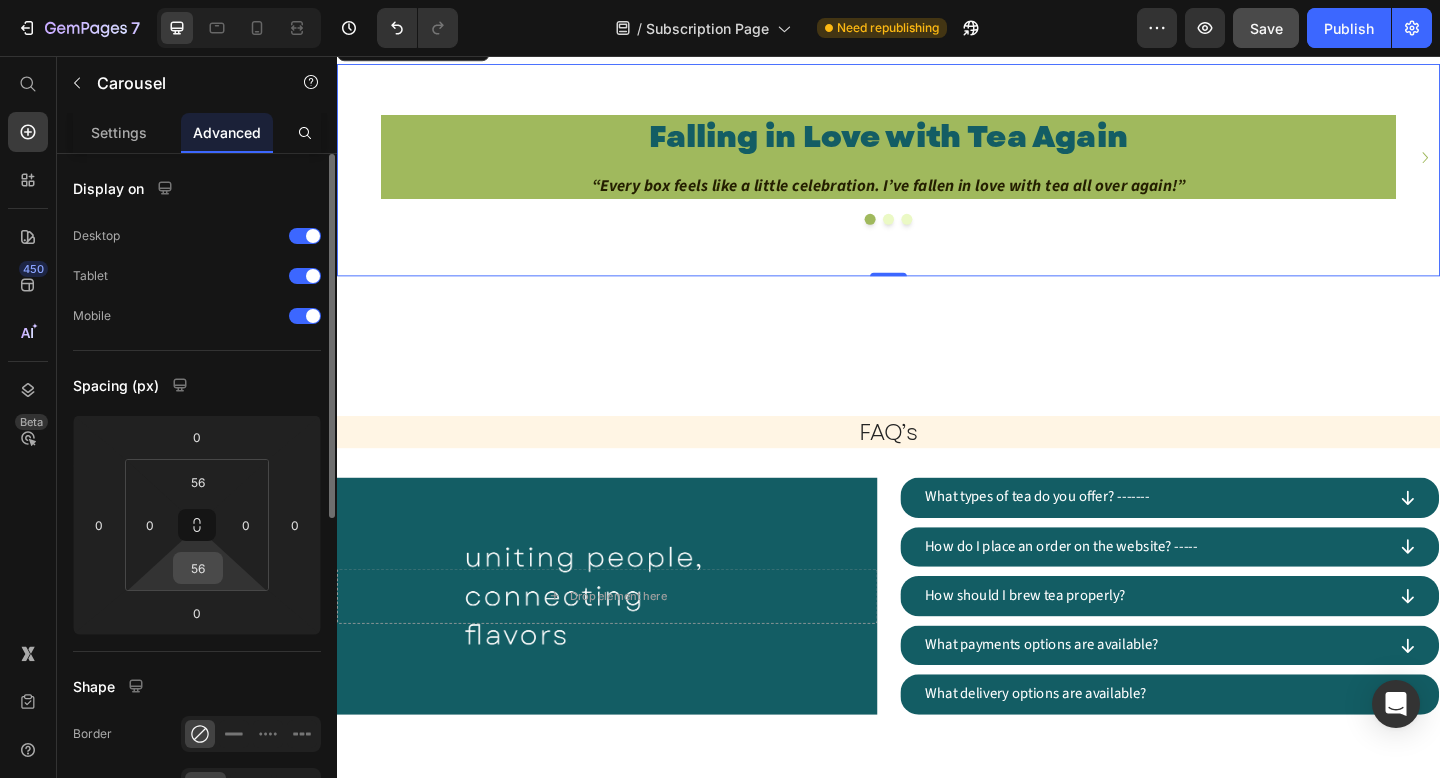 click on "56" at bounding box center [198, 568] 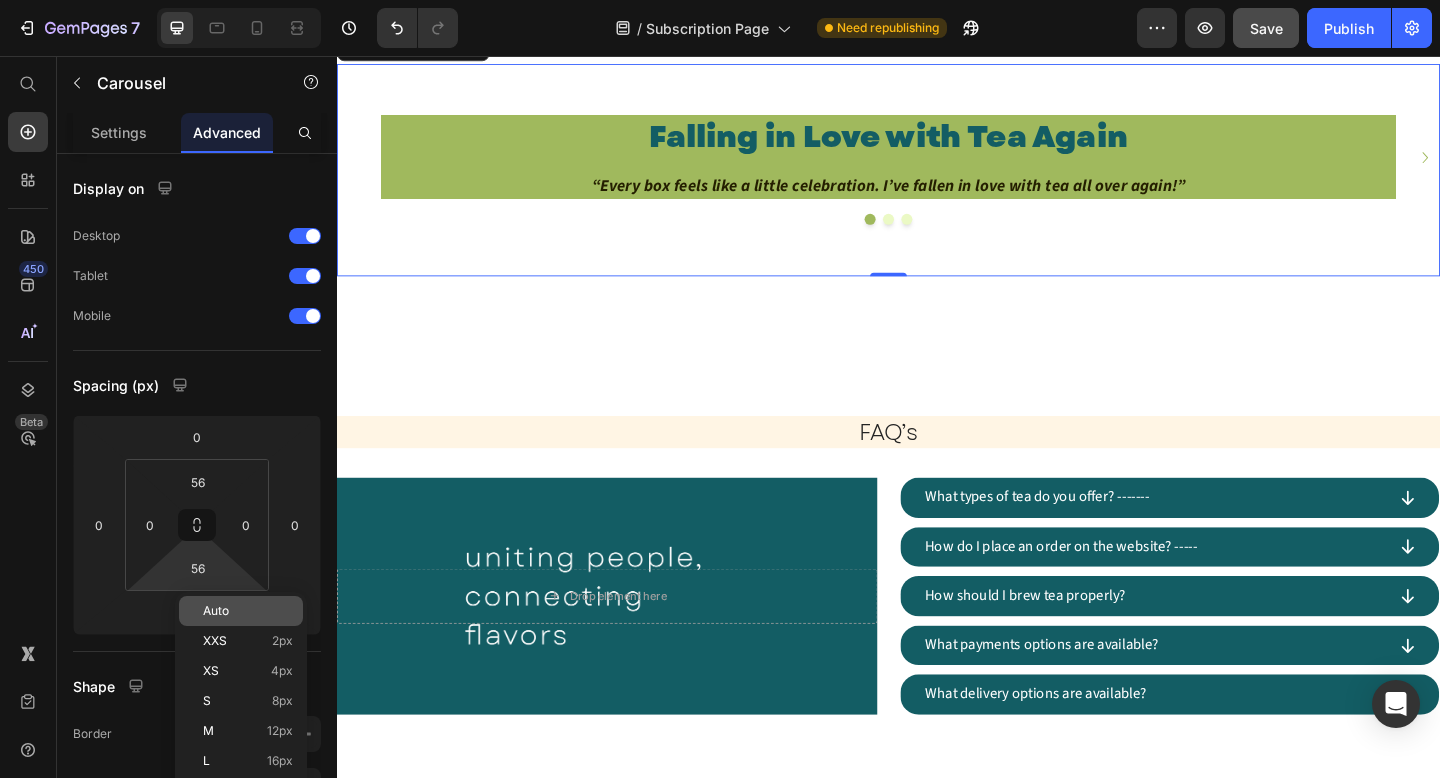 click on "Auto" at bounding box center (216, 611) 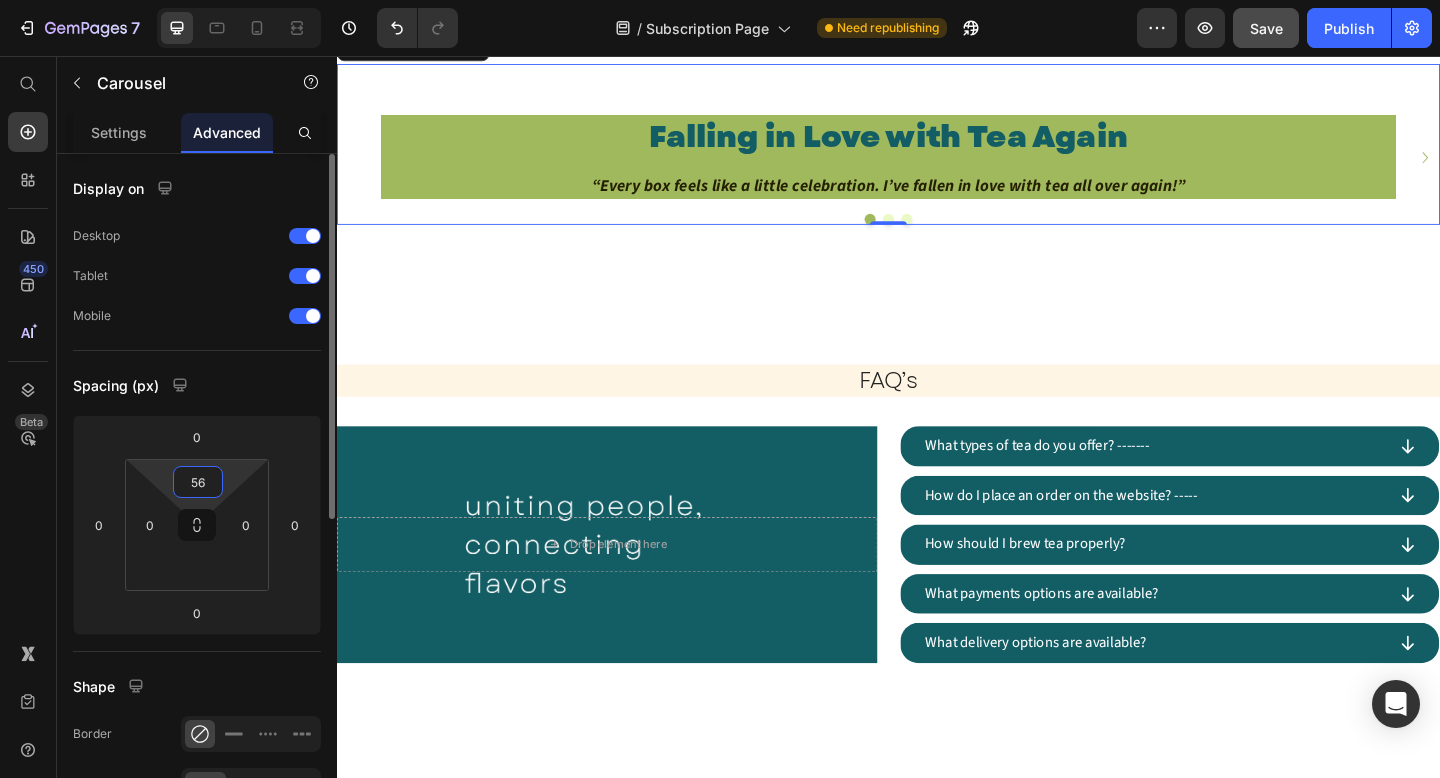 click on "56" at bounding box center [198, 482] 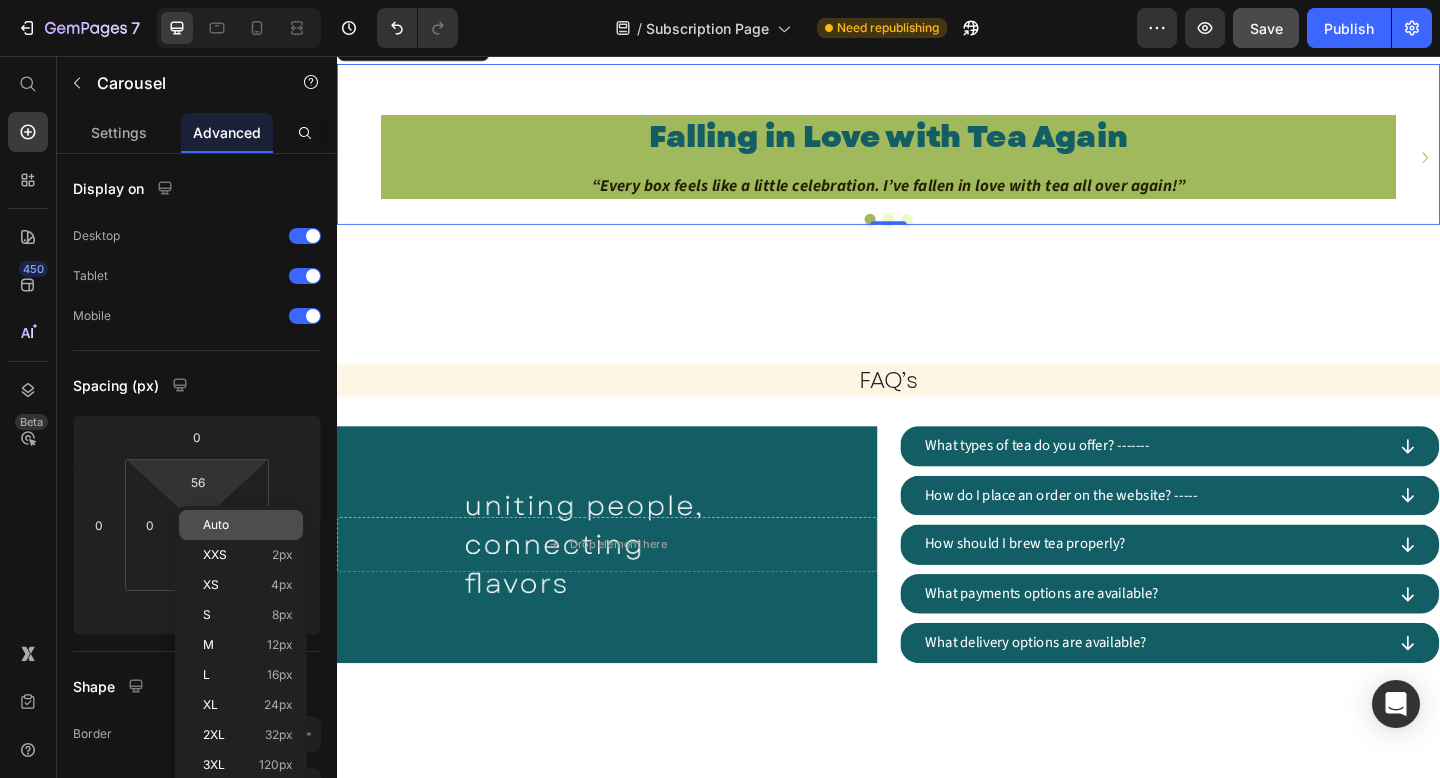 click on "Auto" at bounding box center (216, 525) 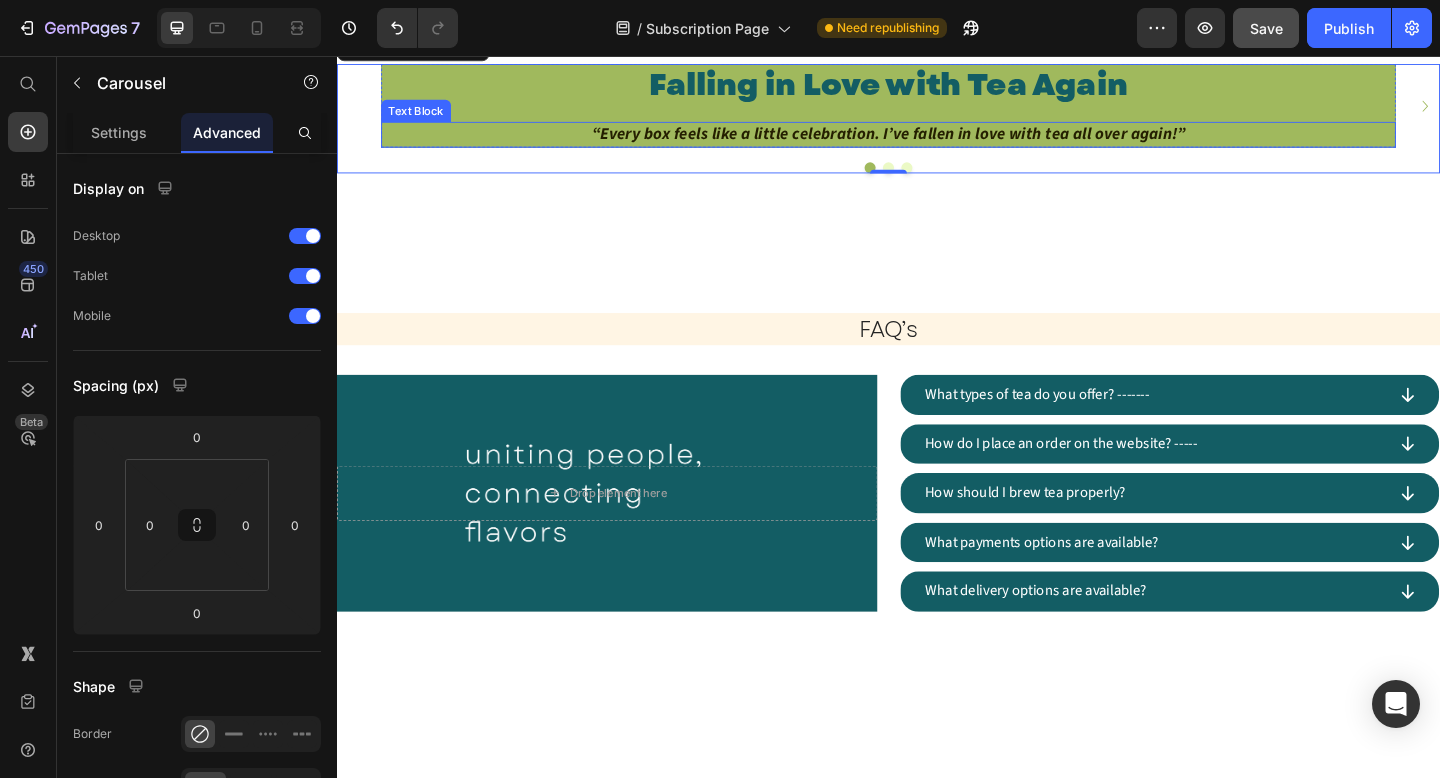 click on "“Every box feels like a little celebration. I’ve fallen in love with tea all over again!”" at bounding box center [937, 141] 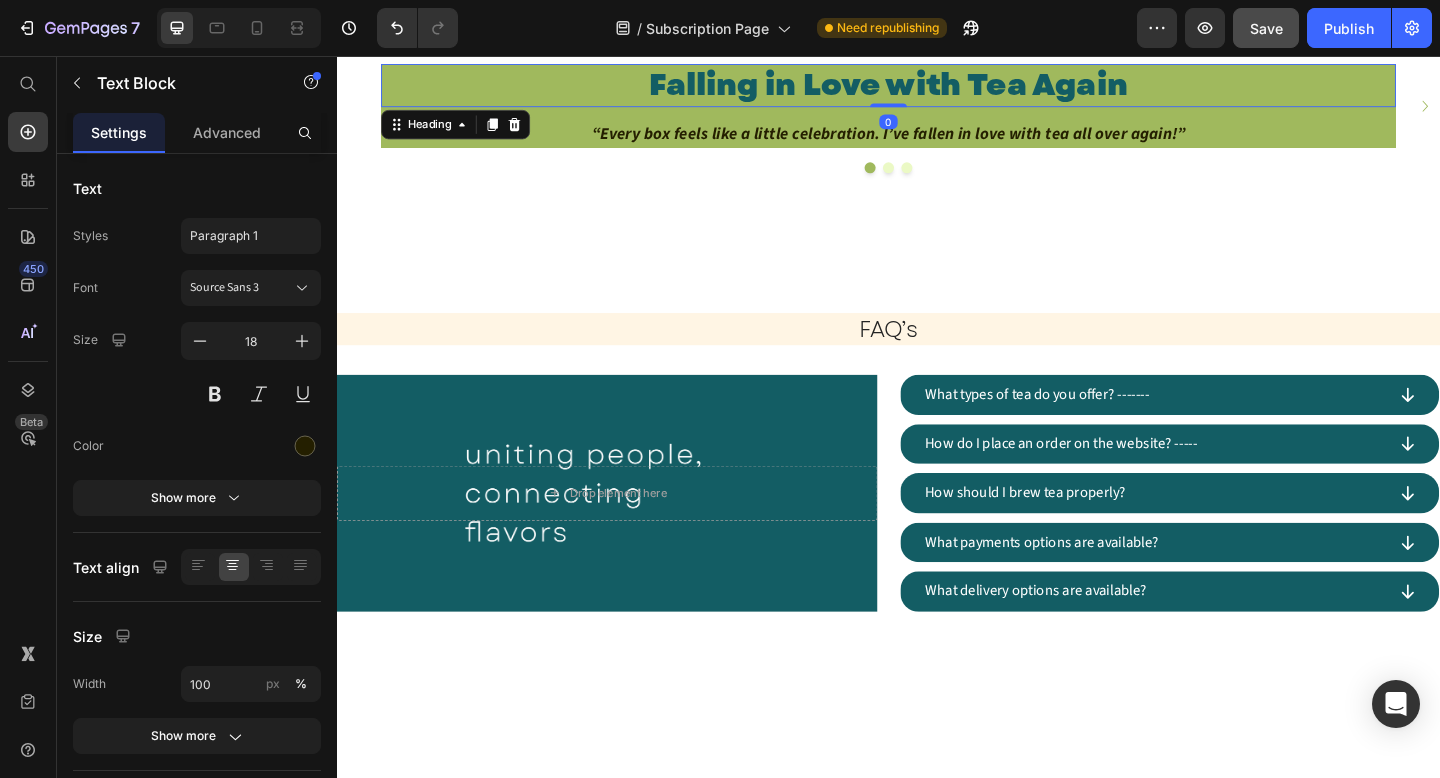 click on "Falling in Love with Tea Again" at bounding box center (937, 88) 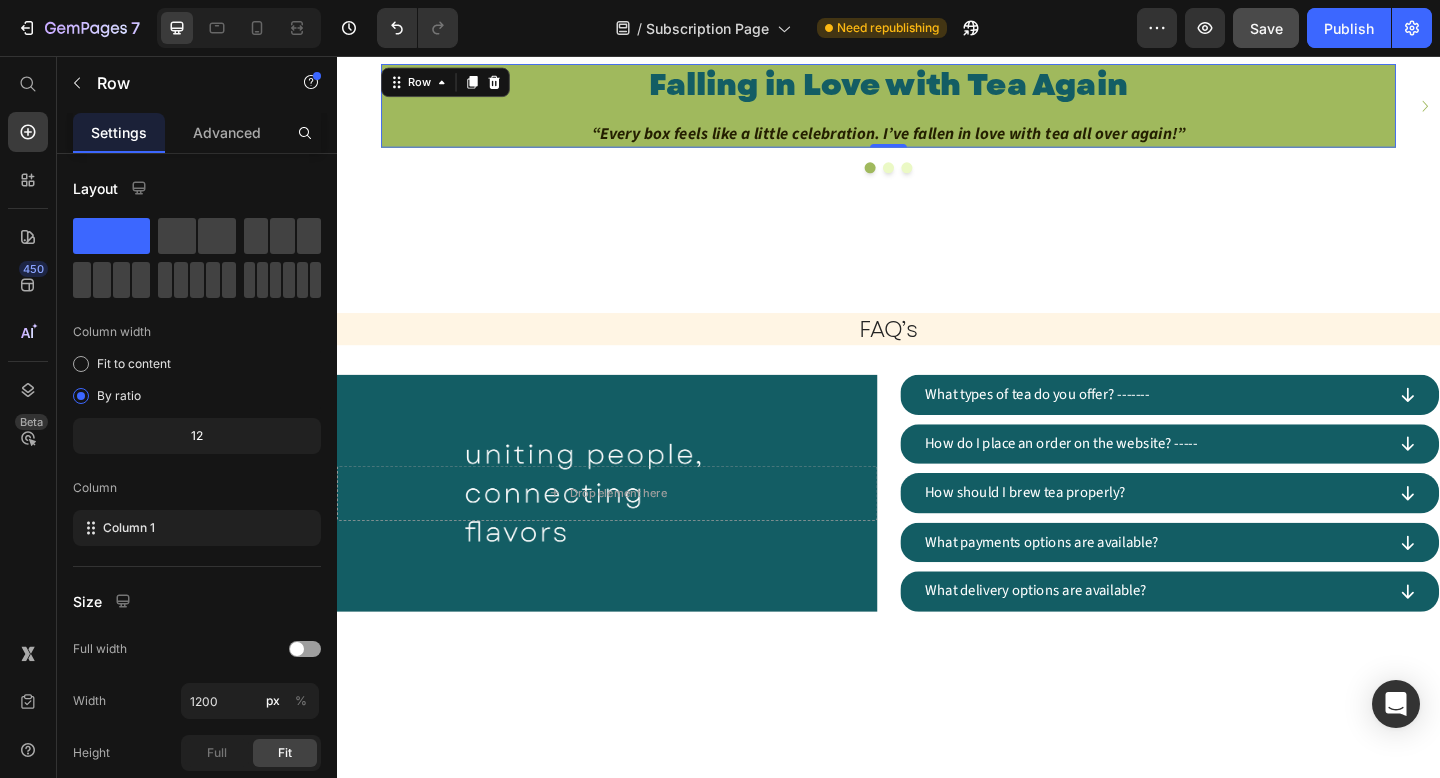 click on "Falling in Love with Tea Again Heading “Every box feels like a little celebration. I’ve fallen in love with tea all over again!”  Text Block" at bounding box center [937, 110] 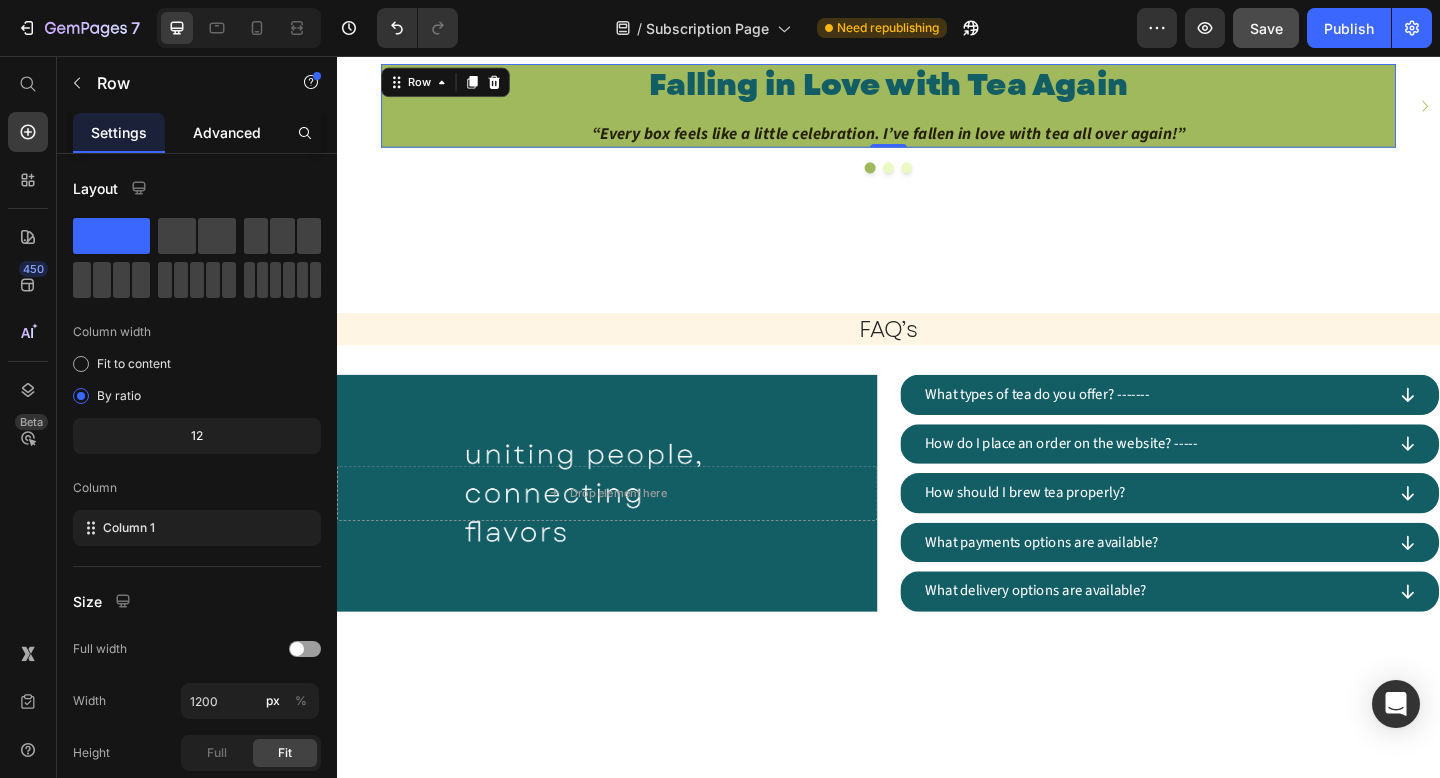 click on "Advanced" at bounding box center (227, 132) 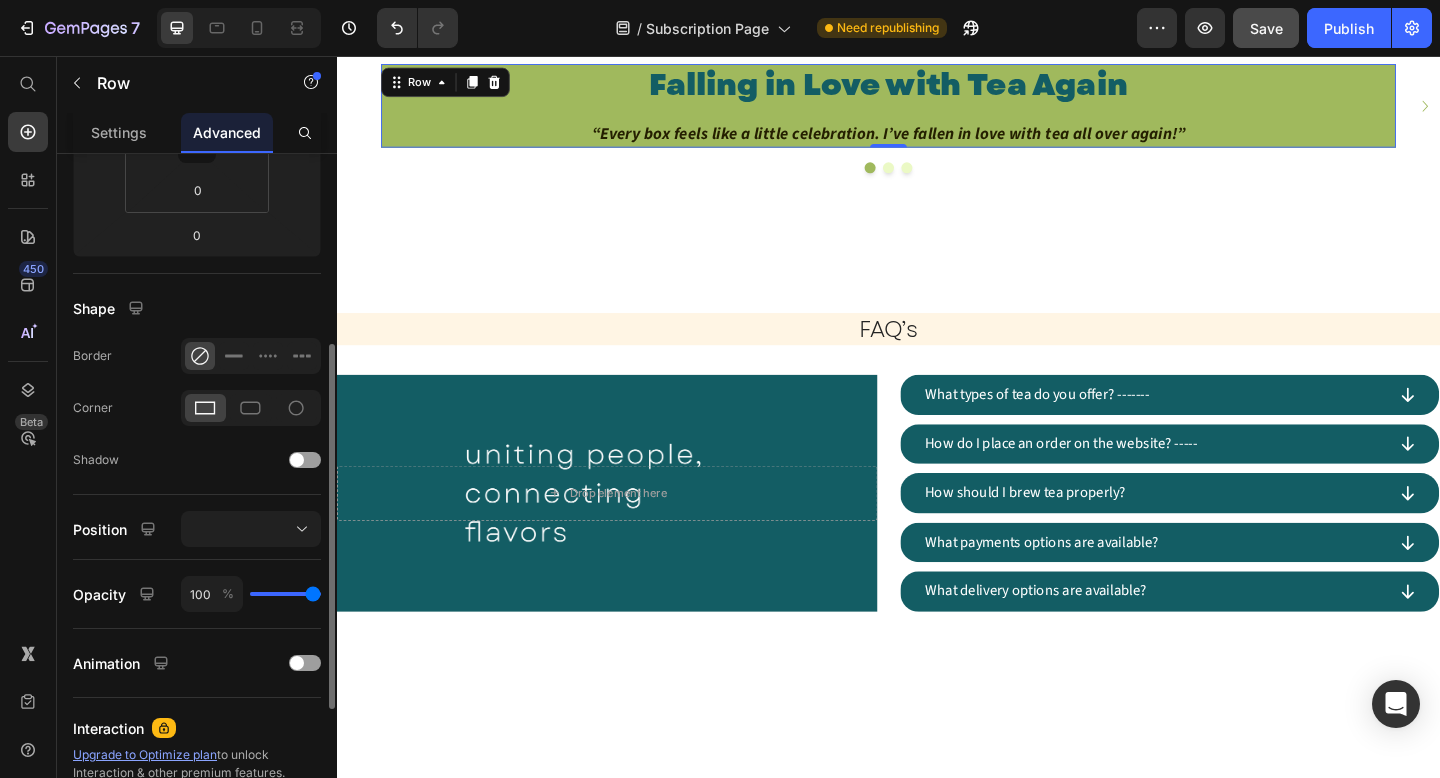 scroll, scrollTop: 339, scrollLeft: 0, axis: vertical 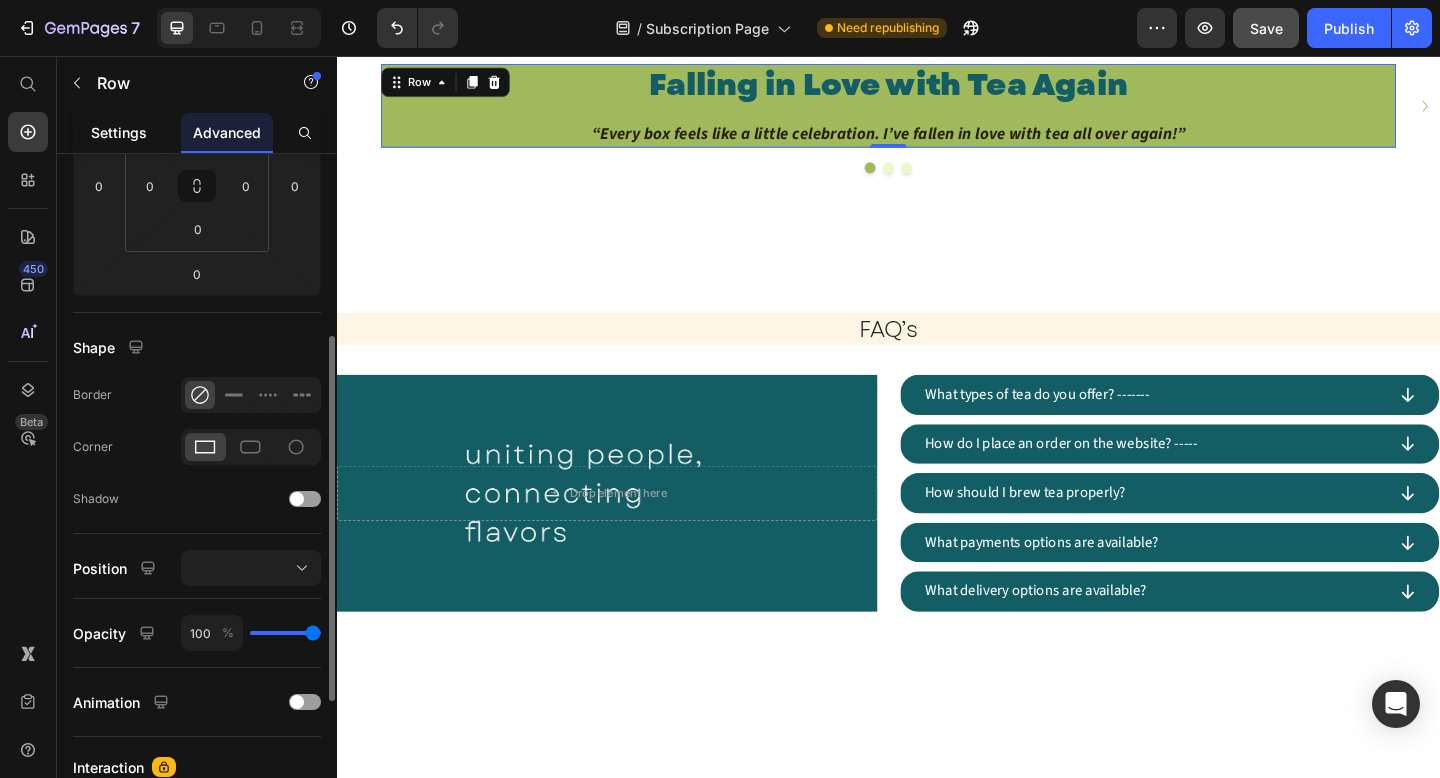 click on "Settings" at bounding box center (119, 132) 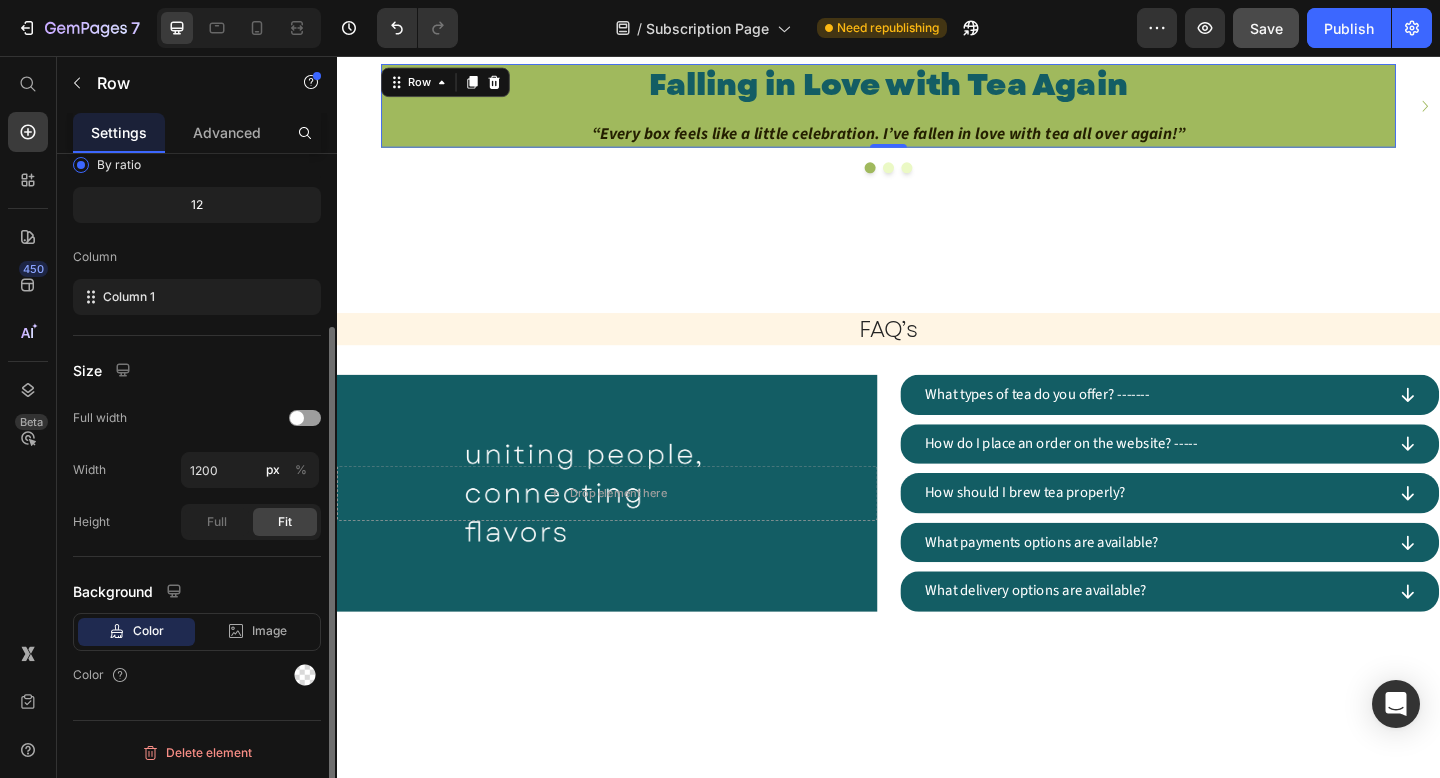 scroll, scrollTop: 227, scrollLeft: 0, axis: vertical 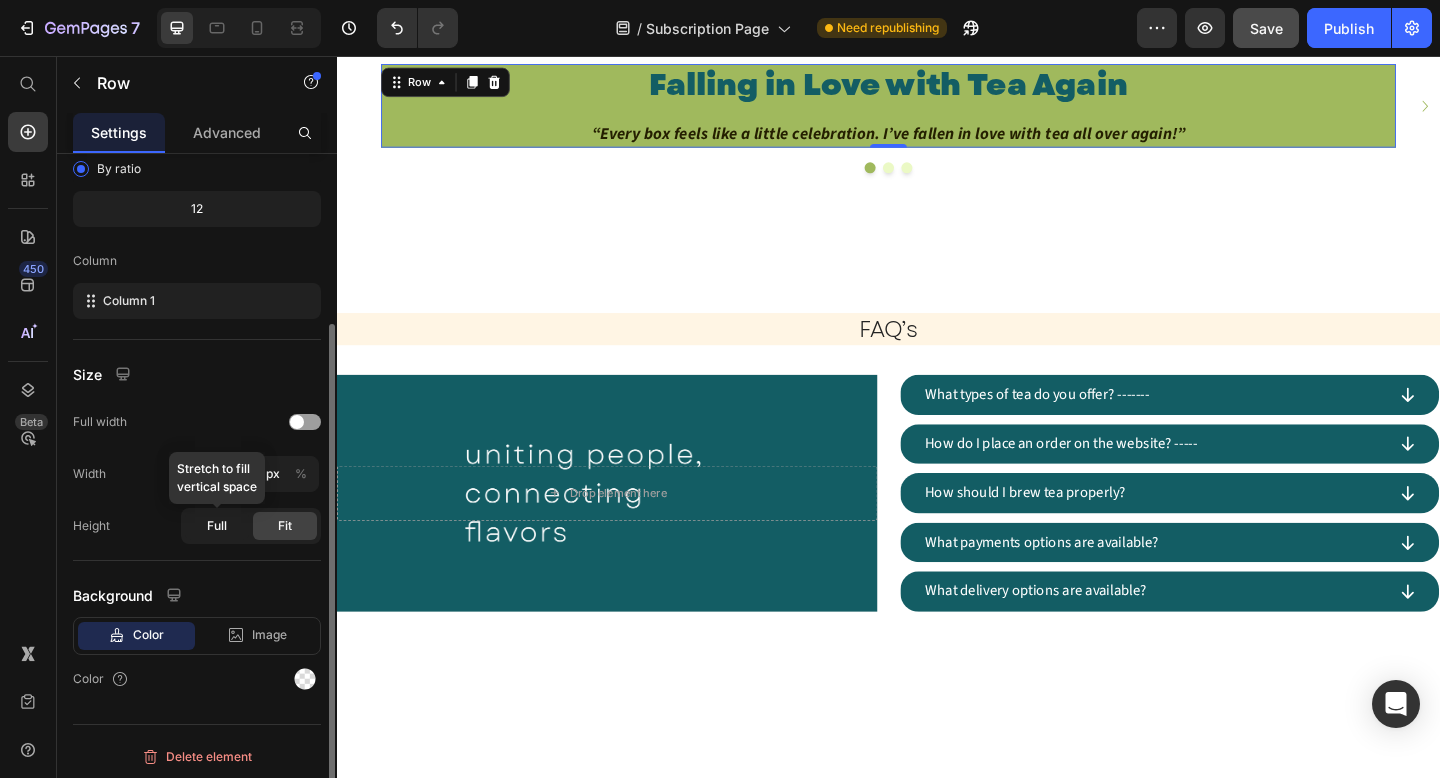 click on "Full" 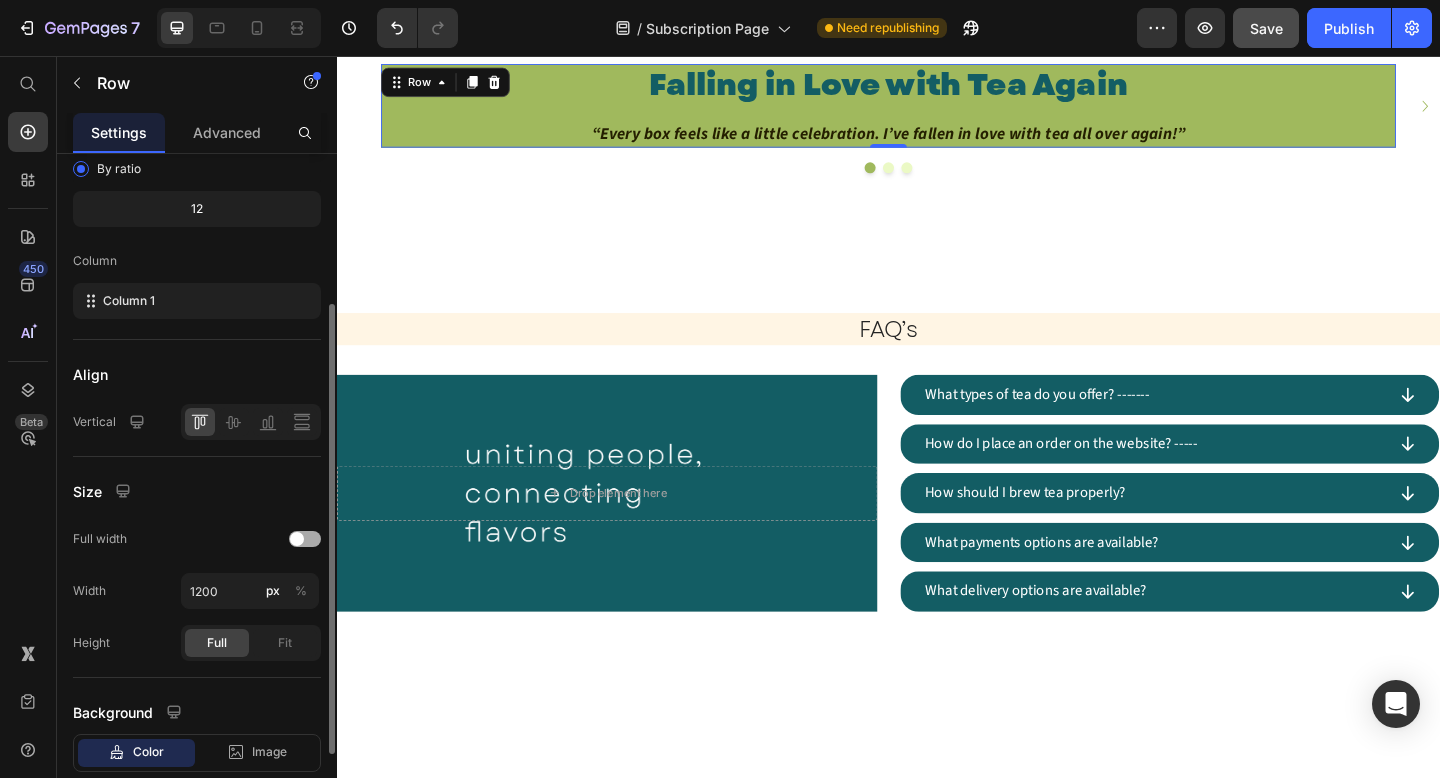 click on "Full width" 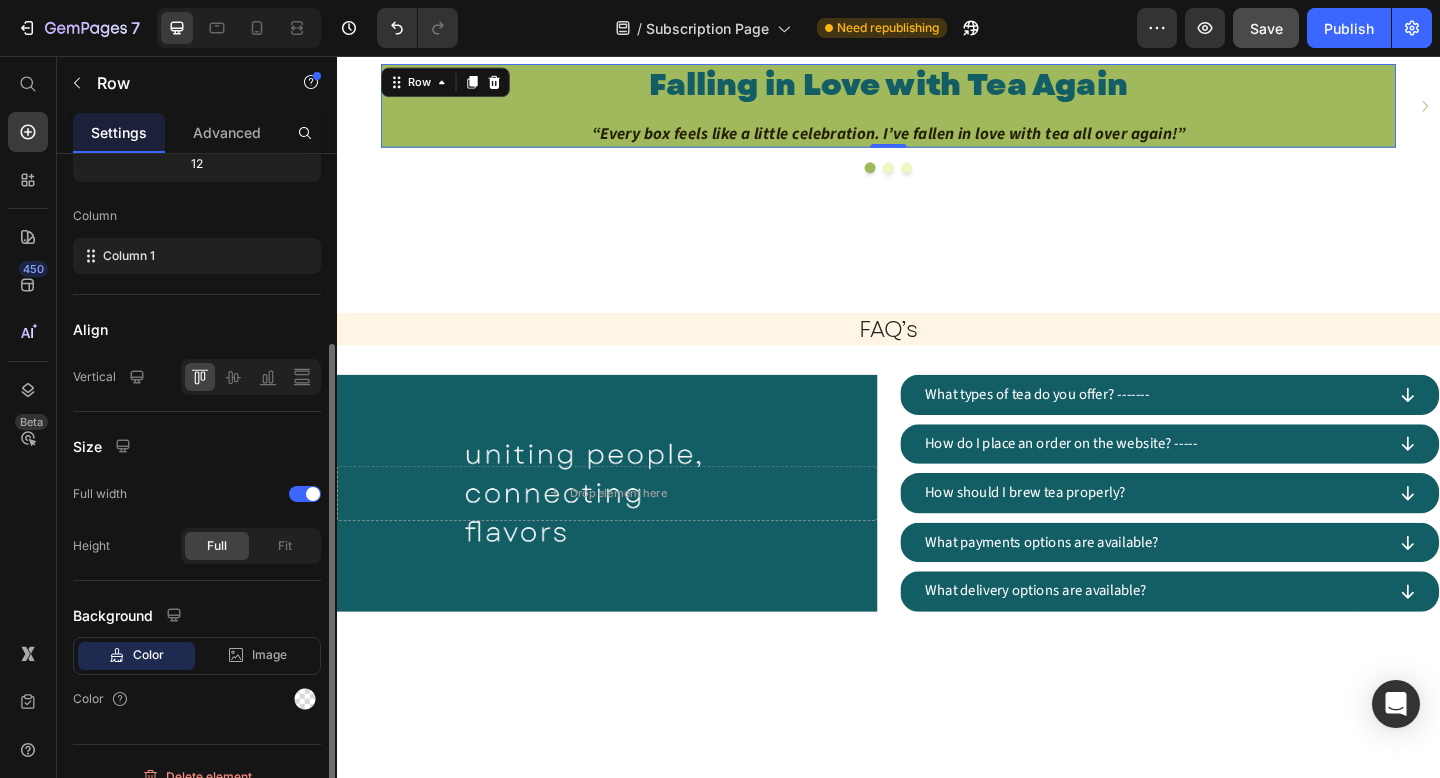 scroll, scrollTop: 268, scrollLeft: 0, axis: vertical 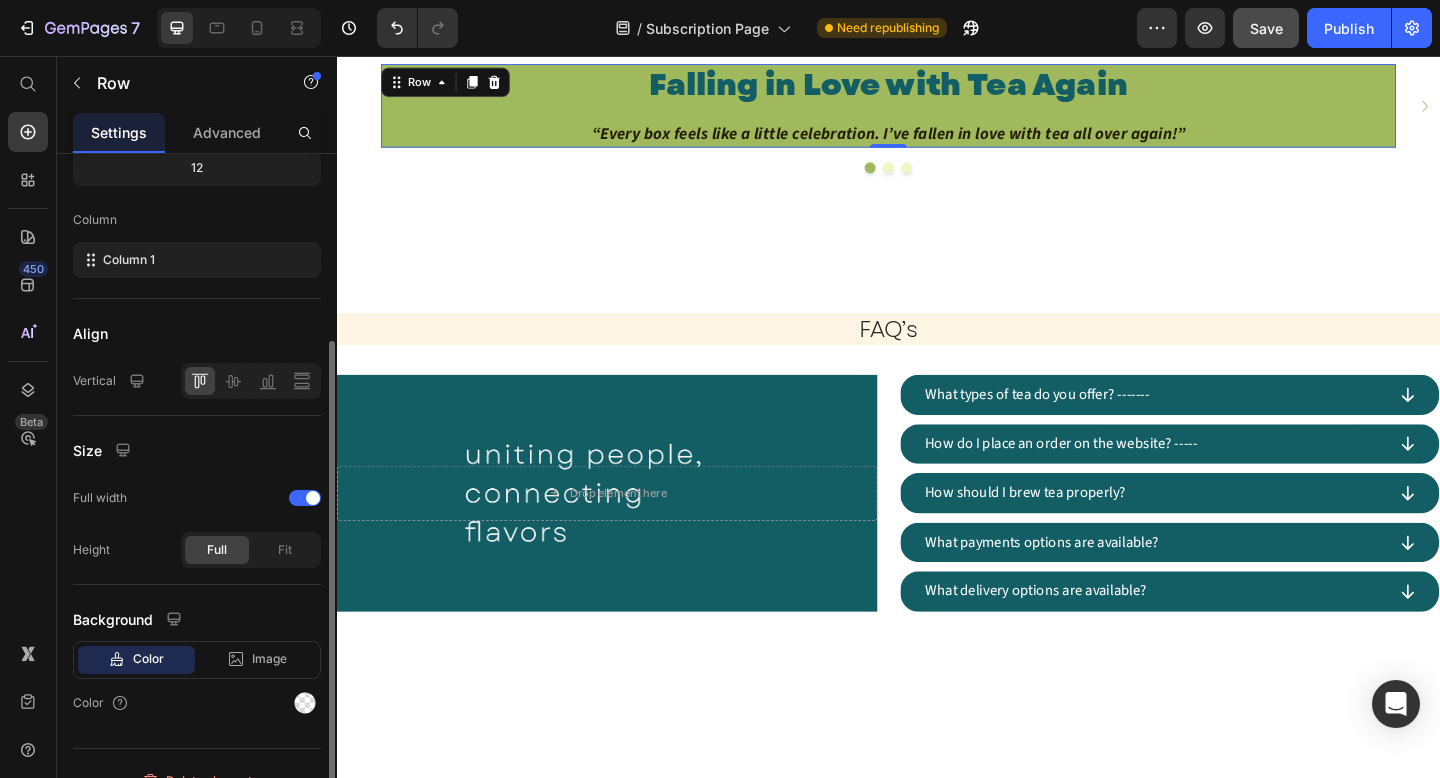 click on "Image" at bounding box center [269, 659] 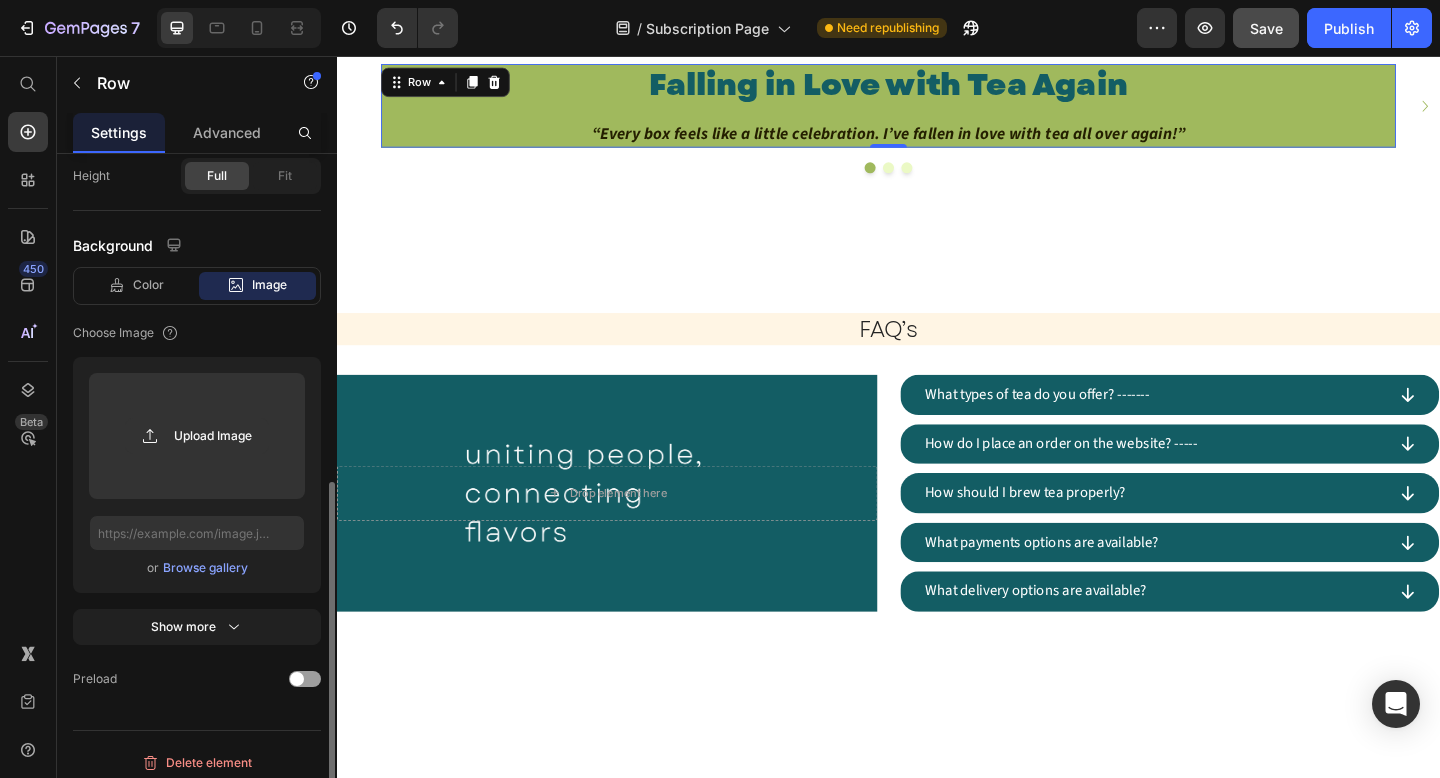scroll, scrollTop: 641, scrollLeft: 0, axis: vertical 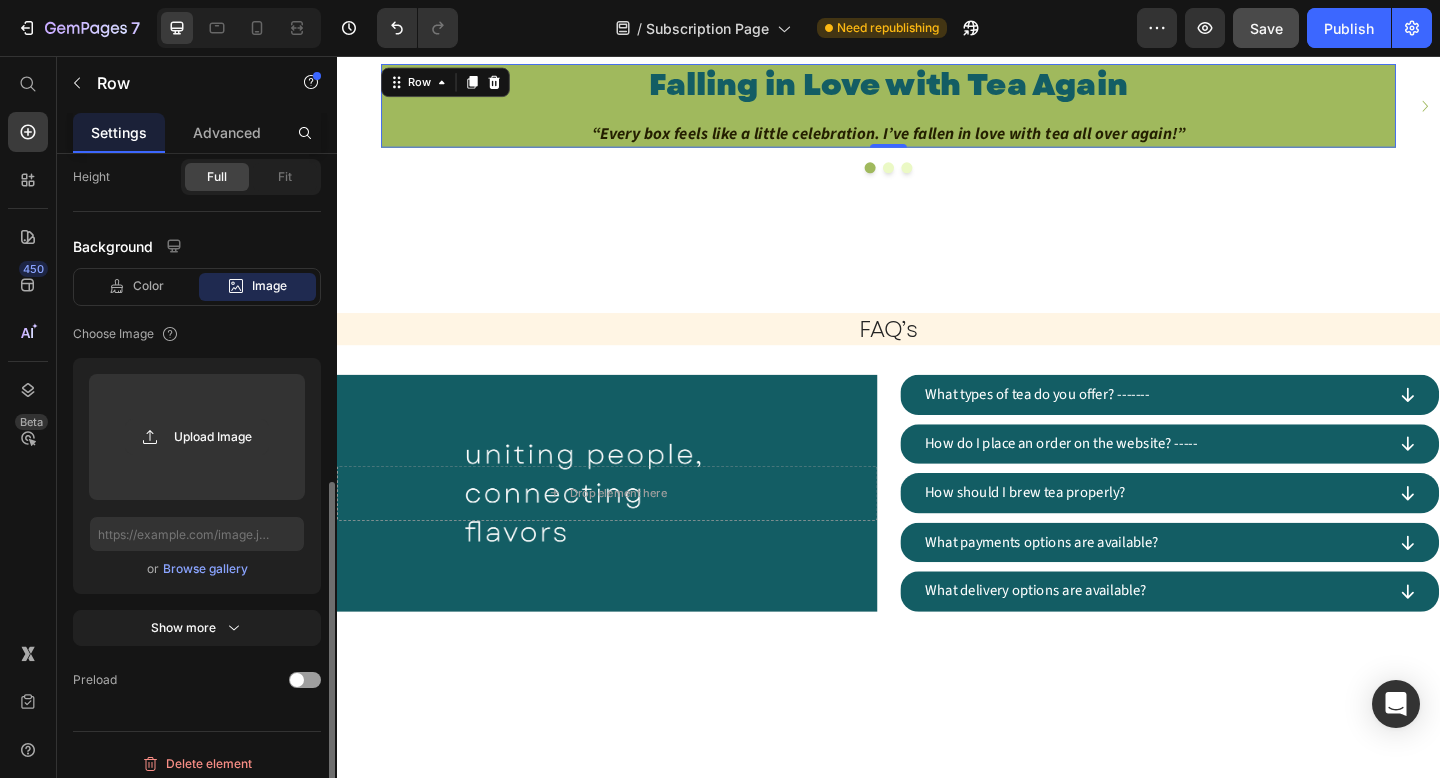 click on "Browse gallery" at bounding box center [205, 569] 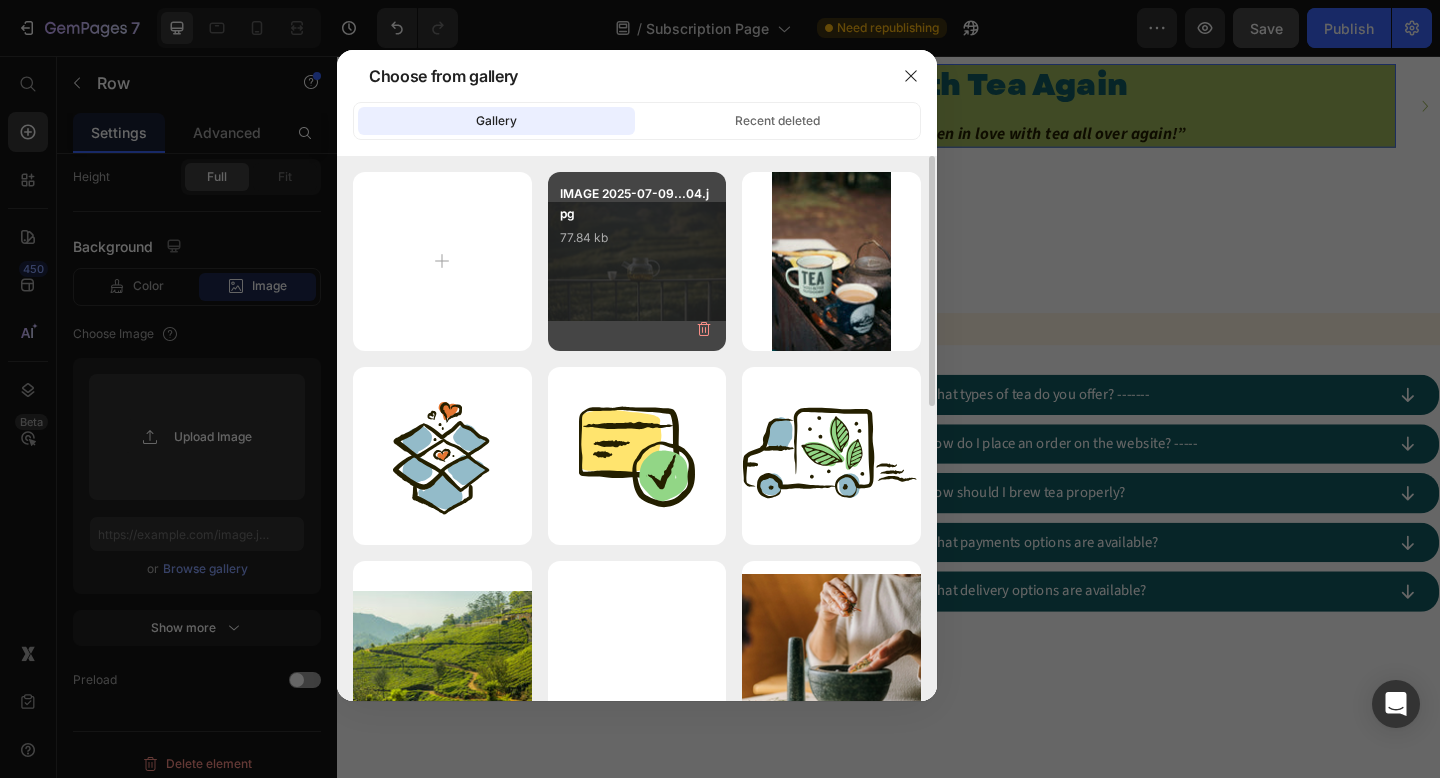 click on "IMAGE 2025-07-09...04.jpg 77.84 kb" at bounding box center (637, 224) 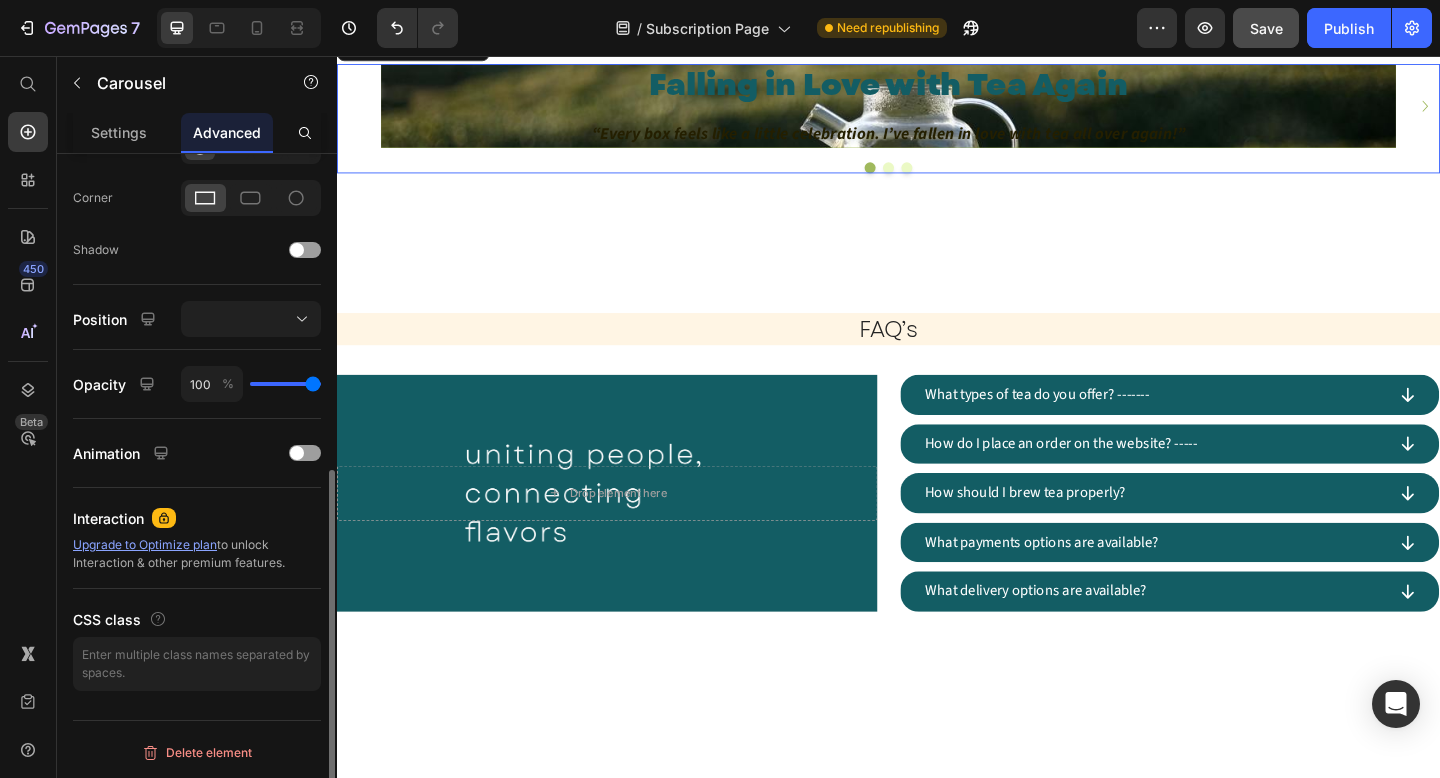 click at bounding box center [937, 178] 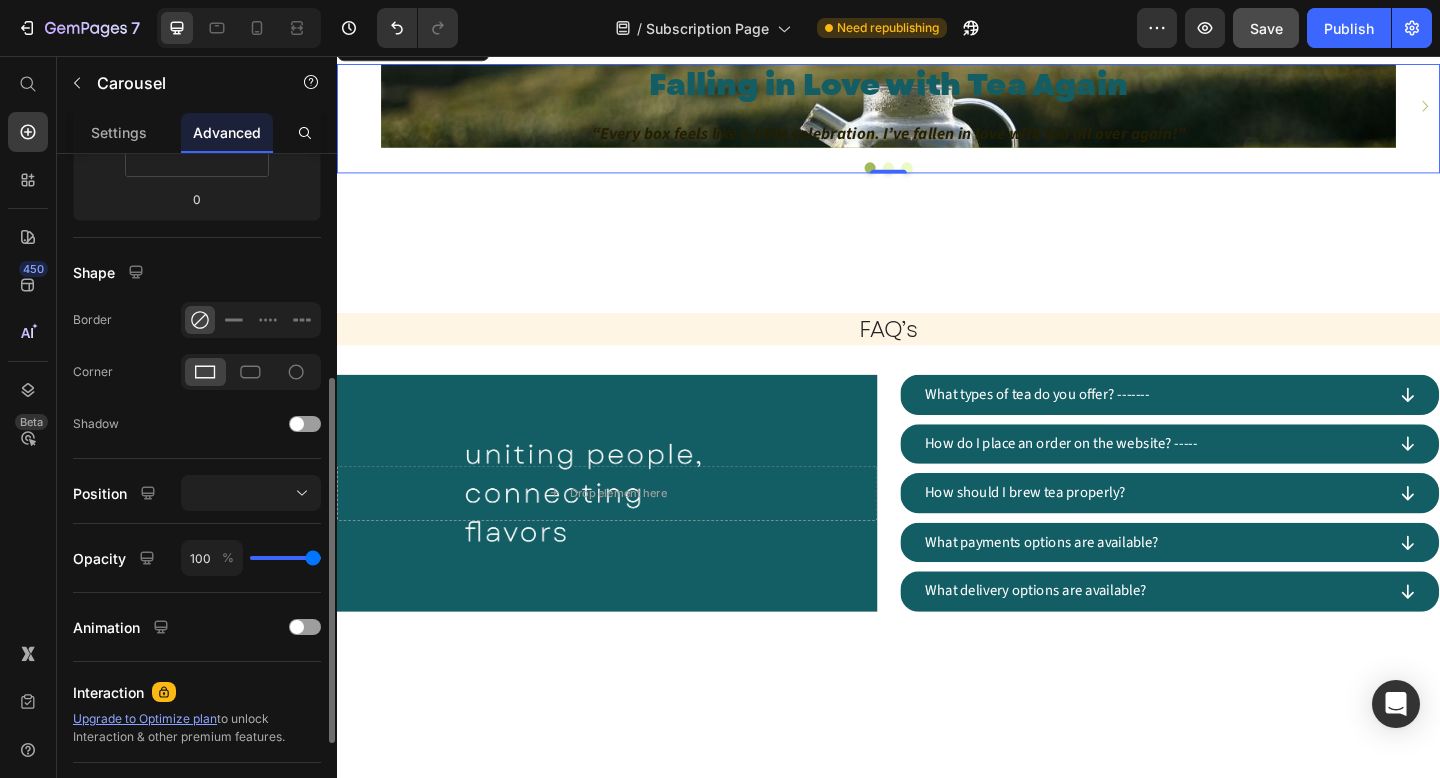 scroll, scrollTop: 415, scrollLeft: 0, axis: vertical 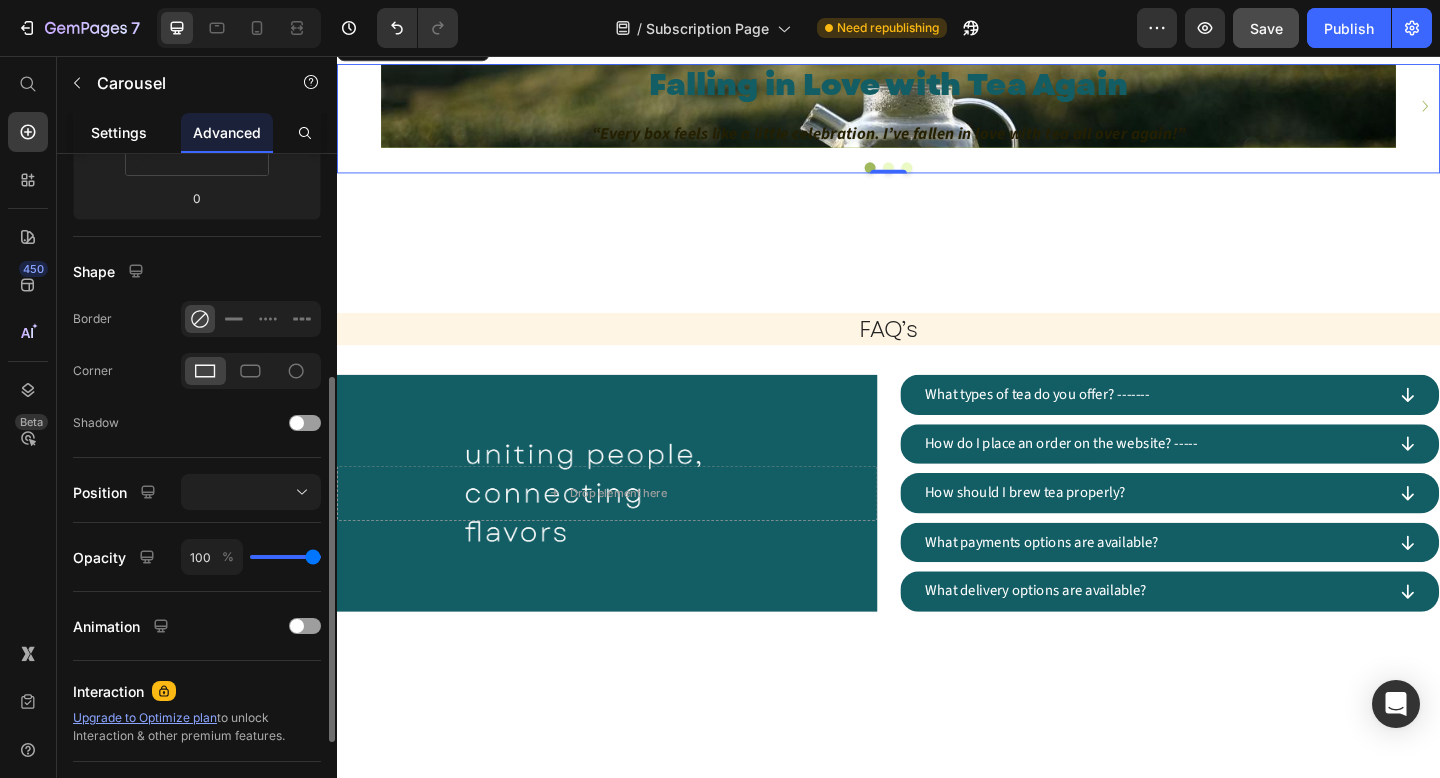 click on "Settings" at bounding box center [119, 132] 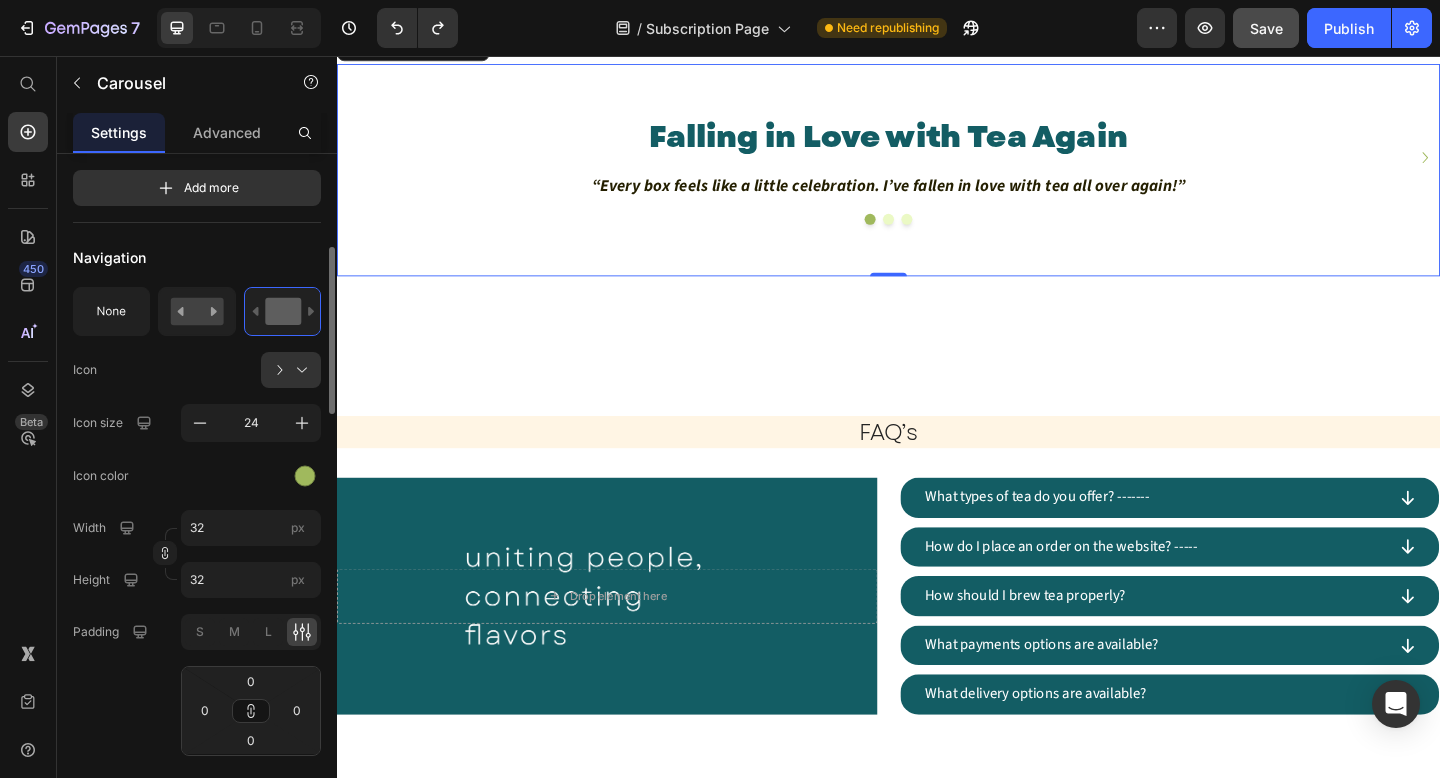 scroll, scrollTop: 365, scrollLeft: 0, axis: vertical 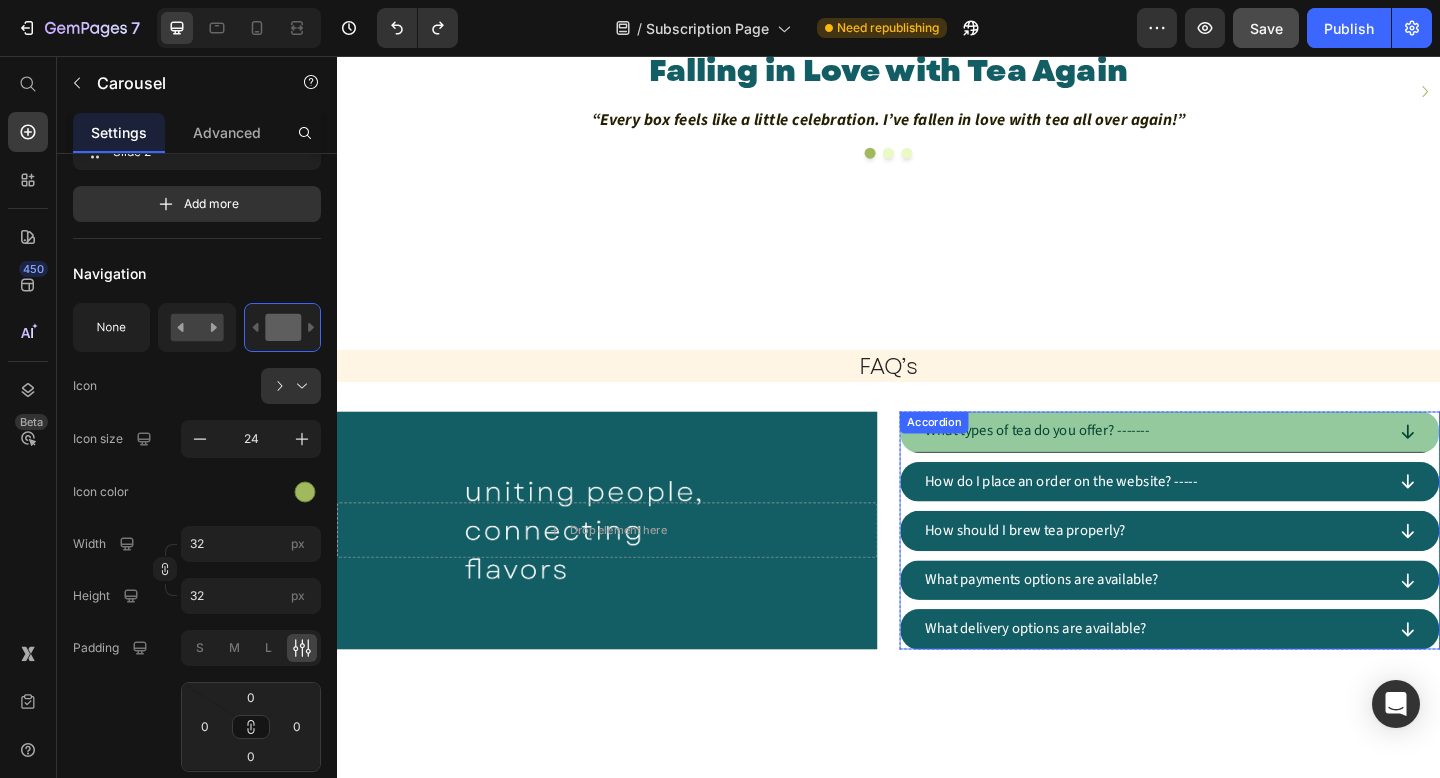 click on "What types of tea do you offer? -------" at bounding box center (1099, 465) 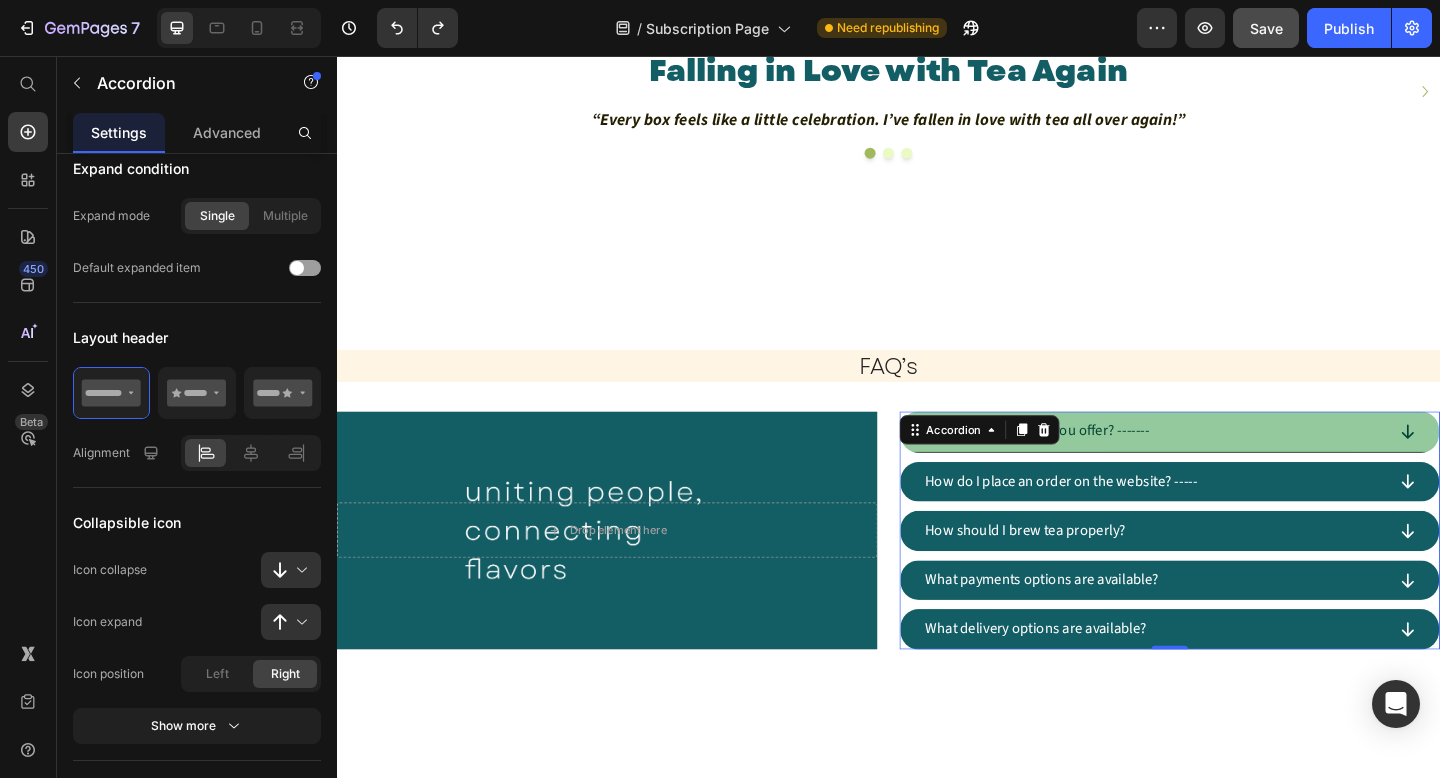 scroll, scrollTop: 0, scrollLeft: 0, axis: both 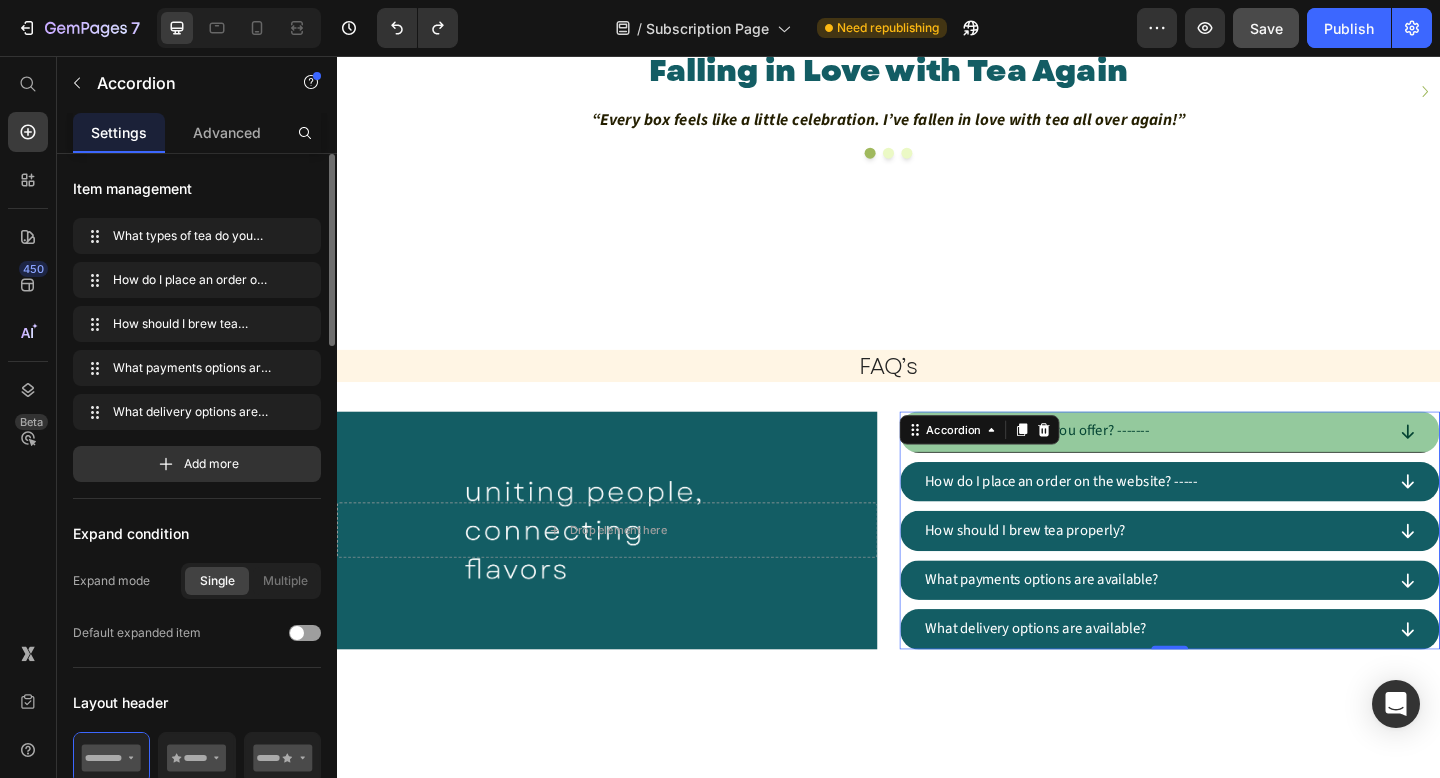 click on "What types of tea do you offer? -------" at bounding box center (1099, 465) 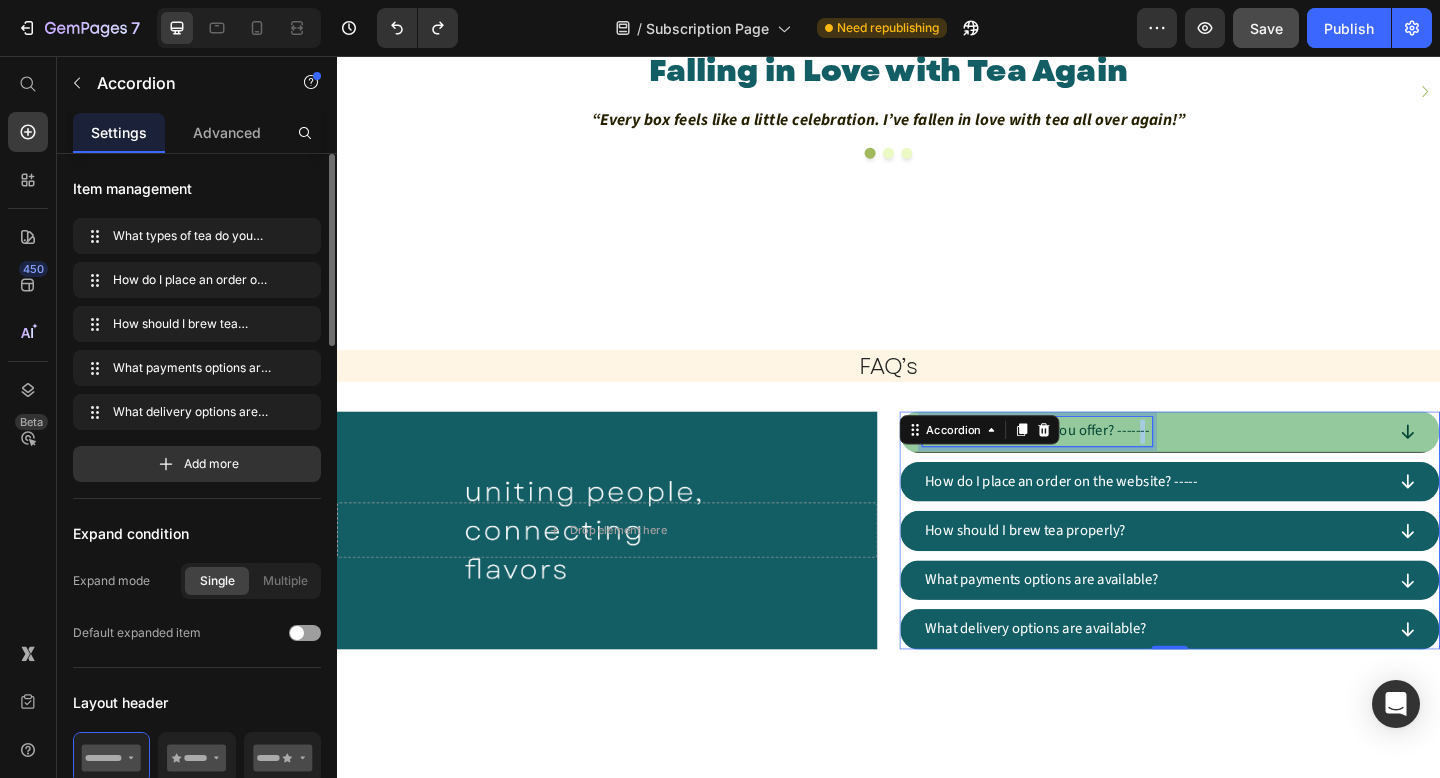 click on "What types of tea do you offer? -------" at bounding box center (1099, 465) 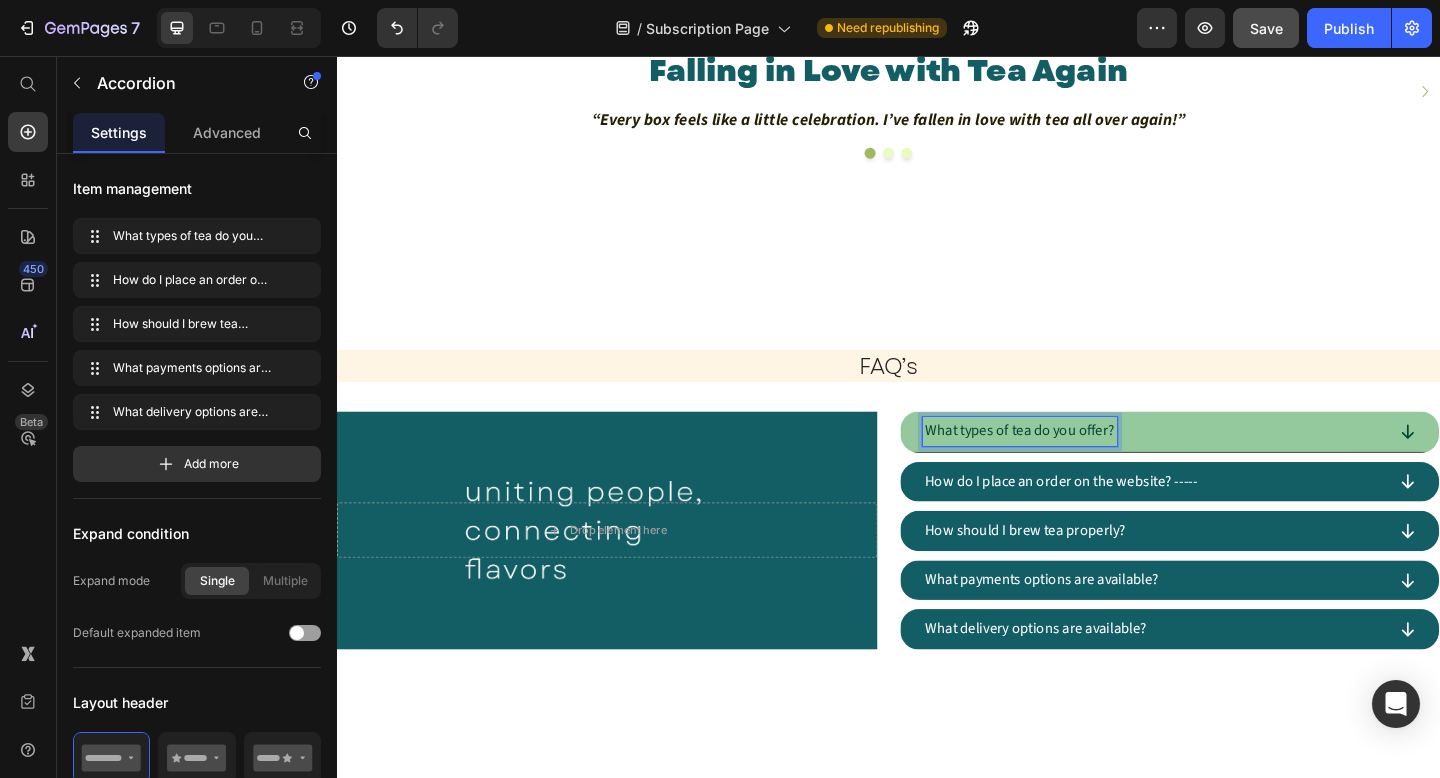 click on "What types of tea do you offer?" at bounding box center (1225, 465) 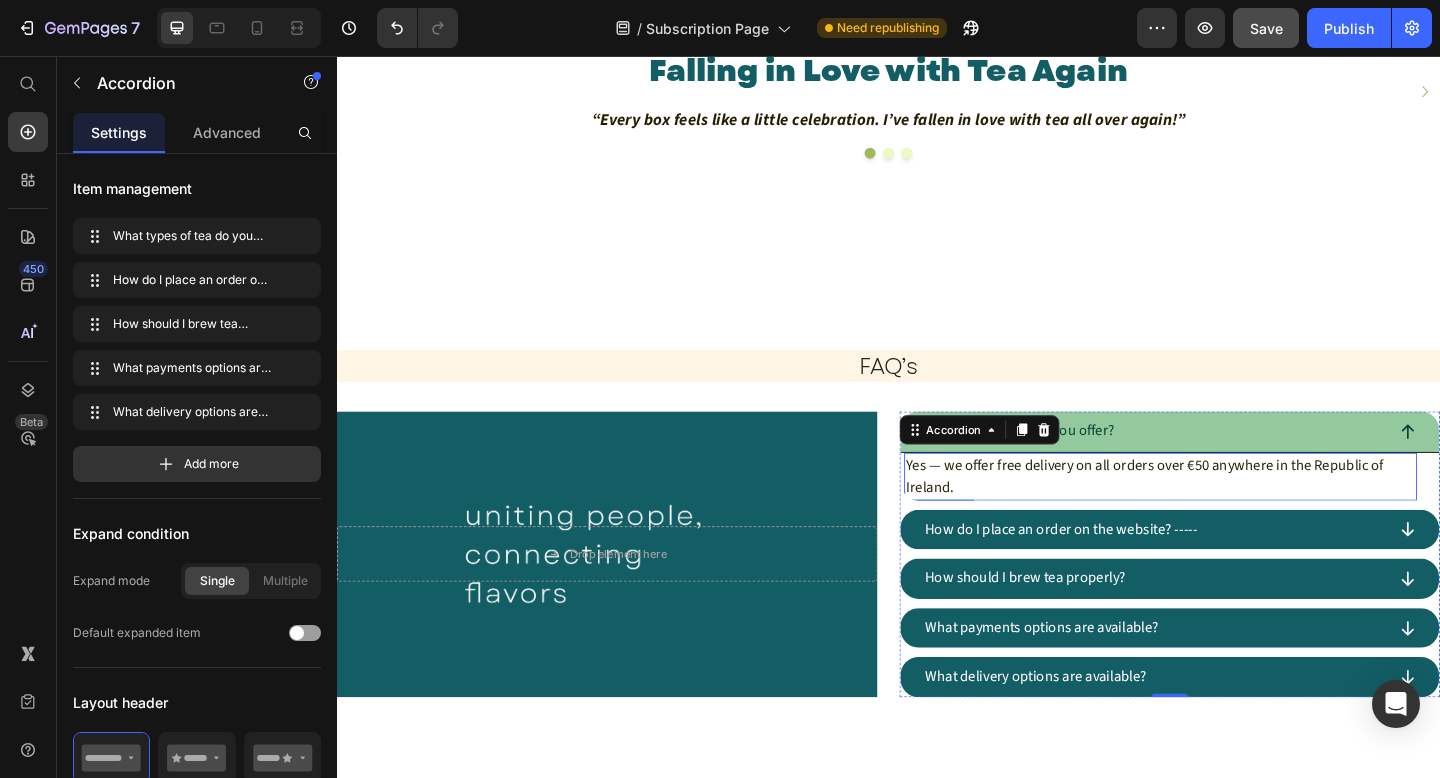 click on "Yes — we offer free delivery on all orders over €50 anywhere in the Republic of Ireland." at bounding box center [1233, 514] 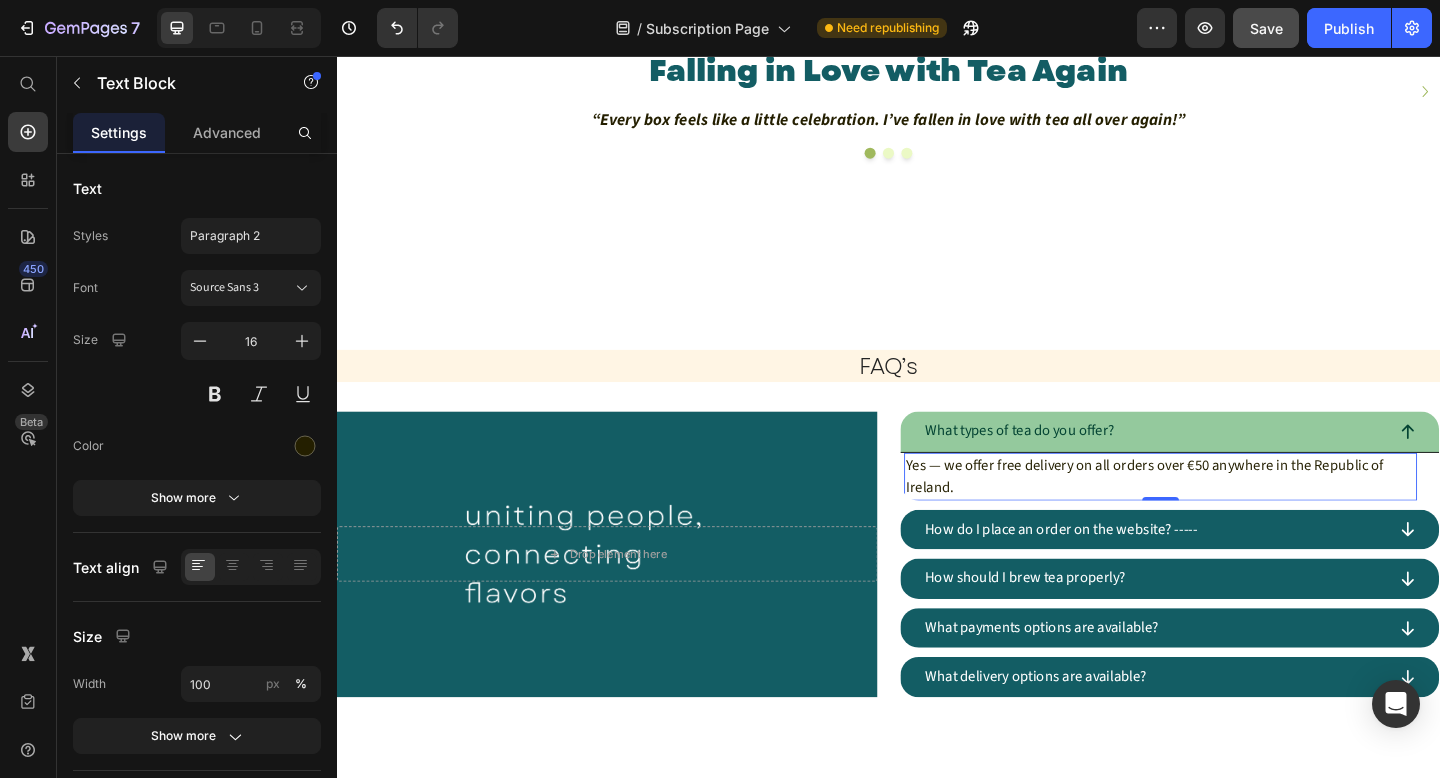 click on "Yes — we offer free delivery on all orders over €50 anywhere in the Republic of Ireland." at bounding box center [1233, 514] 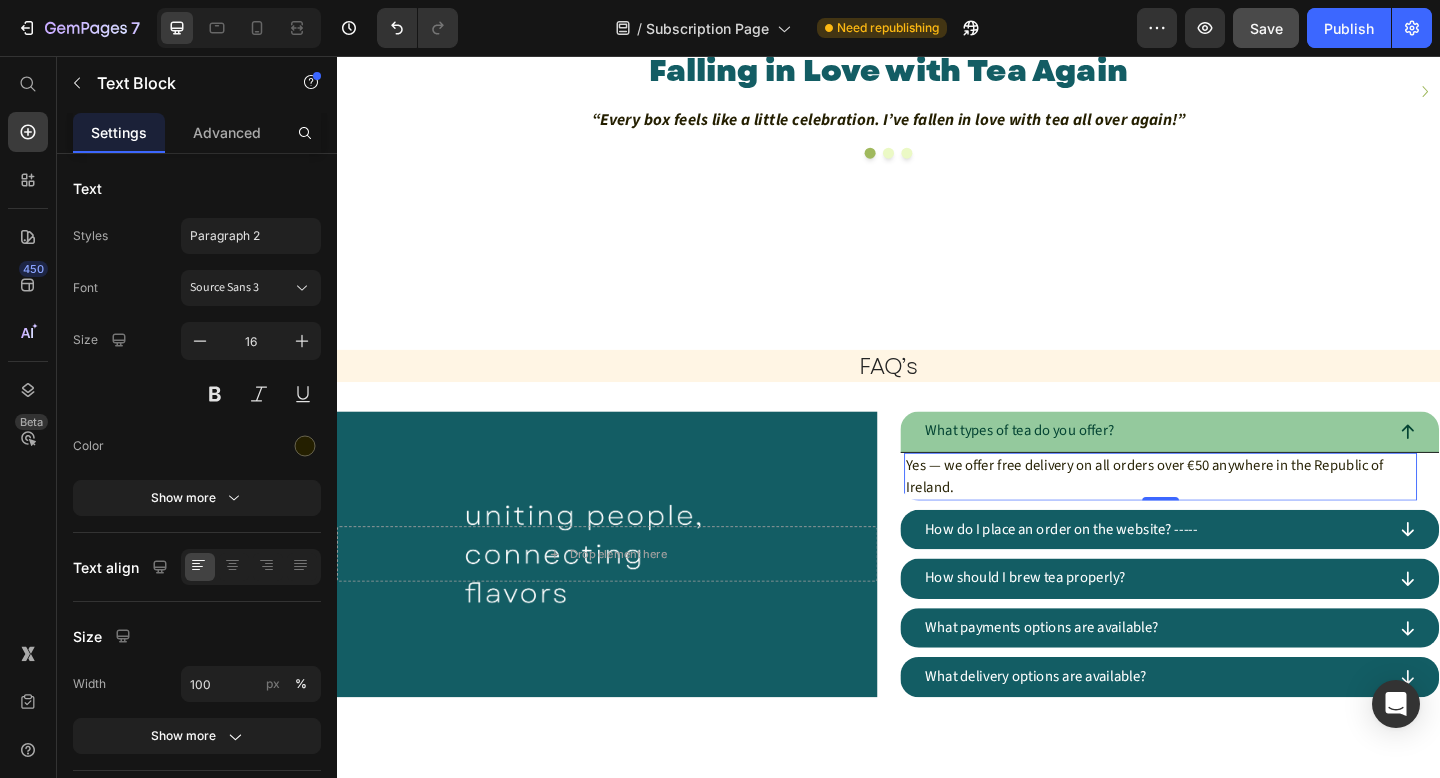 click on "Yes — we offer free delivery on all orders over €50 anywhere in the Republic of Ireland." at bounding box center [1233, 514] 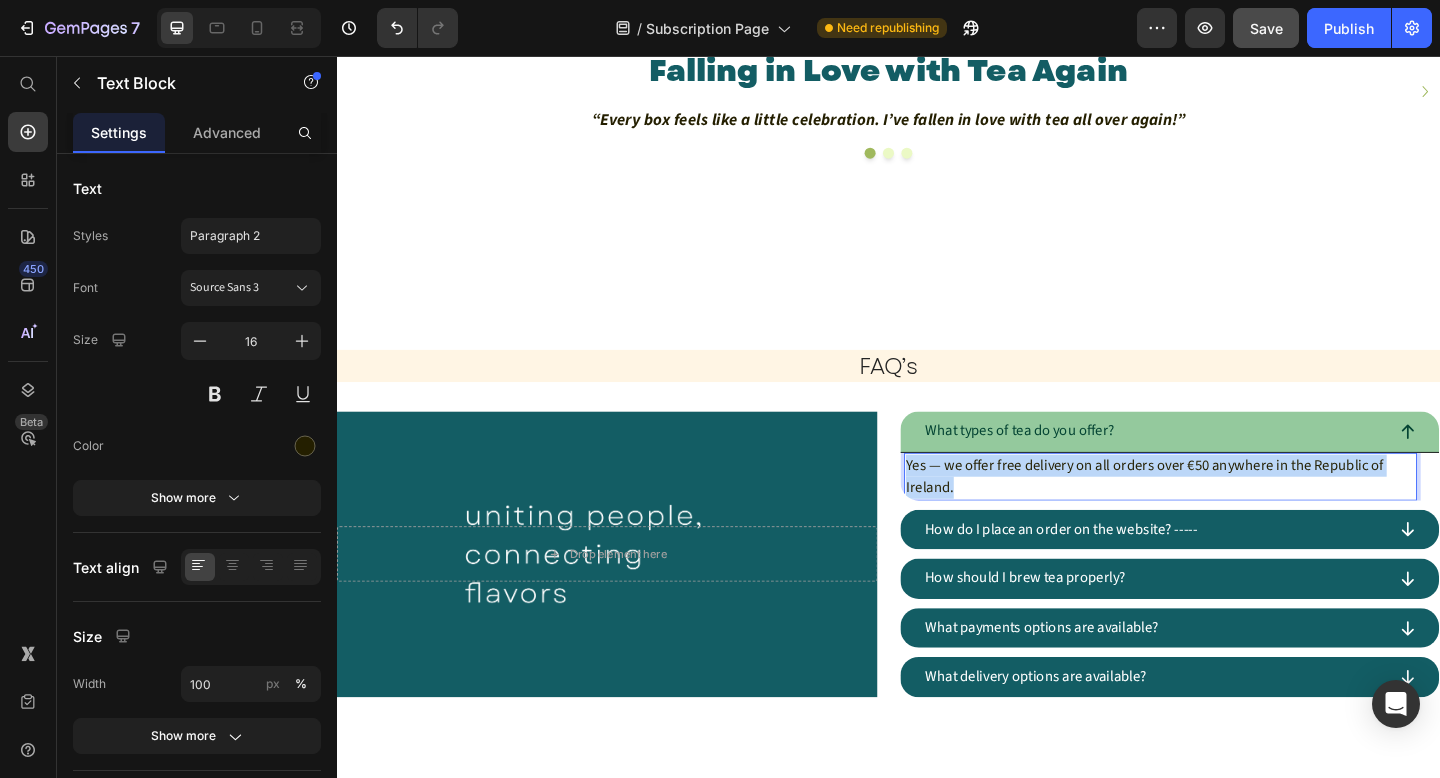 click on "Yes — we offer free delivery on all orders over €50 anywhere in the Republic of Ireland." at bounding box center (1233, 514) 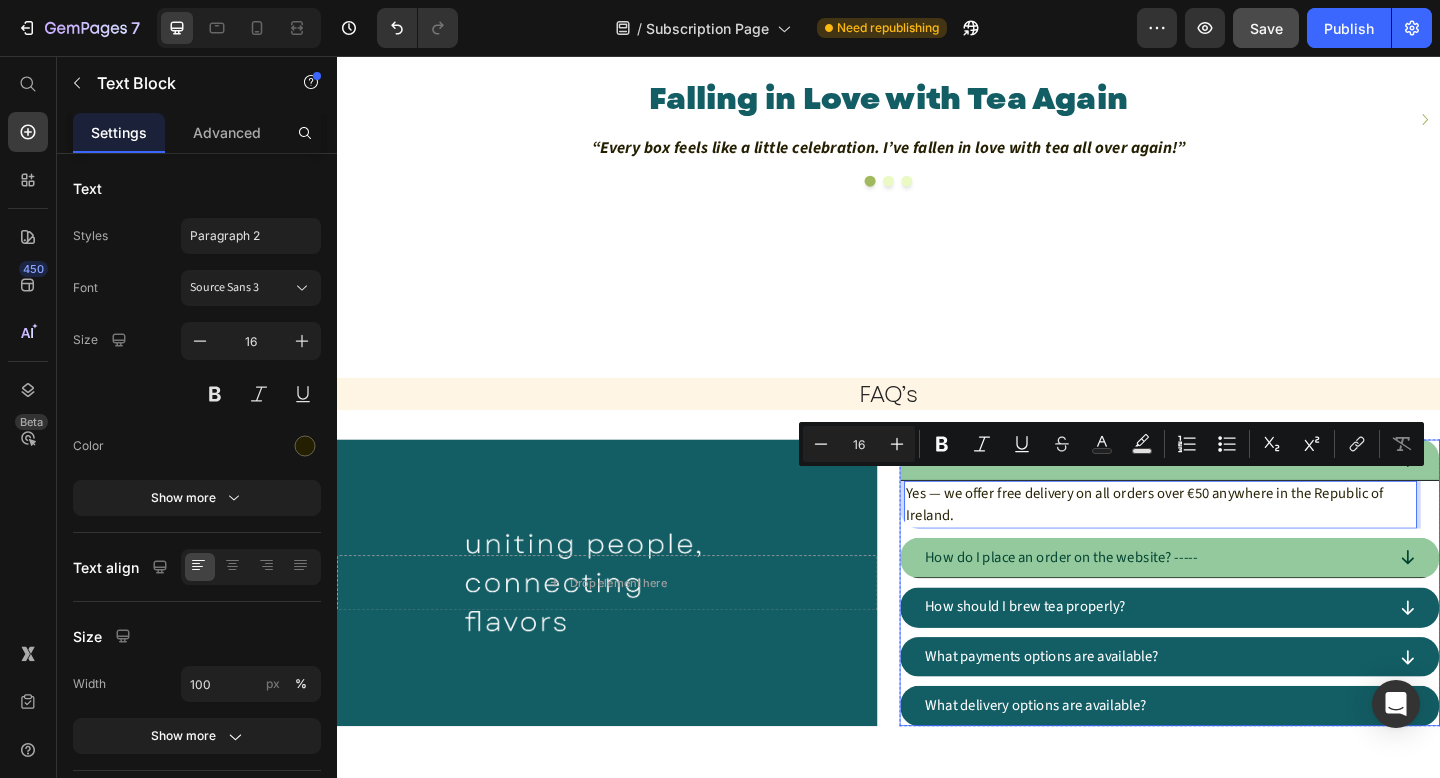 scroll, scrollTop: 2049, scrollLeft: 0, axis: vertical 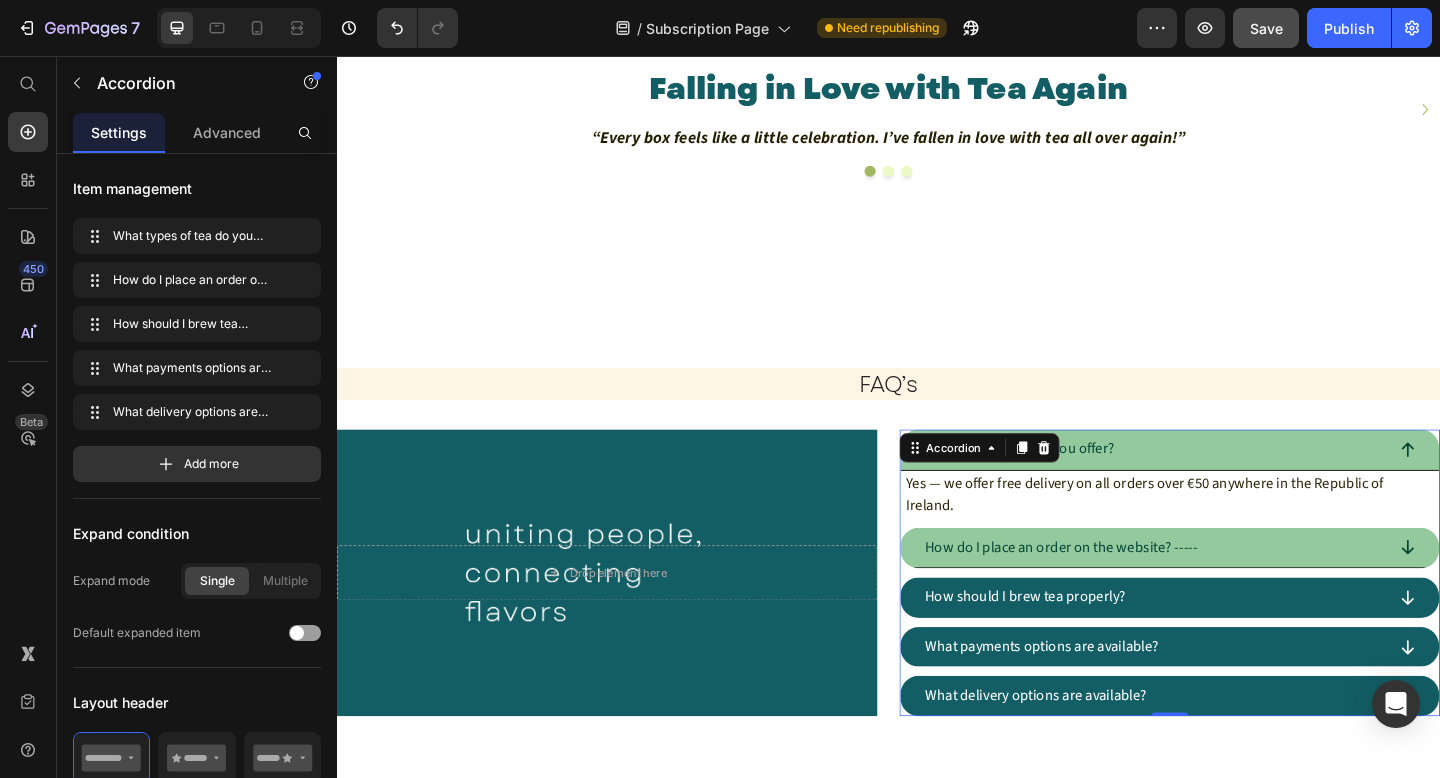click on "How do I place an order on the website? -----" at bounding box center [1225, 592] 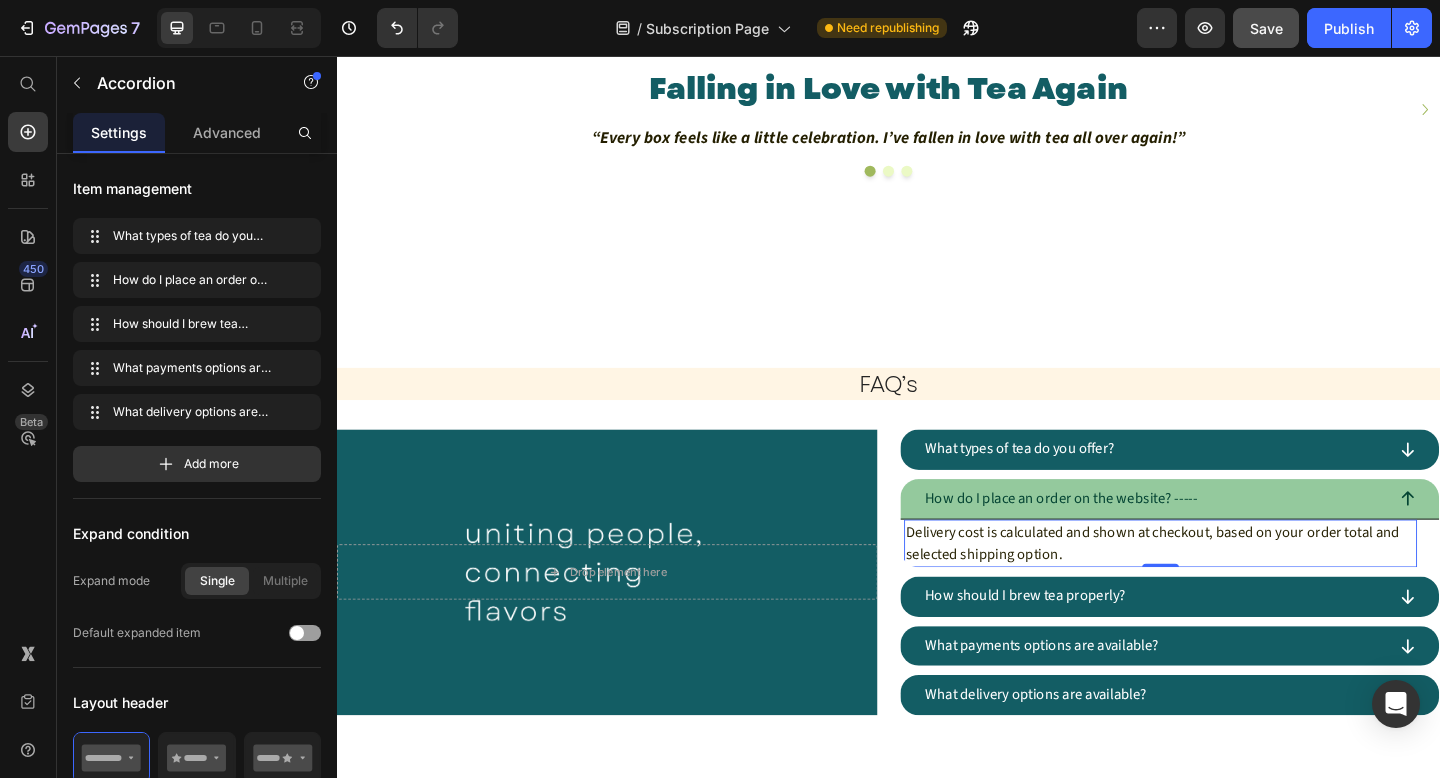 click on "Delivery cost is calculated and shown at checkout, based on your order total and selected shipping option." at bounding box center [1233, 587] 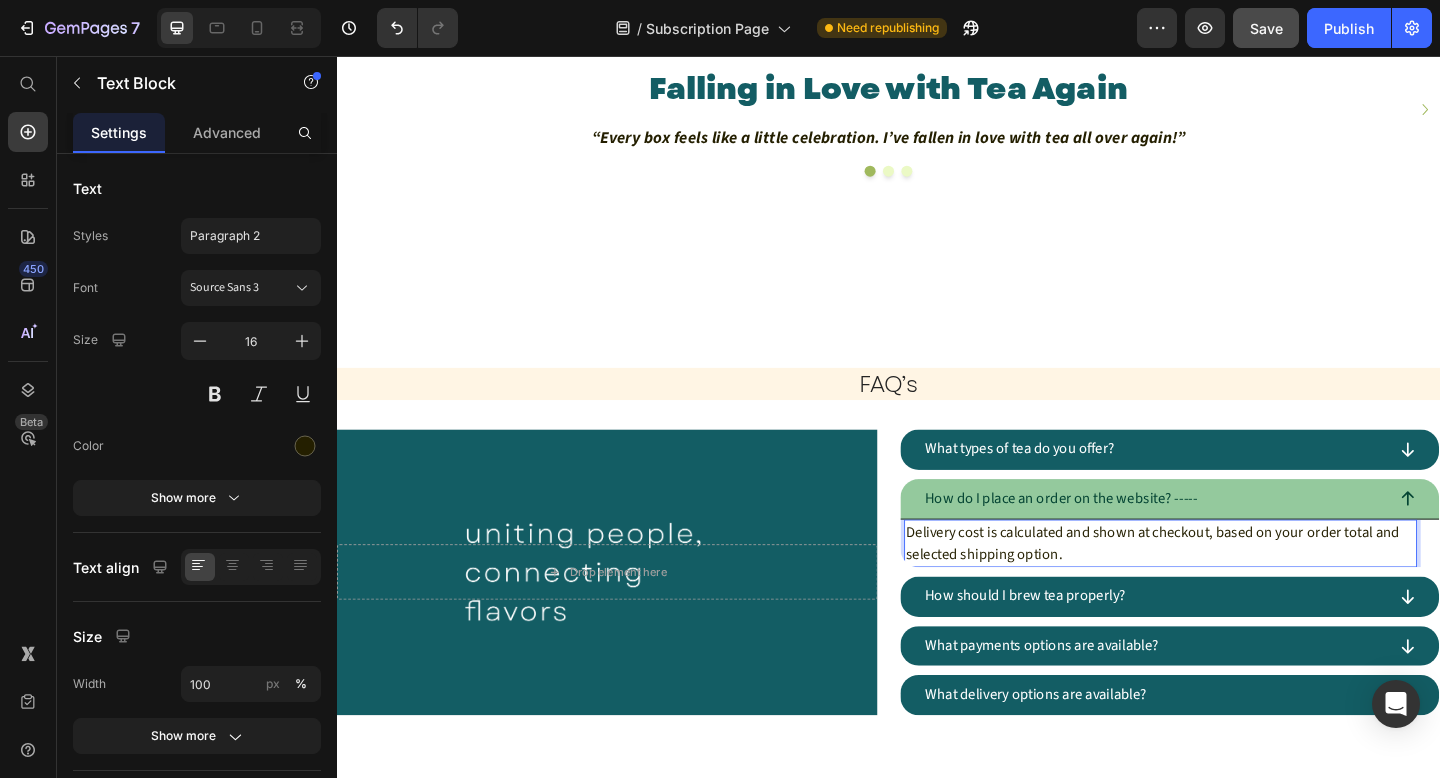 click on "Delivery cost is calculated and shown at checkout, based on your order total and selected shipping option." at bounding box center [1233, 587] 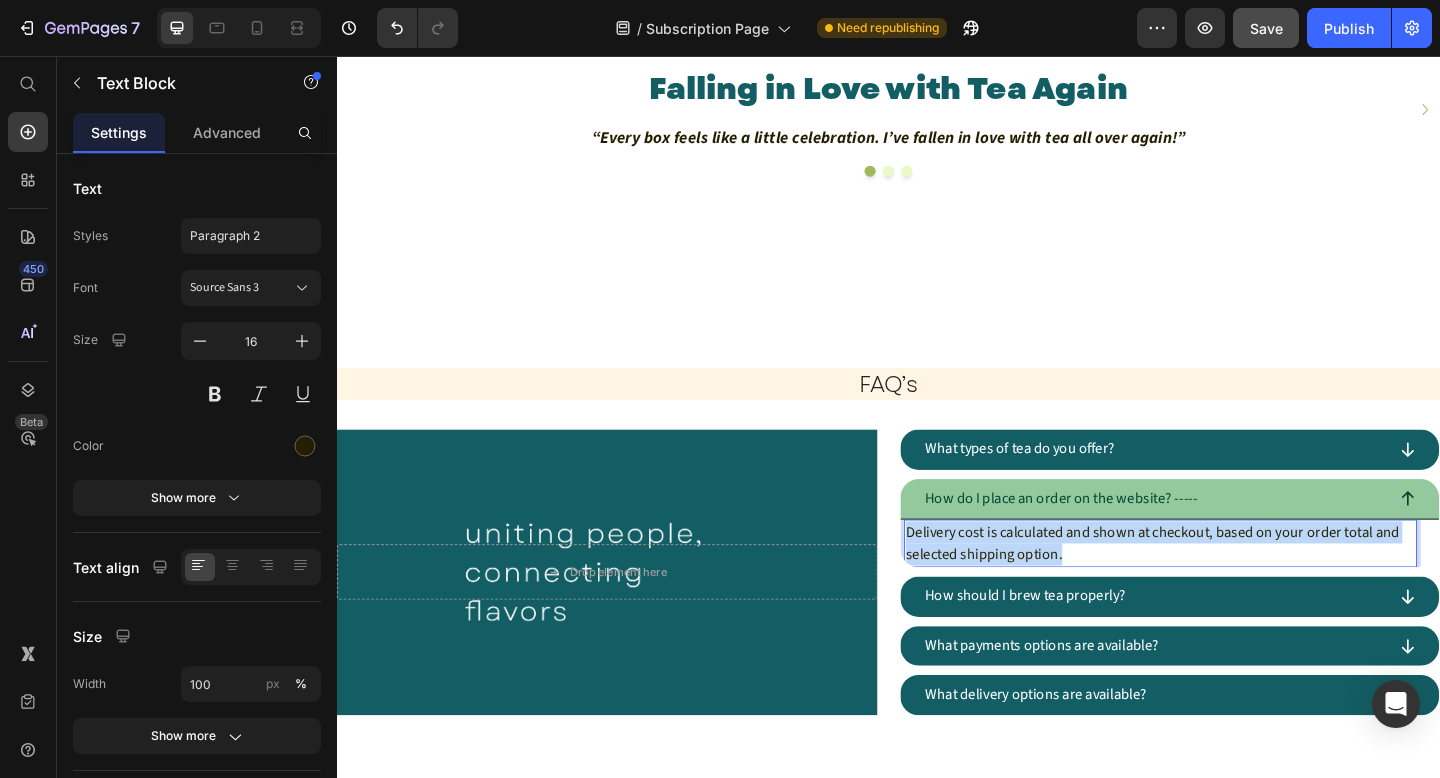 click on "Delivery cost is calculated and shown at checkout, based on your order total and selected shipping option." at bounding box center [1233, 587] 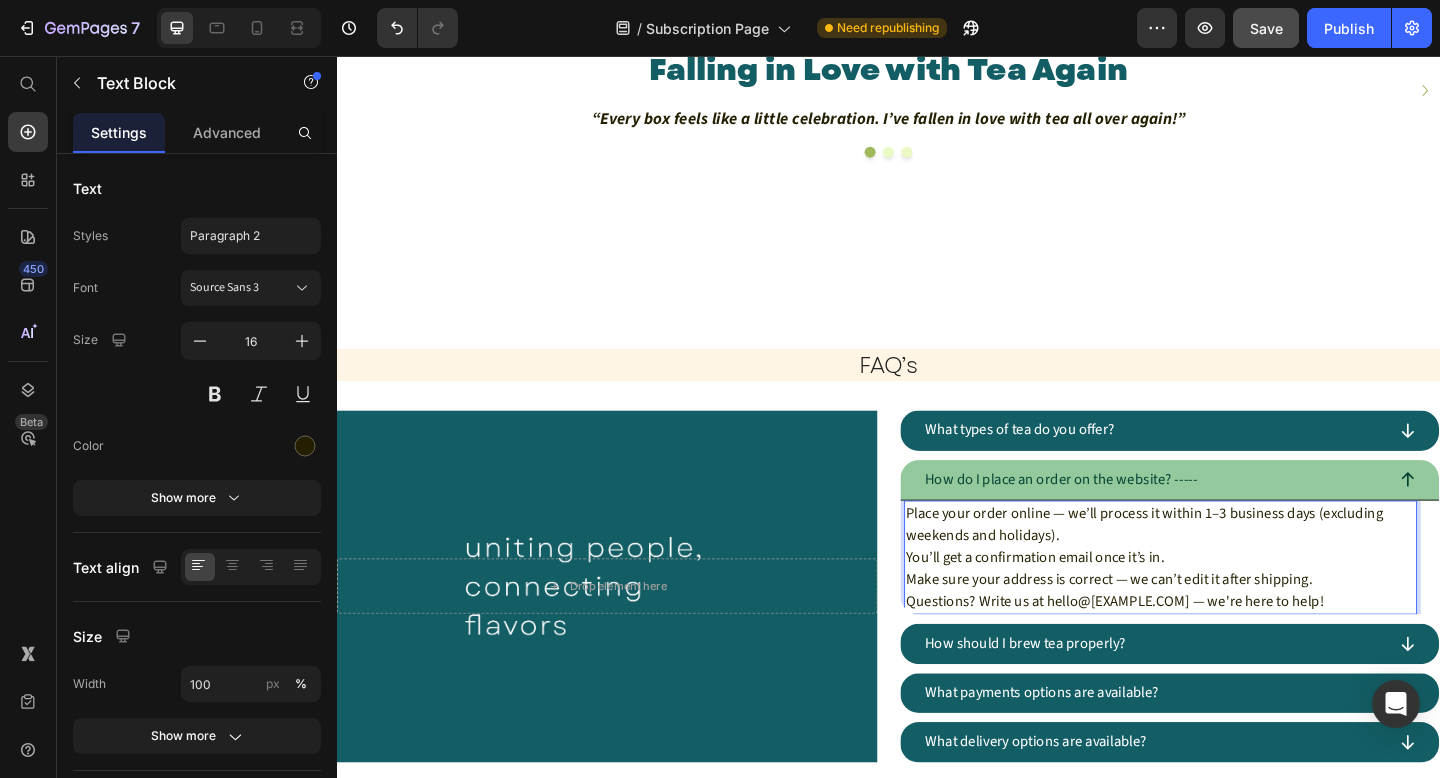scroll, scrollTop: 2072, scrollLeft: 0, axis: vertical 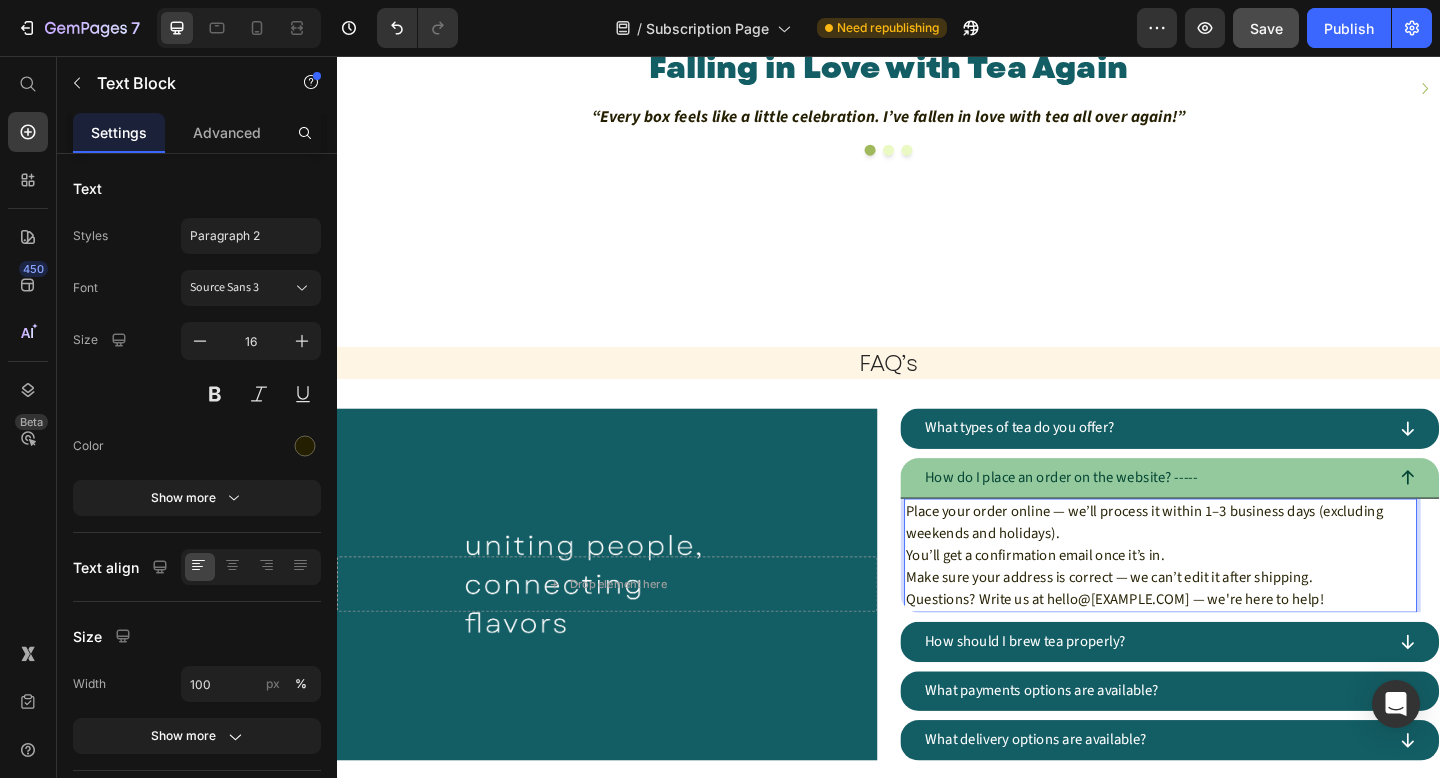 click on "Questions? Write us at hello@teacle.ie — we're here to help!" at bounding box center [1233, 648] 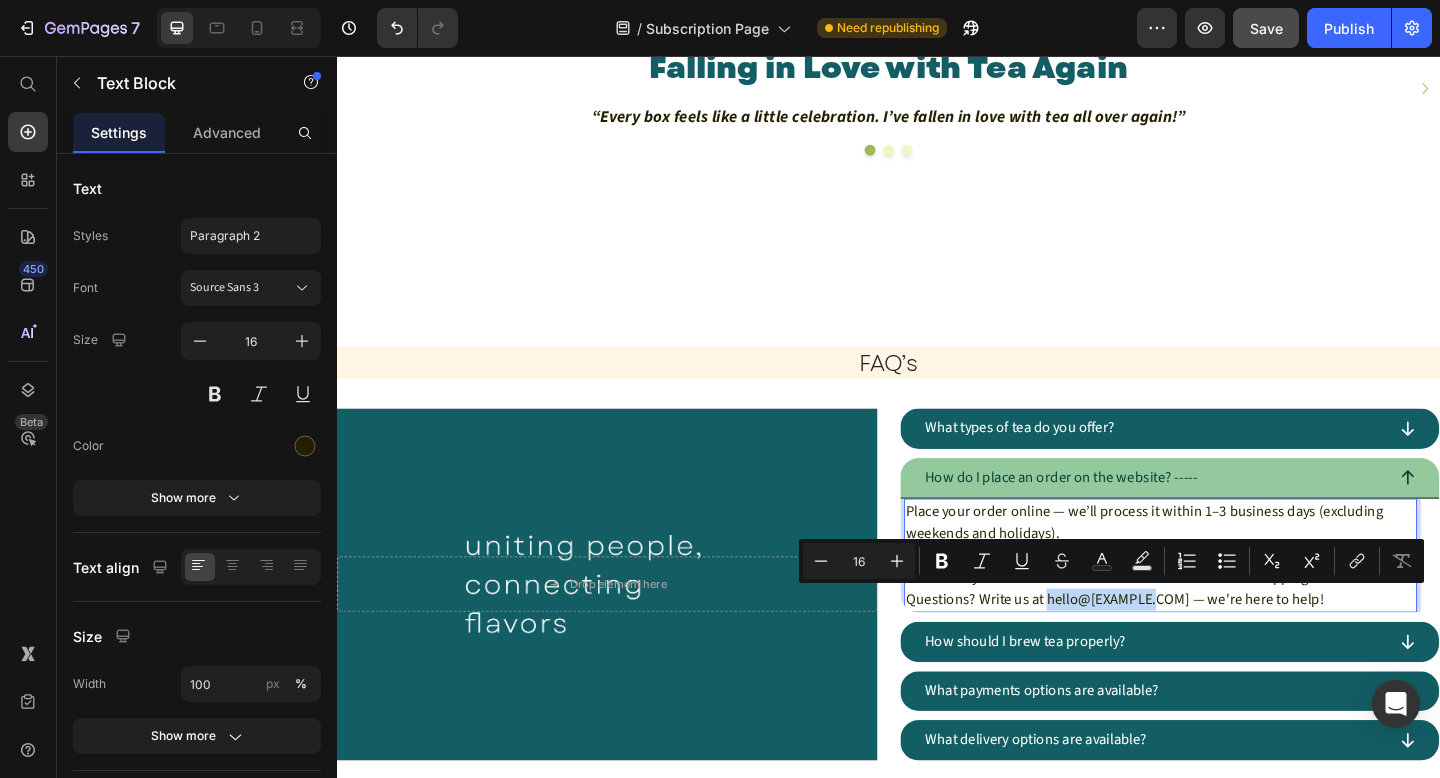 drag, startPoint x: 1210, startPoint y: 650, endPoint x: 1107, endPoint y: 651, distance: 103.00485 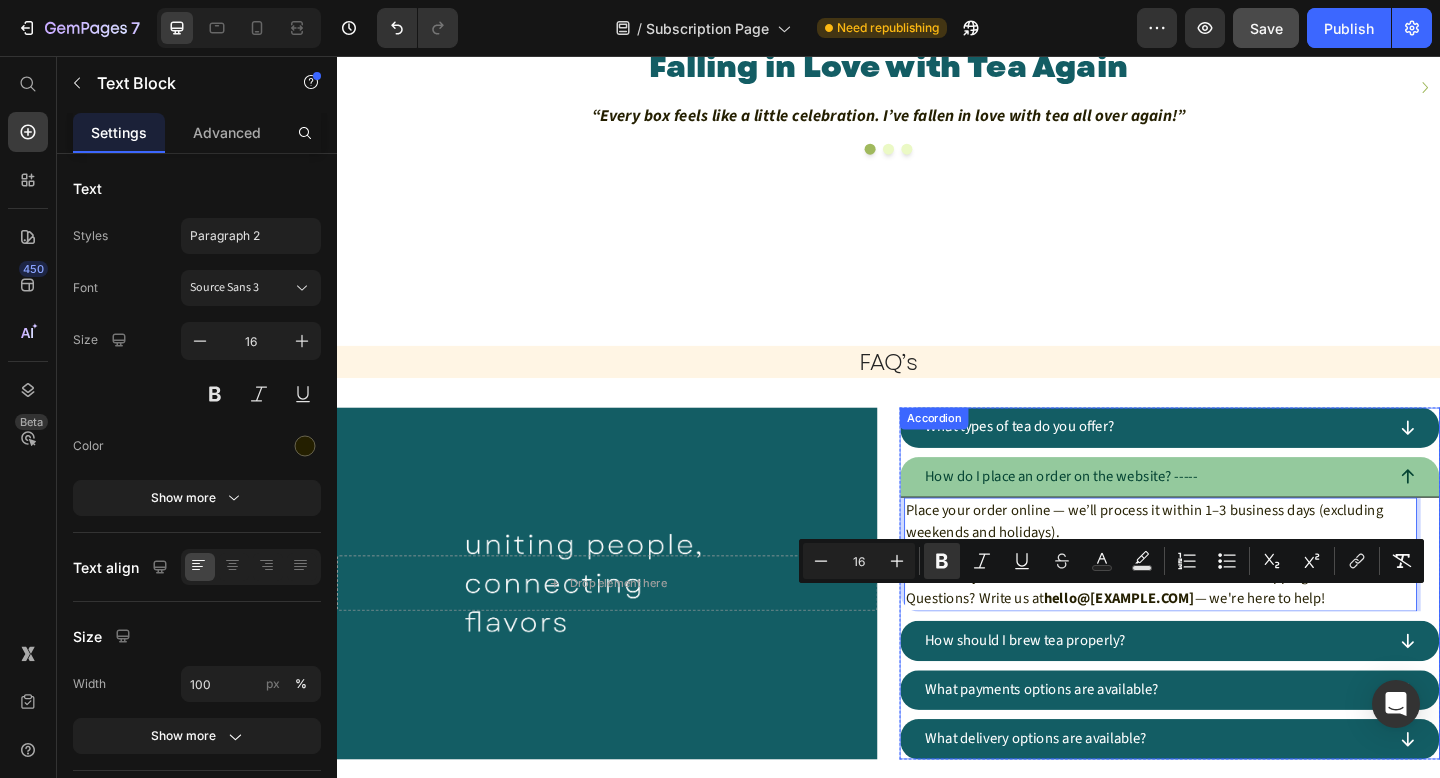 scroll, scrollTop: 2072, scrollLeft: 0, axis: vertical 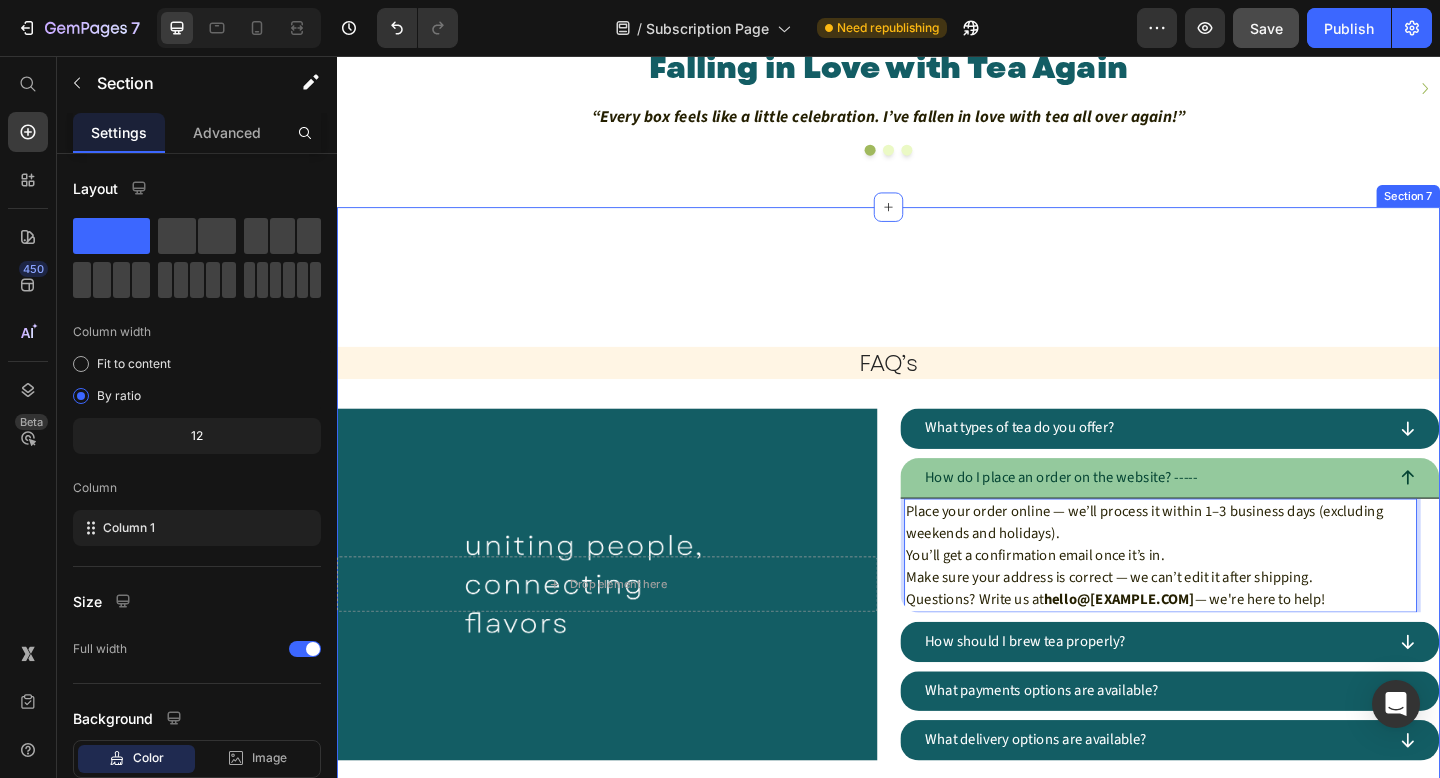 click on "FAQ’s Heading
Drop element here Hero Banner
What types of tea do you offer?
How do I place an order on the website? ----- Place your order online — we’ll process it within 1–3 business days (excluding weekends and holidays). You’ll get a confirmation email once it’s in. Make sure your address is correct — we can’t edit it after shipping. Questions? Write us at  hello@teacle.ie  — we're here to help! Text Block   0
How should I brew tea properly?
What payments options are available?
What delivery options are available? Accordion Hero Banner Row" at bounding box center (937, 554) 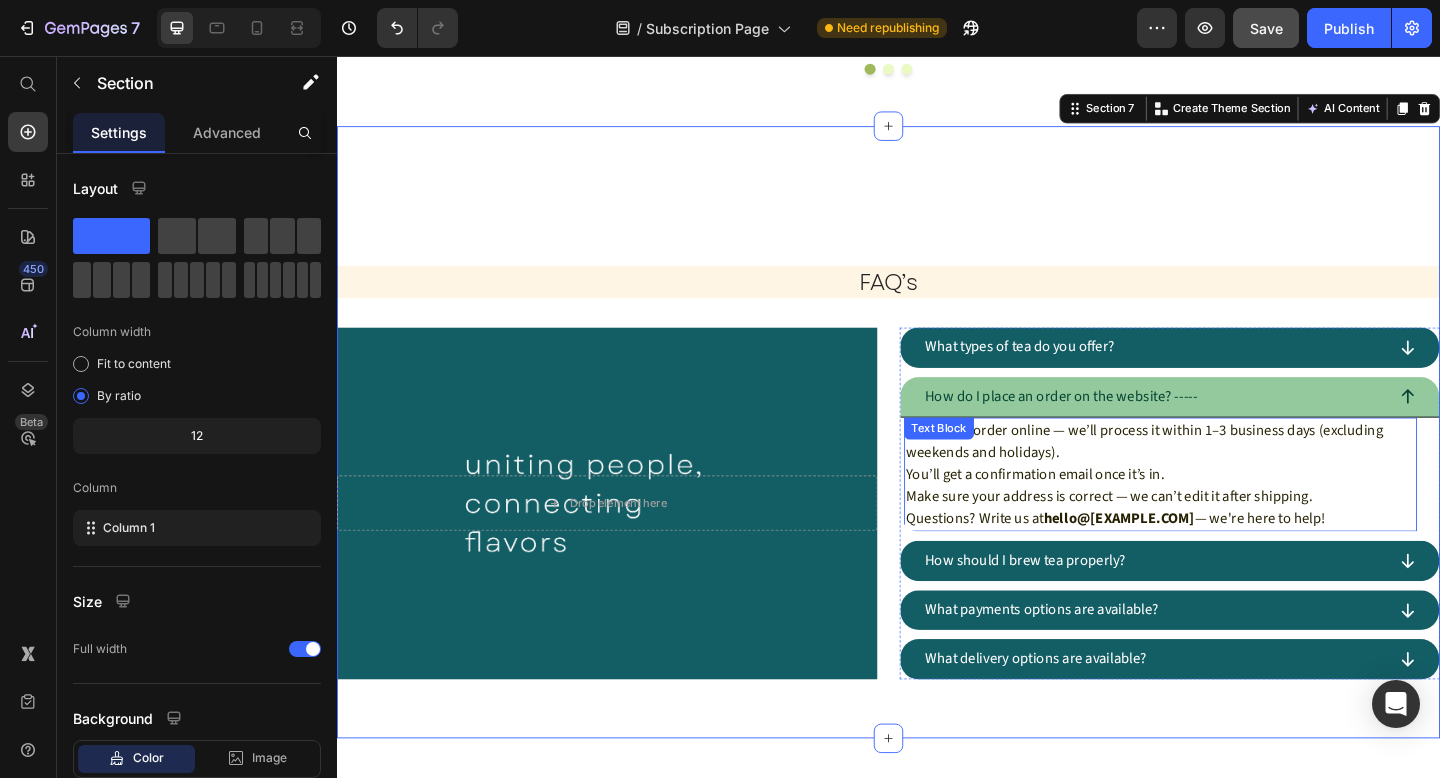 scroll, scrollTop: 2131, scrollLeft: 0, axis: vertical 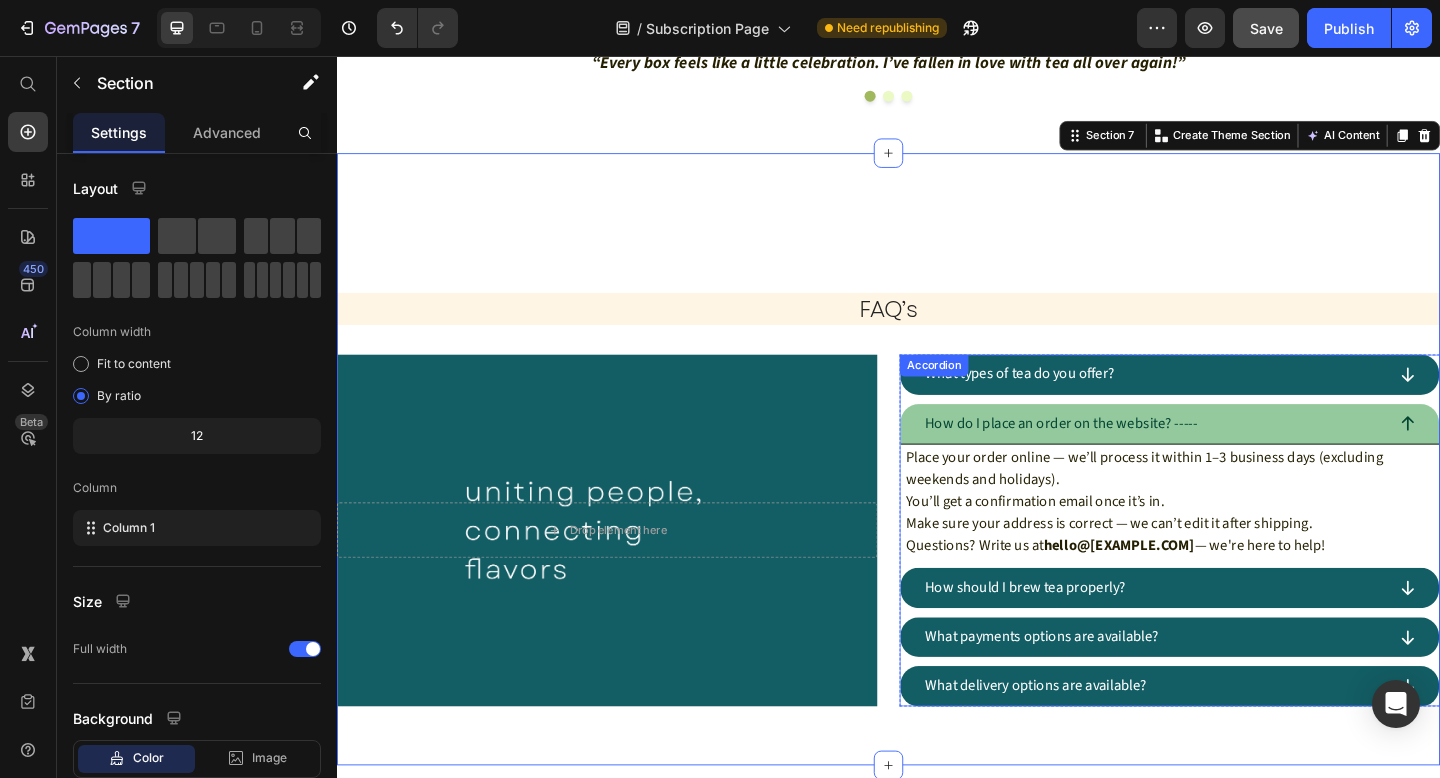 click on "How do I place an order on the website? -----" at bounding box center (1225, 457) 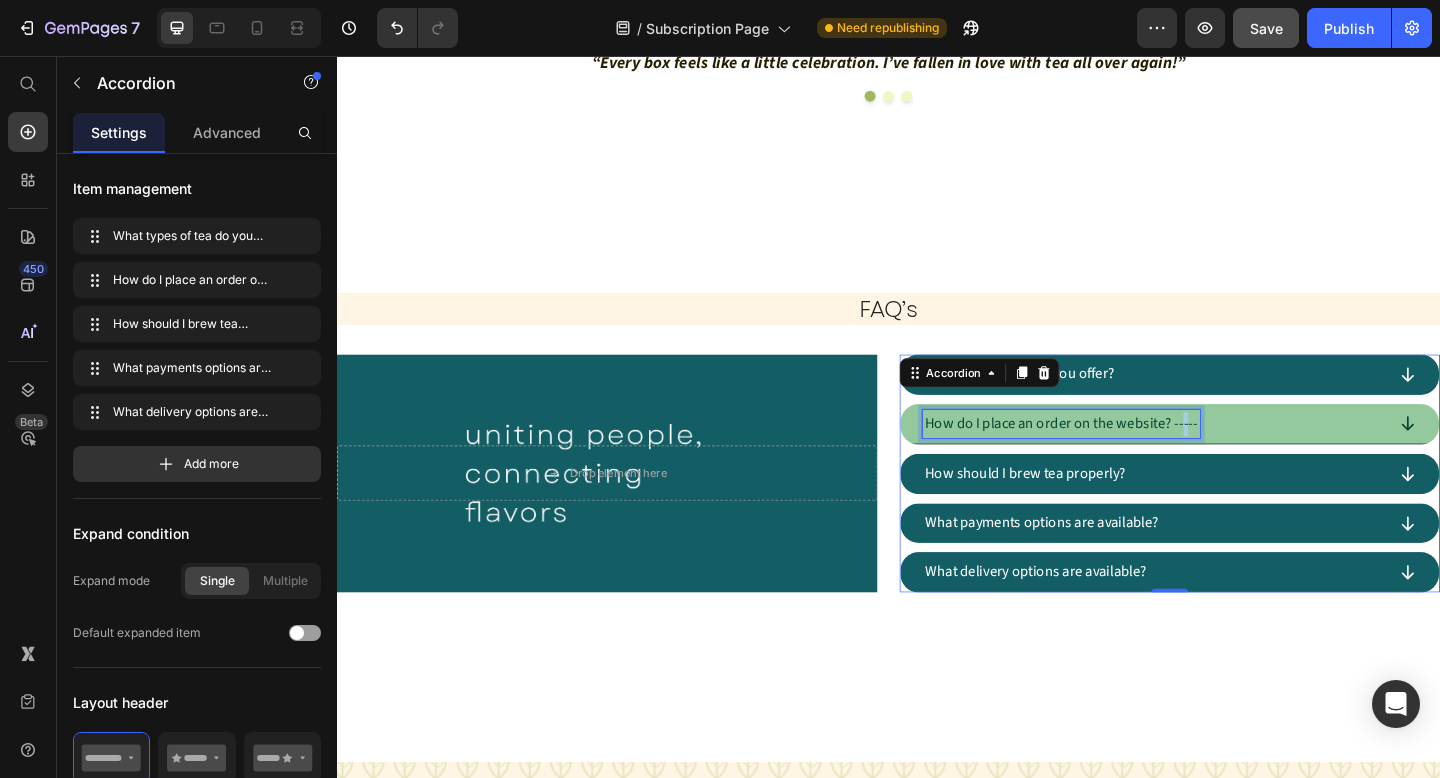click on "How do I place an order on the website? -----" at bounding box center [1125, 457] 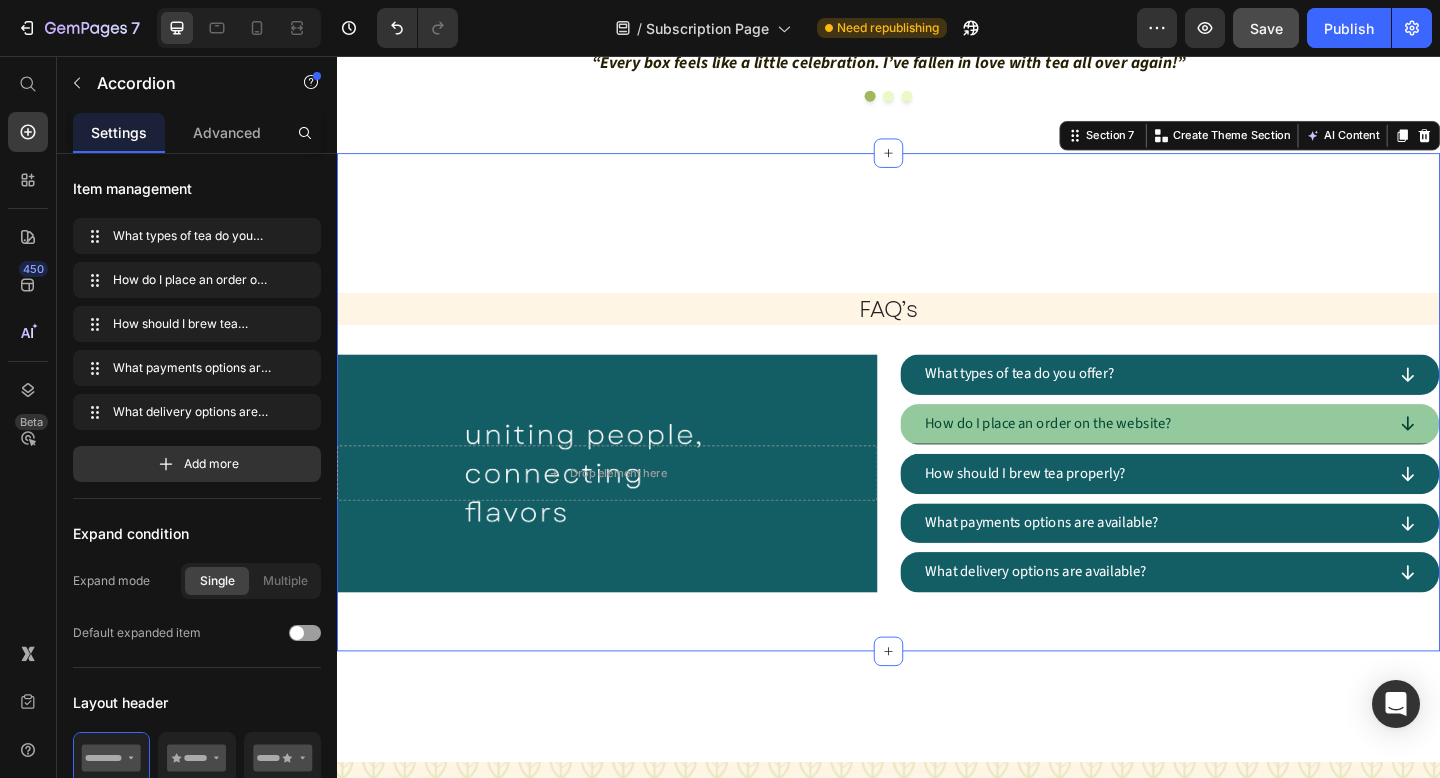 click on "FAQ’s Heading
Drop element here Hero Banner
What types of tea do you offer?
How do I place an order on the website?
How should I brew tea properly?
What payments options are available?
What delivery options are available? Accordion Hero Banner Row" at bounding box center [937, 433] 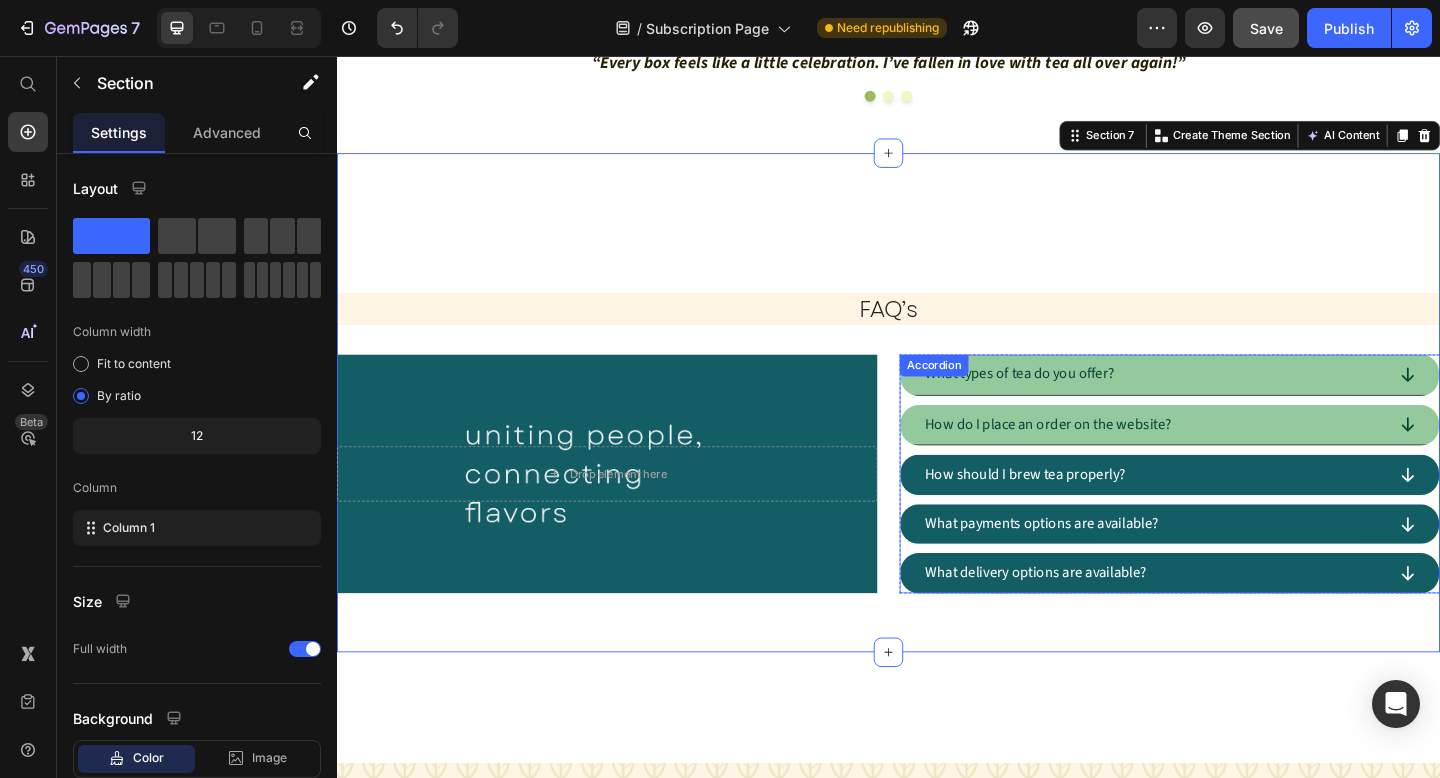 click on "What types of tea do you offer?" at bounding box center (1225, 403) 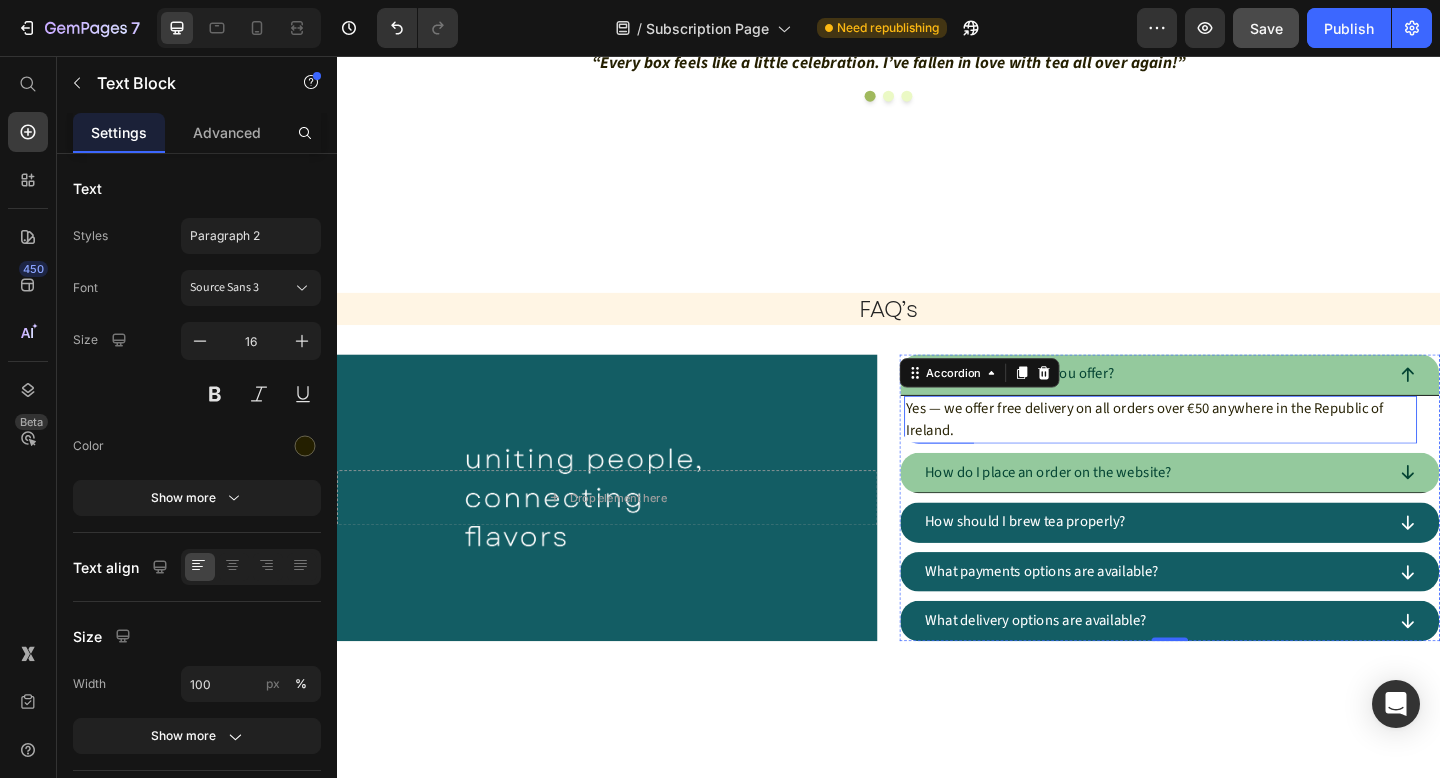 click on "Yes — we offer free delivery on all orders over €50 anywhere in the Republic of Ireland." at bounding box center (1233, 452) 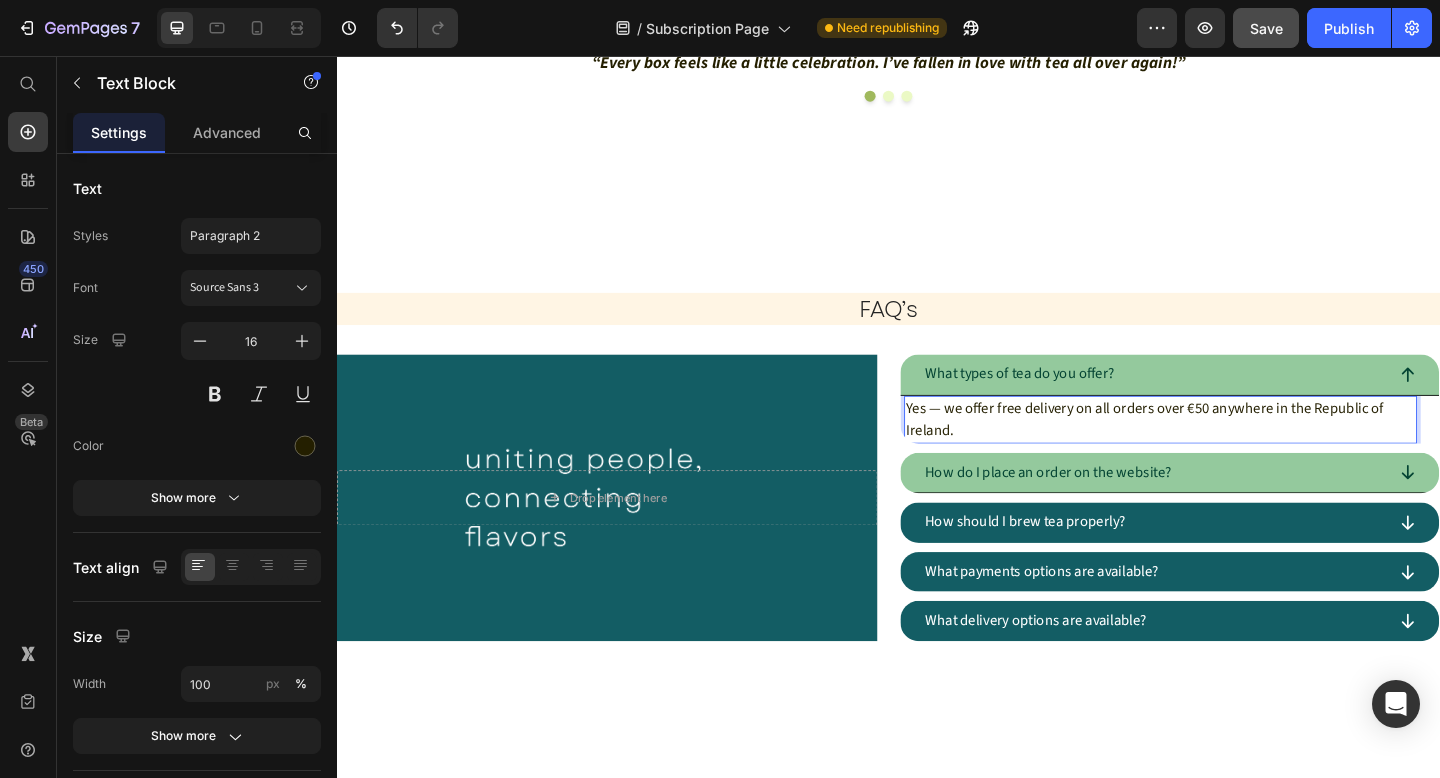 click on "Yes — we offer free delivery on all orders over €50 anywhere in the Republic of Ireland." at bounding box center [1233, 452] 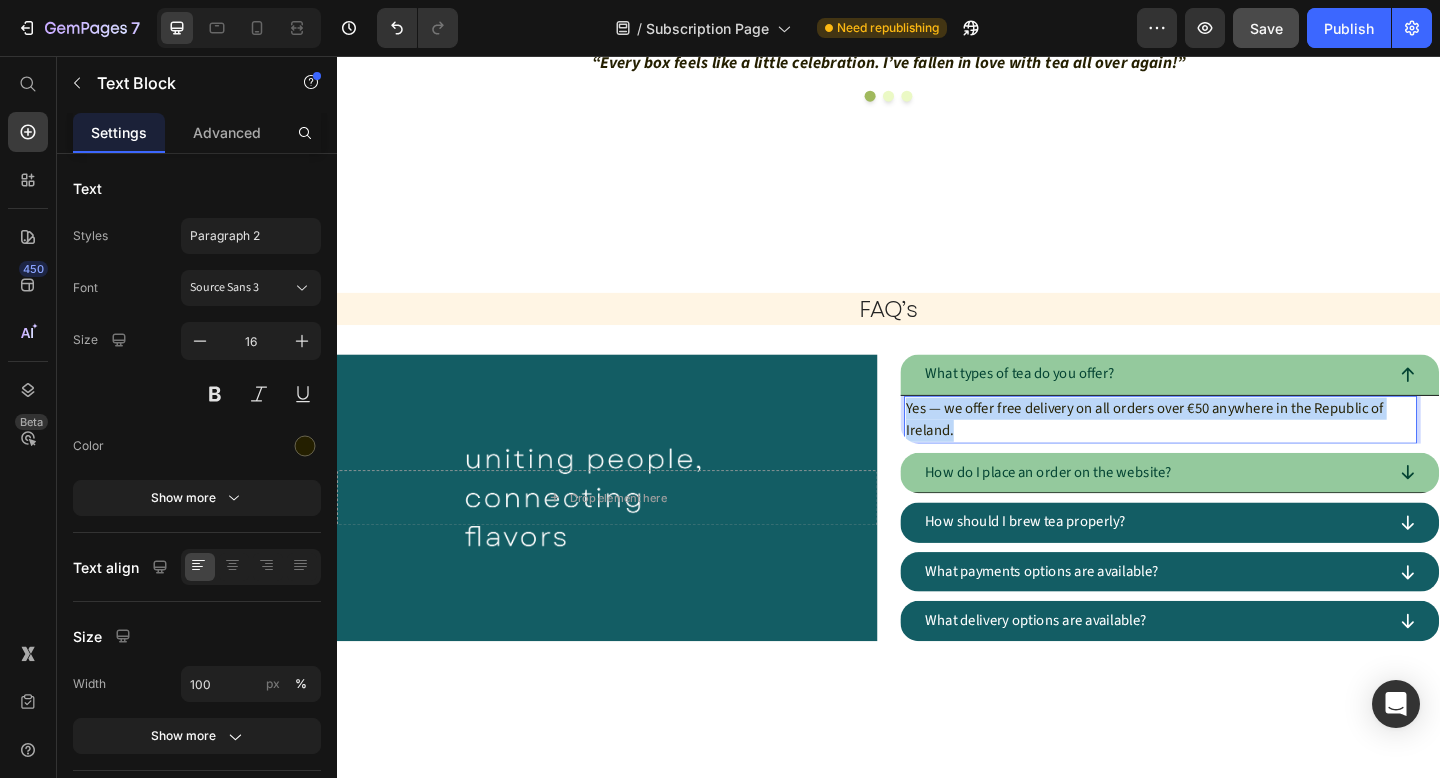 click on "Yes — we offer free delivery on all orders over €50 anywhere in the Republic of Ireland." at bounding box center [1233, 452] 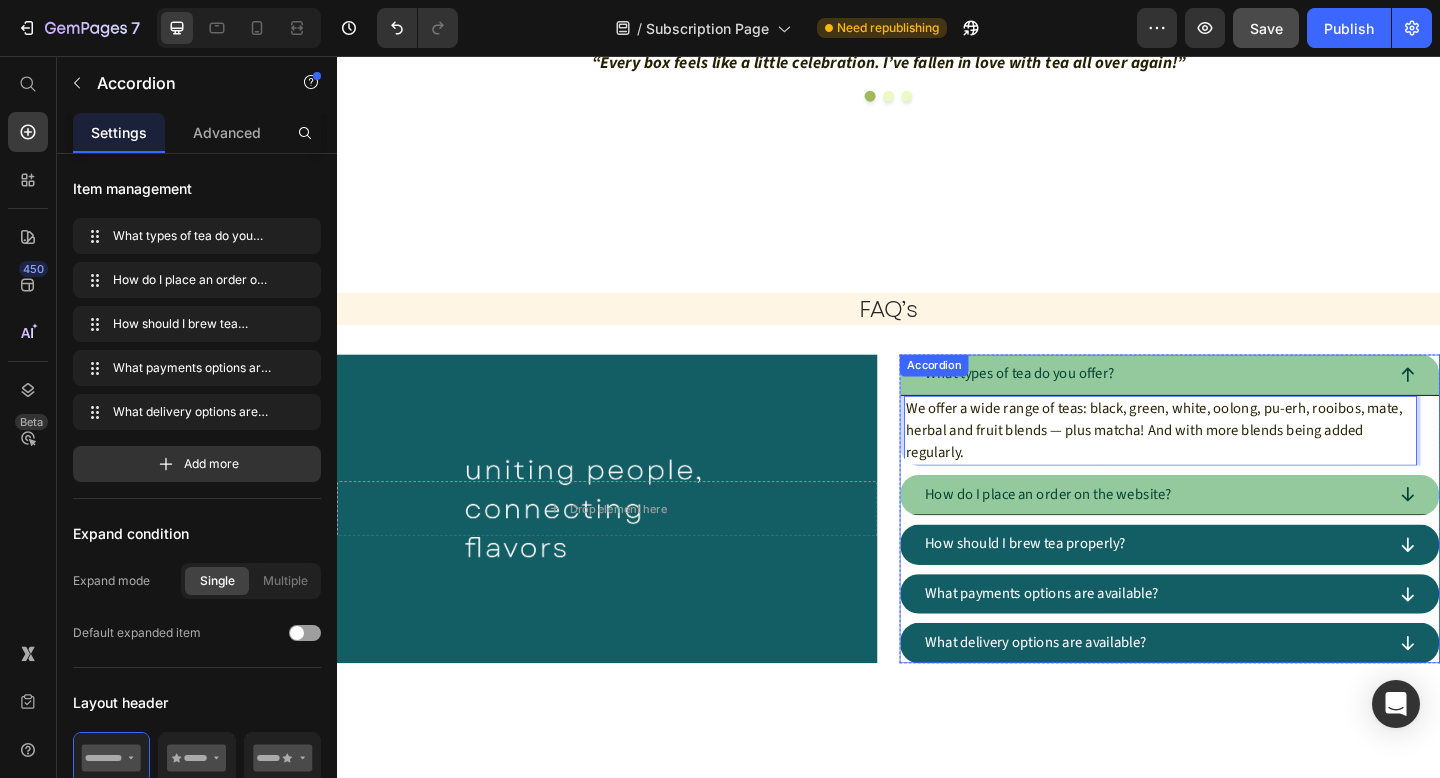 click on "What types of tea do you offer?" at bounding box center [1225, 403] 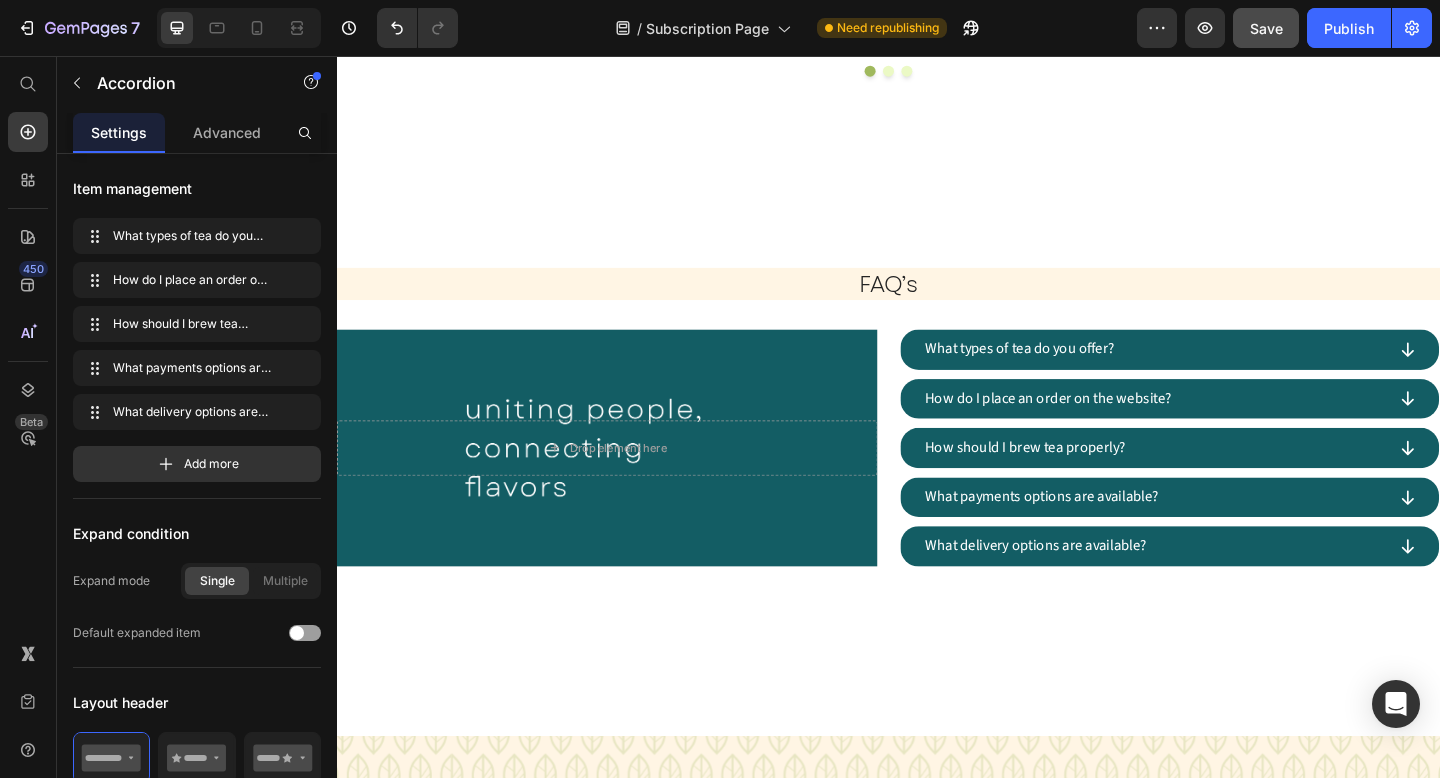 scroll, scrollTop: 2171, scrollLeft: 0, axis: vertical 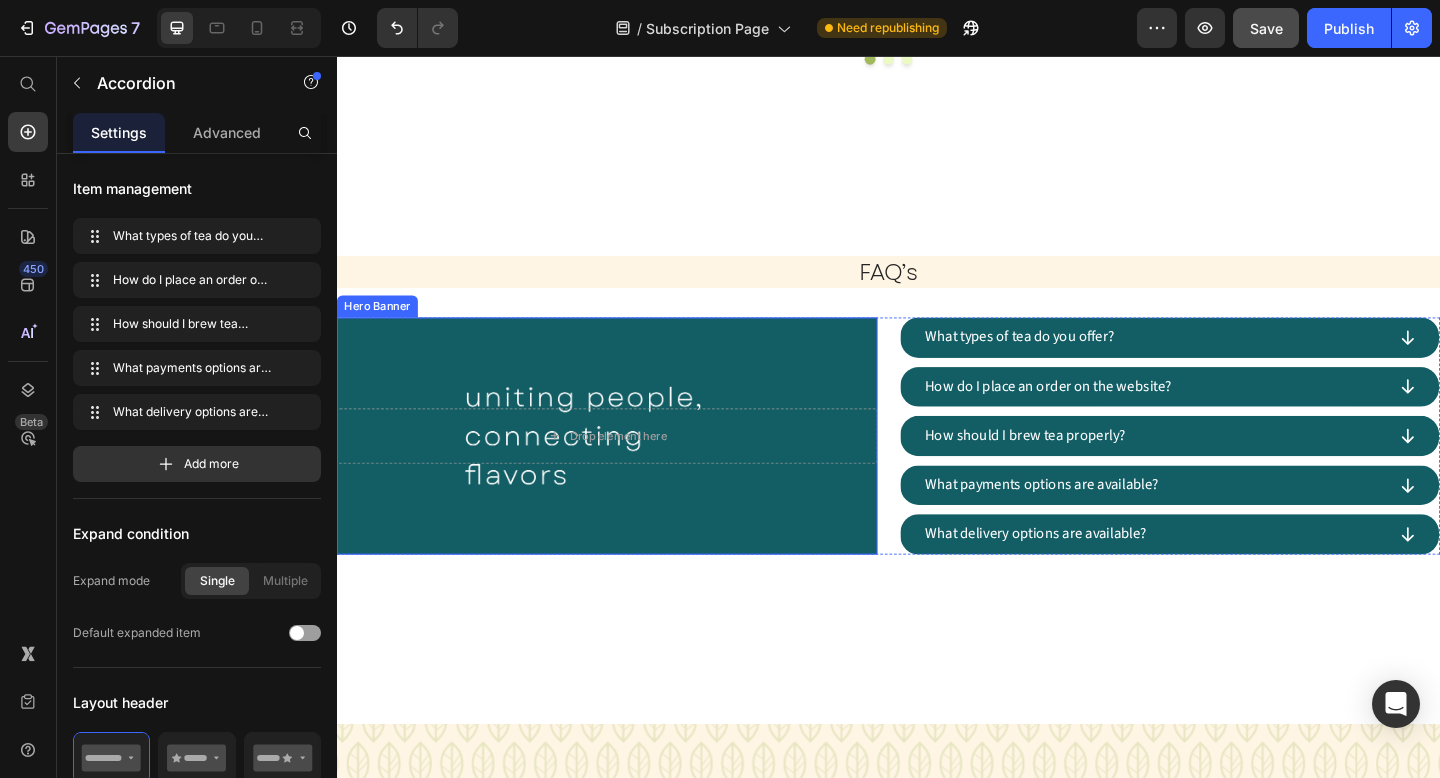 click at bounding box center (631, 470) 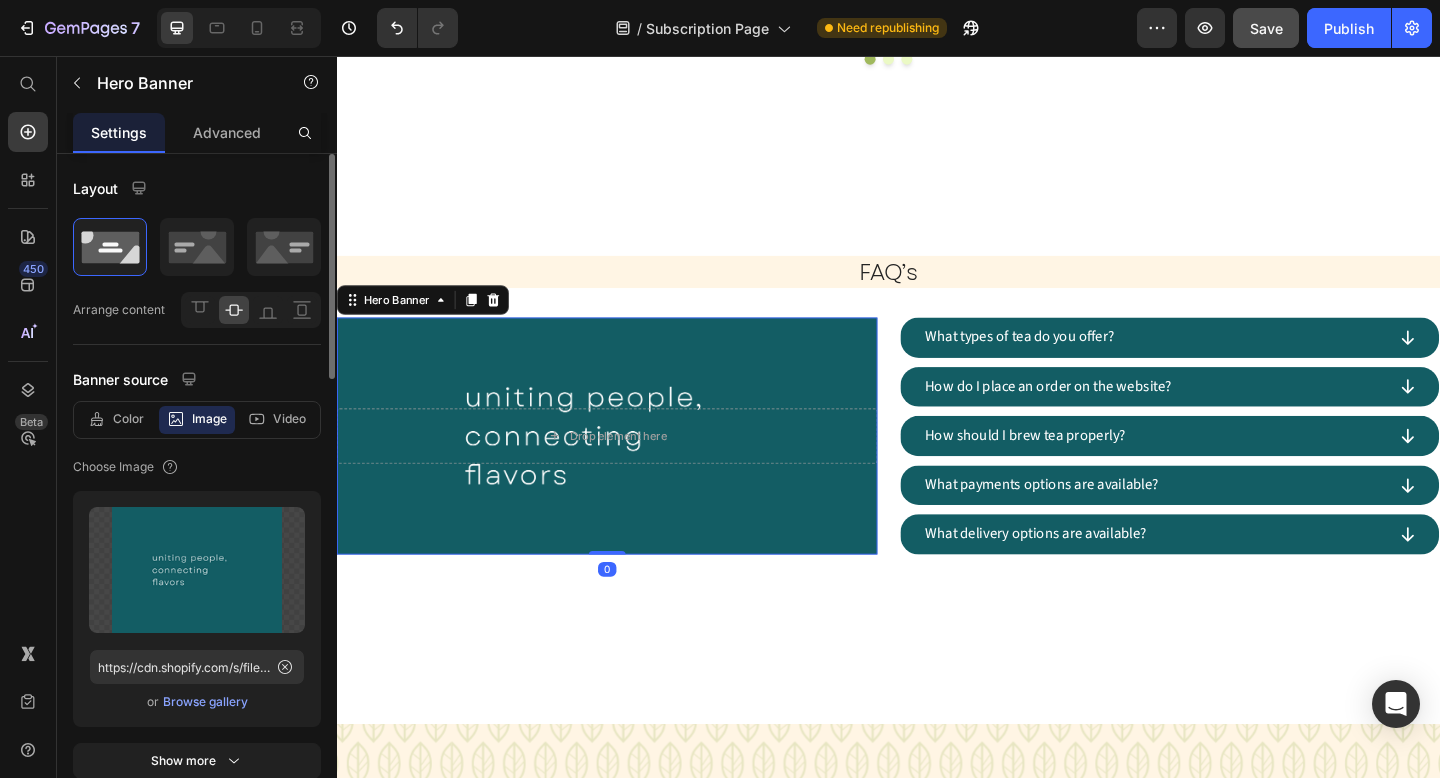 click on "Browse gallery" at bounding box center [205, 702] 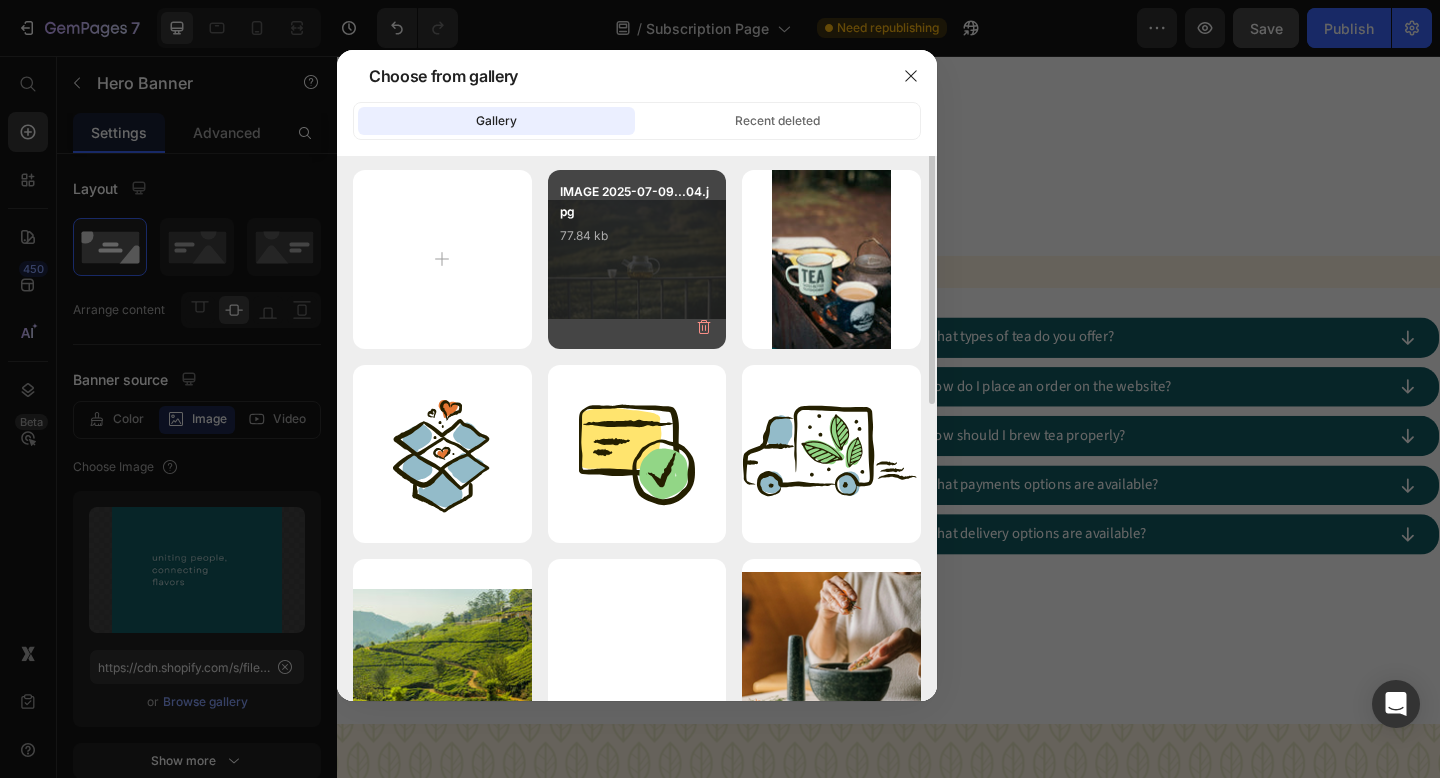 scroll, scrollTop: 0, scrollLeft: 0, axis: both 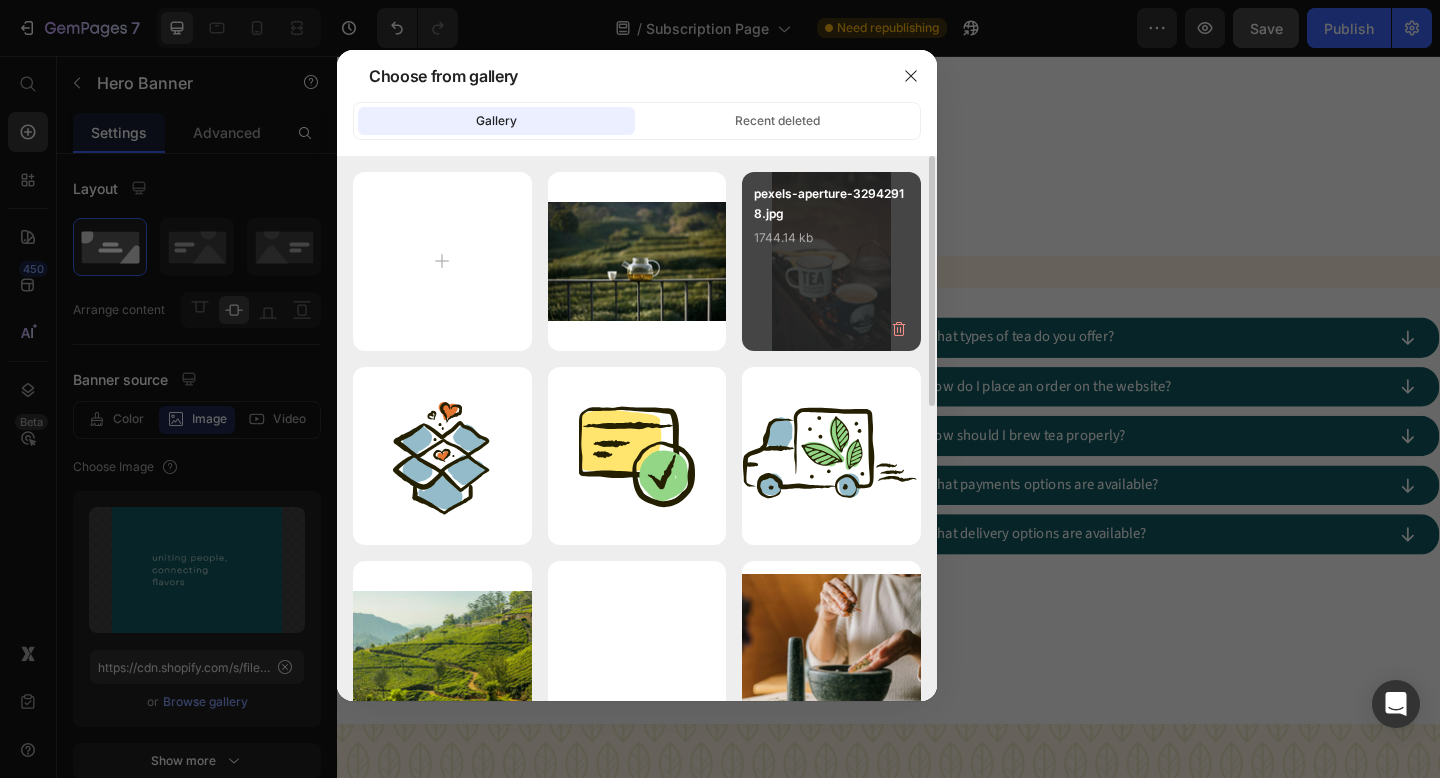 click on "pexels-aperture-32942918.jpg 1744.14 kb" at bounding box center [831, 224] 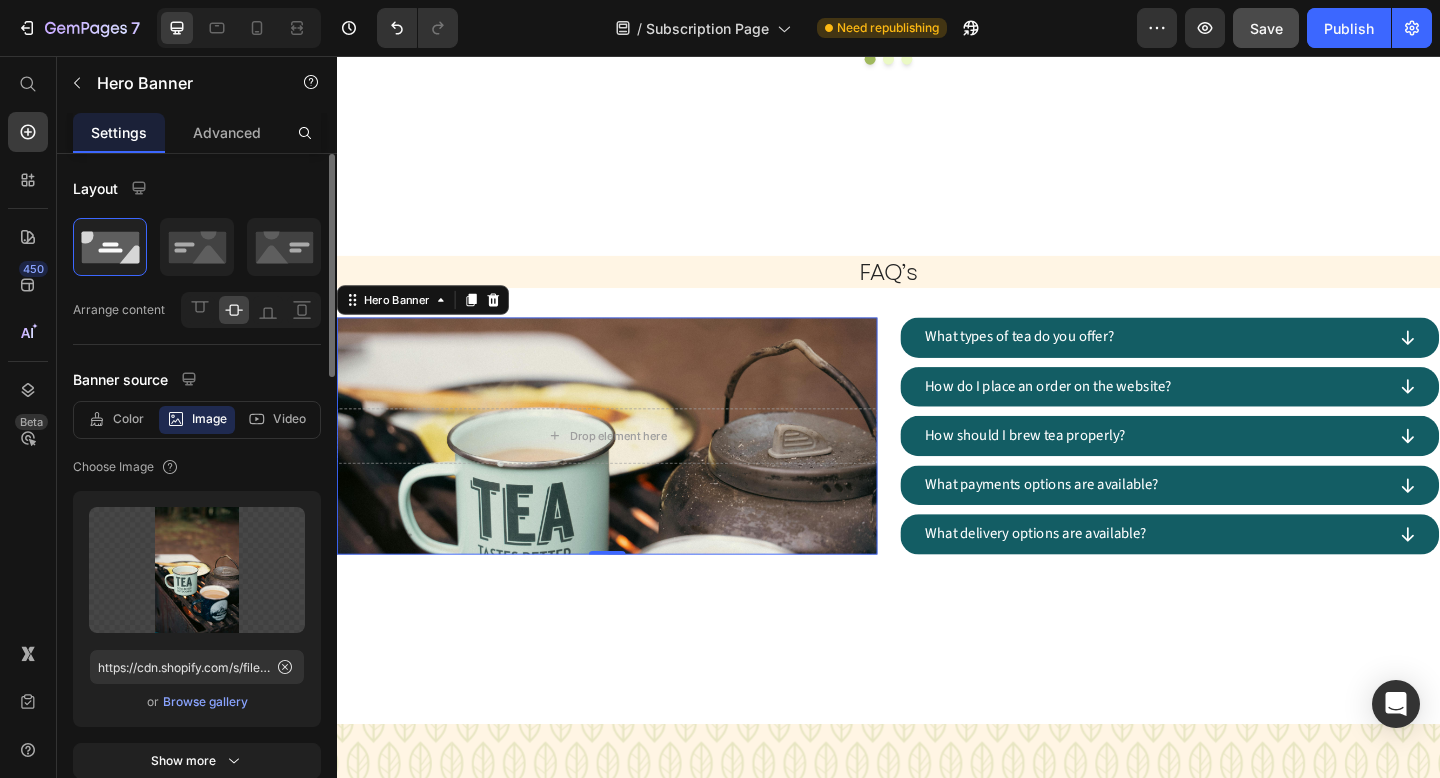 click on "Browse gallery" at bounding box center (205, 702) 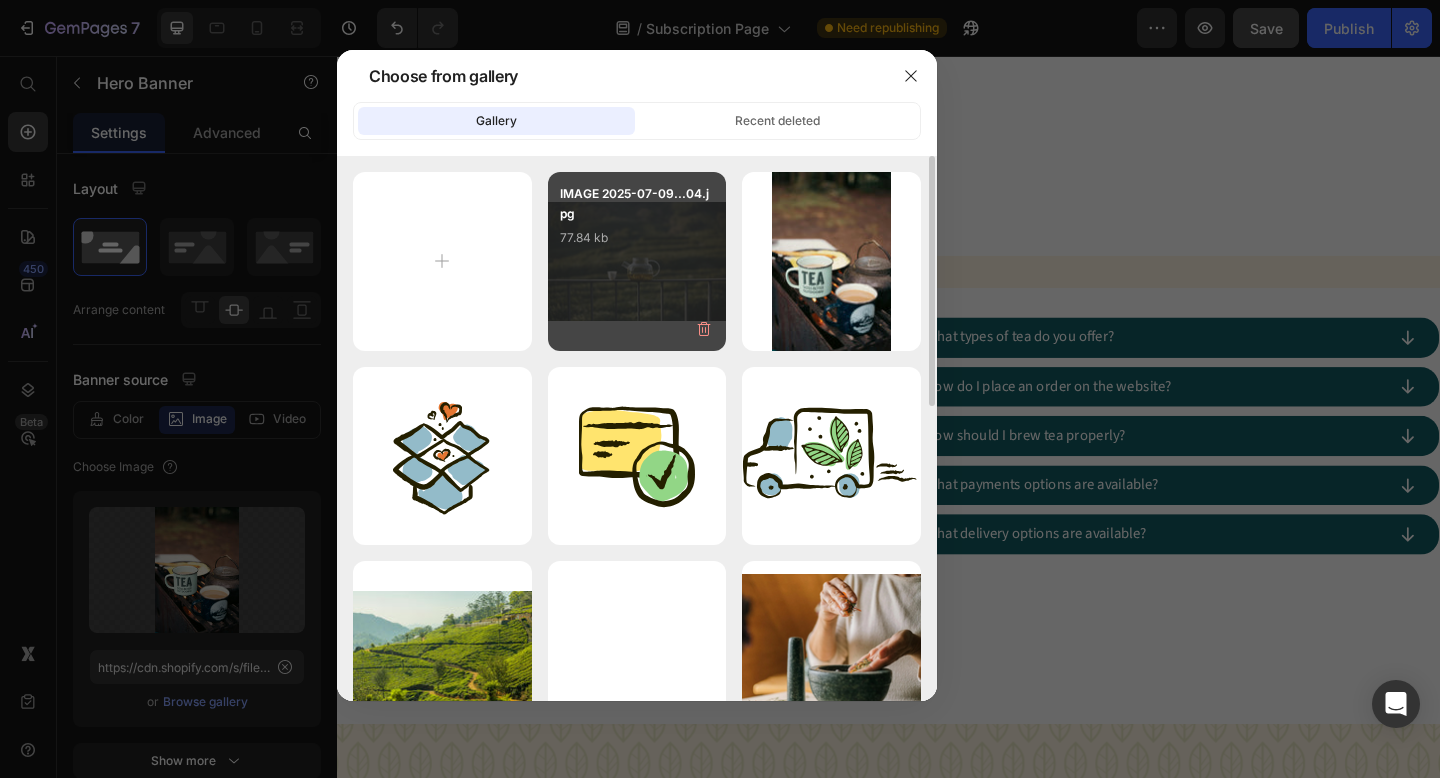 click on "IMAGE 2025-07-09...04.jpg 77.84 kb" at bounding box center [637, 224] 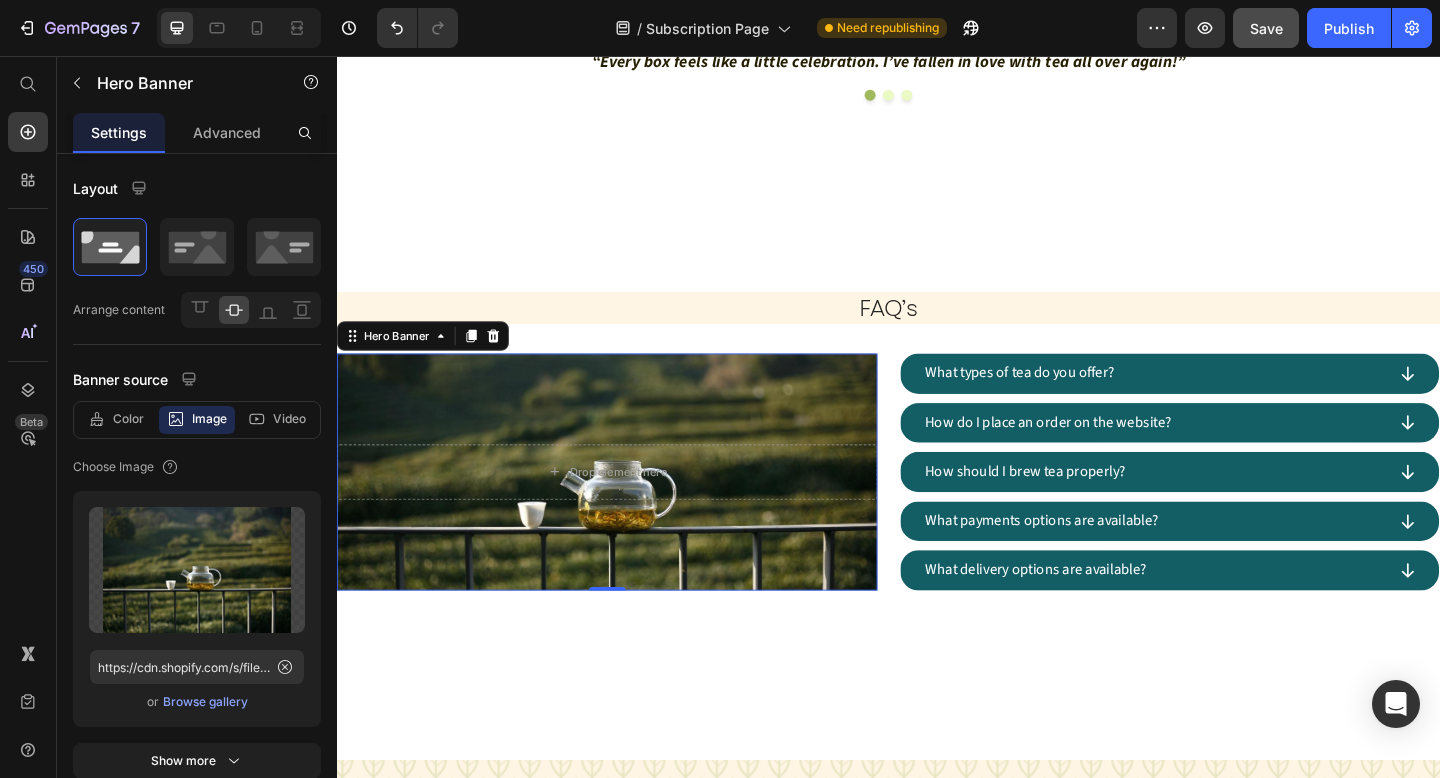 scroll, scrollTop: 2128, scrollLeft: 0, axis: vertical 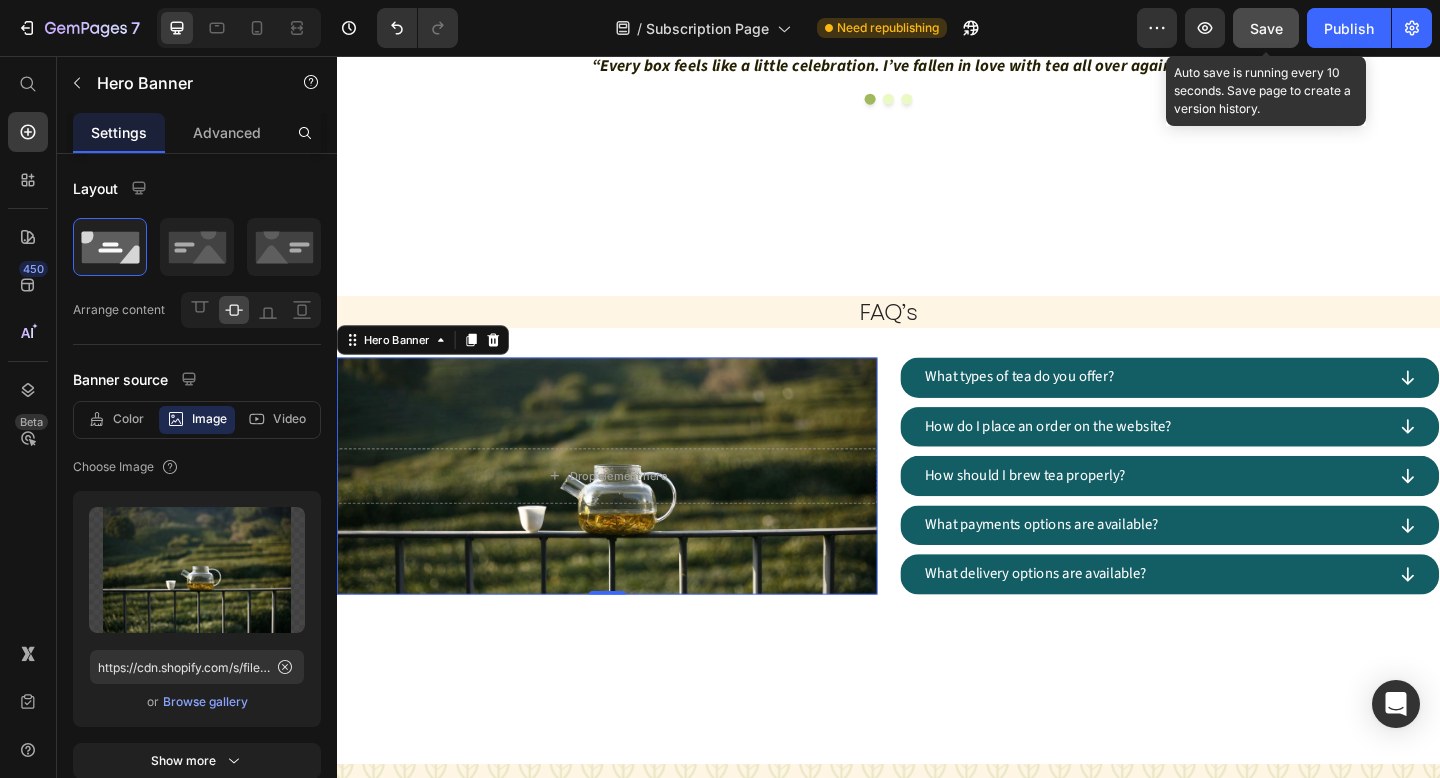 click on "Save" at bounding box center (1266, 28) 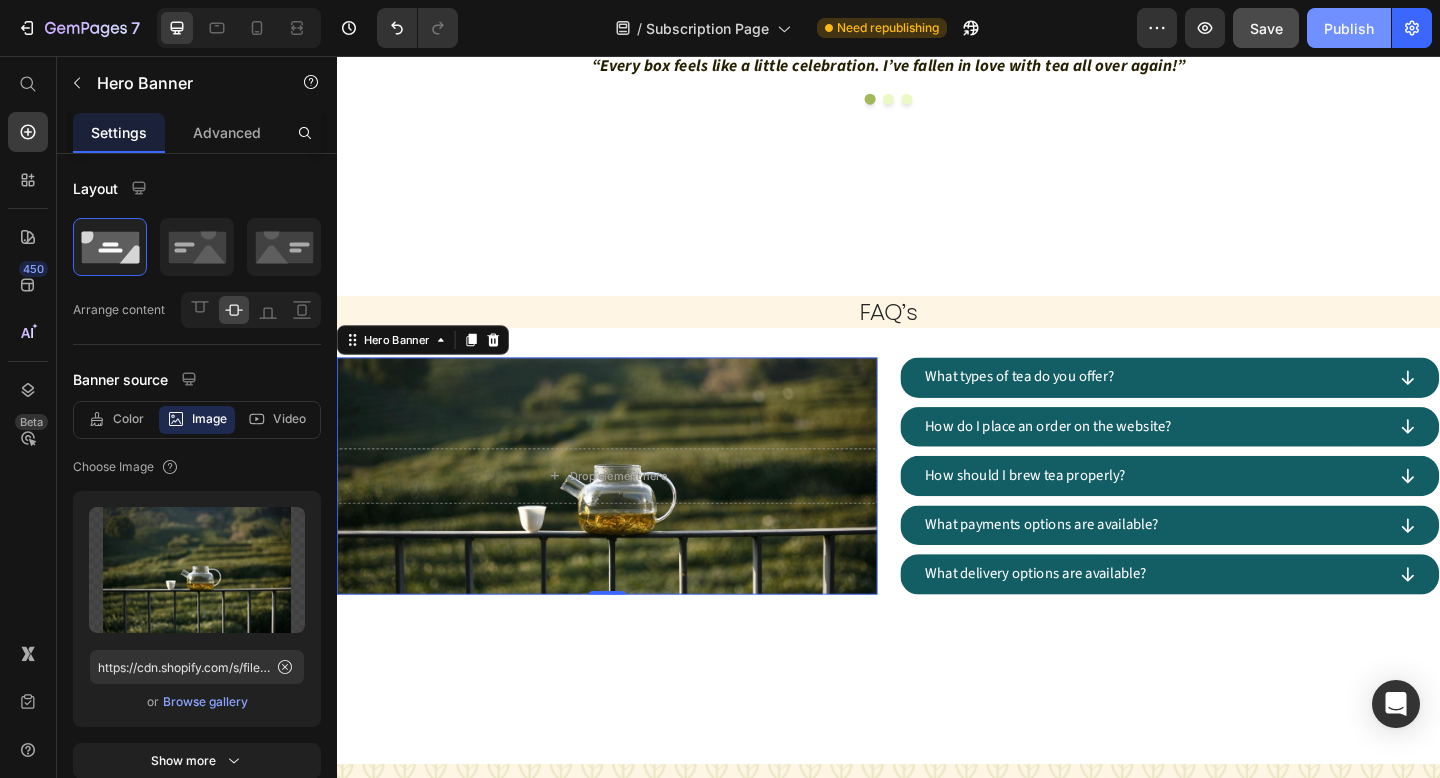 click on "Publish" 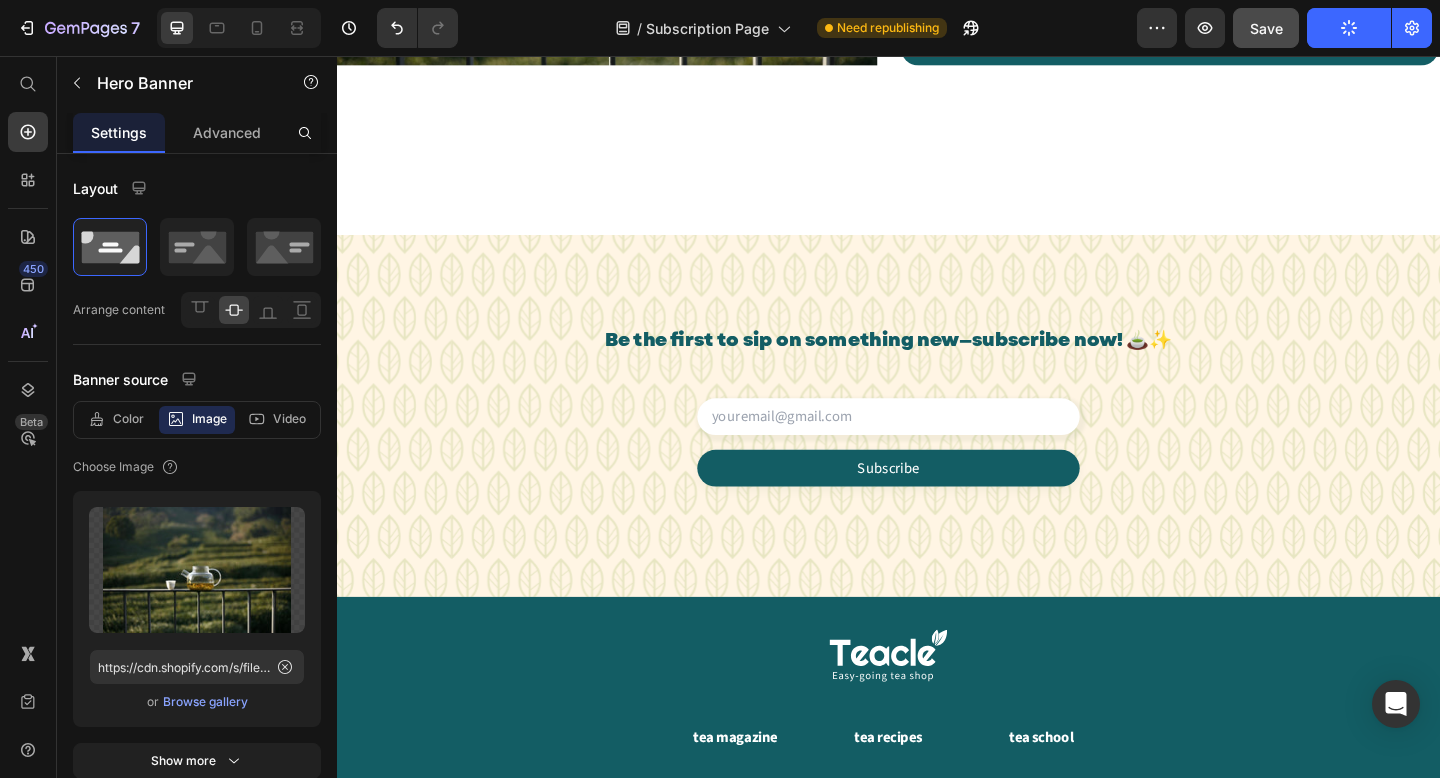 scroll, scrollTop: 2828, scrollLeft: 0, axis: vertical 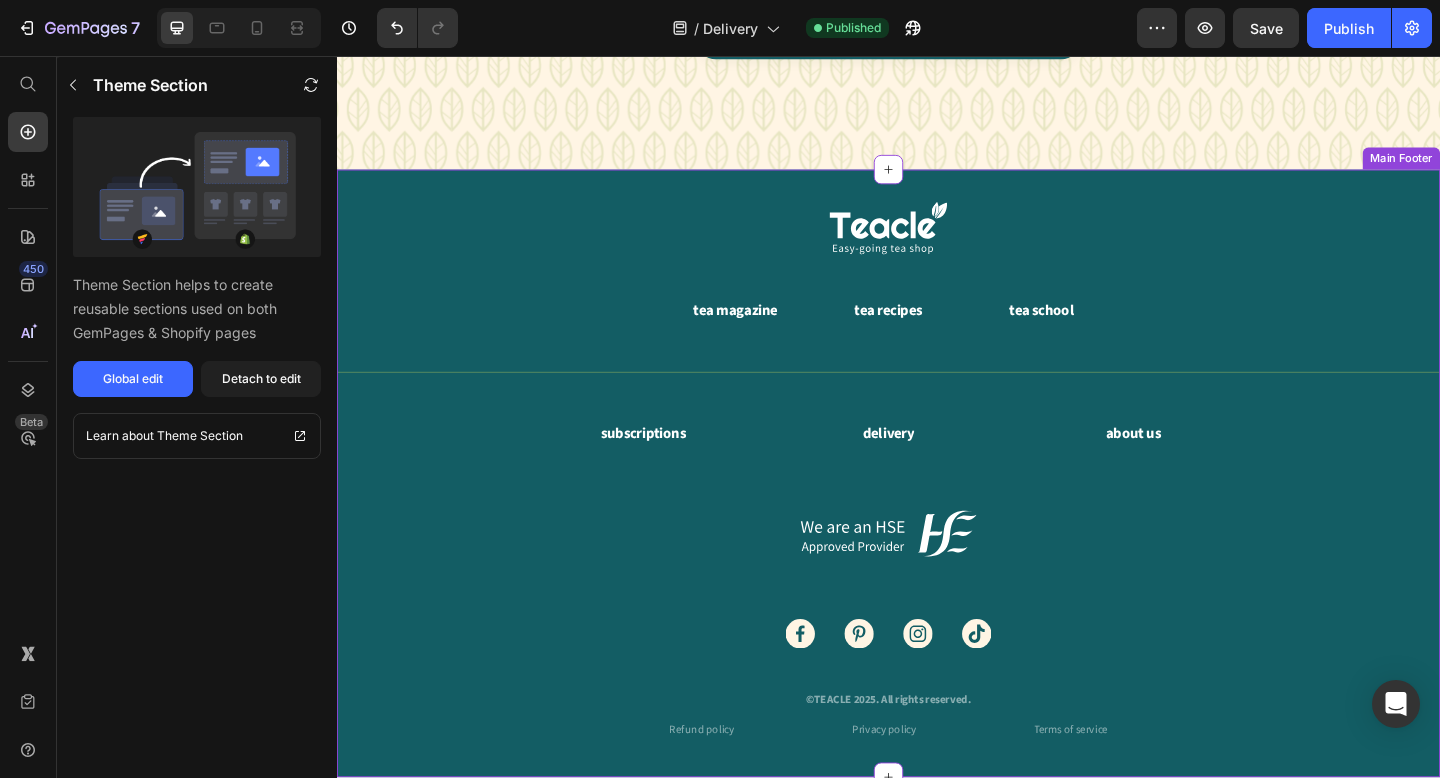 click at bounding box center [937, 243] 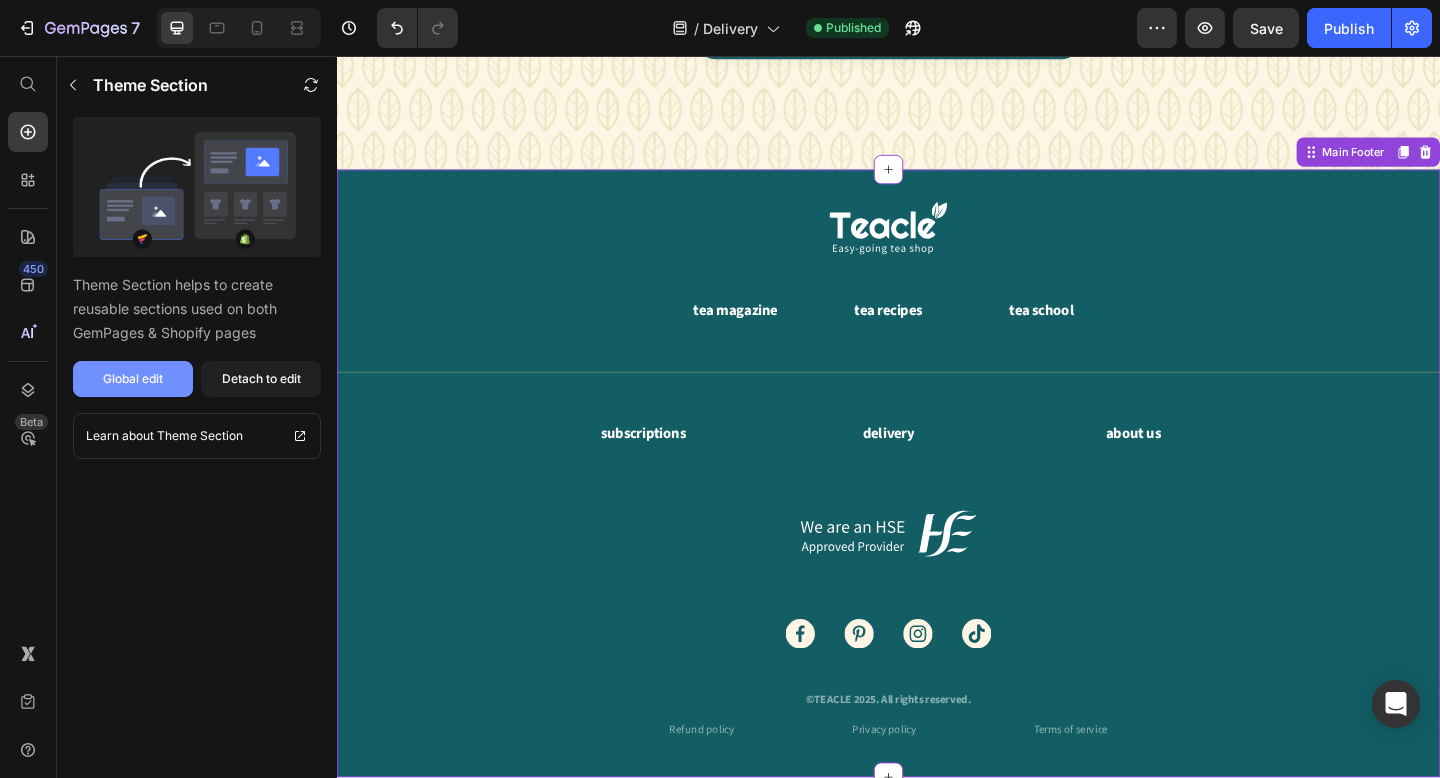 click on "Global edit" at bounding box center [133, 379] 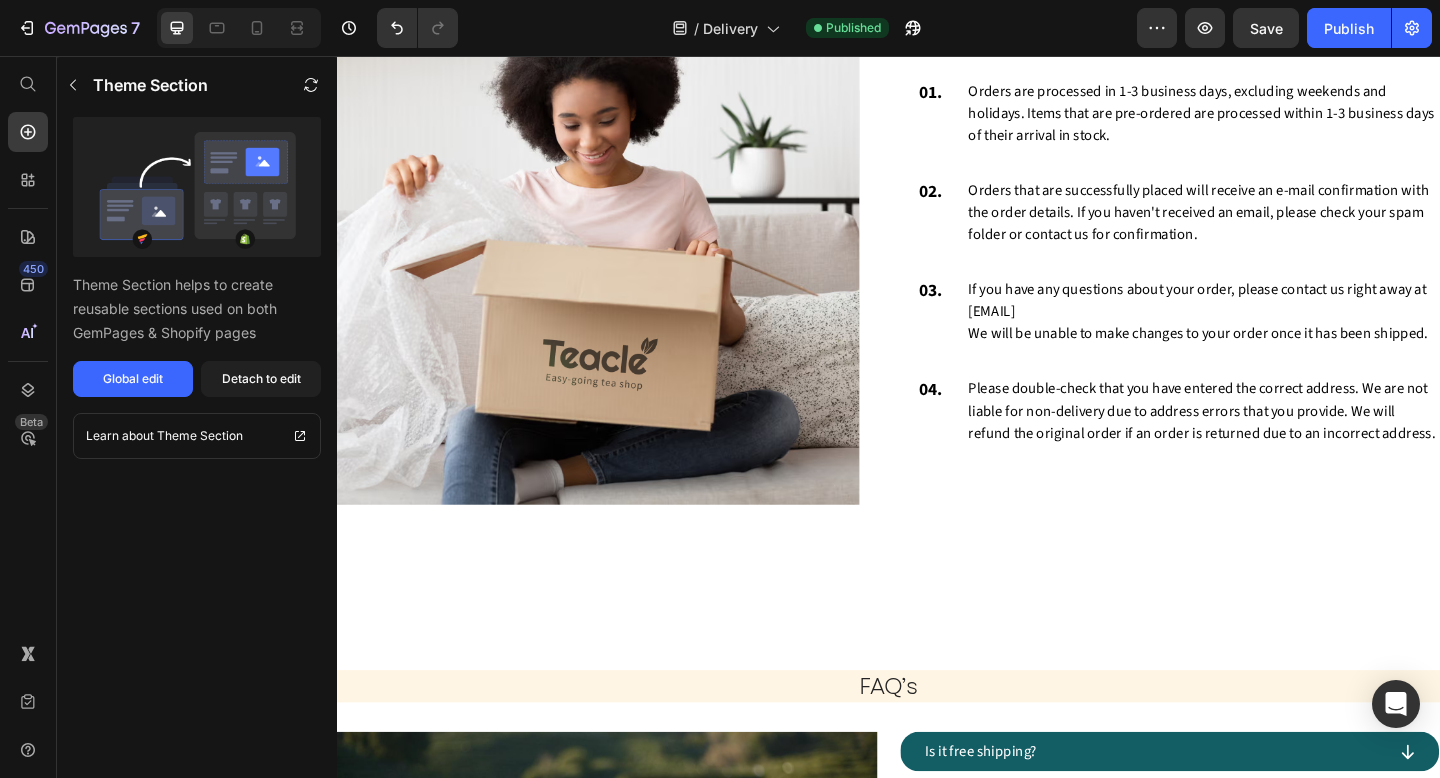 scroll, scrollTop: 1234, scrollLeft: 0, axis: vertical 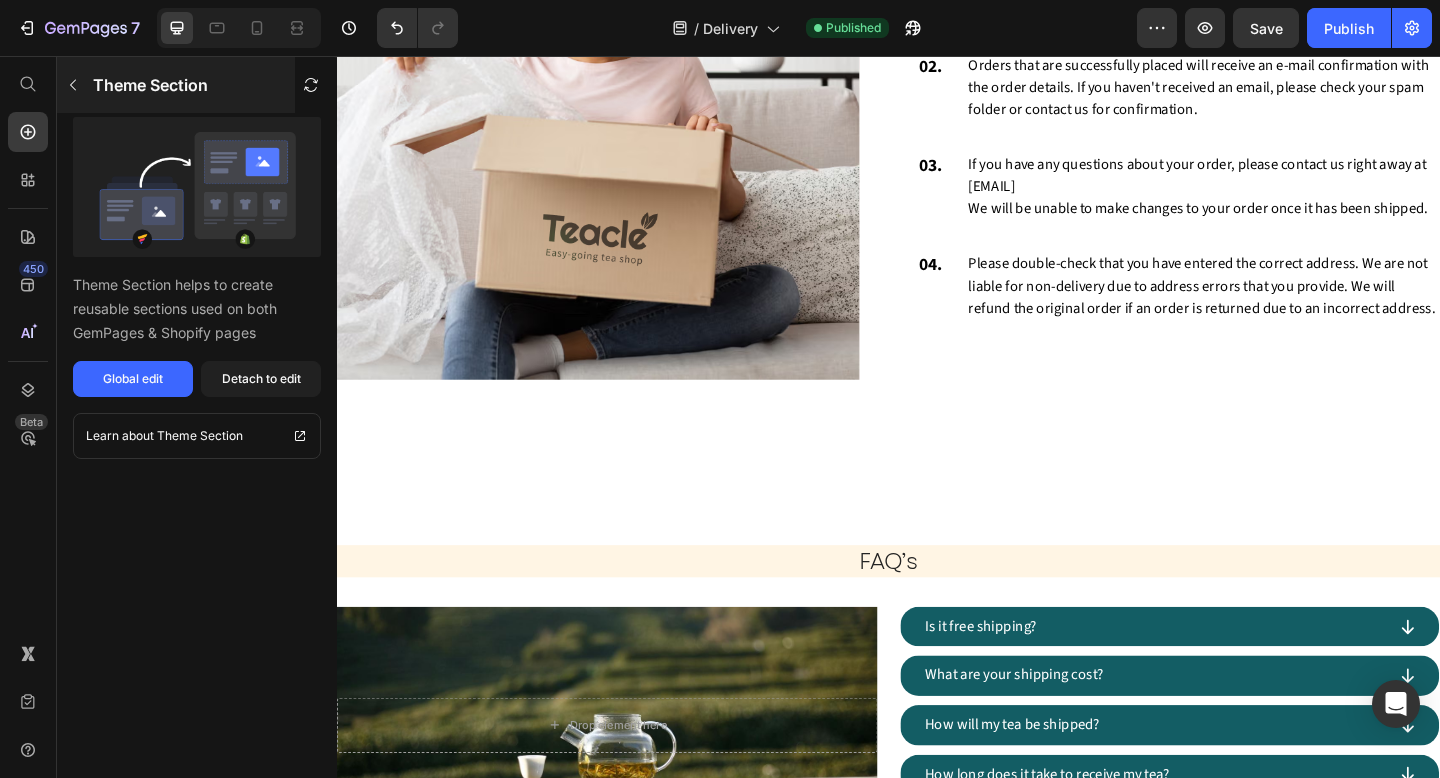 click 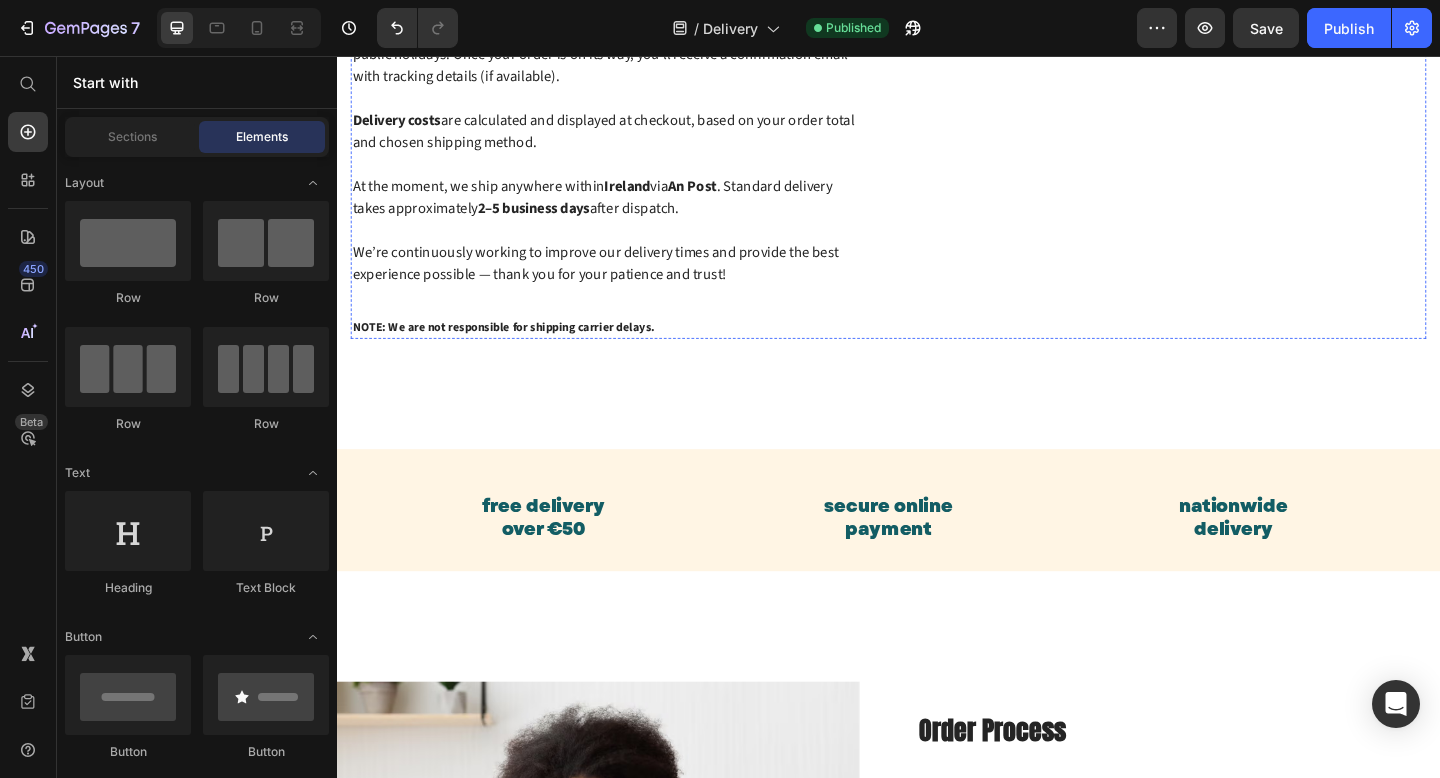 scroll, scrollTop: 344, scrollLeft: 0, axis: vertical 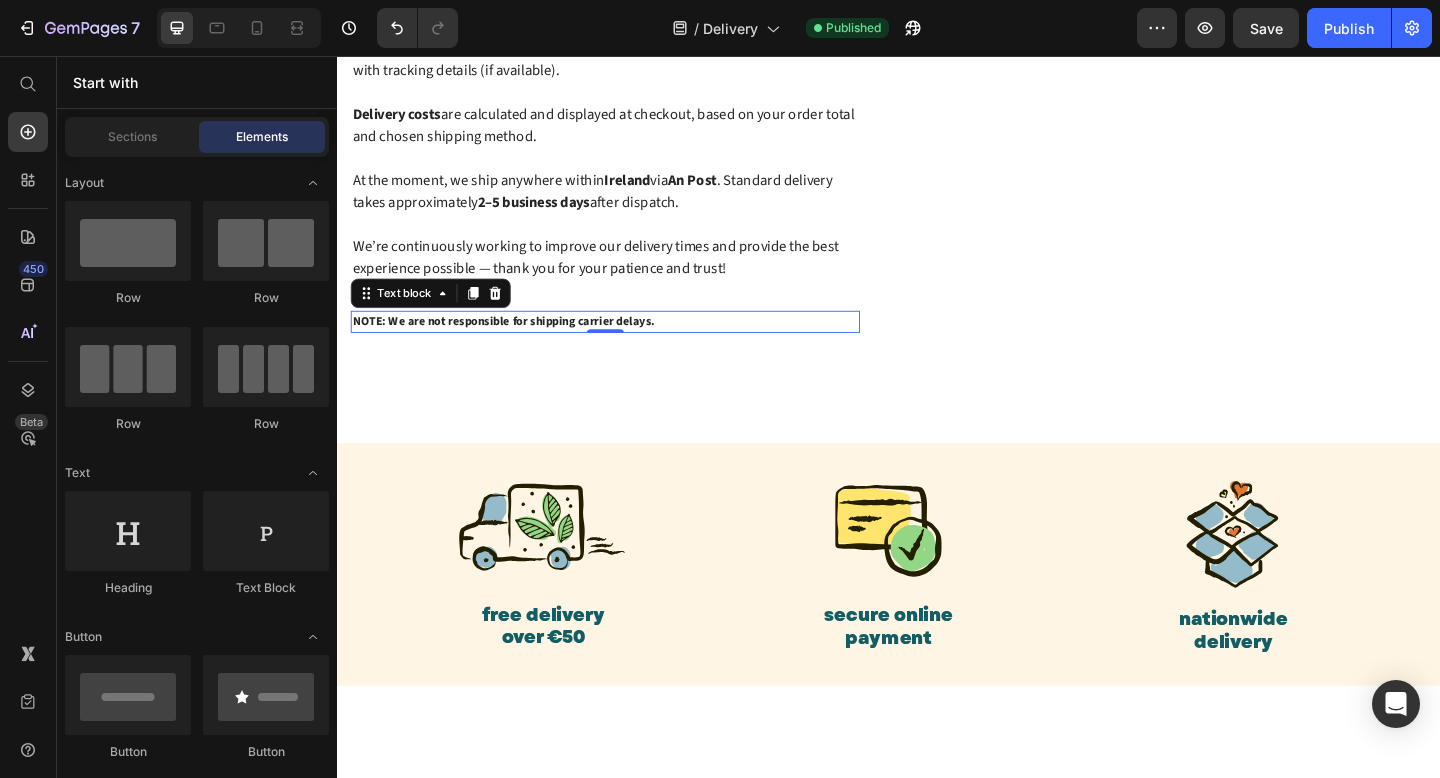 click on "NOTE: We are not responsible for shipping carrier delays." at bounding box center (629, 345) 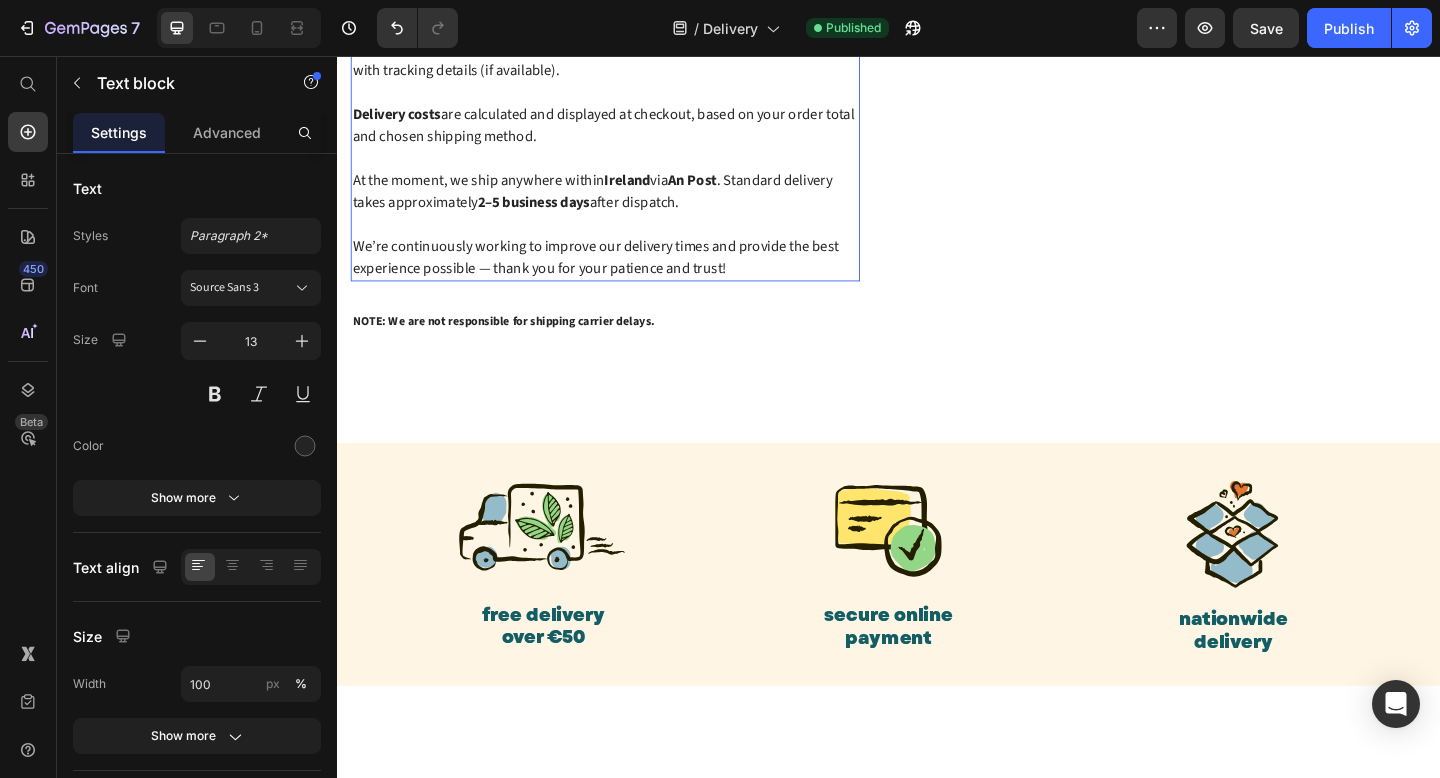 click on "We’re continuously working to improve our delivery times and provide the best experience possible — thank you for your patience and trust!" at bounding box center [629, 275] 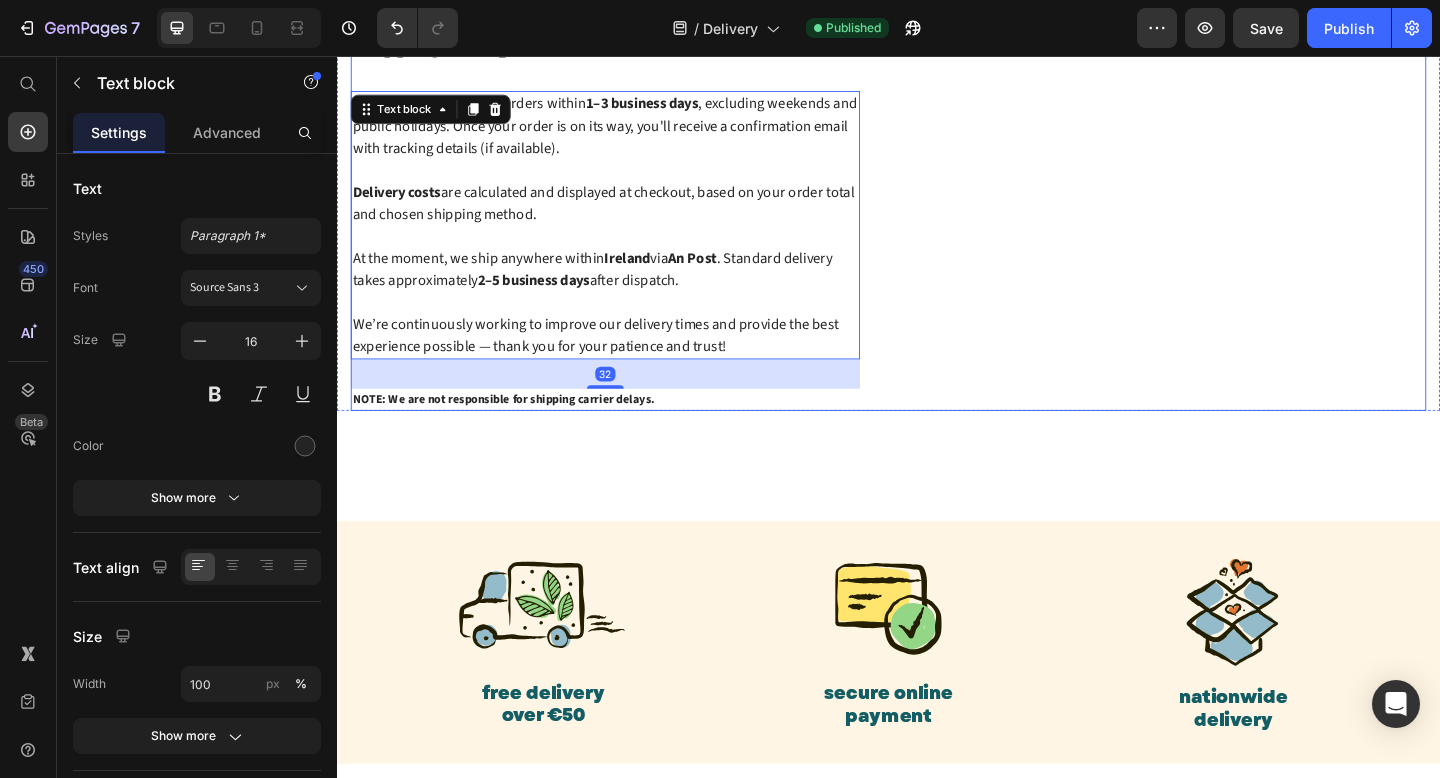 scroll, scrollTop: 257, scrollLeft: 0, axis: vertical 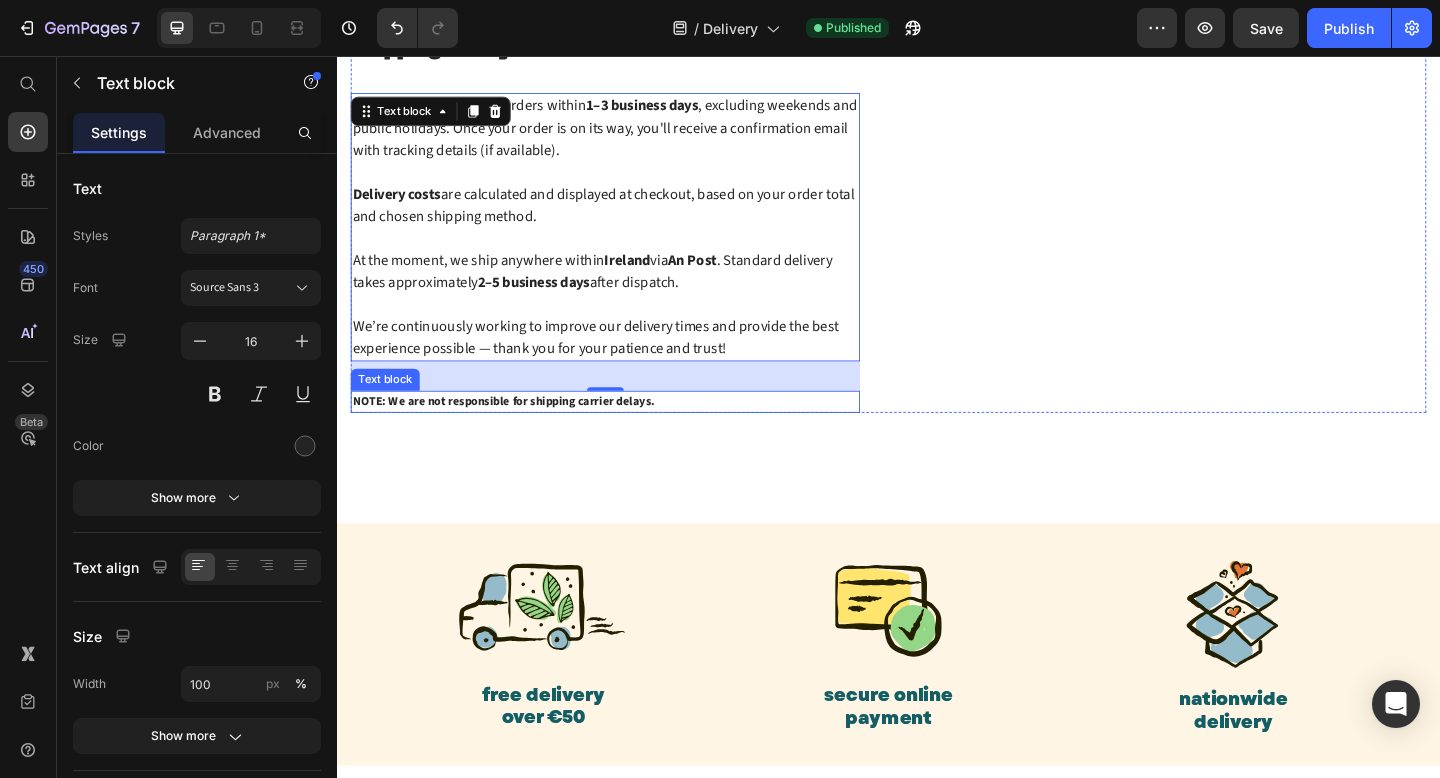 click on "NOTE: We are not responsible for shipping carrier delays." at bounding box center [629, 432] 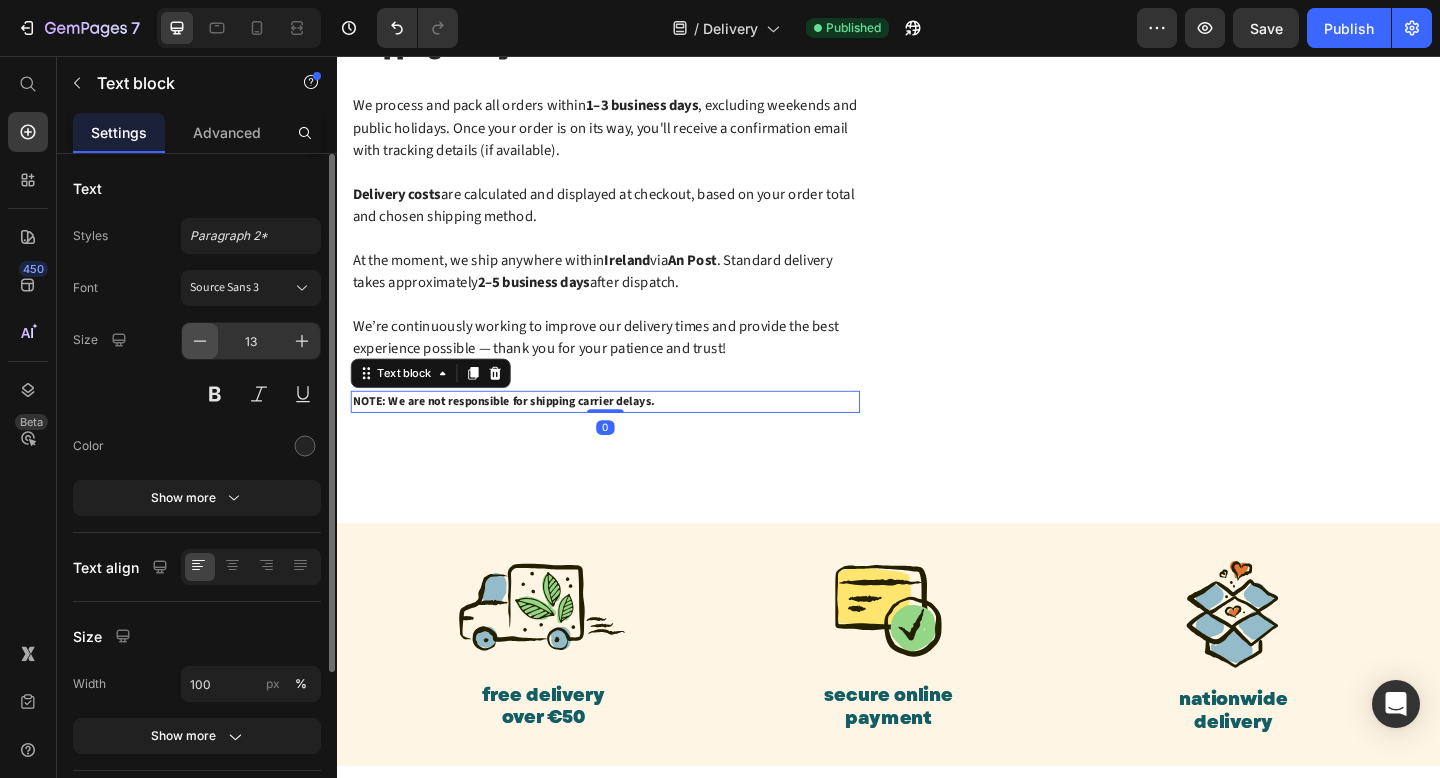 click at bounding box center (200, 341) 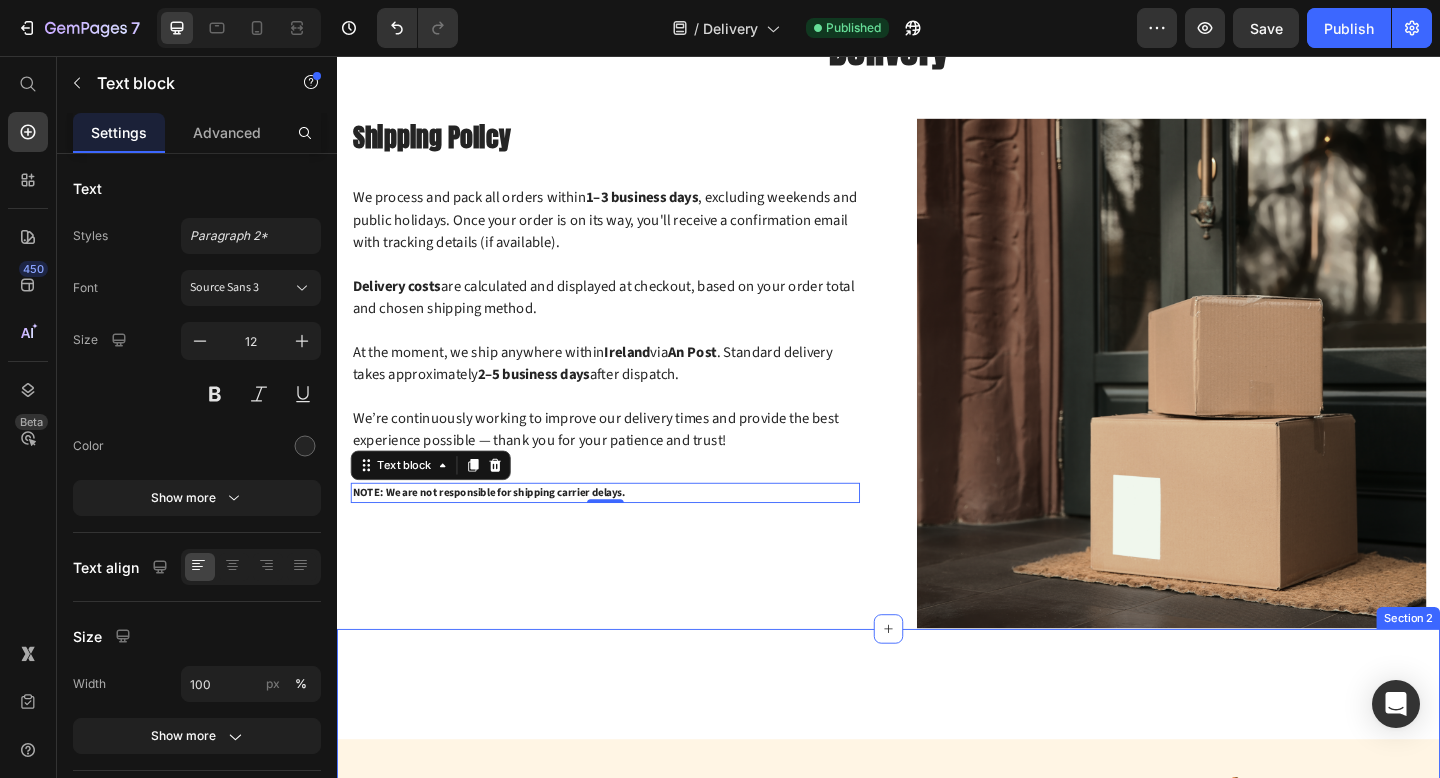 scroll, scrollTop: 153, scrollLeft: 0, axis: vertical 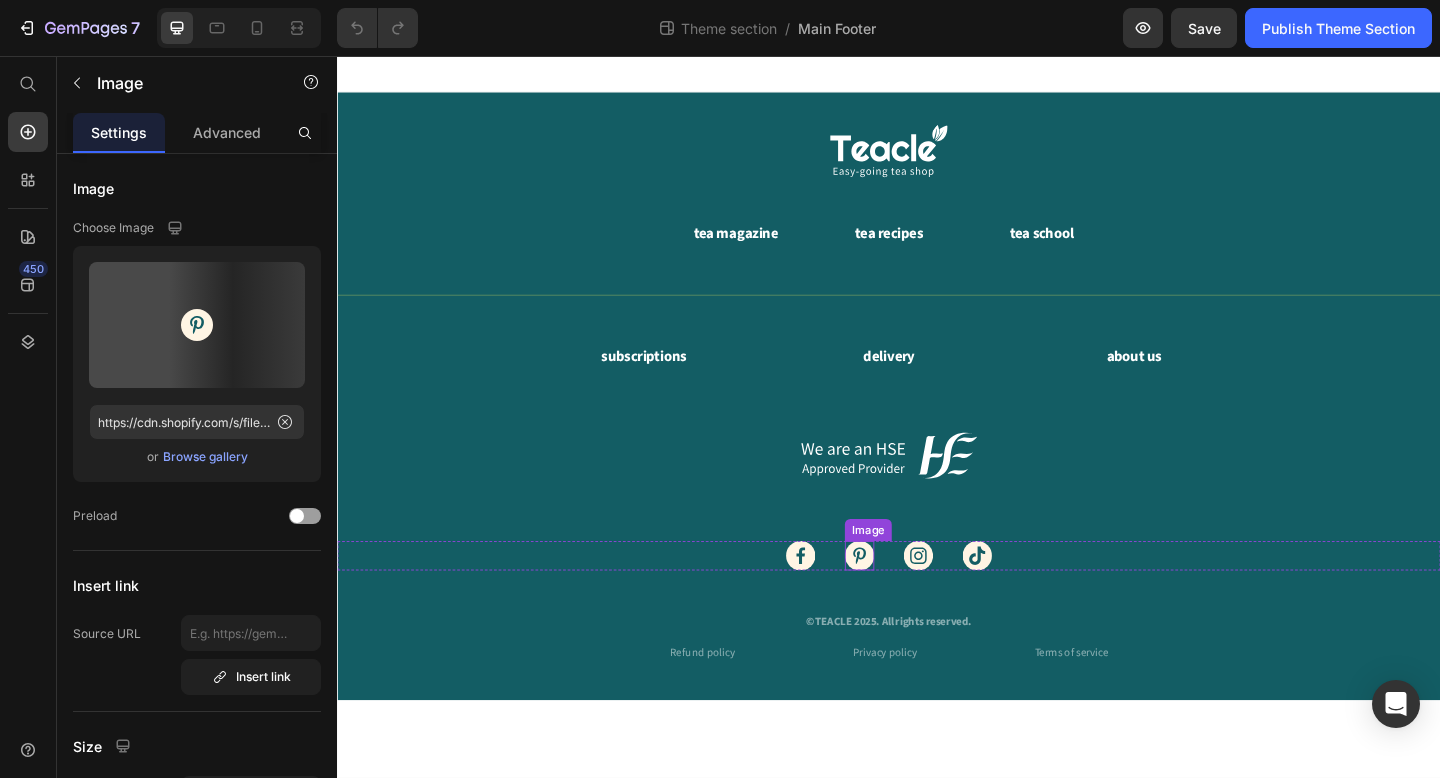 click at bounding box center (905, 600) 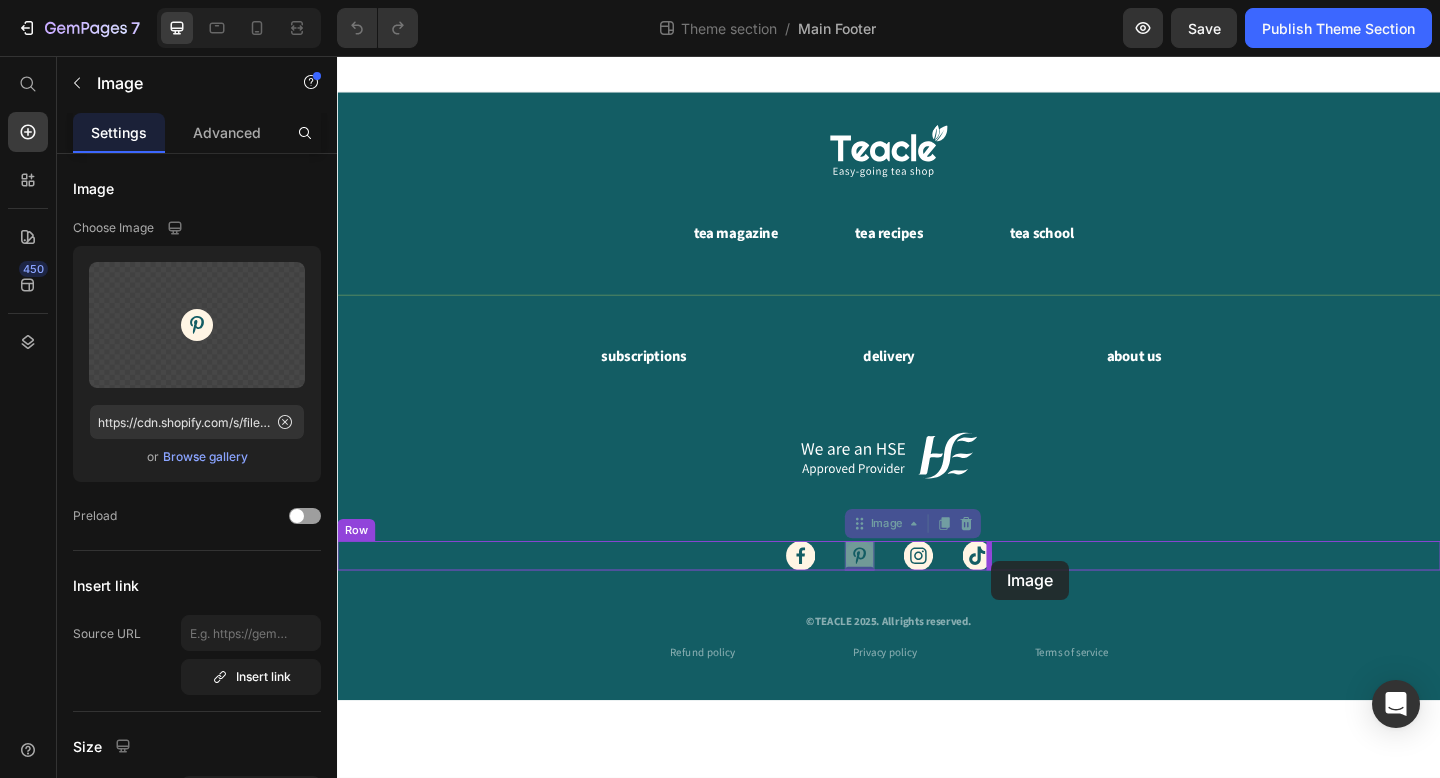 drag, startPoint x: 910, startPoint y: 599, endPoint x: 1049, endPoint y: 605, distance: 139.12944 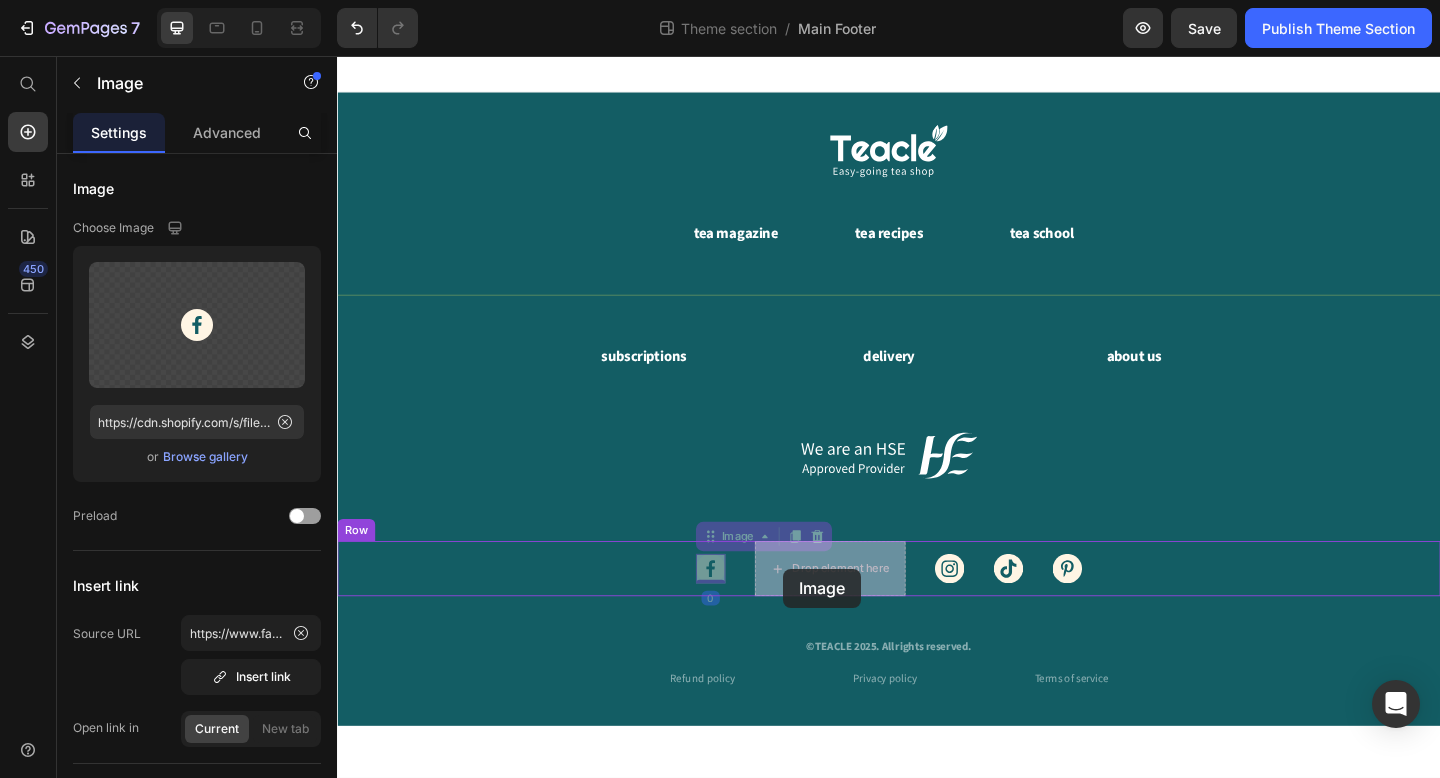 drag, startPoint x: 733, startPoint y: 613, endPoint x: 822, endPoint y: 614, distance: 89.005615 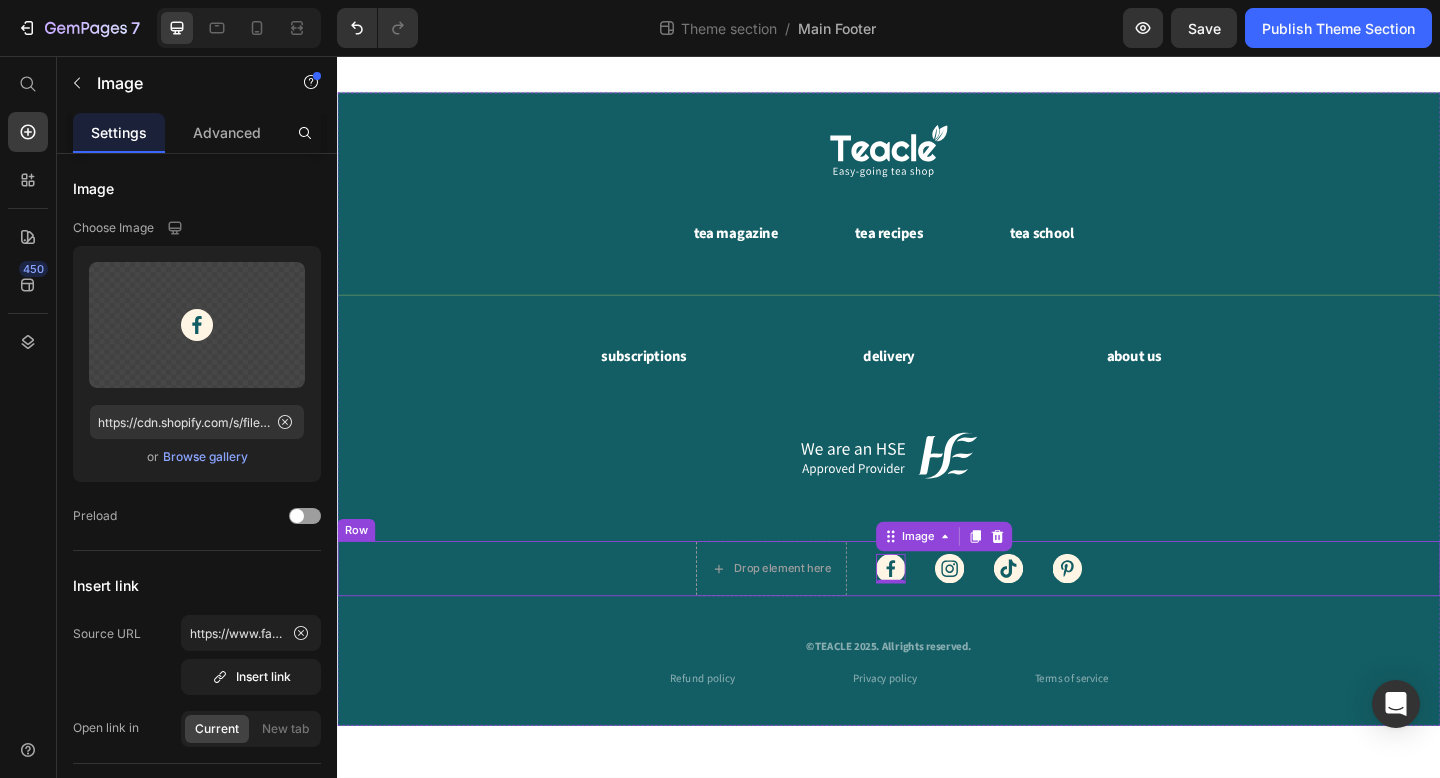click on "Drop element here Image   0 Image Image Image Row" at bounding box center (937, 614) 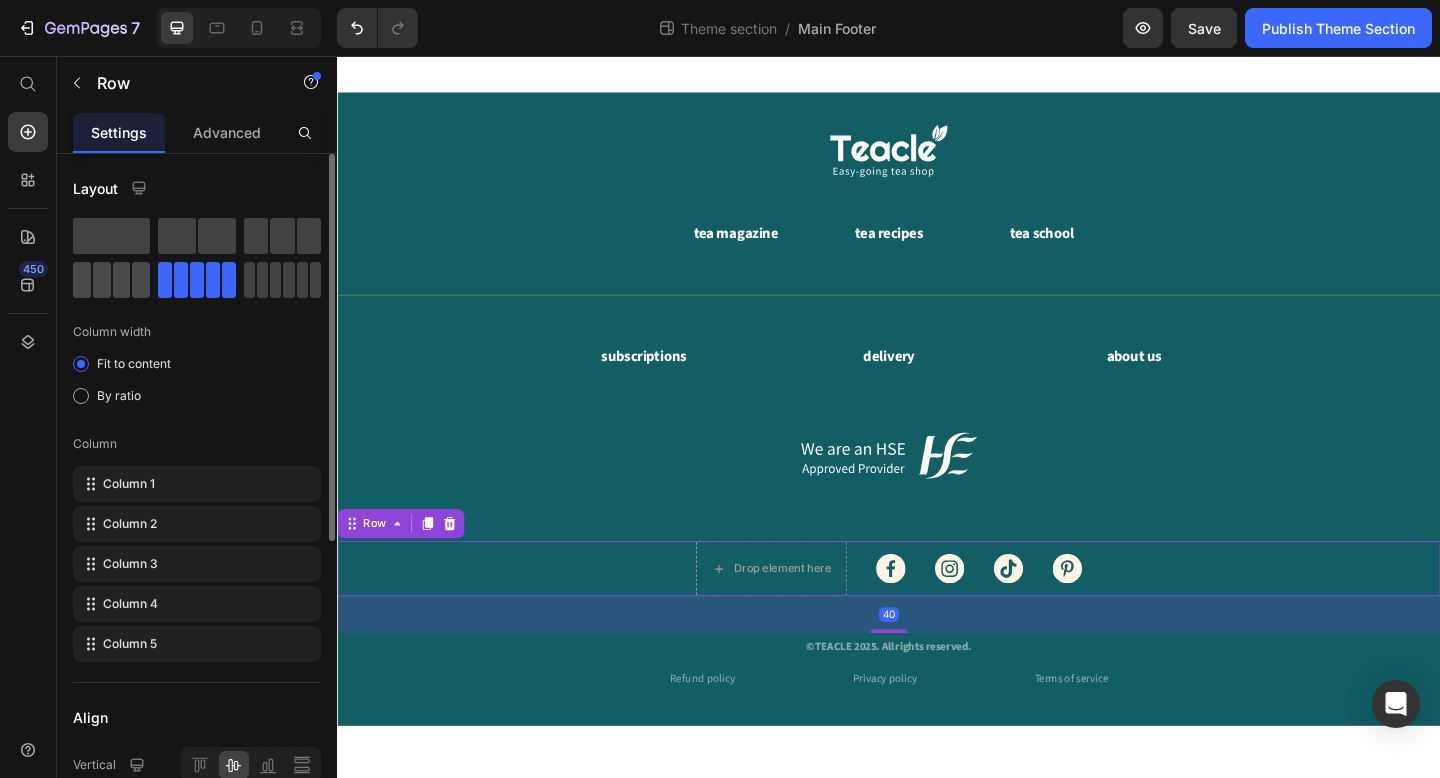 click 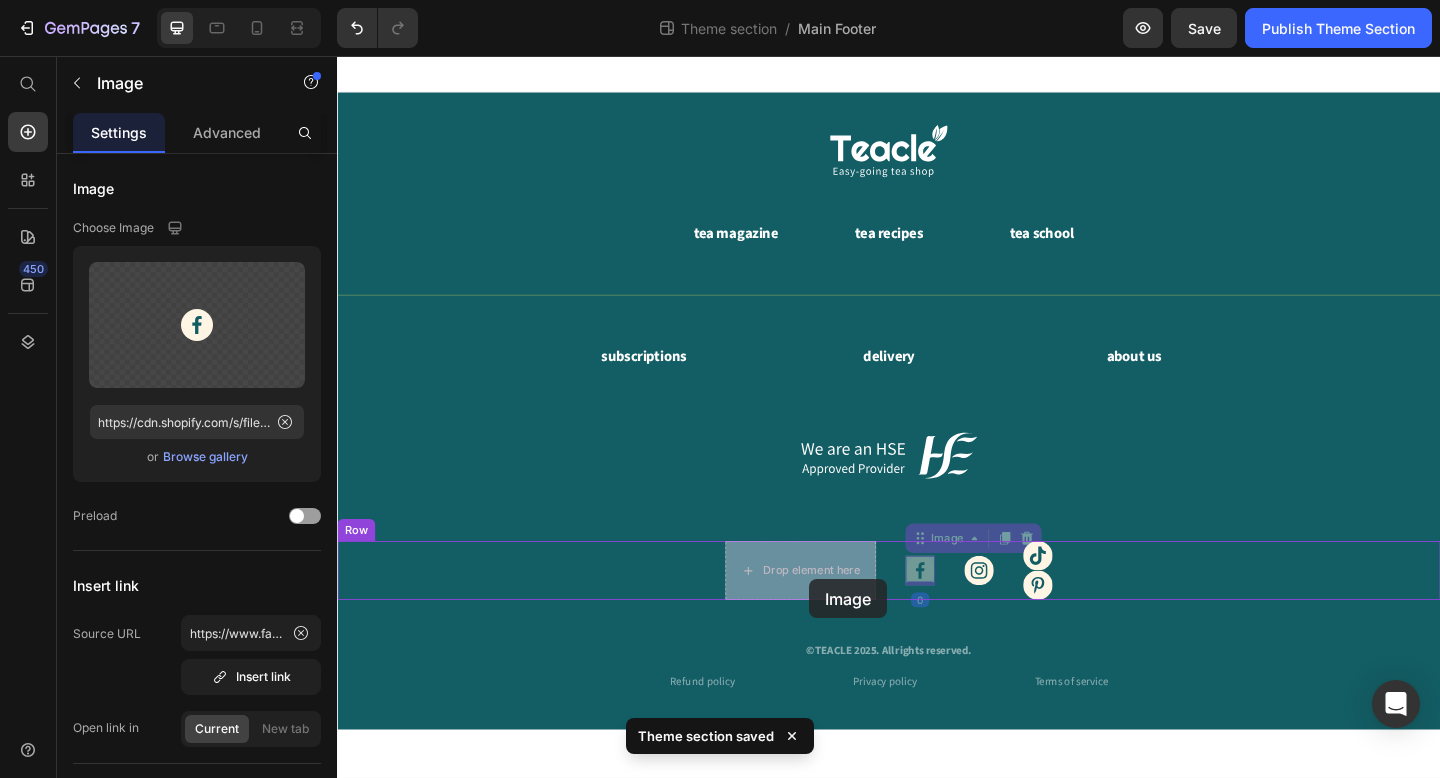 drag, startPoint x: 978, startPoint y: 616, endPoint x: 851, endPoint y: 625, distance: 127.3185 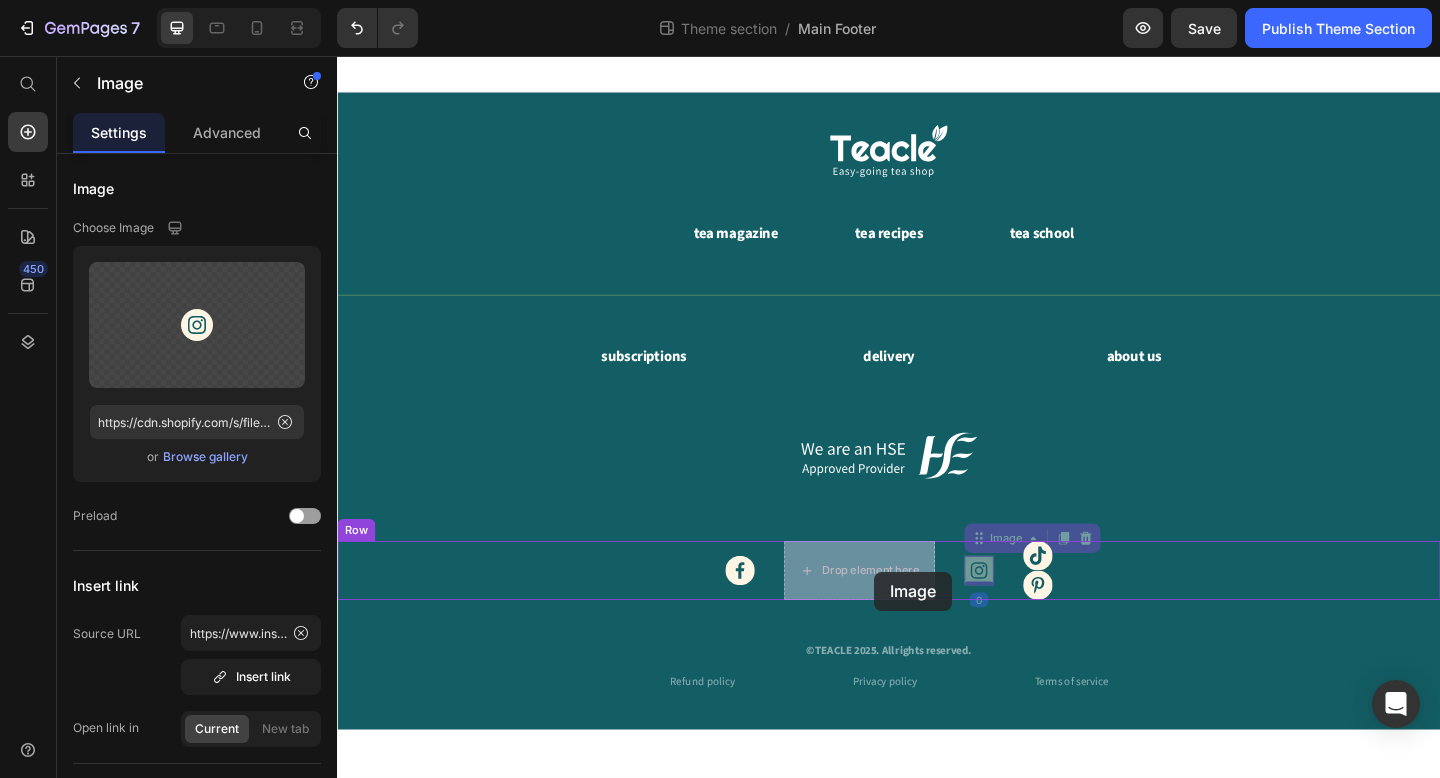 drag, startPoint x: 1042, startPoint y: 615, endPoint x: 922, endPoint y: 617, distance: 120.01666 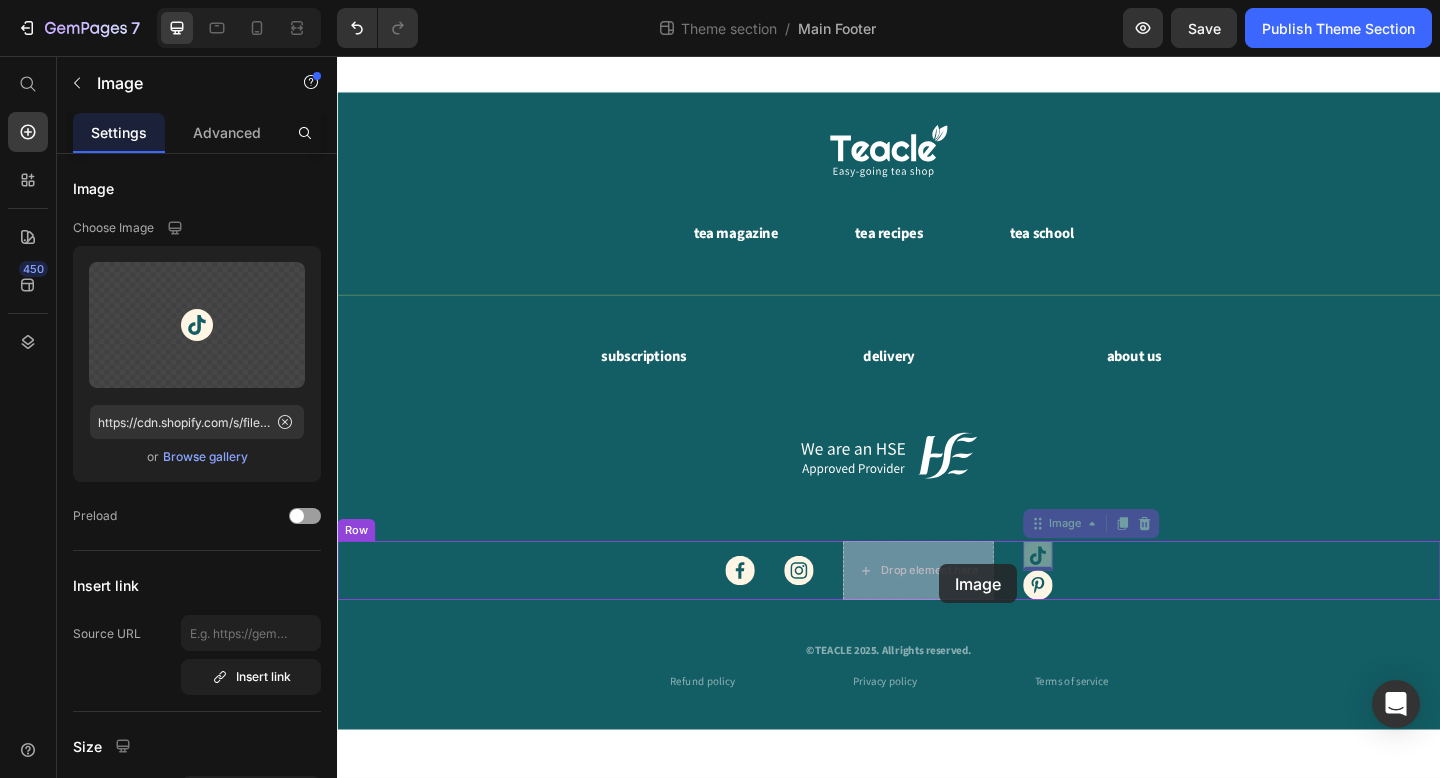 drag, startPoint x: 1104, startPoint y: 594, endPoint x: 993, endPoint y: 609, distance: 112.00893 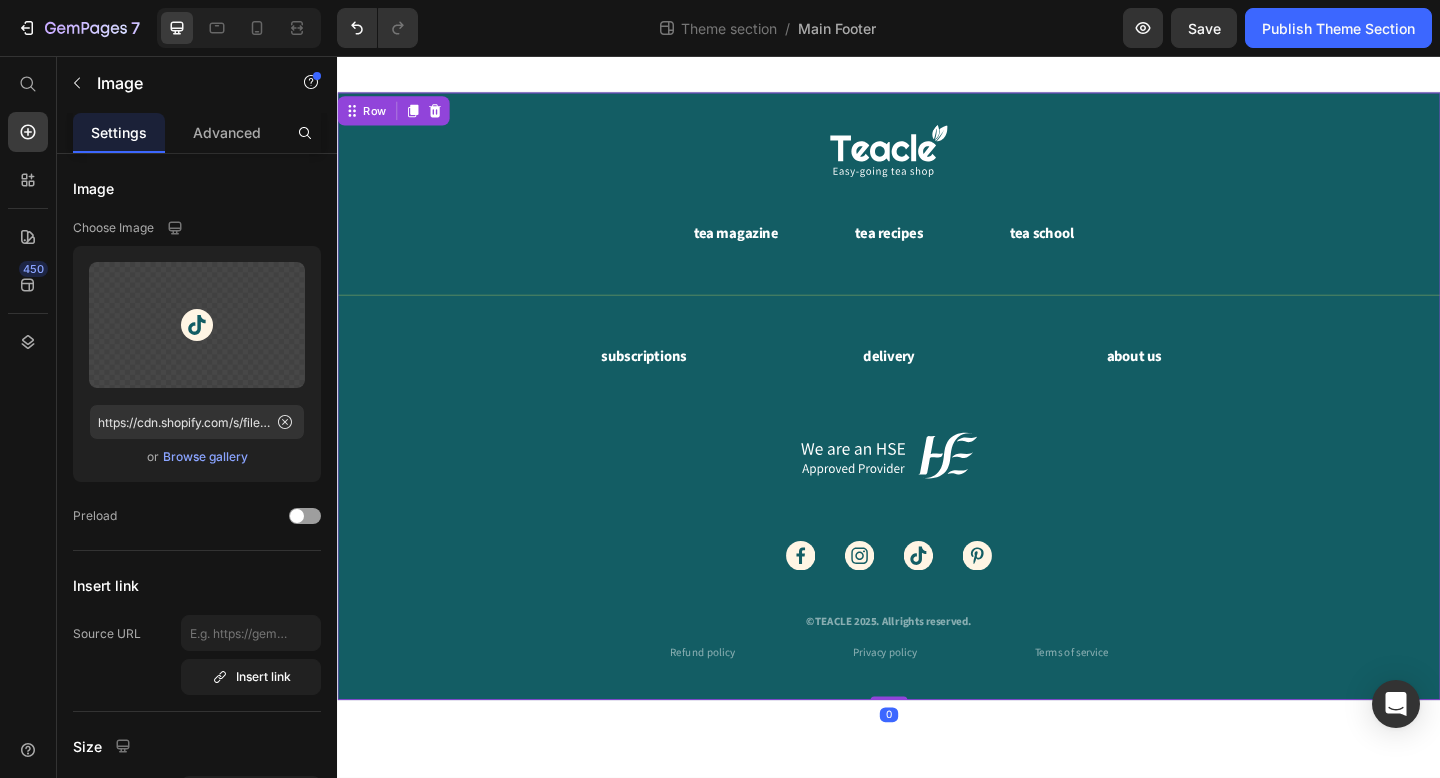 click on "Image tea magazine Button tea recipes Button tea school Button Row                Title Line subscriptions Button delivery Button about us Button Row Image Image Image Image Image Row ©TEACLE 2025. All rights reserved. Text block Refund policy Button Privacy policy Button Terms of service   Button Row" at bounding box center [937, 426] 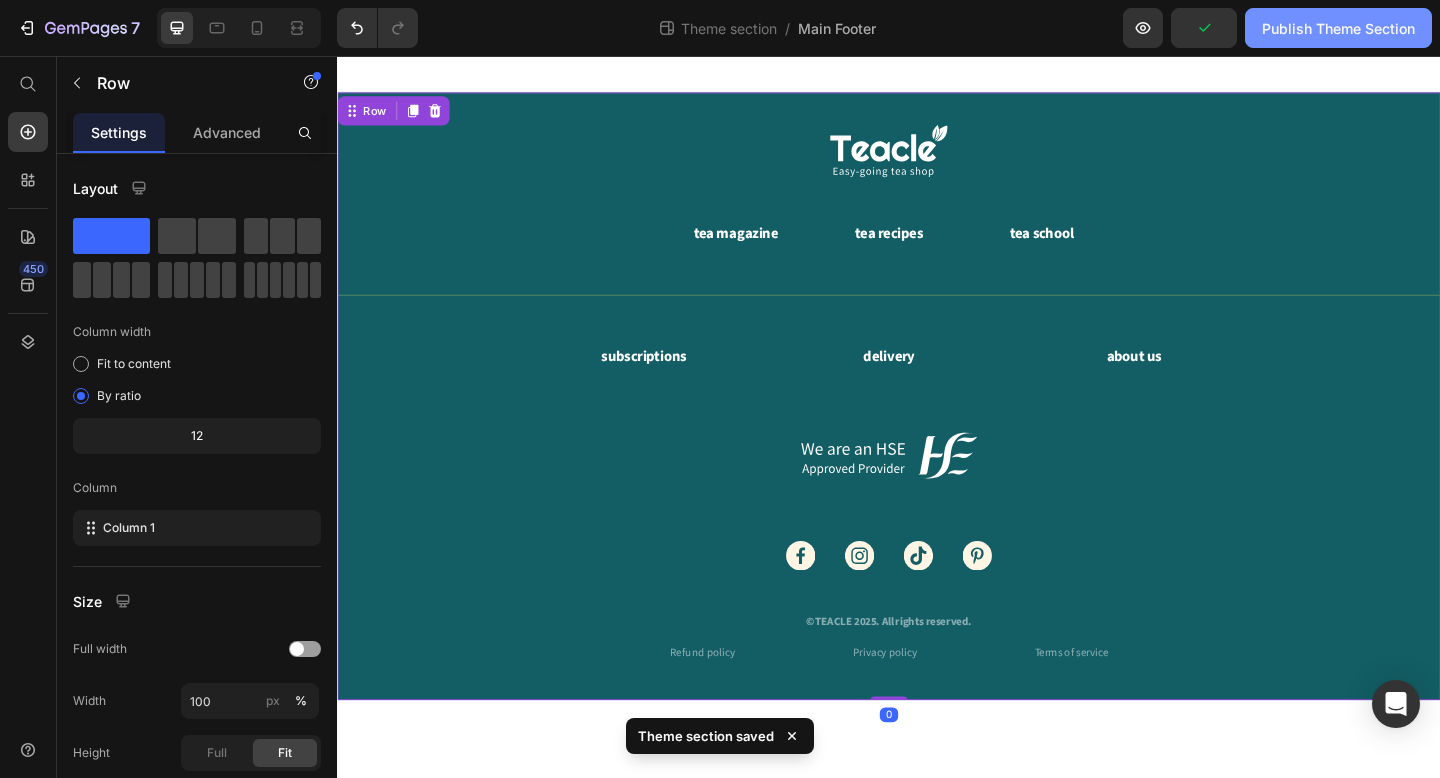 click on "Publish Theme Section" at bounding box center [1338, 28] 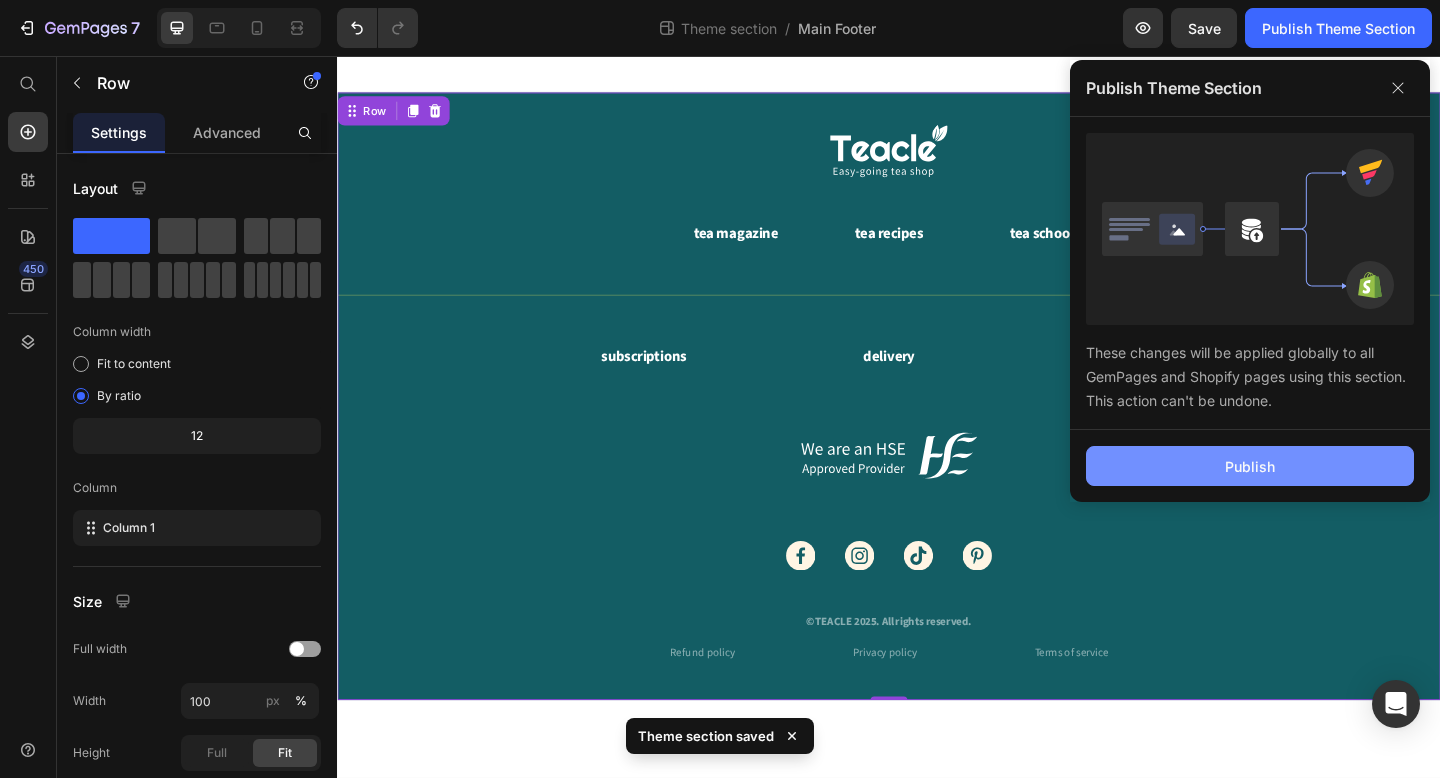 click on "Publish" at bounding box center (1250, 466) 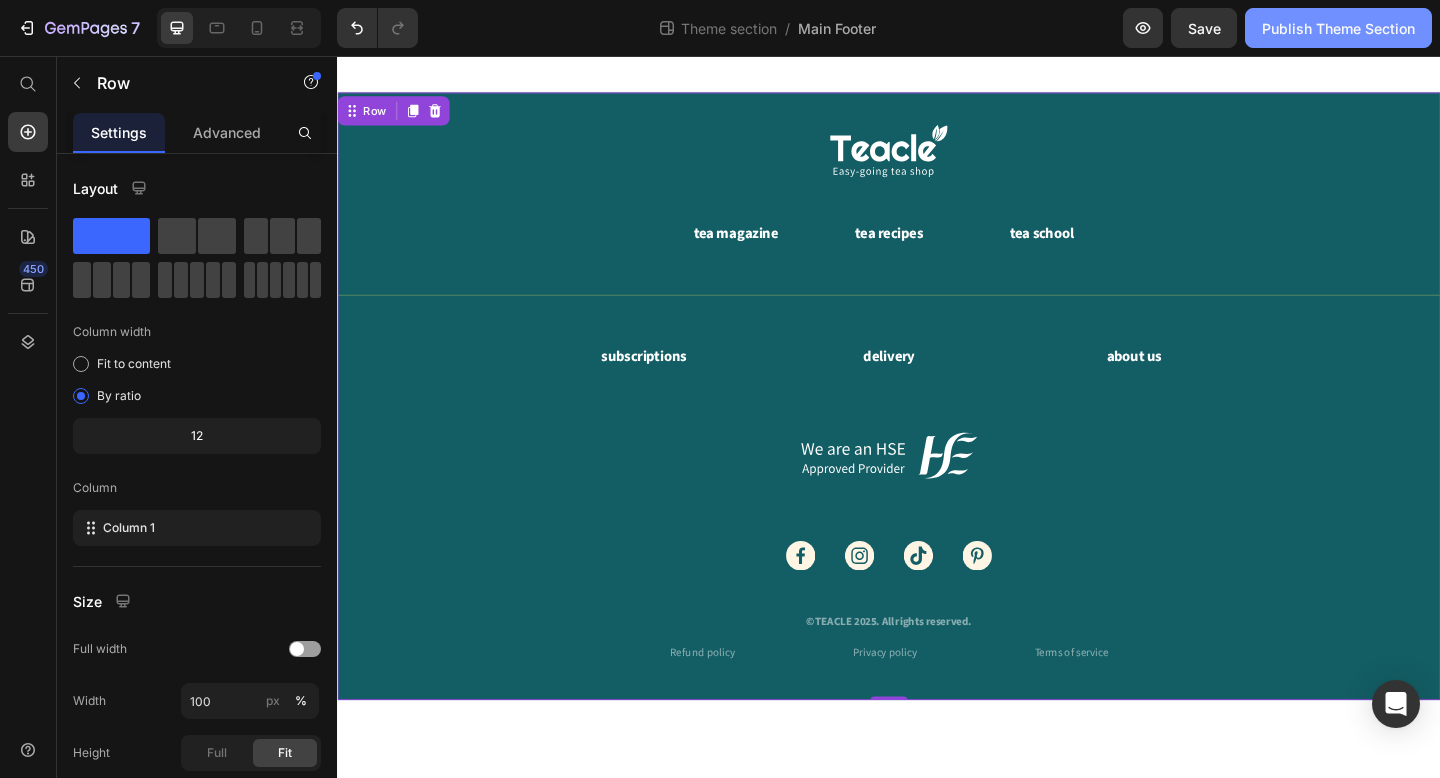 click on "Publish Theme Section" at bounding box center (1338, 28) 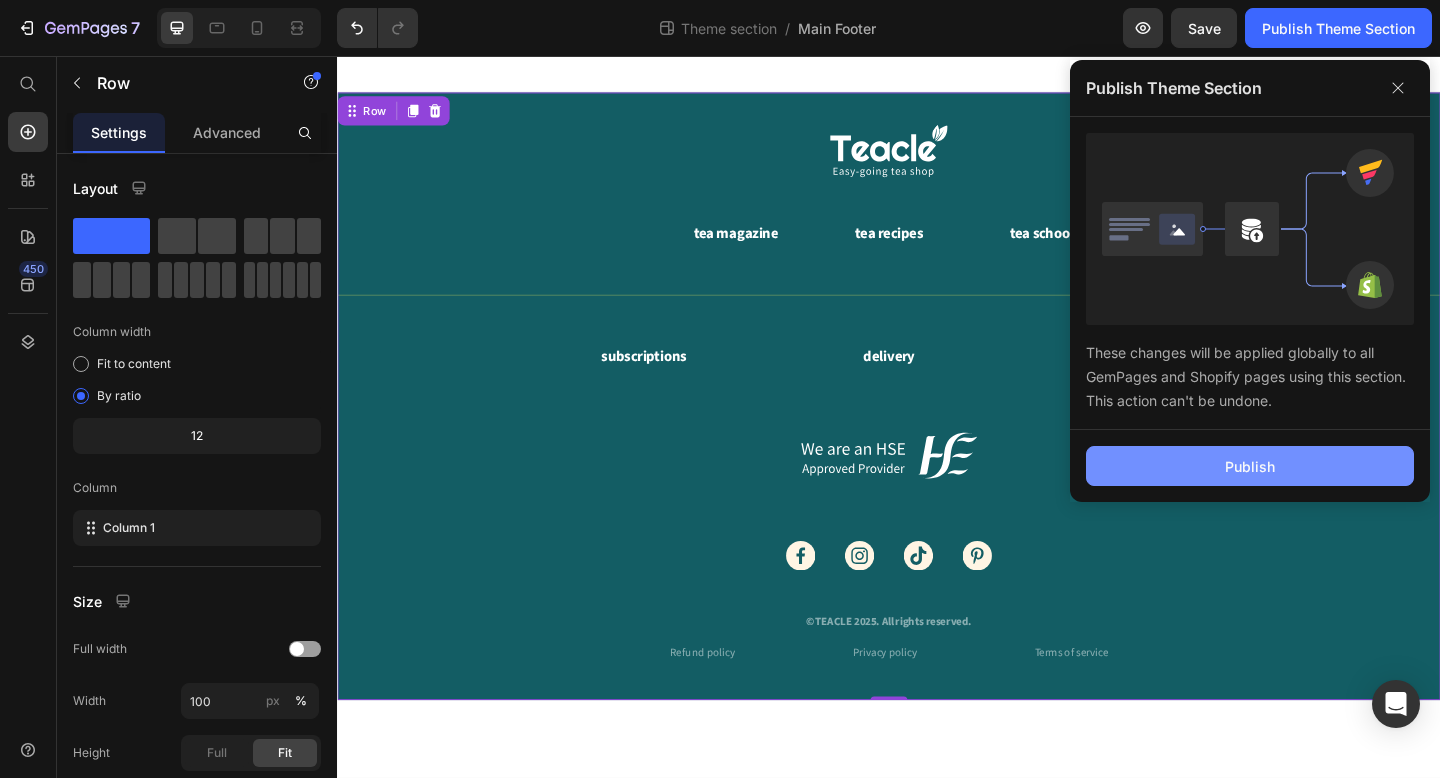 click on "Publish" 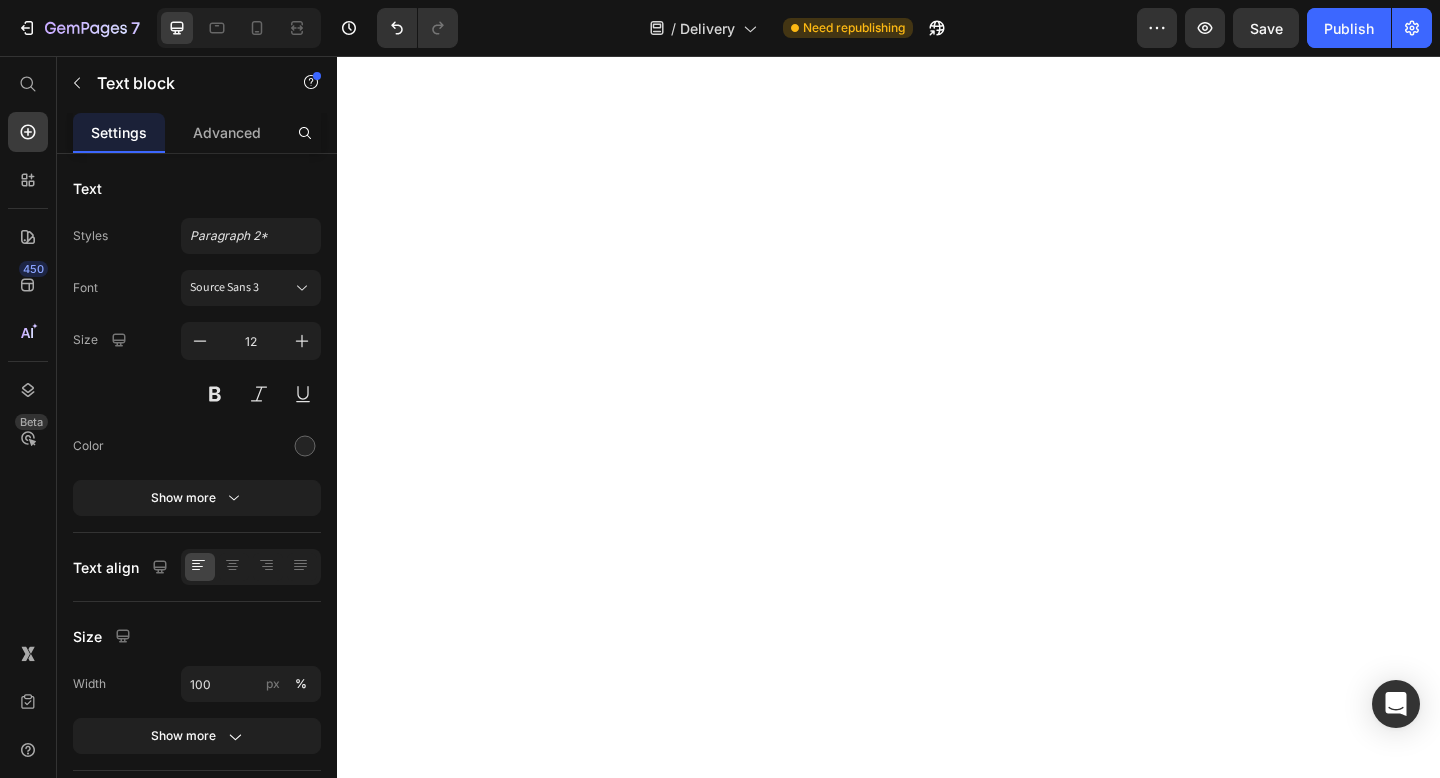 scroll, scrollTop: 0, scrollLeft: 0, axis: both 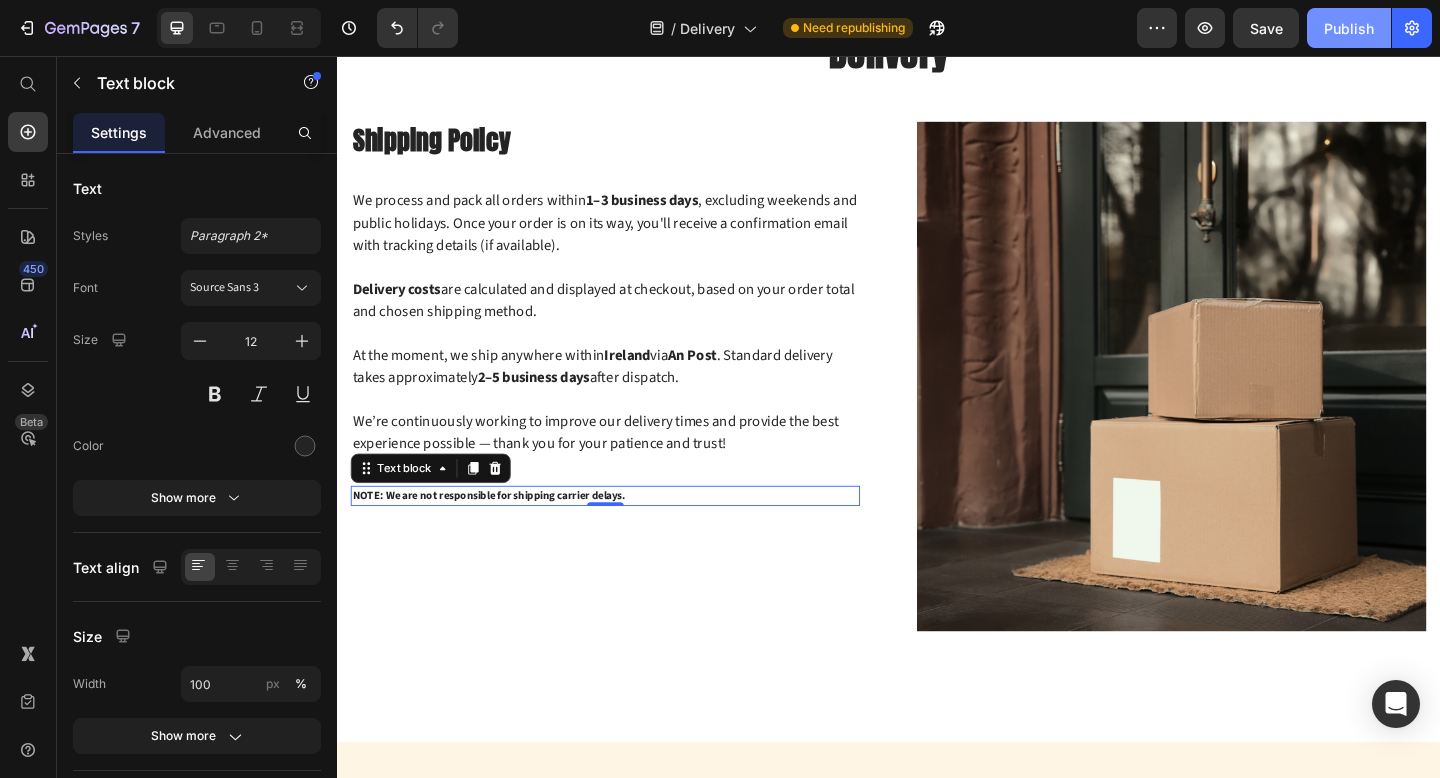 click on "Publish" at bounding box center (1349, 28) 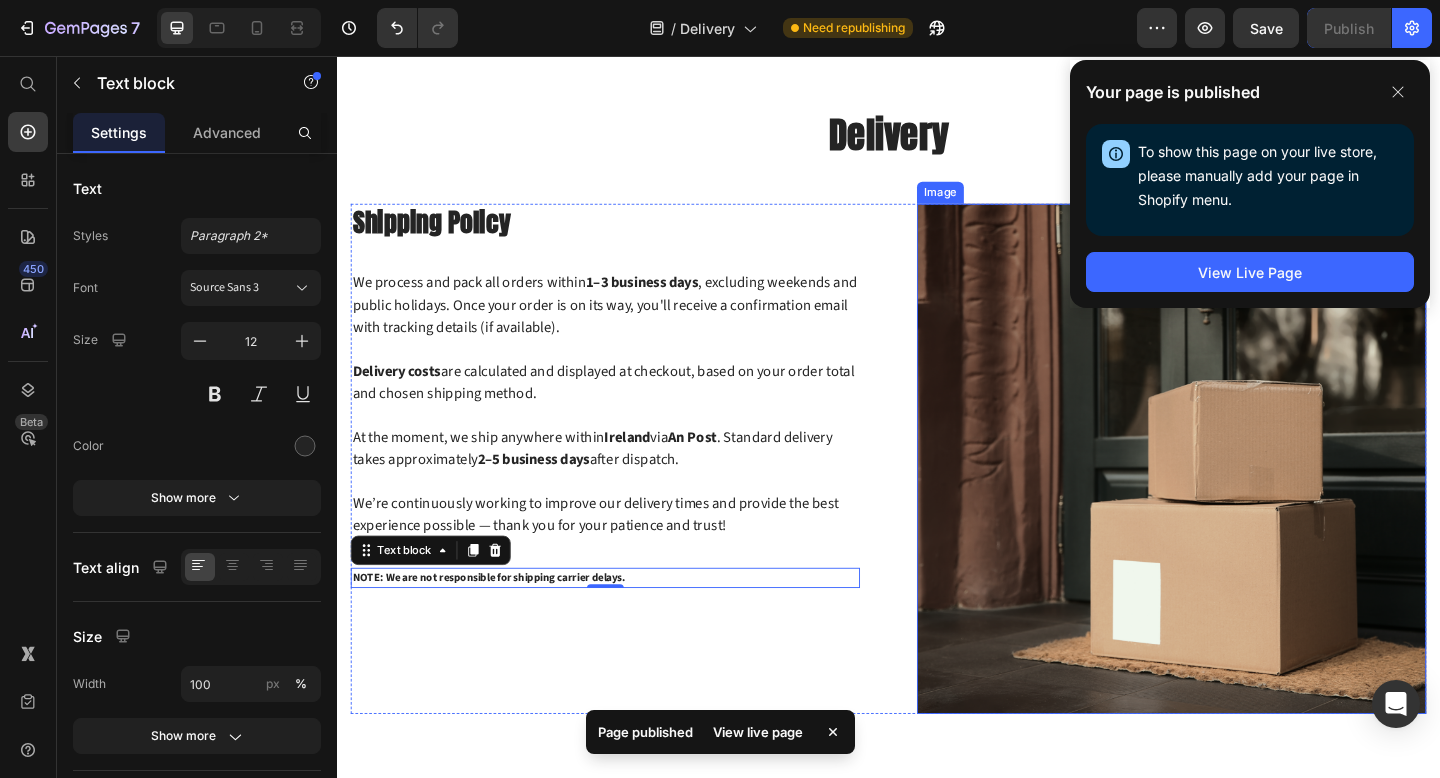 scroll, scrollTop: 0, scrollLeft: 0, axis: both 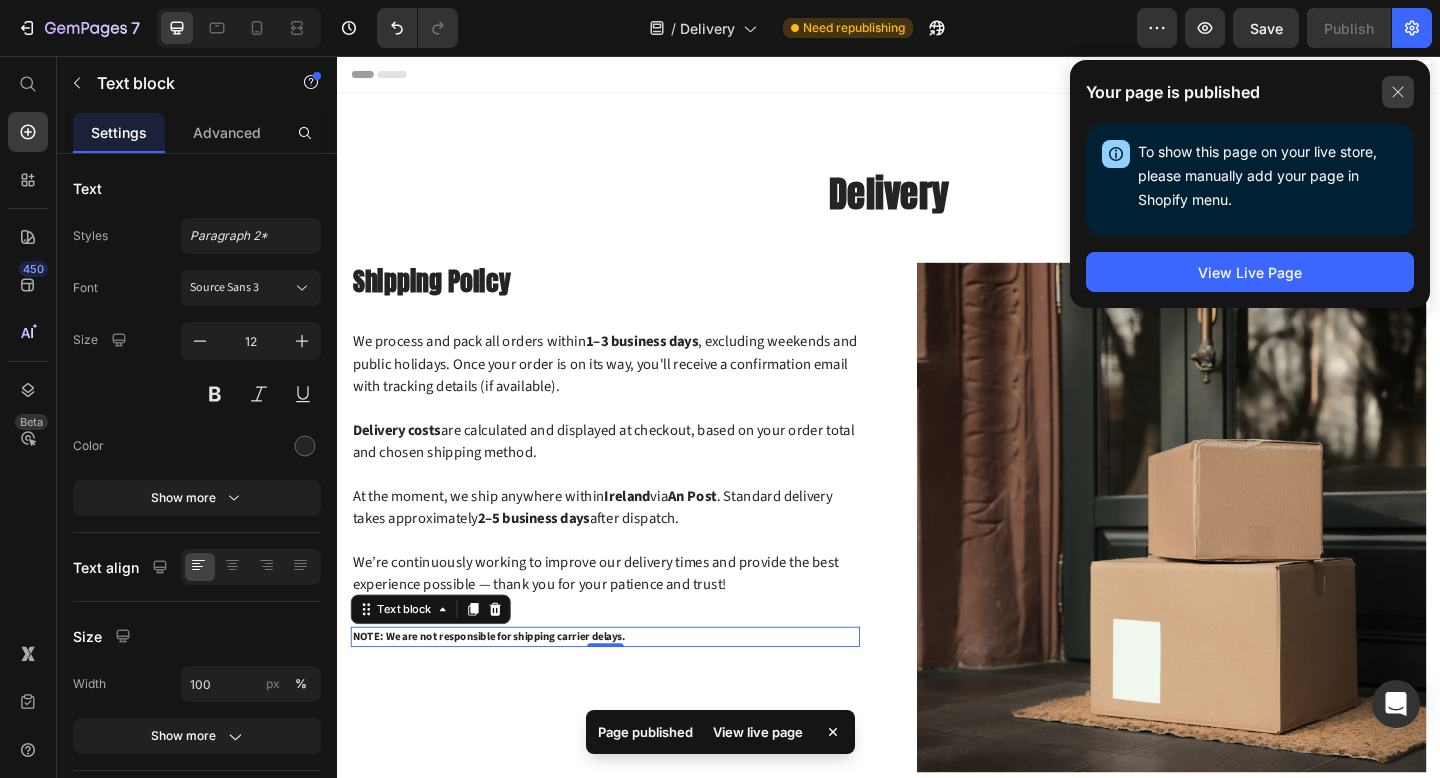 click 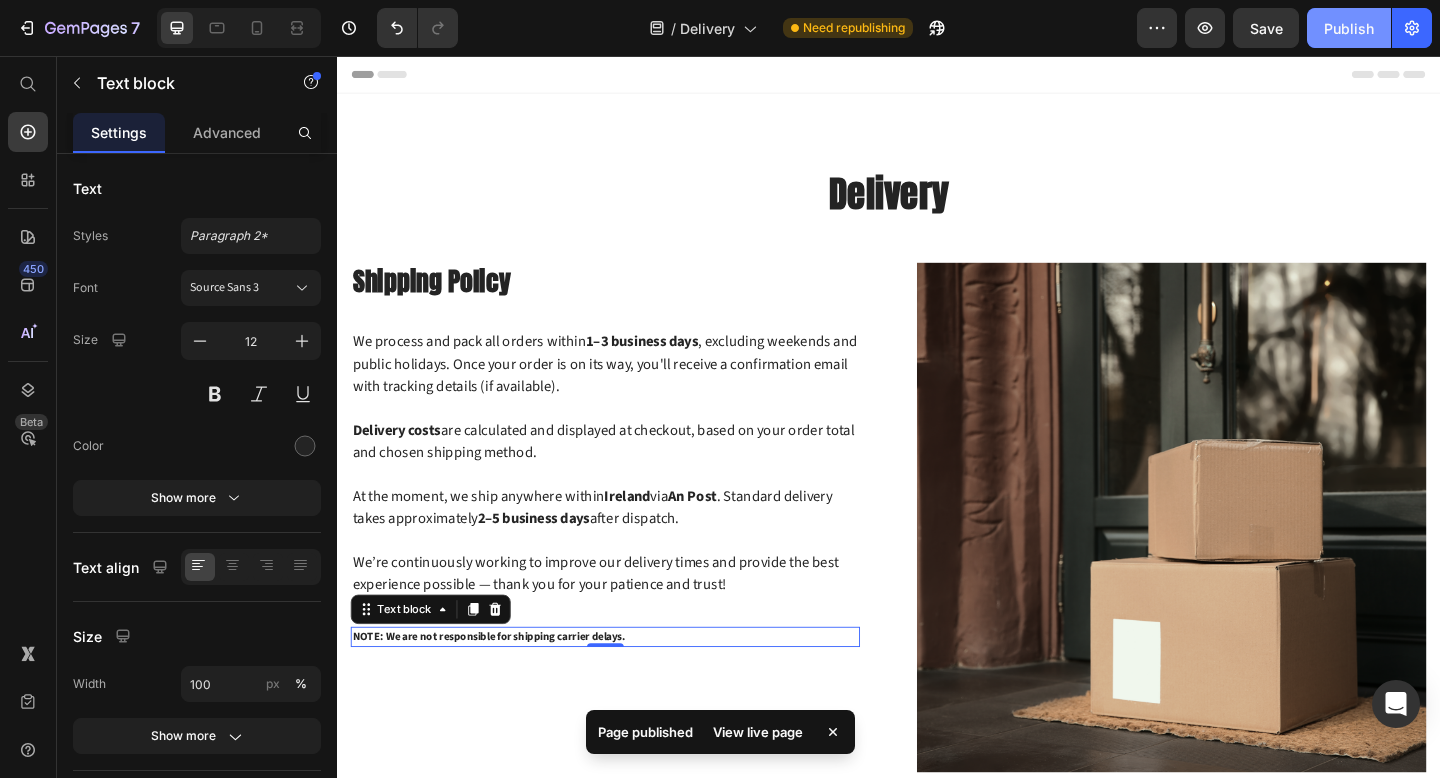 click on "Publish" at bounding box center [1349, 28] 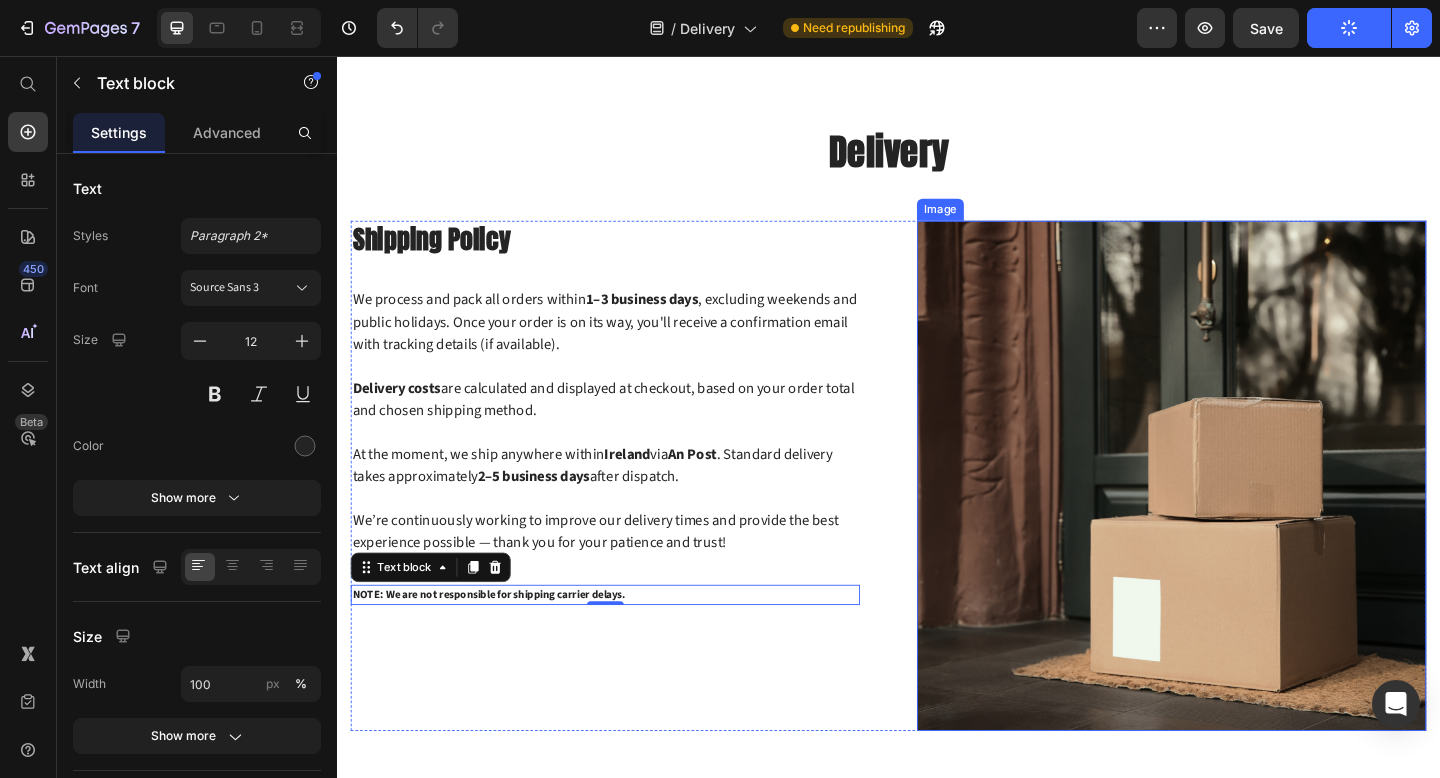 scroll, scrollTop: 49, scrollLeft: 0, axis: vertical 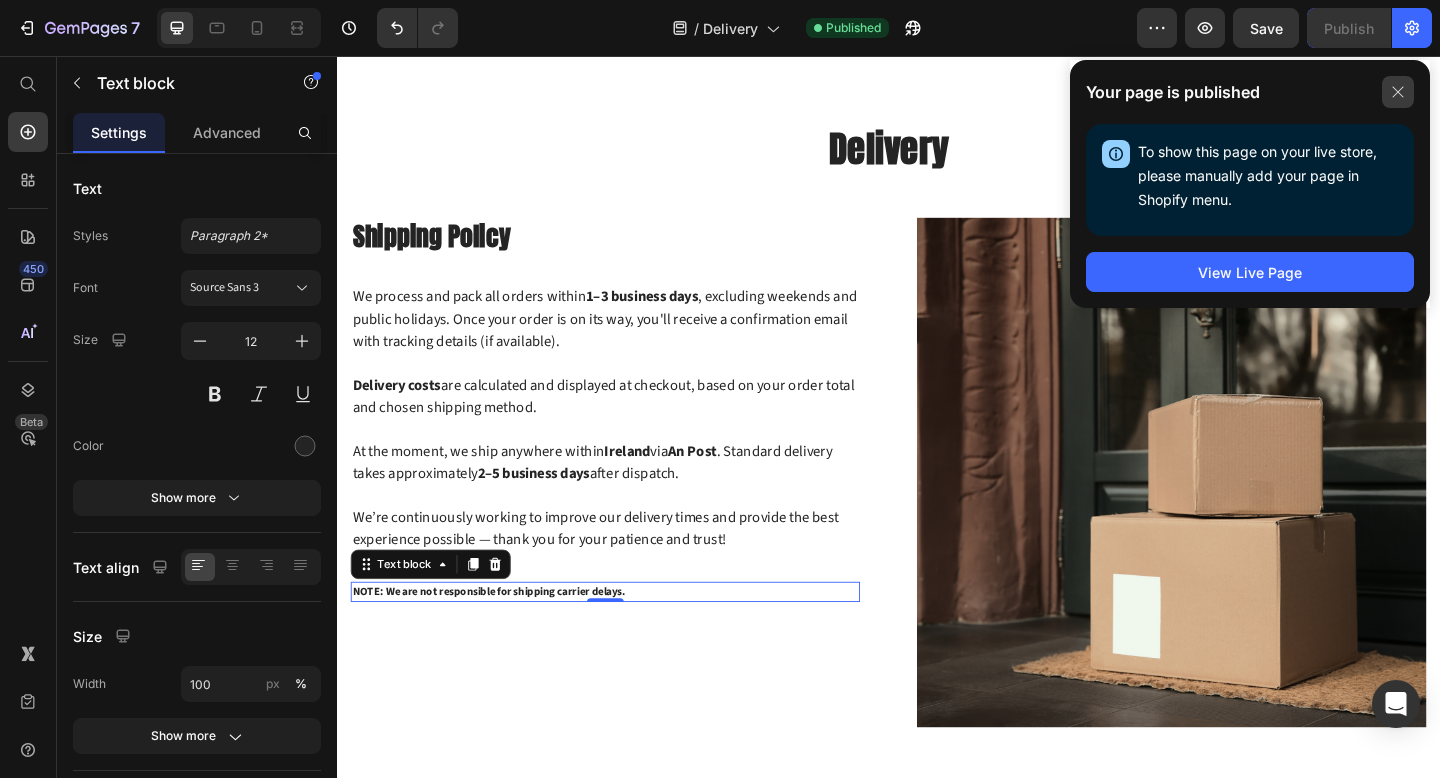 click 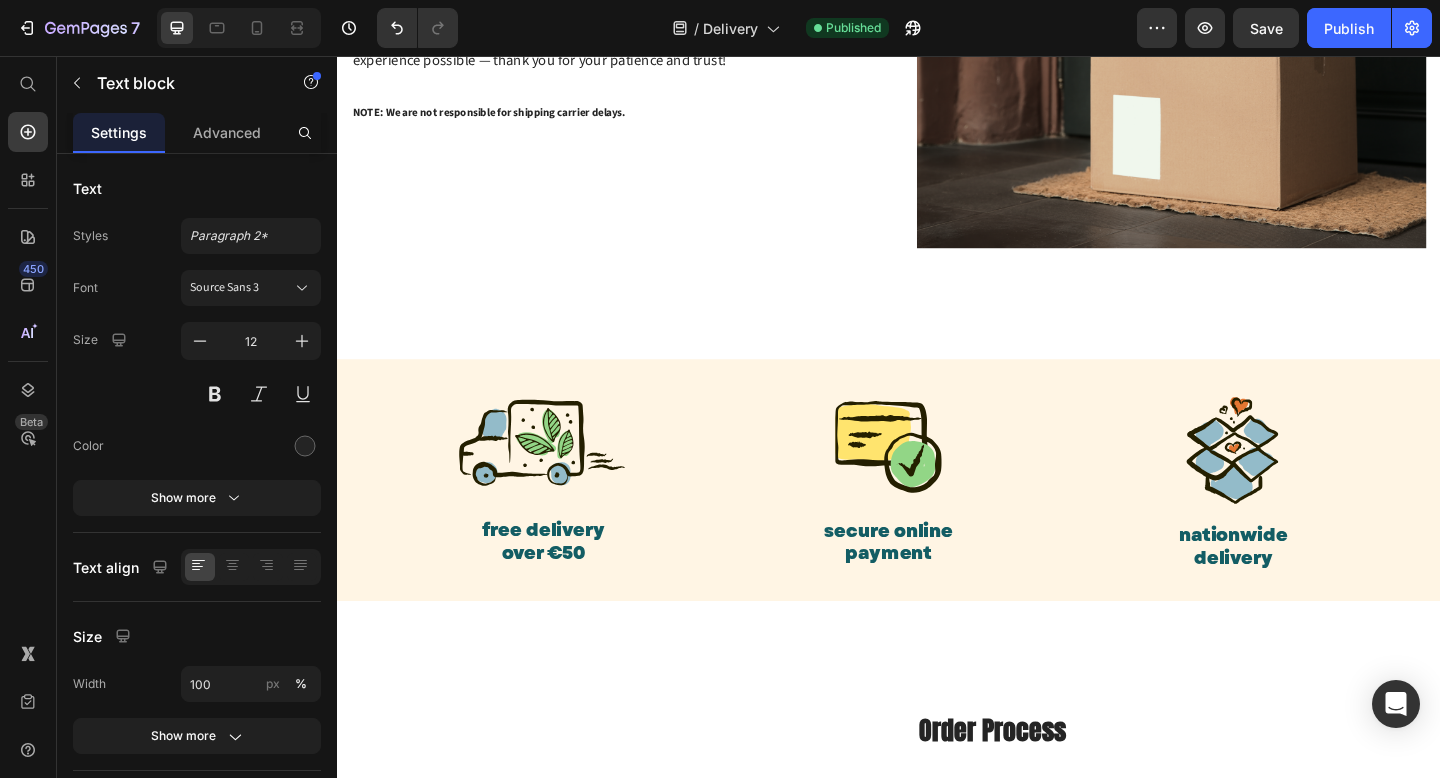 scroll, scrollTop: 0, scrollLeft: 0, axis: both 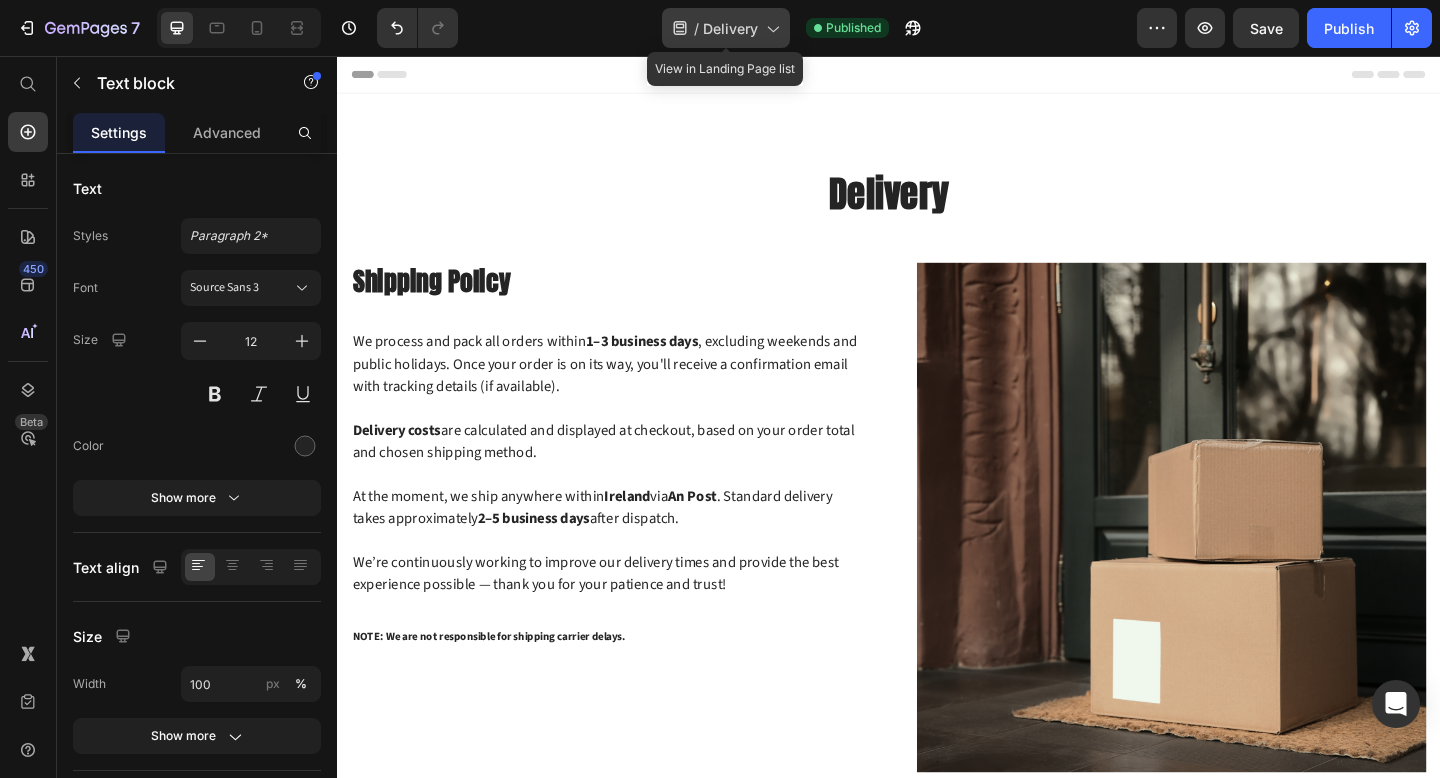 click on "Delivery" at bounding box center (730, 28) 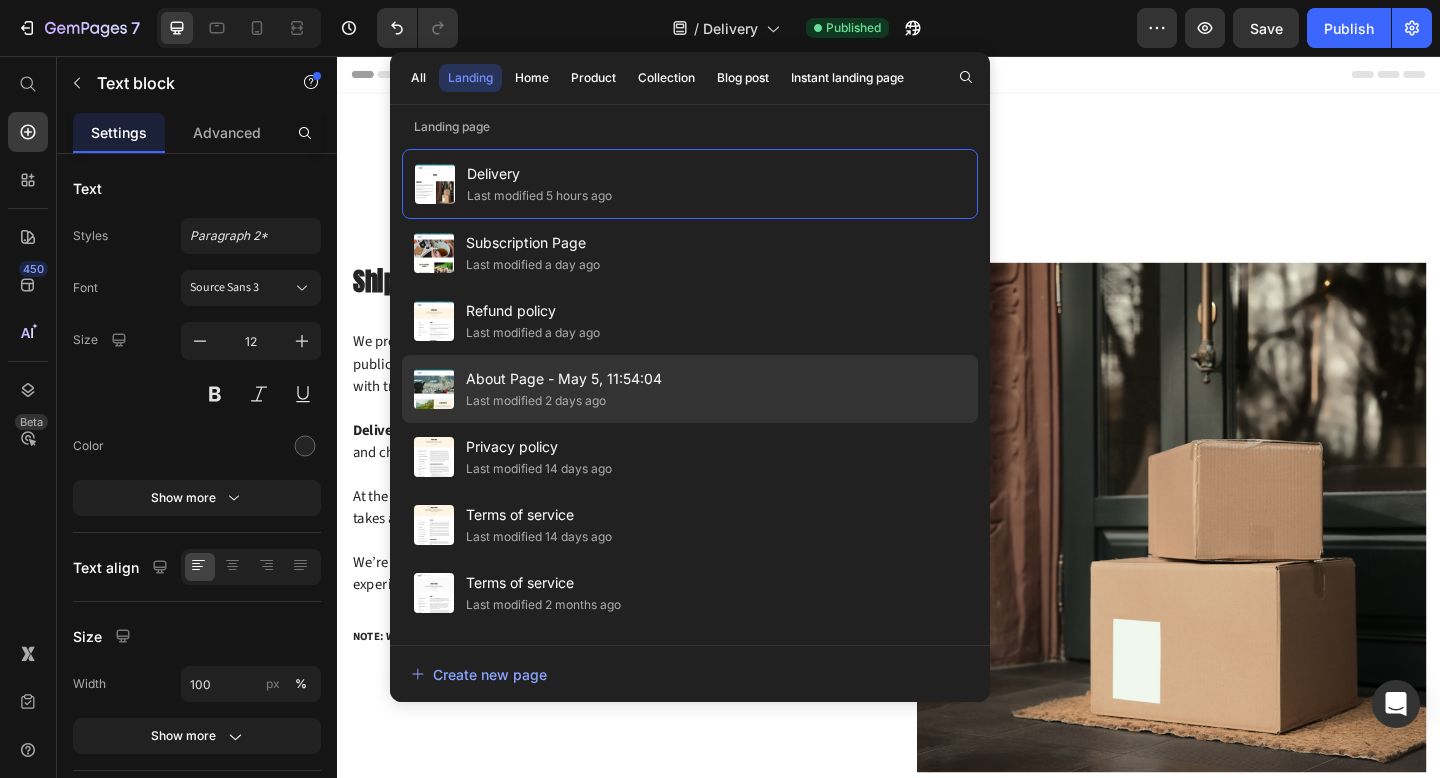 click on "Last modified 2 days ago" 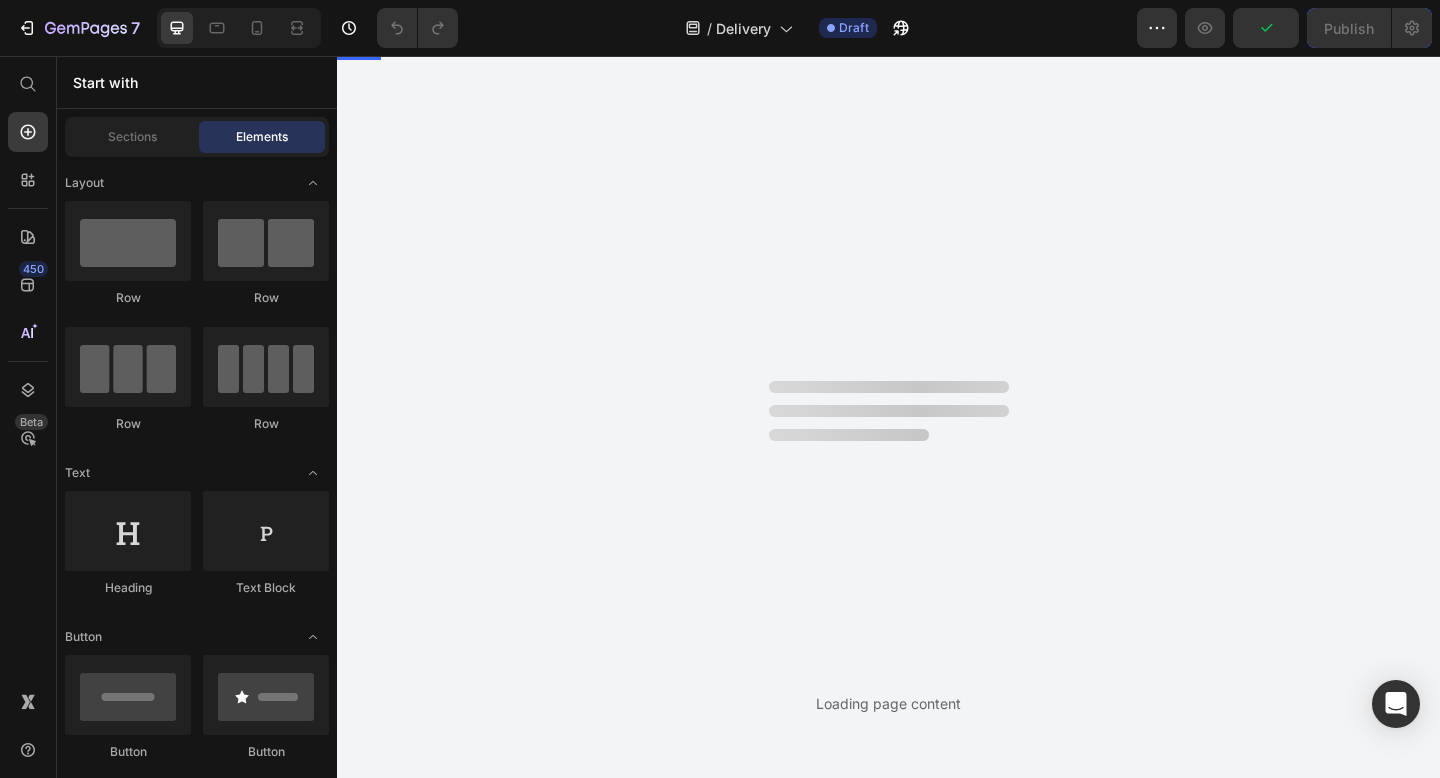 scroll, scrollTop: 0, scrollLeft: 0, axis: both 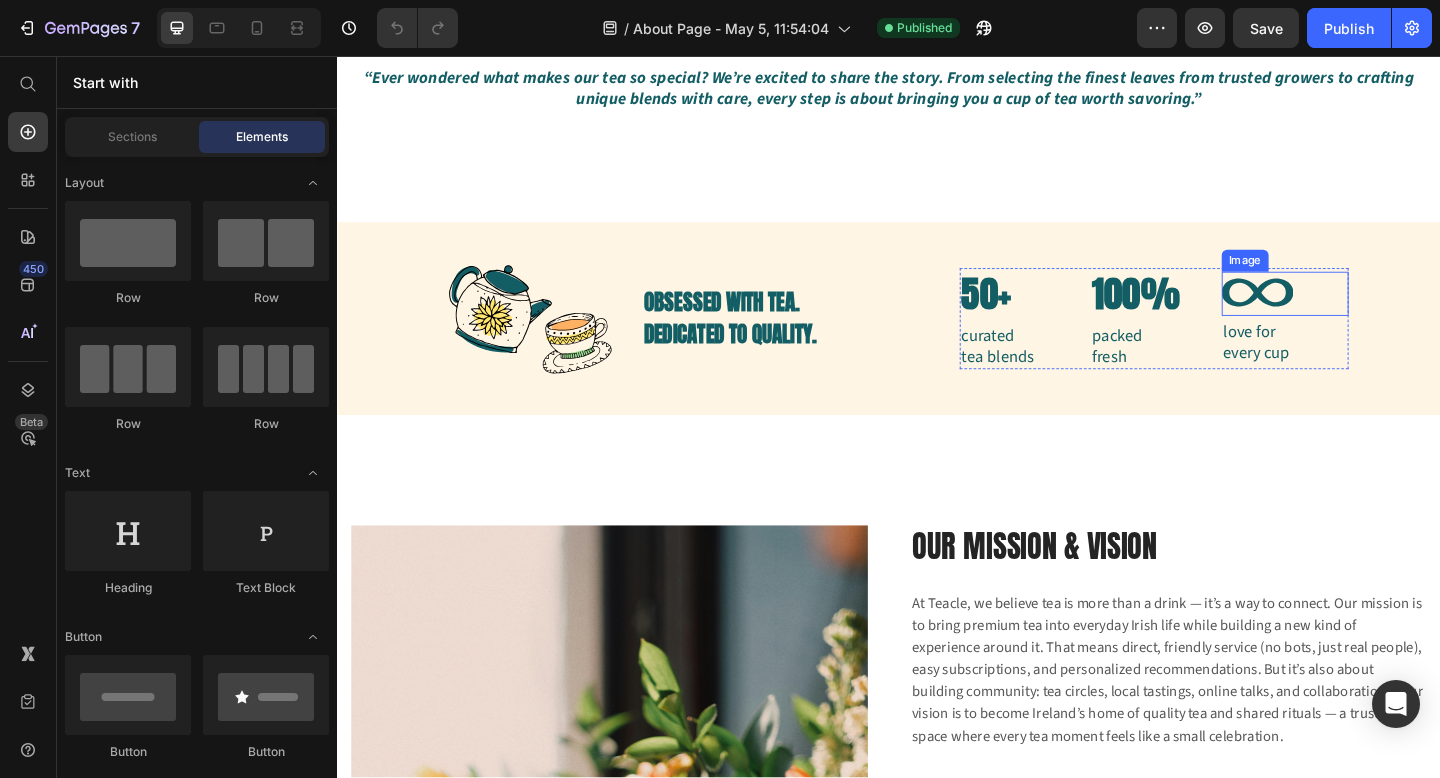 click at bounding box center [1368, 315] 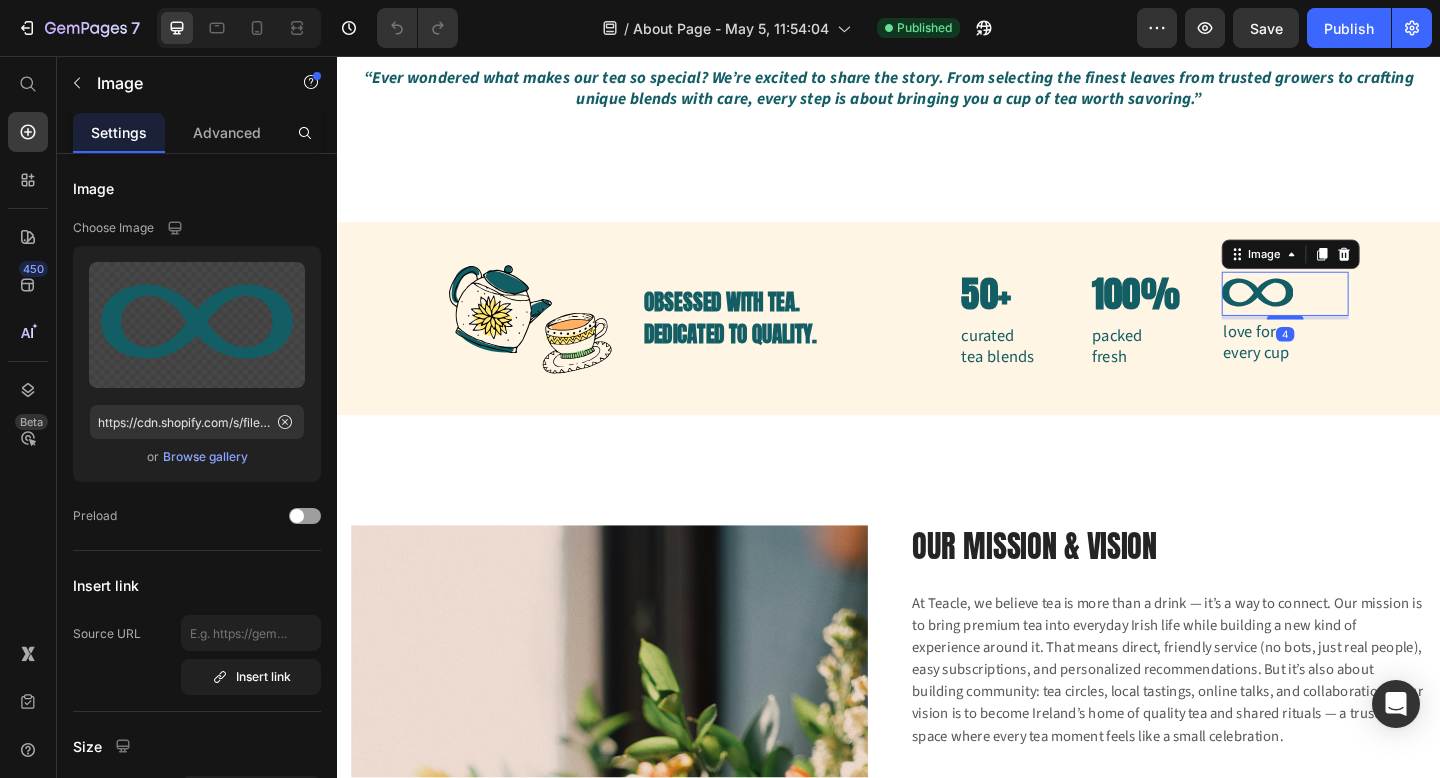 click at bounding box center (1368, 315) 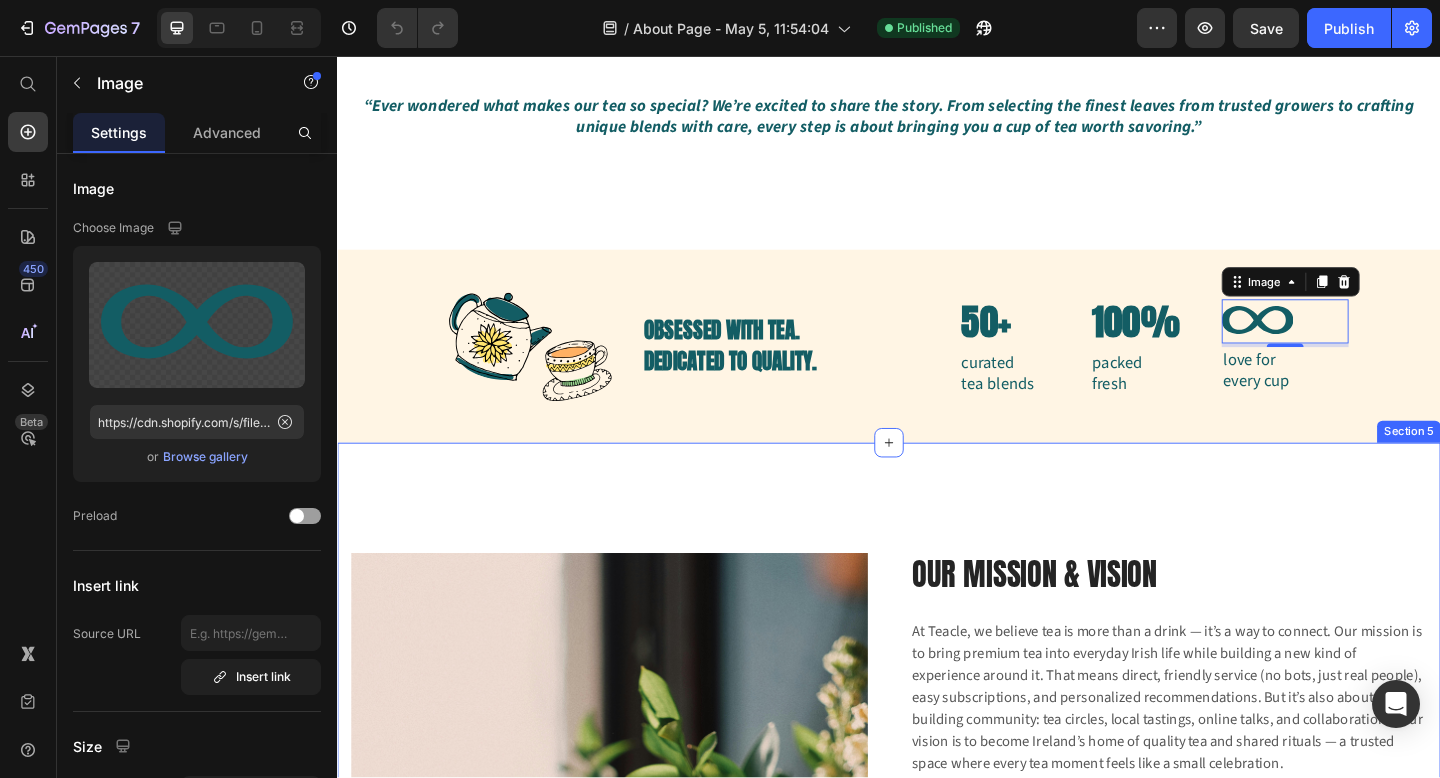 scroll, scrollTop: 1802, scrollLeft: 0, axis: vertical 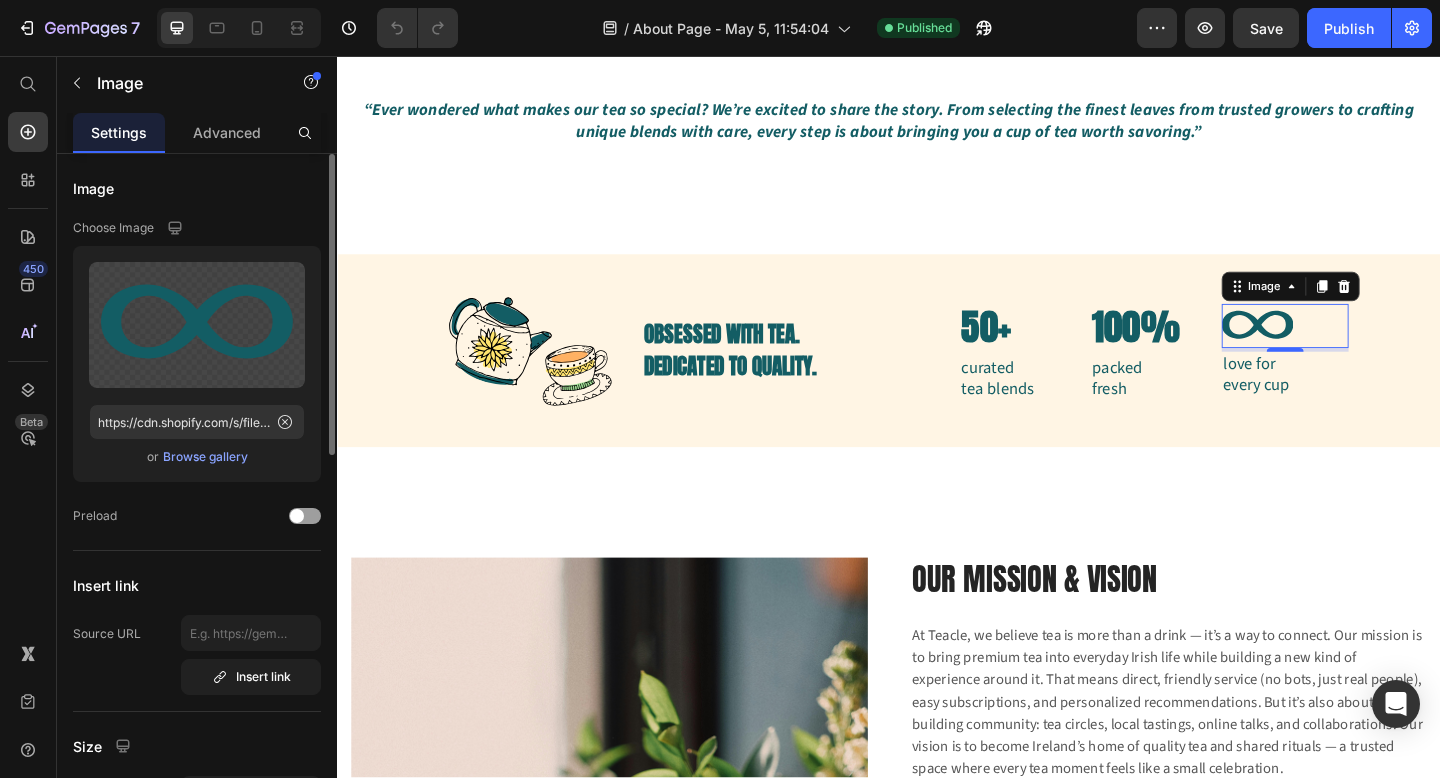 click on "Browse gallery" at bounding box center (205, 457) 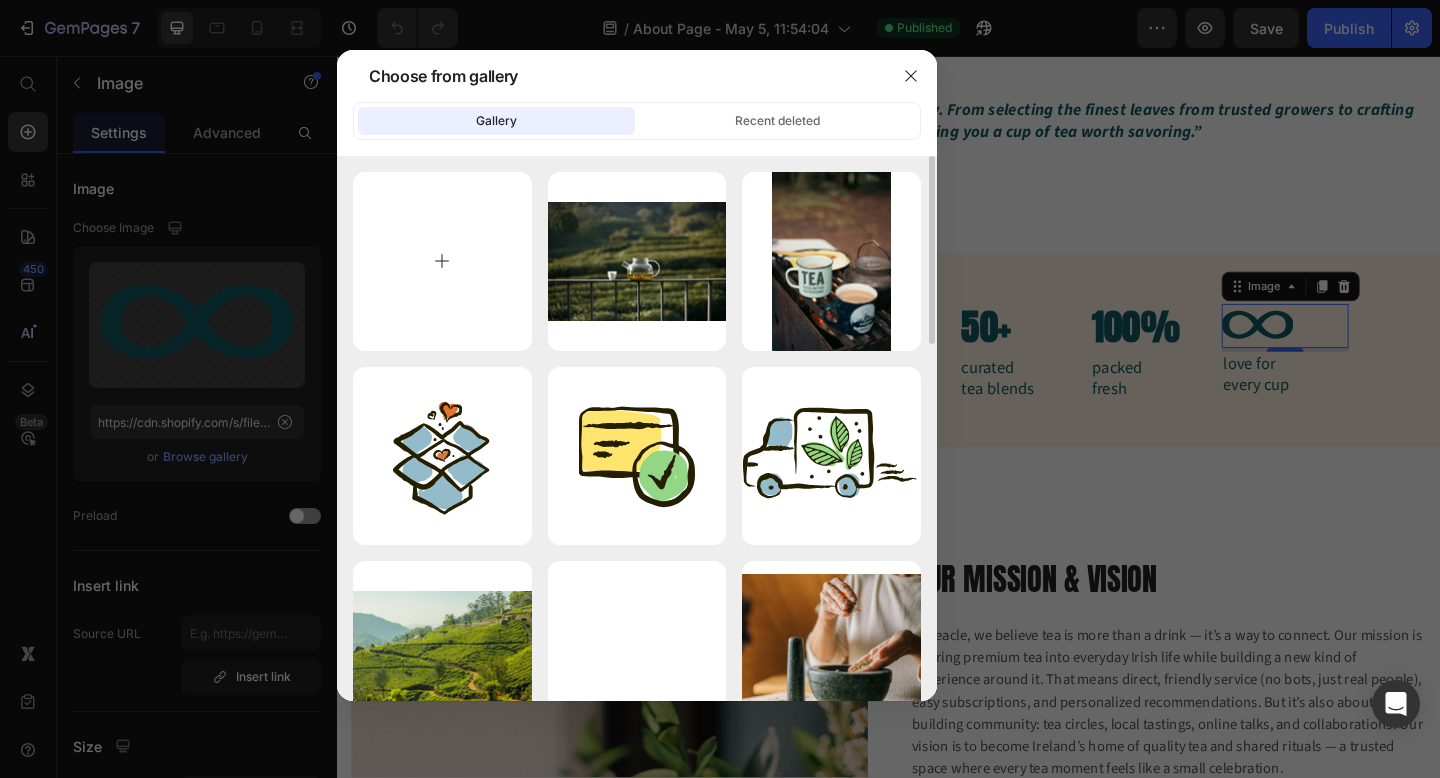 click at bounding box center (442, 261) 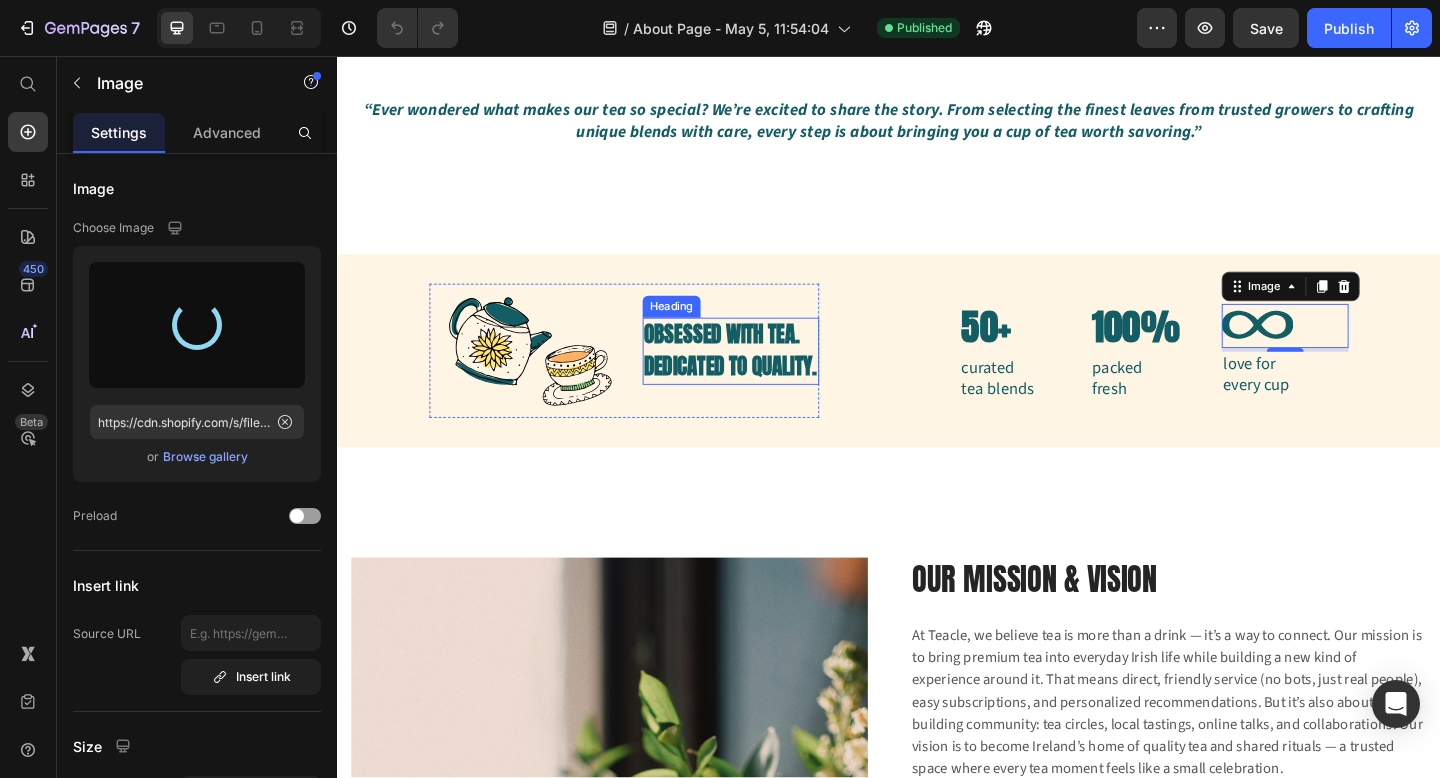 type on "https://cdn.shopify.com/s/files/1/0925/4096/1094/files/gempages_548933152999998482-b78c9ed5-cf0a-43b2-94f6-f52b4cc40f88.svg" 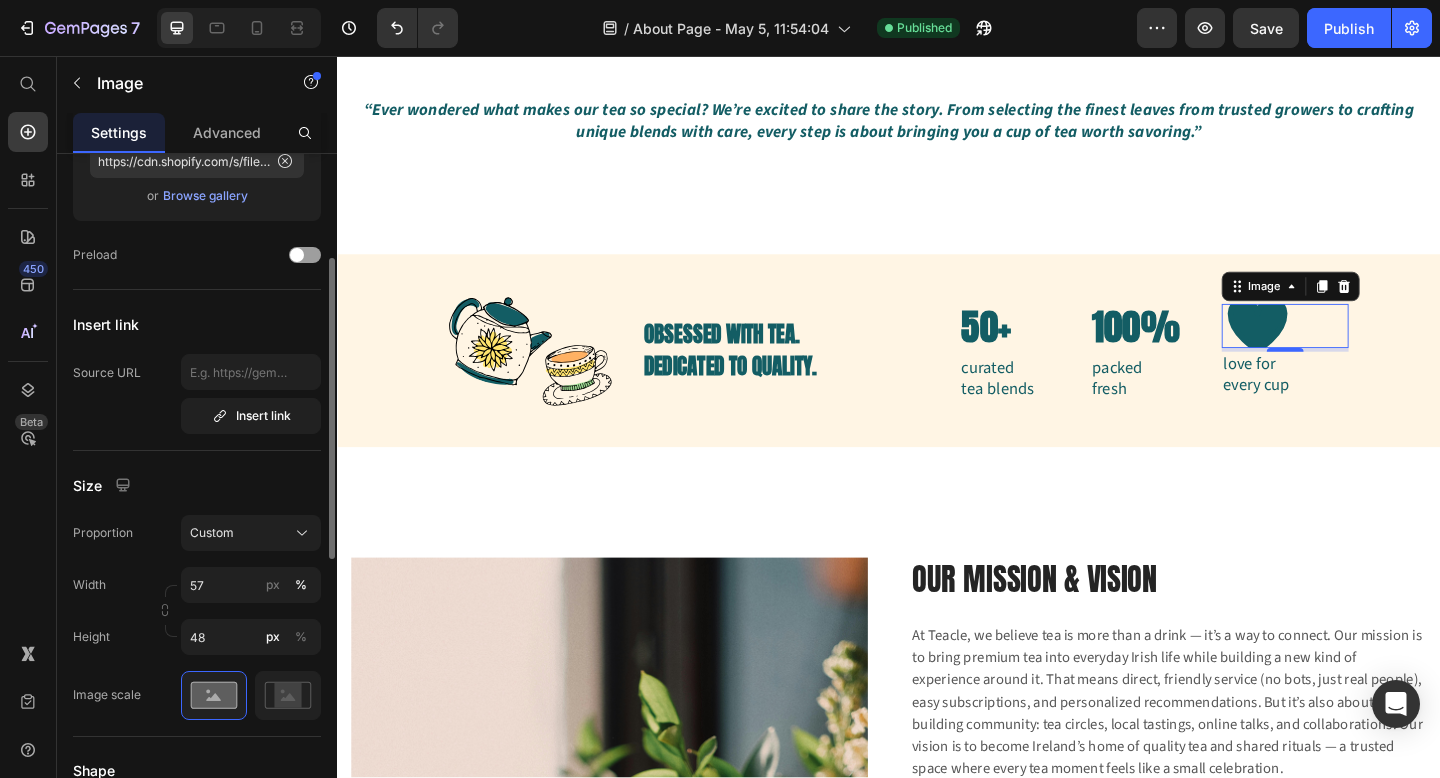 scroll, scrollTop: 266, scrollLeft: 0, axis: vertical 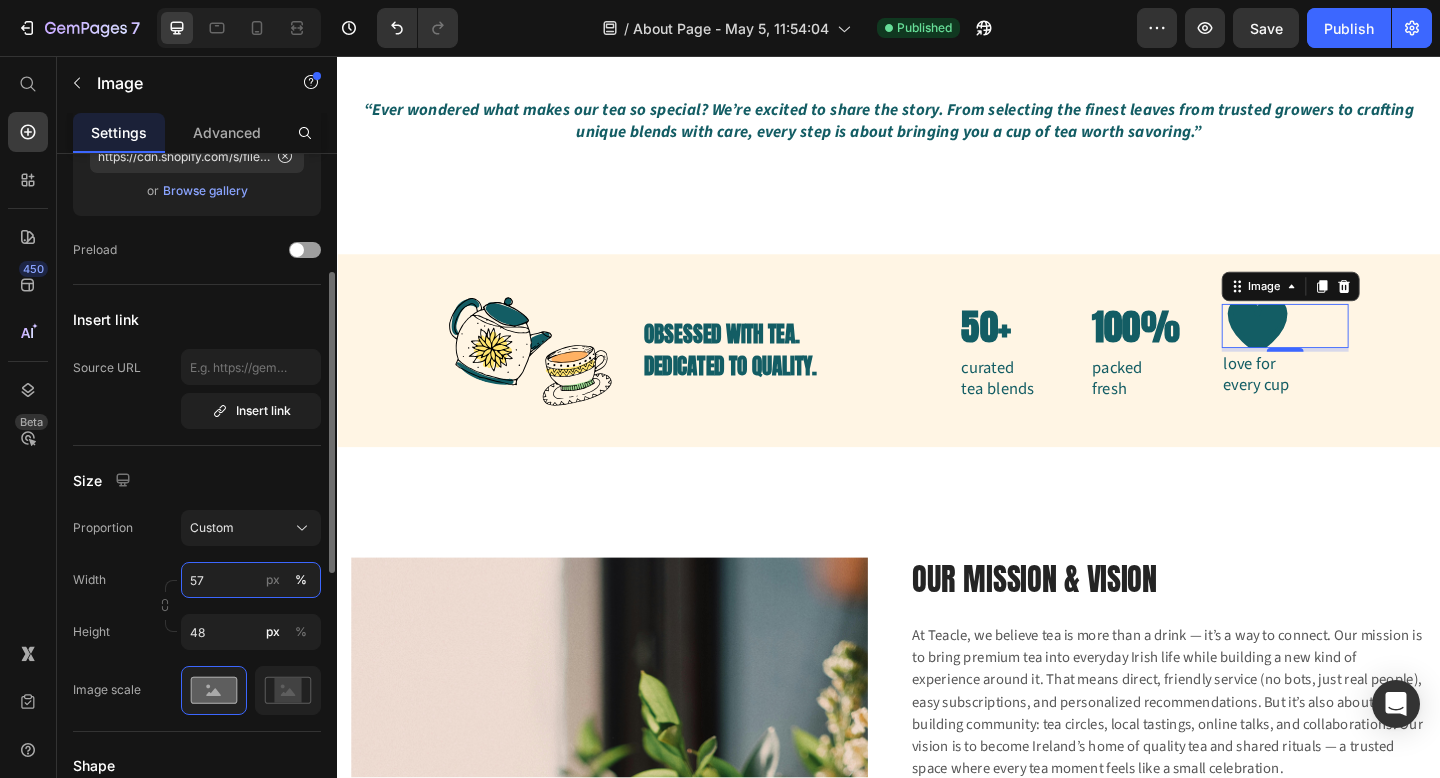 click on "57" at bounding box center (251, 580) 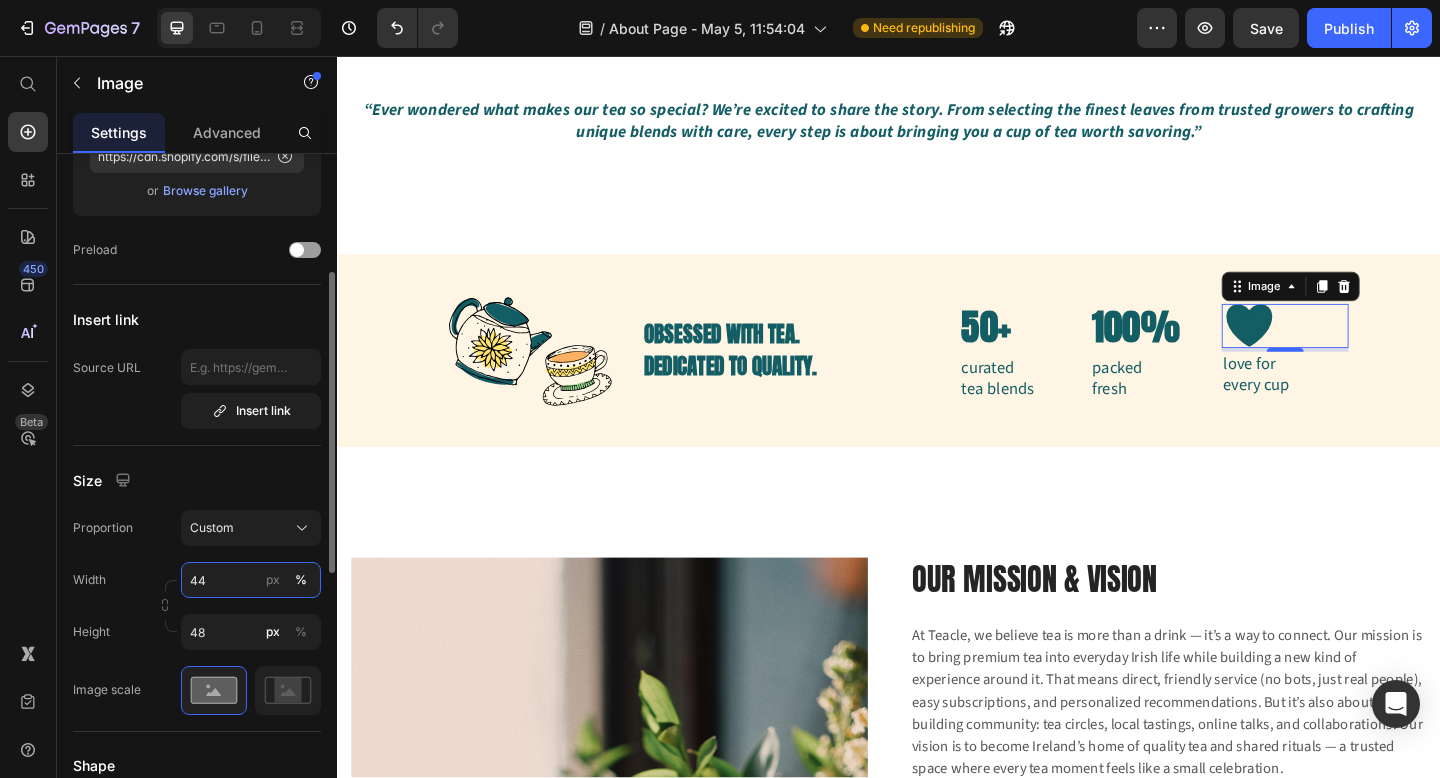 type on "43" 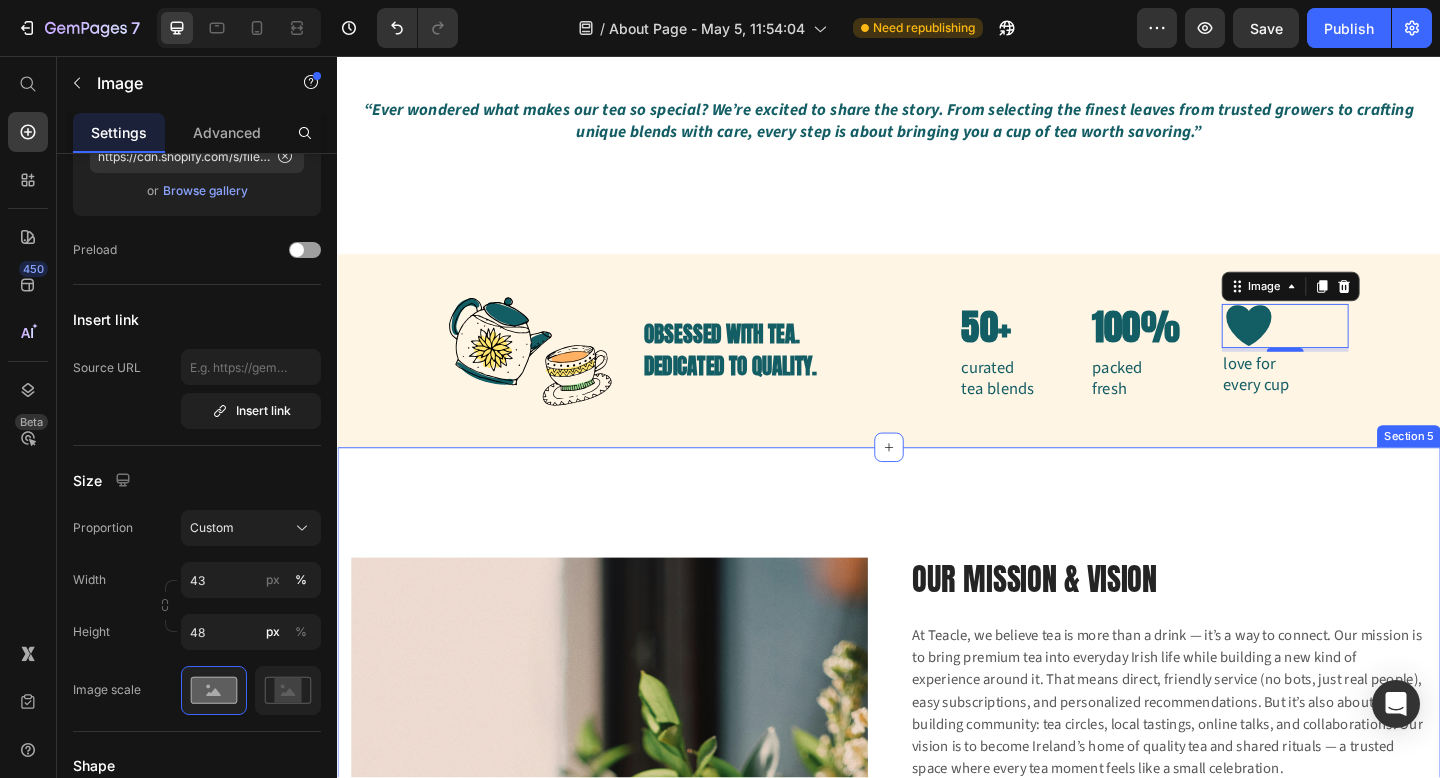click on "Image INSPIRING THE WORLD Heading INSPIRING THE WORLD Heading We started with one goal: to change the way tea is seen, shared, and enjoyed in Ireland. But we dream bigger. By growing our collection, connecting people through tea, and championing clean, conscious sipping, we hope to inspire more mindful moments worldwide — one cup, one circle at a time. Text block OUR MISSION & VISION Heading At Teacle, we believe tea is more than a drink — it’s a way to connect. Our mission is to bring premium tea into everyday Irish life while building a new kind of experience around it. That means direct, friendly service (no bots, just real people), easy subscriptions, and personalized recommendations. But it’s also about building community: tea circles, local tastings, online talks, and collaborations. Our vision is to become Ireland’s home of quality tea and shared rituals — a trusted space where every tea moment feels like a small celebration. Text block Image Row OUR MISSION & VISION Heading Text block" at bounding box center (937, 1098) 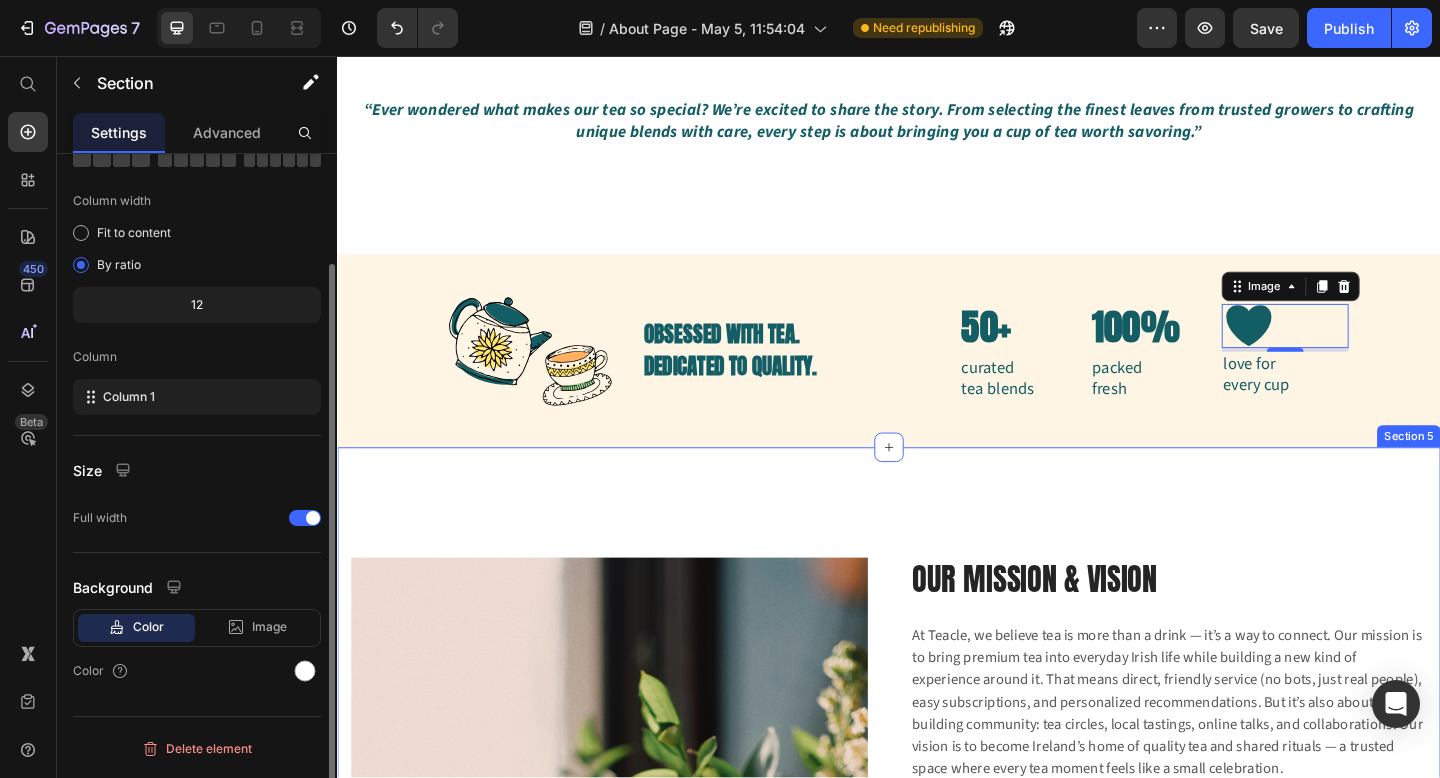 scroll, scrollTop: 0, scrollLeft: 0, axis: both 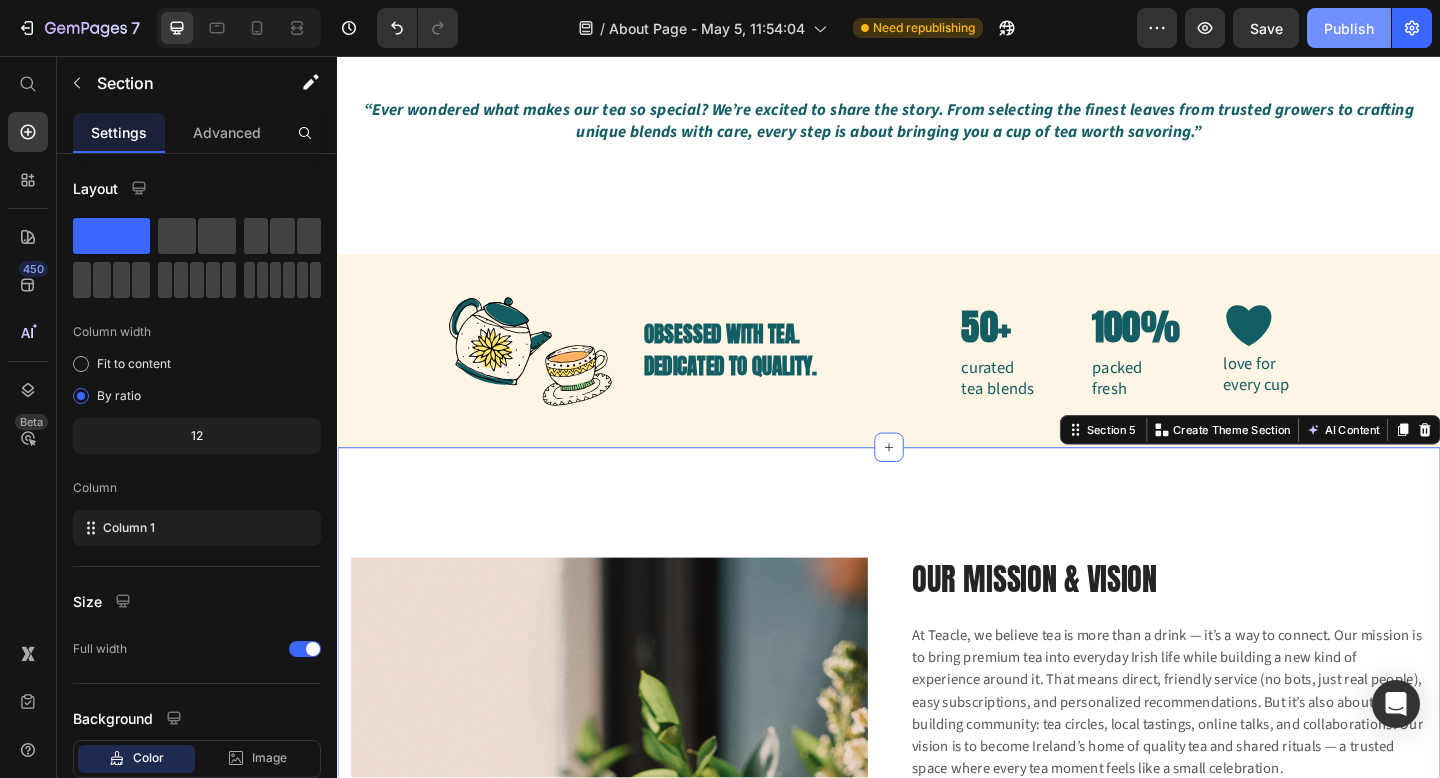 click on "Publish" at bounding box center (1349, 28) 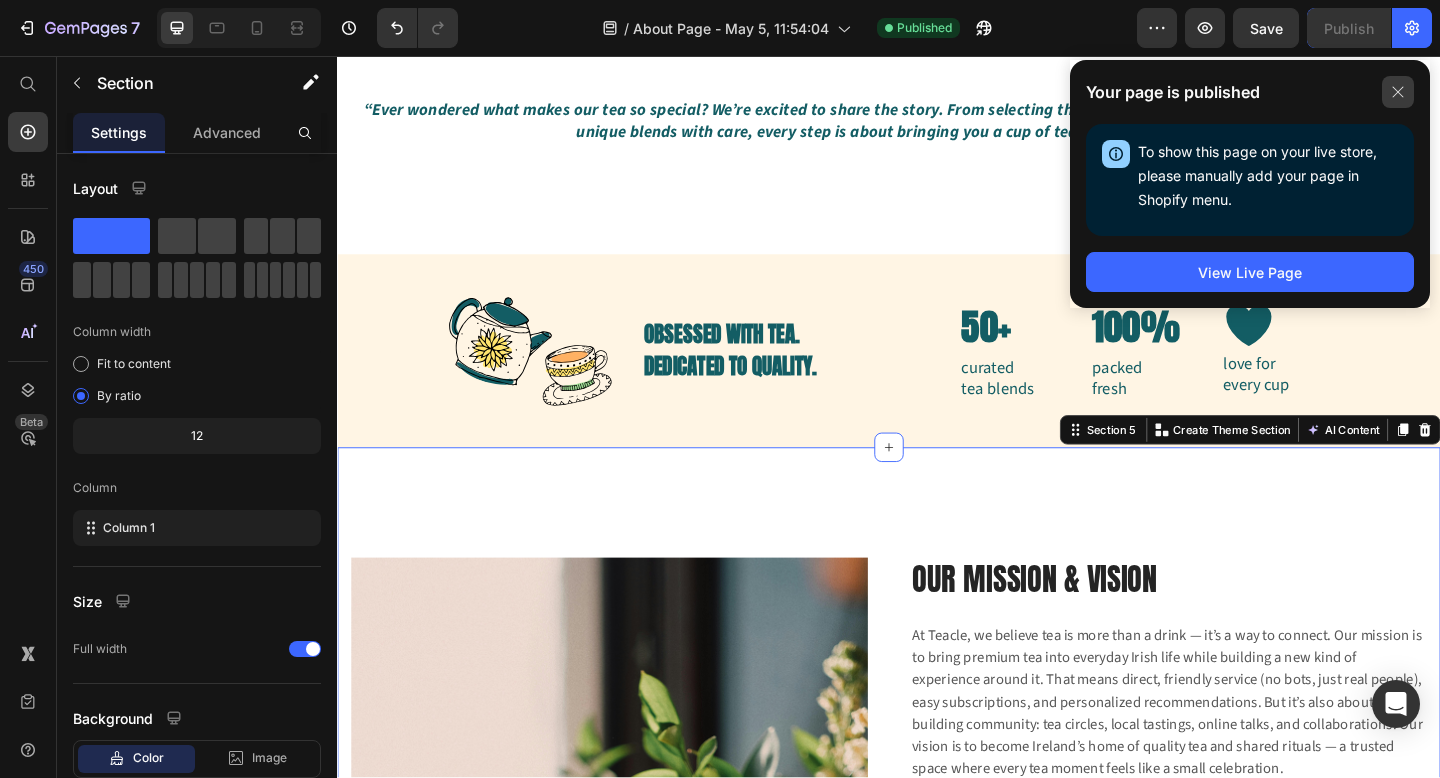 click 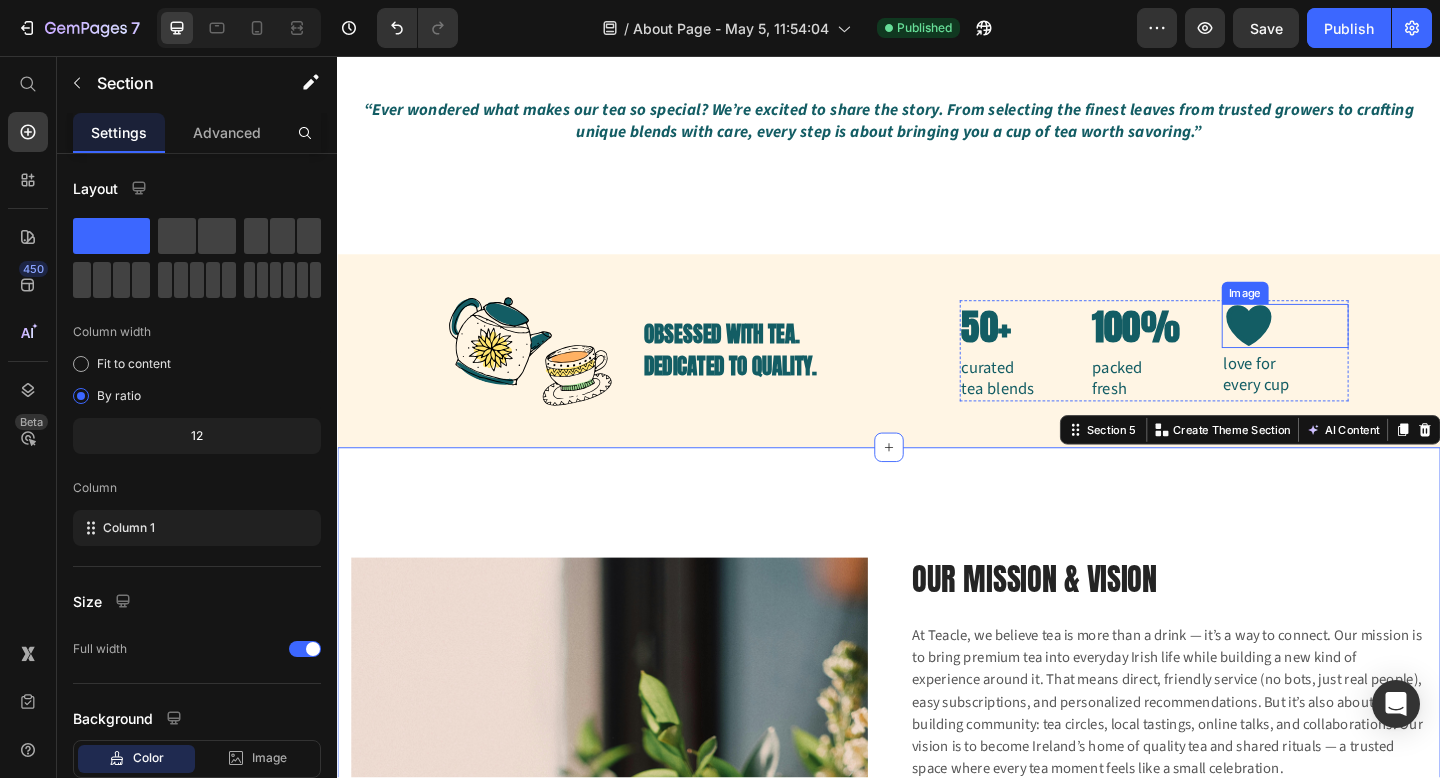 click at bounding box center (1368, 350) 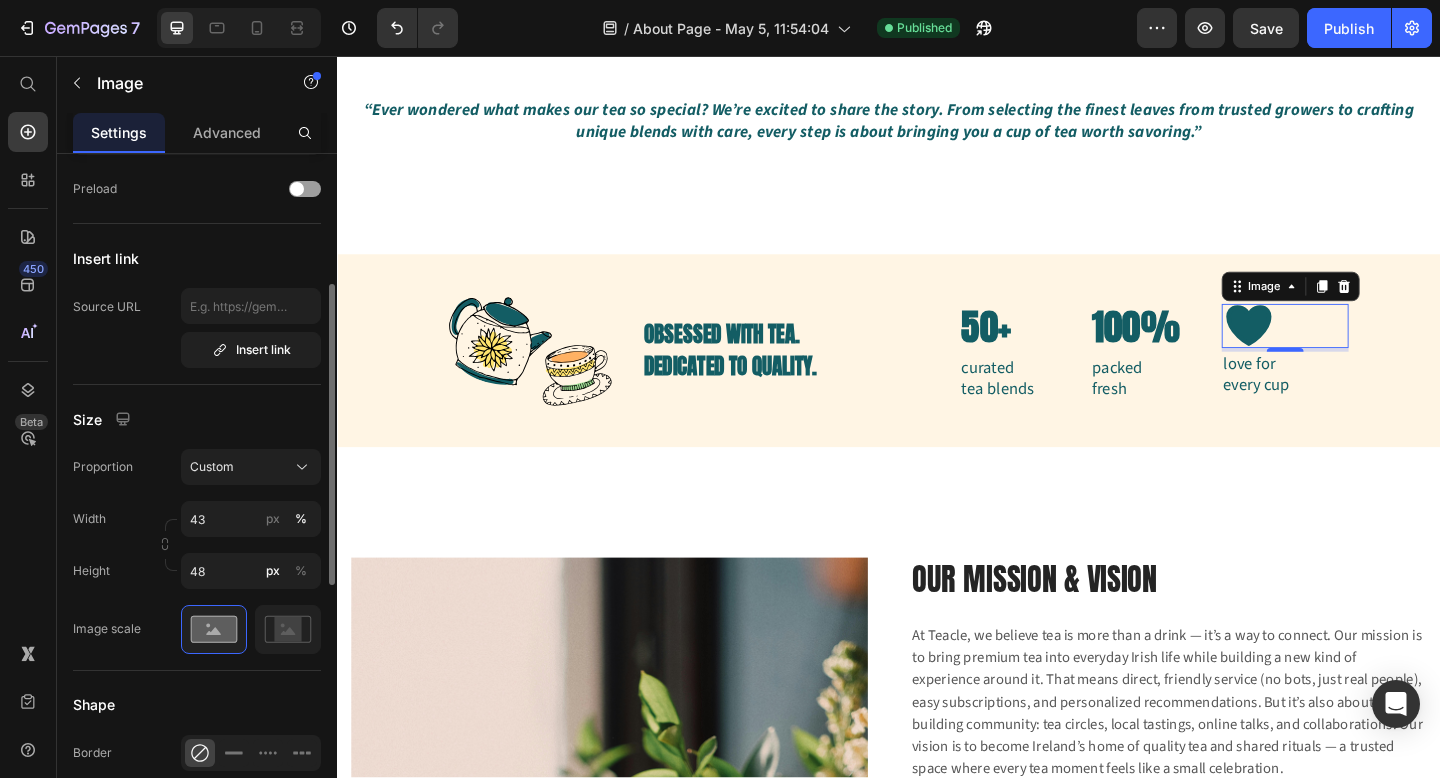 scroll, scrollTop: 335, scrollLeft: 0, axis: vertical 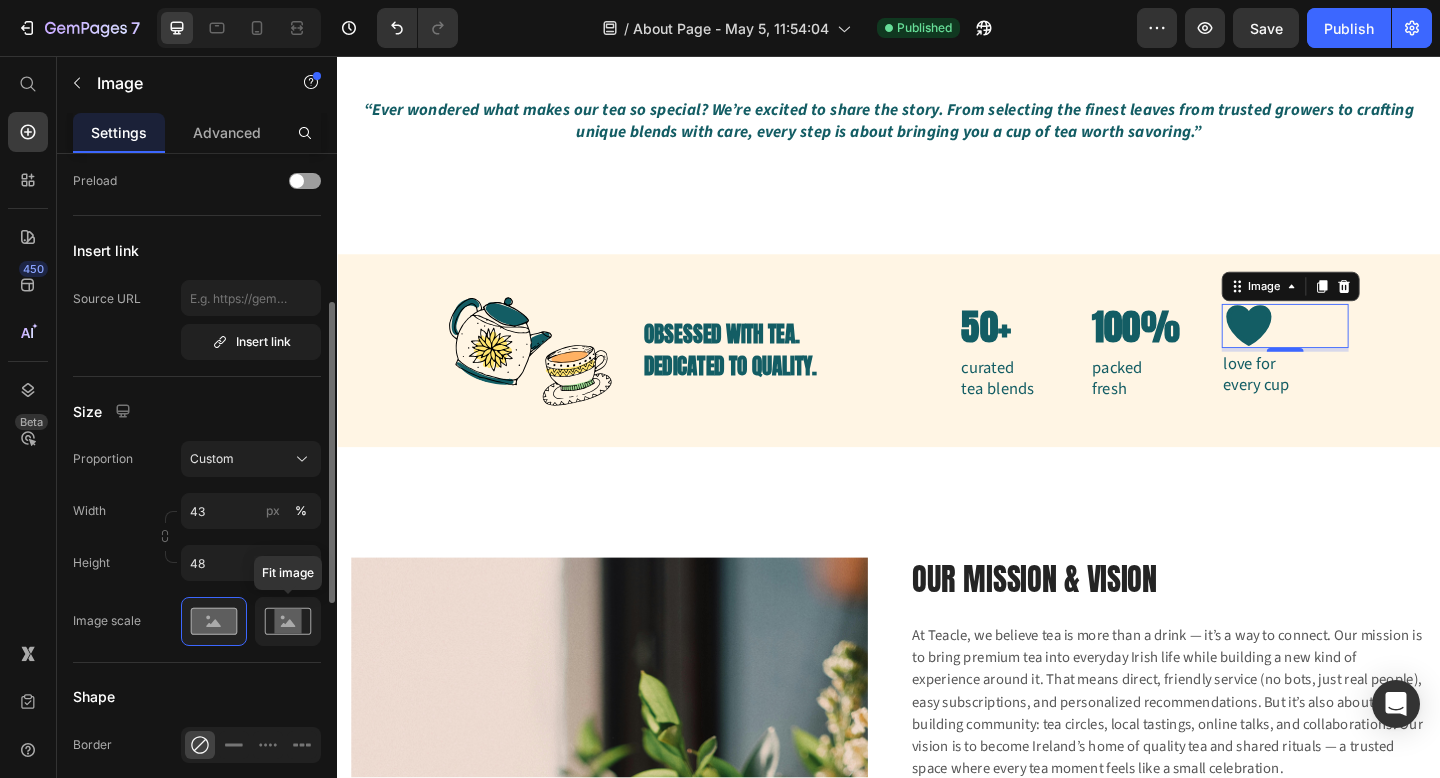 click 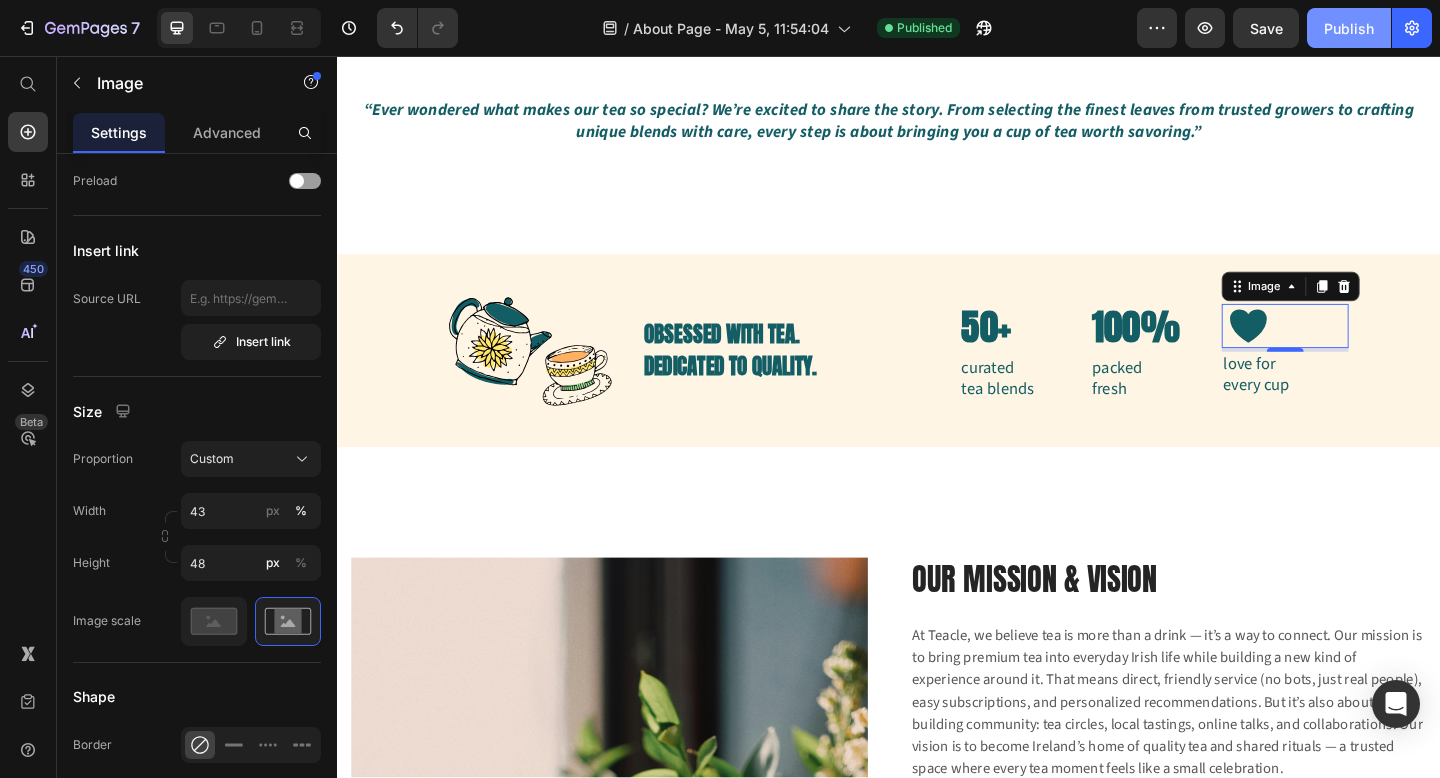 click on "Publish" at bounding box center [1349, 28] 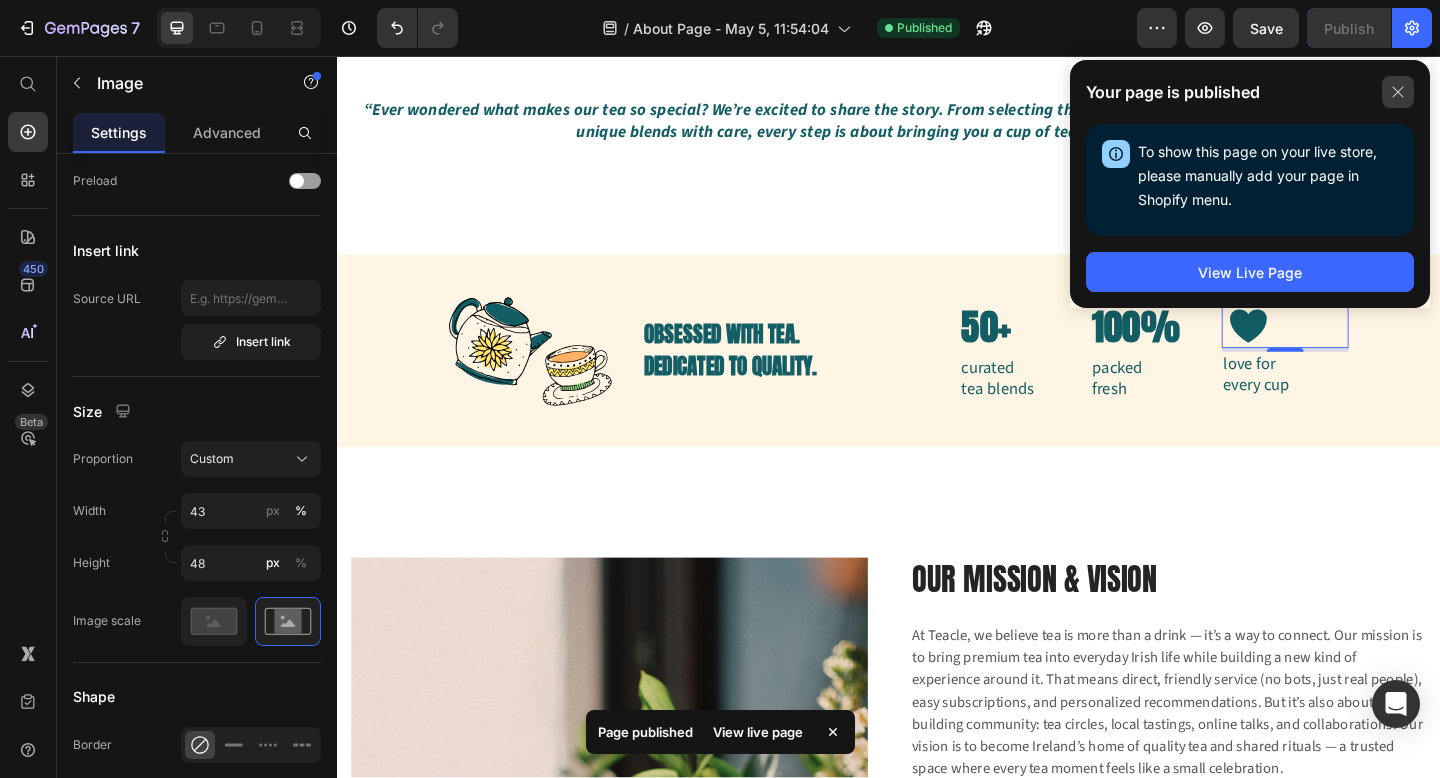 click 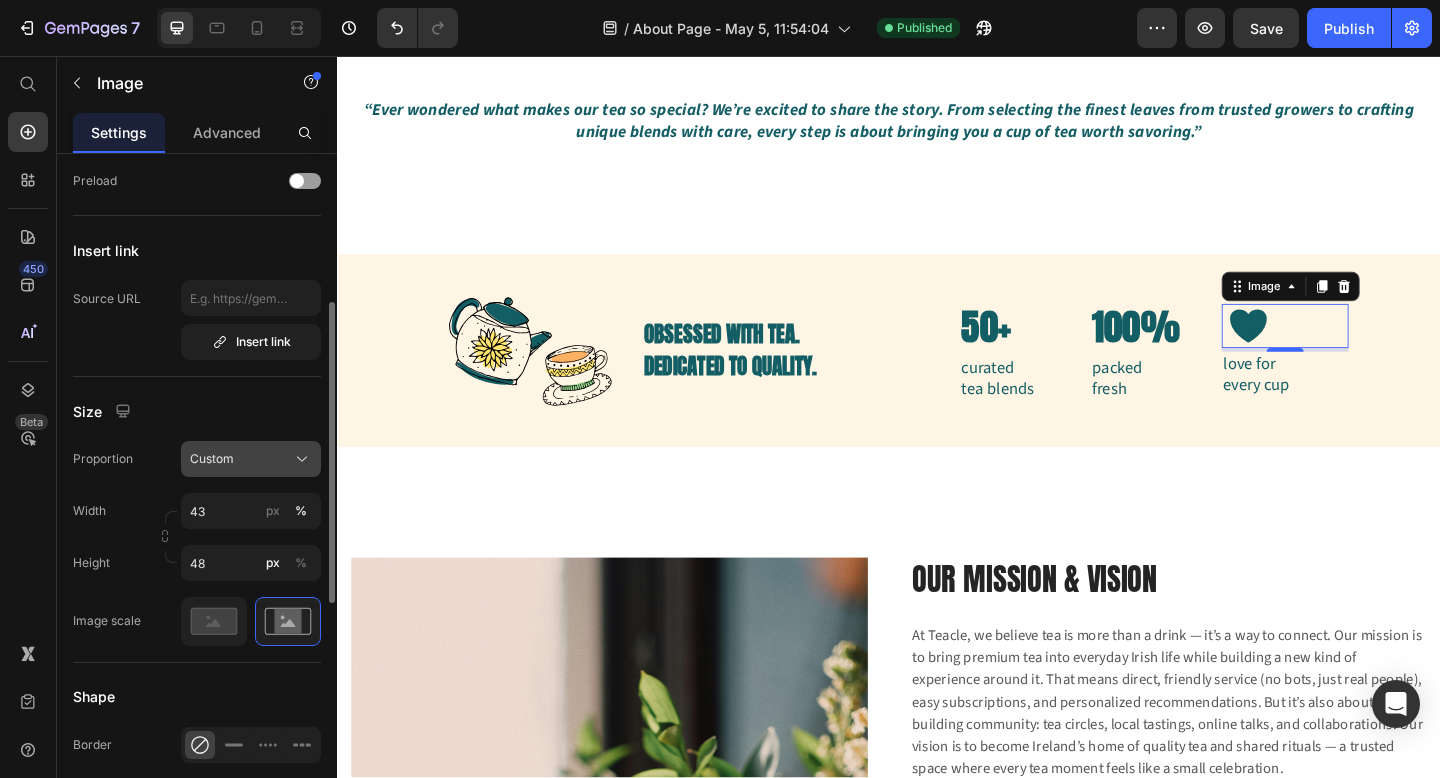 click on "Custom" 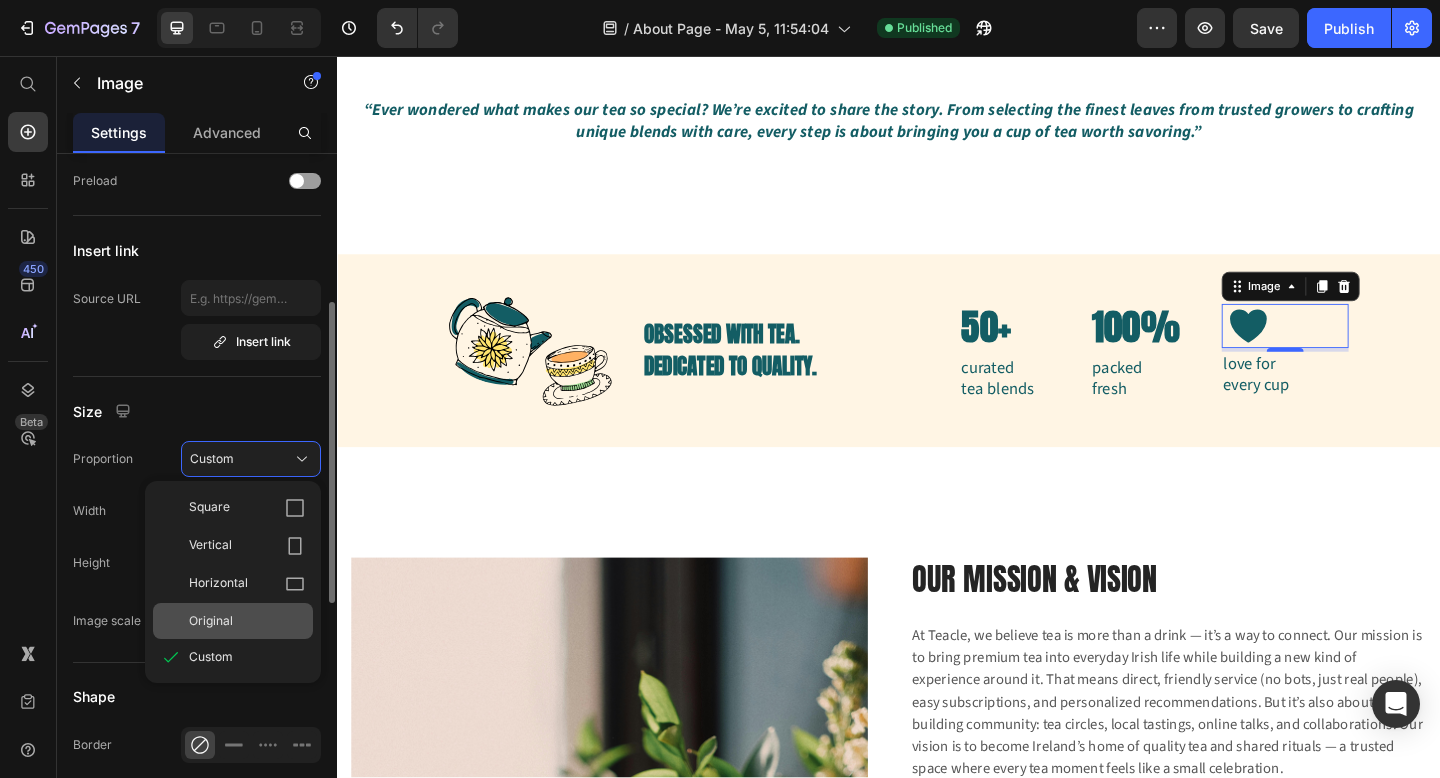 click on "Original" at bounding box center [247, 621] 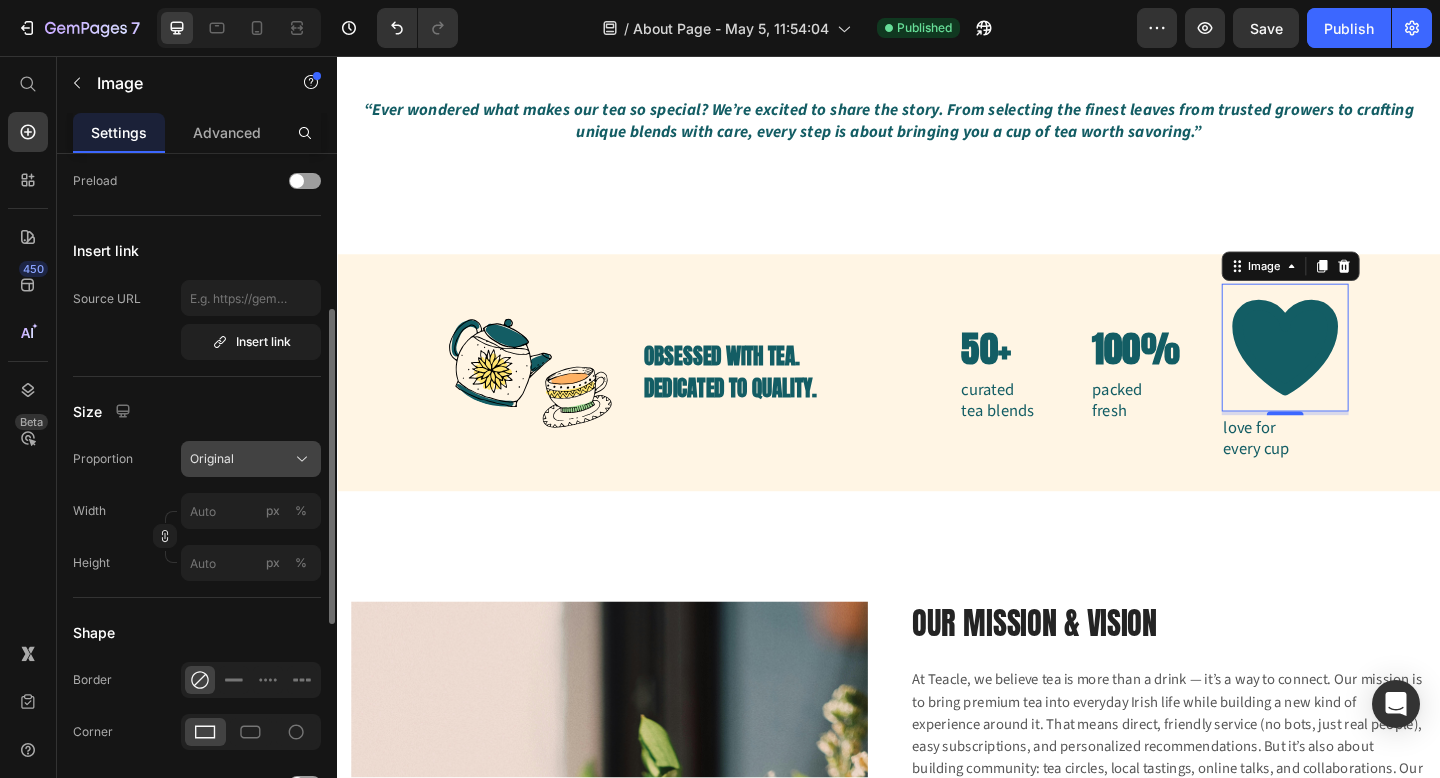 click on "Original" 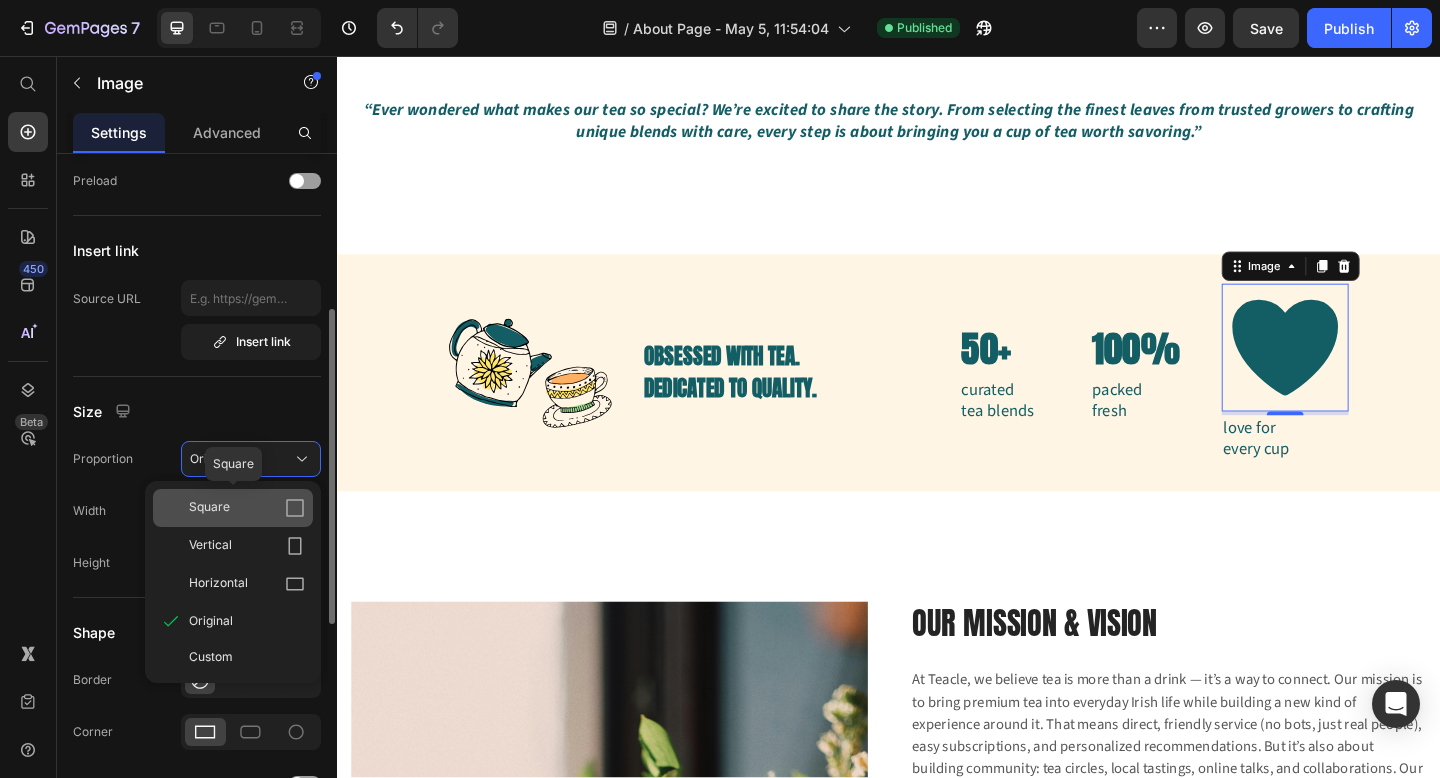 click on "Square" at bounding box center [247, 508] 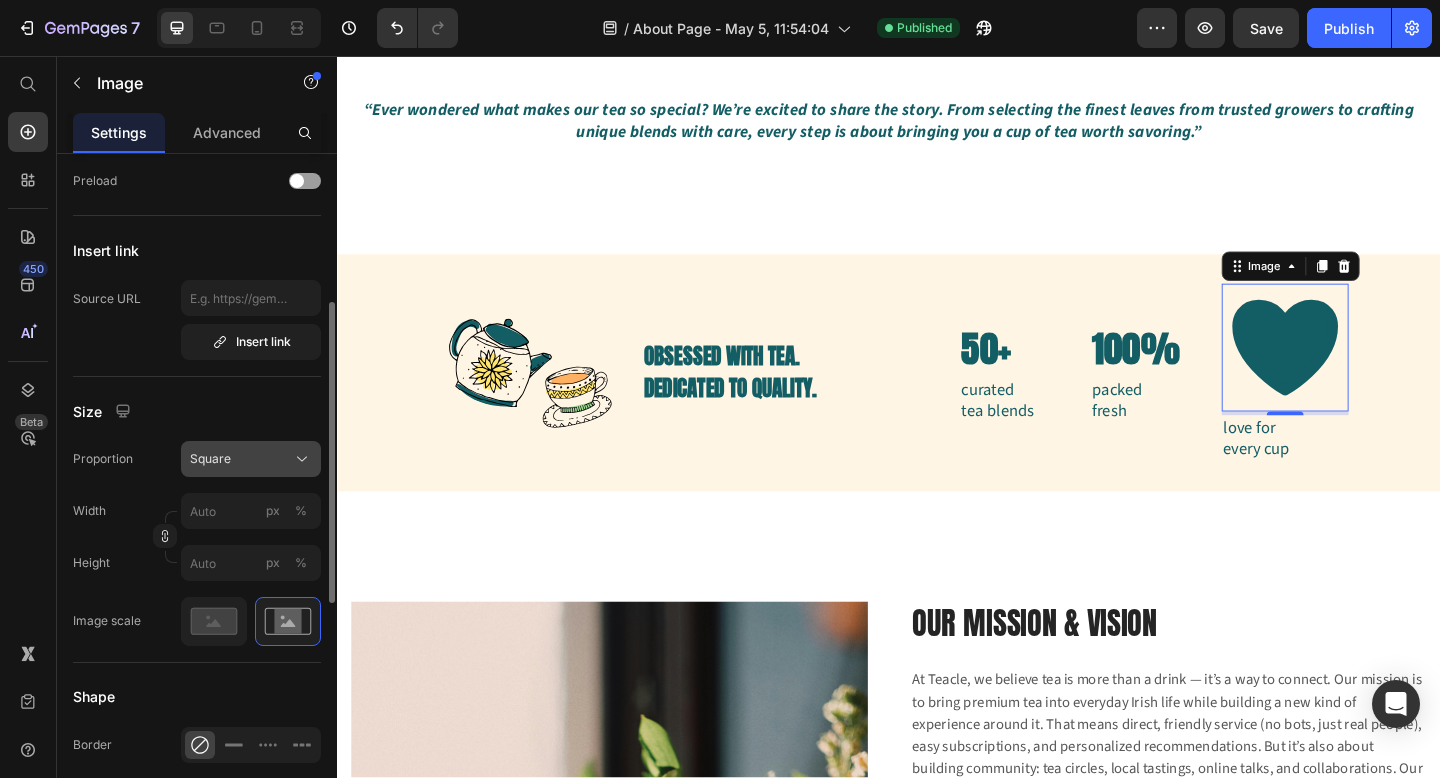 click on "Square" 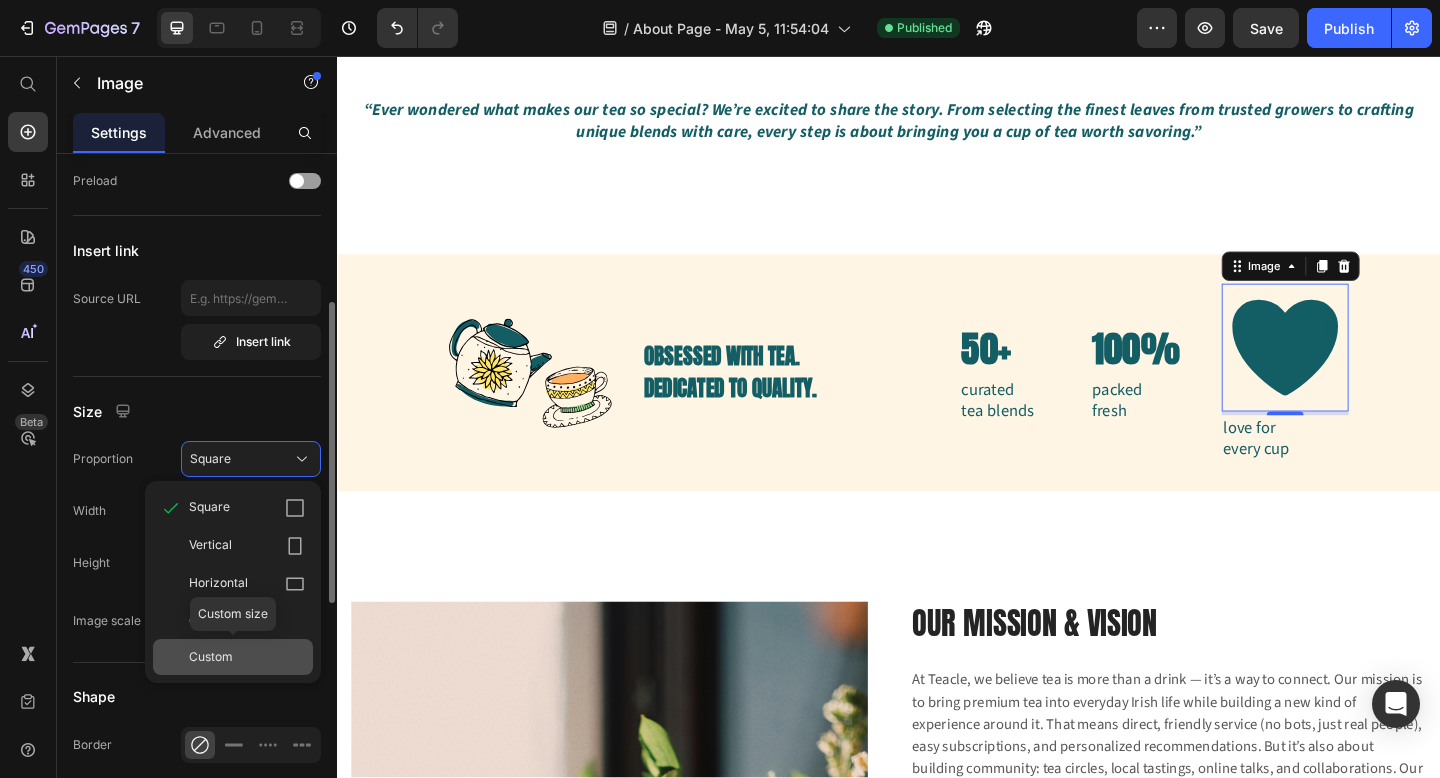 click on "Custom" at bounding box center (211, 657) 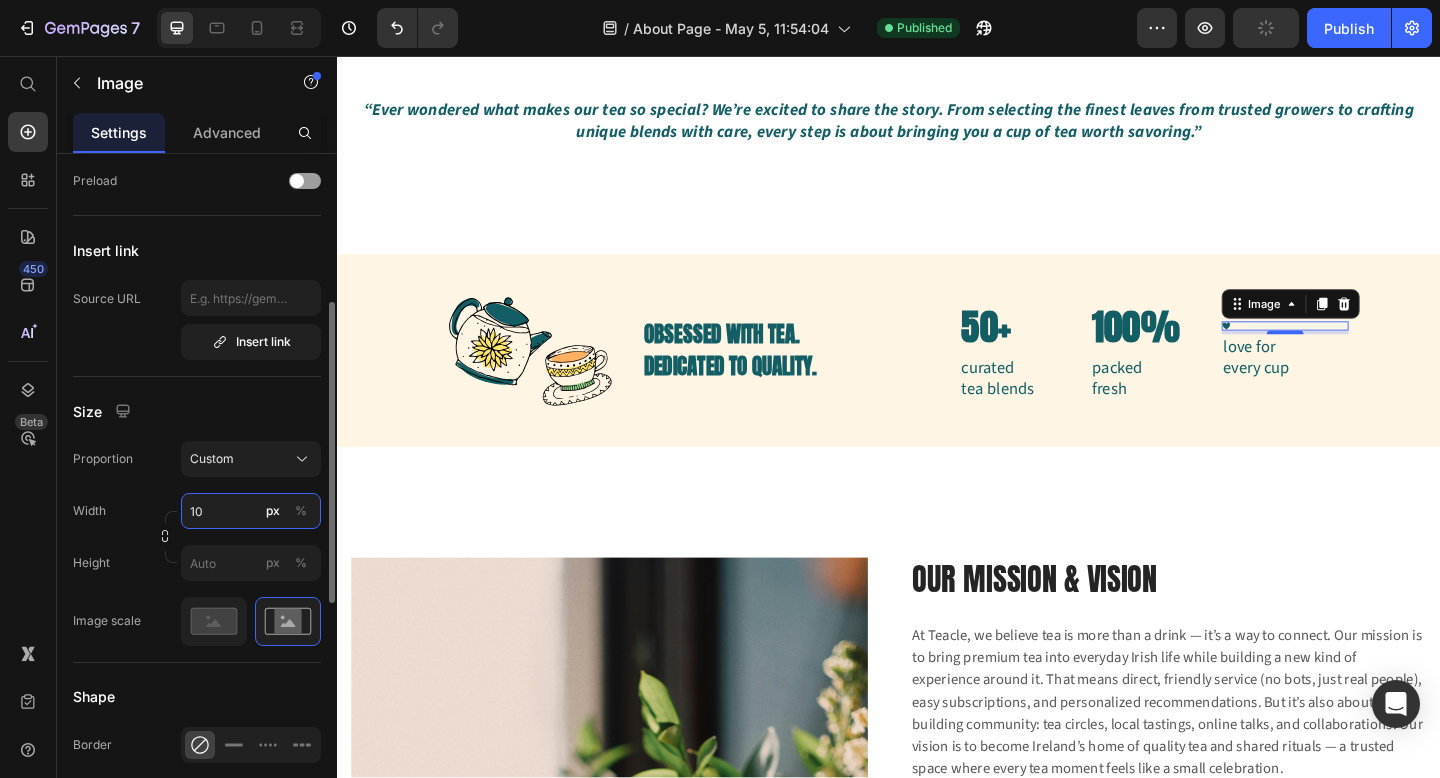 type on "100" 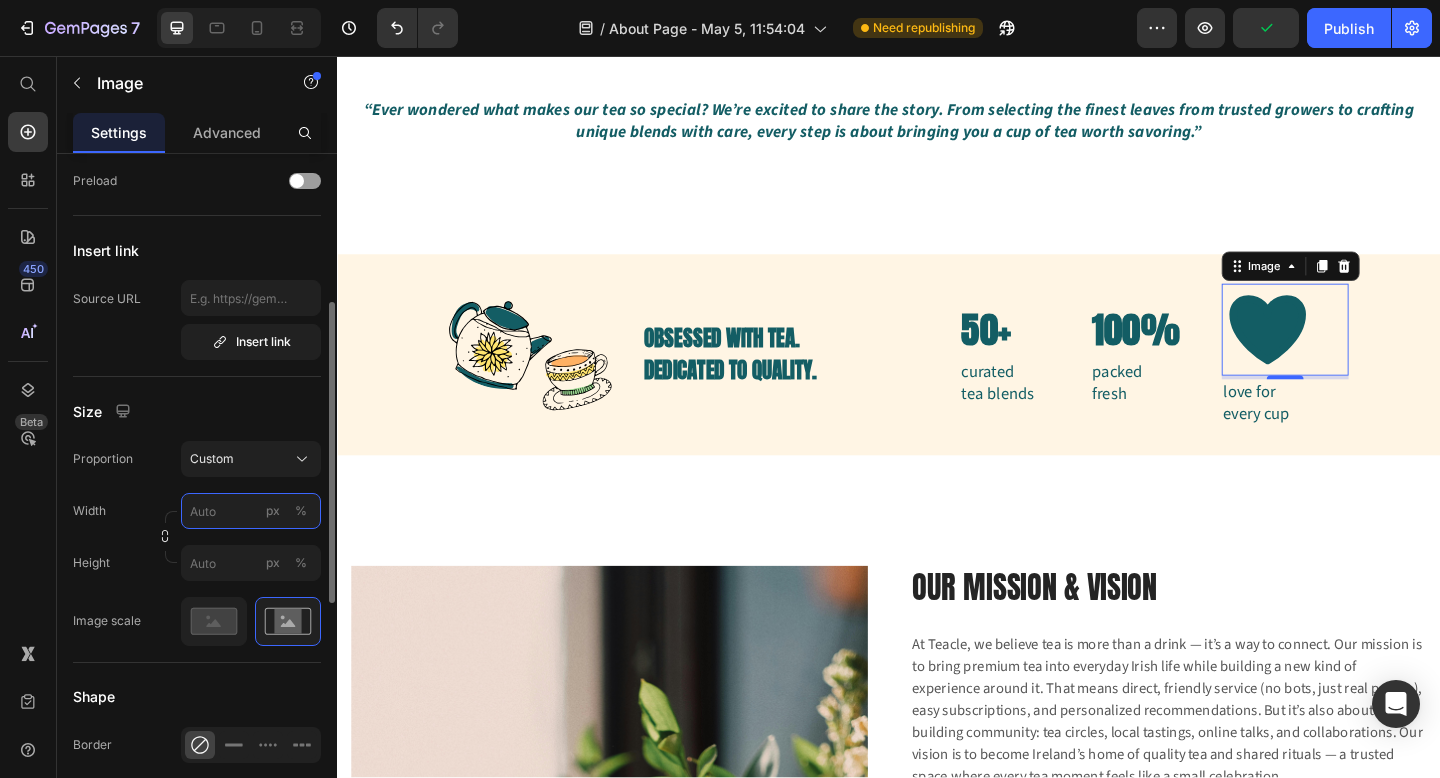 click on "px %" at bounding box center (251, 511) 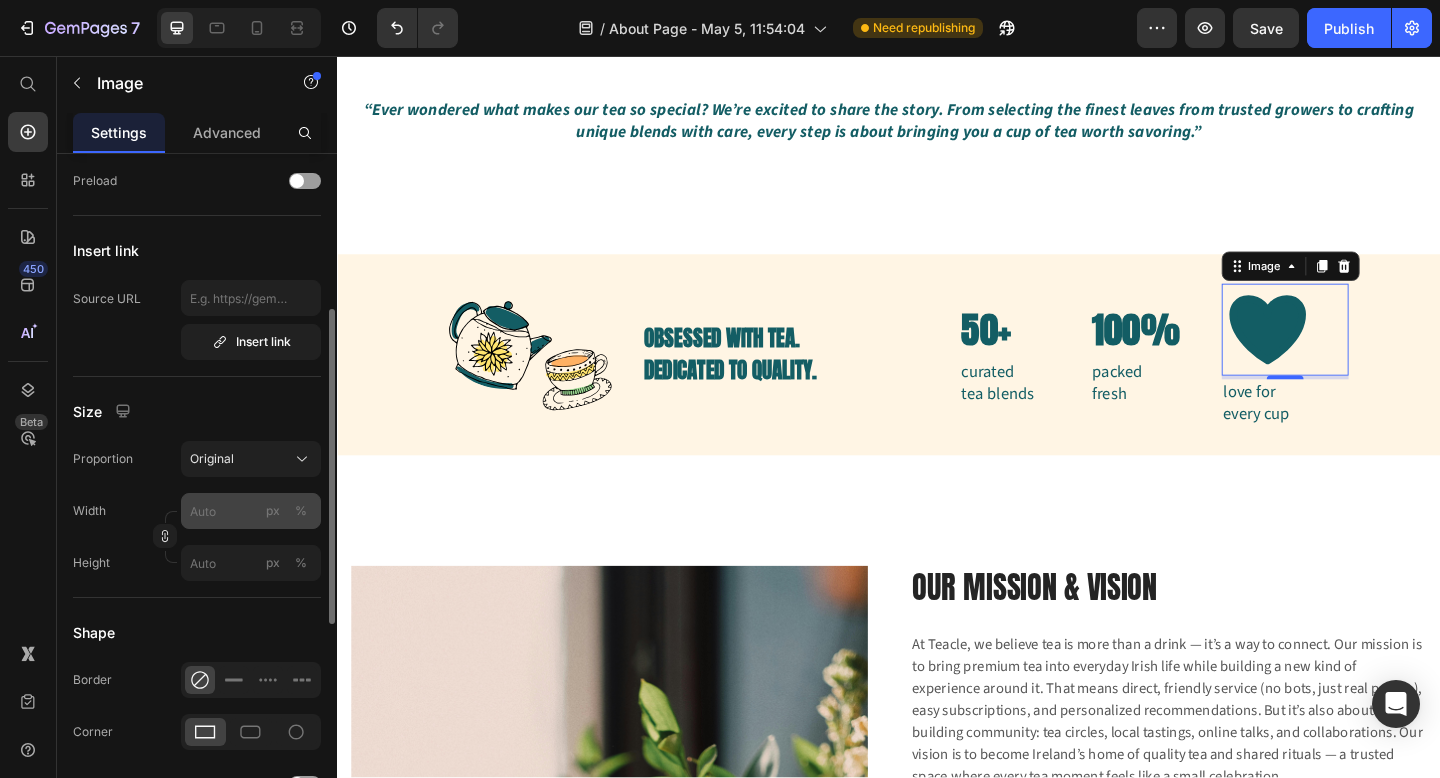 click on "%" at bounding box center (301, 511) 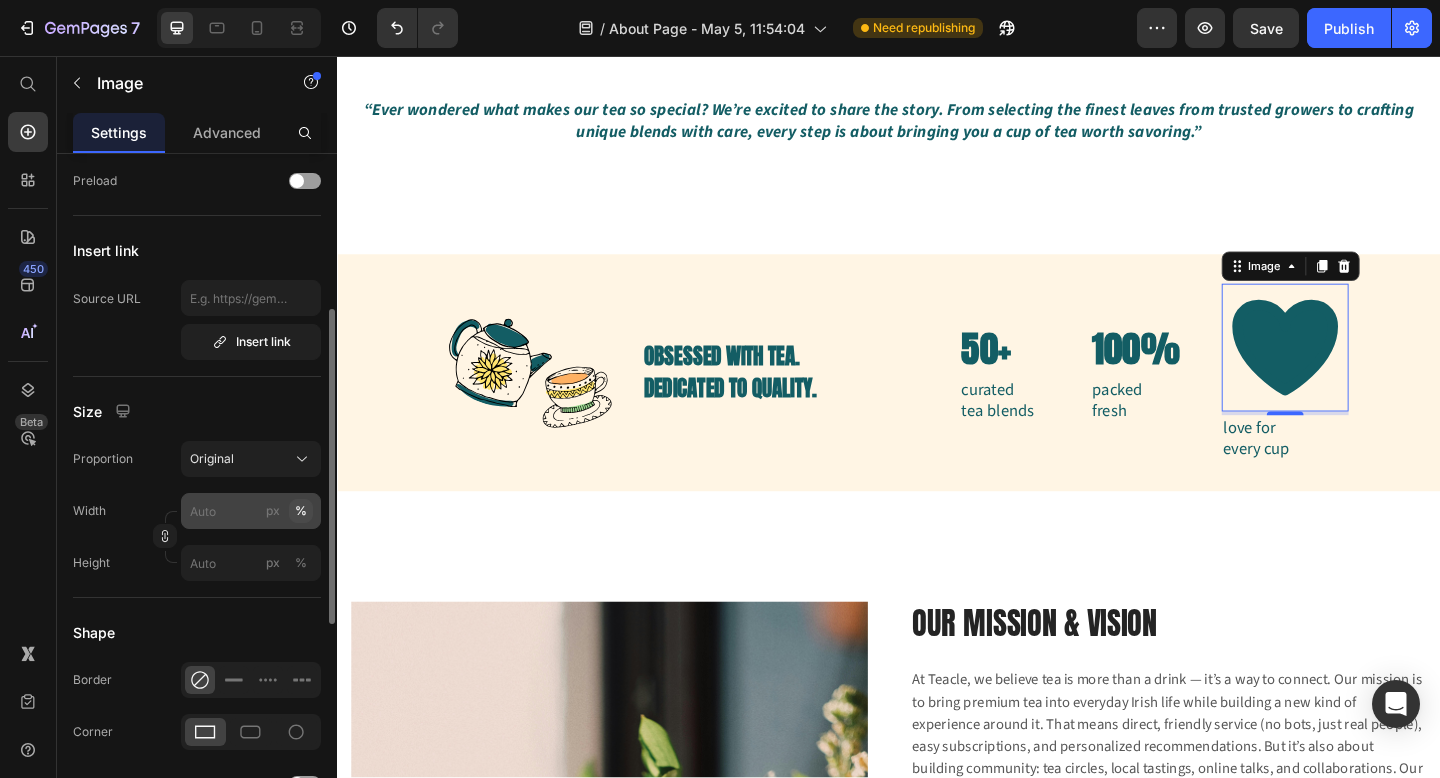 click on "%" at bounding box center (301, 511) 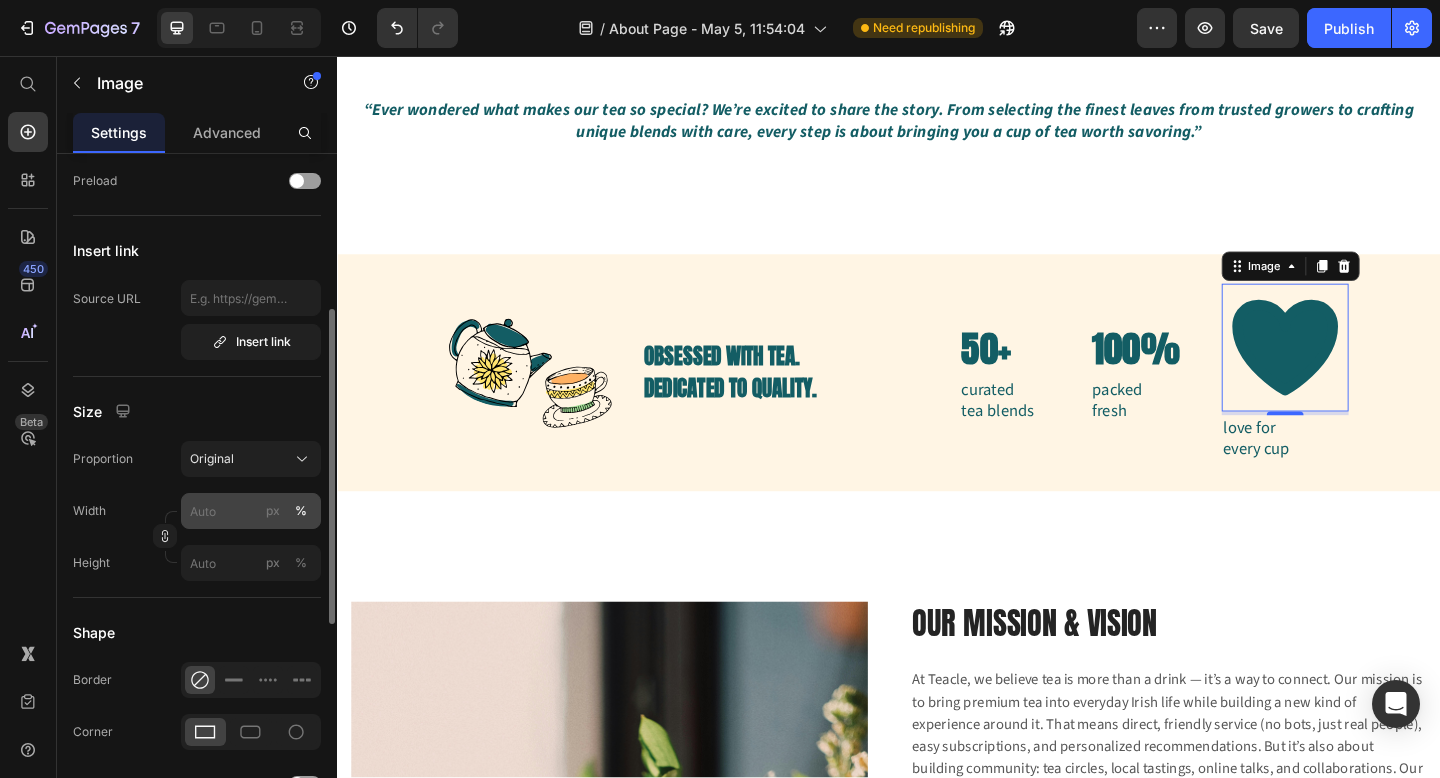 click on "px" 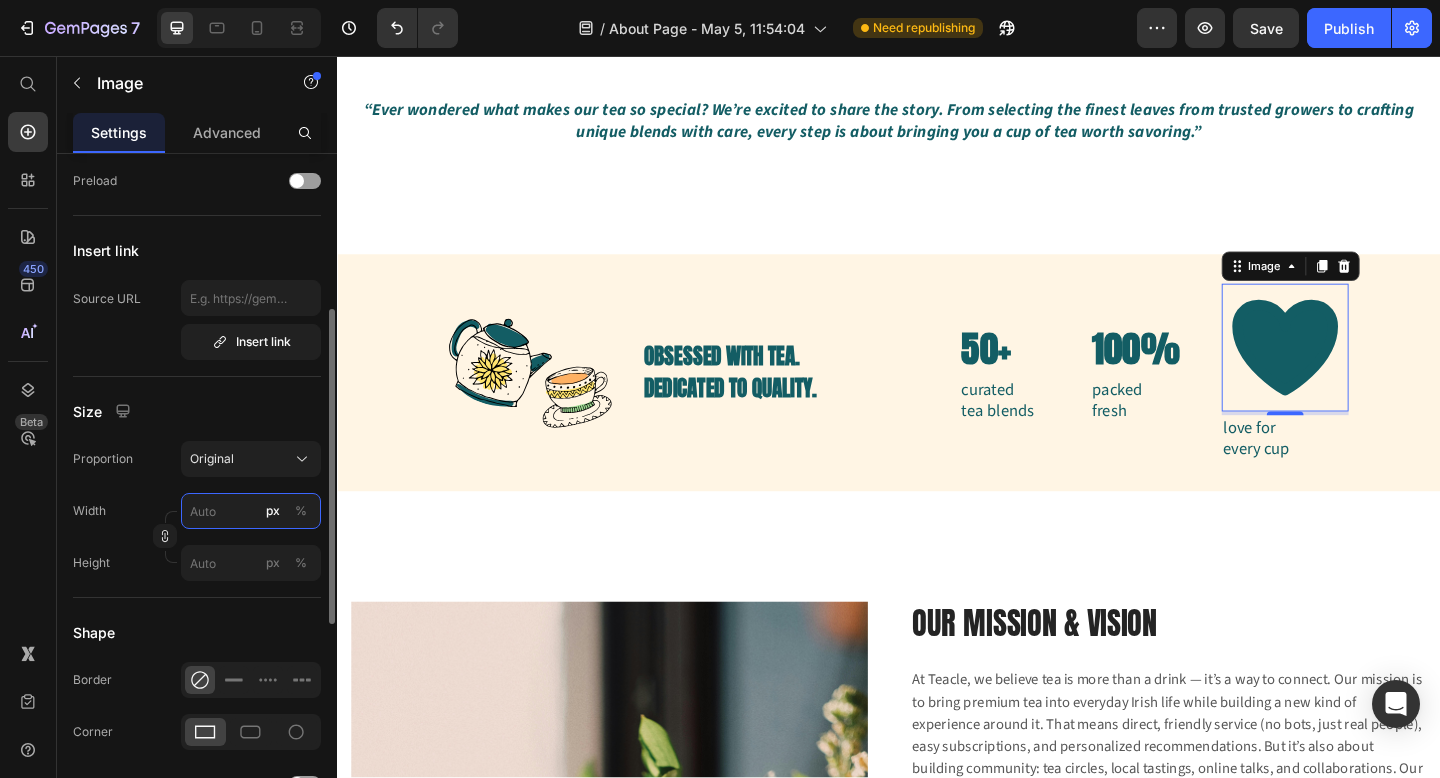 click on "px %" at bounding box center [251, 511] 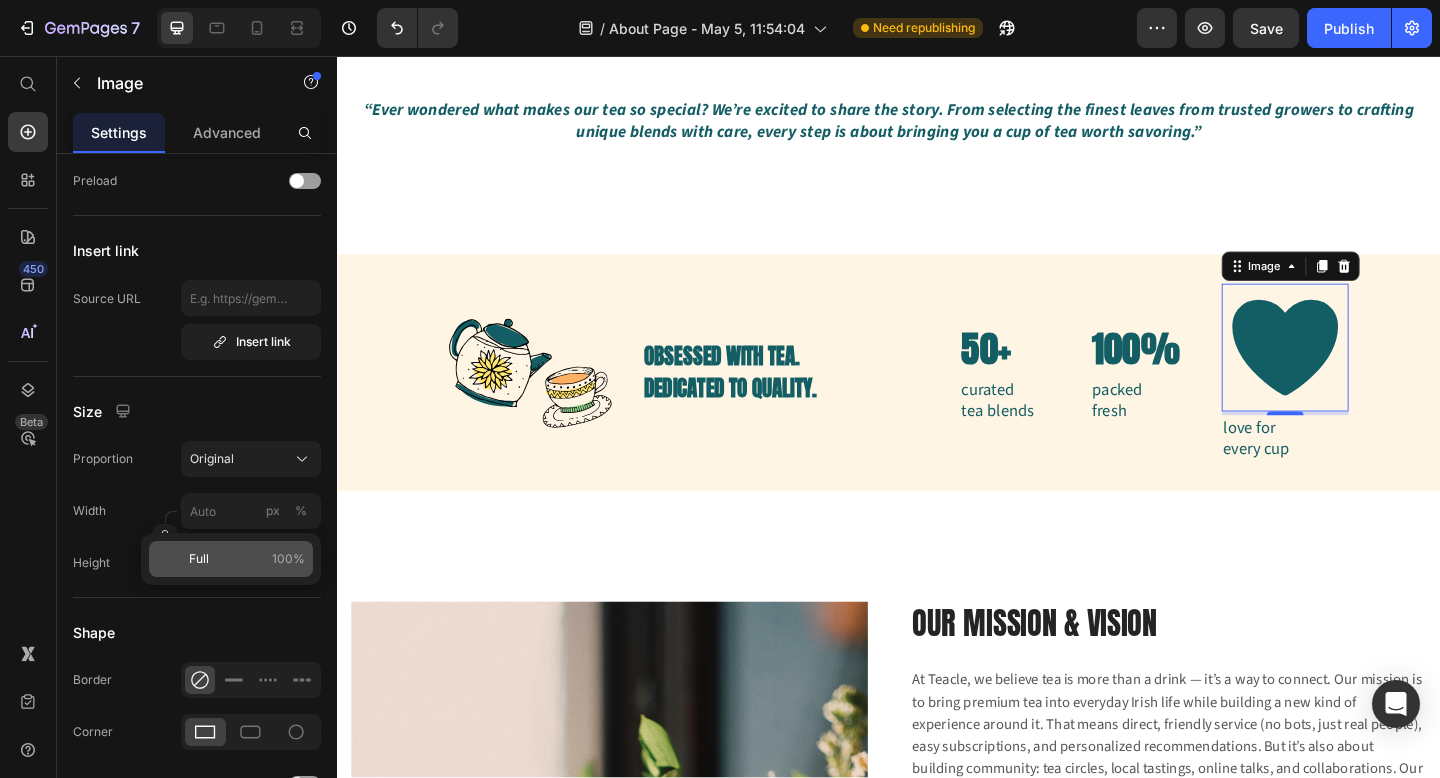 click on "Full 100%" at bounding box center (247, 559) 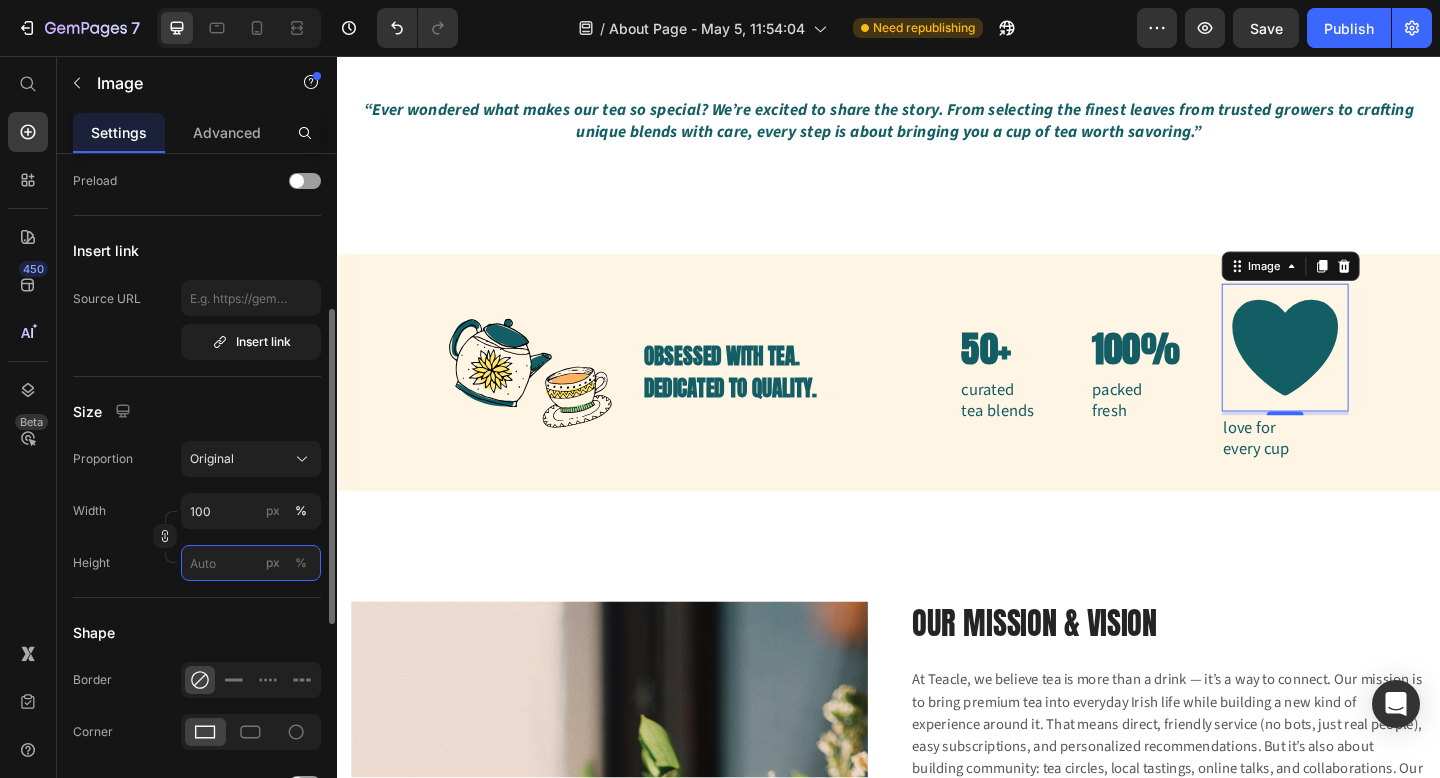 click on "px %" at bounding box center (251, 563) 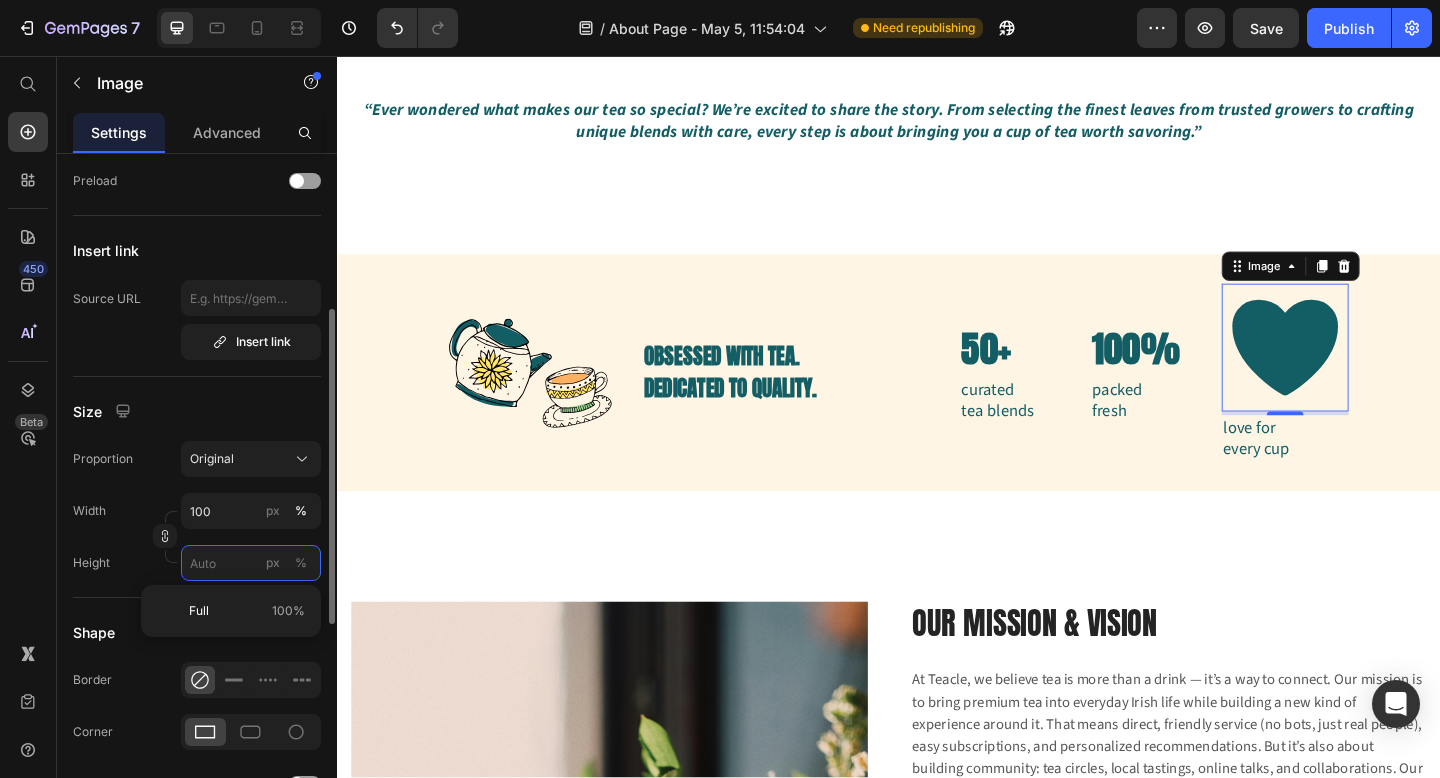 type 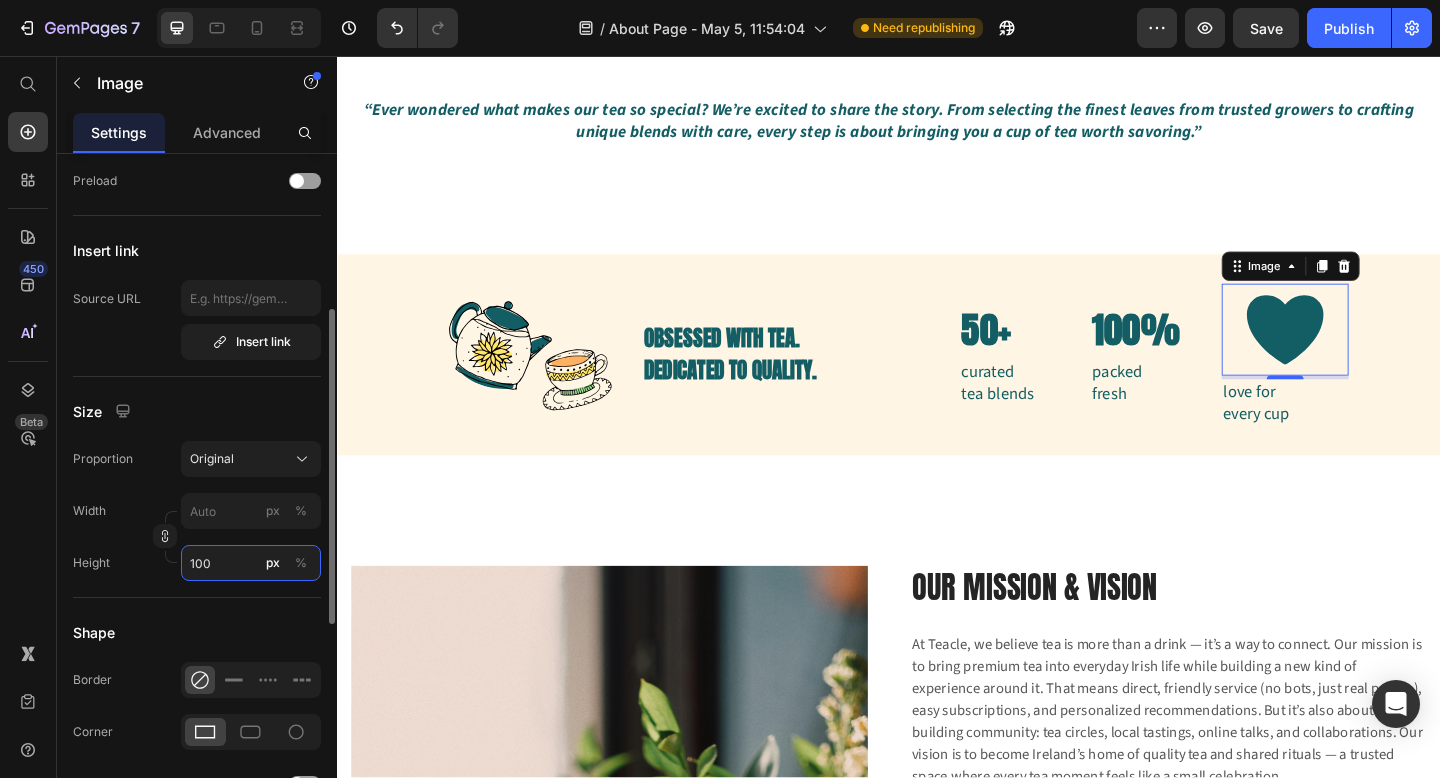 type on "100" 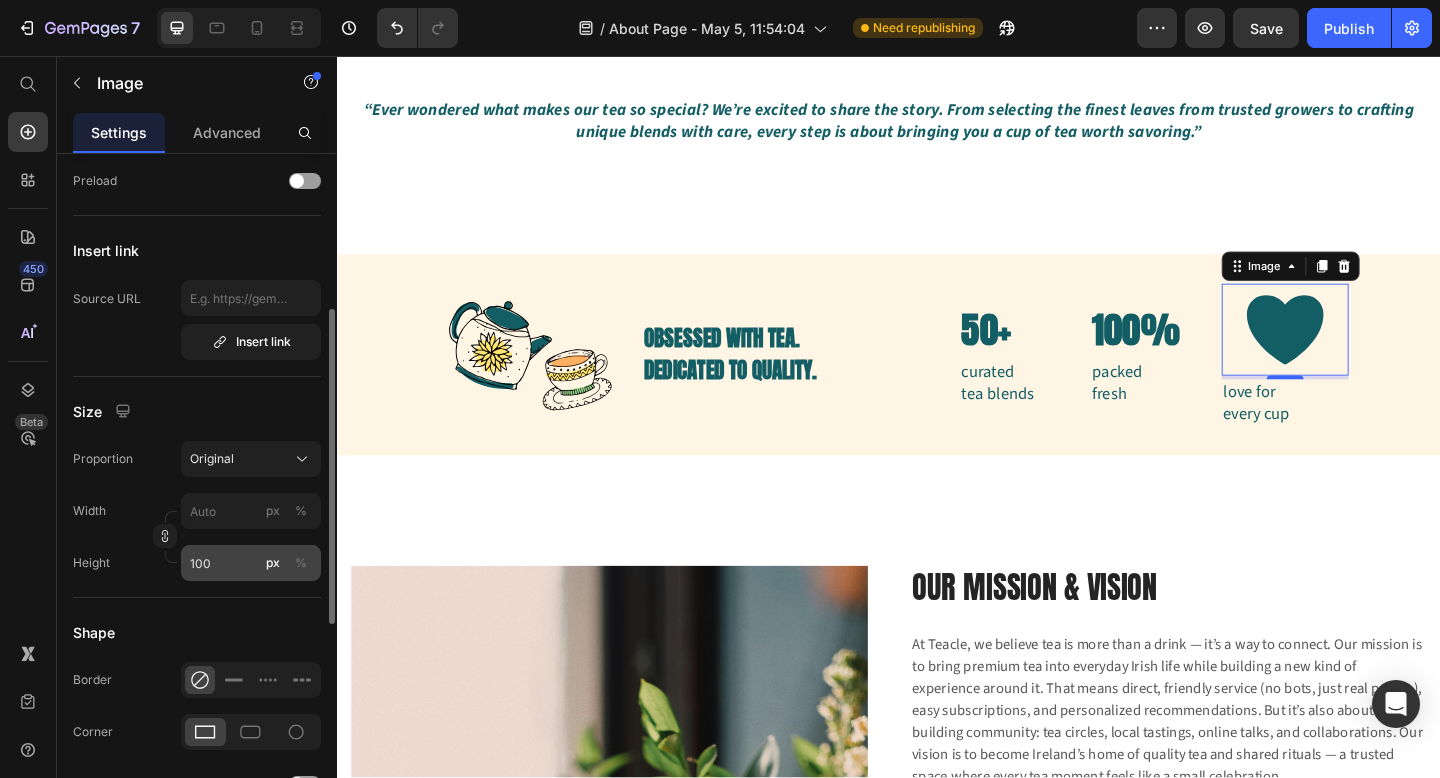 click on "%" at bounding box center (301, 563) 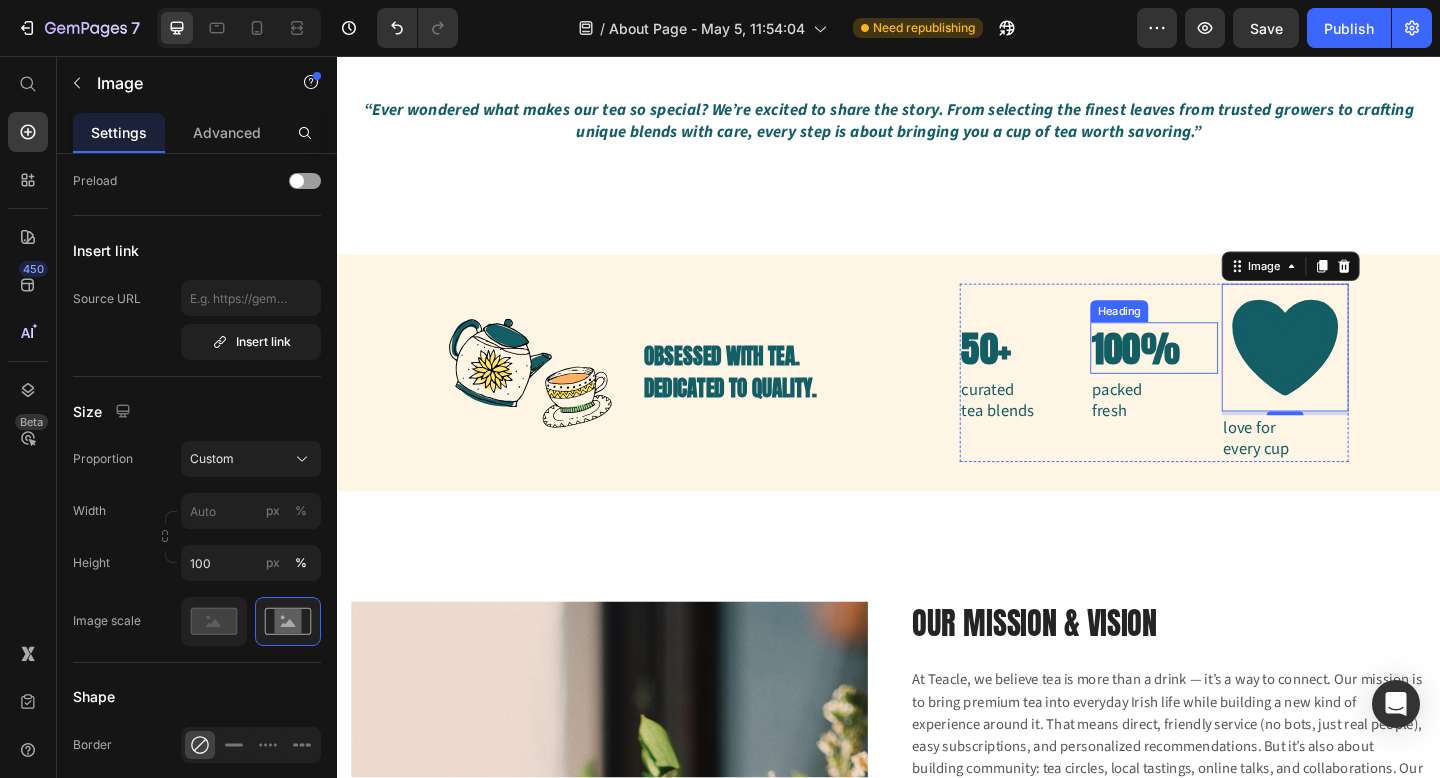 click on "100%" at bounding box center (1225, 374) 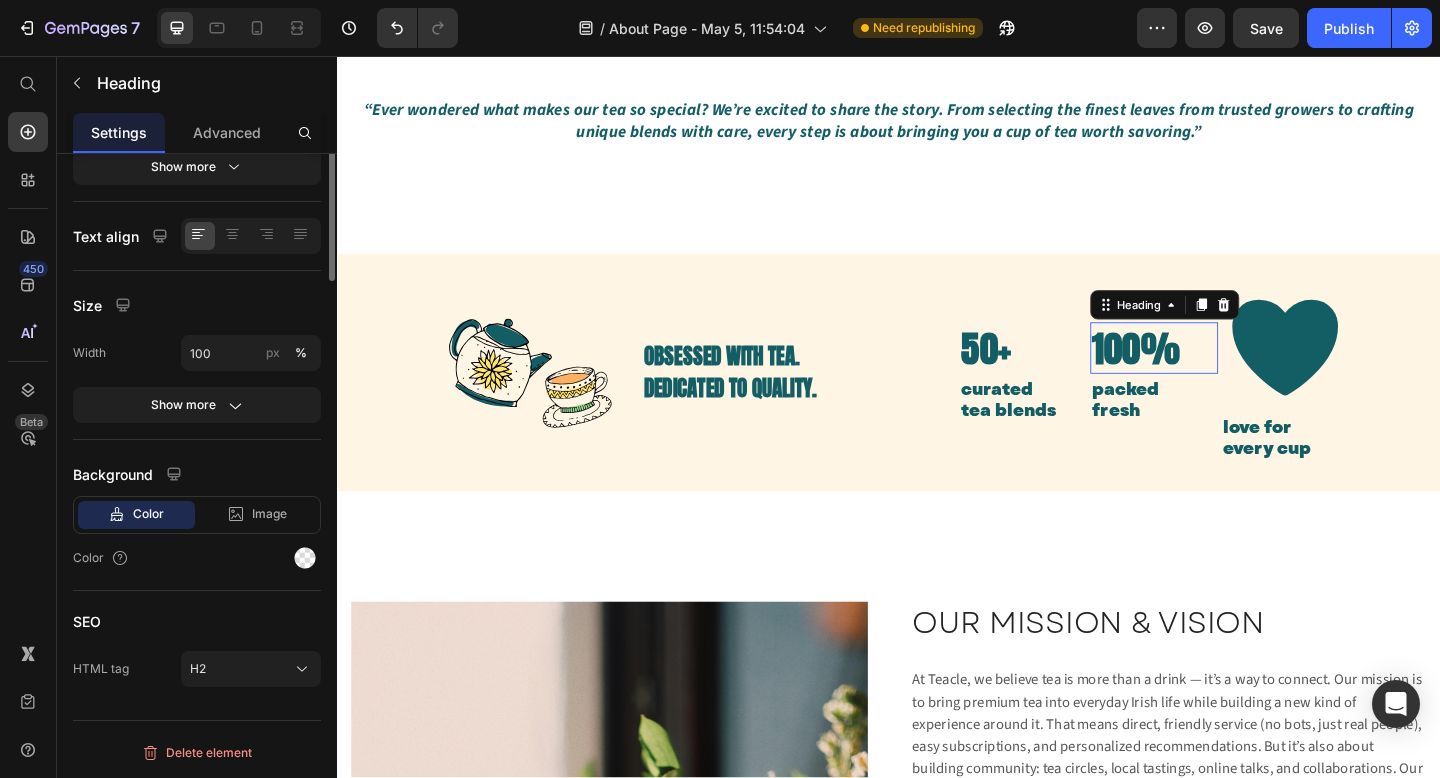 scroll, scrollTop: 0, scrollLeft: 0, axis: both 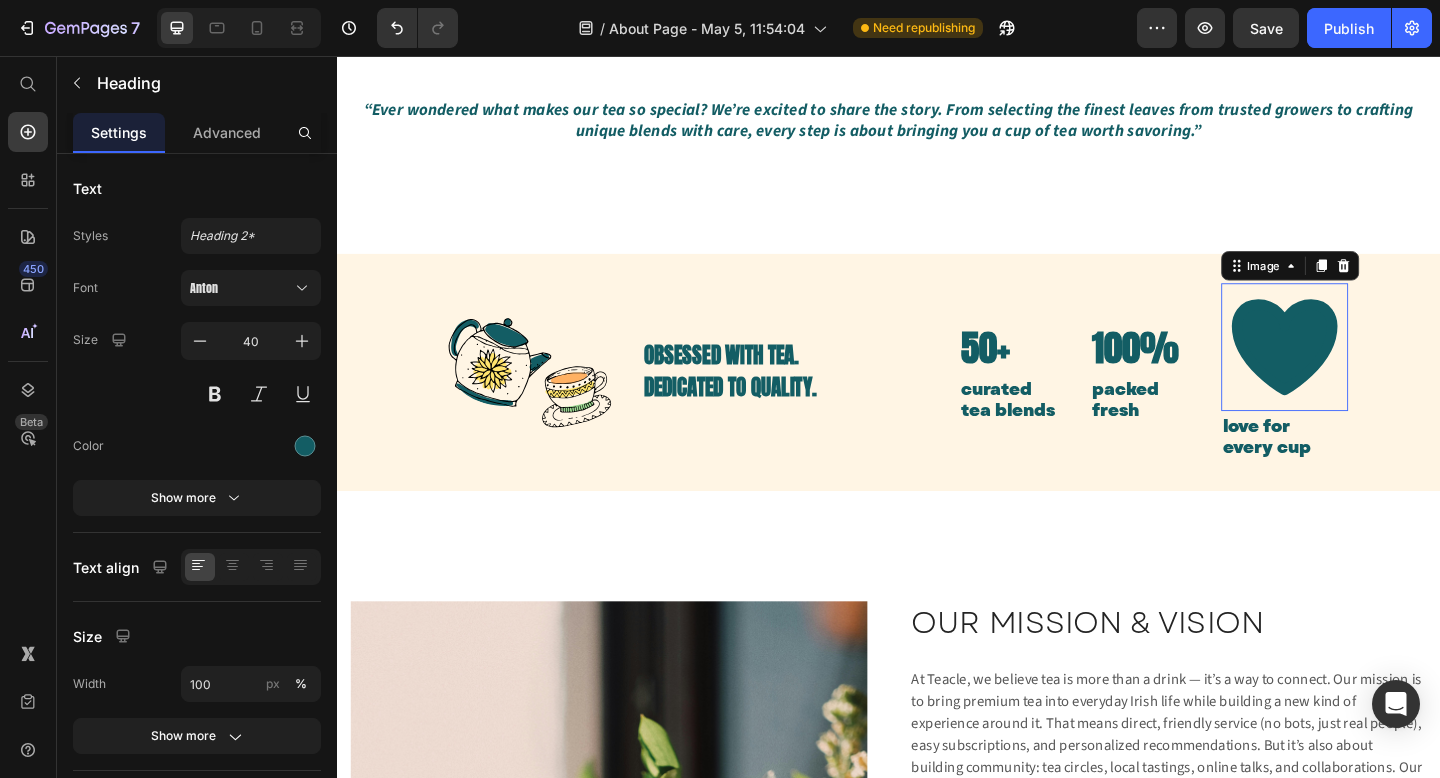 click at bounding box center (1368, 373) 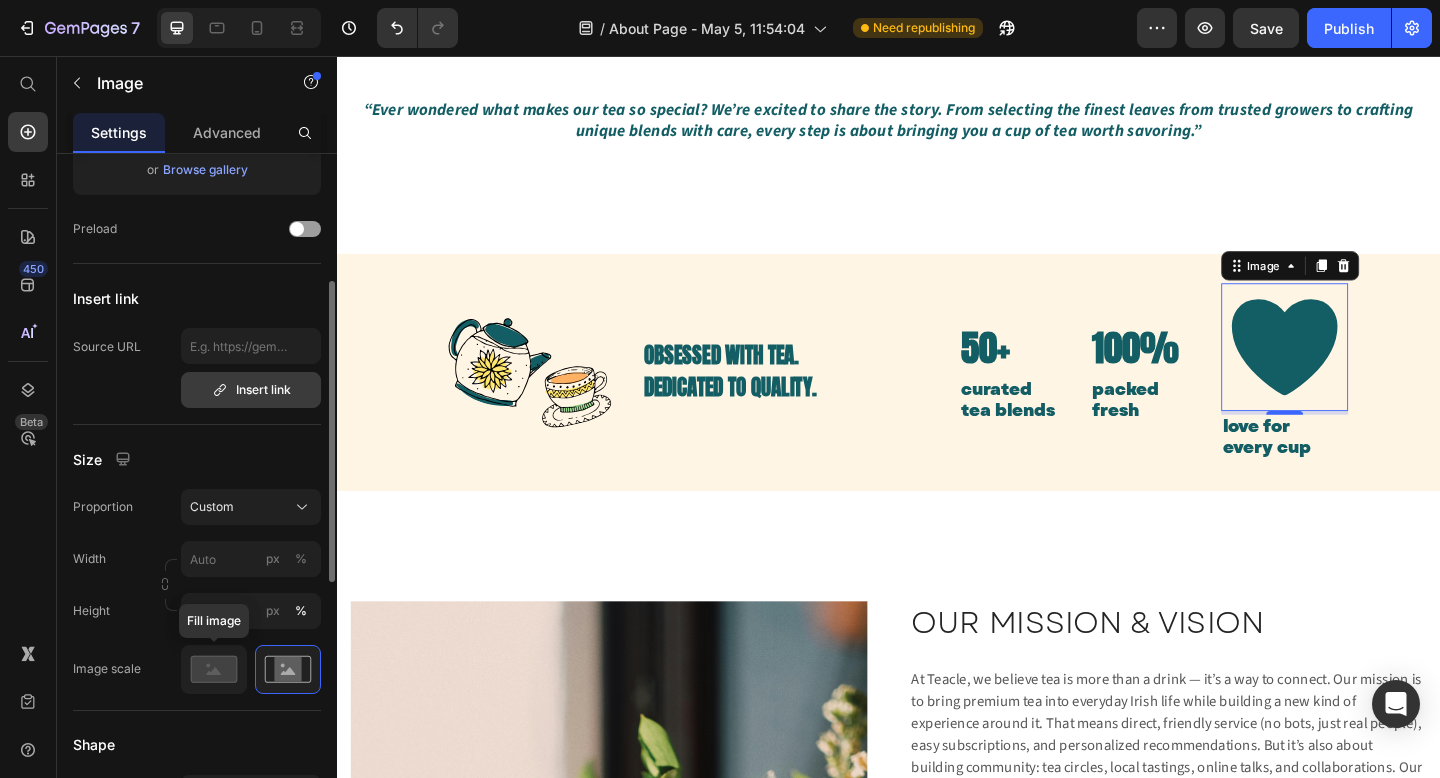 scroll, scrollTop: 314, scrollLeft: 0, axis: vertical 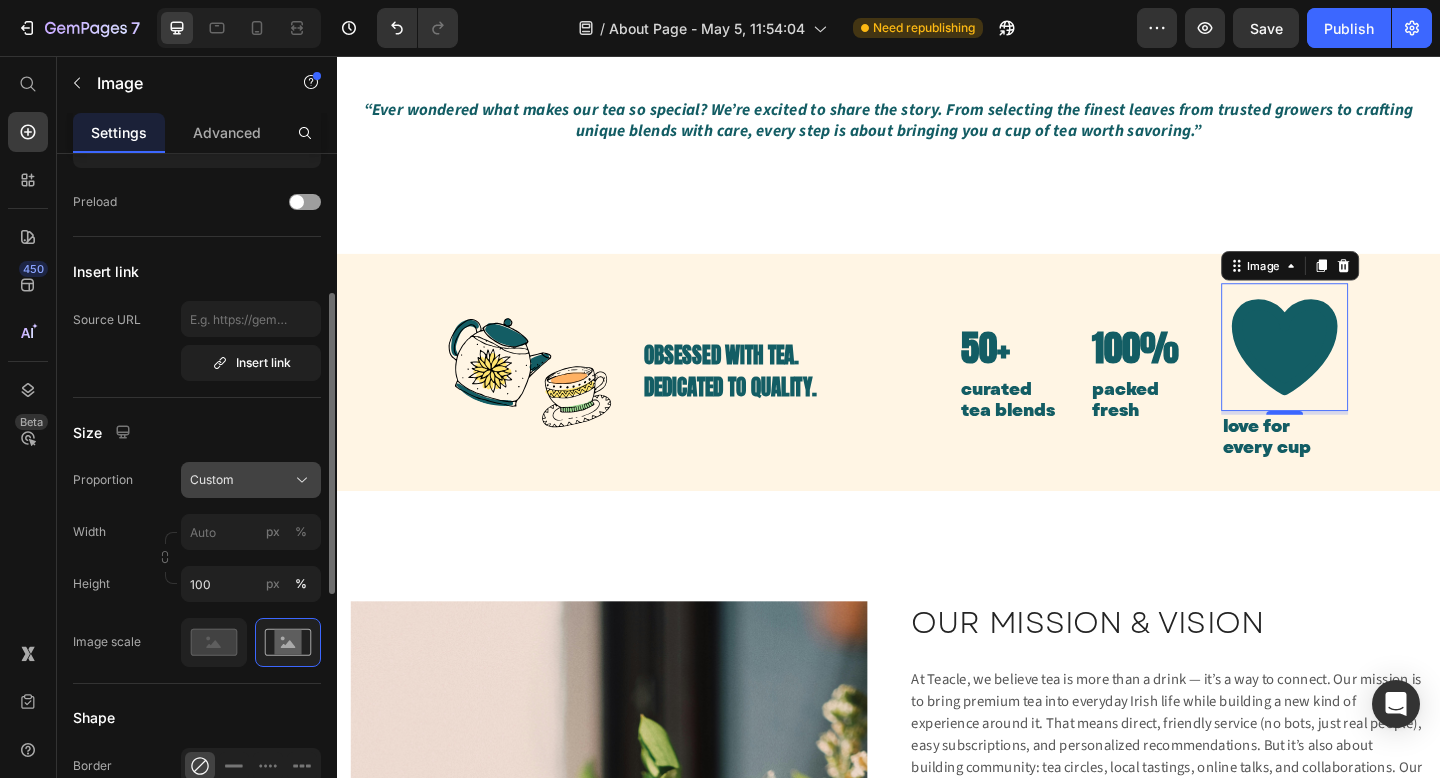 click on "Custom" 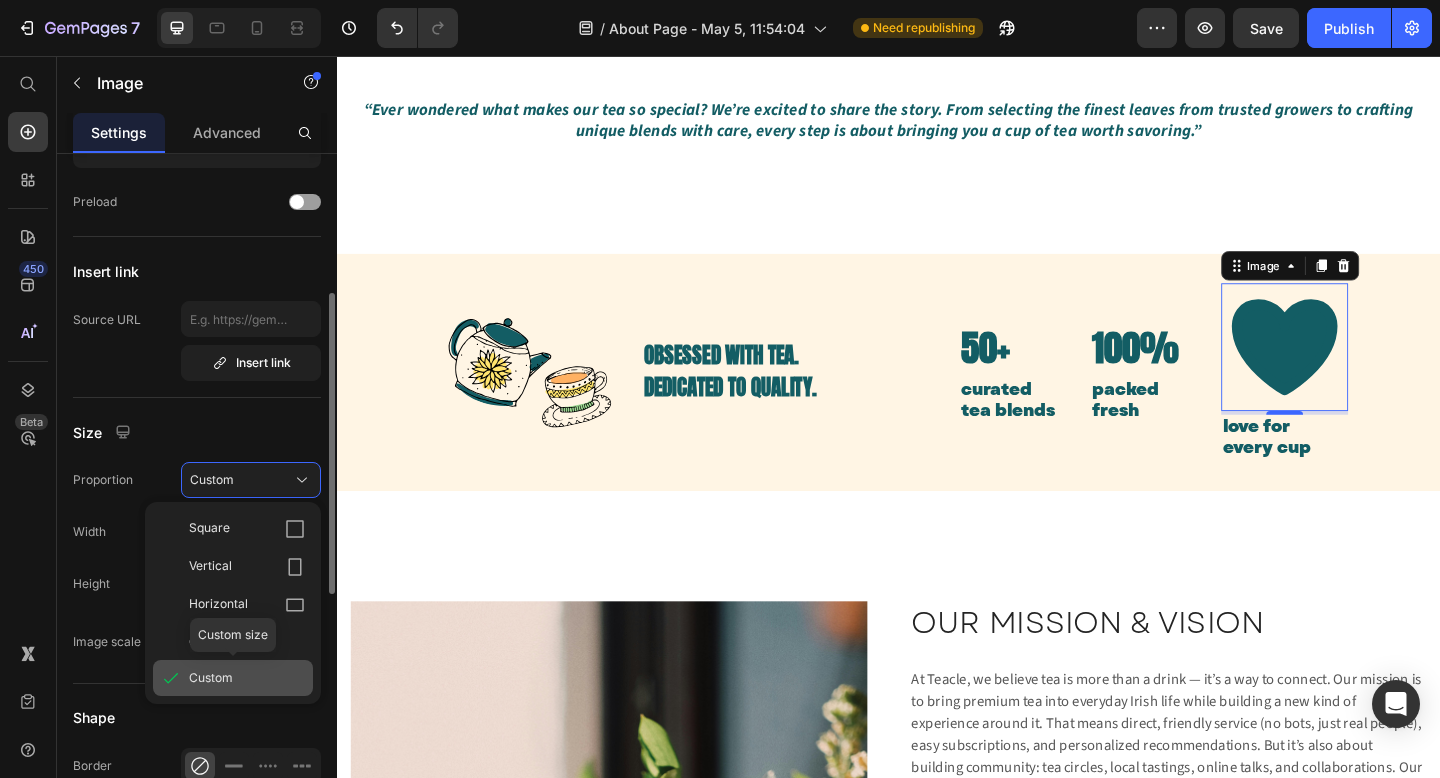 click on "Custom" at bounding box center (247, 678) 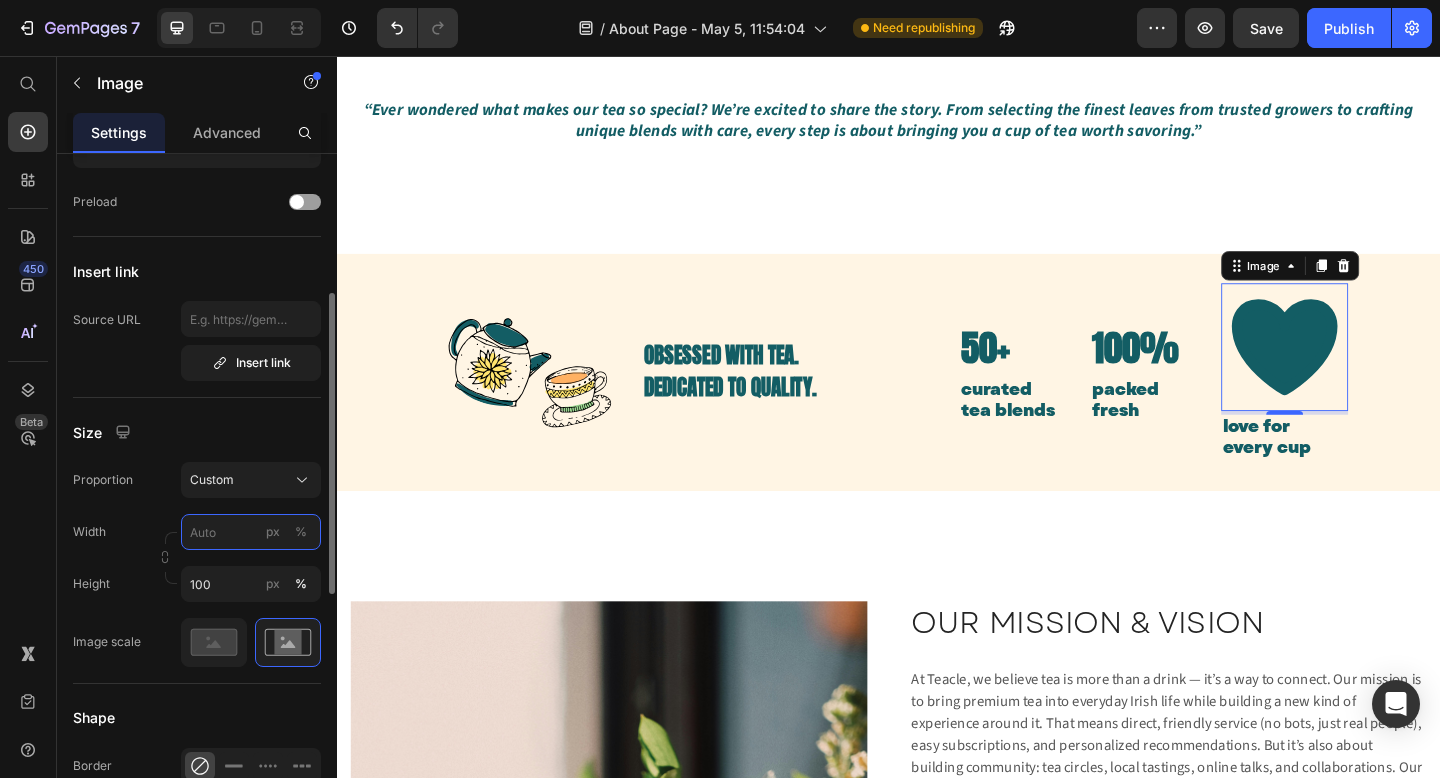 click on "px %" at bounding box center (251, 532) 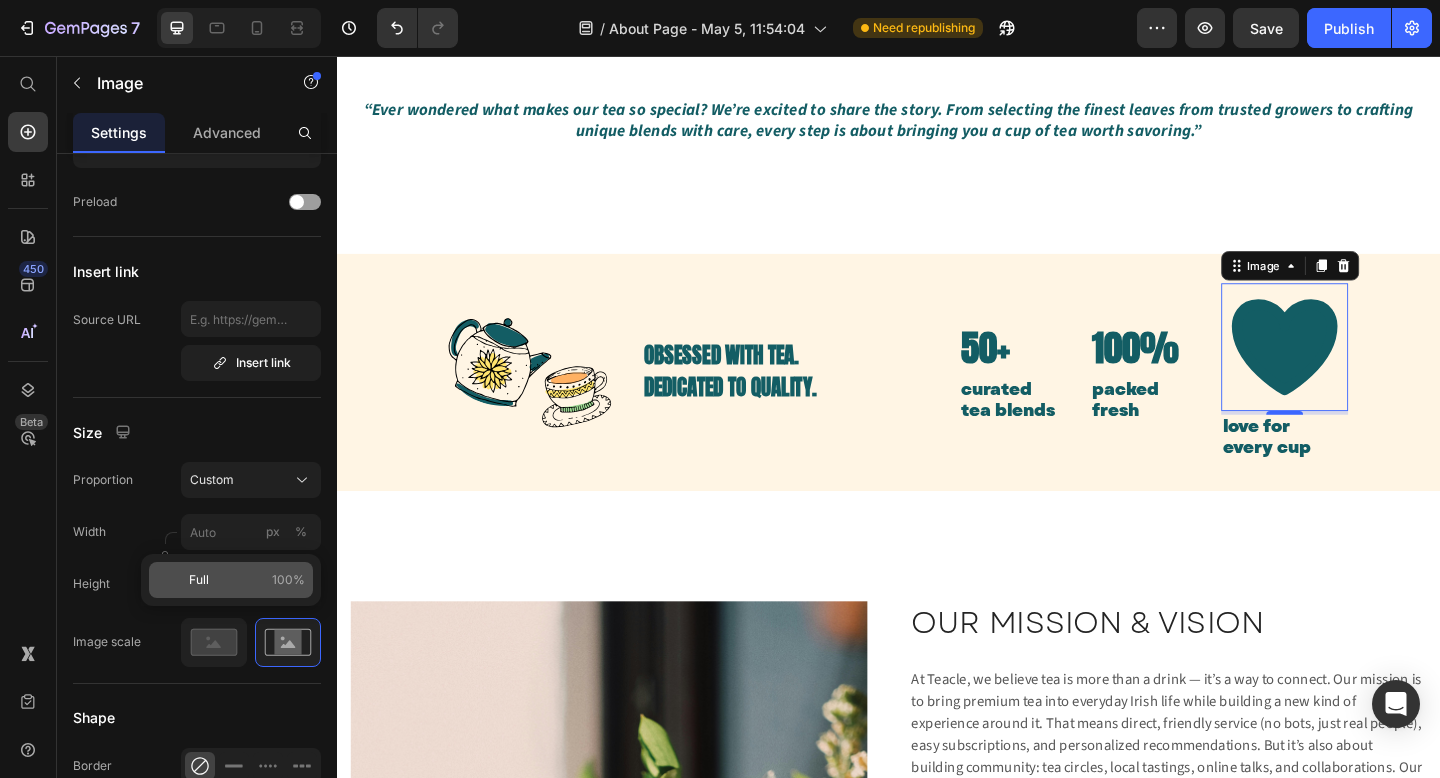 click on "Full 100%" 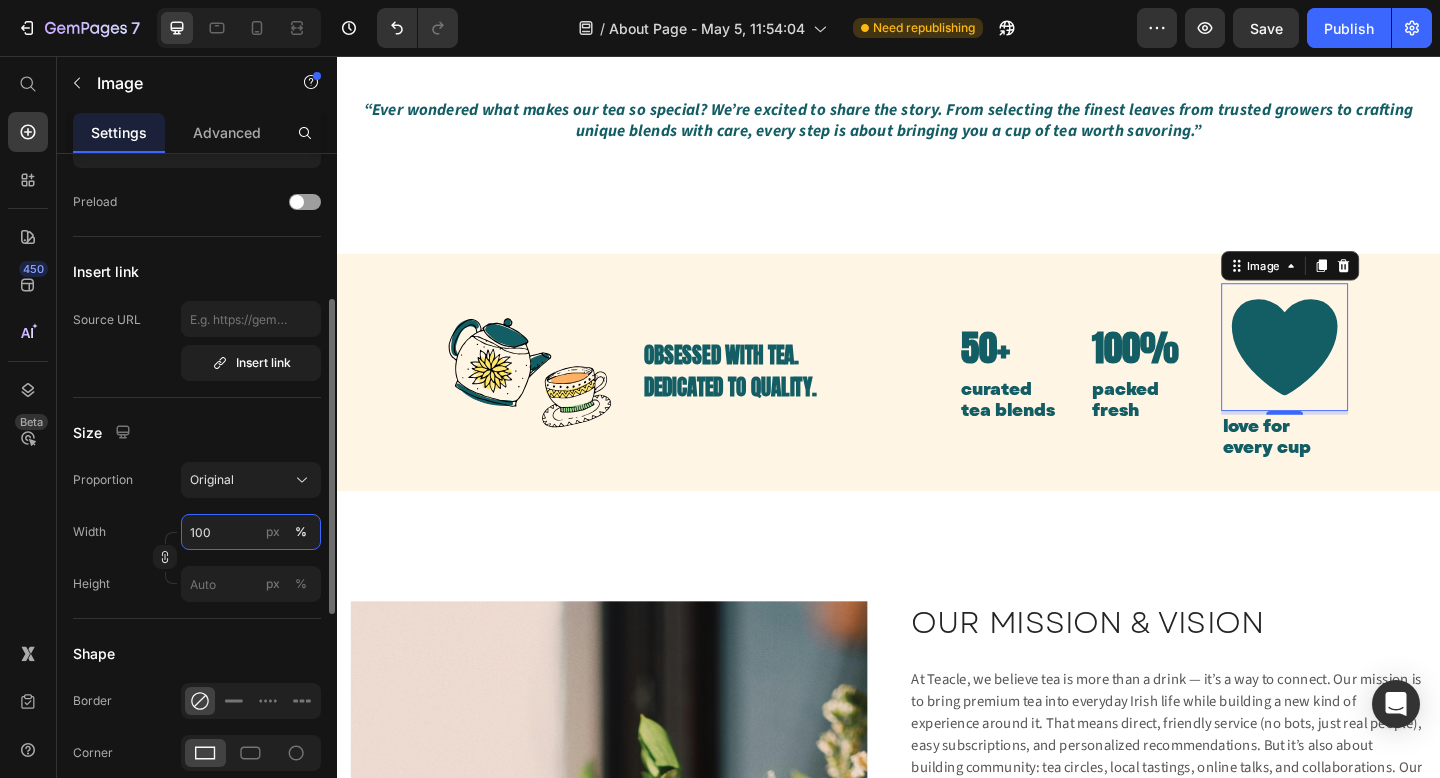 click on "100" at bounding box center [251, 532] 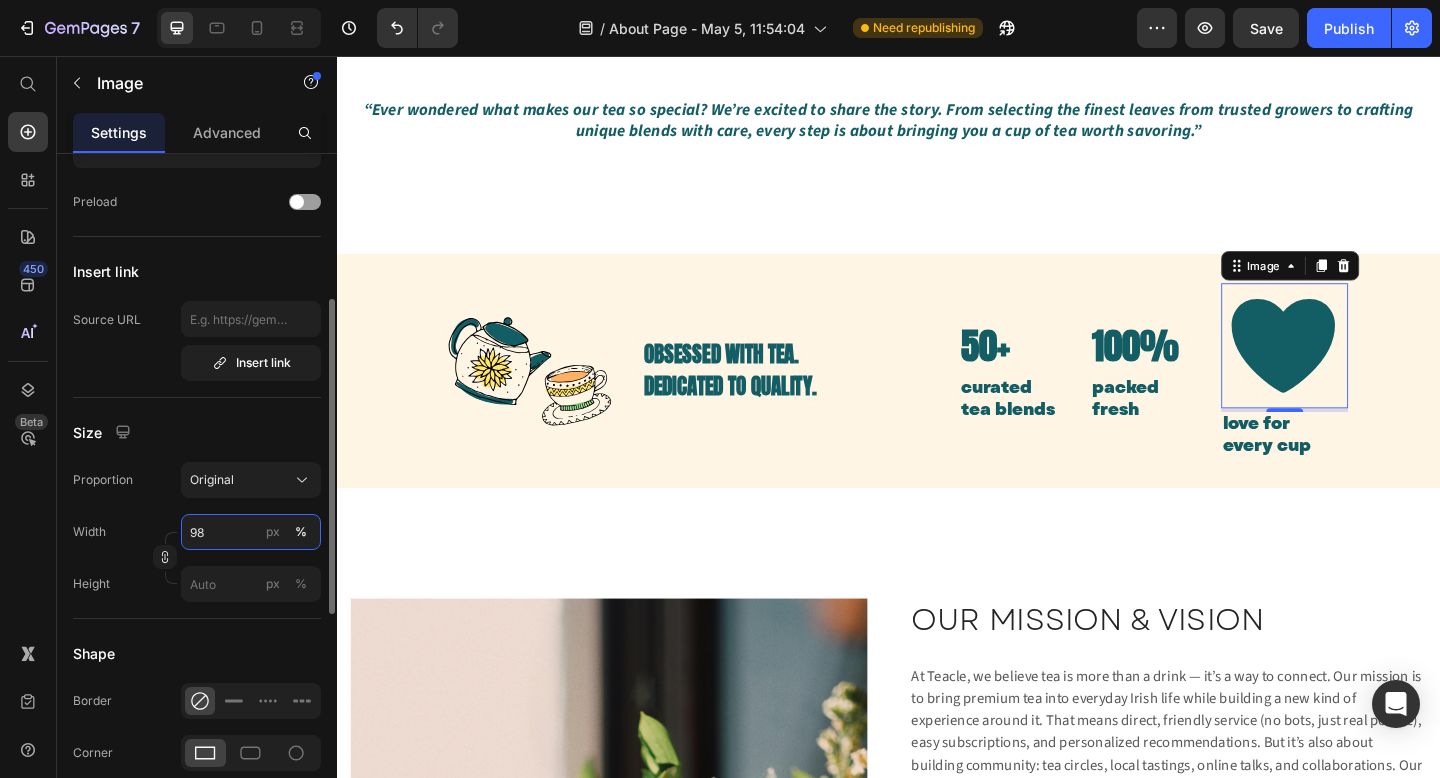 click on "98" at bounding box center (251, 532) 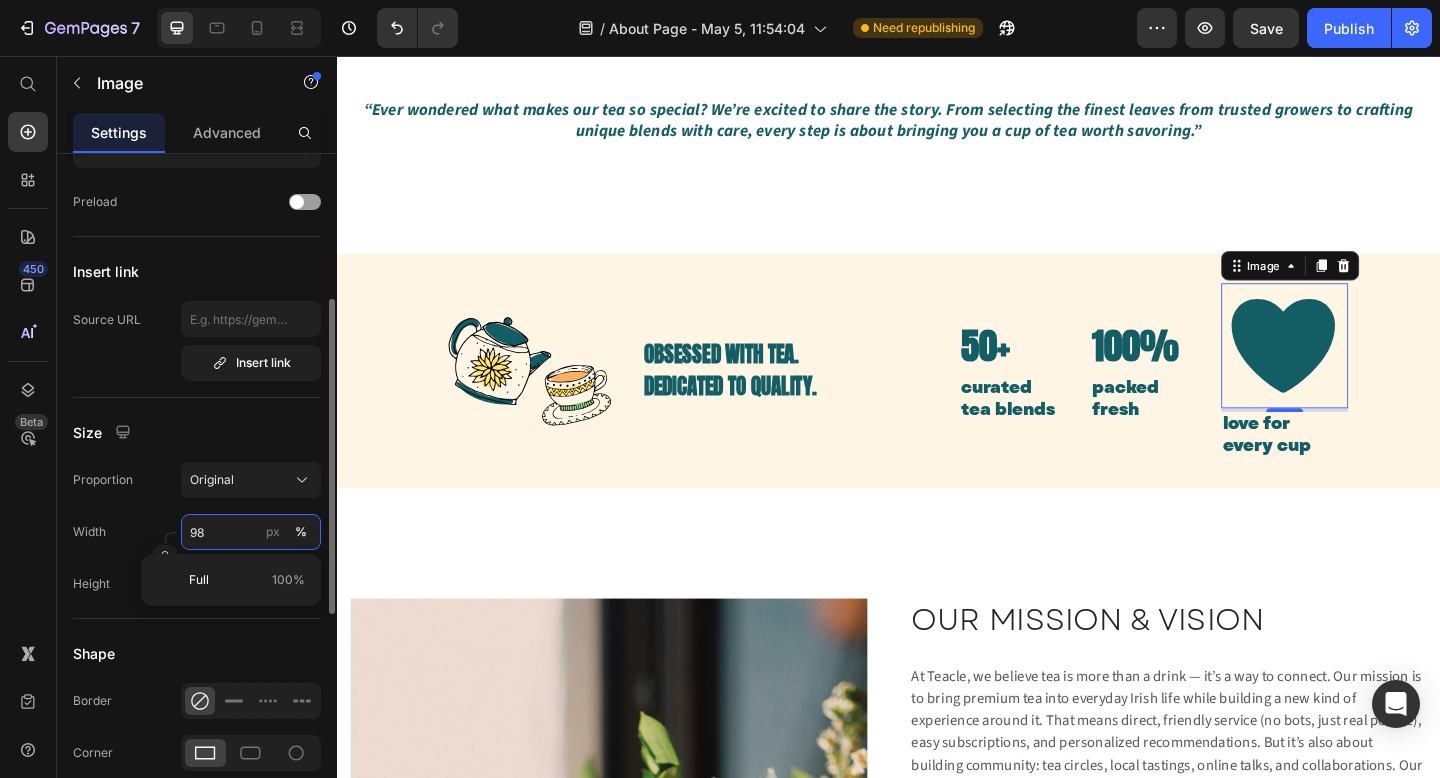 click on "98" at bounding box center [251, 532] 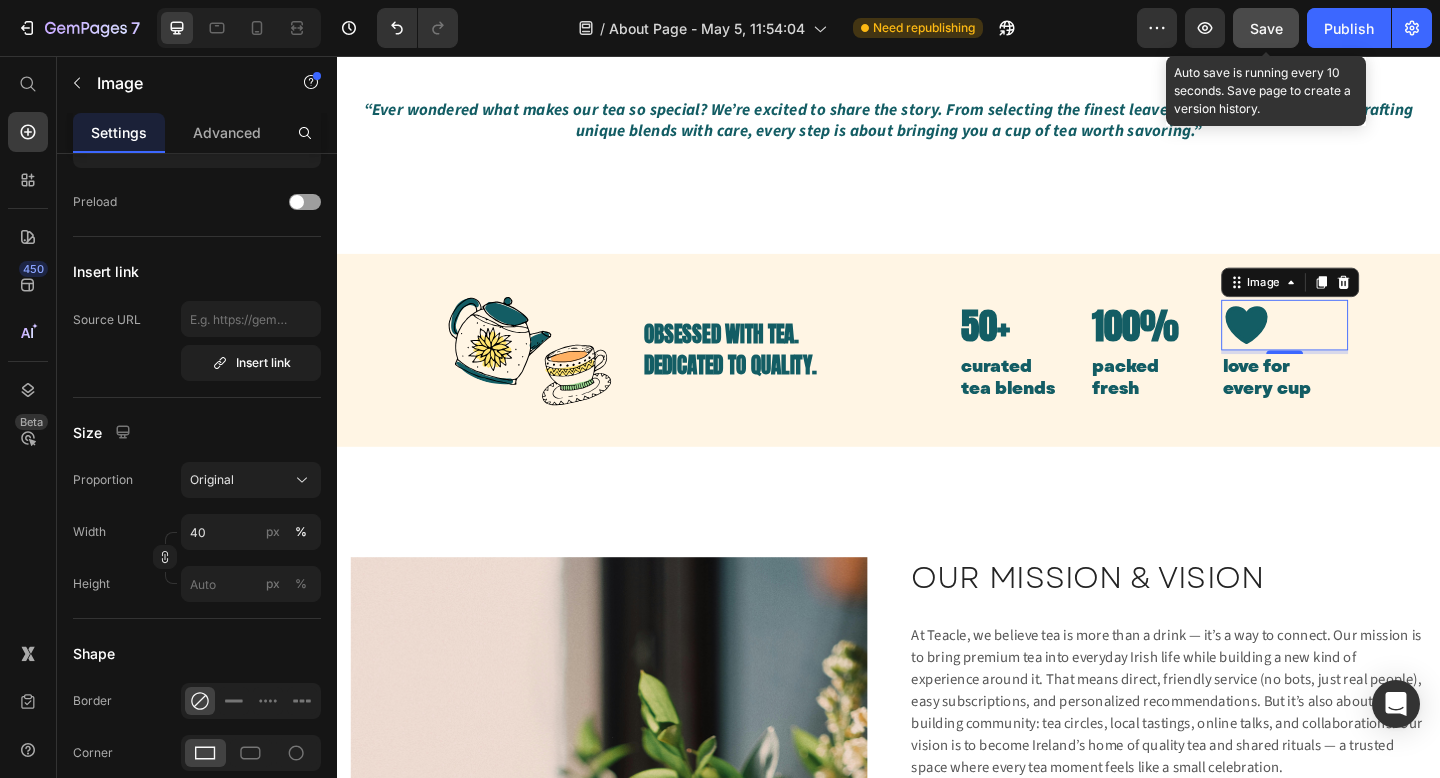 click on "Save" at bounding box center [1266, 28] 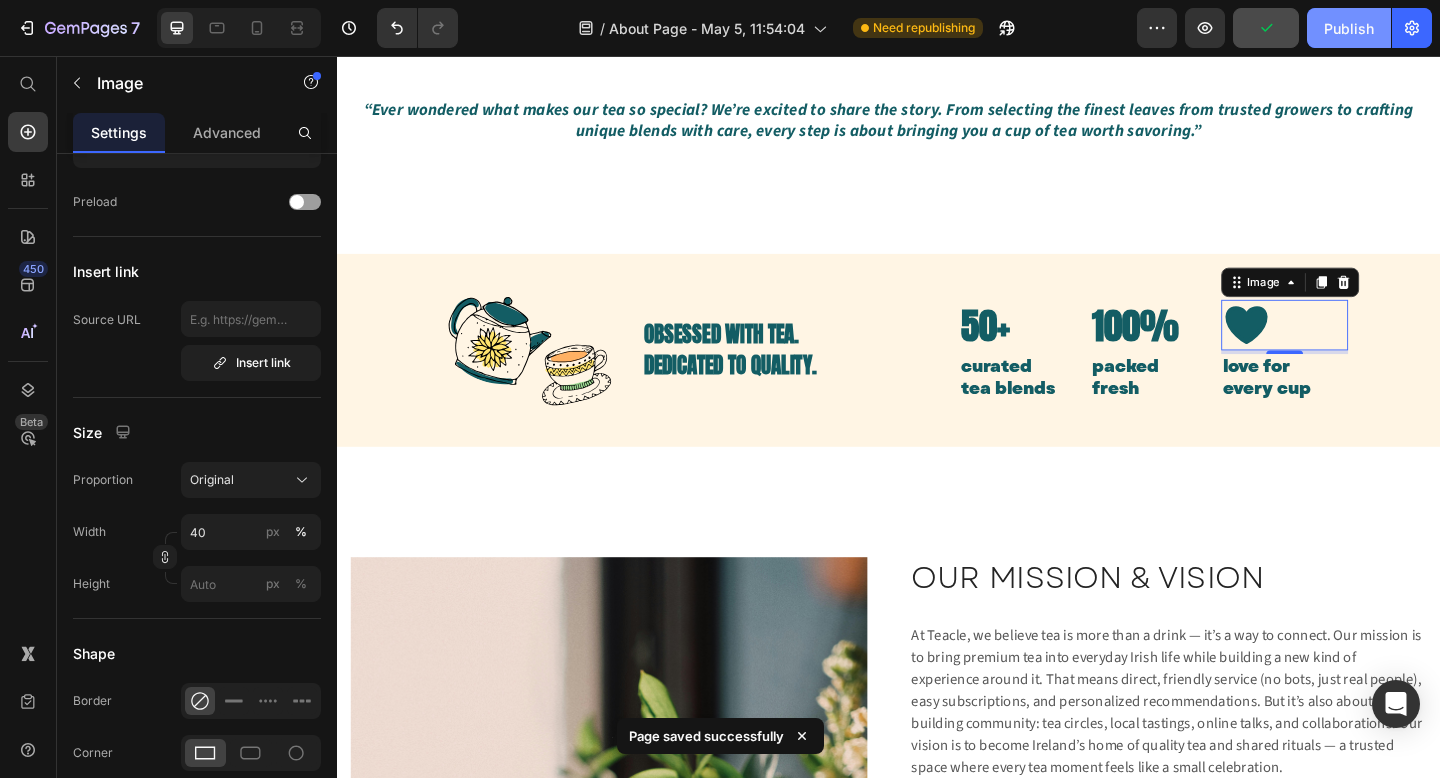 click on "Publish" at bounding box center [1349, 28] 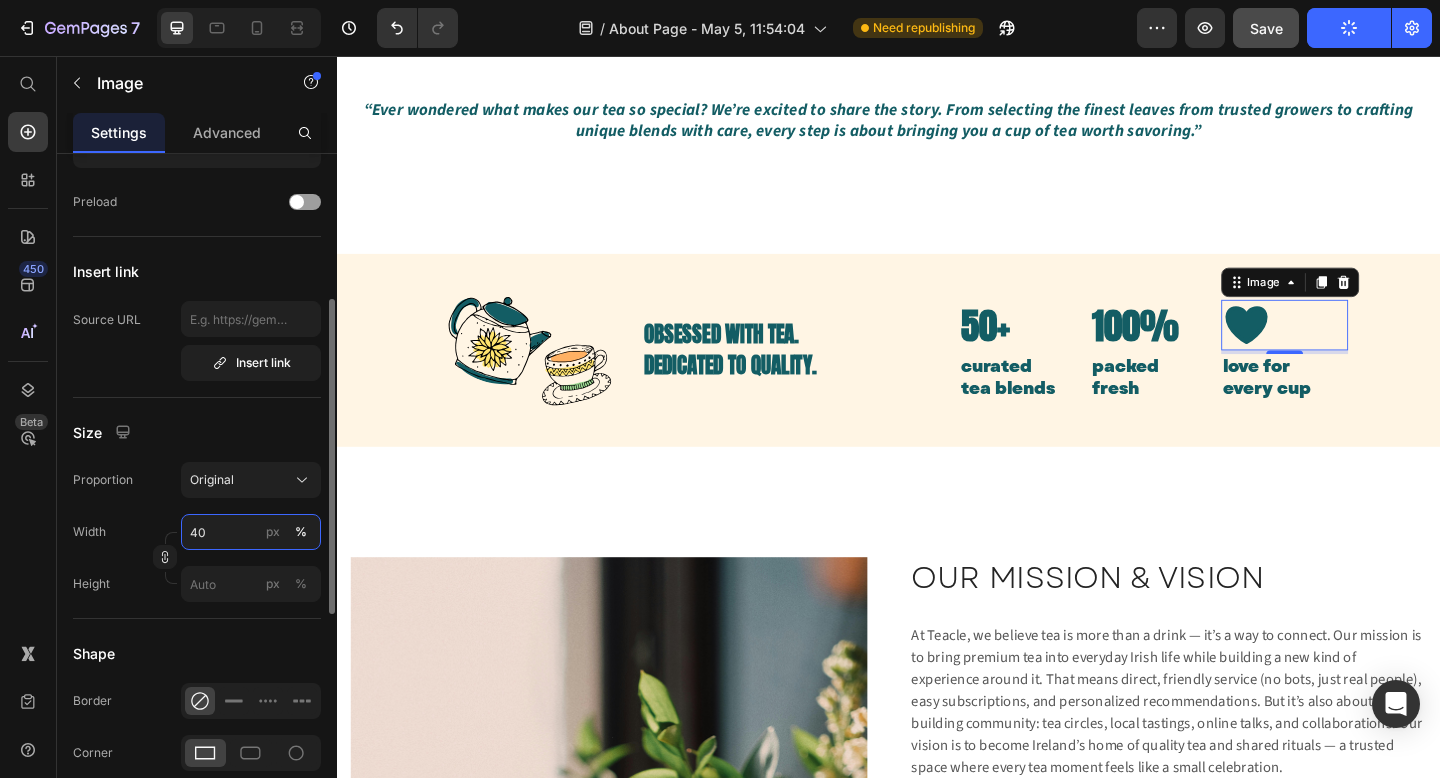 click on "40" at bounding box center (251, 532) 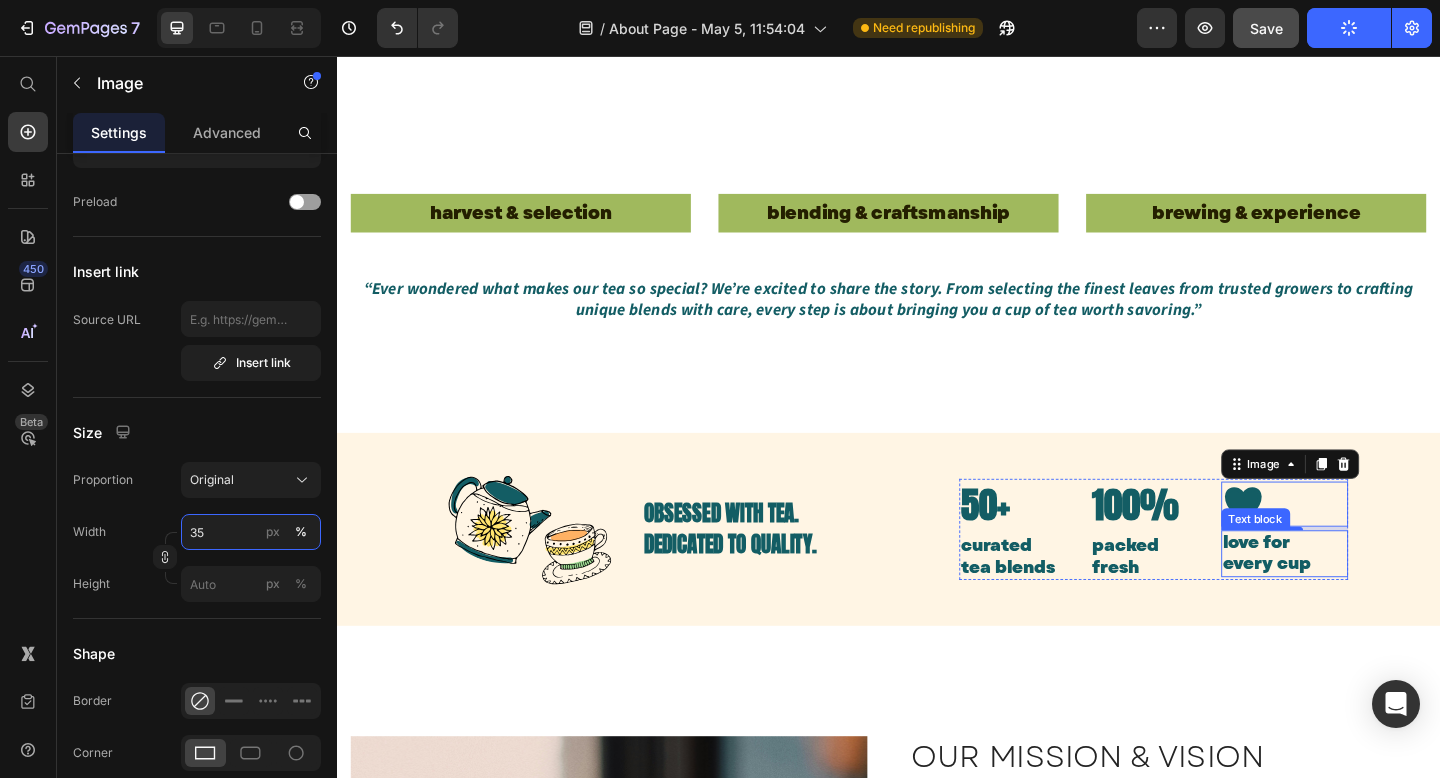 scroll, scrollTop: 1594, scrollLeft: 0, axis: vertical 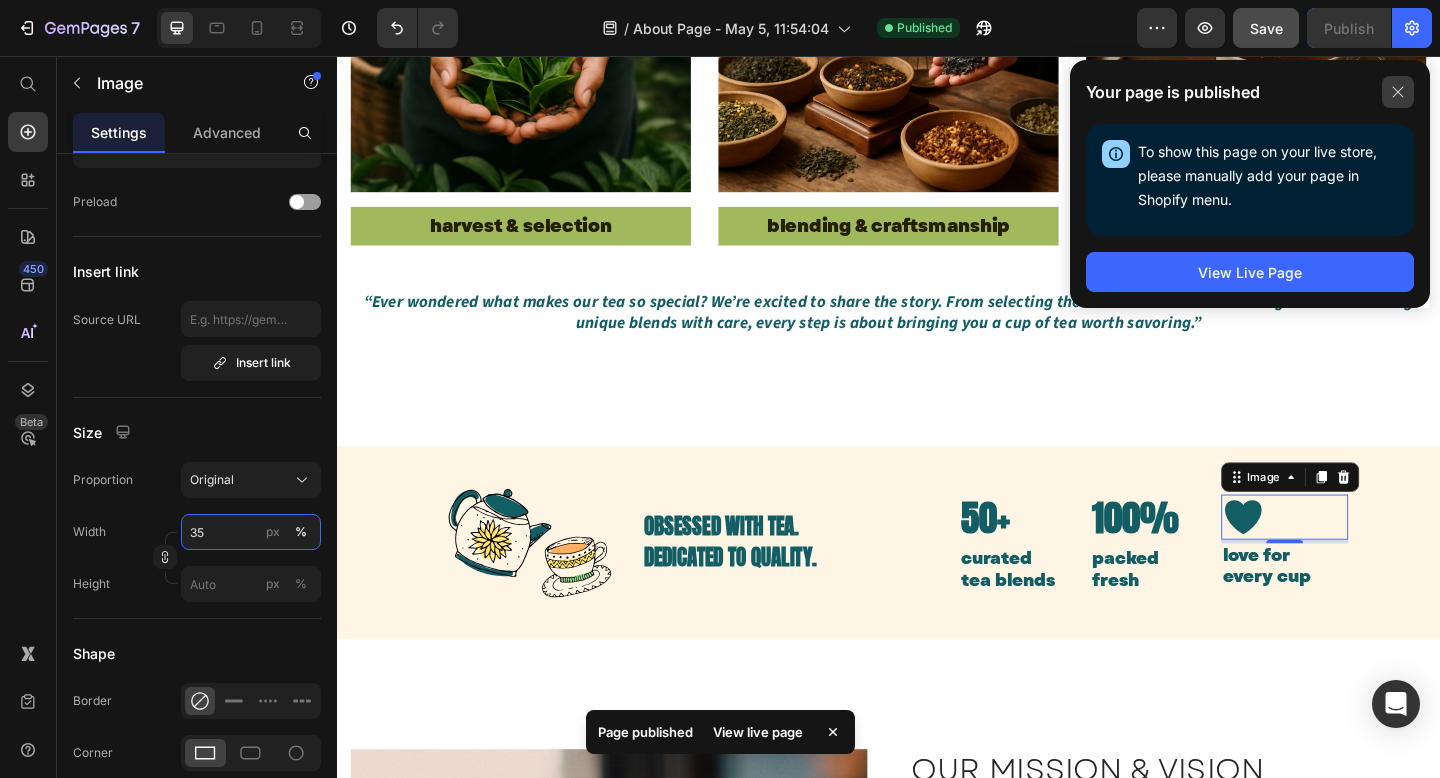 type on "35" 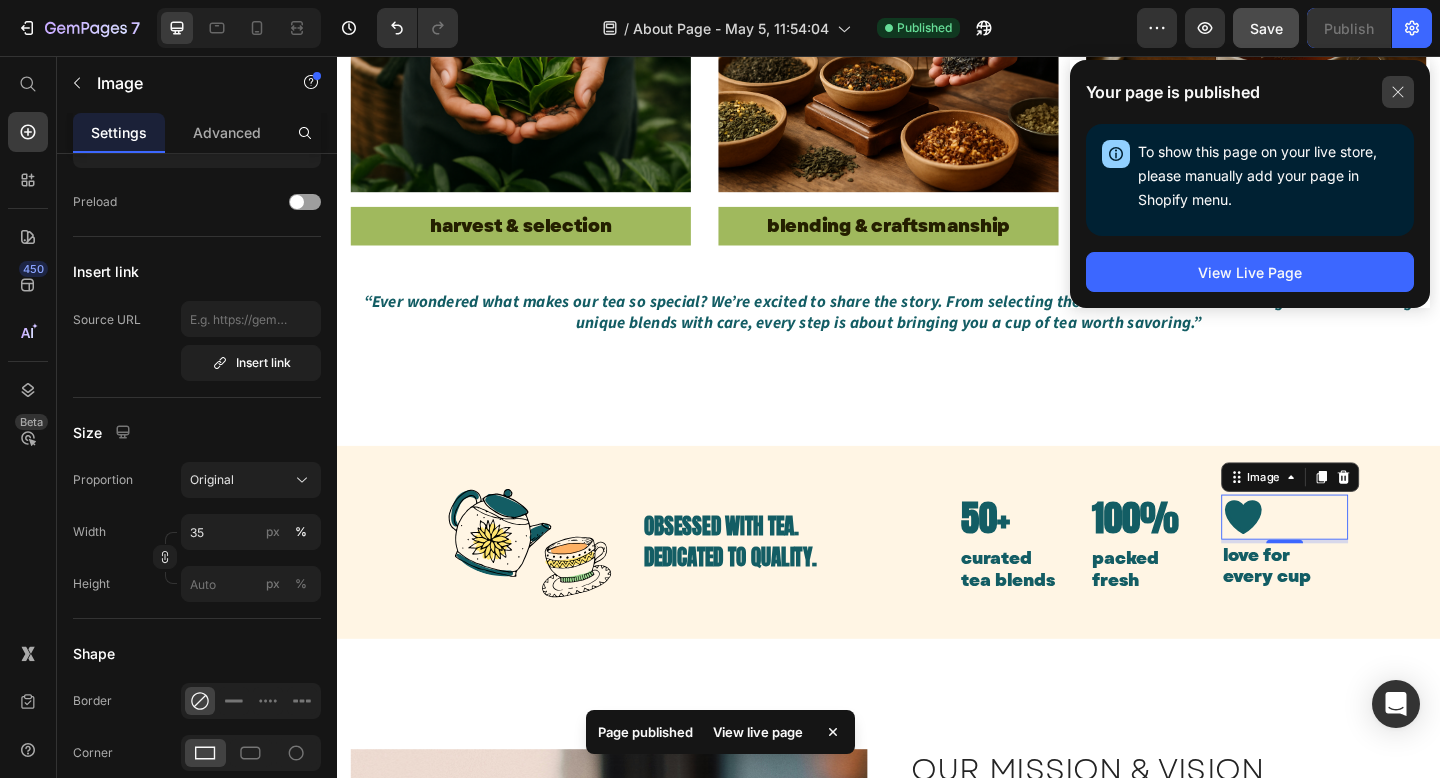 click 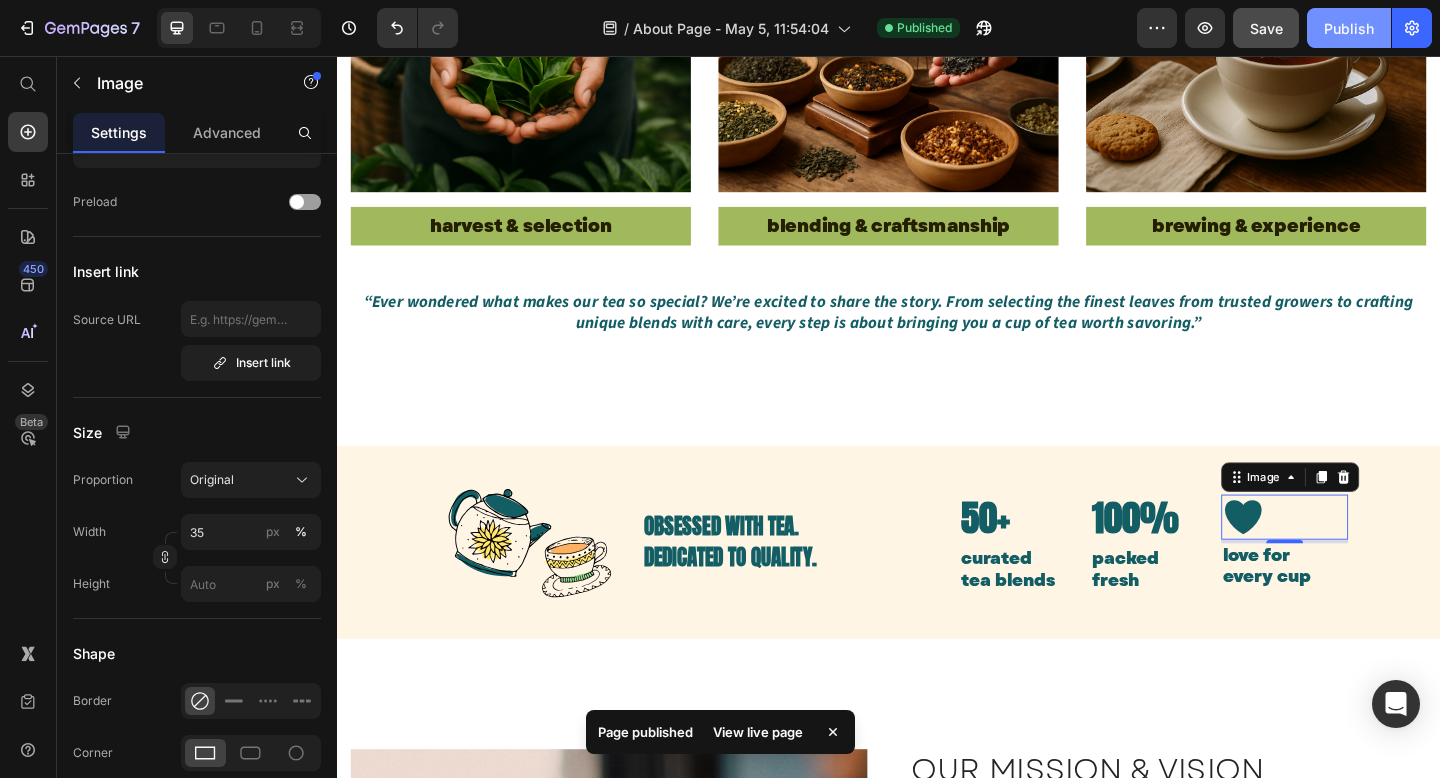 click on "Publish" at bounding box center (1349, 28) 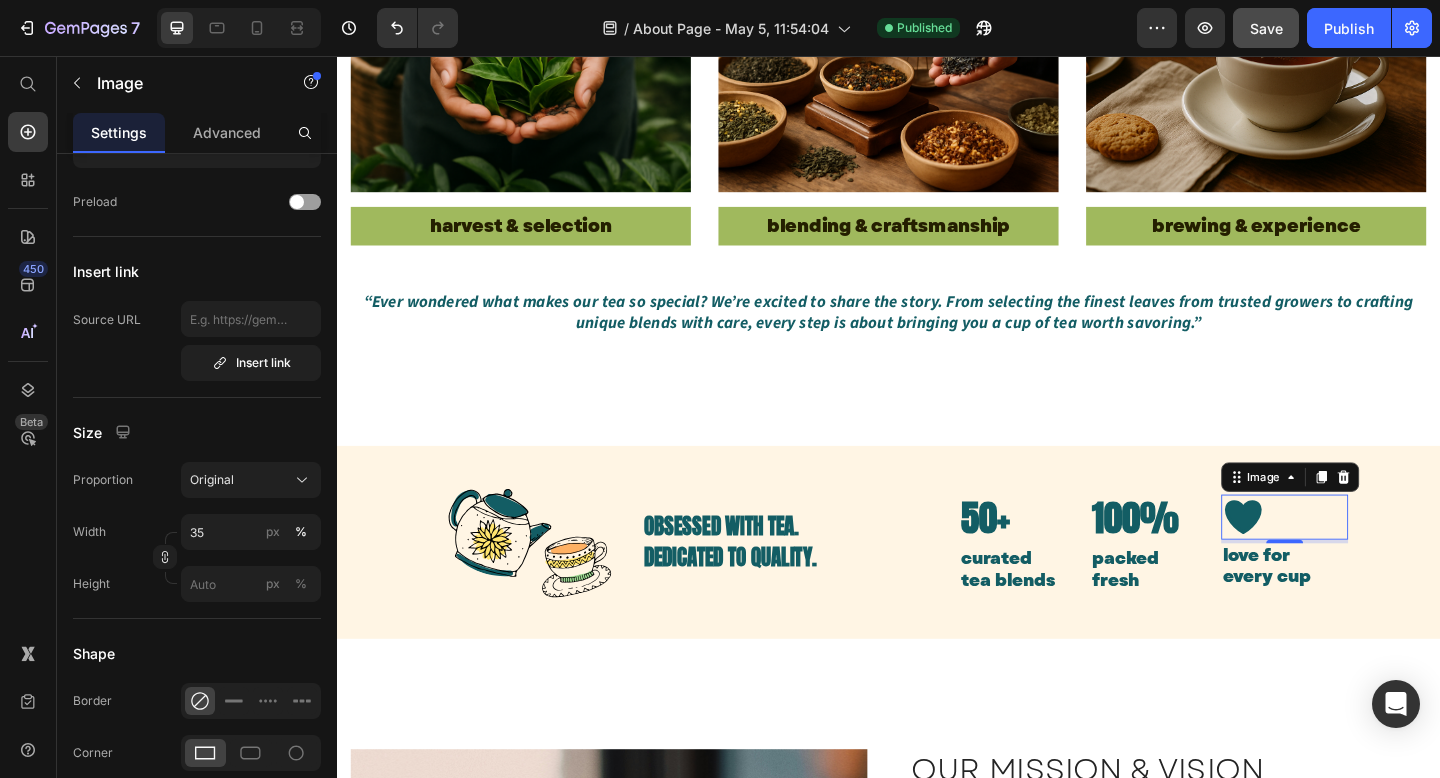 click at bounding box center [1368, 557] 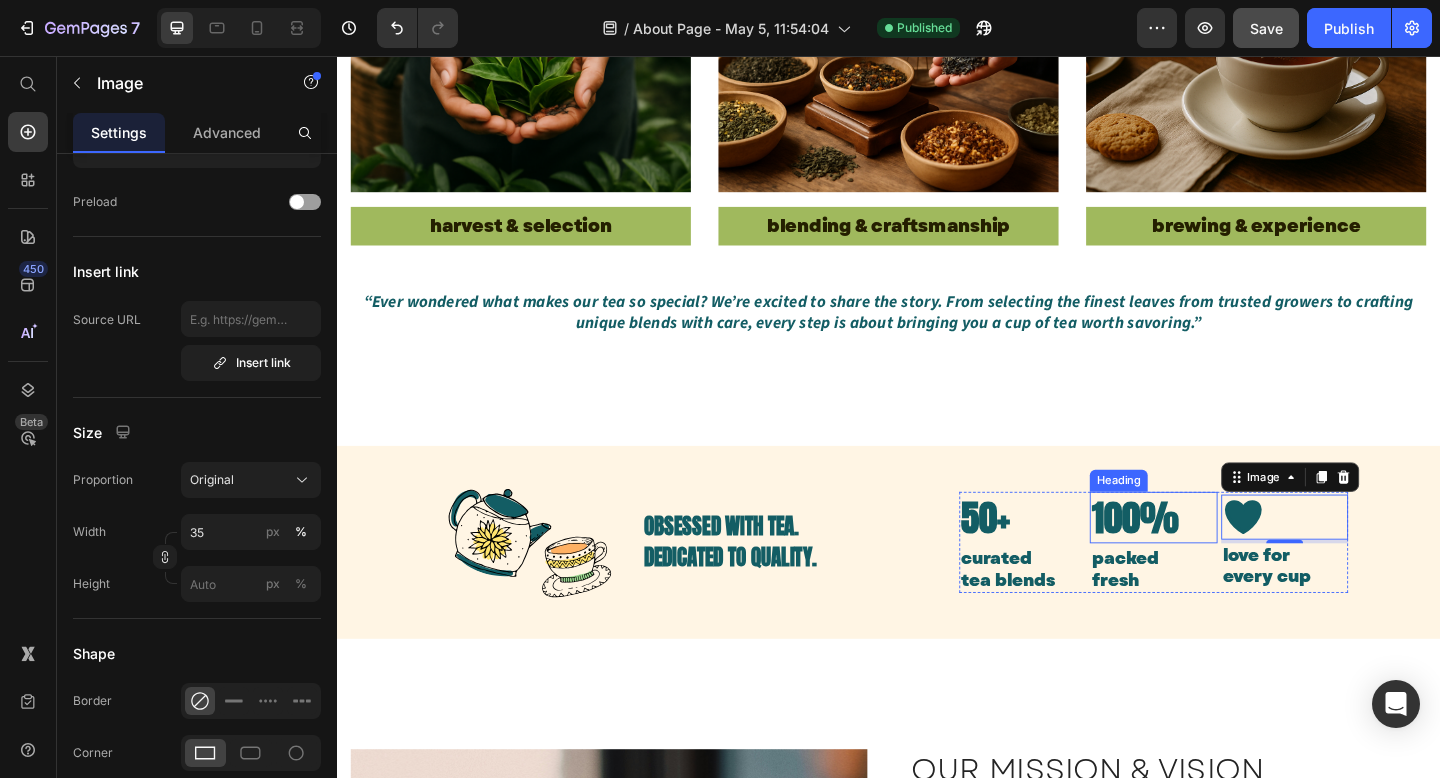 click on "100%" at bounding box center [1225, 558] 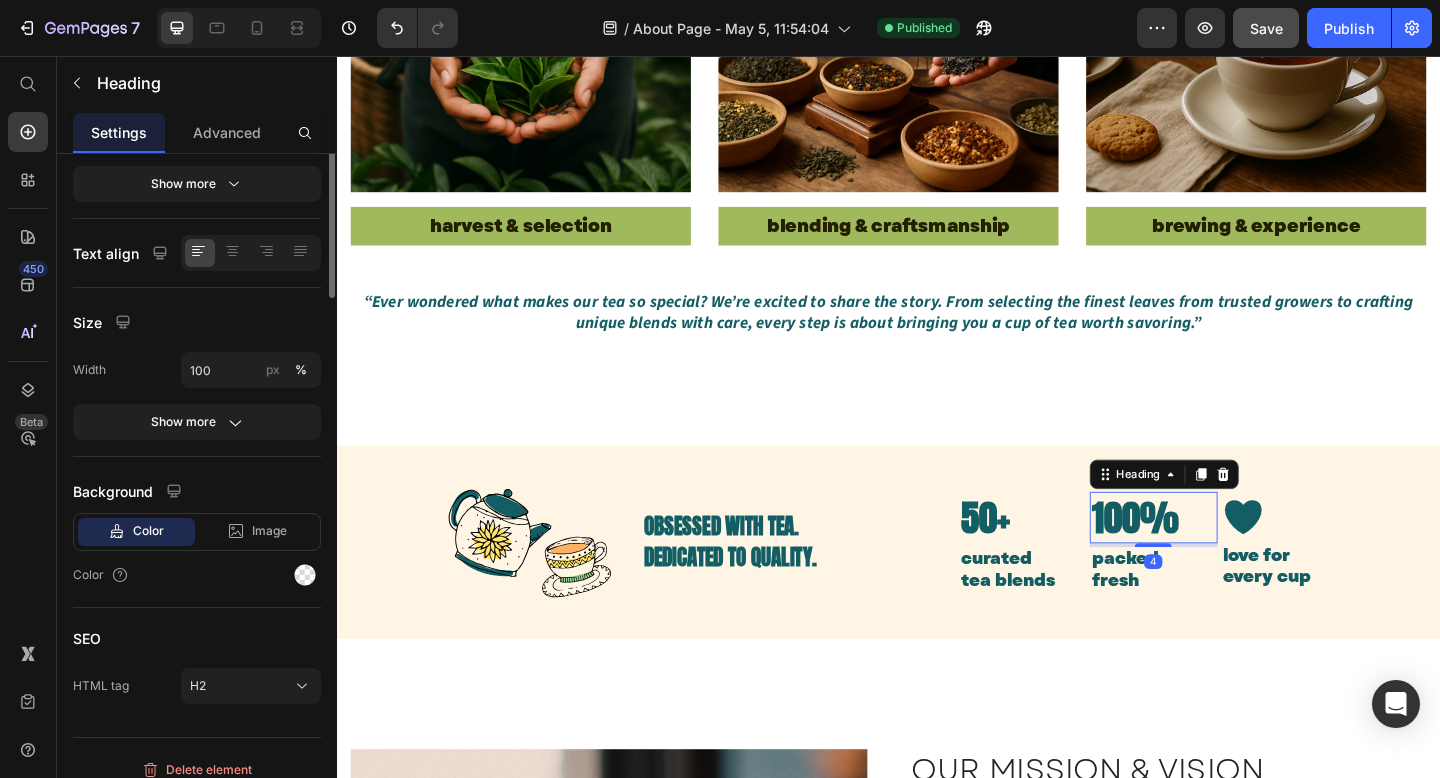 scroll, scrollTop: 0, scrollLeft: 0, axis: both 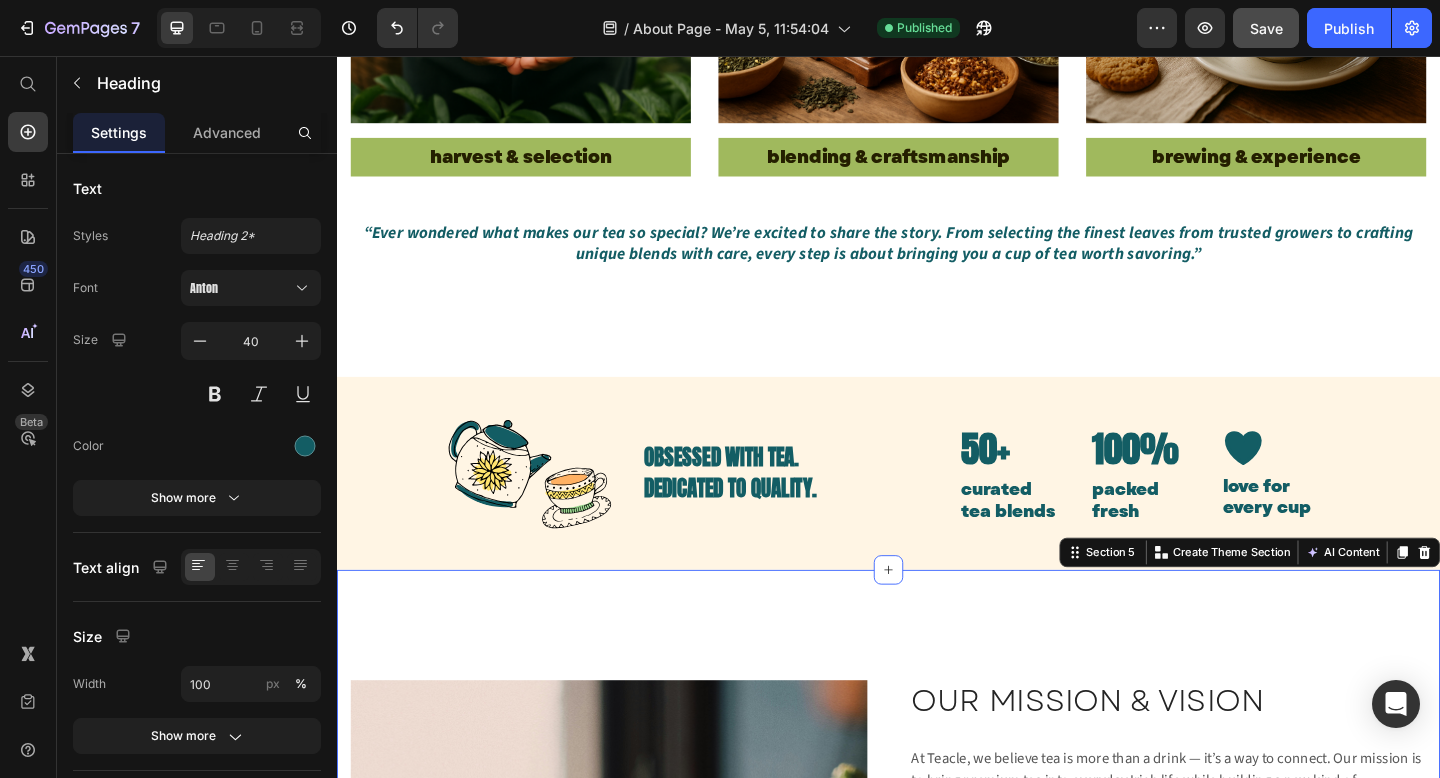click on "Image INSPIRING THE WORLD Heading INSPIRING THE WORLD Heading We started with one goal: to change the way tea is seen, shared, and enjoyed in Ireland. But we dream bigger. By growing our collection, connecting people through tea, and championing clean, conscious sipping, we hope to inspire more mindful moments worldwide — one cup, one circle at a time. Text block OUR MISSION & VISION Heading At Teacle, we believe tea is more than a drink — it’s a way to connect. Our mission is to bring premium tea into everyday Irish life while building a new kind of experience around it. That means direct, friendly service (no bots, just real people), easy subscriptions, and personalized recommendations. But it’s also about building community: tea circles, local tastings, online talks, and collaborations. Our vision is to become Ireland’s home of quality tea and shared rituals — a trusted space where every tea moment feels like a small celebration. Text block Image Row OUR MISSION & VISION Heading Text block" at bounding box center (937, 1231) 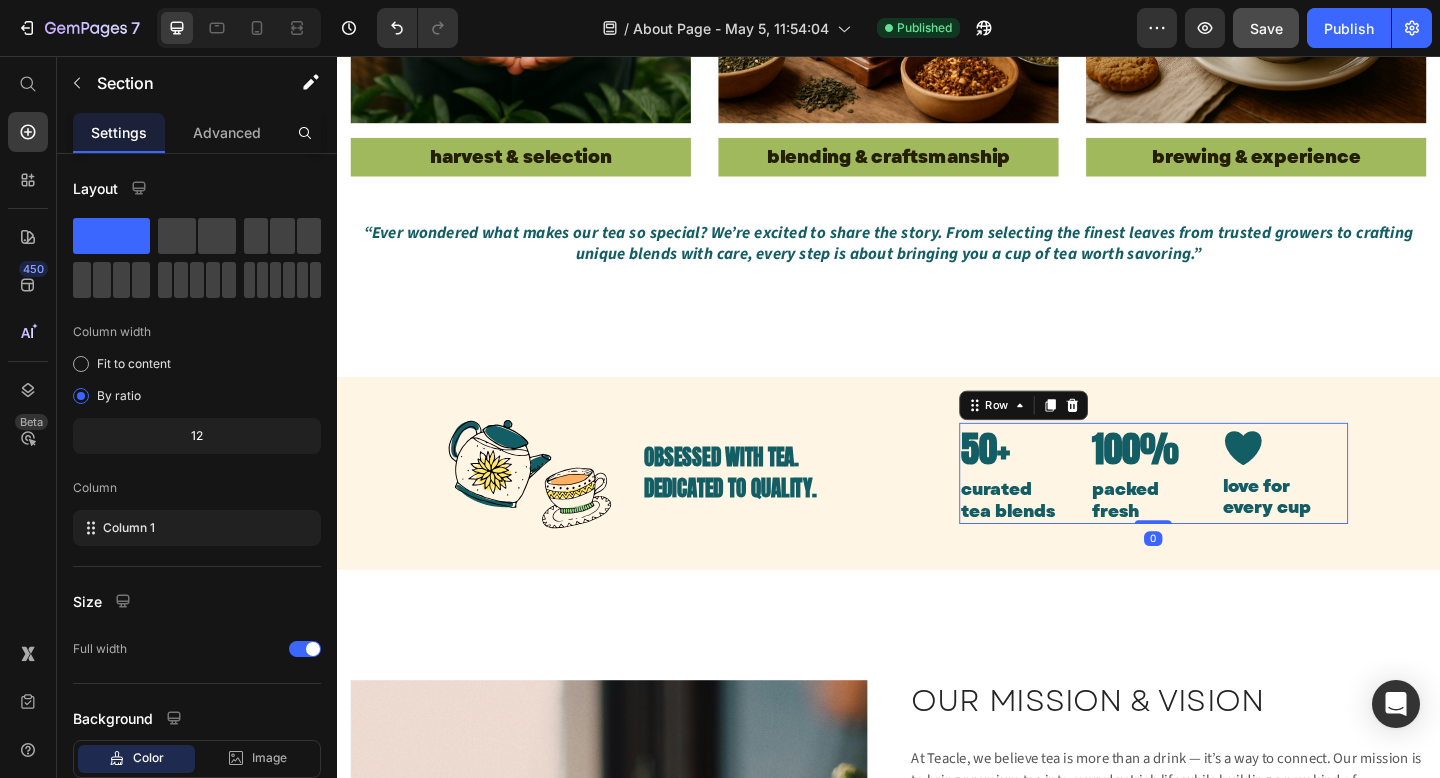 click on "50+ Heading curated tea blends Text block 100% Heading packed fresh Text block Image love for every cup Text block Row   0" at bounding box center [1226, 510] 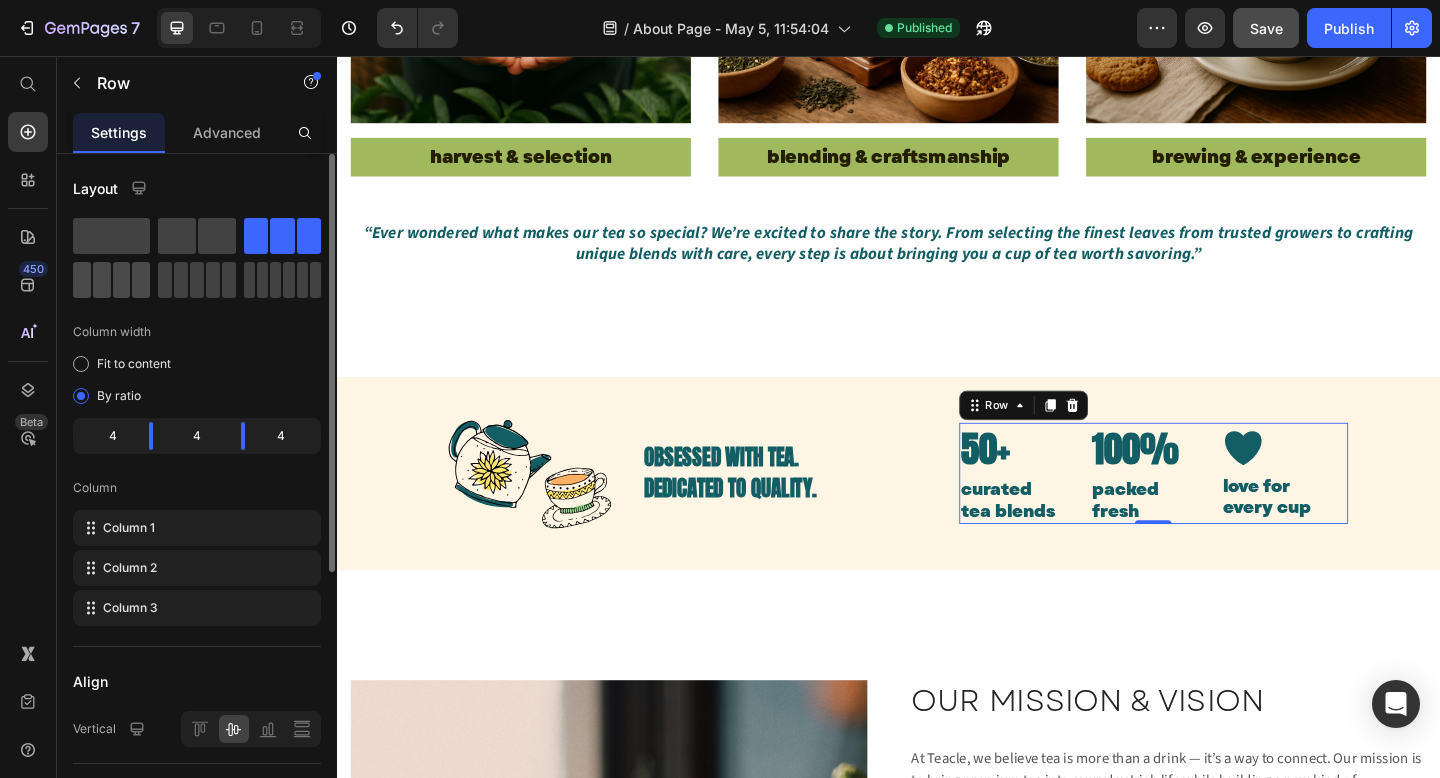 click 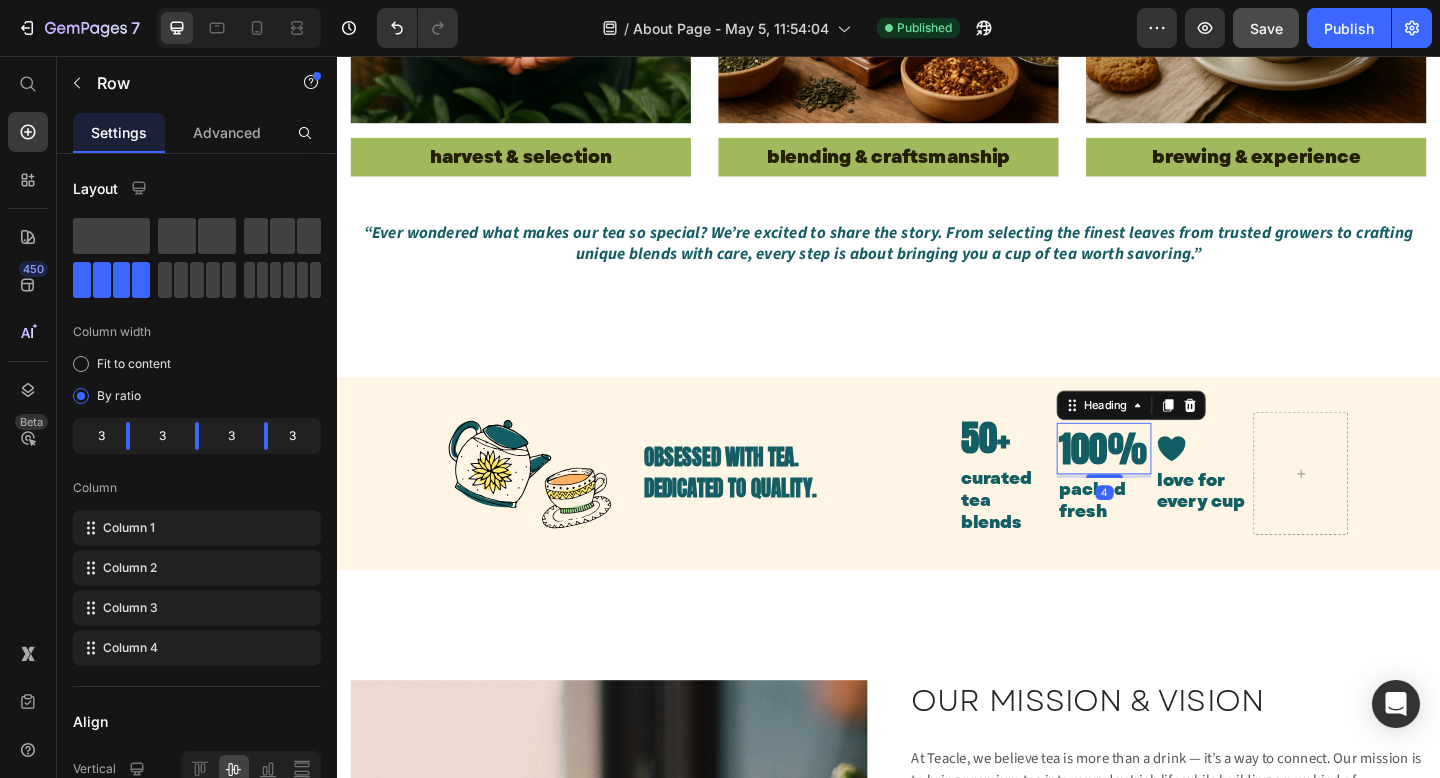 click on "100%" at bounding box center [1171, 483] 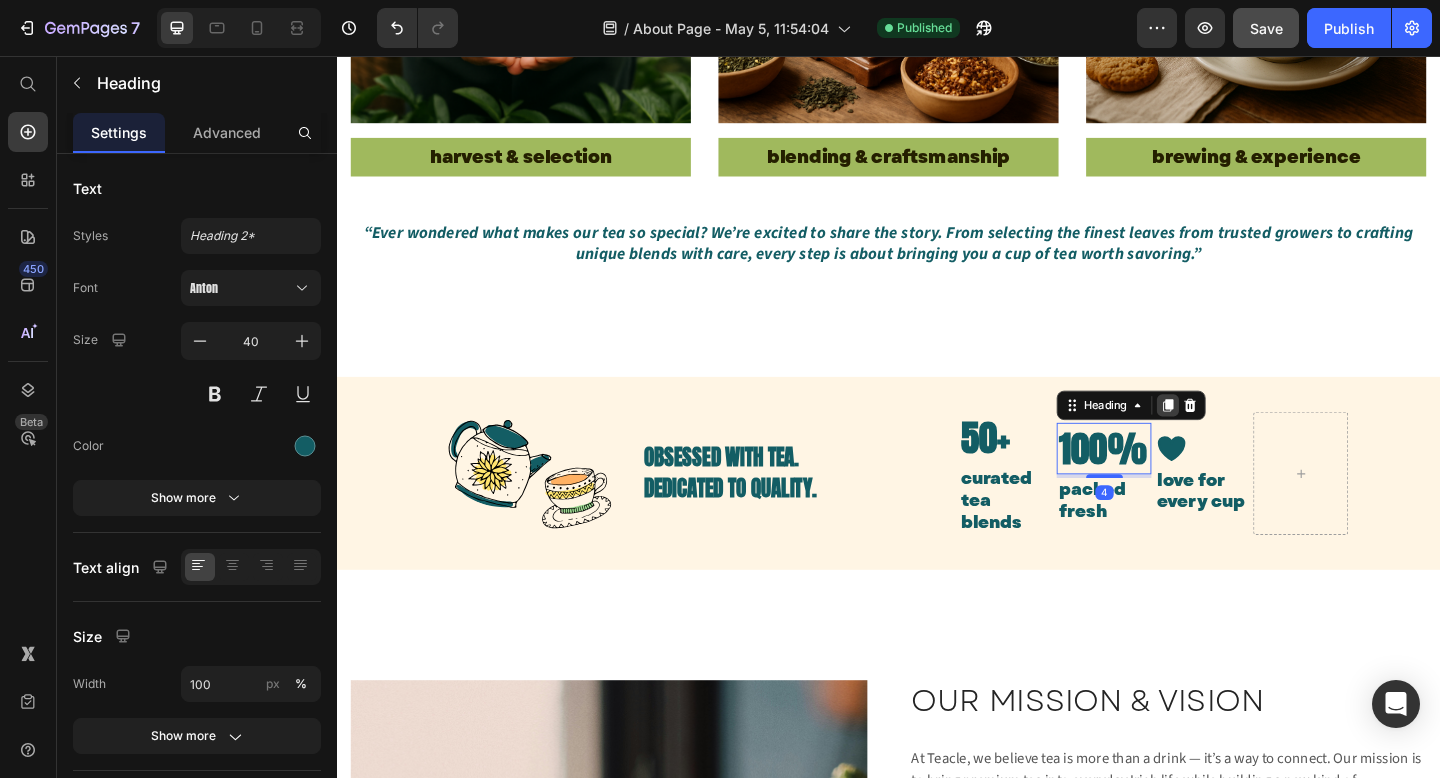 click 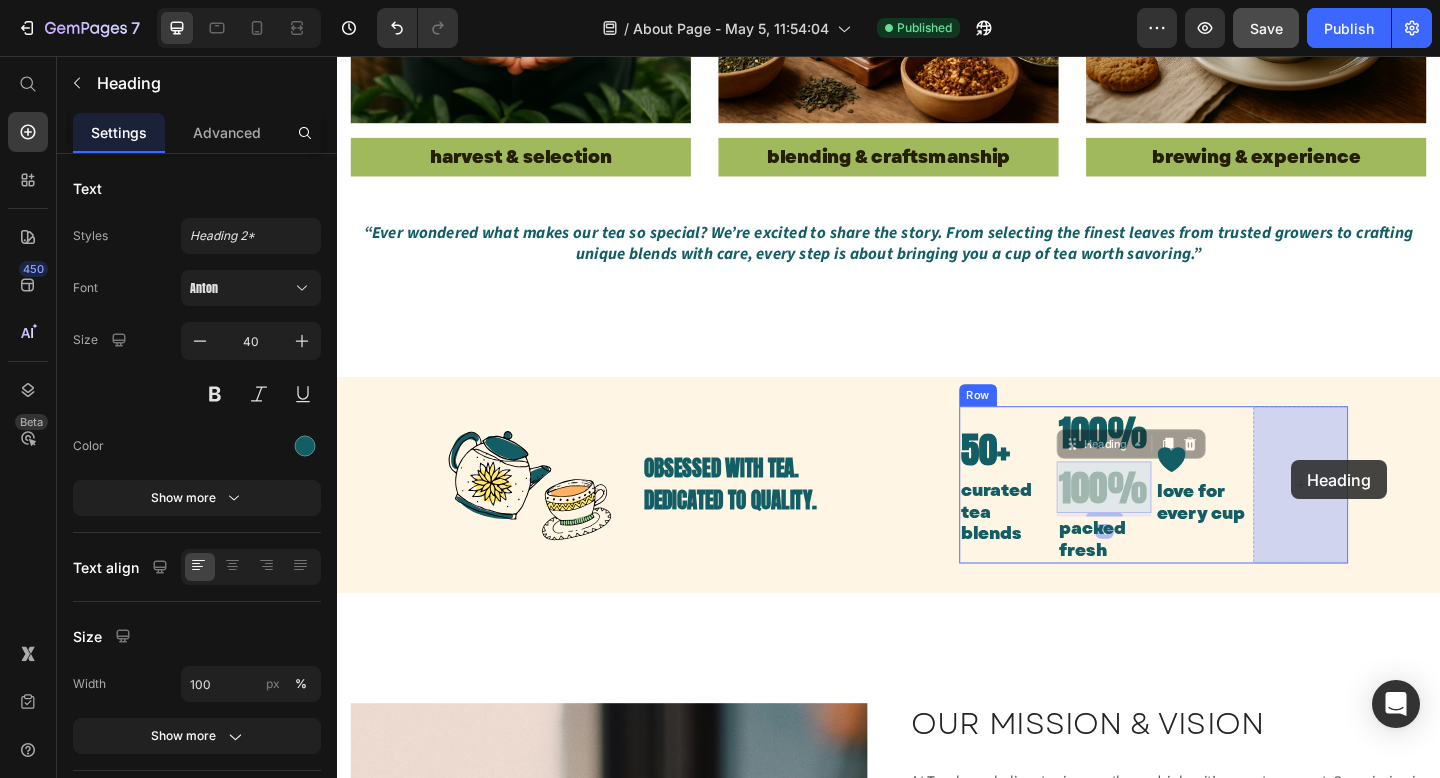 drag, startPoint x: 1173, startPoint y: 525, endPoint x: 1374, endPoint y: 496, distance: 203.08127 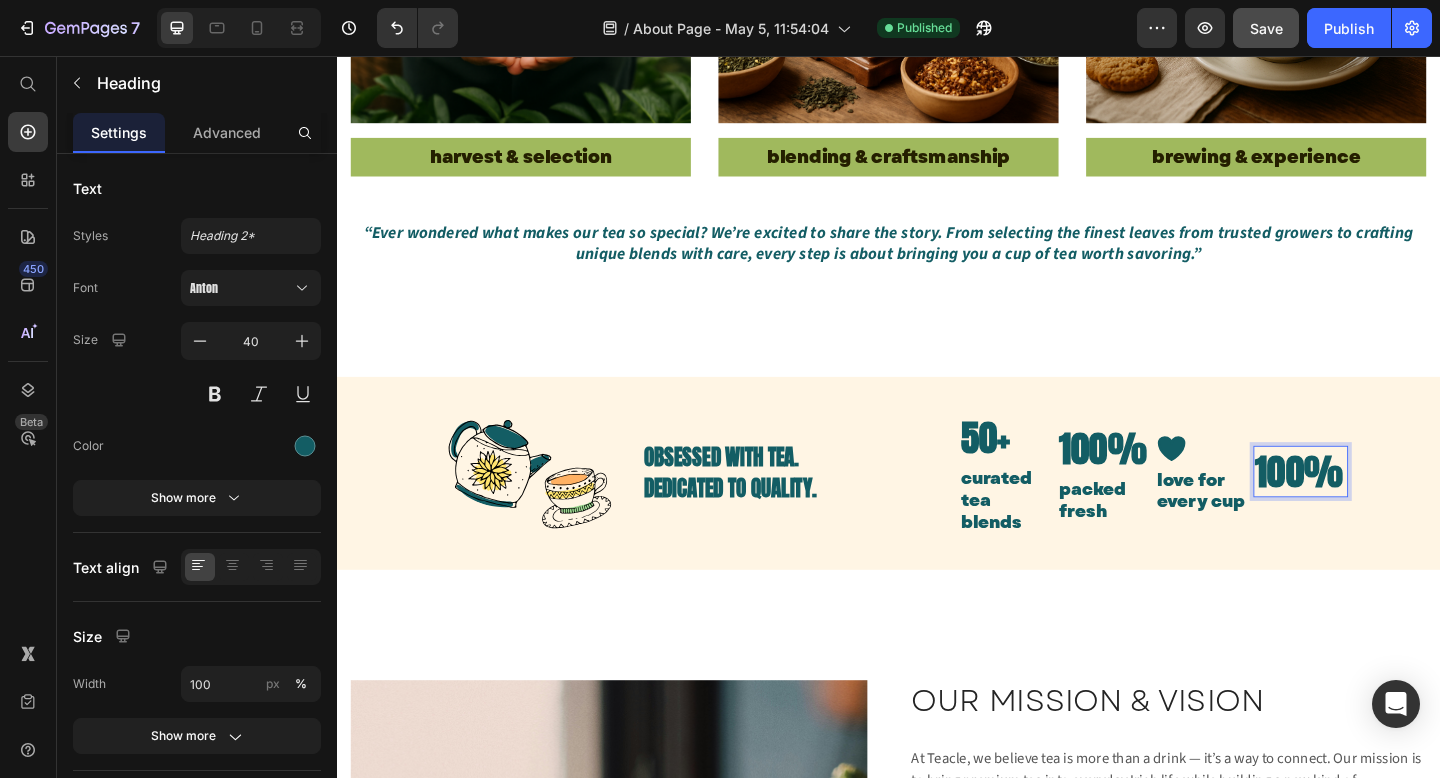 click on "100%" at bounding box center [1385, 508] 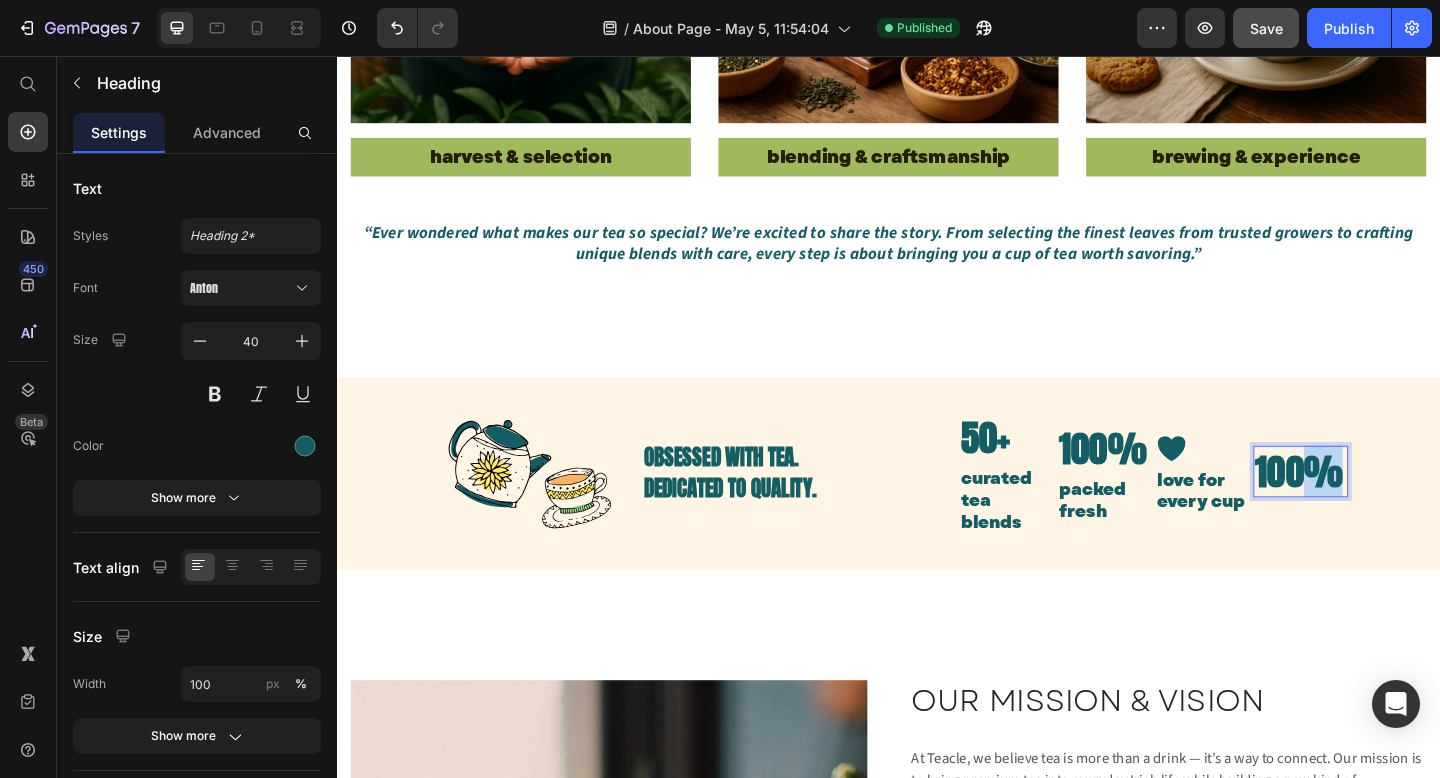 click on "100%" at bounding box center (1385, 508) 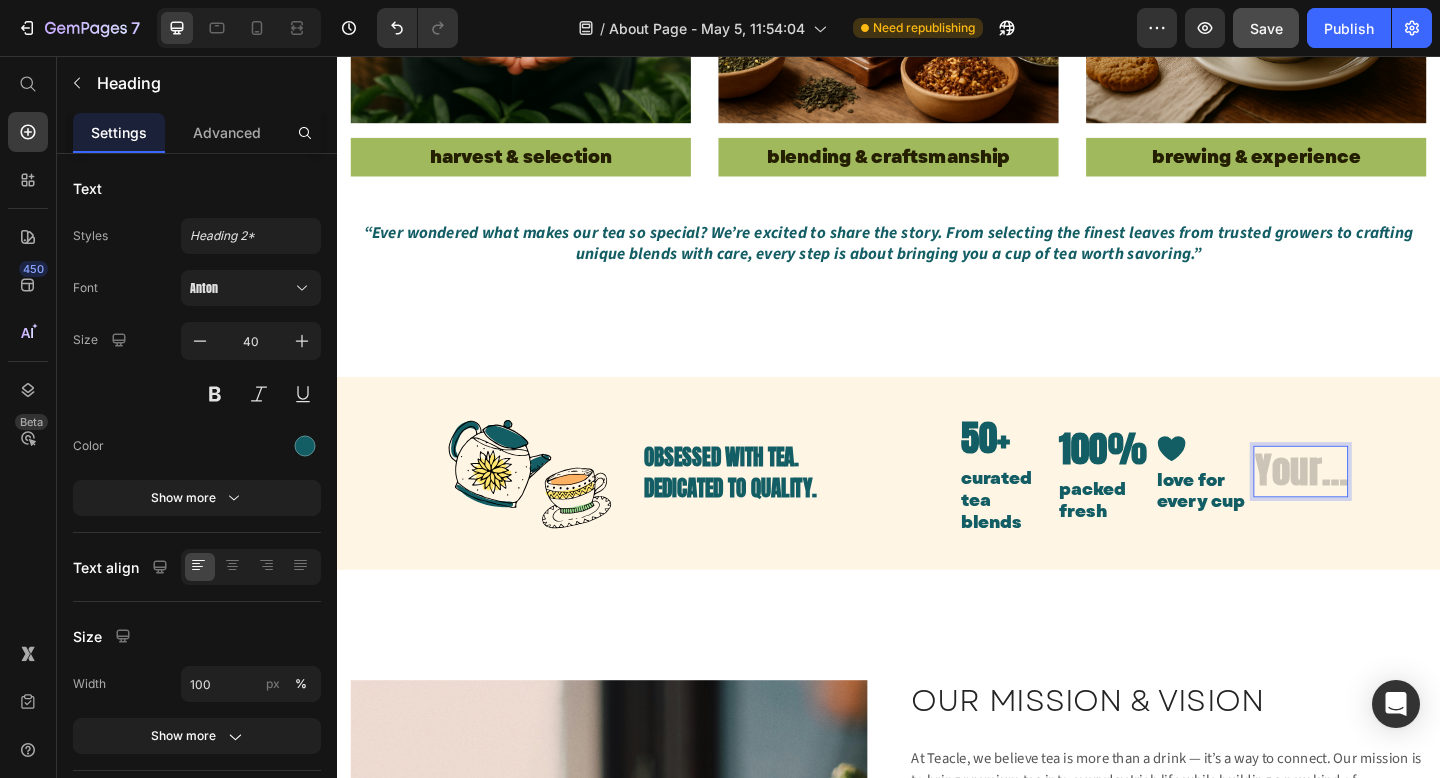 scroll, scrollTop: 1643, scrollLeft: 0, axis: vertical 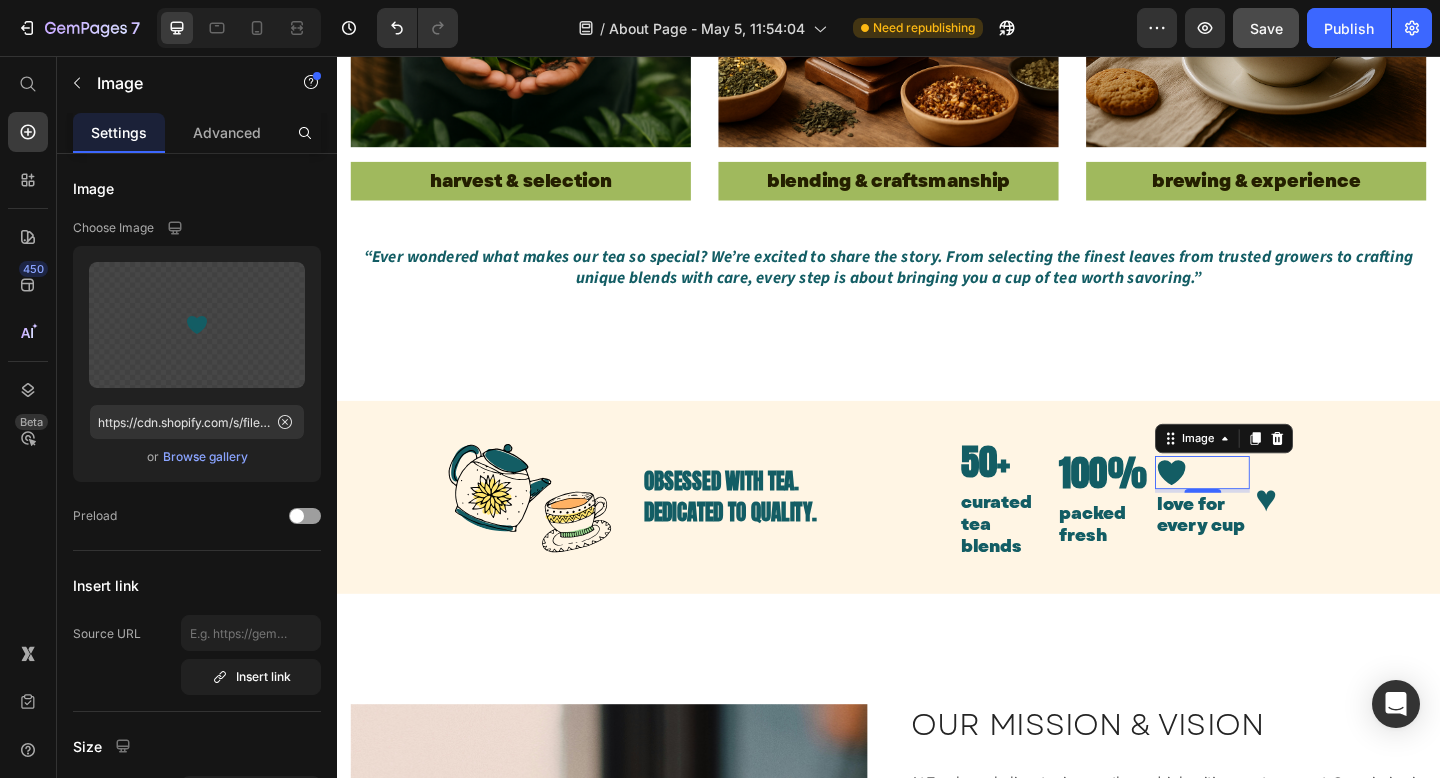 click at bounding box center [1278, 509] 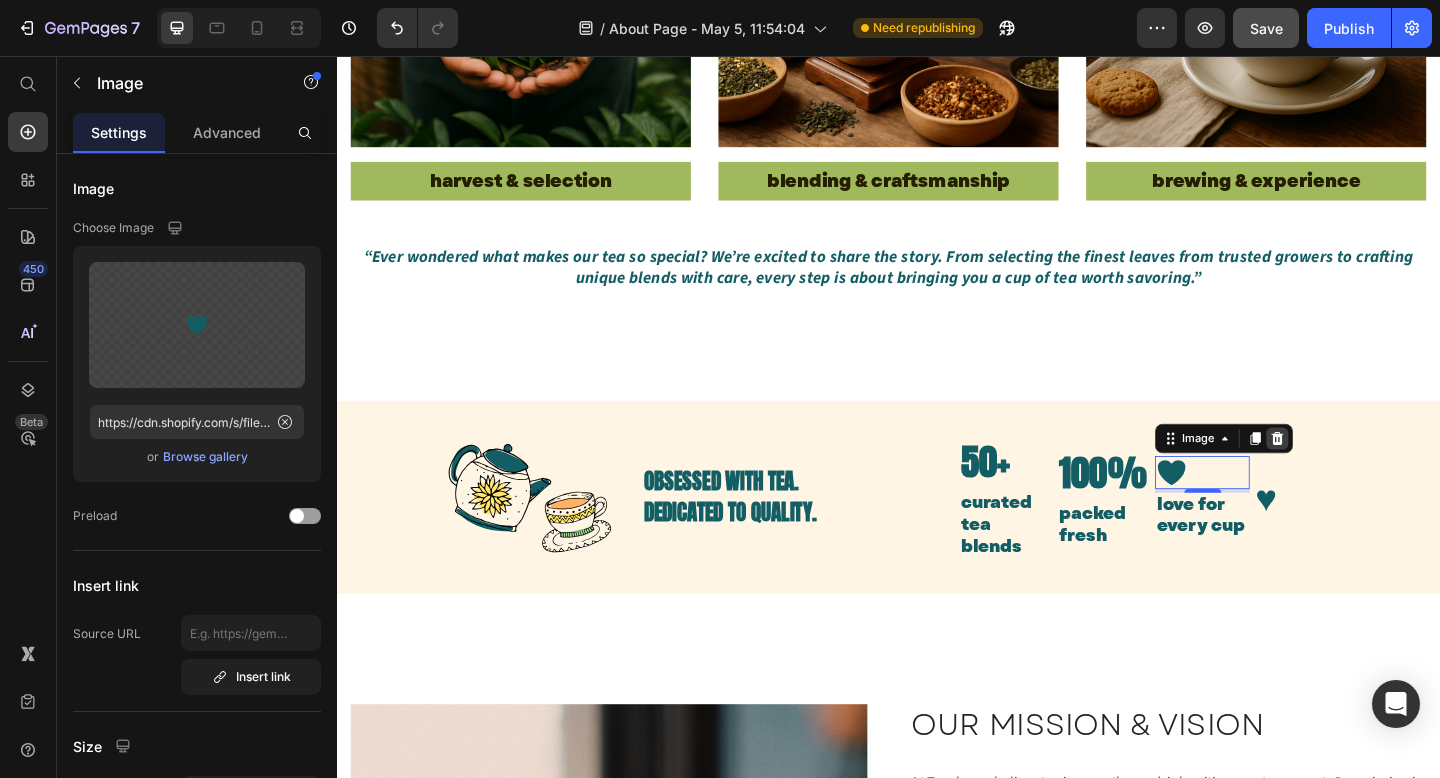 click 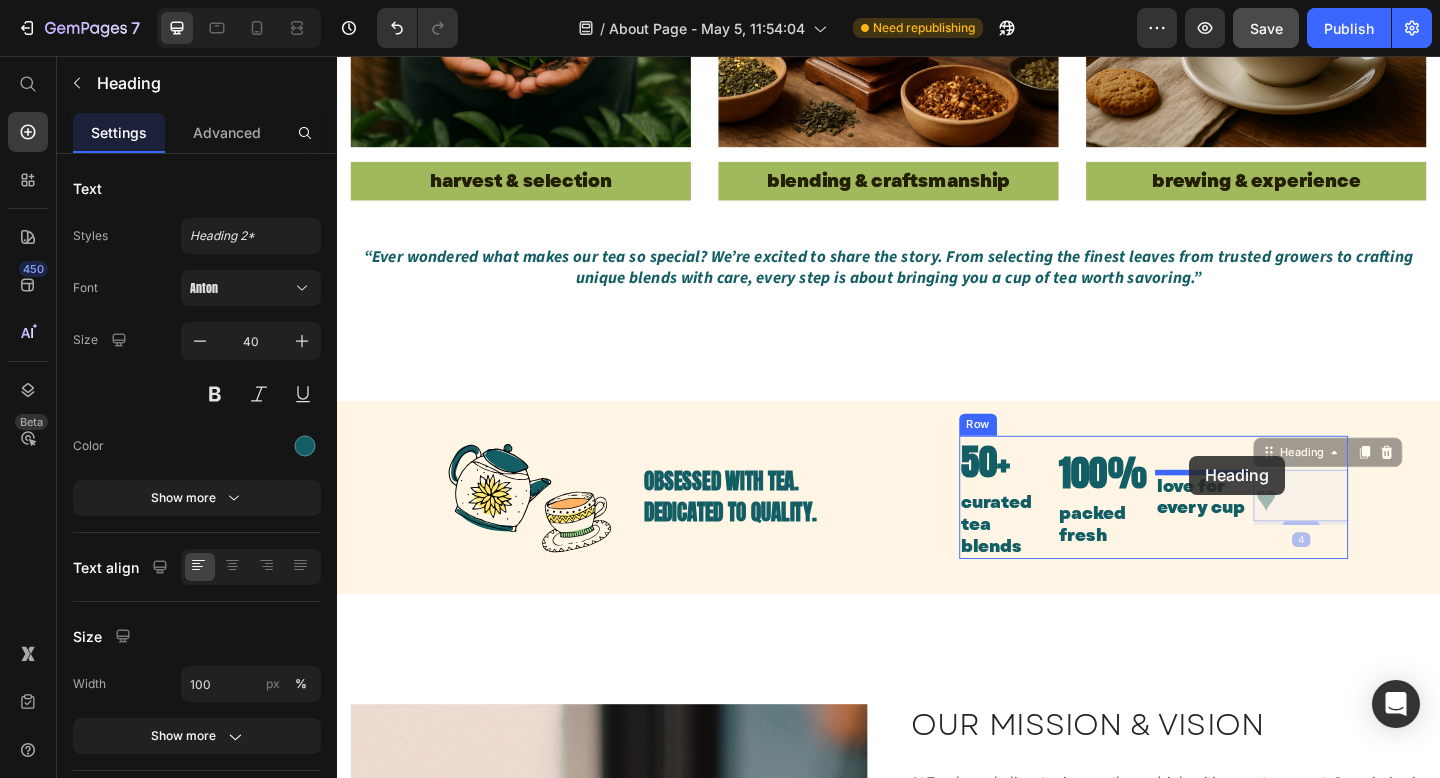 drag, startPoint x: 1358, startPoint y: 533, endPoint x: 1265, endPoint y: 491, distance: 102.044106 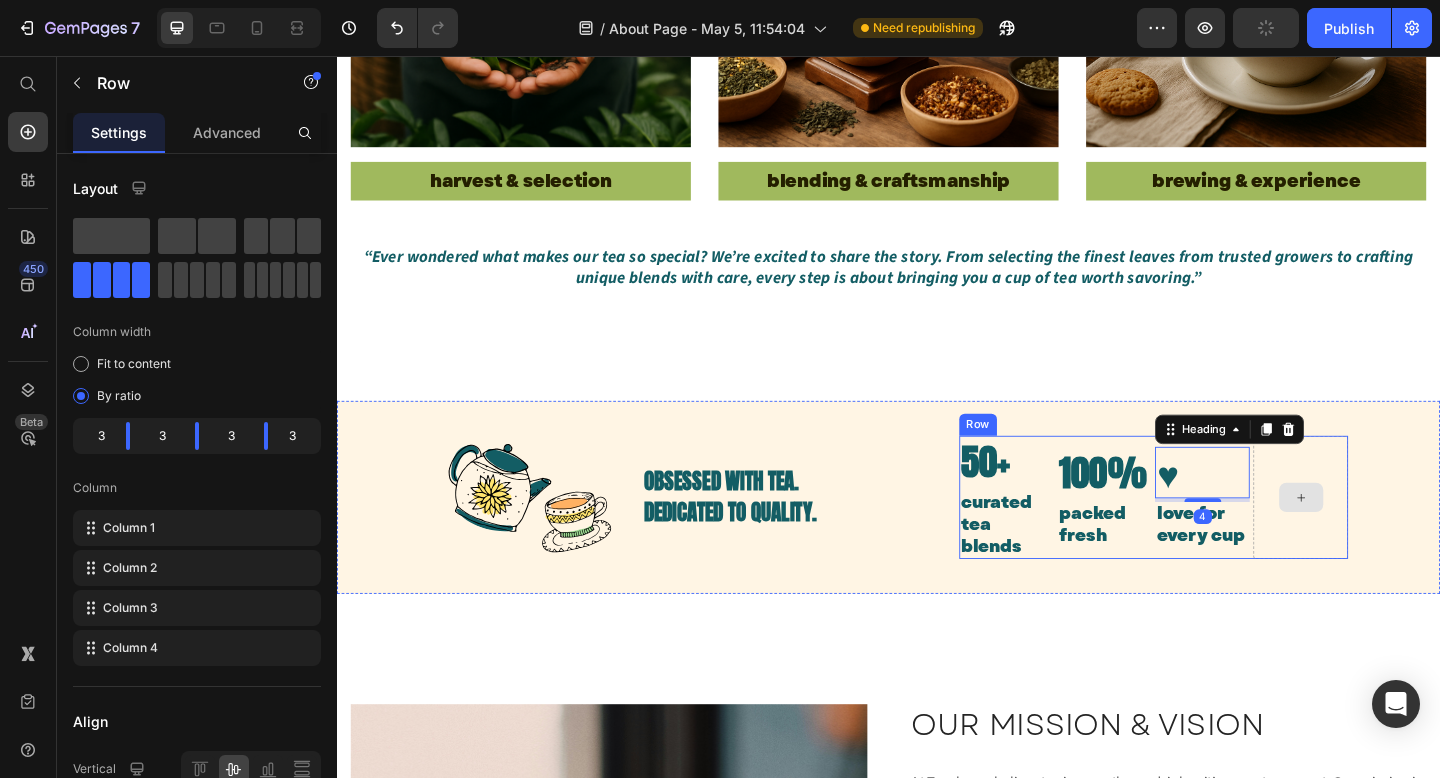 click at bounding box center [1385, 536] 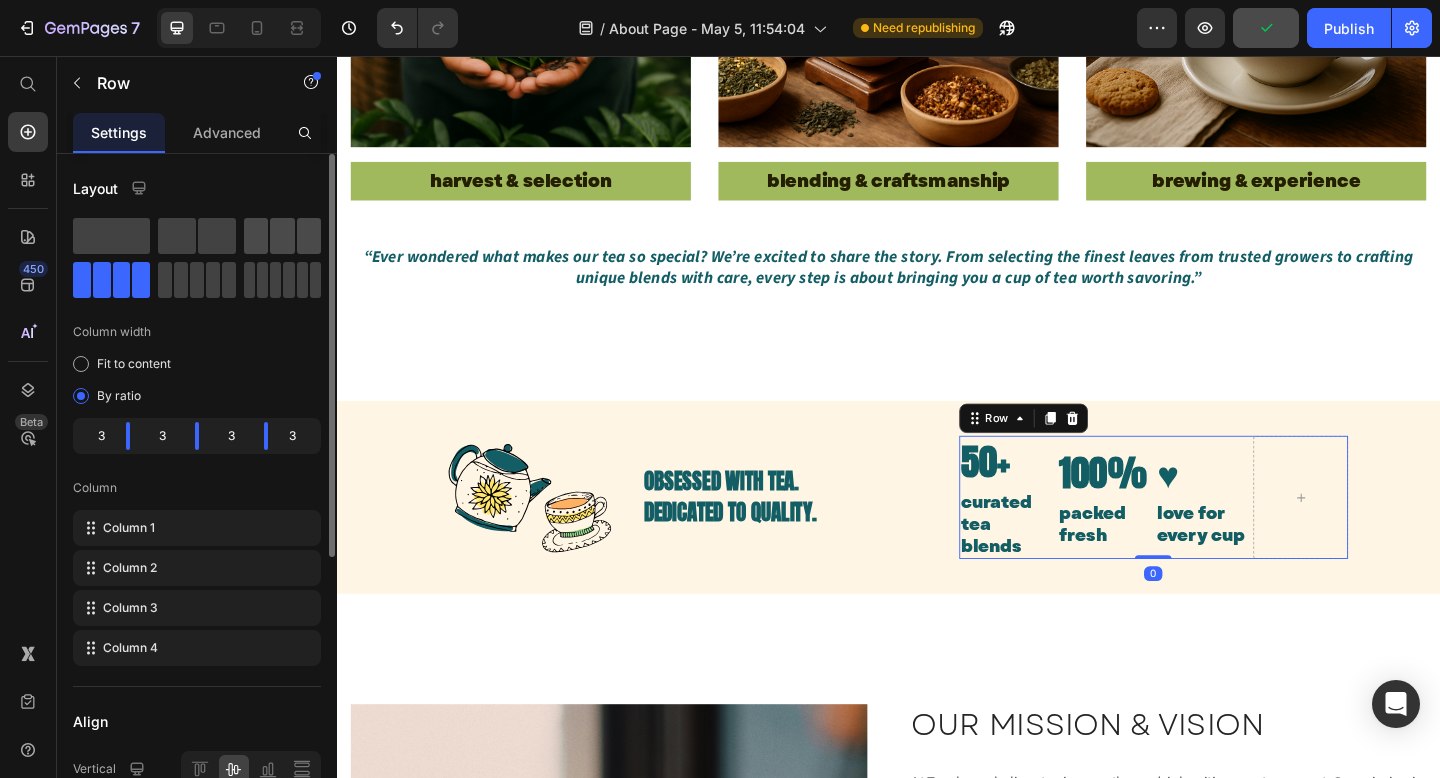 click 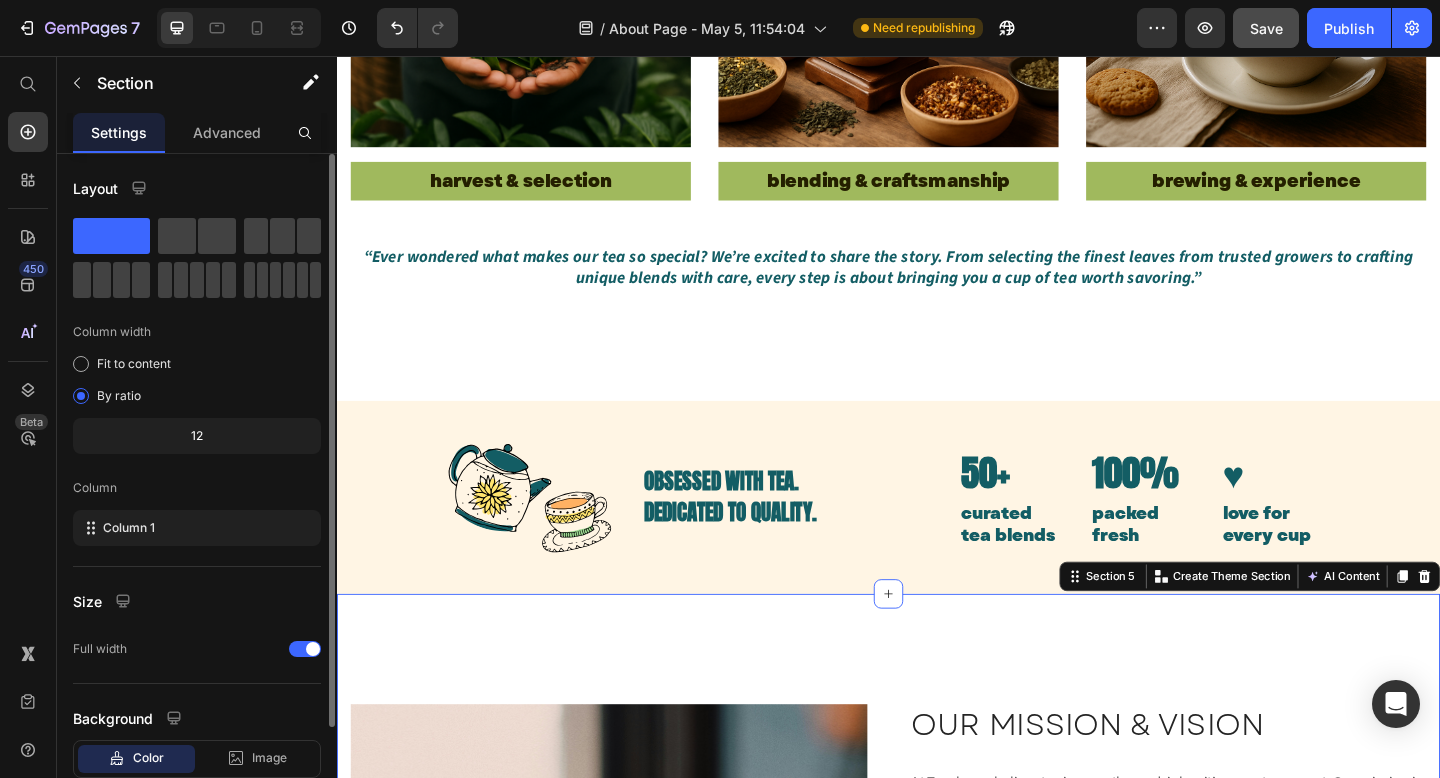 click on "Image INSPIRING THE WORLD Heading INSPIRING THE WORLD Heading We started with one goal: to change the way tea is seen, shared, and enjoyed in Ireland. But we dream bigger. By growing our collection, connecting people through tea, and championing clean, conscious sipping, we hope to inspire more mindful moments worldwide — one cup, one circle at a time. Text block OUR MISSION & VISION Heading At Teacle, we believe tea is more than a drink — it’s a way to connect. Our mission is to bring premium tea into everyday Irish life while building a new kind of experience around it. That means direct, friendly service (no bots, just real people), easy subscriptions, and personalized recommendations. But it’s also about building community: tea circles, local tastings, online talks, and collaborations. Our vision is to become Ireland’s home of quality tea and shared rituals — a trusted space where every tea moment feels like a small celebration. Text block Image Row OUR MISSION & VISION Heading Text block" at bounding box center (937, 1257) 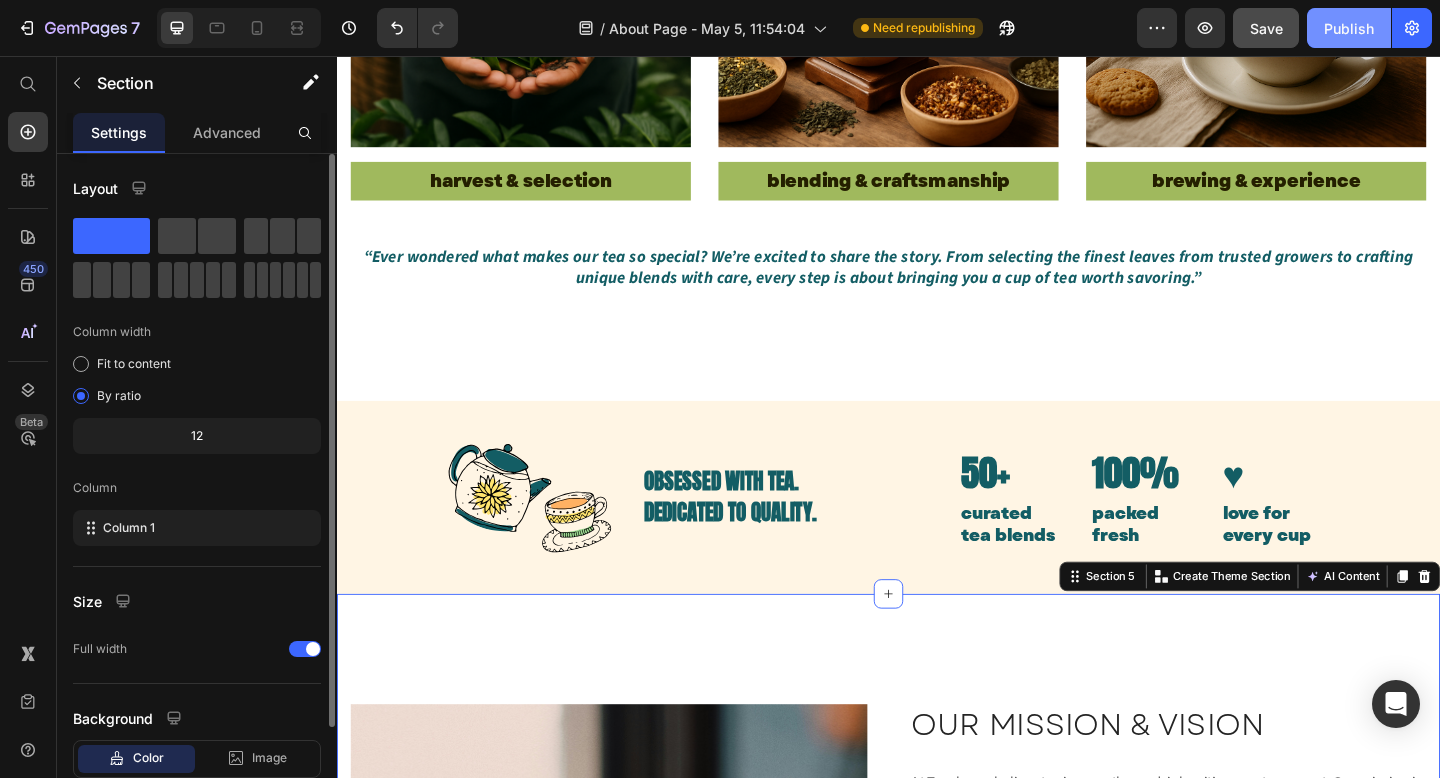 click on "Publish" at bounding box center (1349, 28) 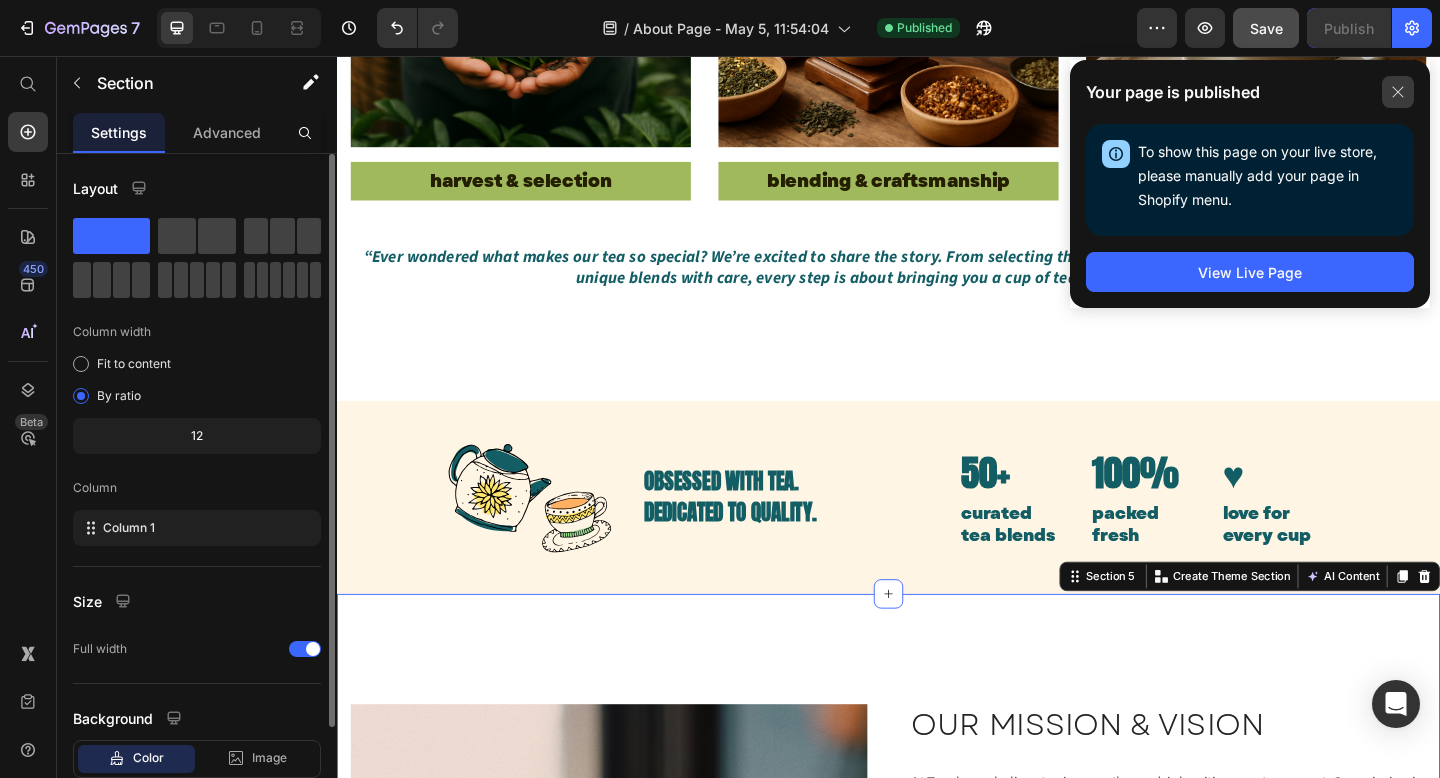 click 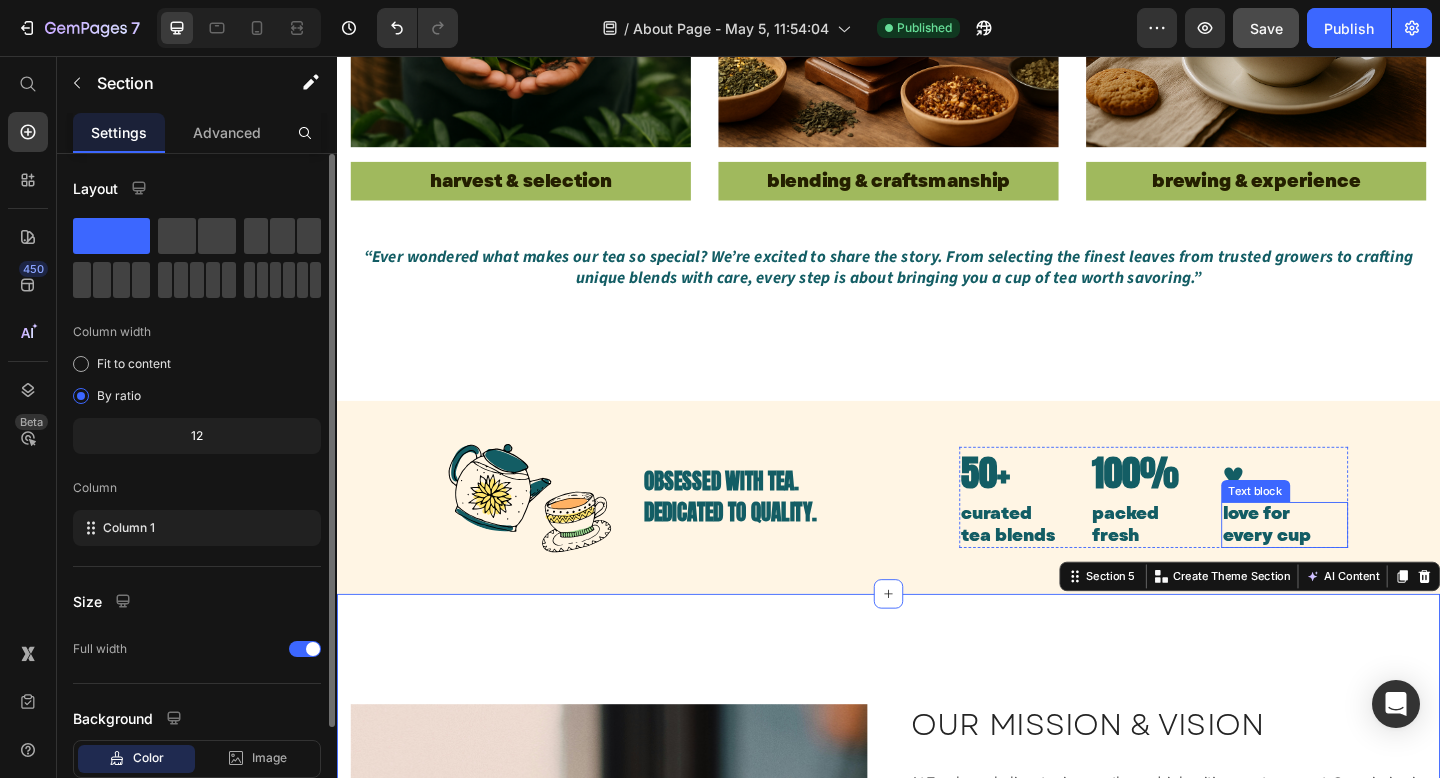 click on "Text block" at bounding box center [1336, 529] 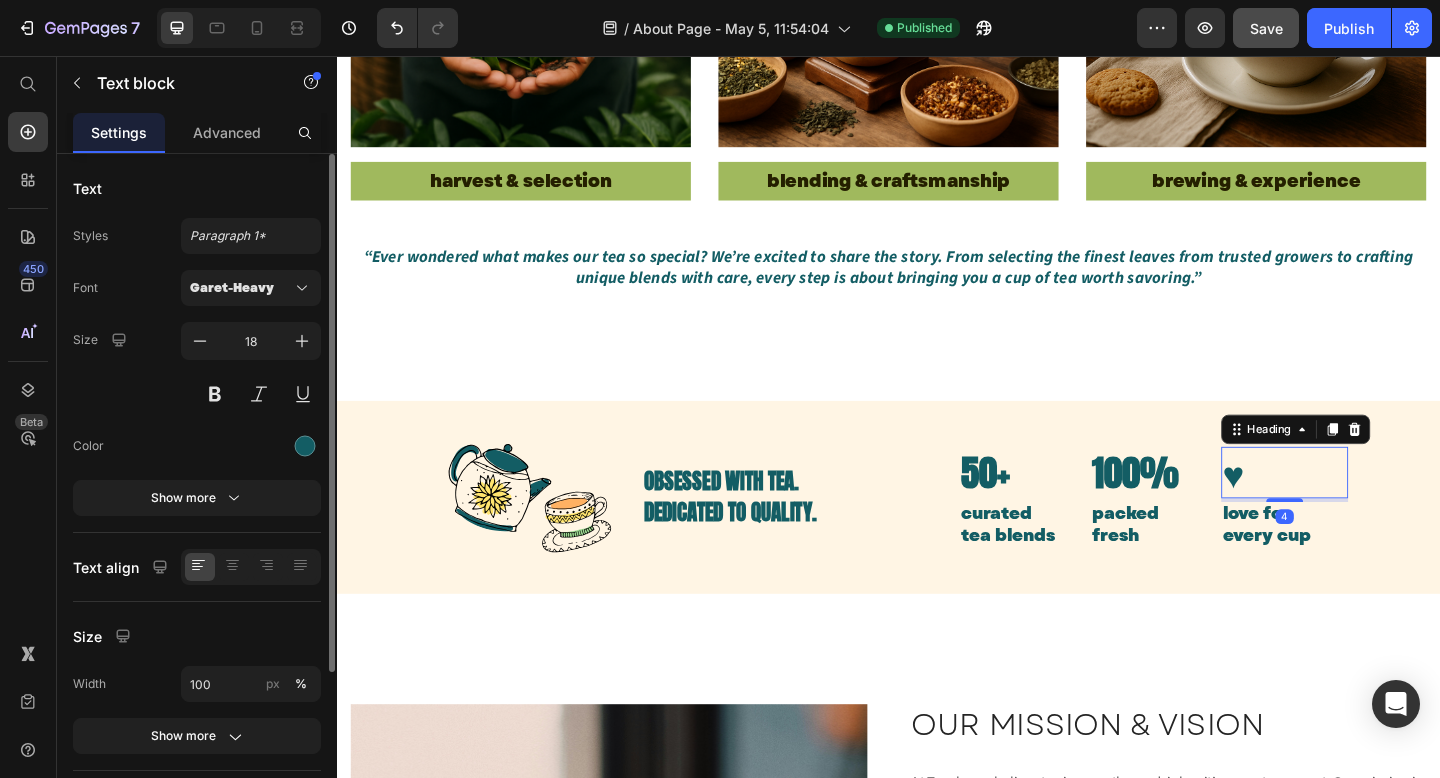 click on "♥" at bounding box center [1368, 509] 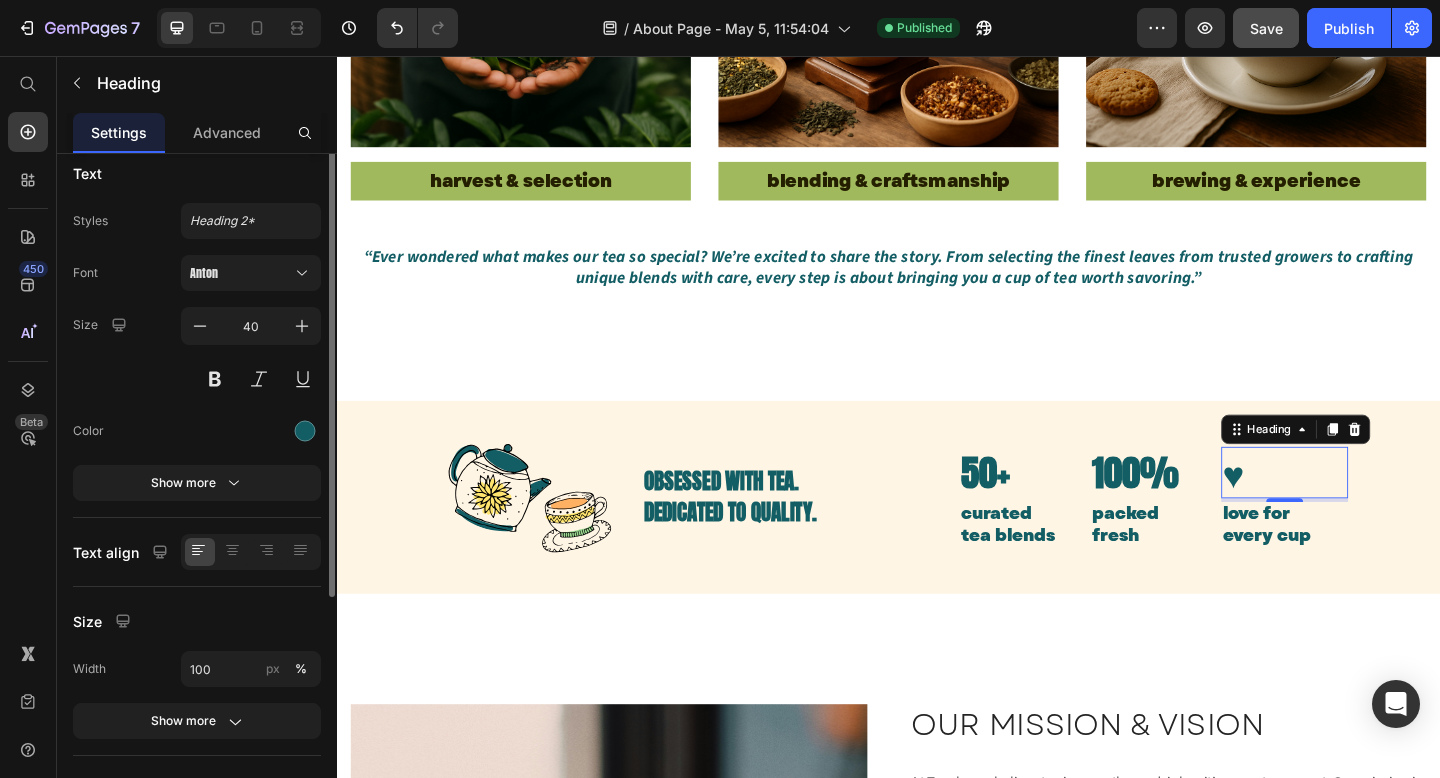 scroll, scrollTop: 0, scrollLeft: 0, axis: both 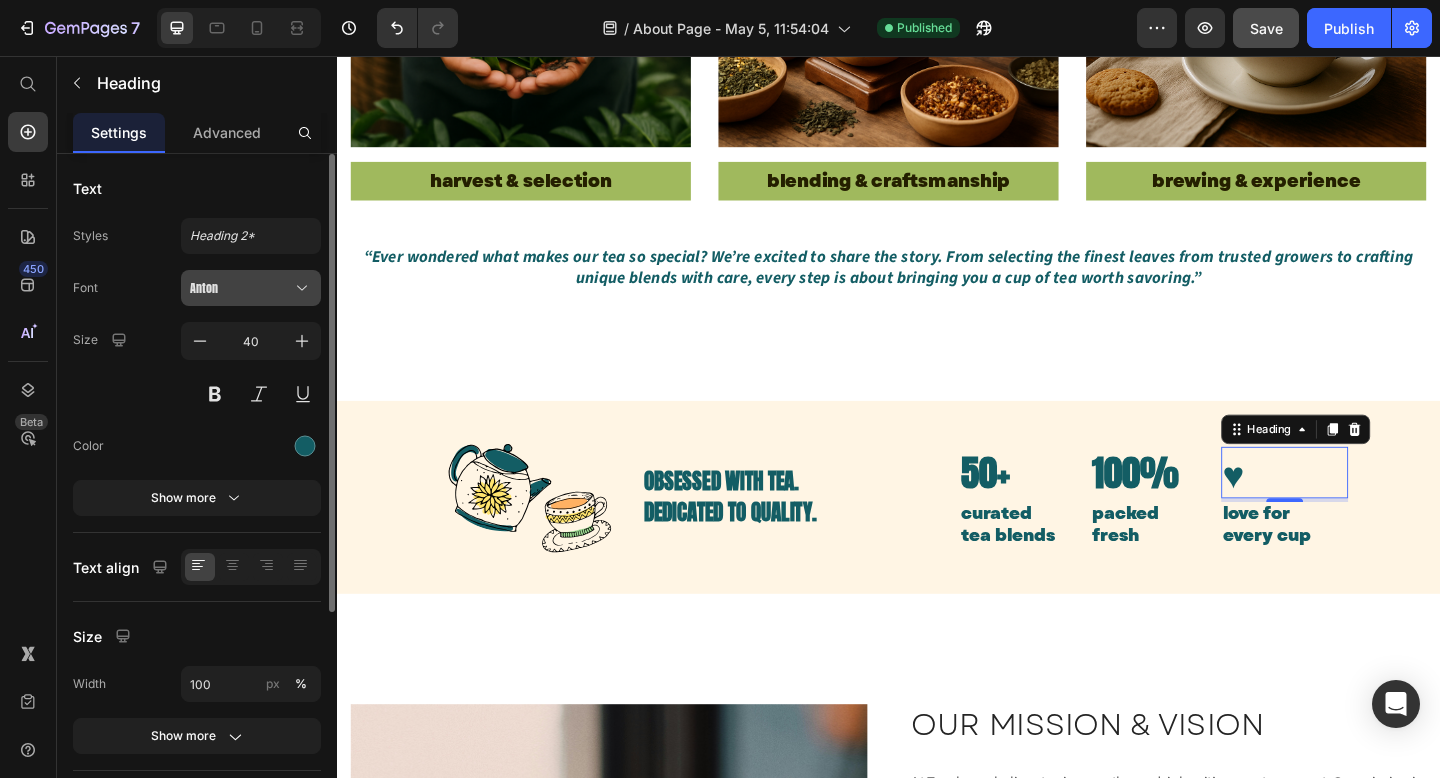 click 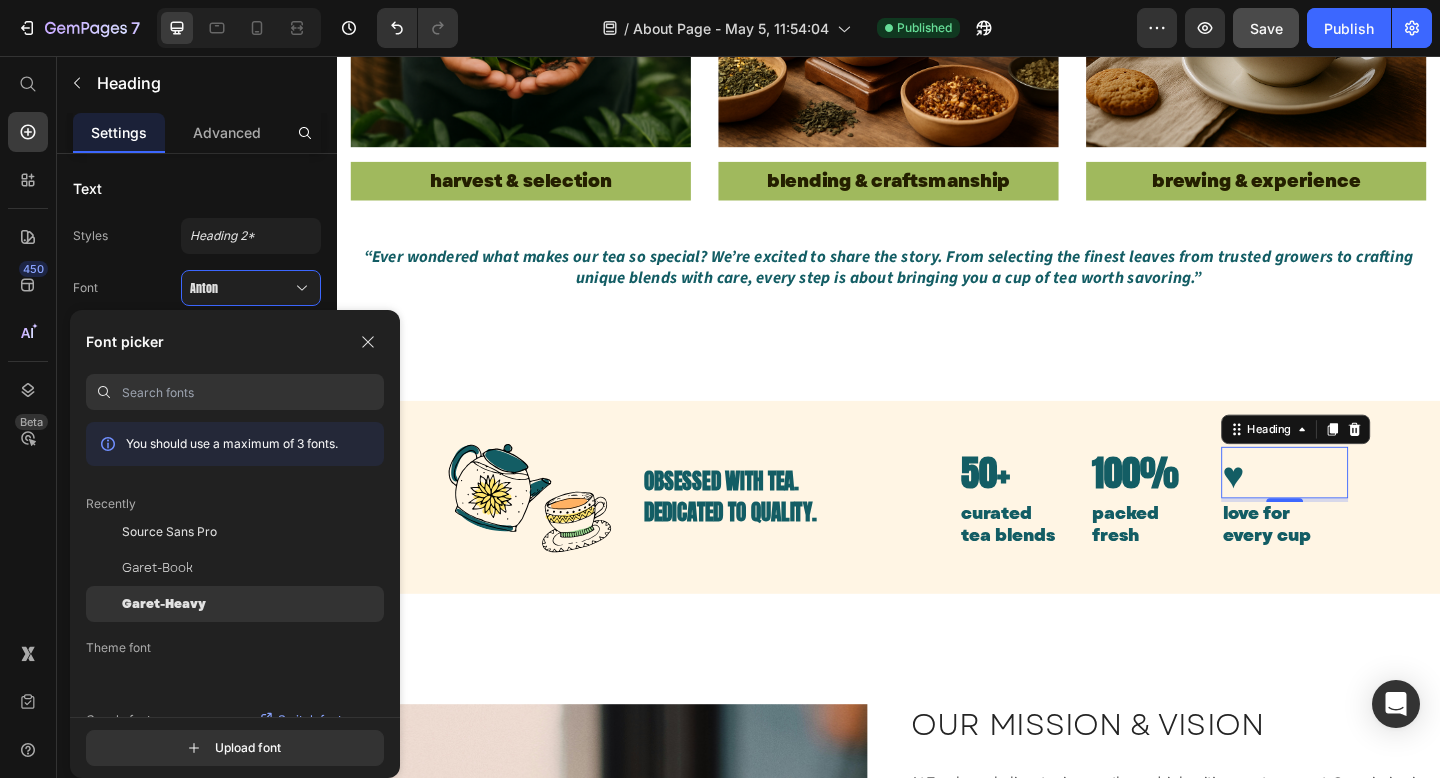 click on "Garet-Heavy" at bounding box center [164, 604] 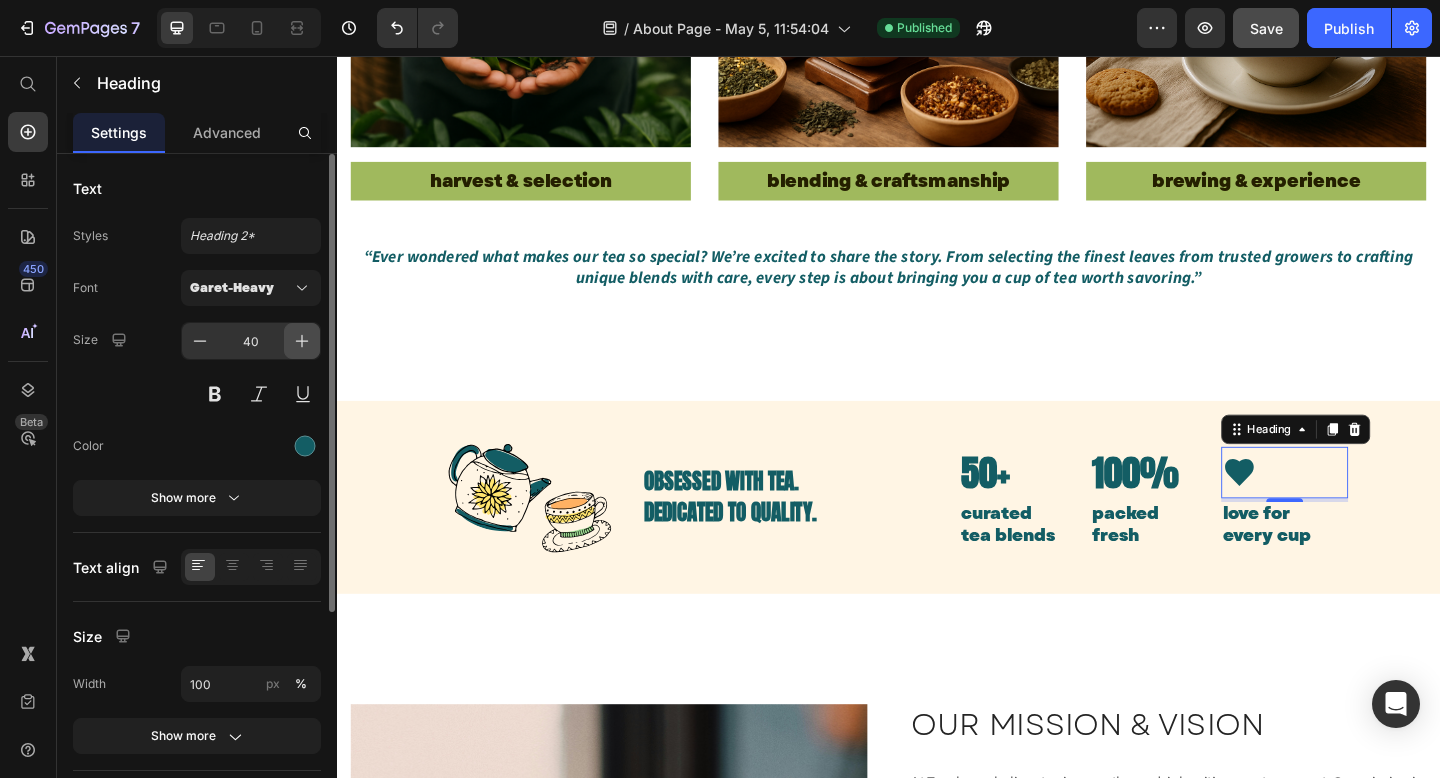 click 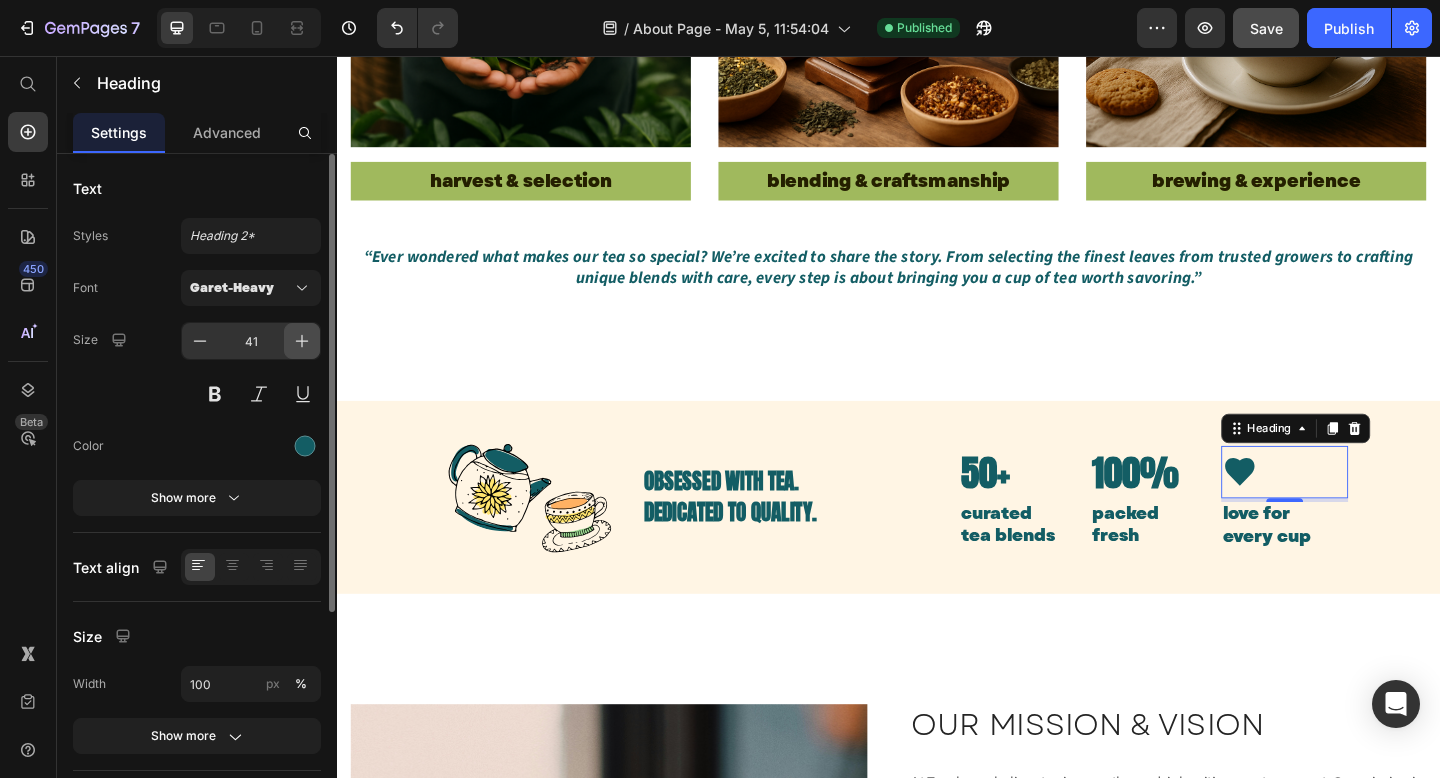 click 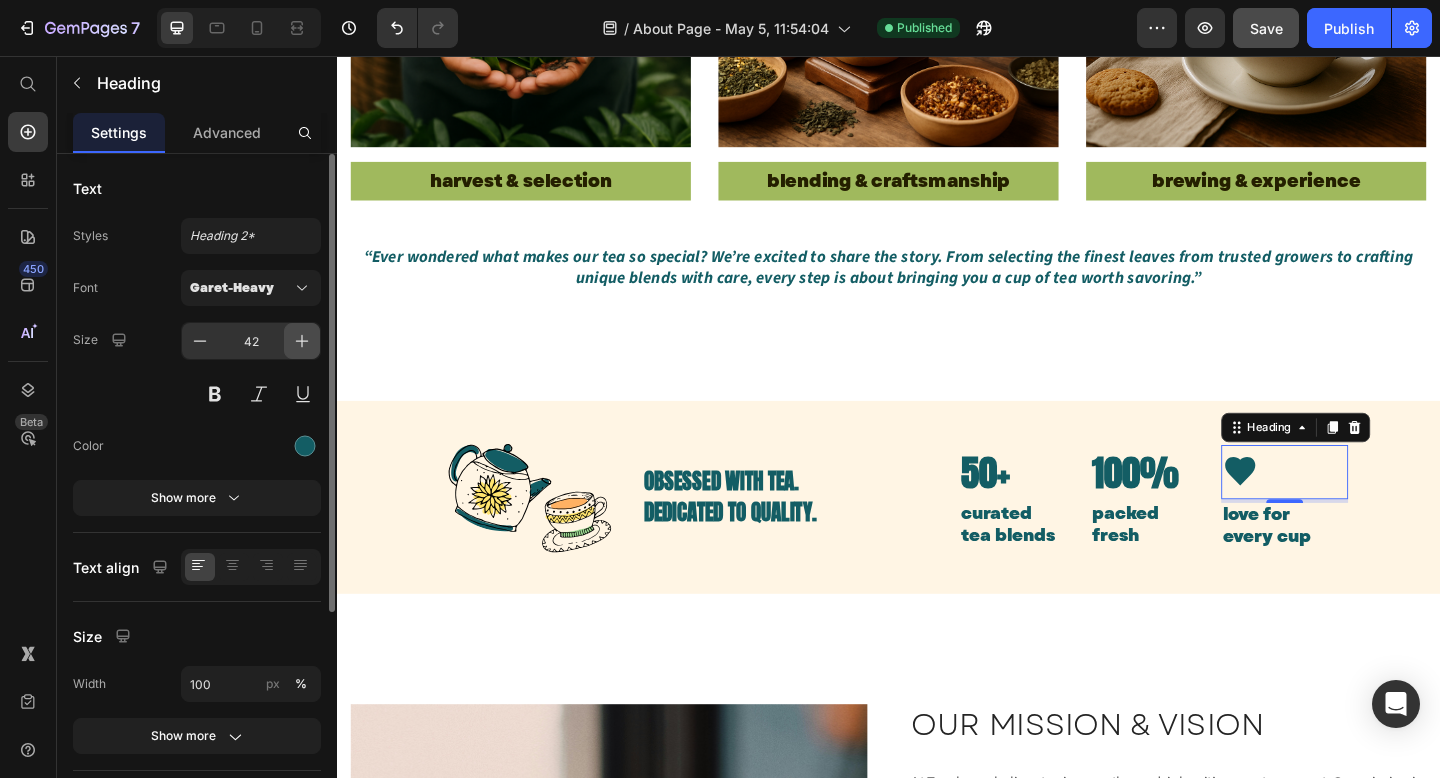 click 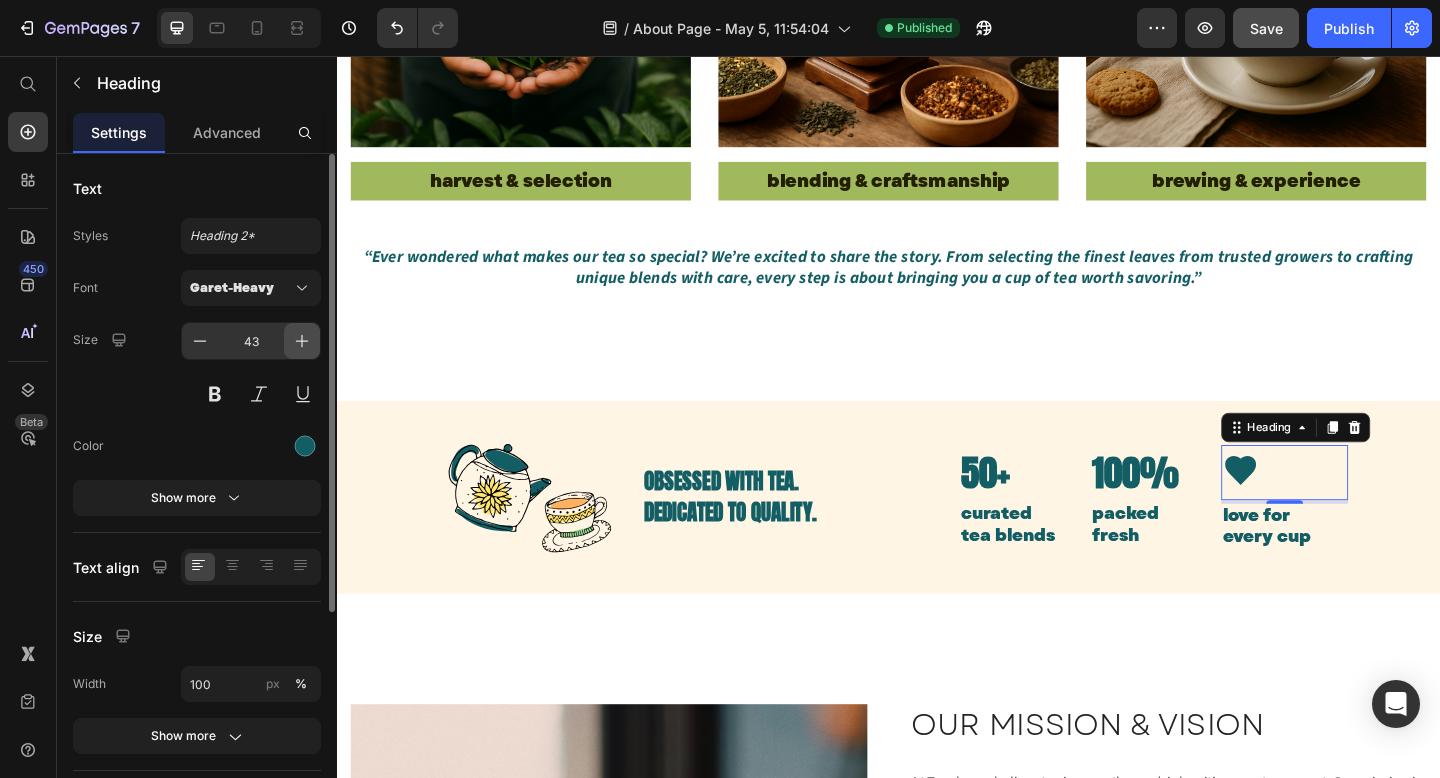 click 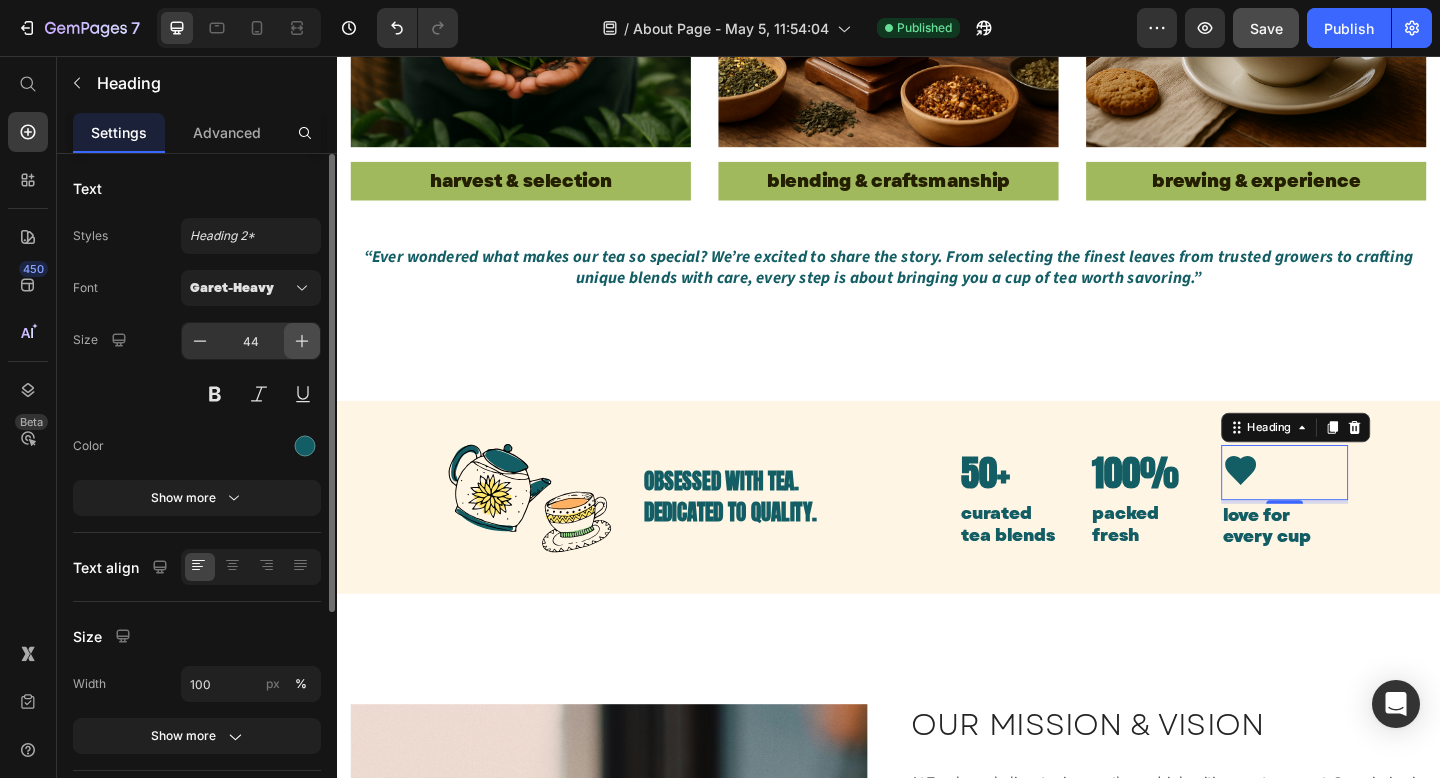 click 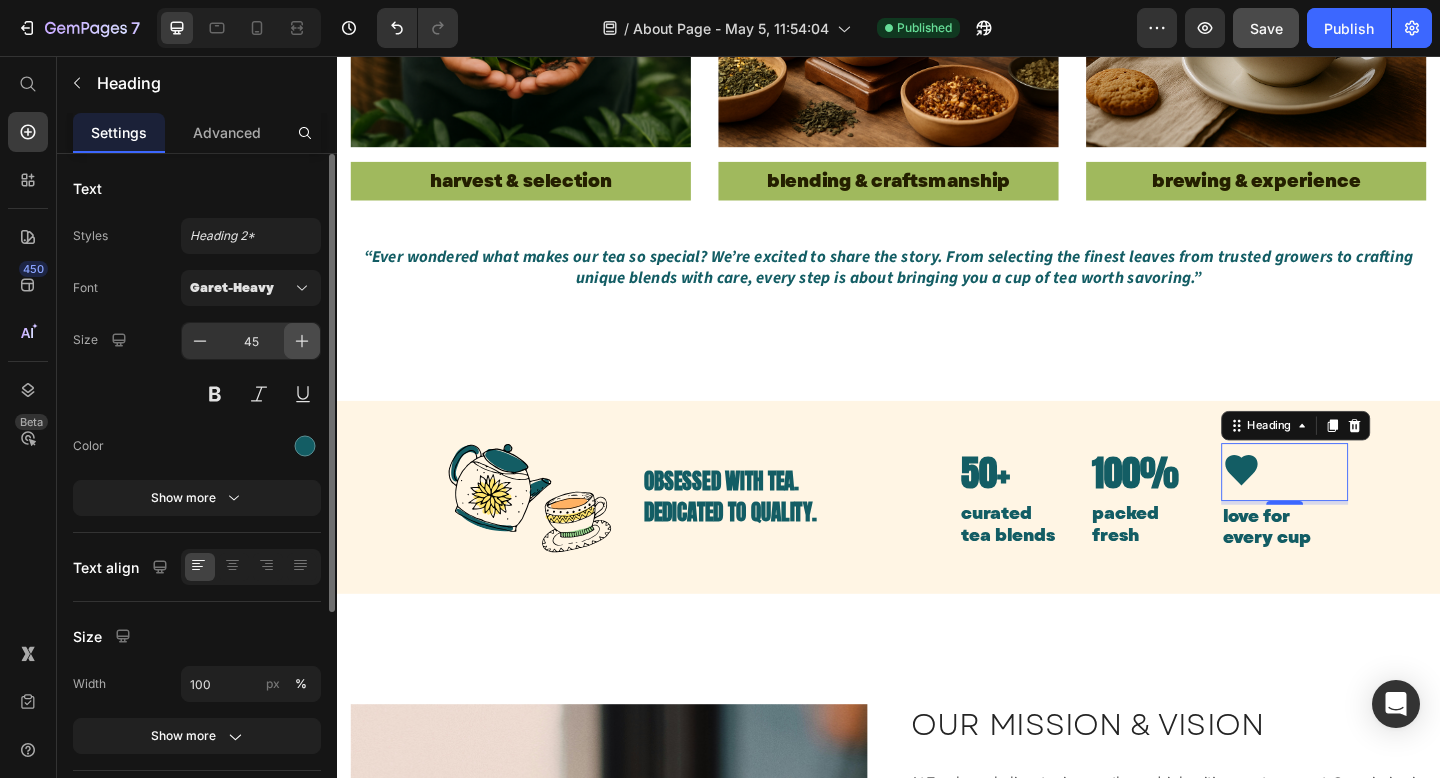 click 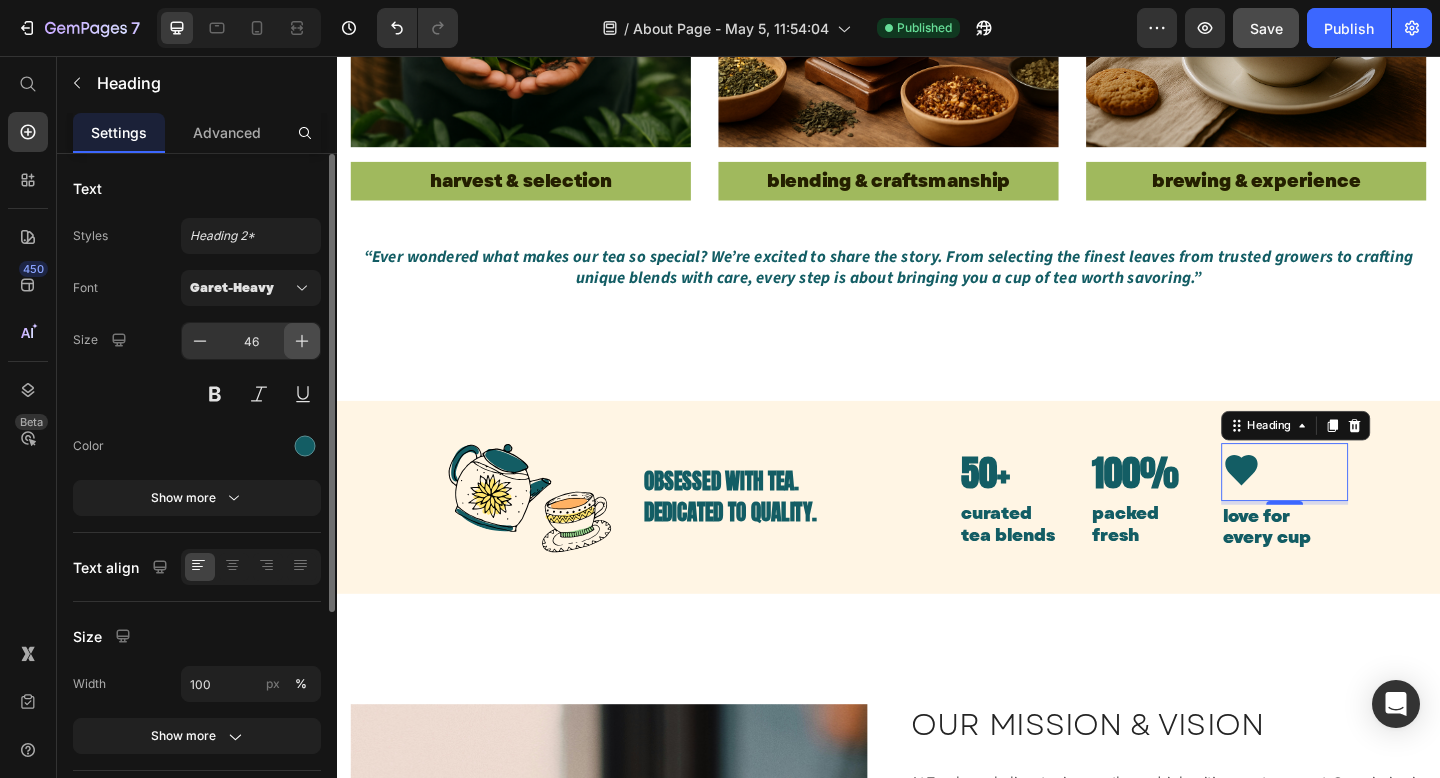 click 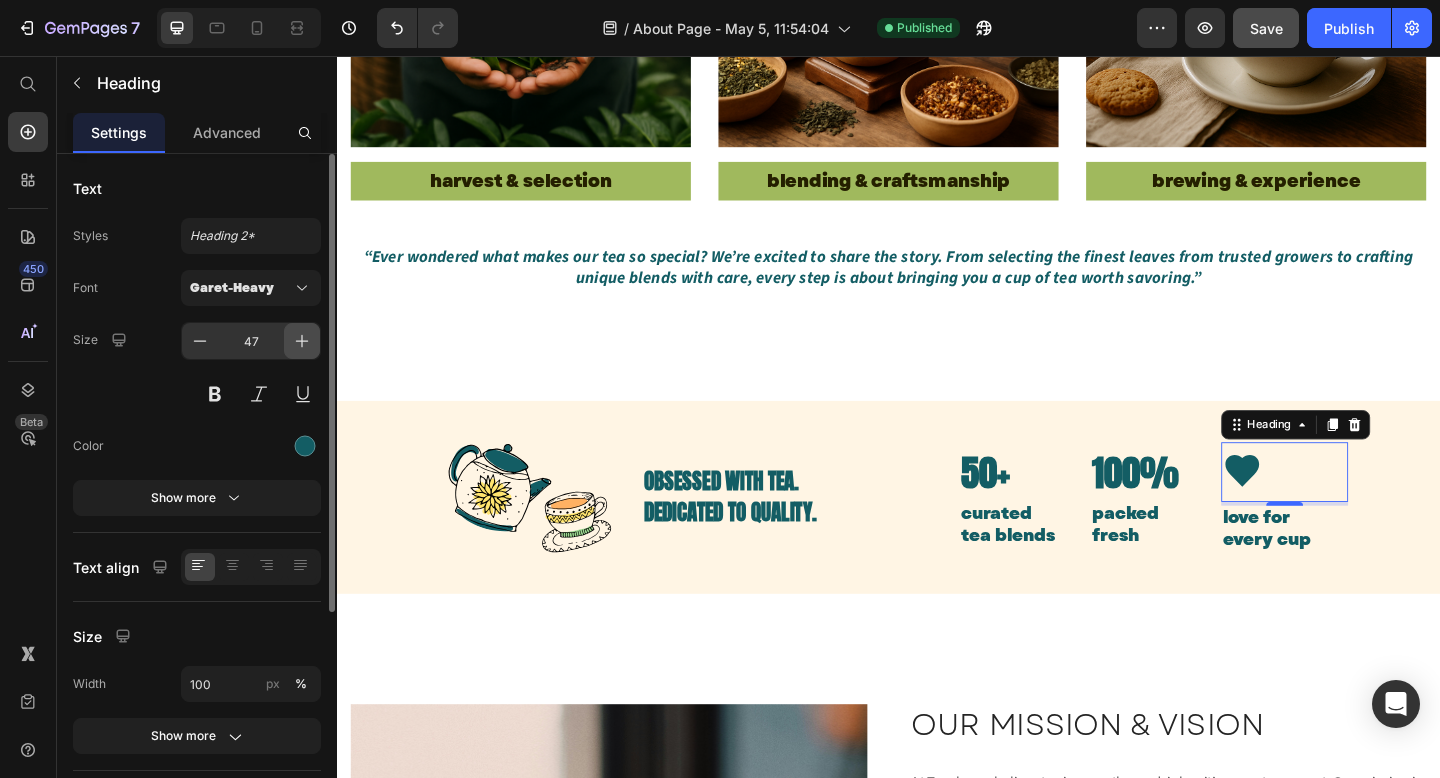 click 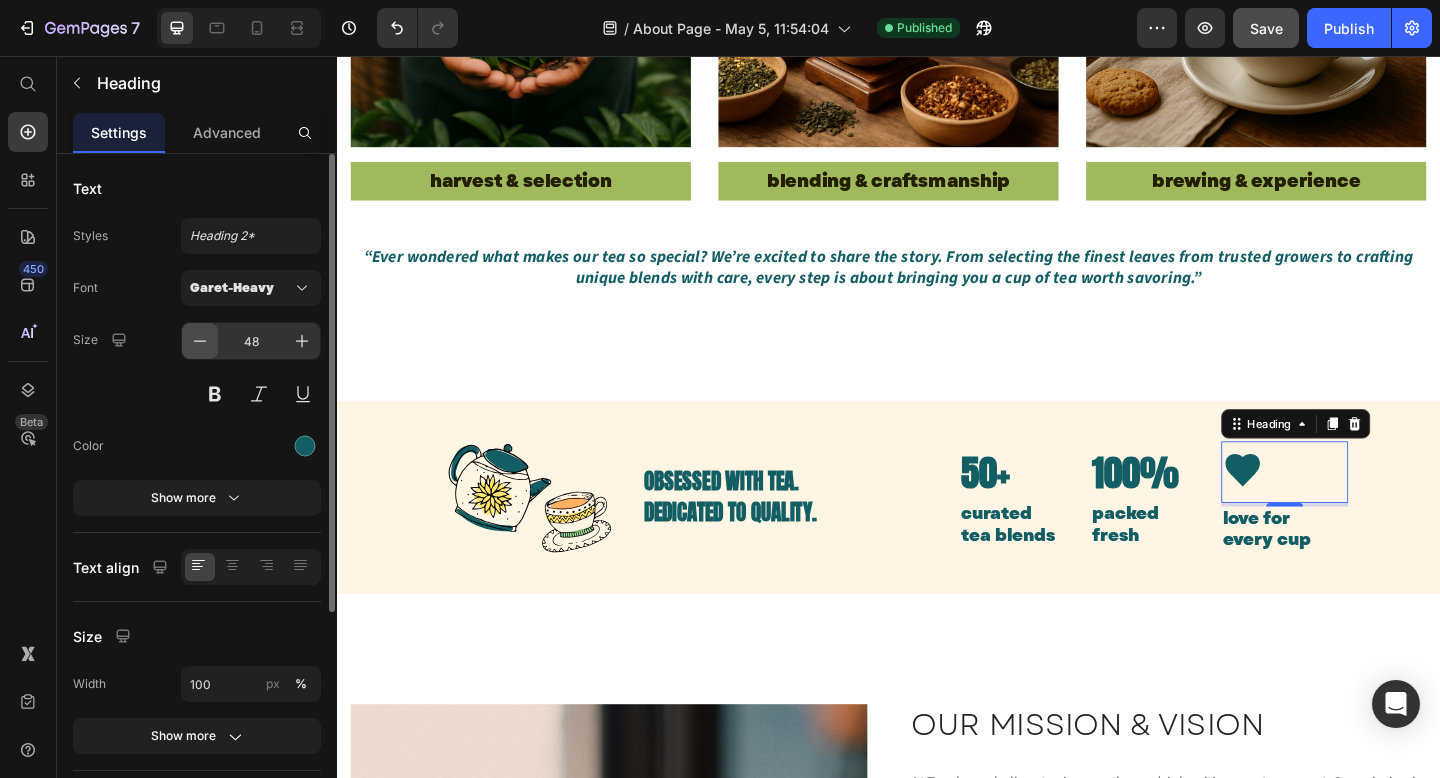 click 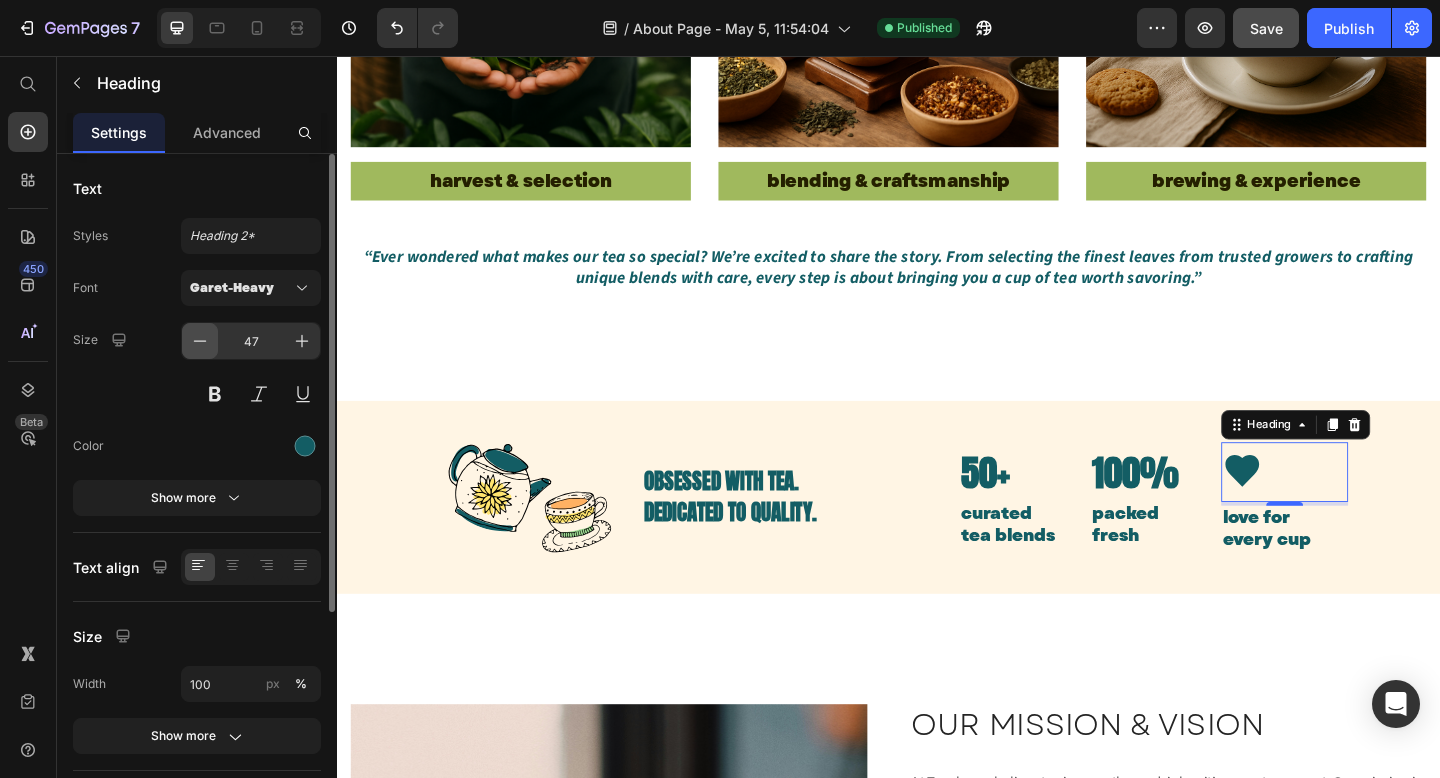 type 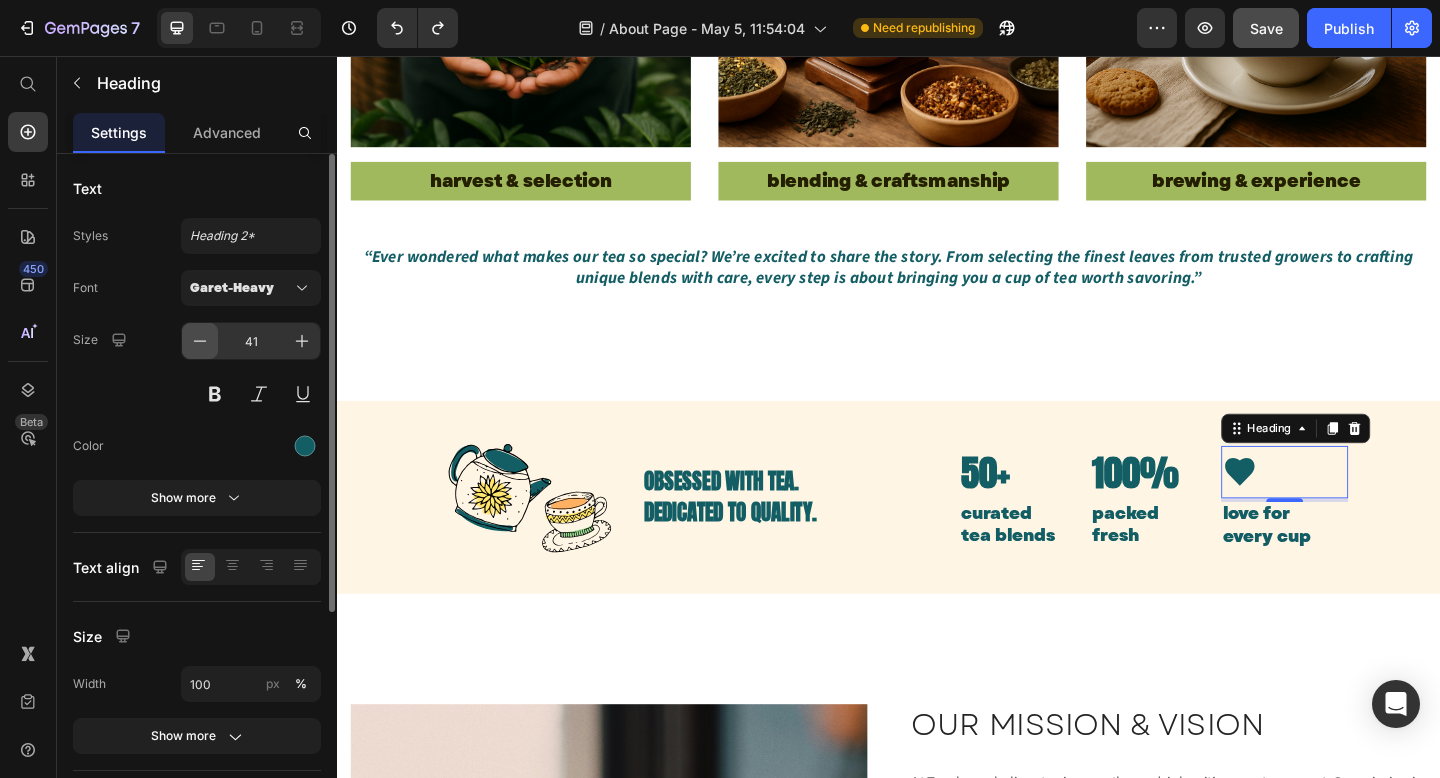type on "40" 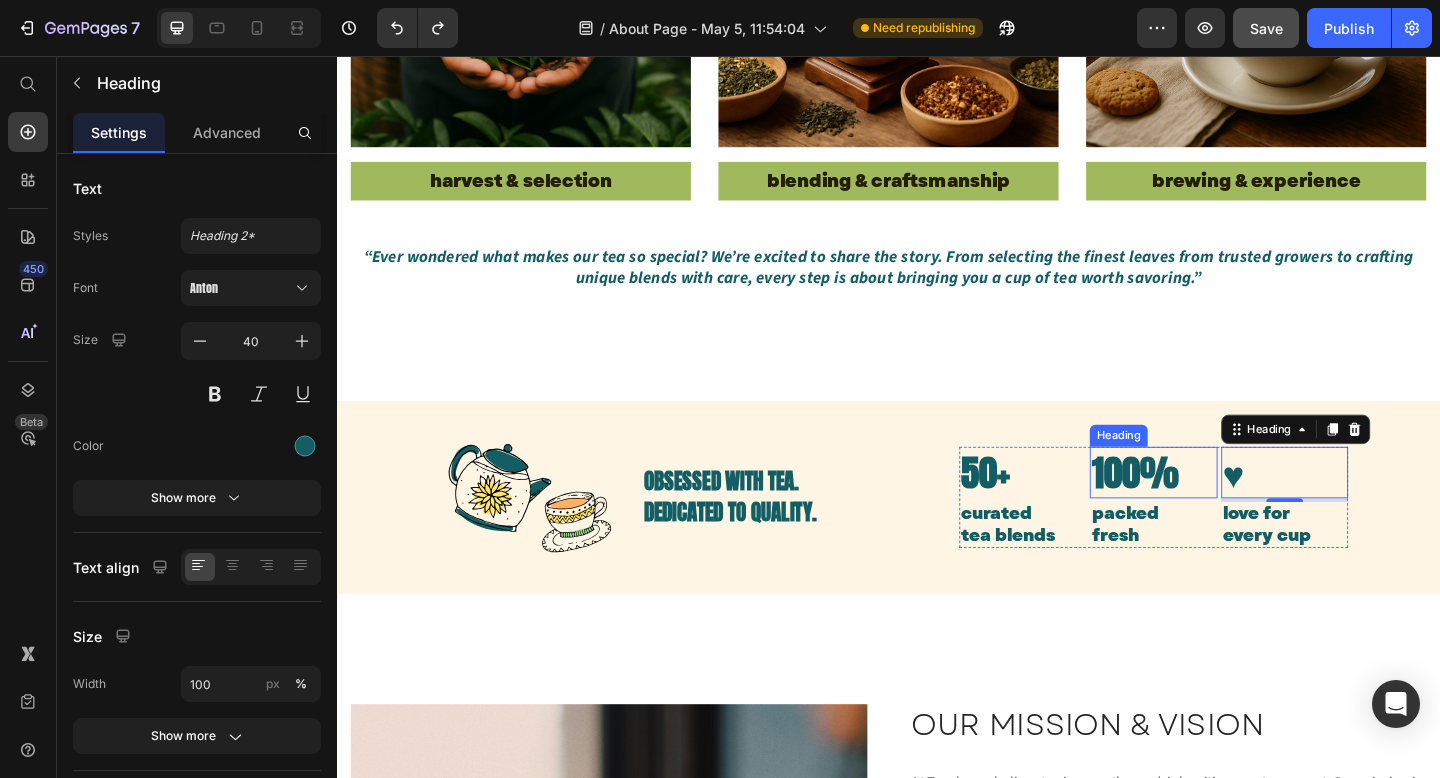 click on "100%" at bounding box center (1225, 509) 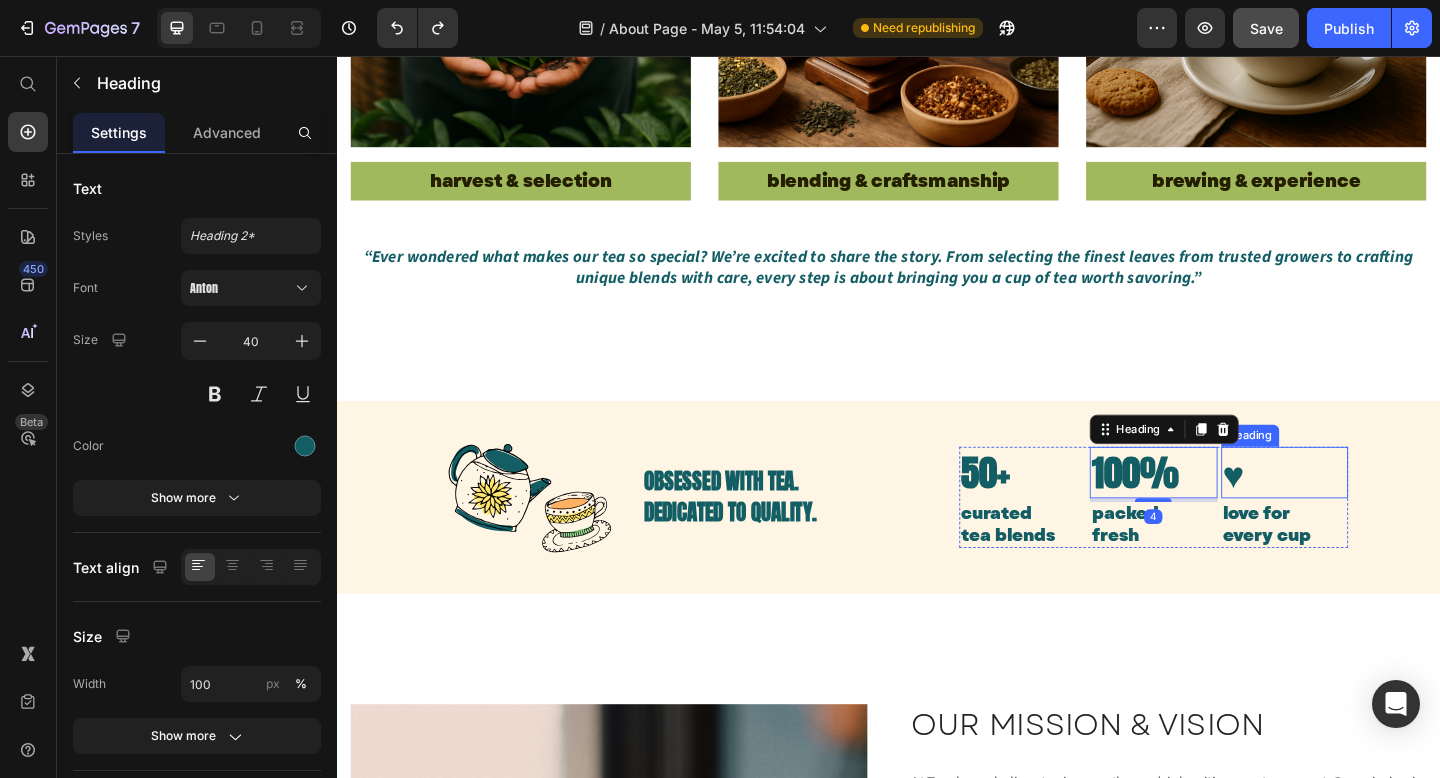 click on "♥" at bounding box center [1368, 509] 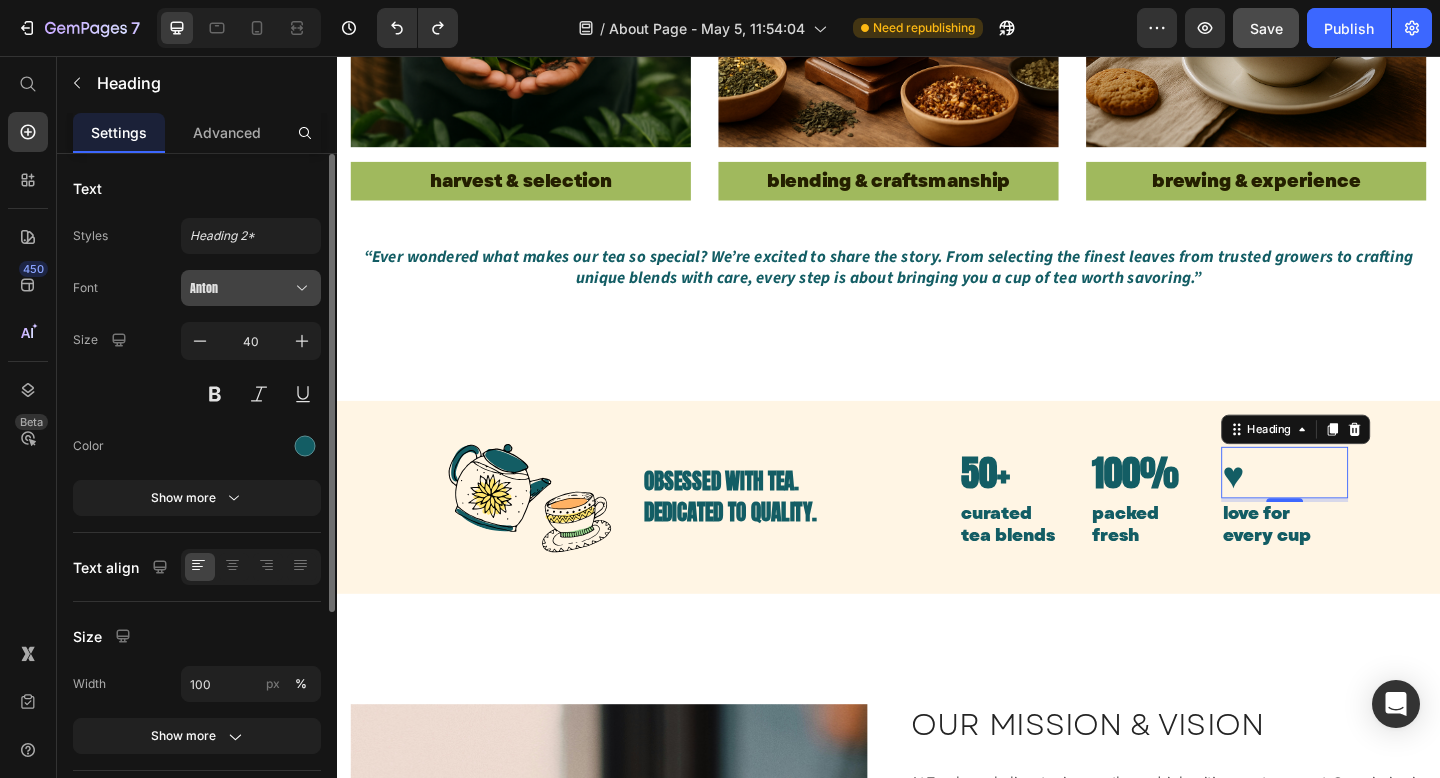 click on "Anton" at bounding box center [241, 288] 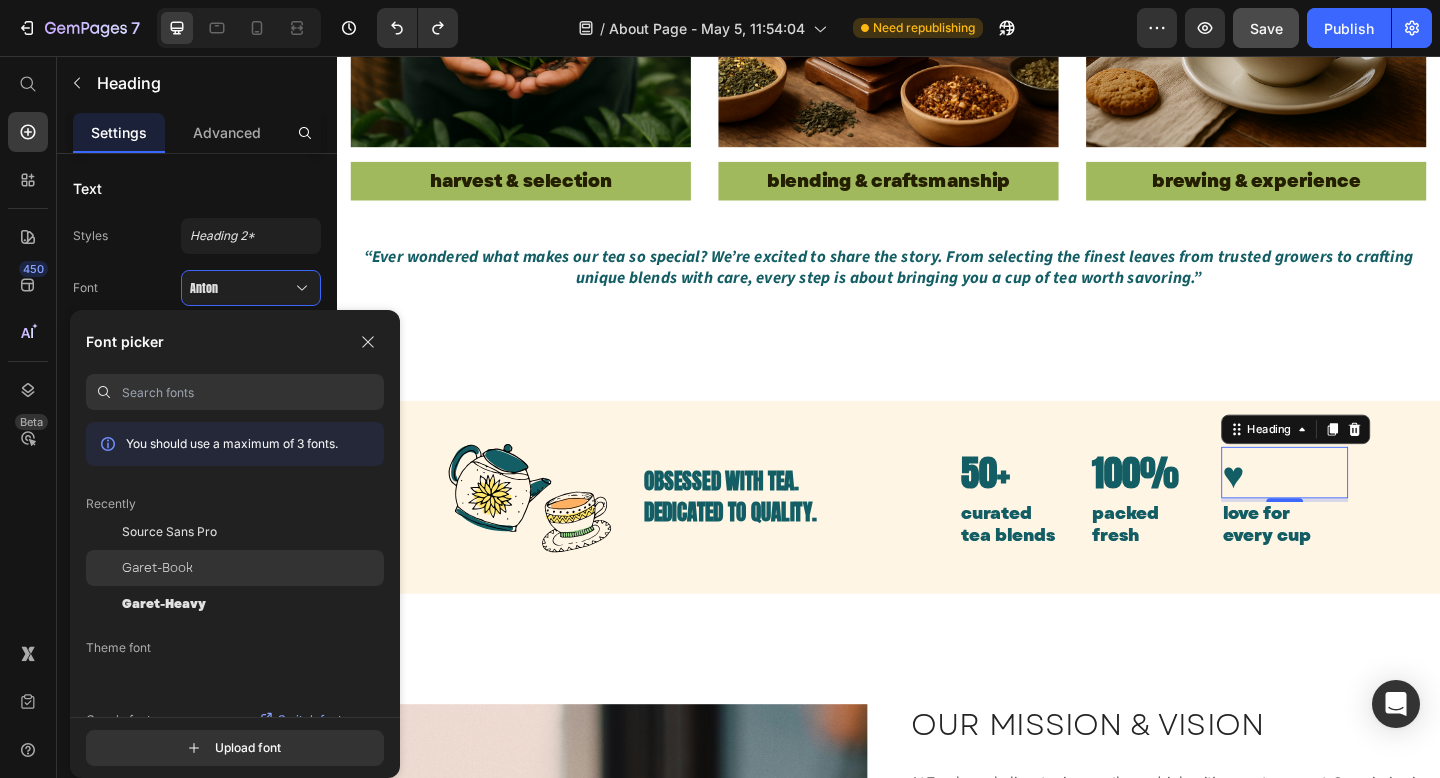 click on "Garet-Book" 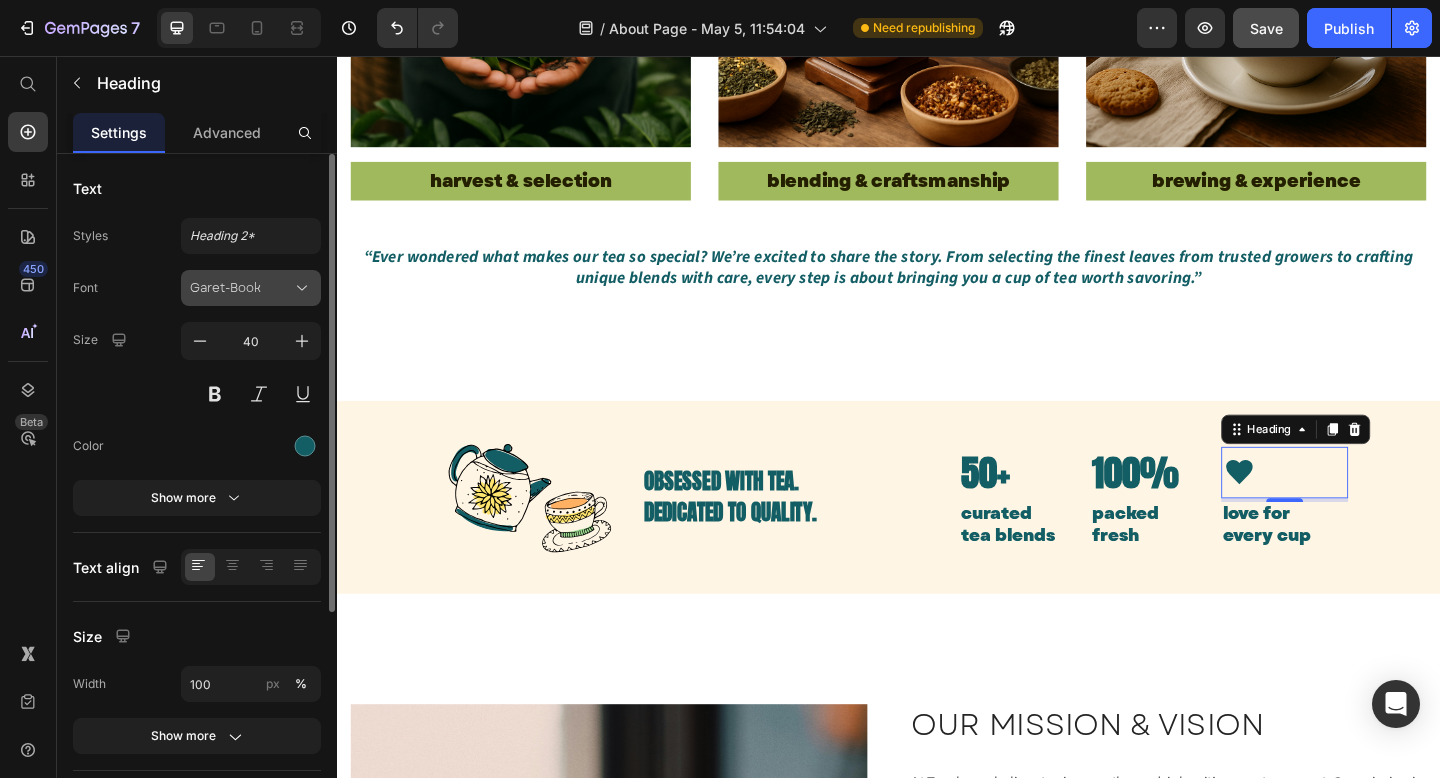 click on "Garet-Book" at bounding box center [241, 288] 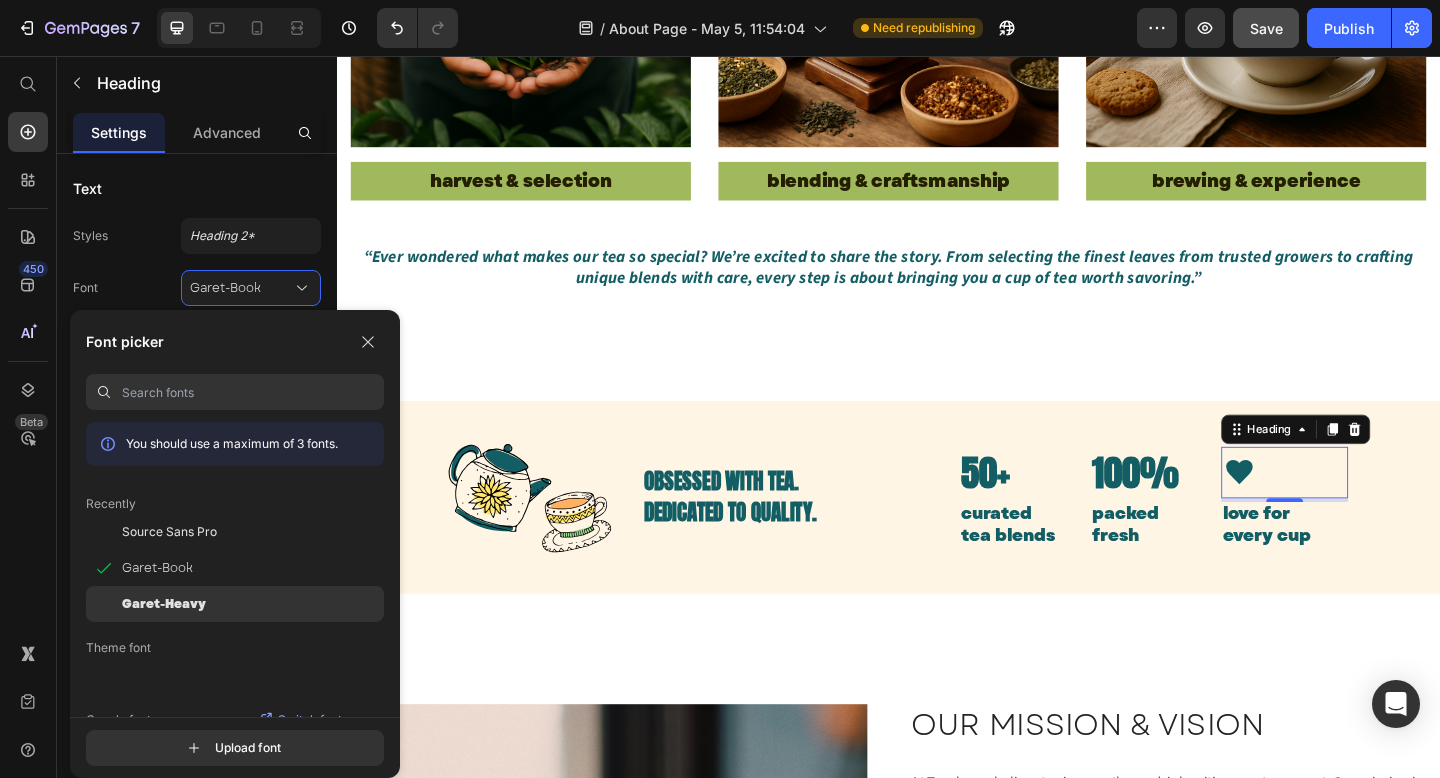 click on "Garet-Heavy" at bounding box center [164, 604] 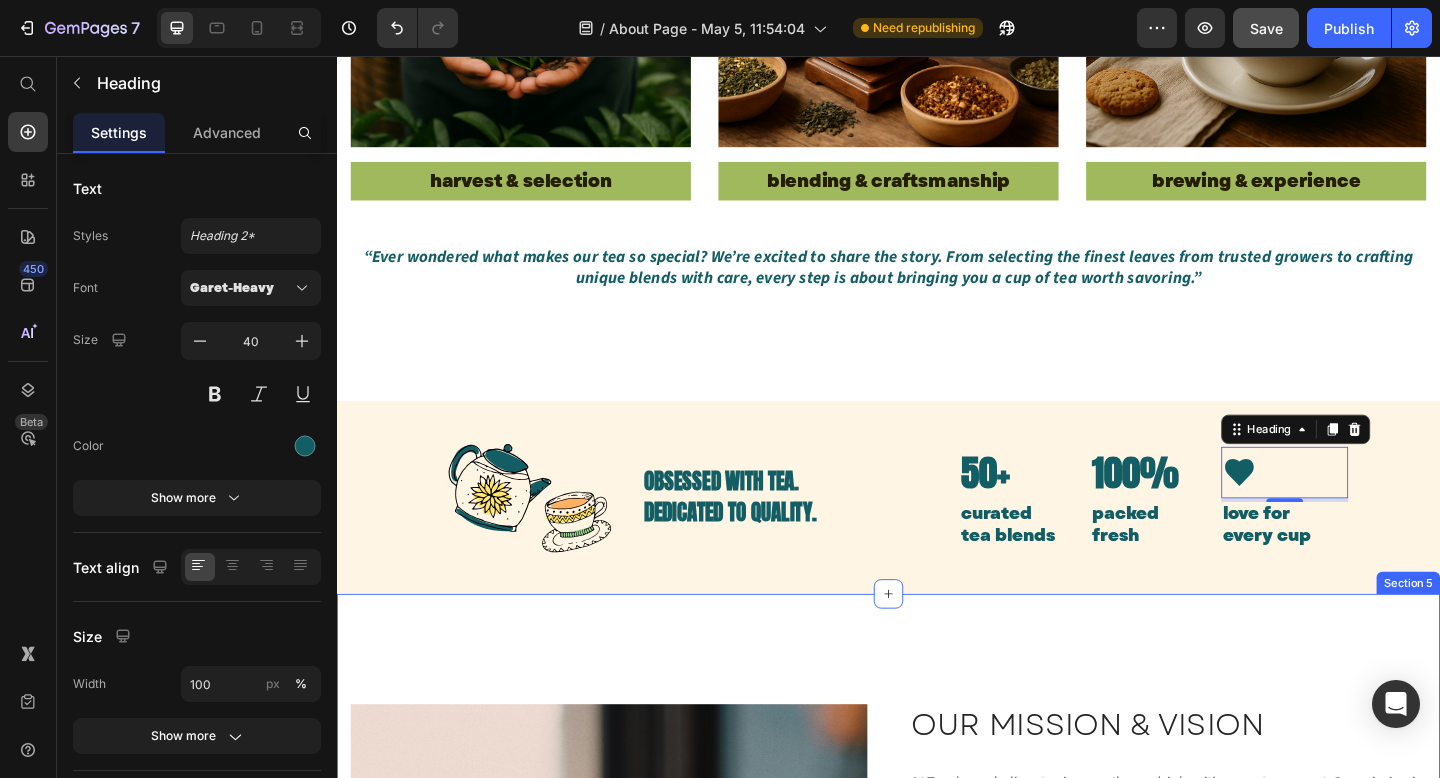 click on "Image INSPIRING THE WORLD Heading INSPIRING THE WORLD Heading We started with one goal: to change the way tea is seen, shared, and enjoyed in Ireland. But we dream bigger. By growing our collection, connecting people through tea, and championing clean, conscious sipping, we hope to inspire more mindful moments worldwide — one cup, one circle at a time. Text block OUR MISSION & VISION Heading At Teacle, we believe tea is more than a drink — it’s a way to connect. Our mission is to bring premium tea into everyday Irish life while building a new kind of experience around it. That means direct, friendly service (no bots, just real people), easy subscriptions, and personalized recommendations. But it’s also about building community: tea circles, local tastings, online talks, and collaborations. Our vision is to become Ireland’s home of quality tea and shared rituals — a trusted space where every tea moment feels like a small celebration. Text block Image Row OUR MISSION & VISION Heading Text block" at bounding box center (937, 1257) 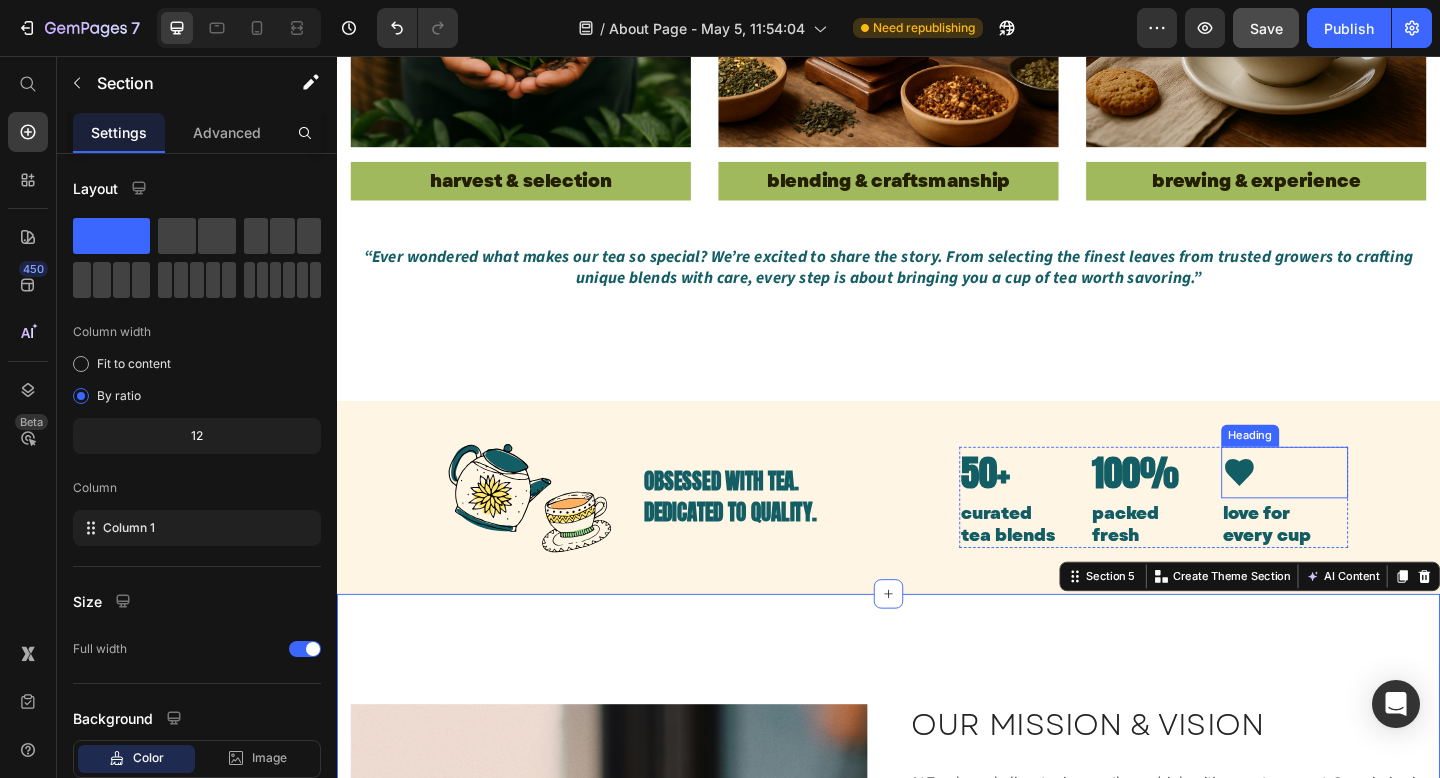 click on "♥" at bounding box center [1368, 509] 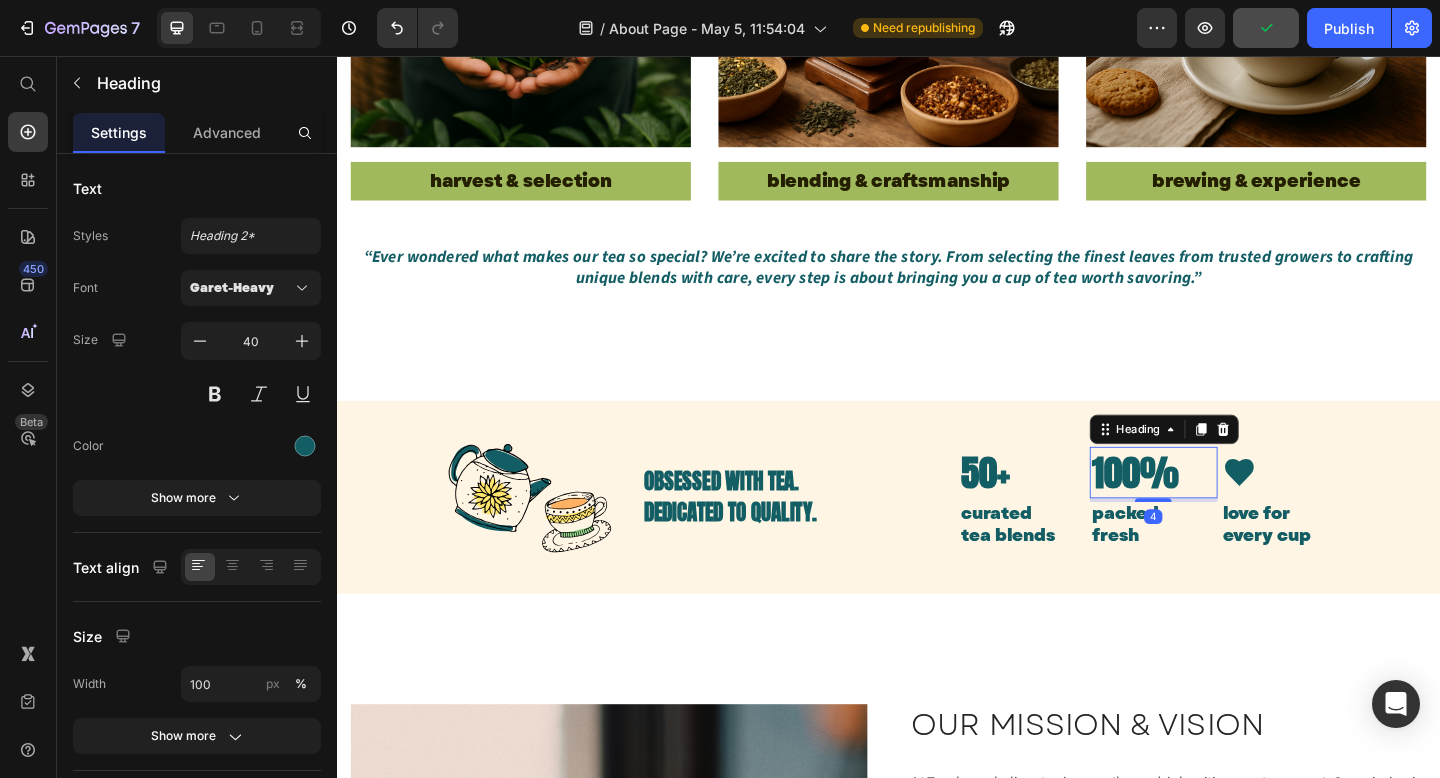 click on "100%" at bounding box center (1225, 509) 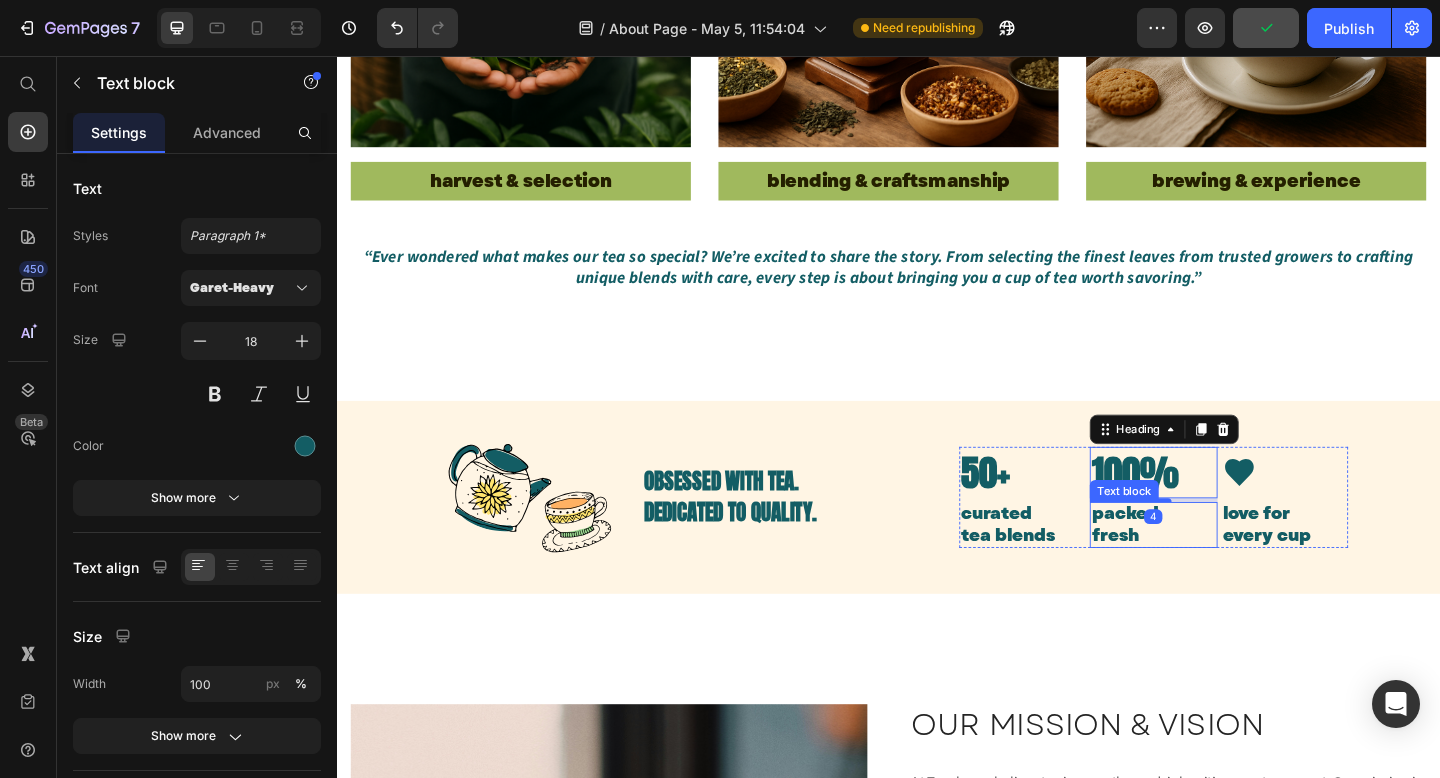 click on "fresh" at bounding box center (1225, 577) 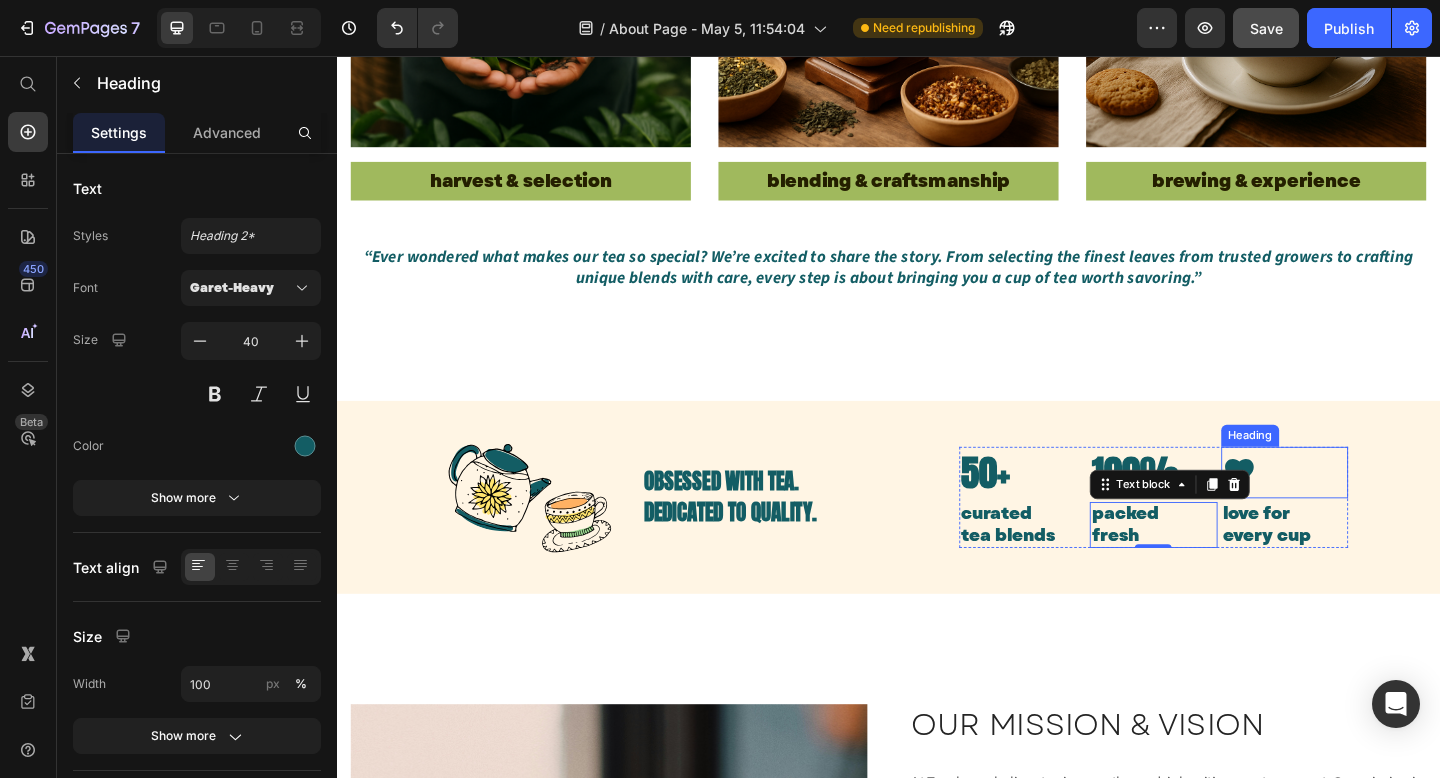 click on "♥" at bounding box center (1368, 509) 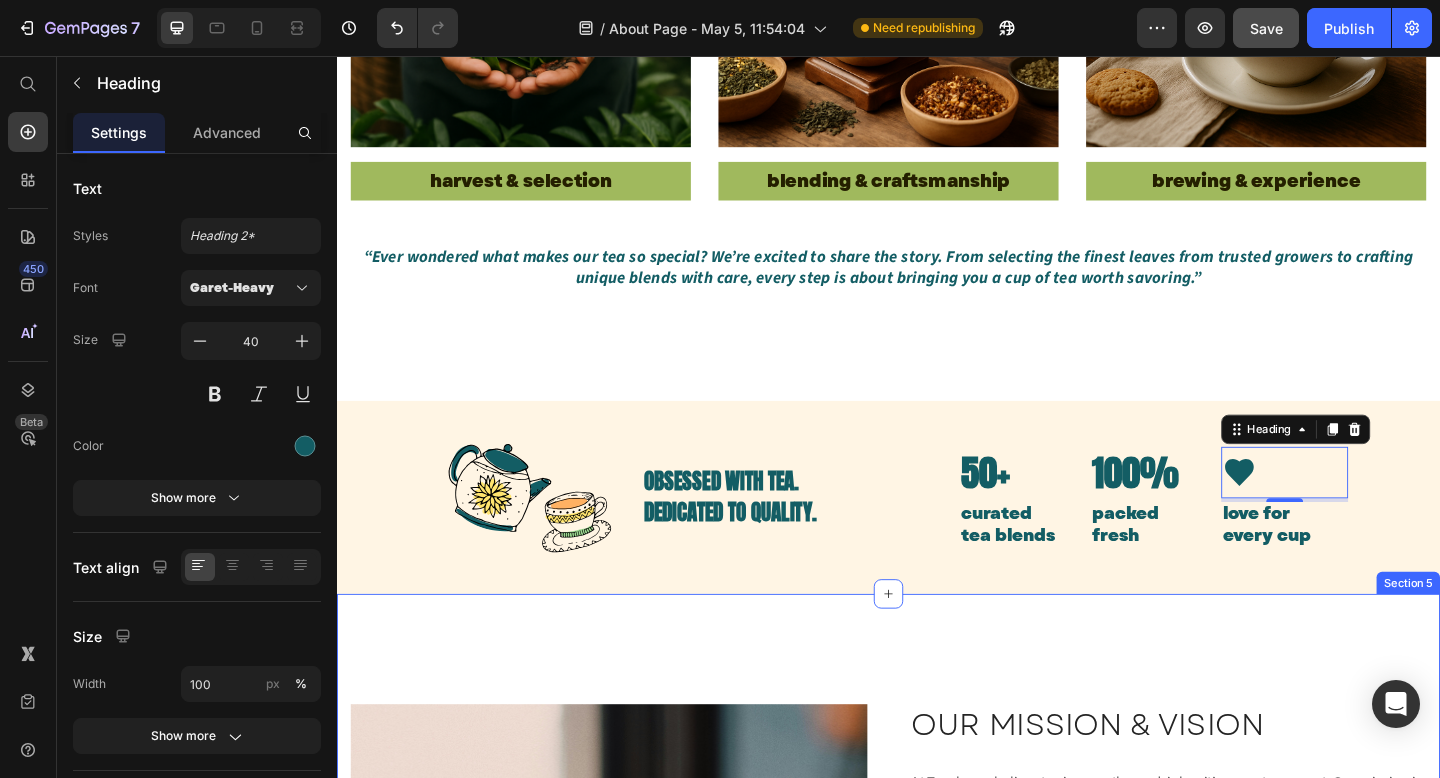click on "Image INSPIRING THE WORLD Heading INSPIRING THE WORLD Heading We started with one goal: to change the way tea is seen, shared, and enjoyed in Ireland. But we dream bigger. By growing our collection, connecting people through tea, and championing clean, conscious sipping, we hope to inspire more mindful moments worldwide — one cup, one circle at a time. Text block OUR MISSION & VISION Heading At Teacle, we believe tea is more than a drink — it’s a way to connect. Our mission is to bring premium tea into everyday Irish life while building a new kind of experience around it. That means direct, friendly service (no bots, just real people), easy subscriptions, and personalized recommendations. But it’s also about building community: tea circles, local tastings, online talks, and collaborations. Our vision is to become Ireland’s home of quality tea and shared rituals — a trusted space where every tea moment feels like a small celebration. Text block Image Row OUR MISSION & VISION Heading Text block" at bounding box center (937, 1257) 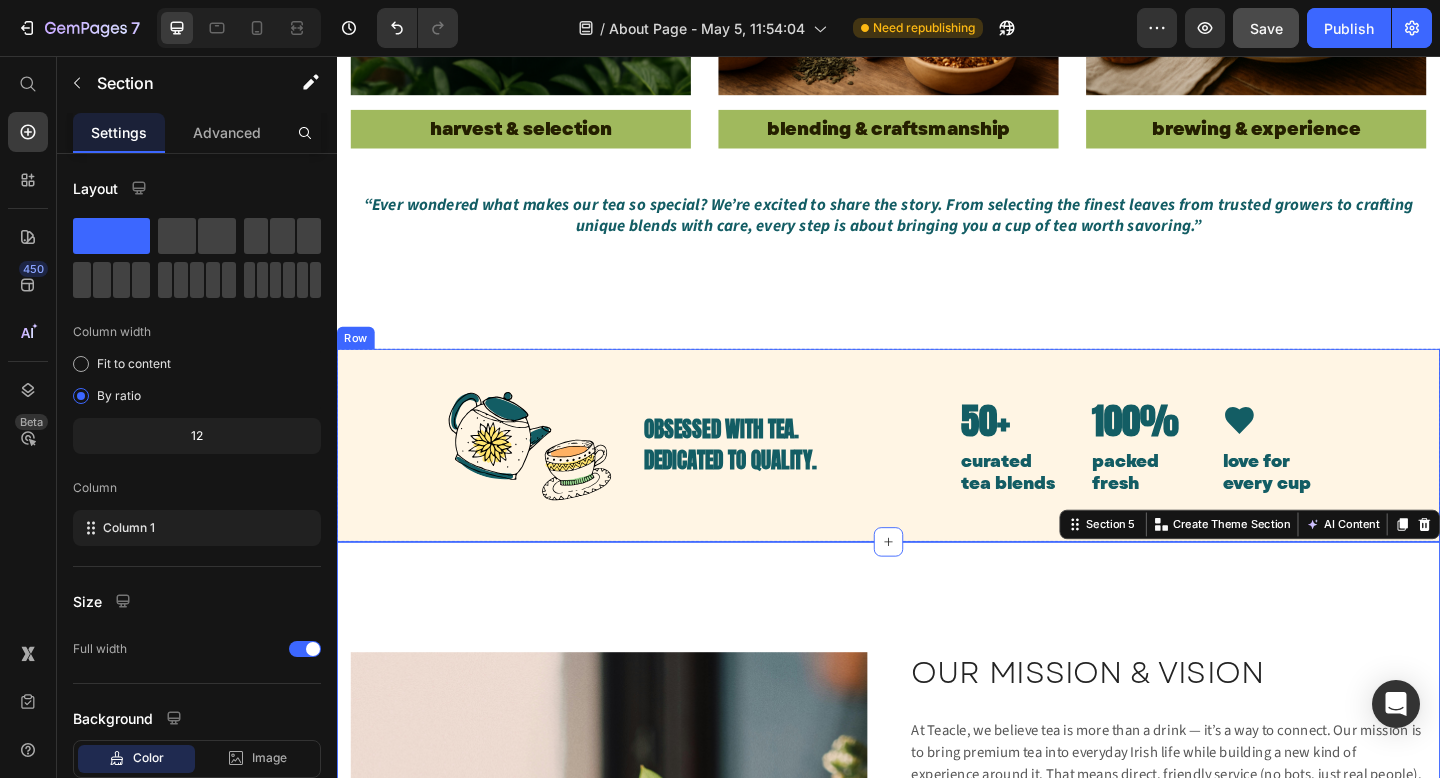 scroll, scrollTop: 1714, scrollLeft: 0, axis: vertical 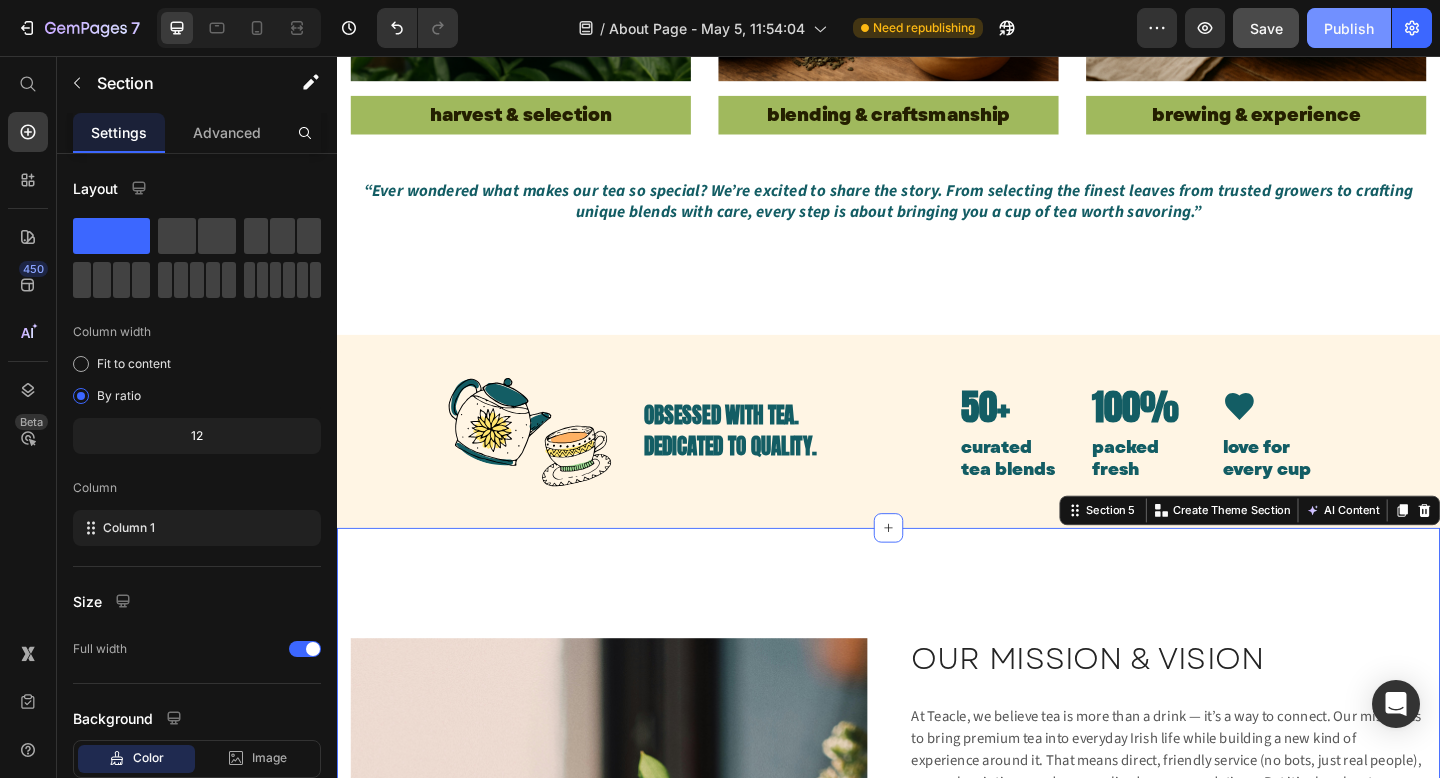 click on "Publish" 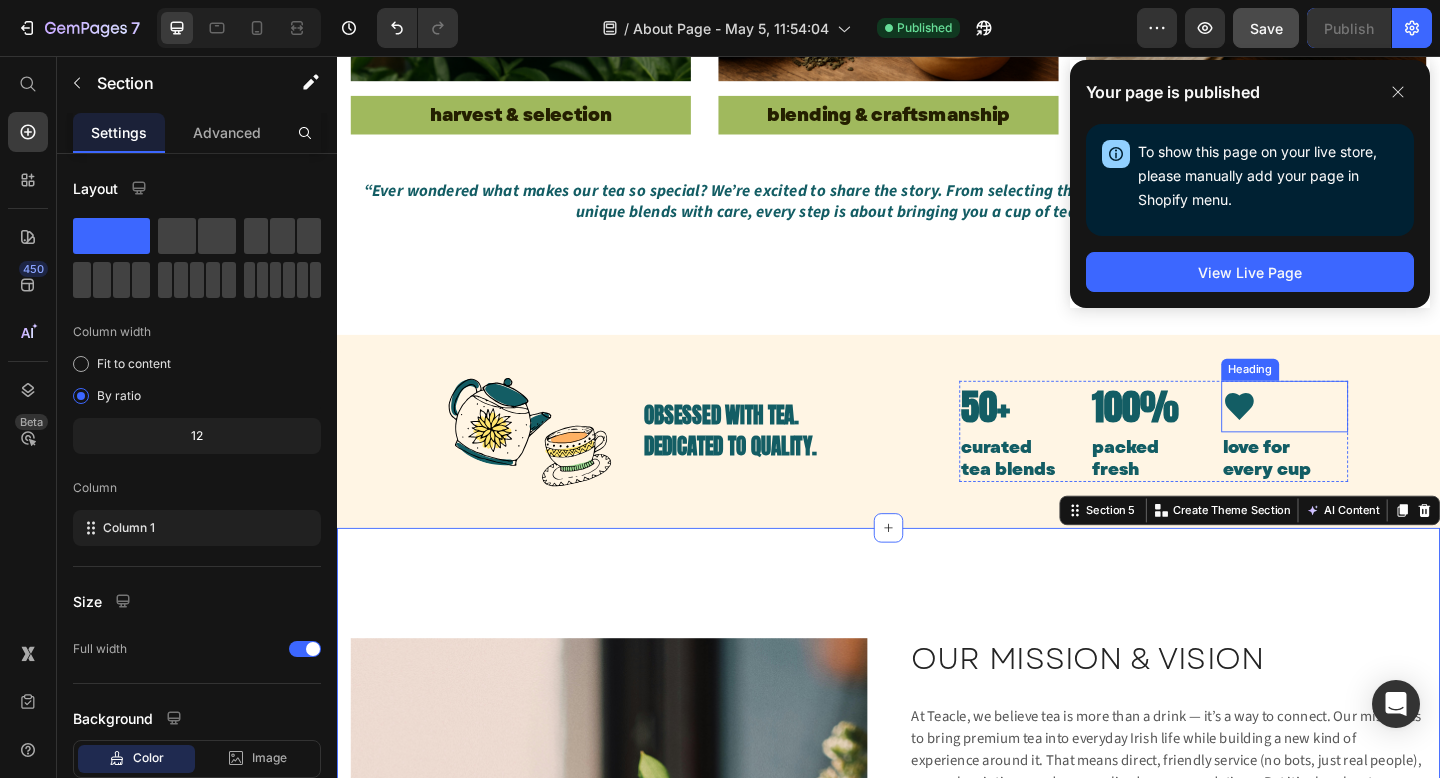 click on "♥" at bounding box center (1368, 438) 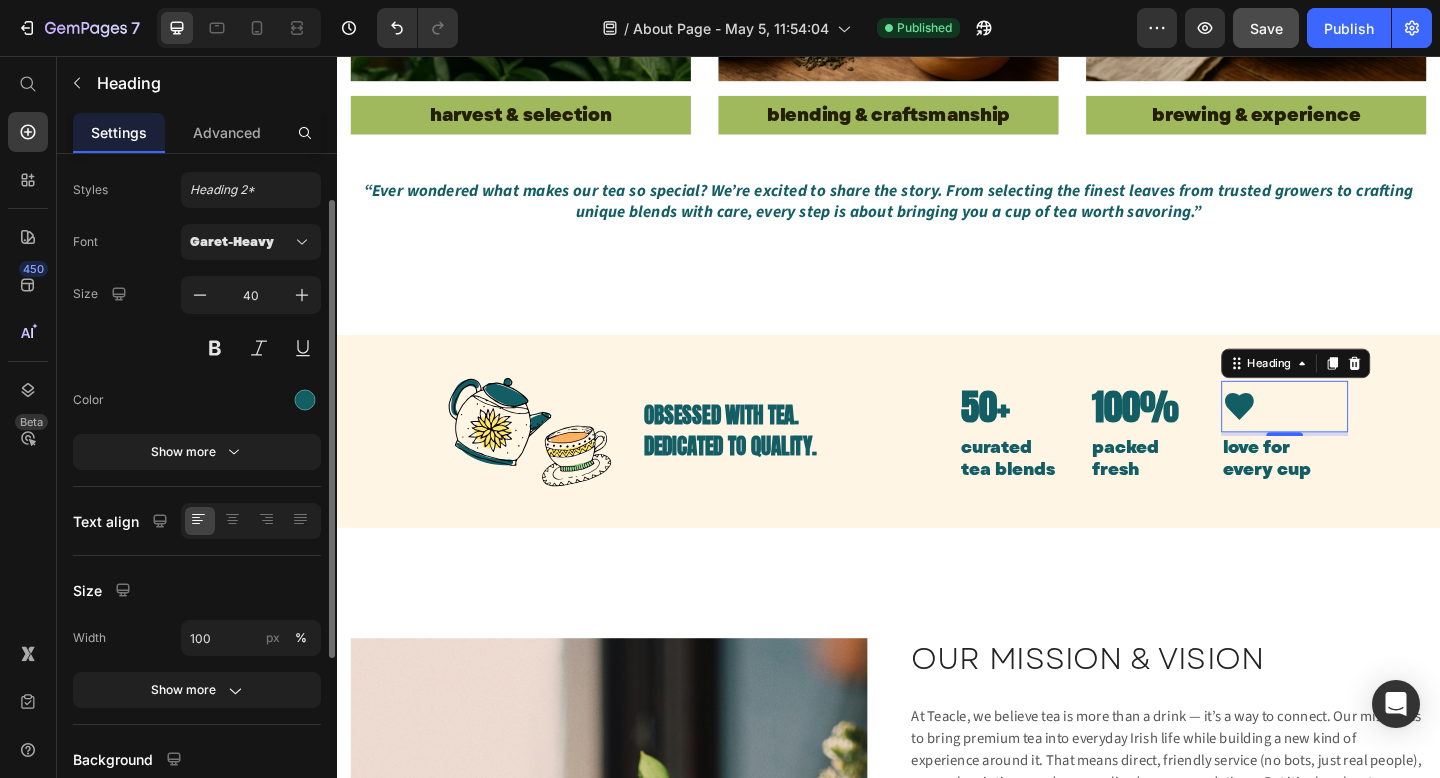 scroll, scrollTop: 75, scrollLeft: 0, axis: vertical 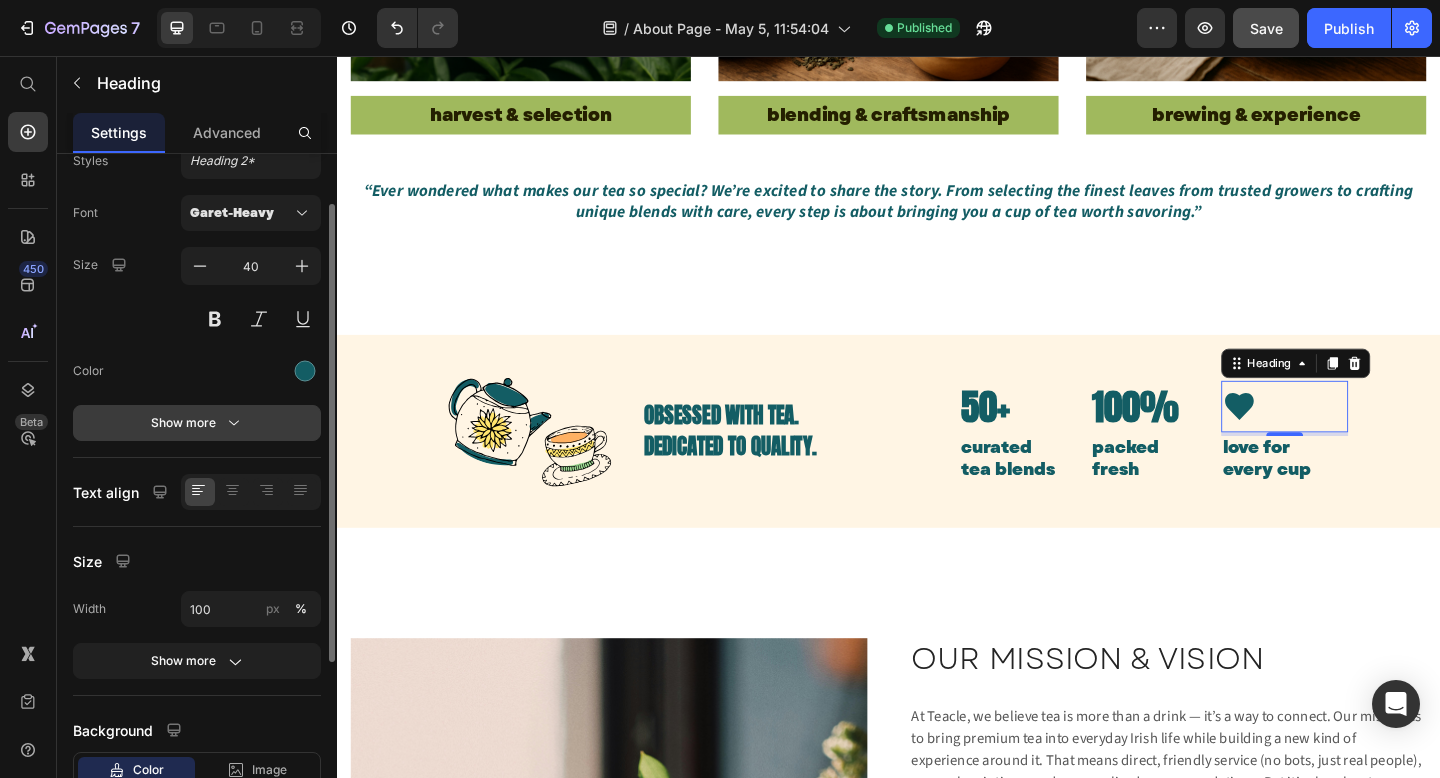 click on "Show more" at bounding box center (197, 423) 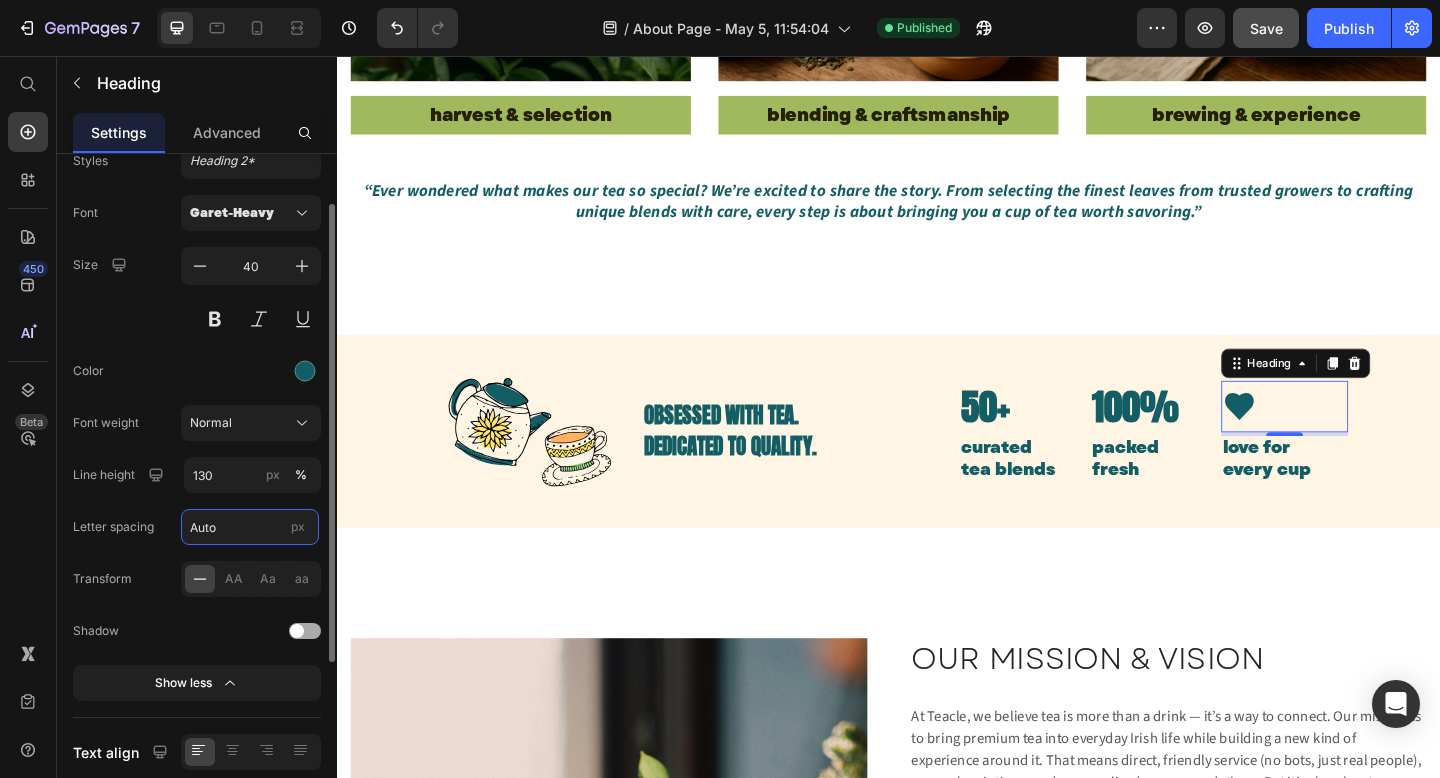 click on "Auto" at bounding box center [250, 527] 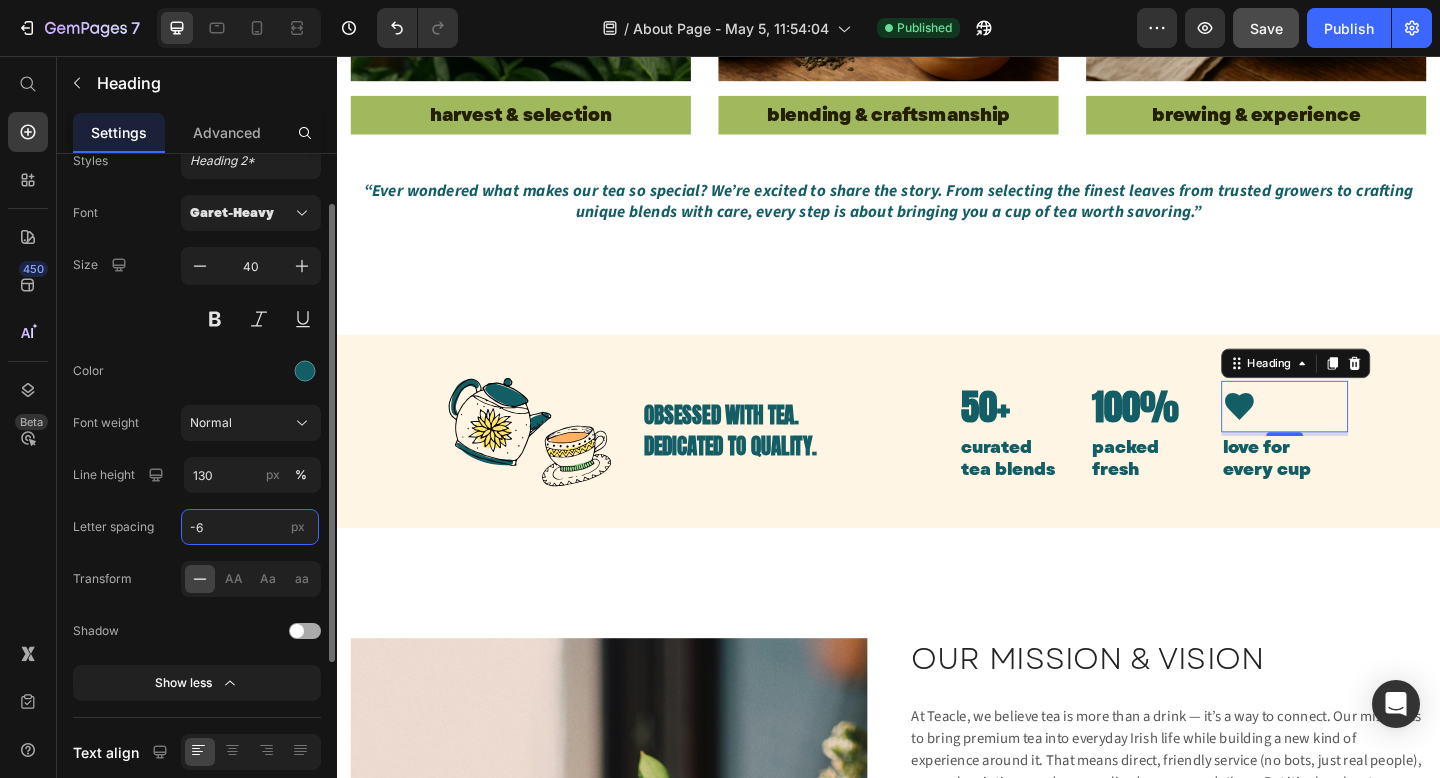 type on "-7" 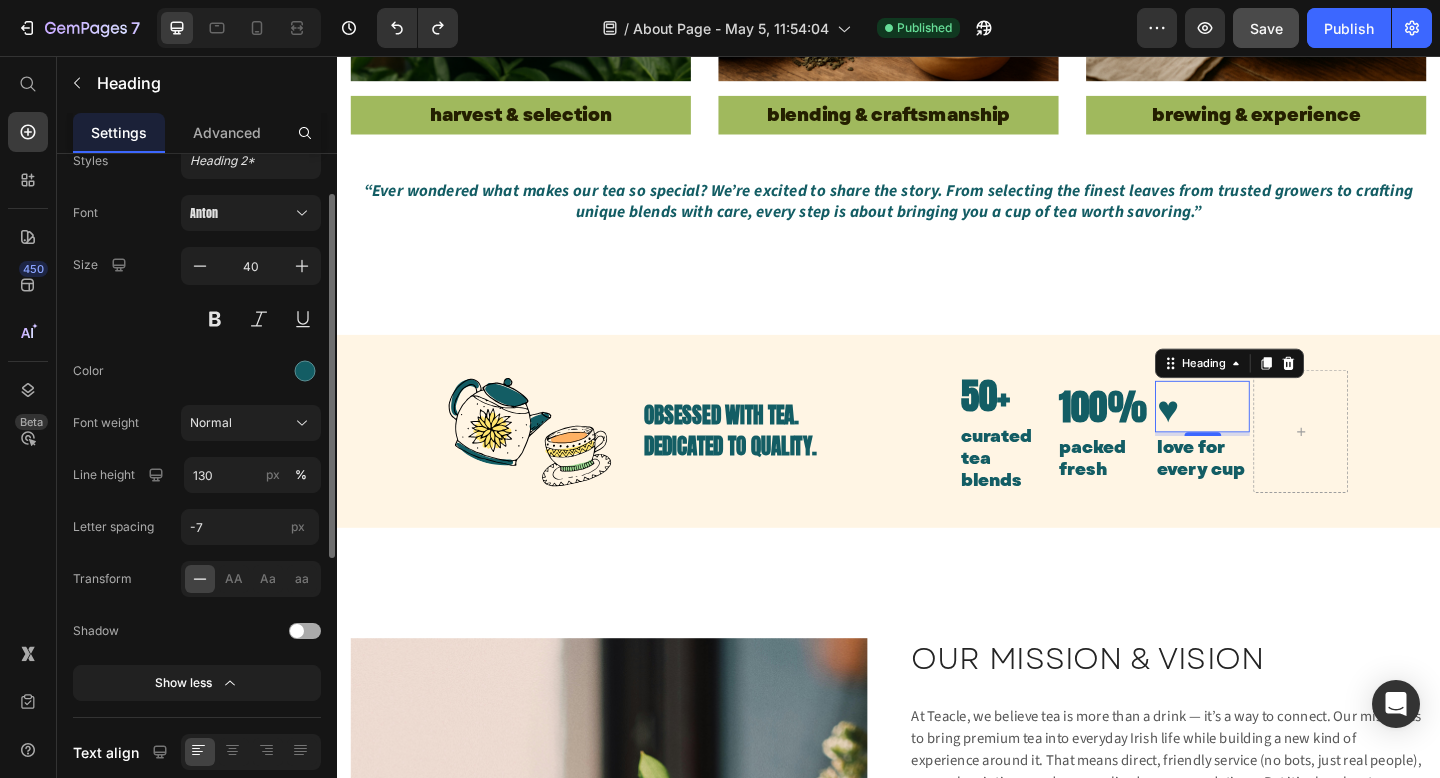 click at bounding box center [251, 371] 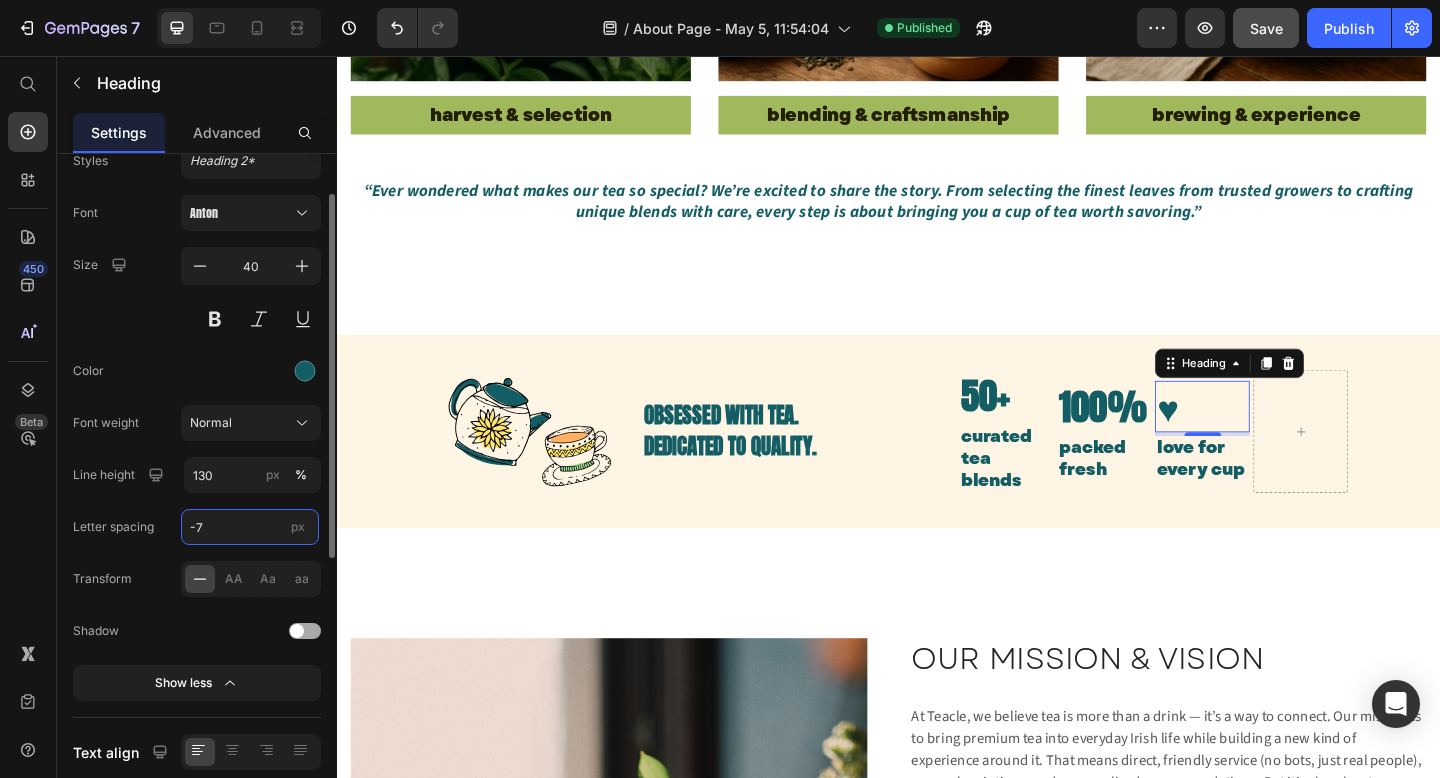 click on "-7" at bounding box center (250, 527) 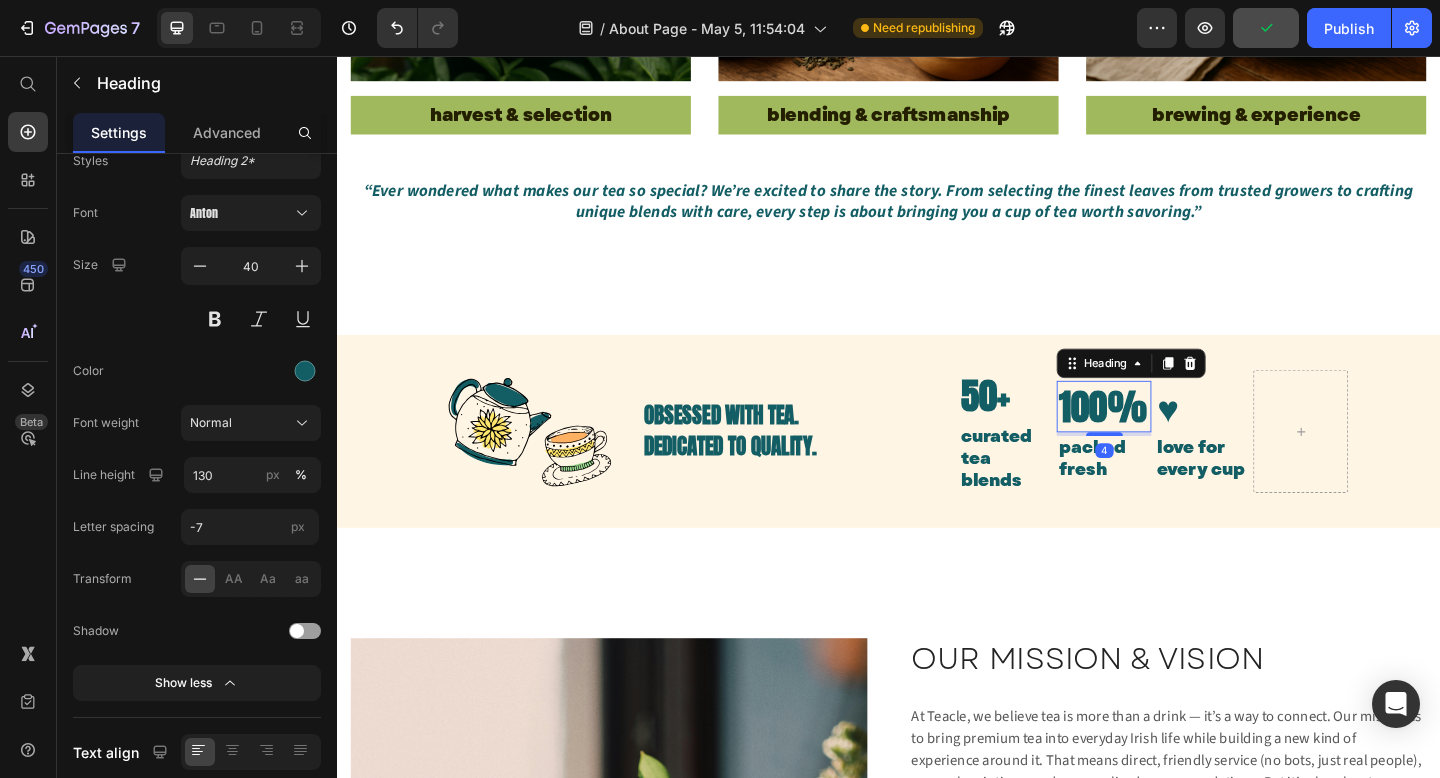 click on "100%" at bounding box center [1171, 438] 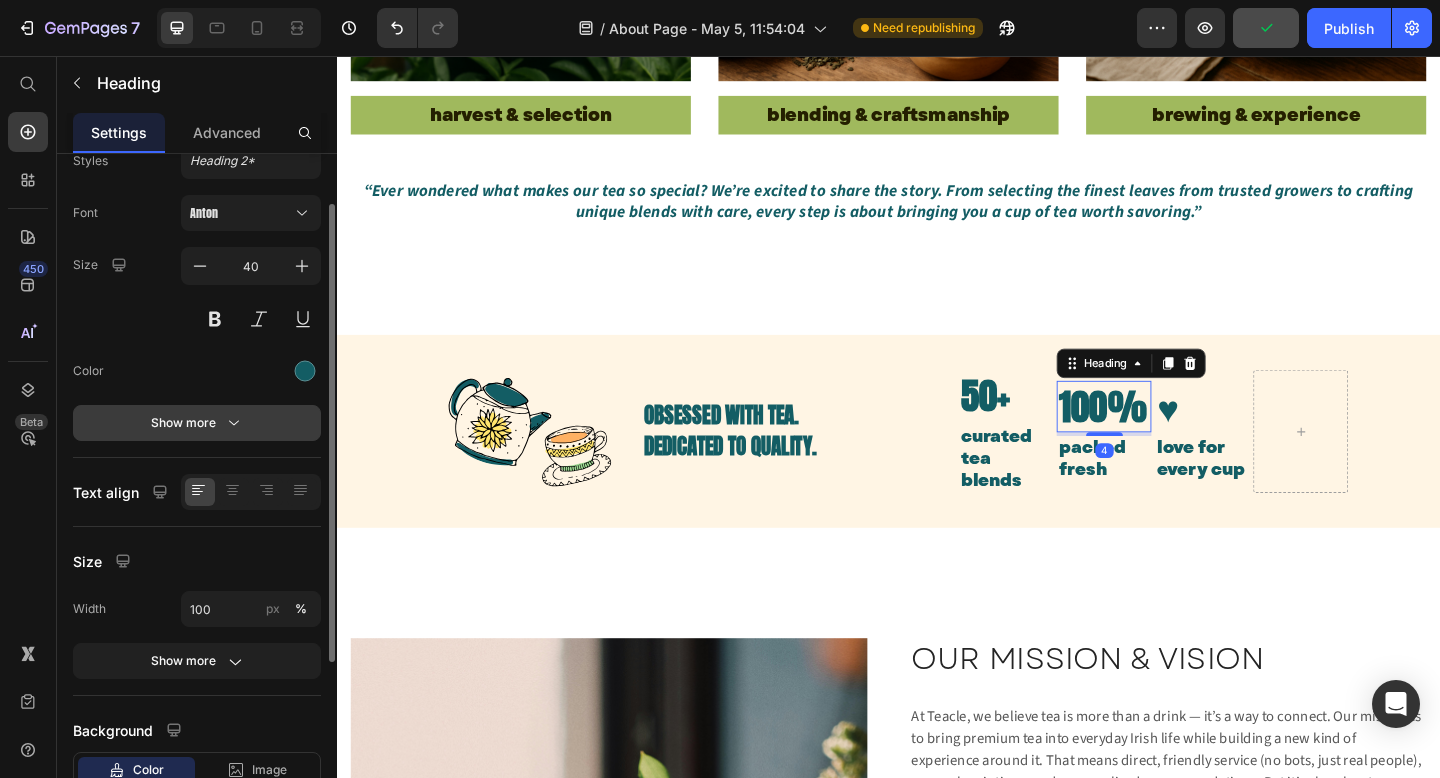 click on "Show more" at bounding box center (197, 423) 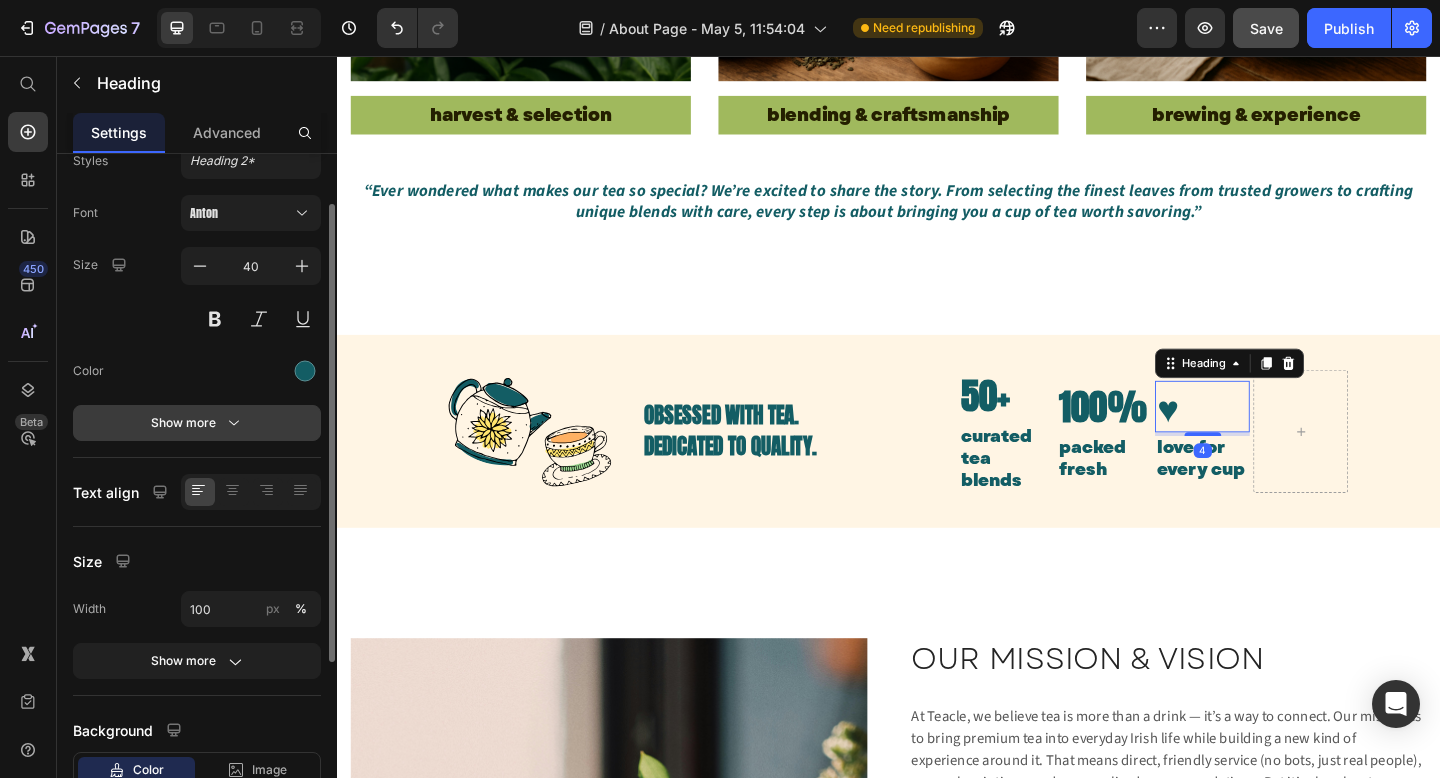 click 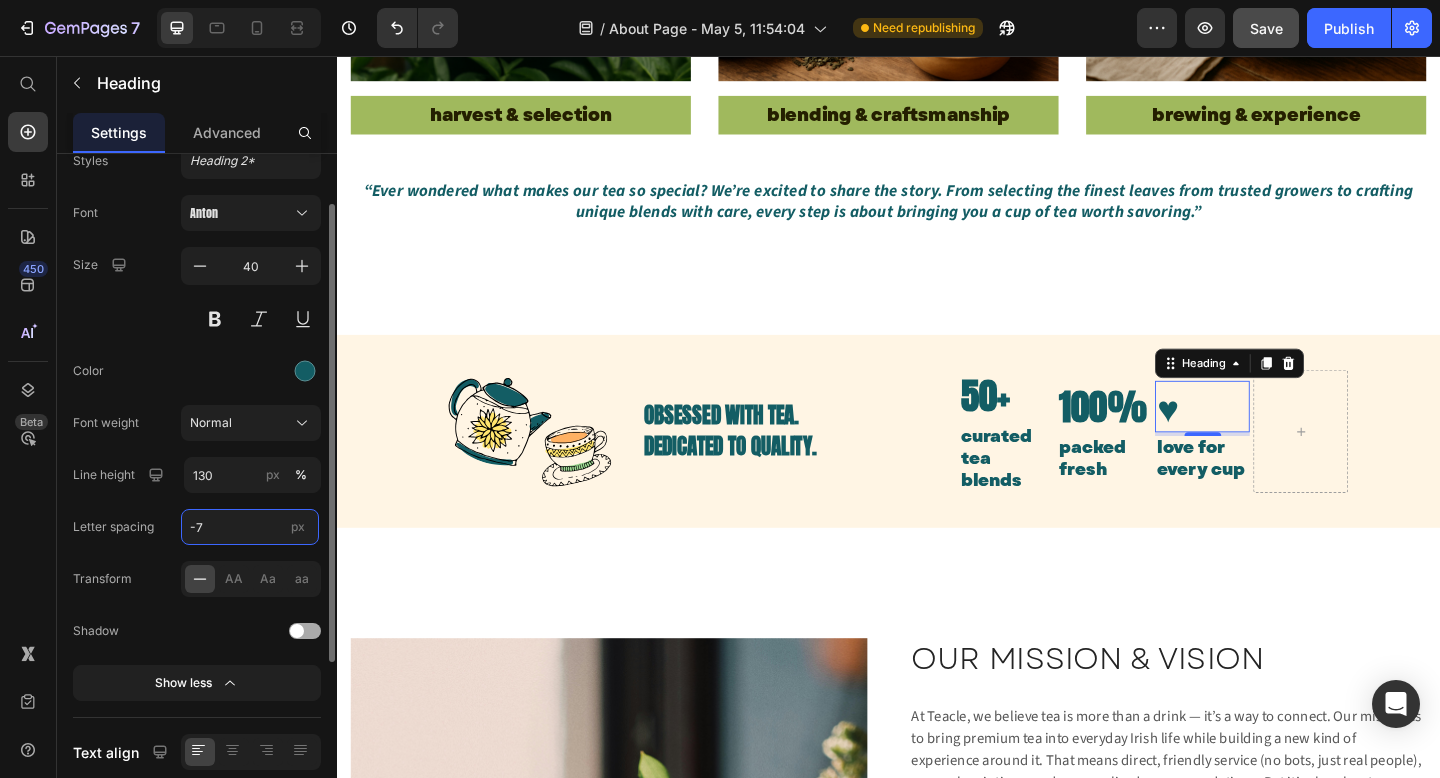 click on "-7" at bounding box center [250, 527] 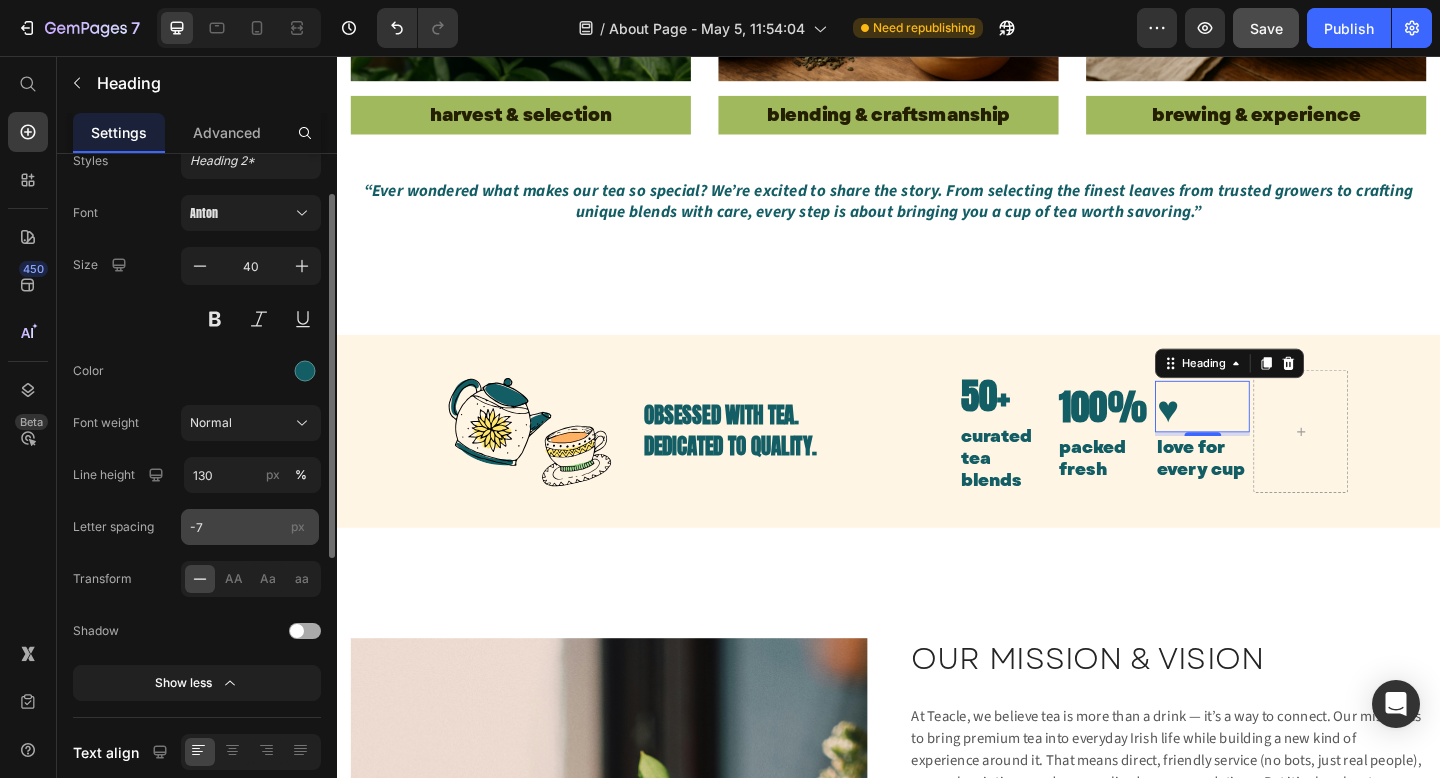 click on "px" at bounding box center [298, 526] 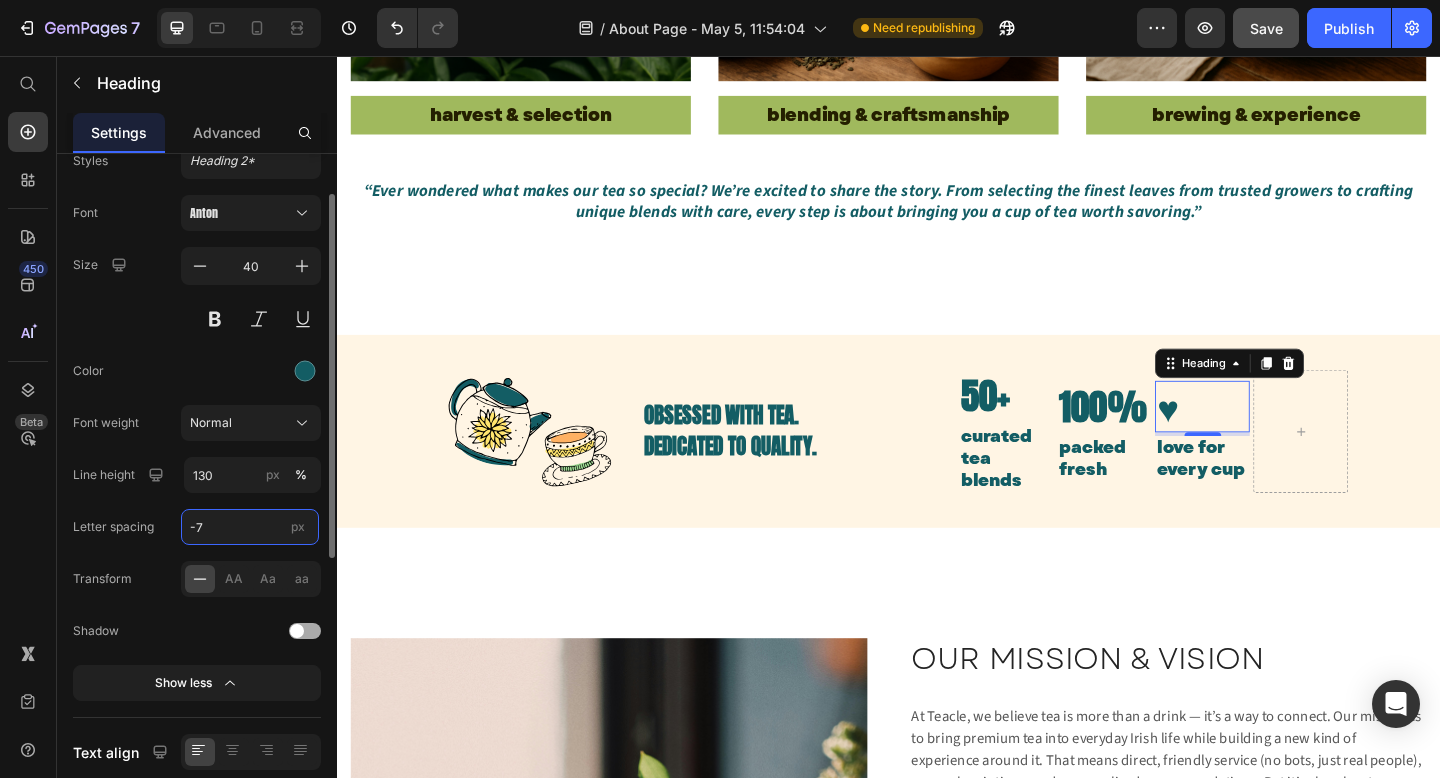 click on "-7" at bounding box center (250, 527) 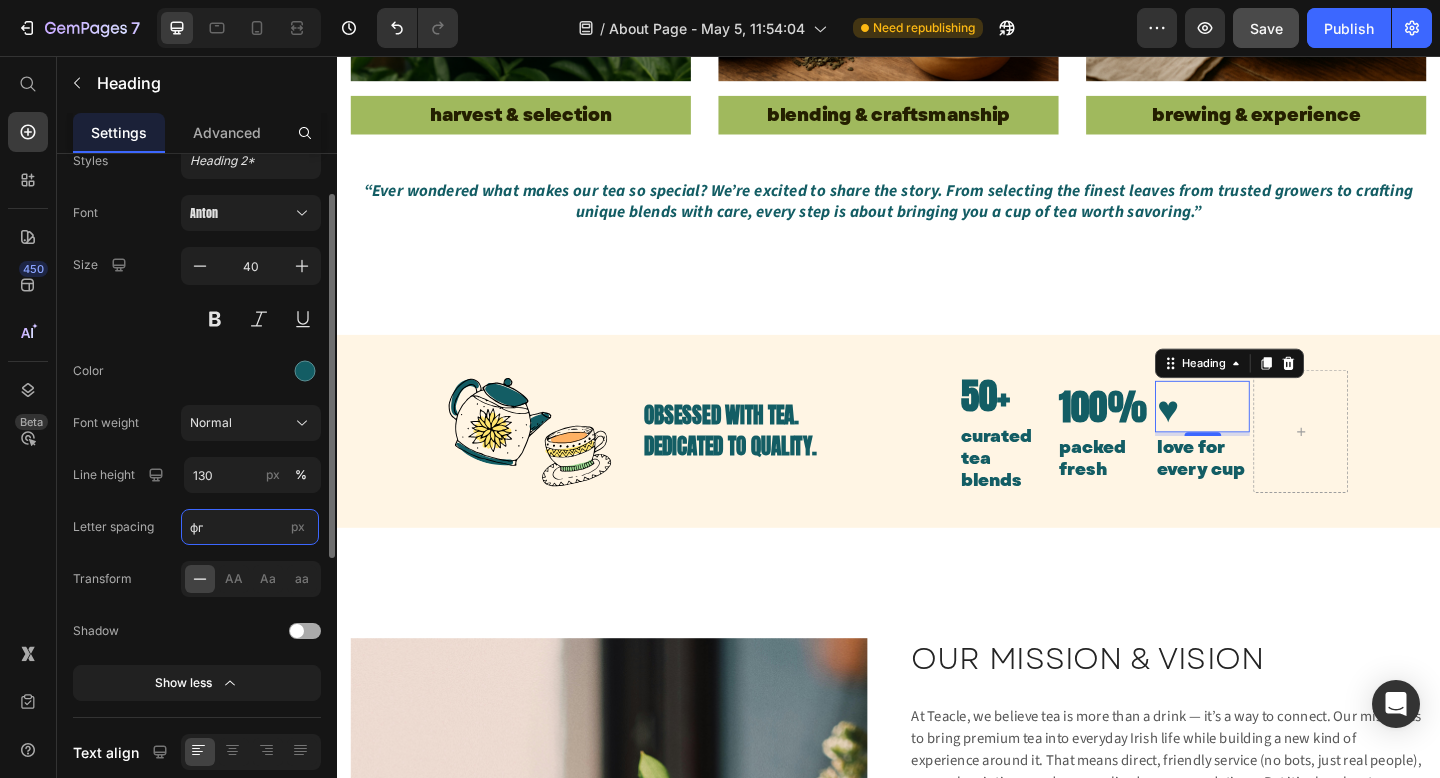 type on "ф" 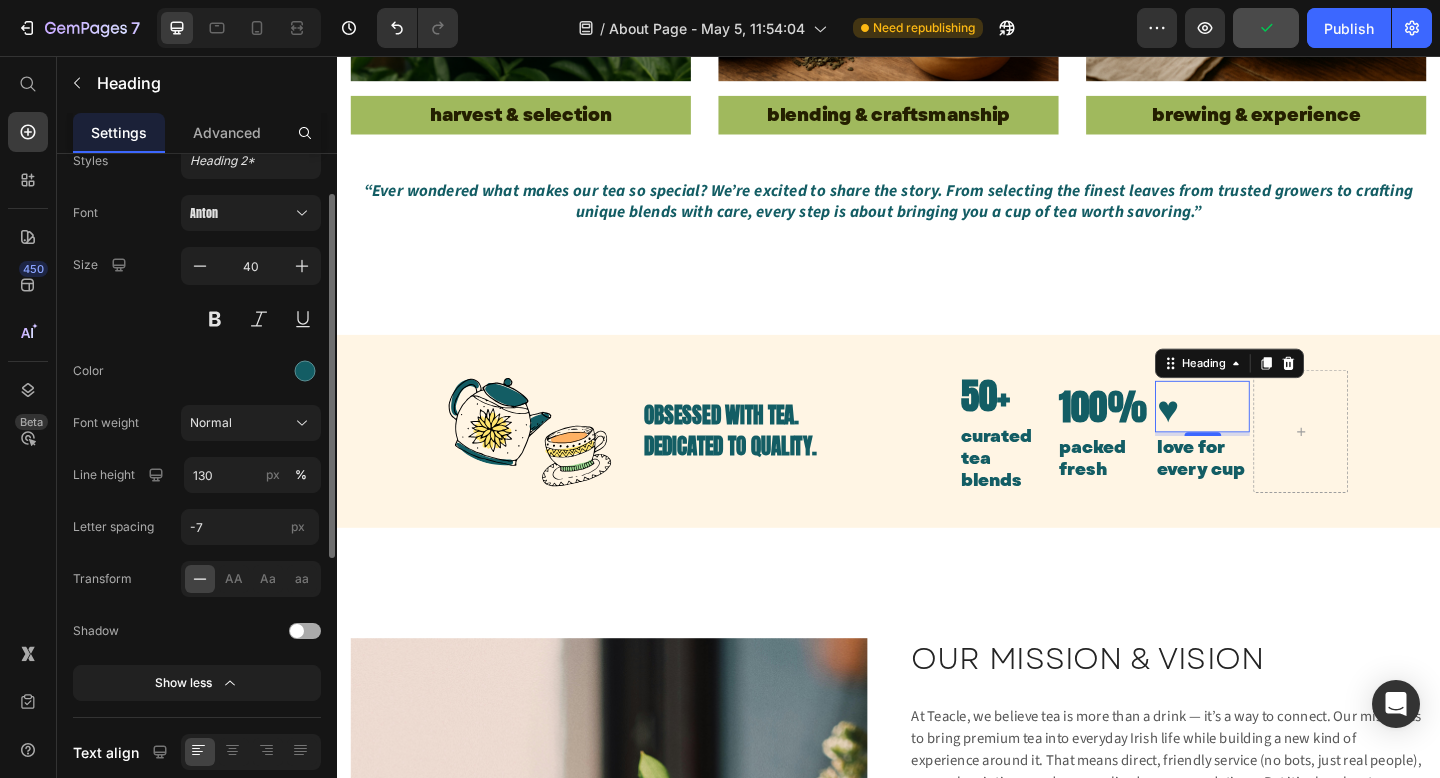 click at bounding box center (251, 371) 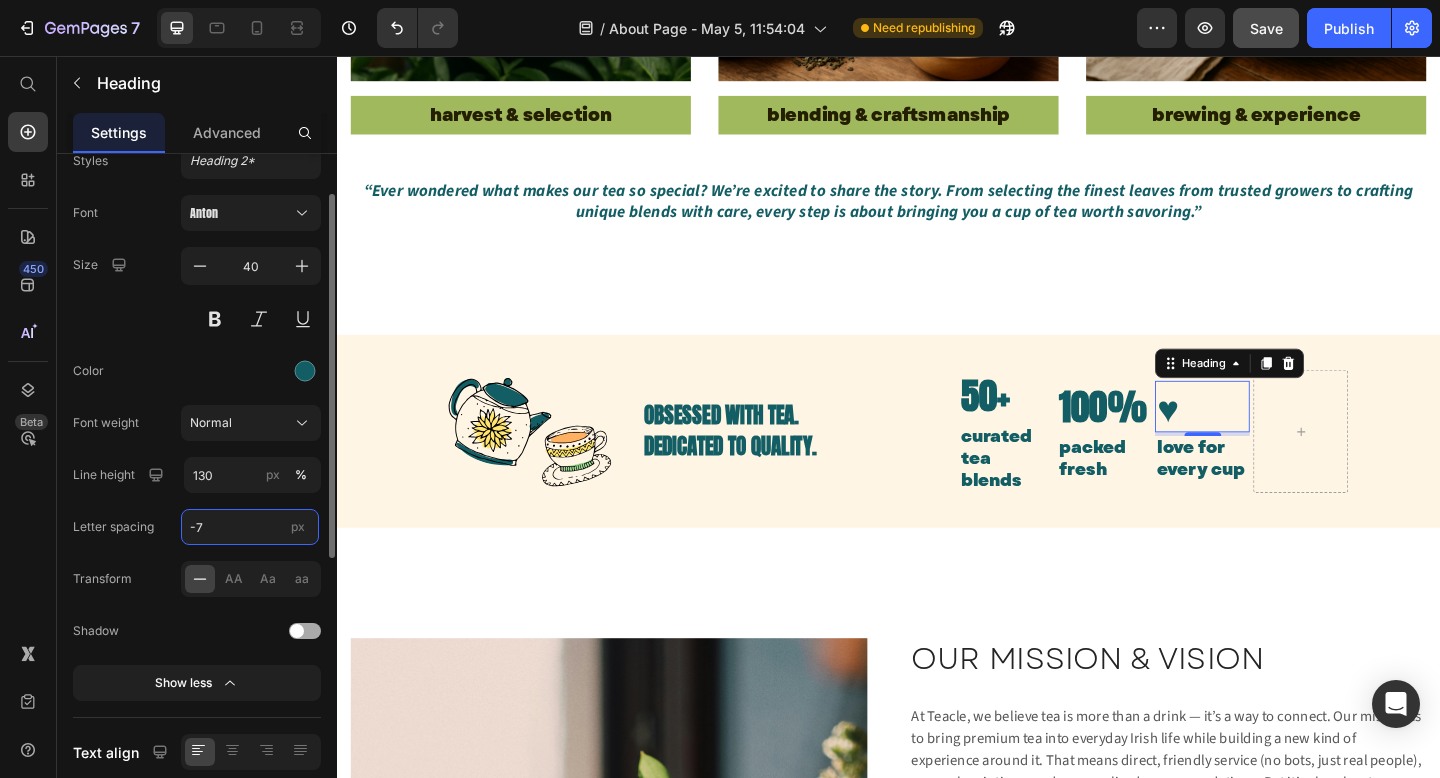 click on "-7" at bounding box center [250, 527] 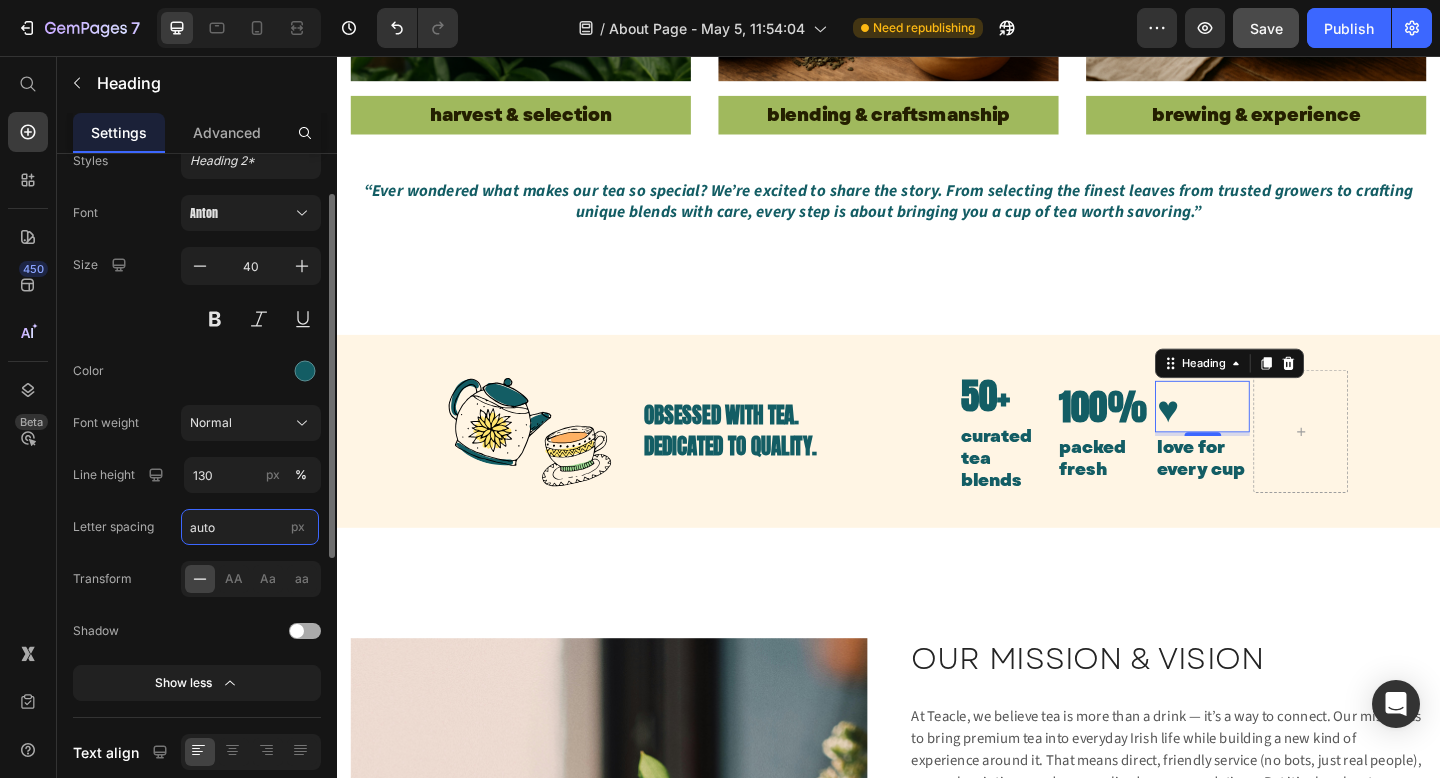 type on "Auto" 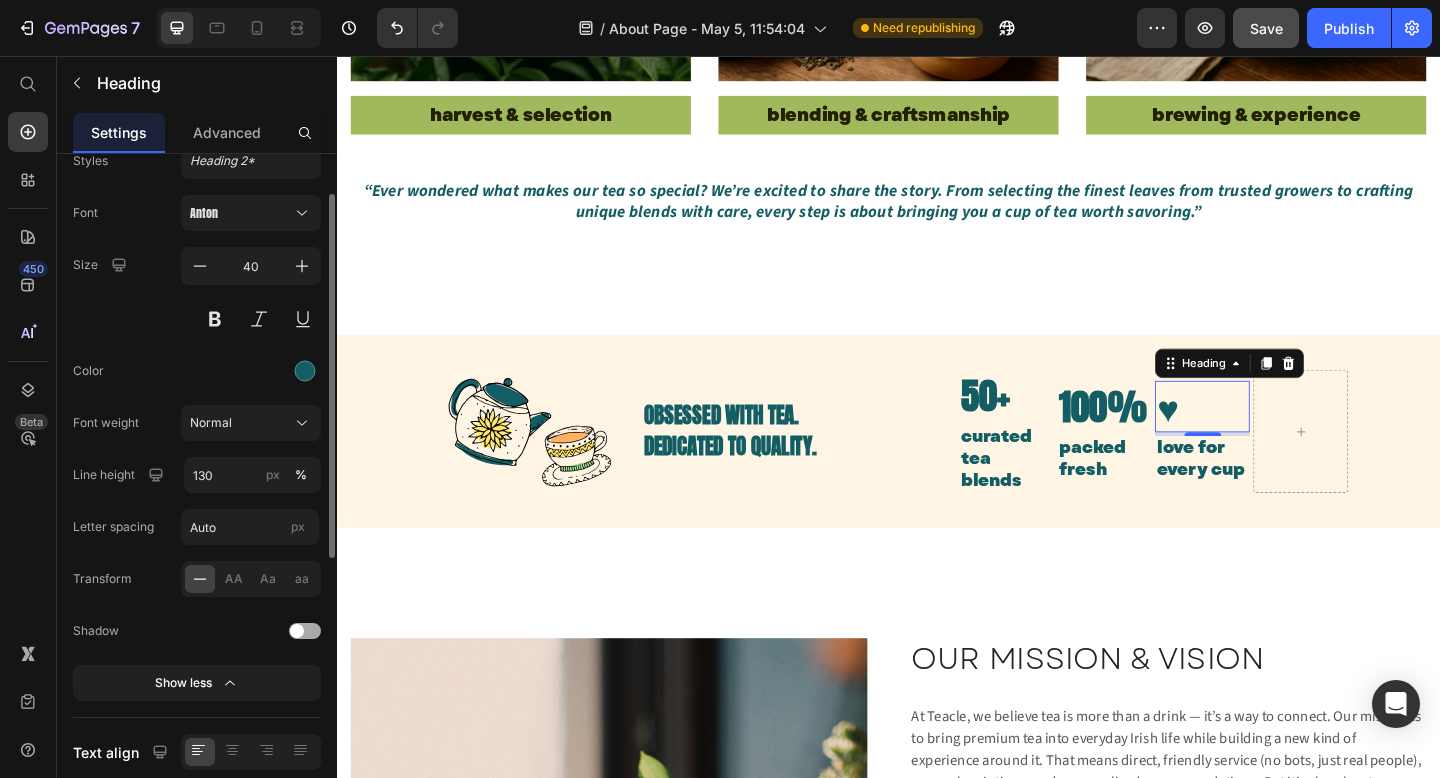 click on "Color" at bounding box center (197, 371) 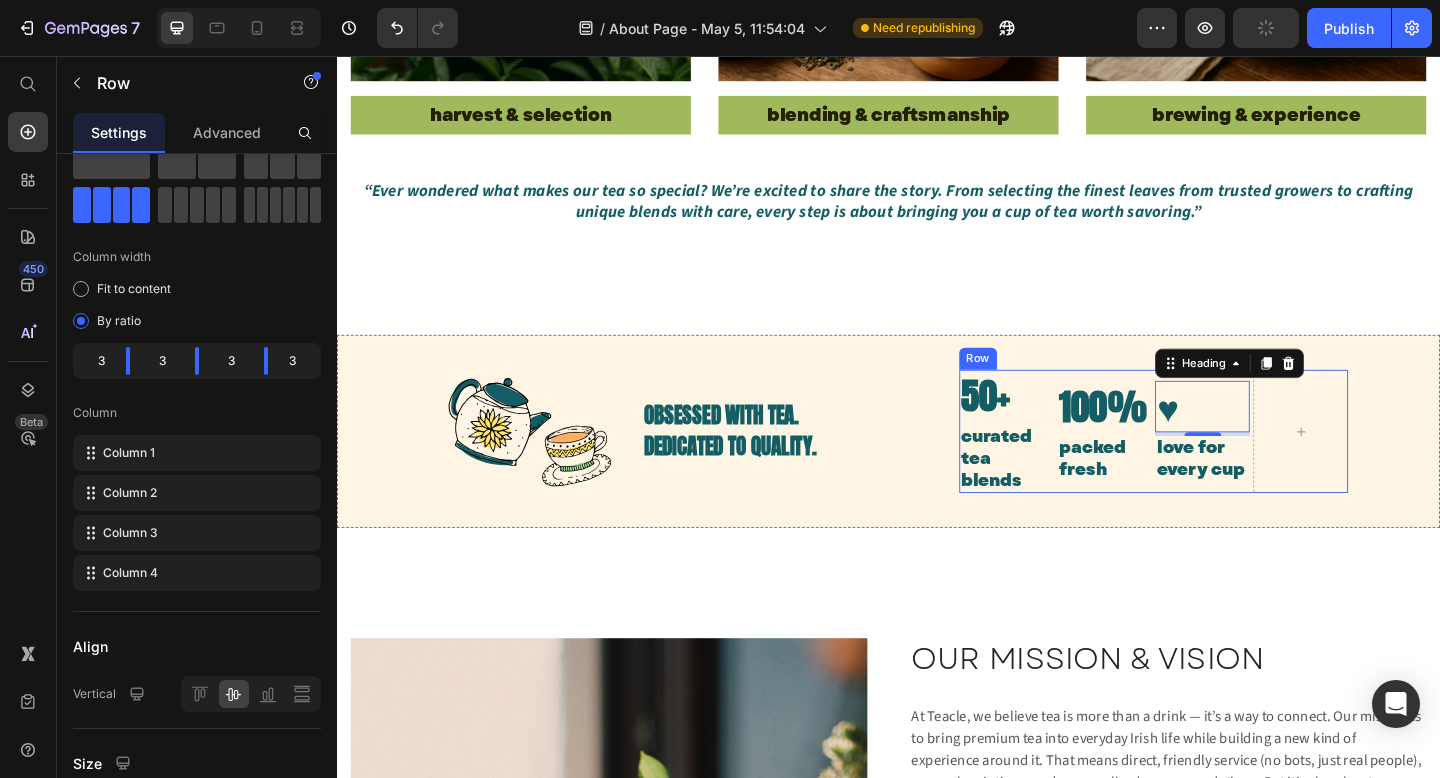 click on "50+ Heading curated tea blends Text block 100% Heading packed fresh Text block ♥ Heading   4 love for every cup Text block
Row" at bounding box center [1226, 465] 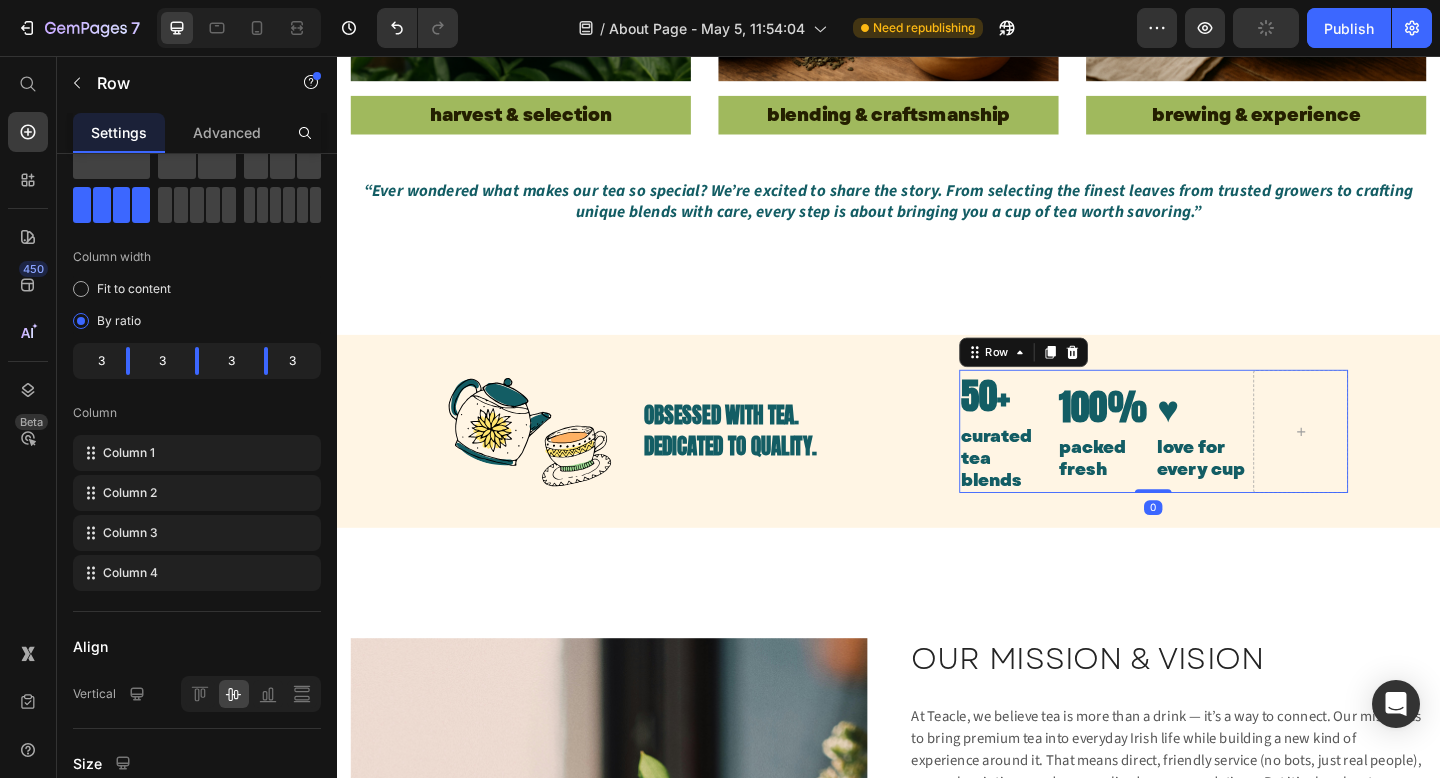 scroll, scrollTop: 0, scrollLeft: 0, axis: both 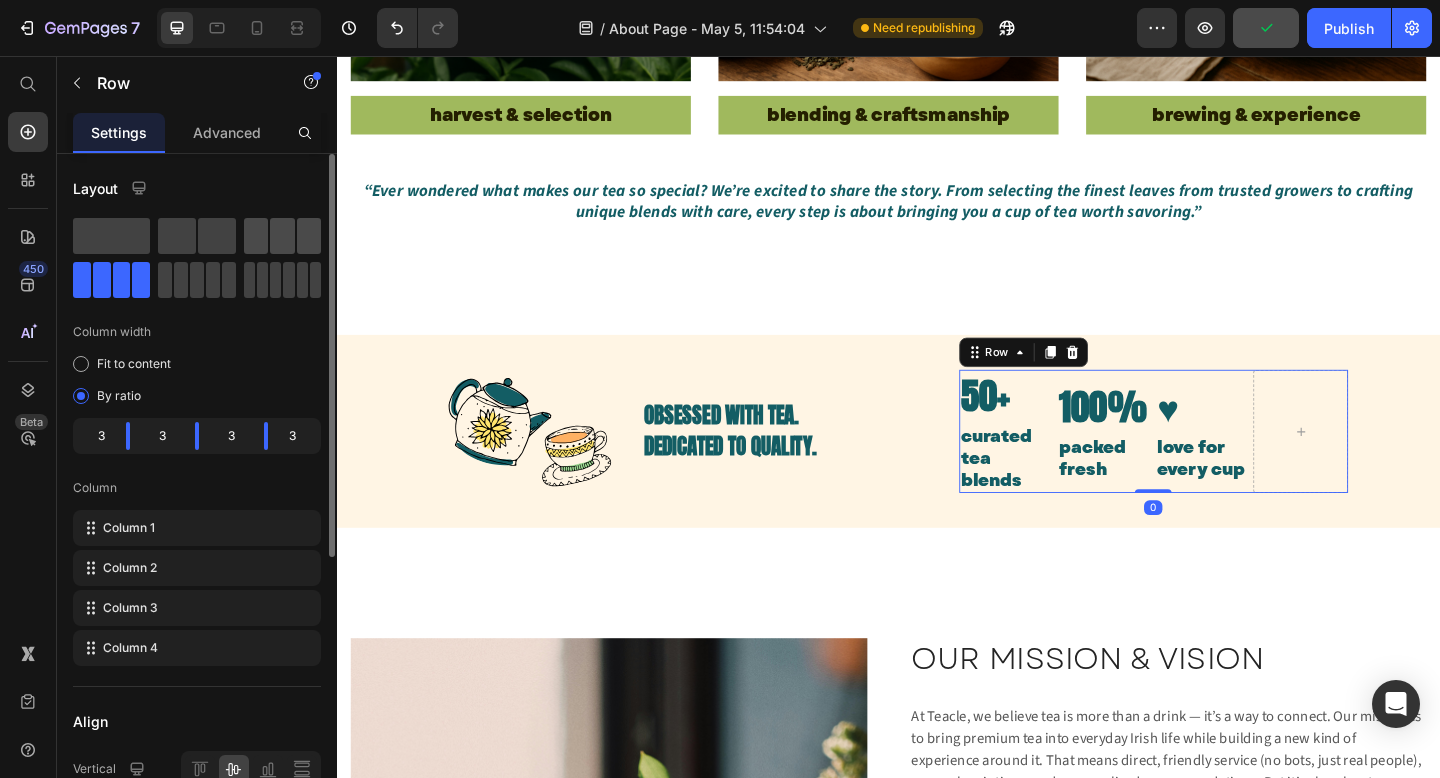 click 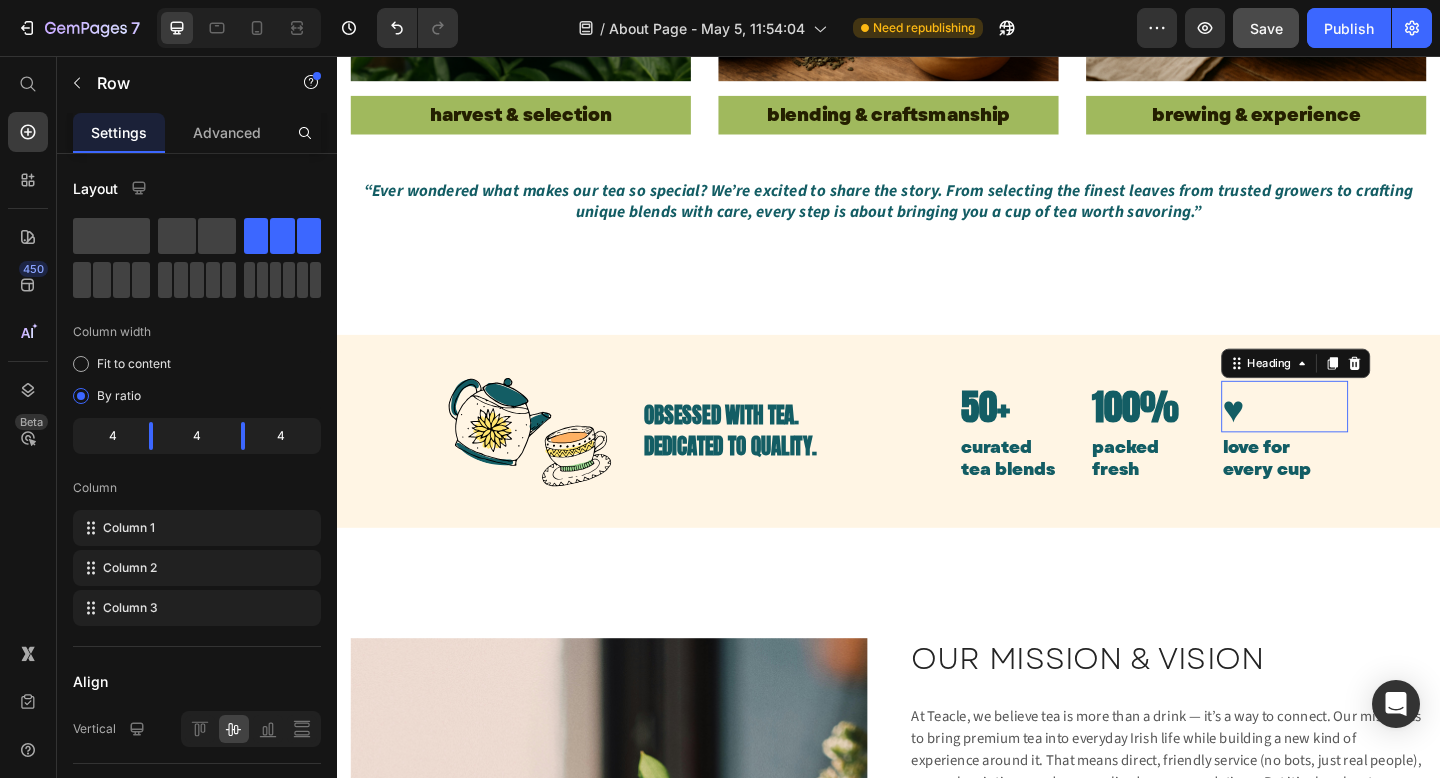click on "♥" at bounding box center (1368, 438) 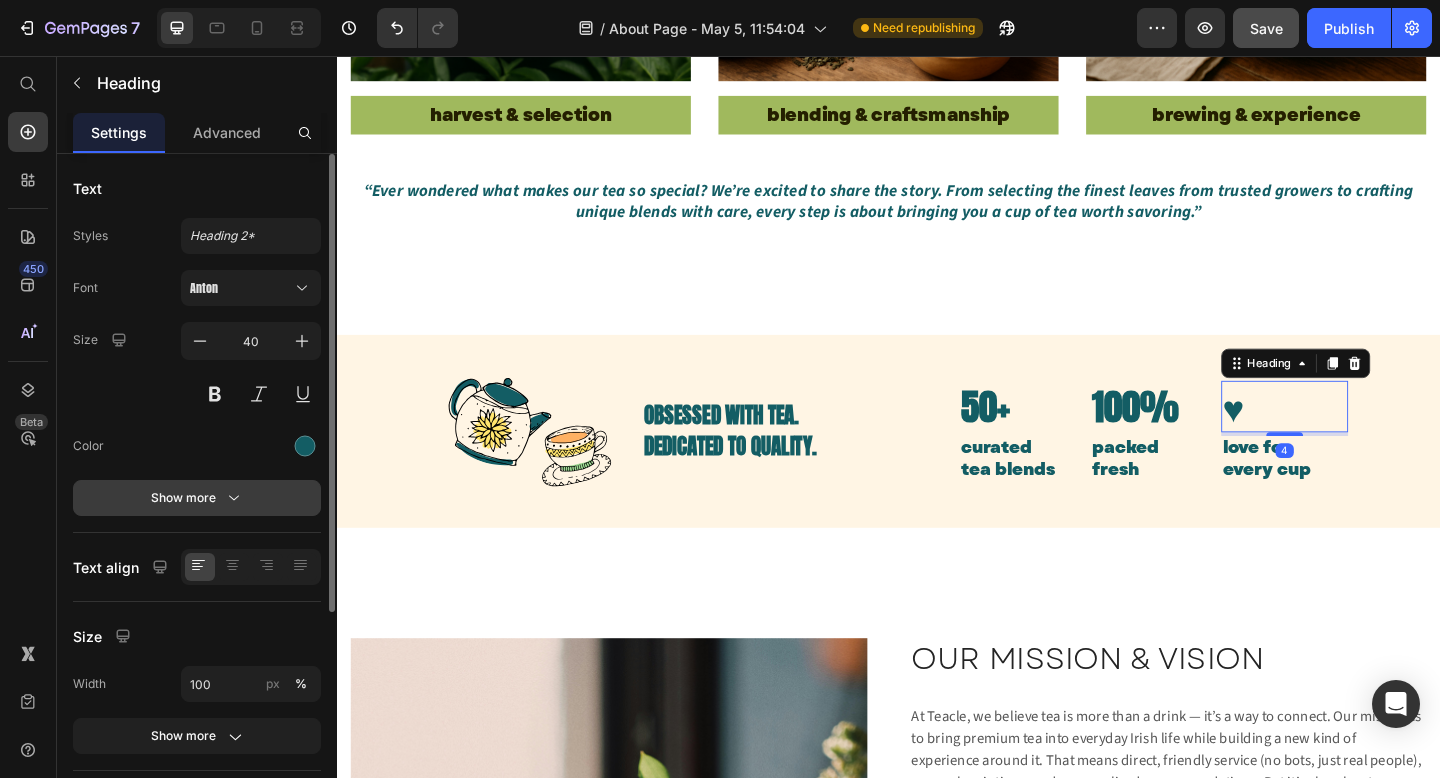 click 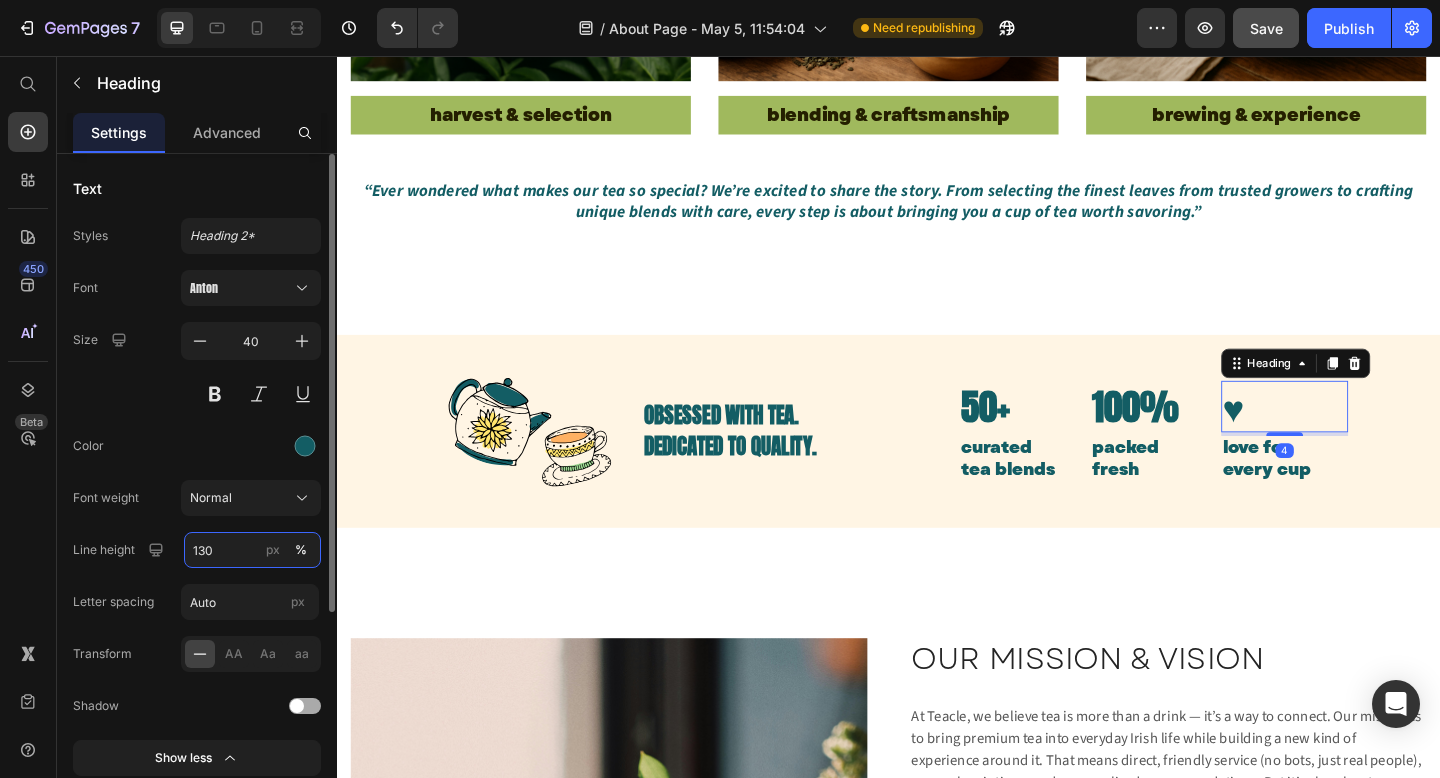 click on "130" at bounding box center (252, 550) 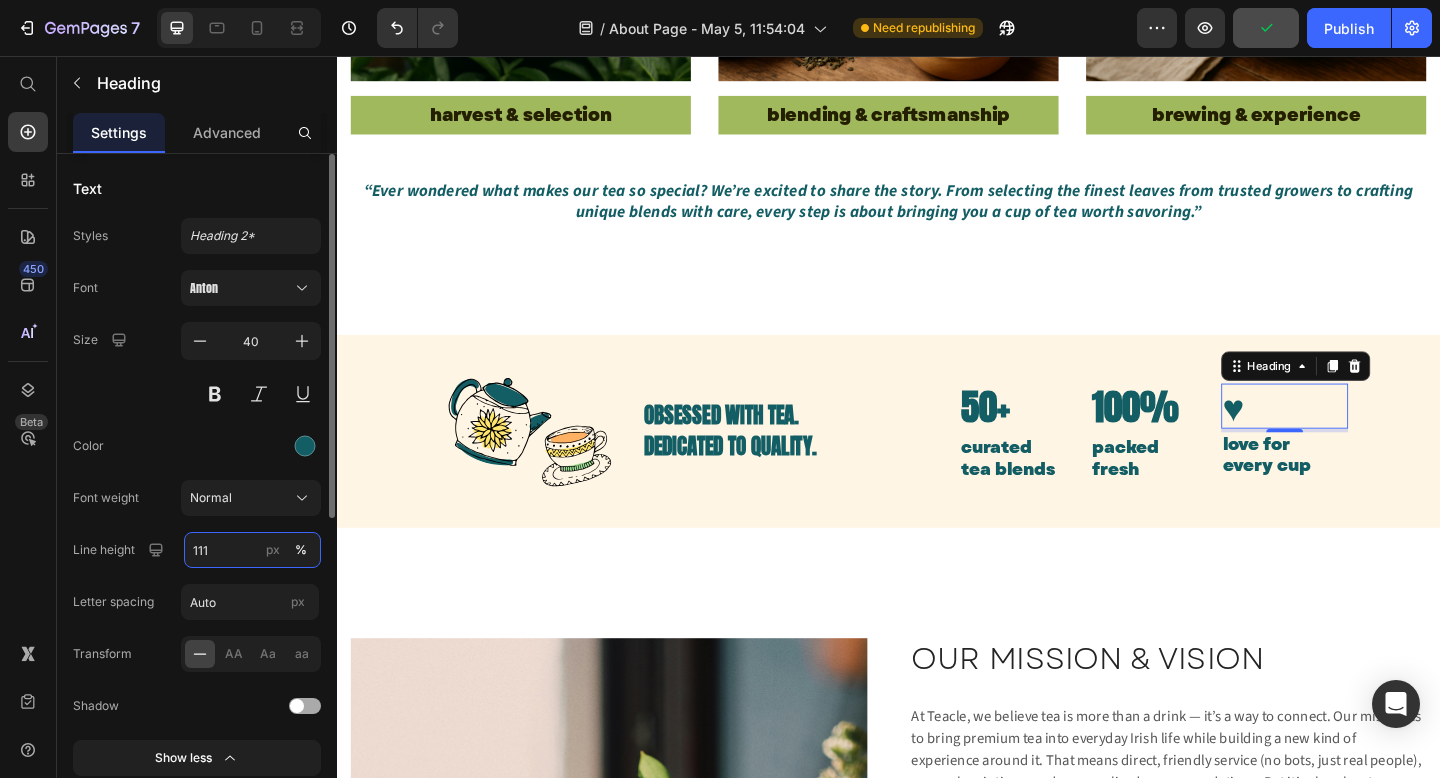 type on "110" 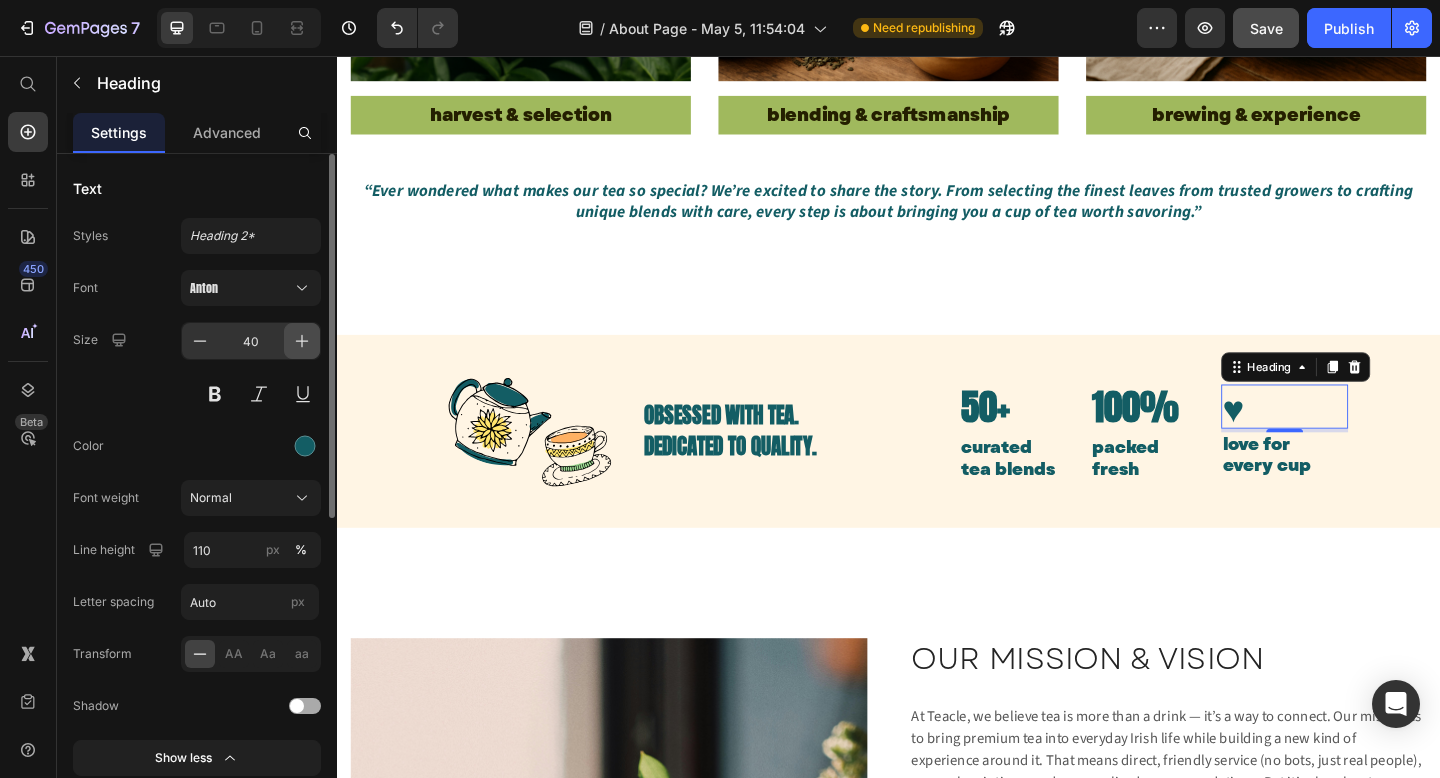 click 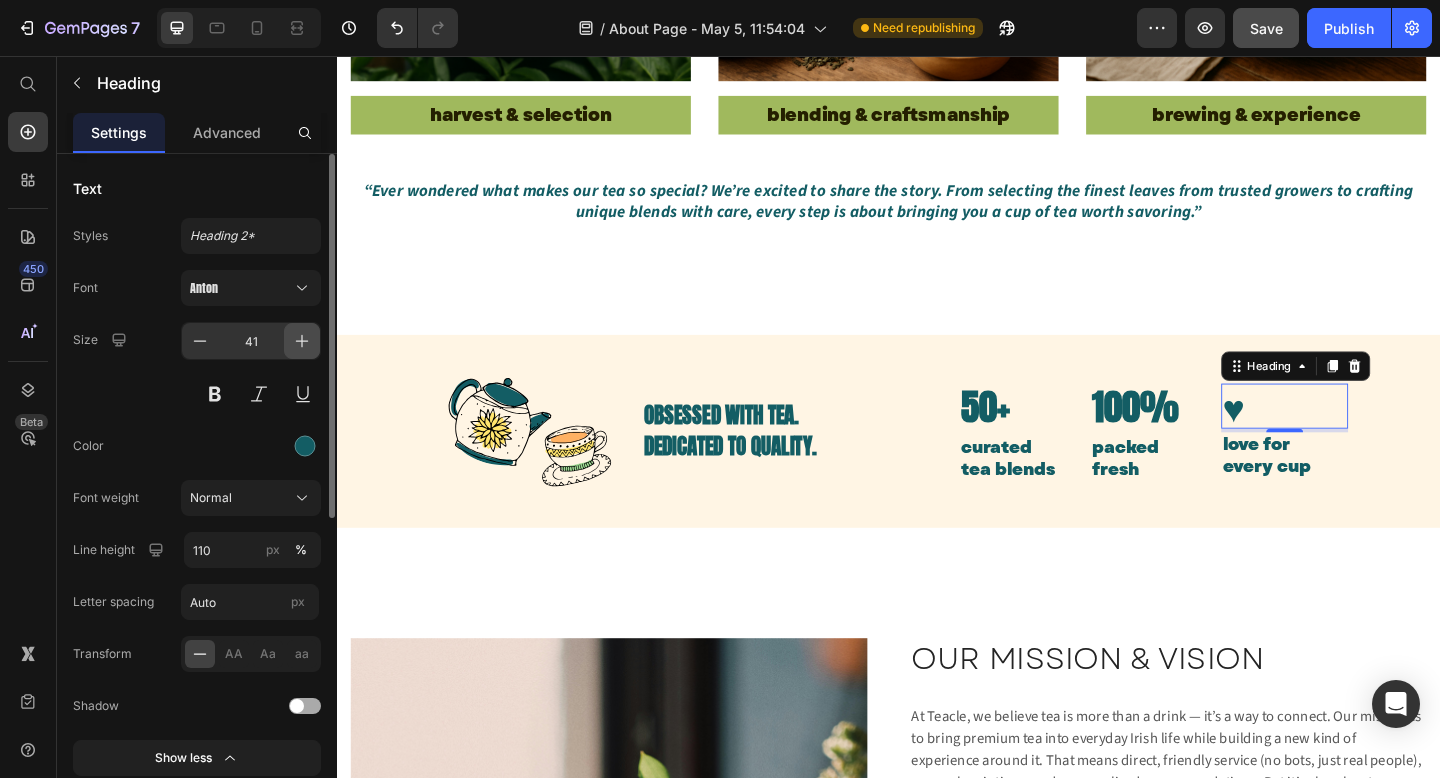 click 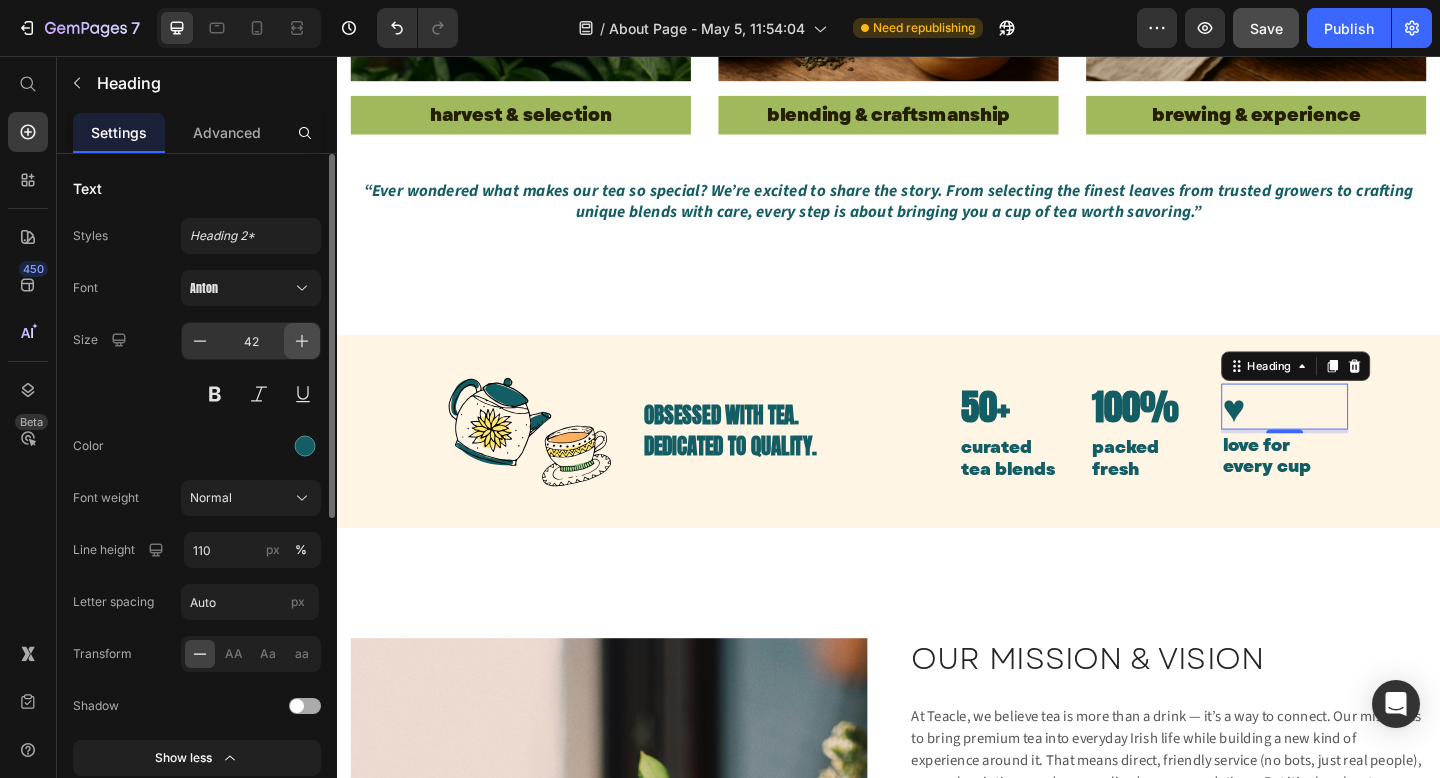 click 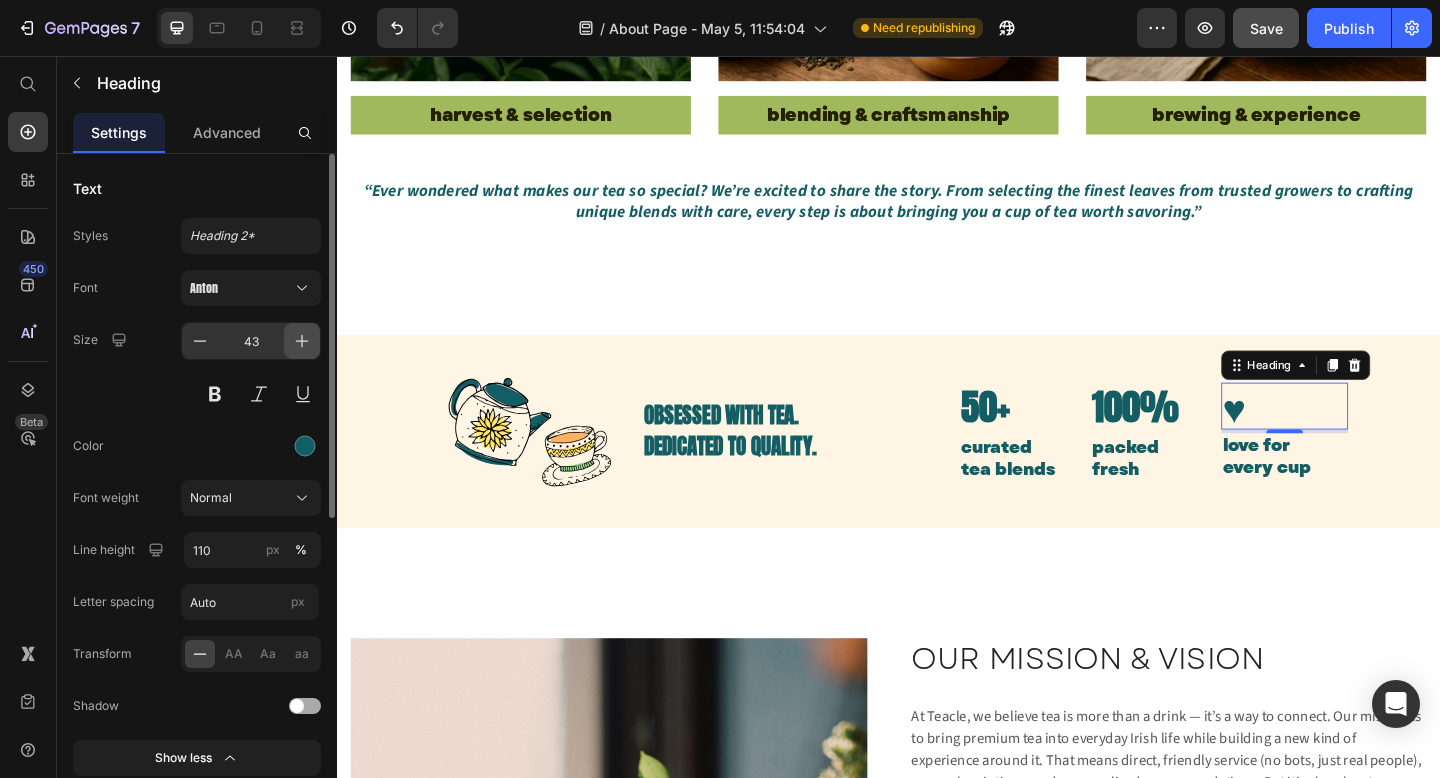click 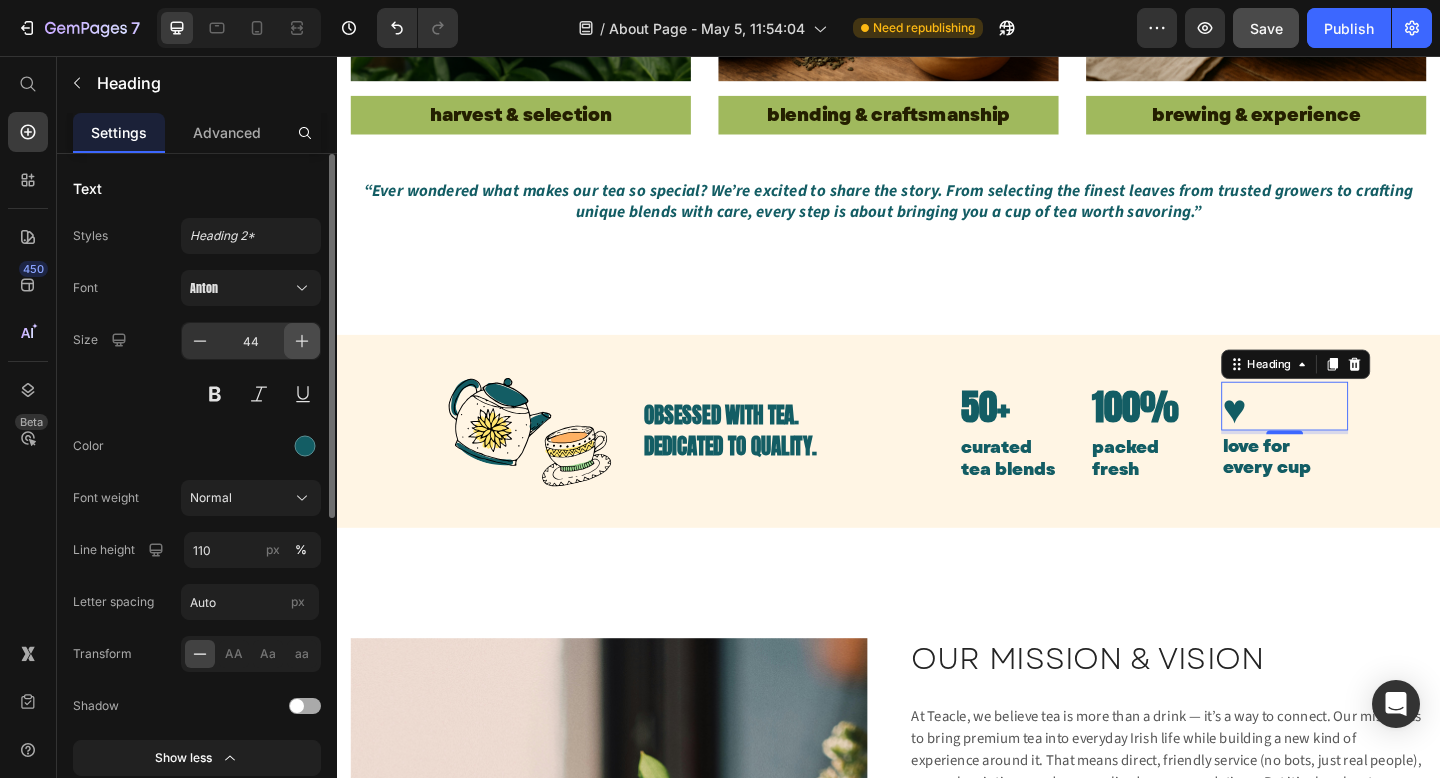 click 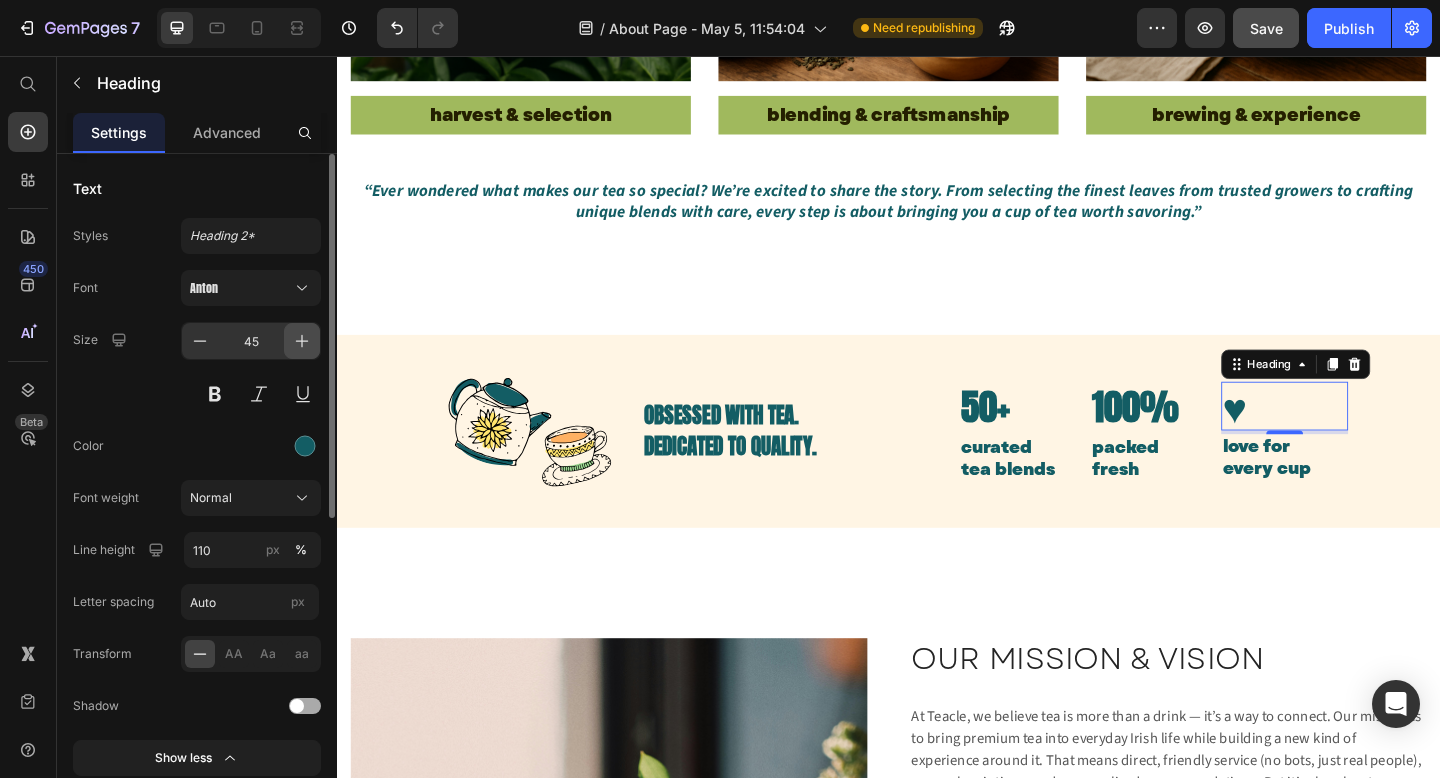 click 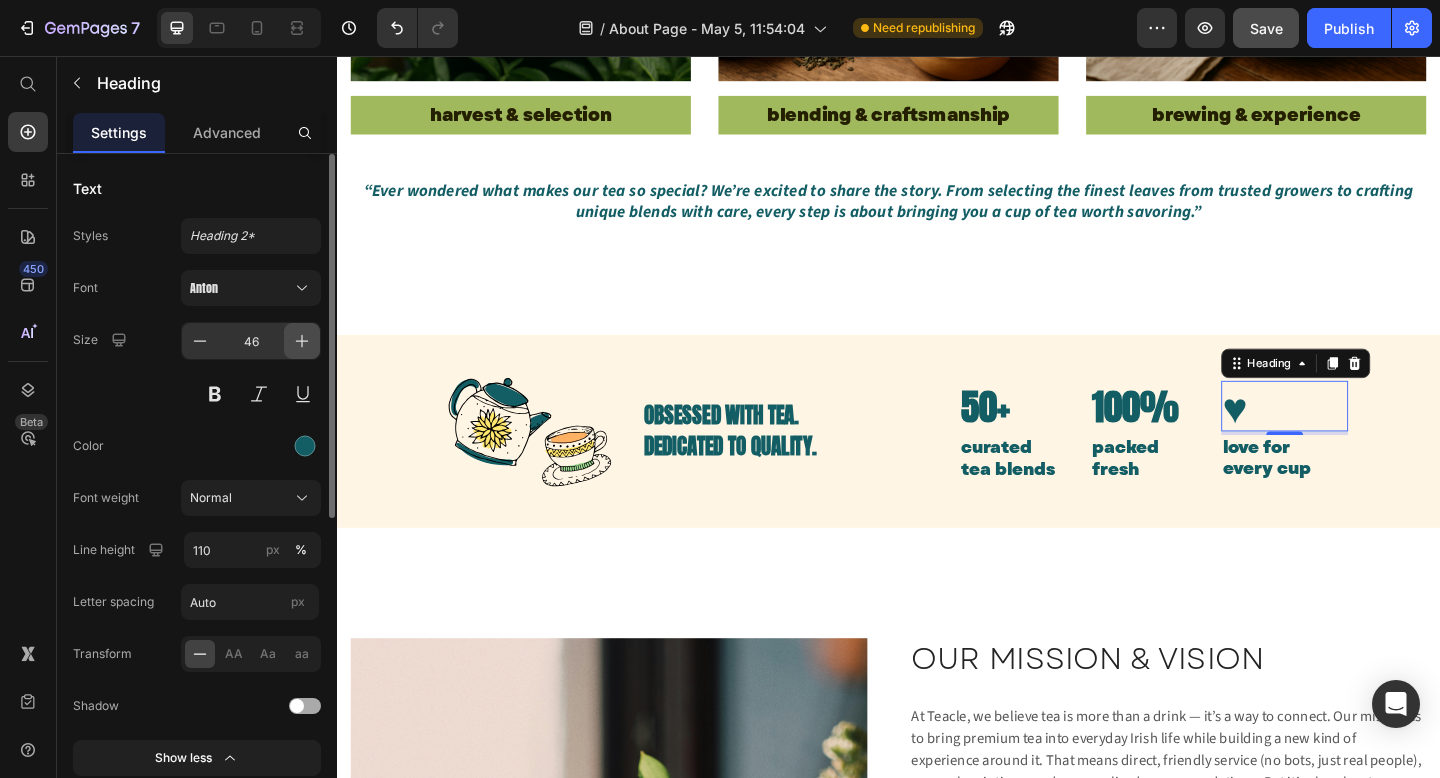click 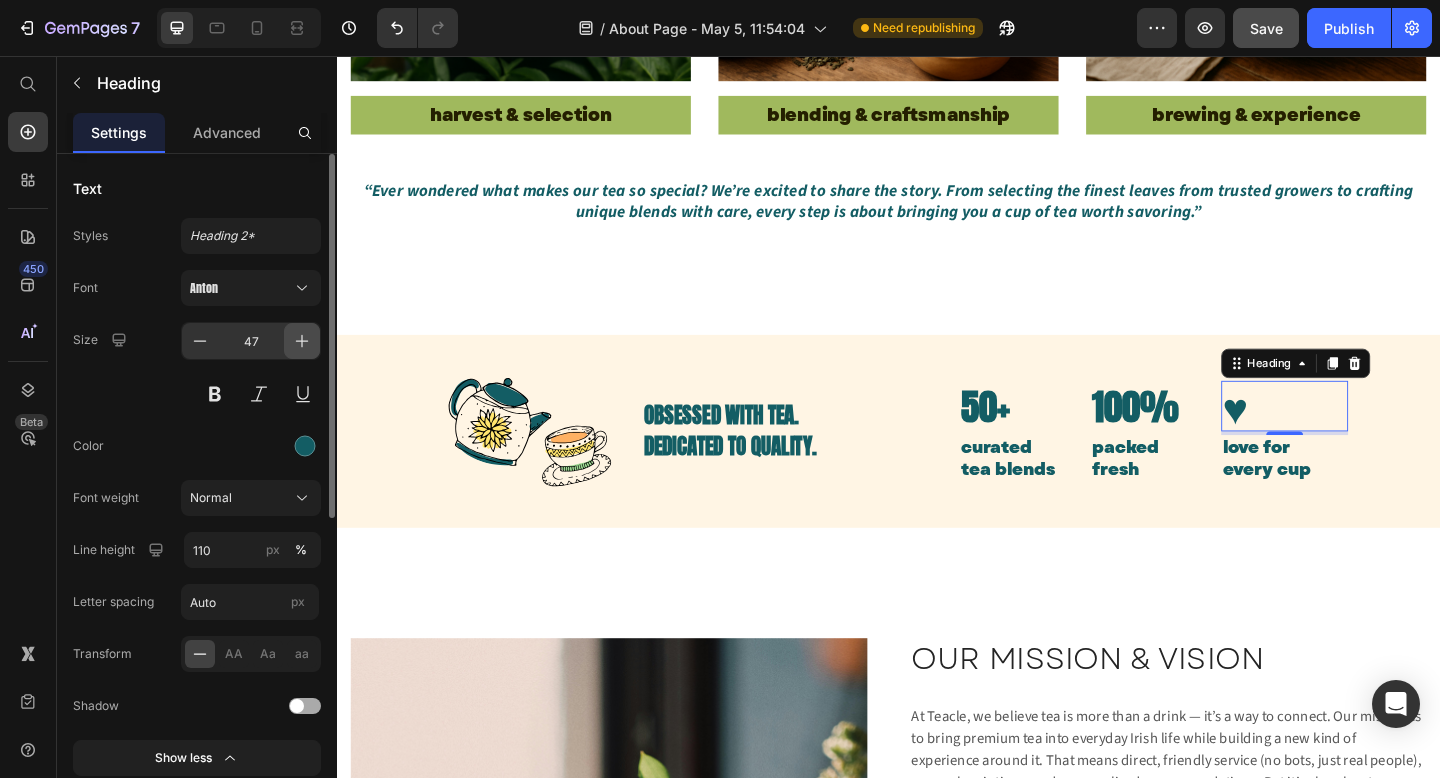 click 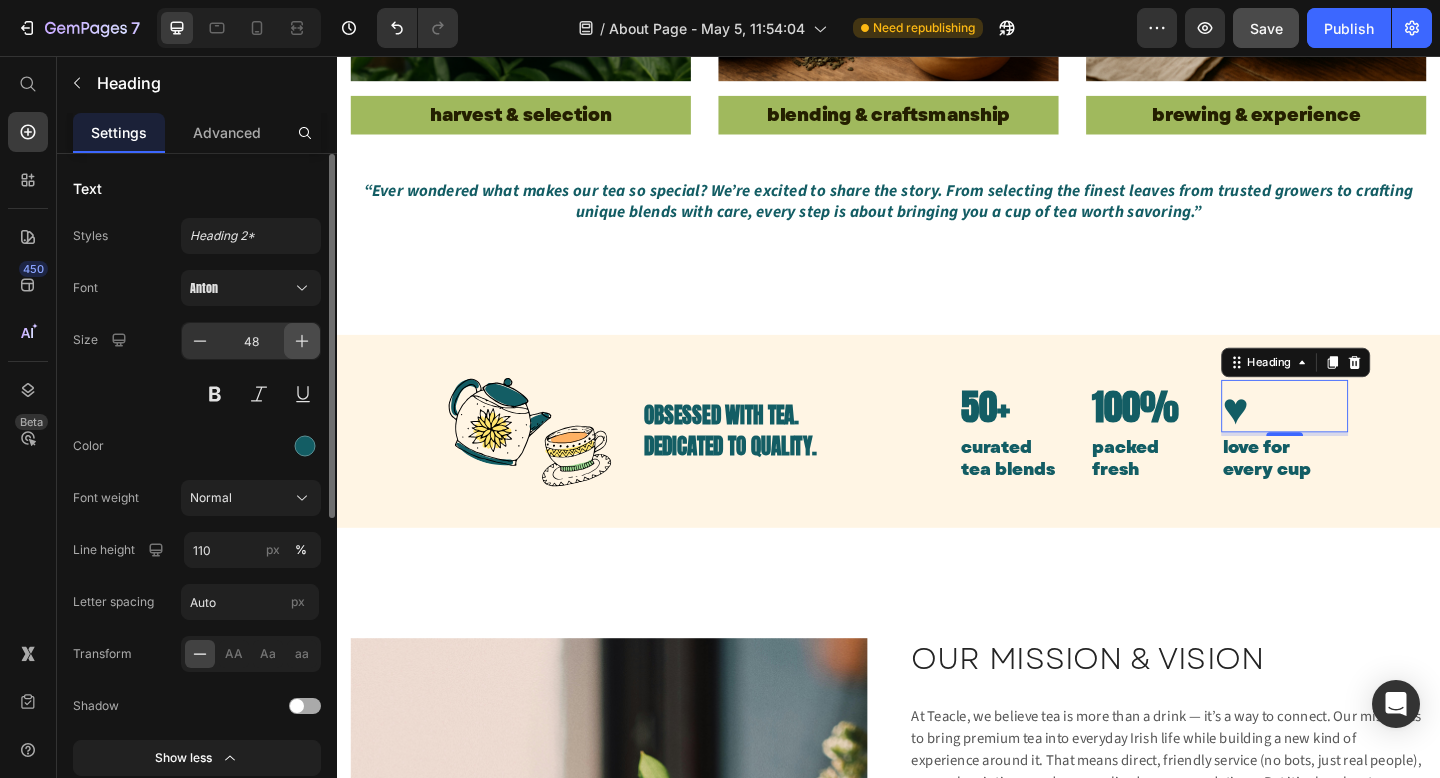 click 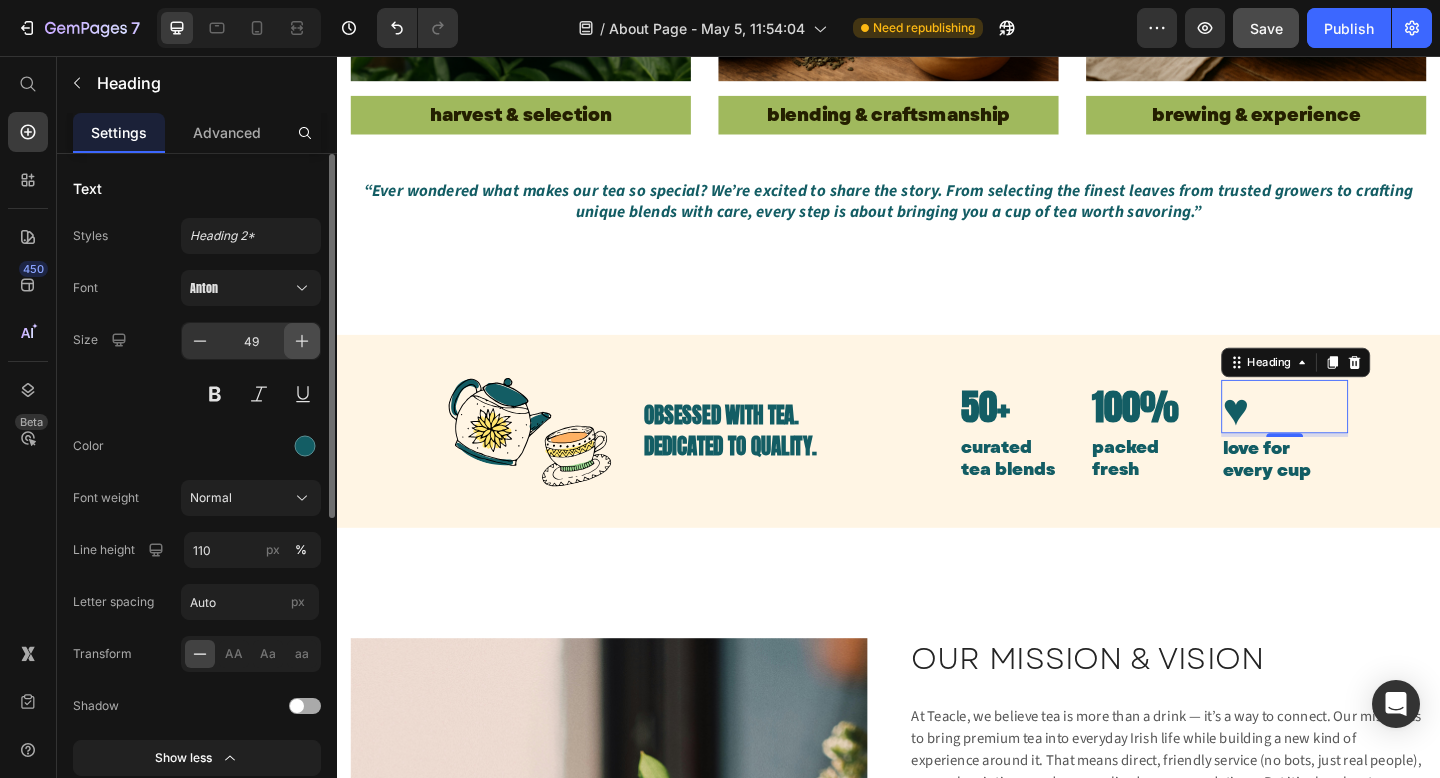 click 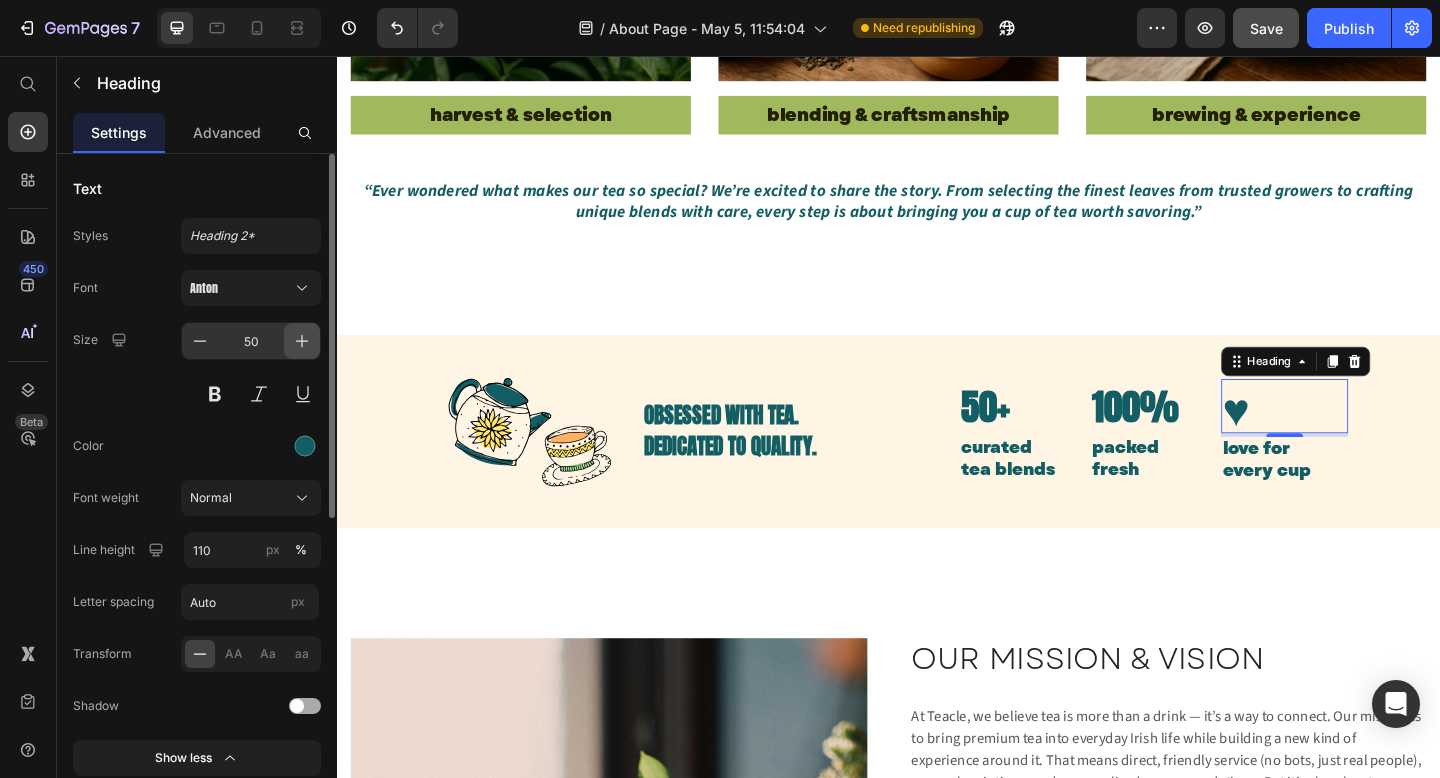 click 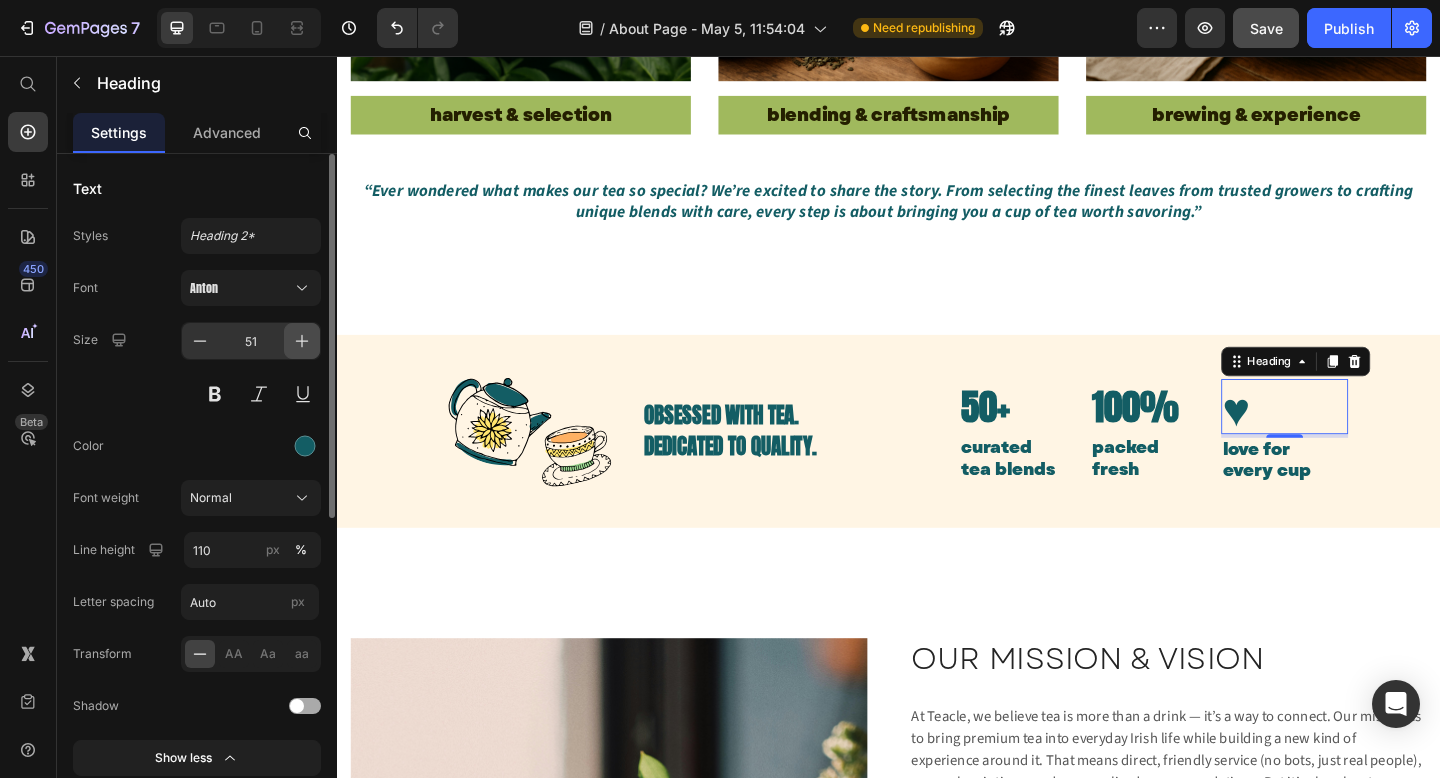 click 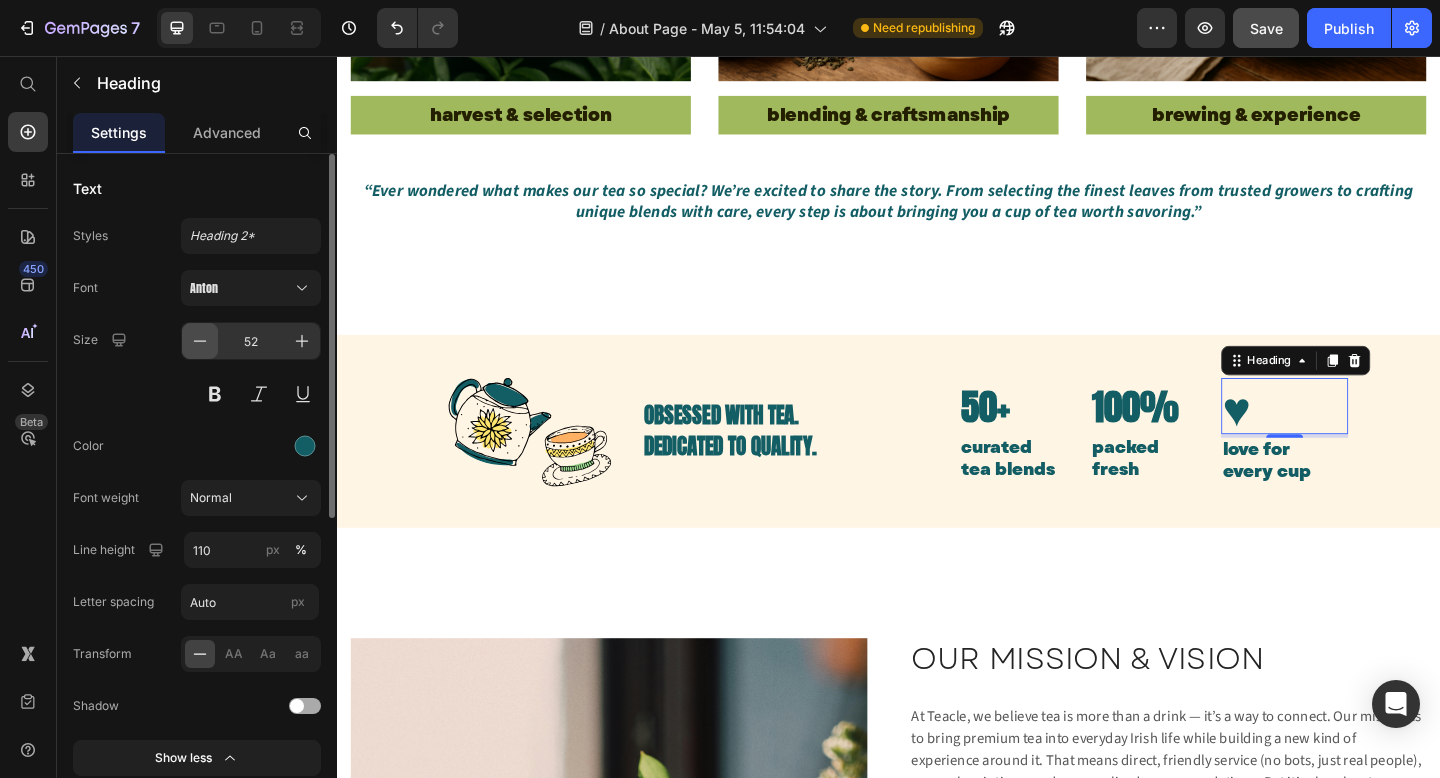click at bounding box center [200, 341] 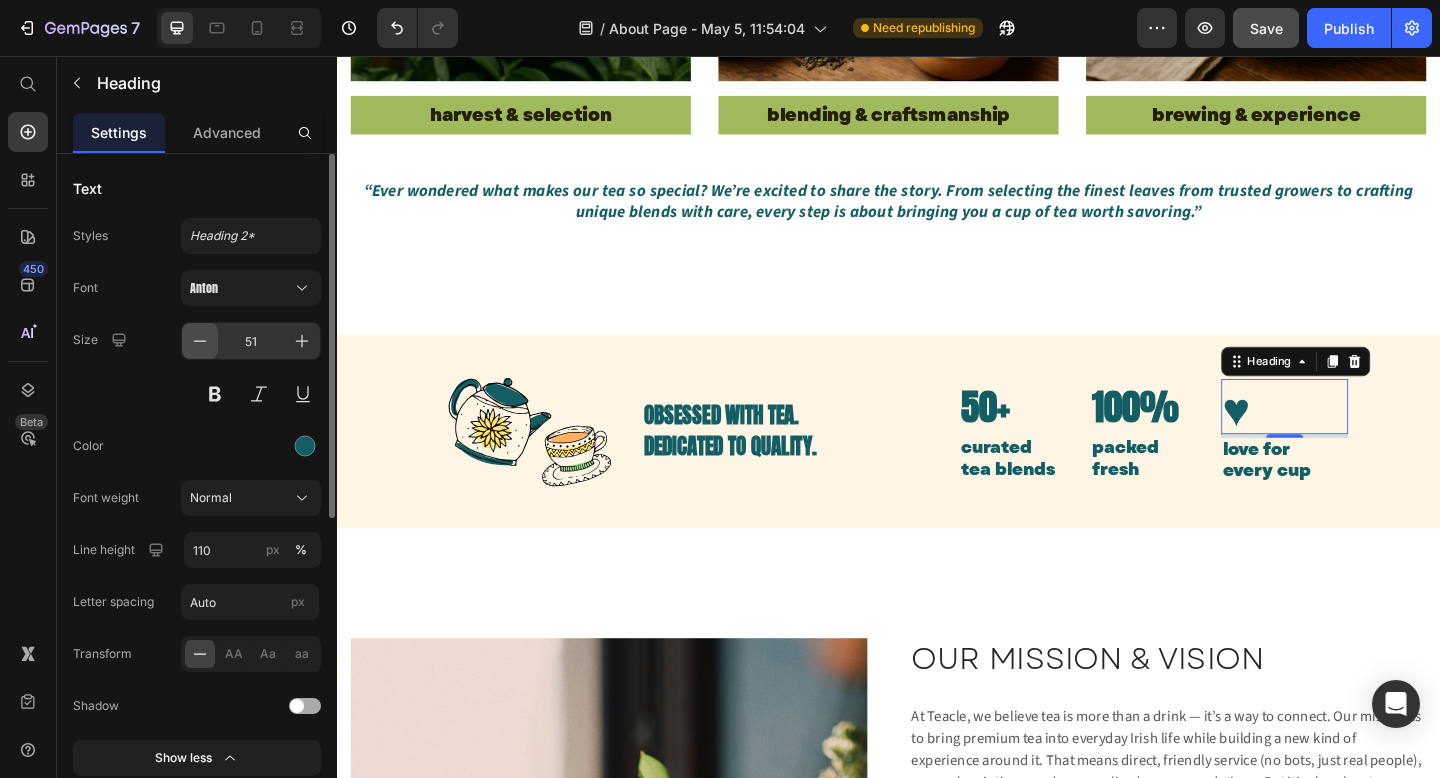 click at bounding box center [200, 341] 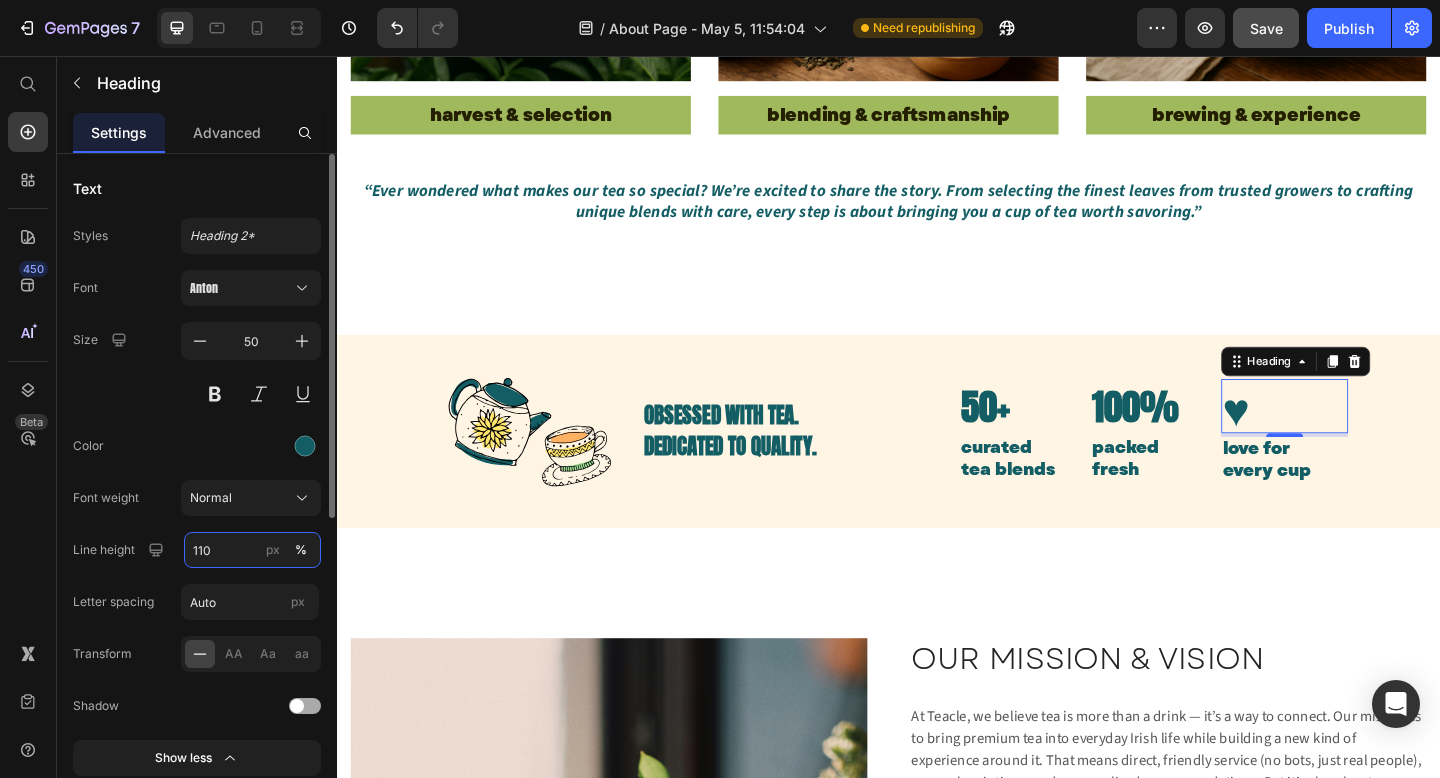 click on "110" at bounding box center (252, 550) 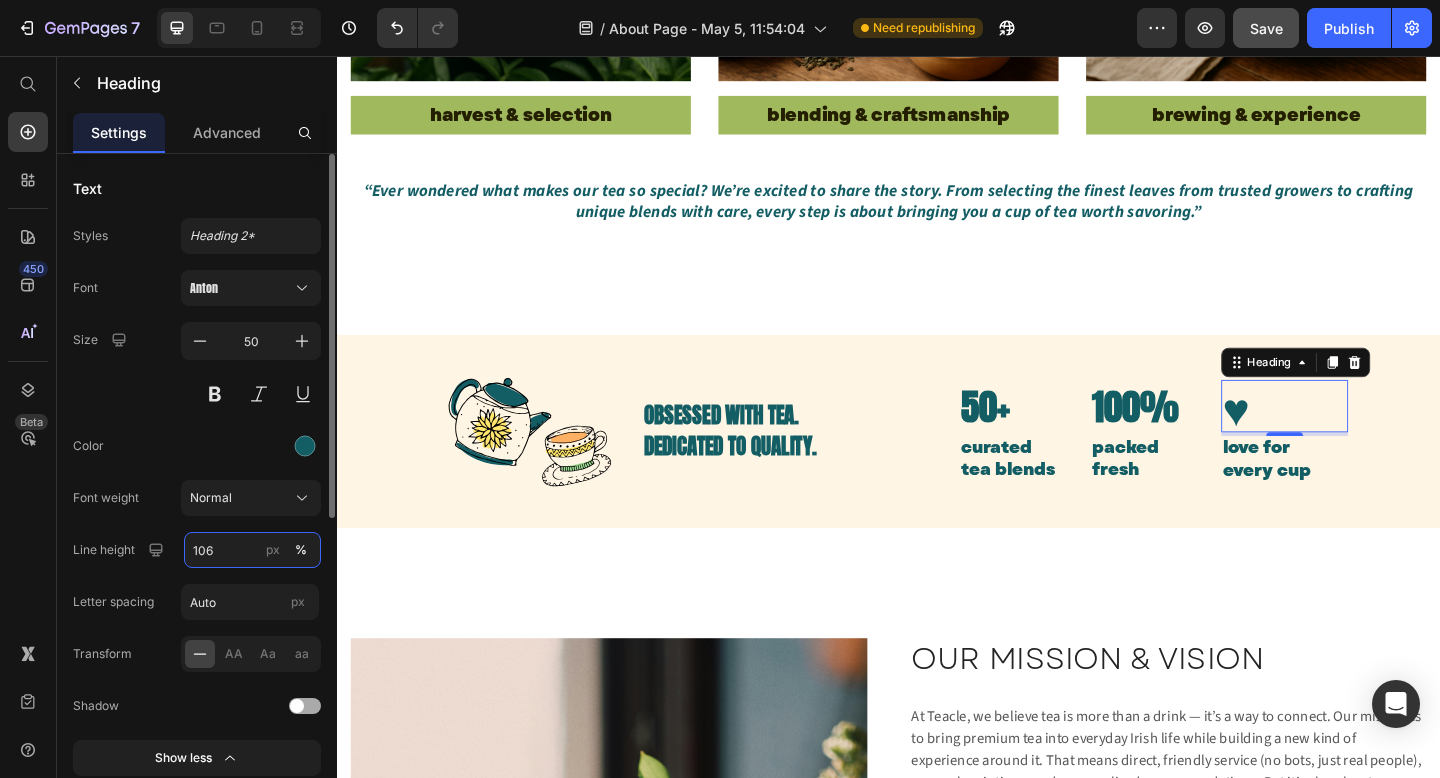 type on "105" 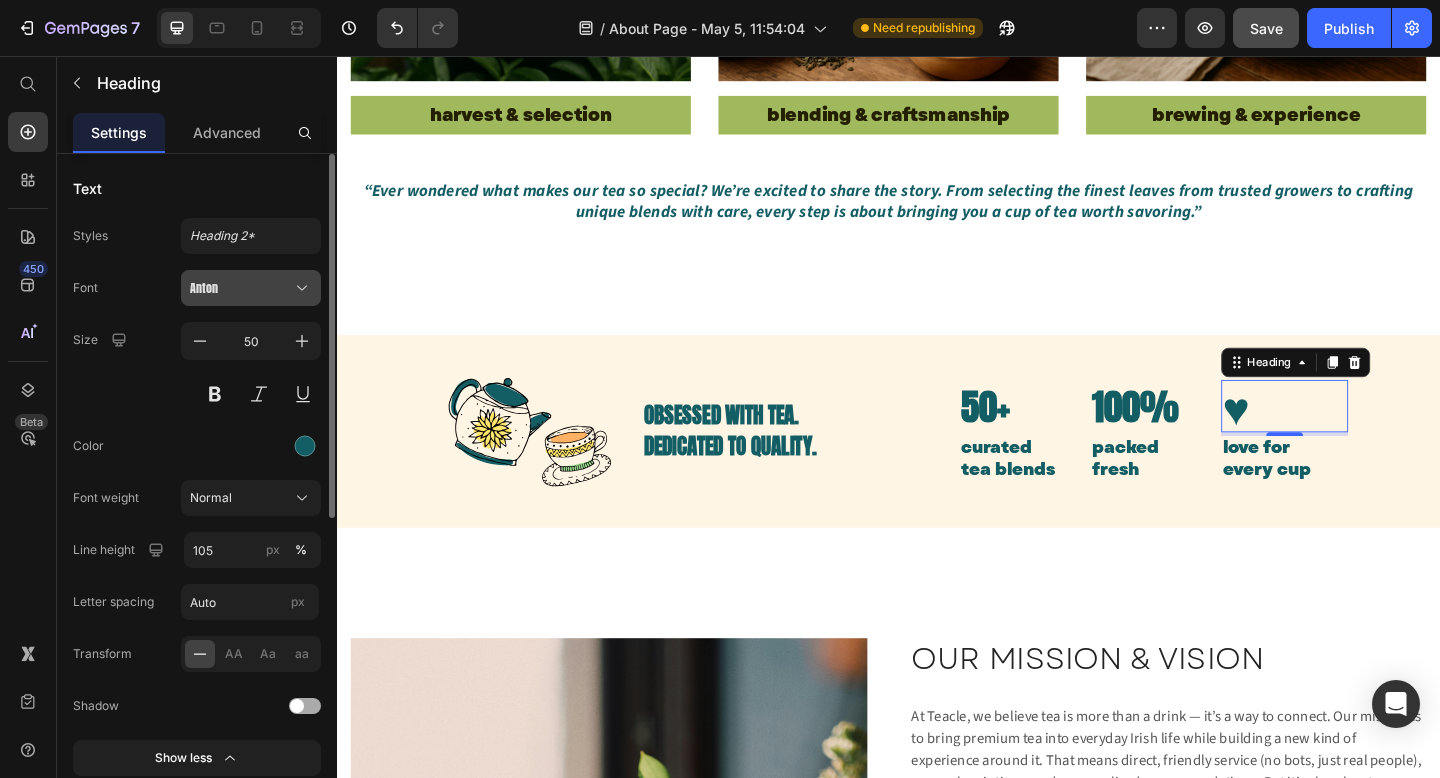 click on "Anton" at bounding box center [241, 288] 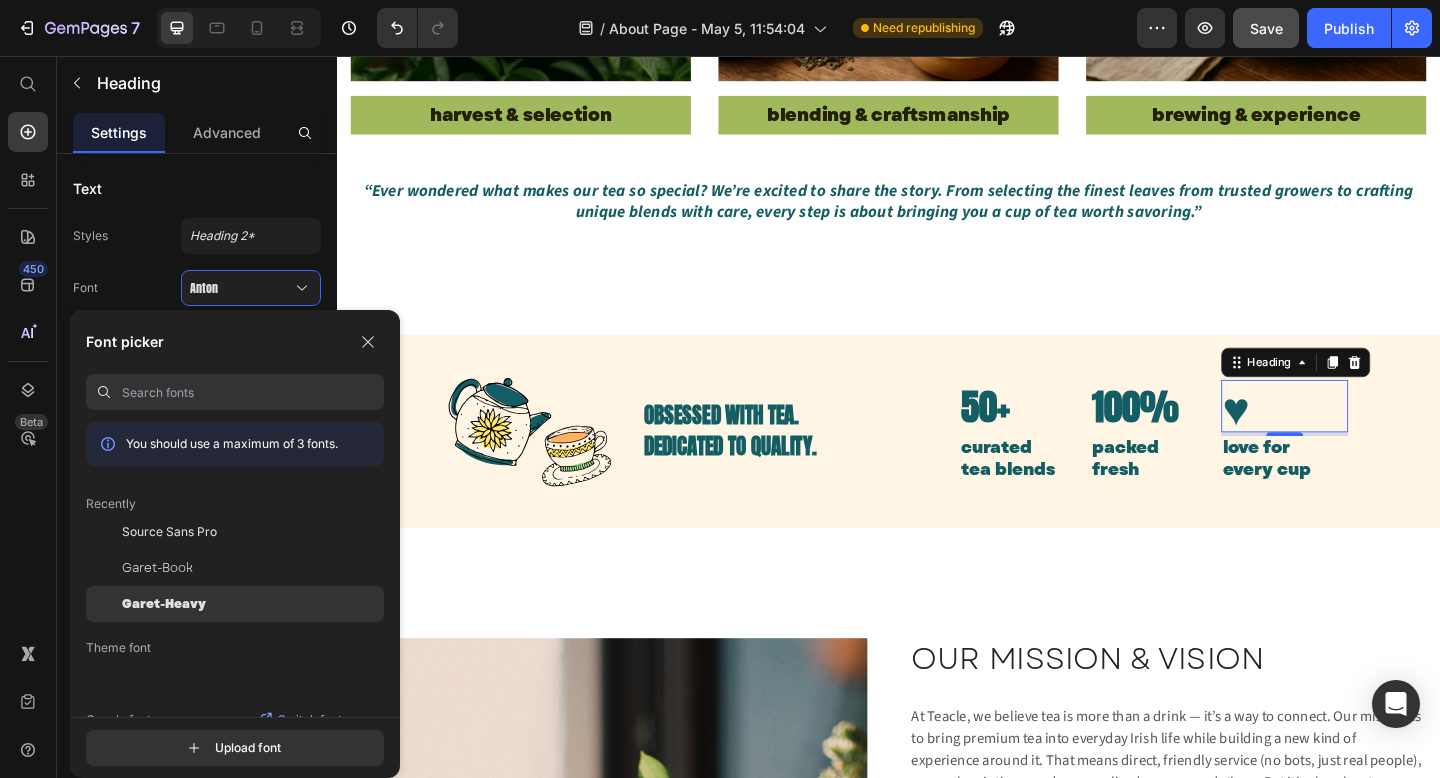 click on "Garet-Heavy" at bounding box center [164, 604] 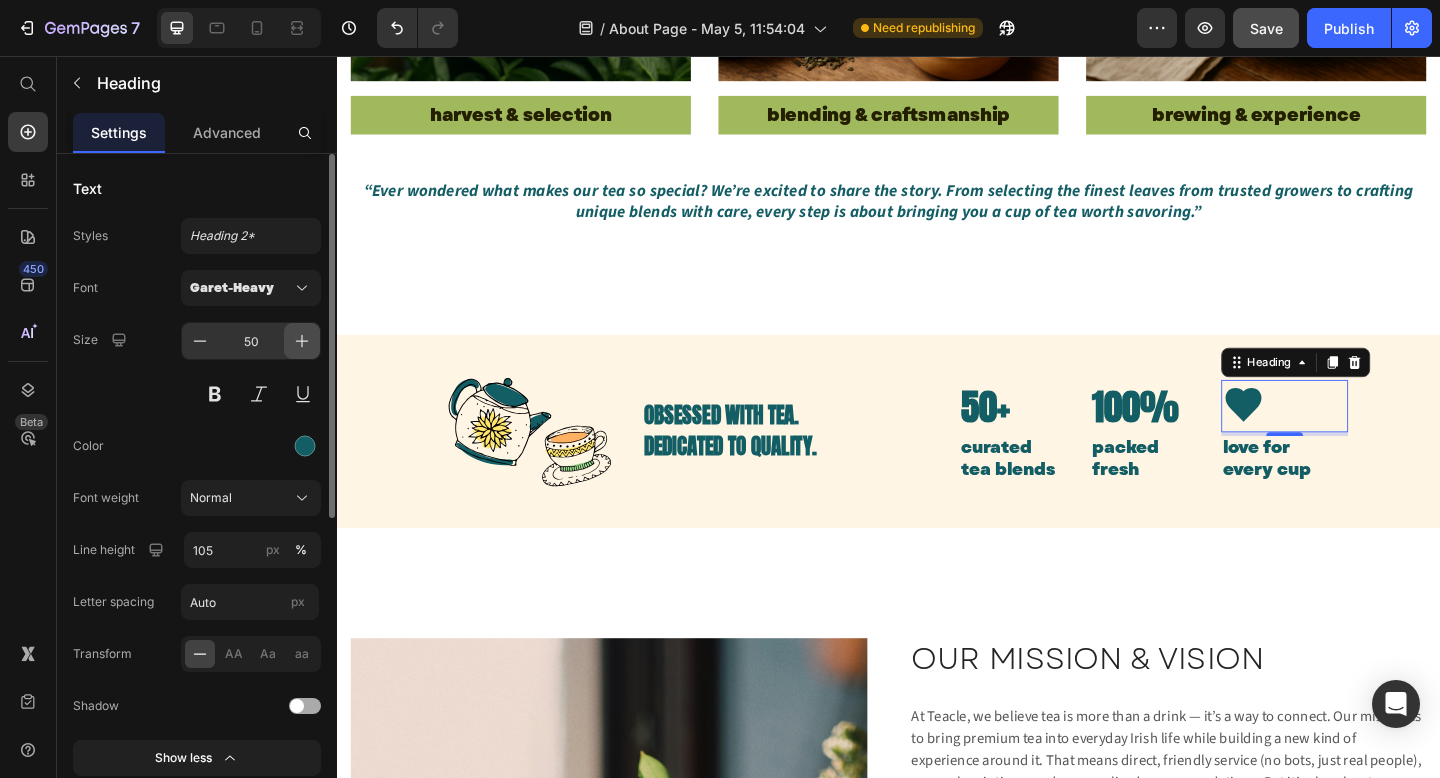 click 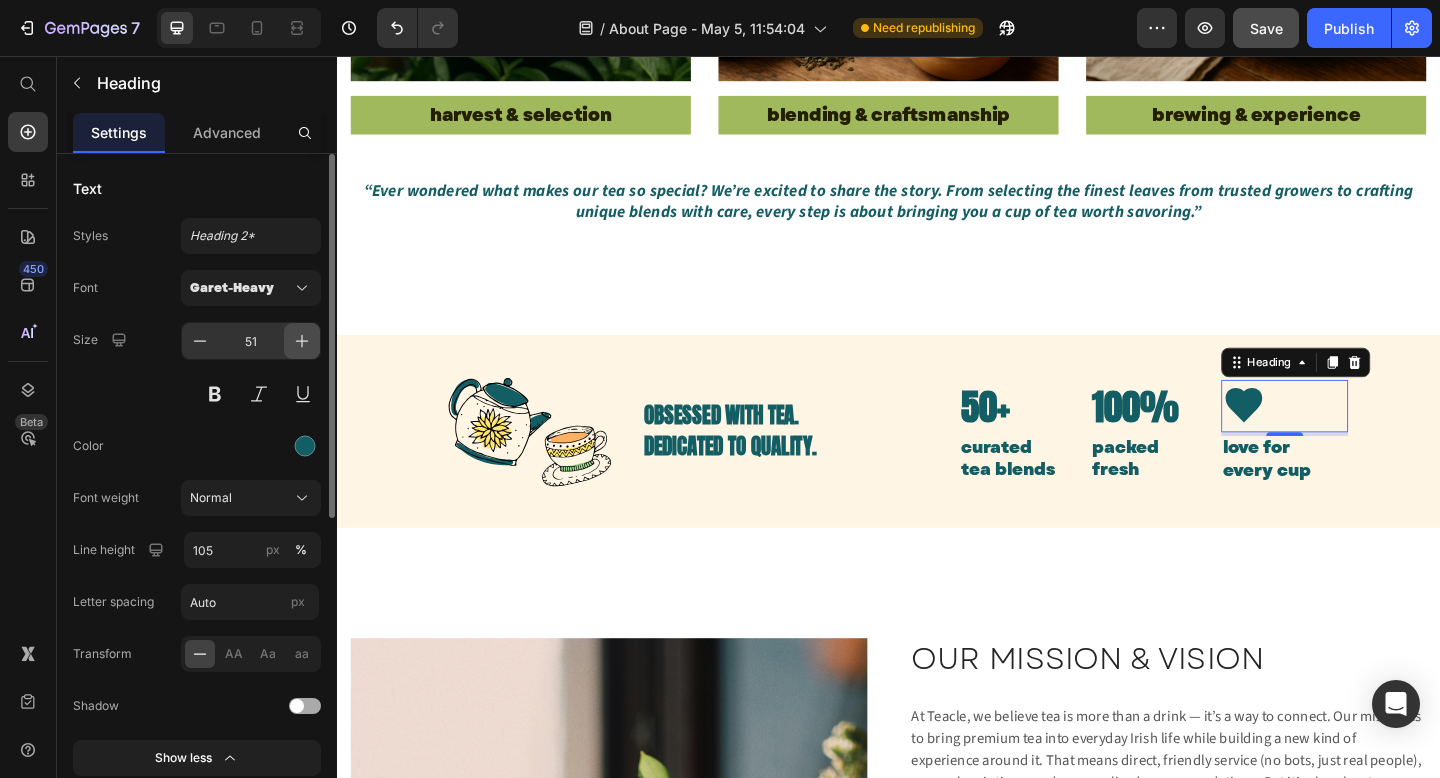 click 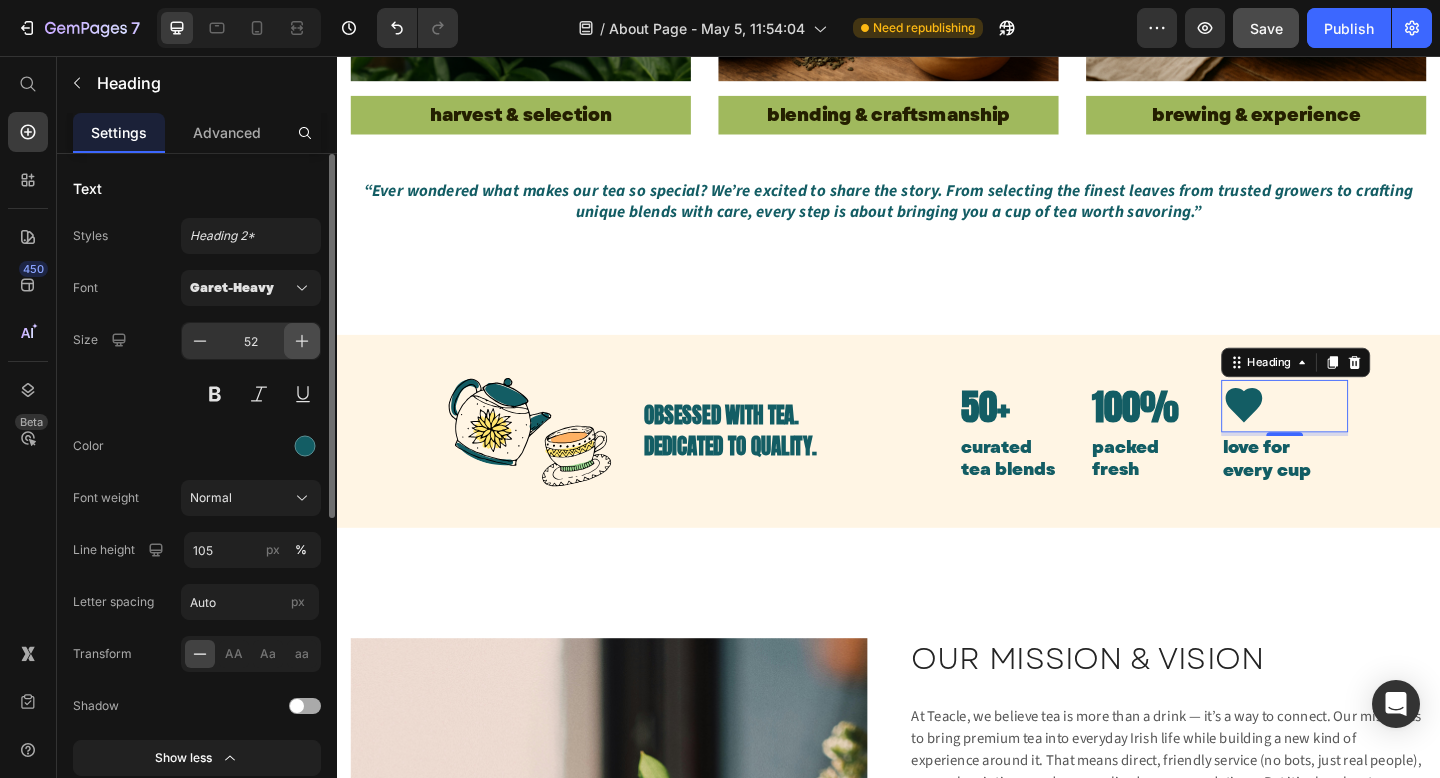 click 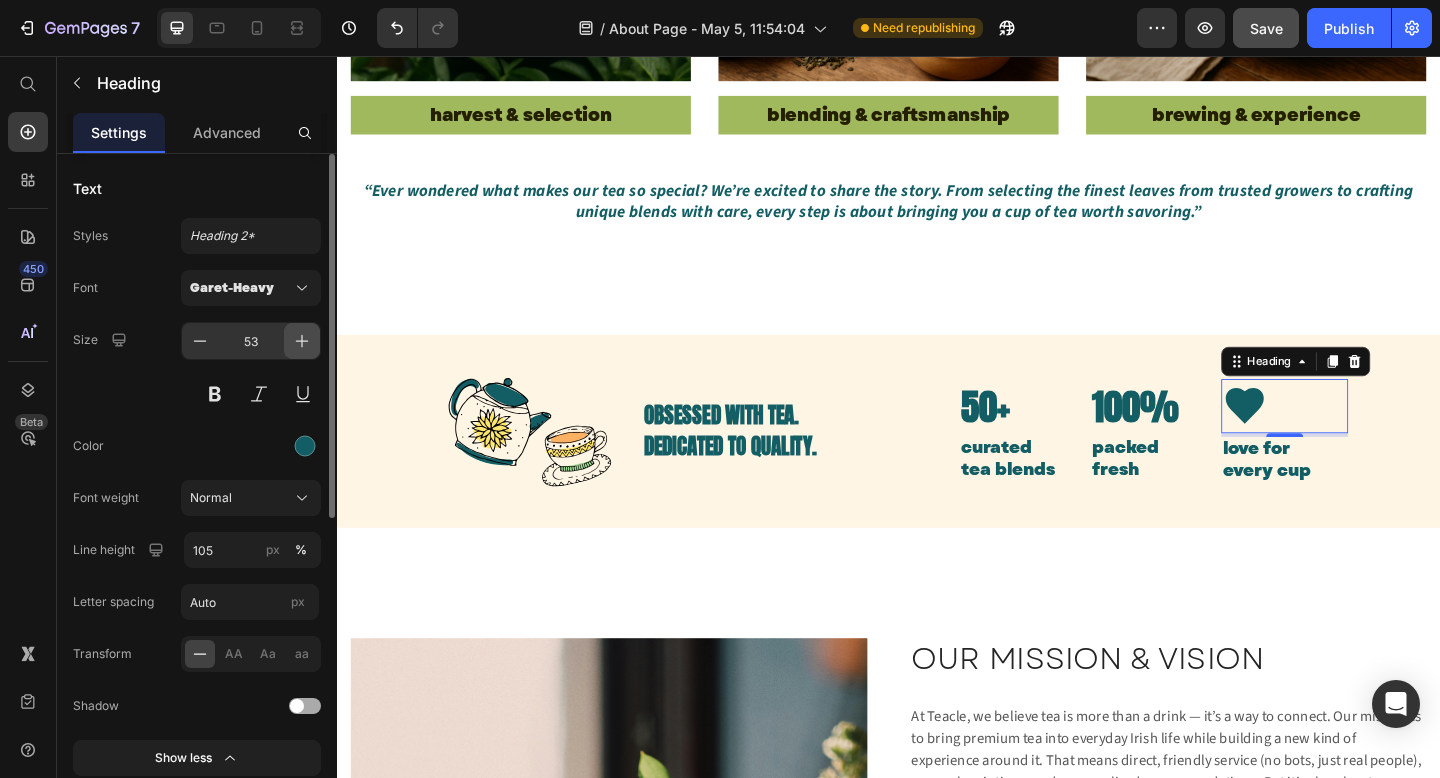 click 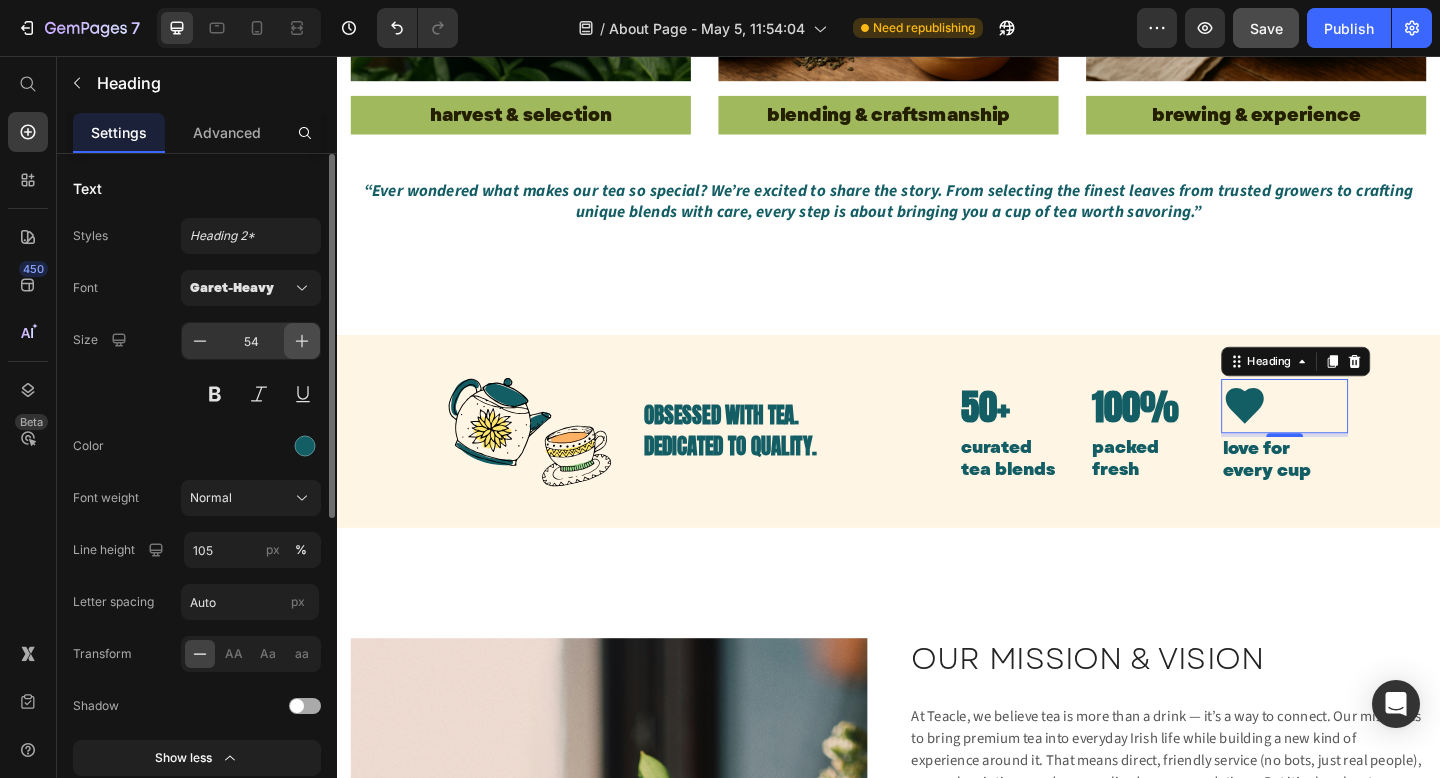 click 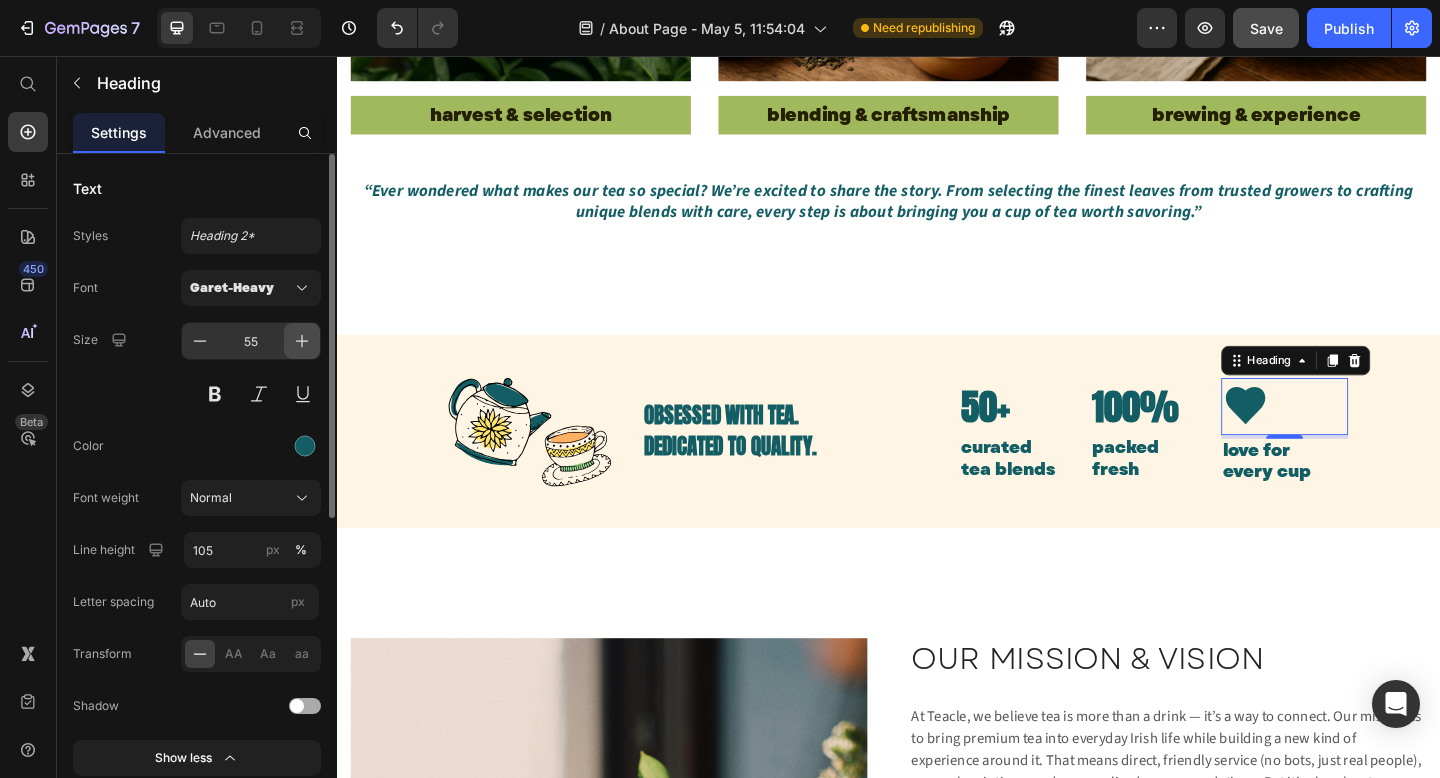 click 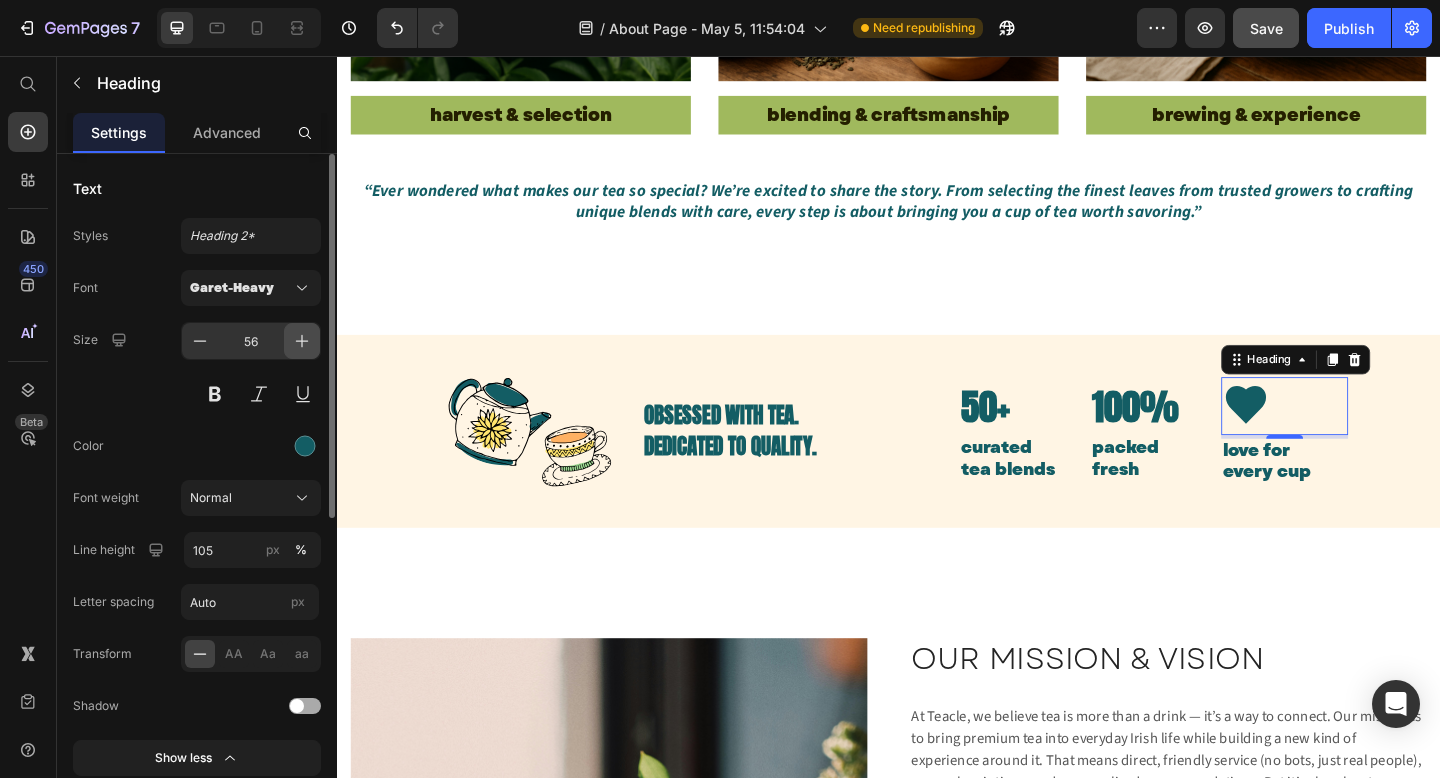 click 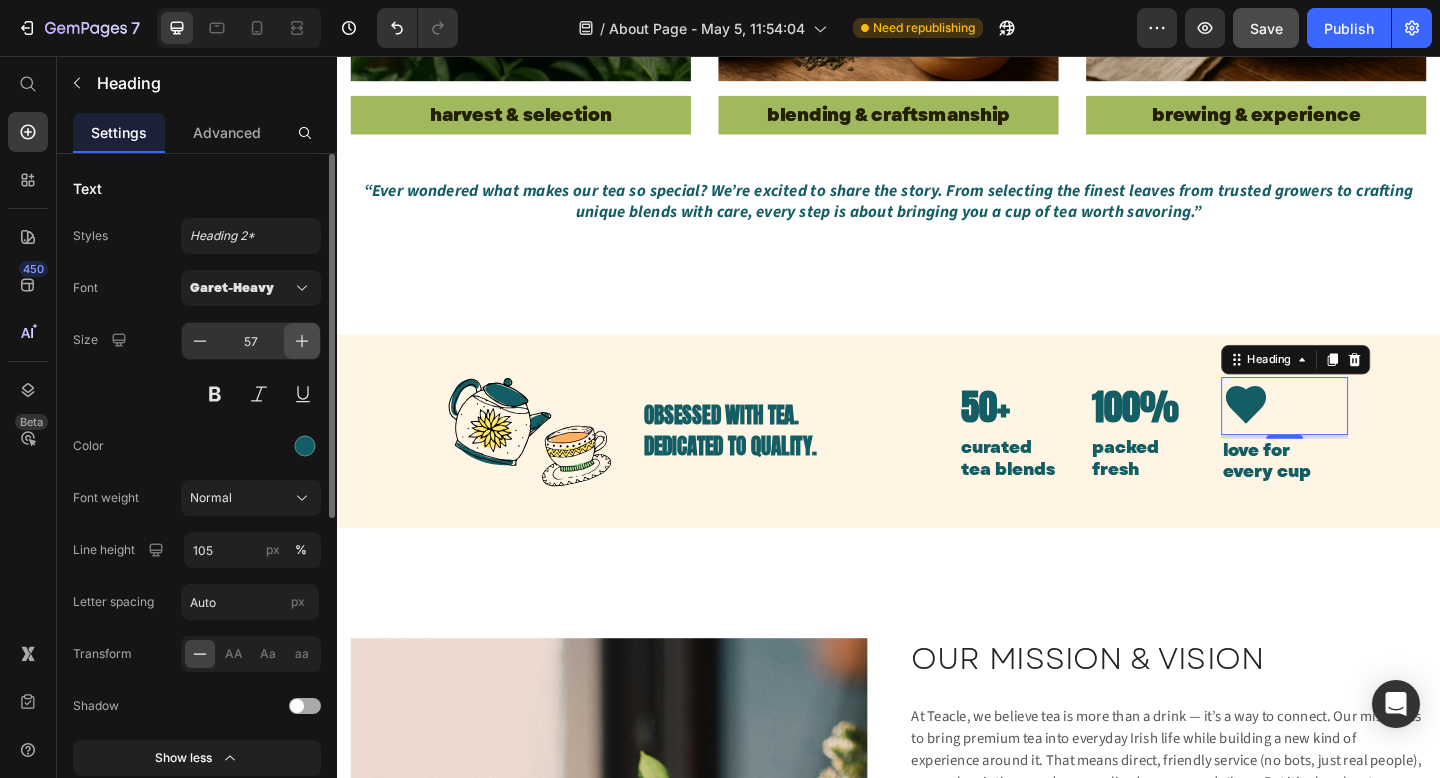 click 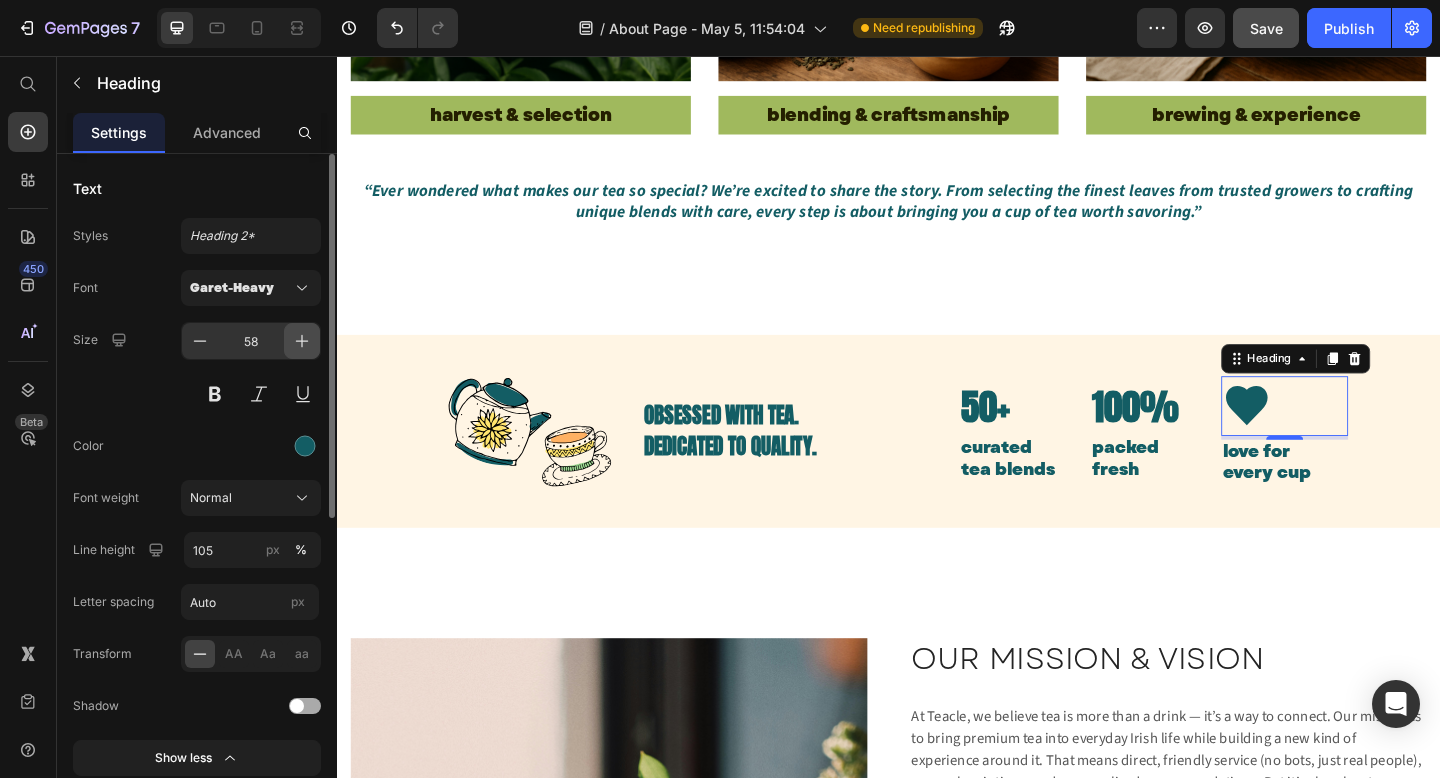 click 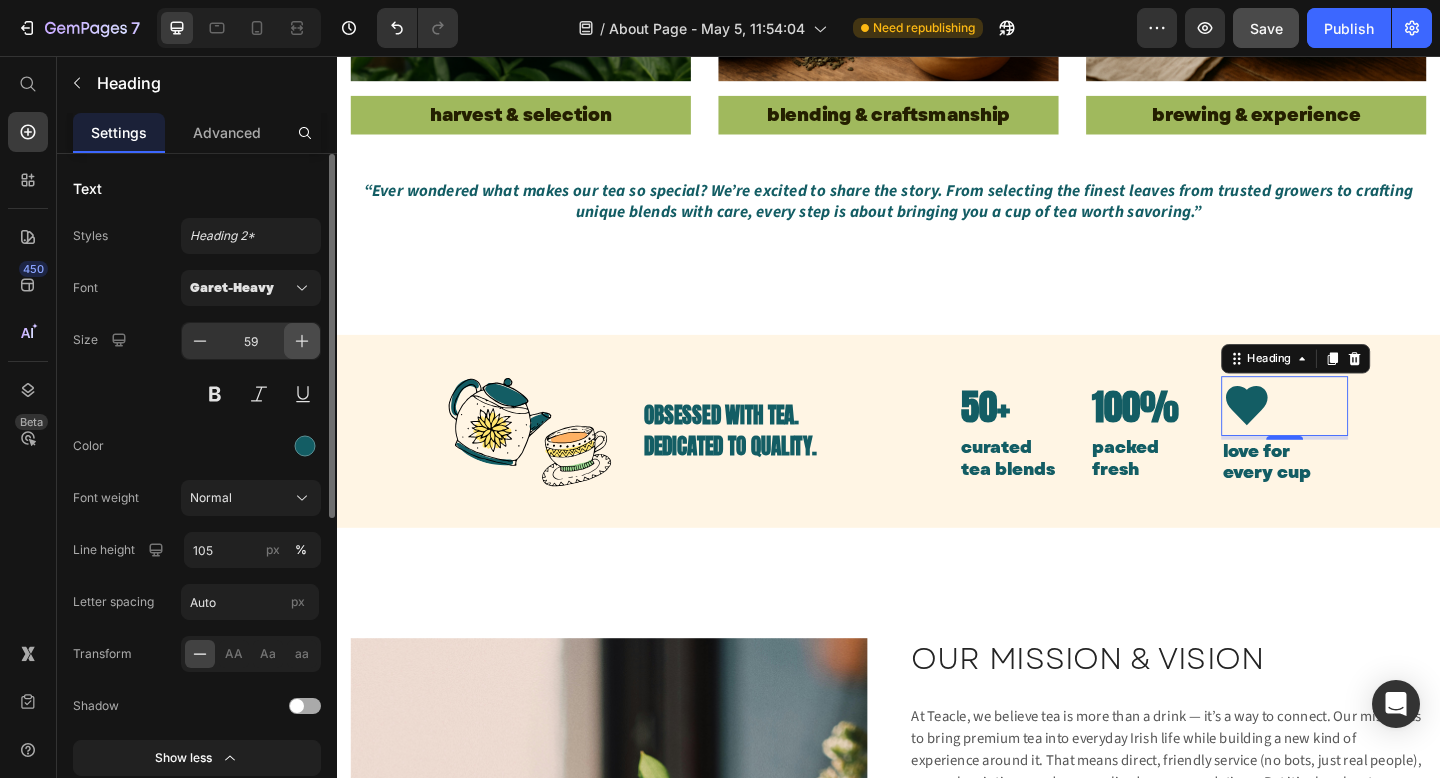 click 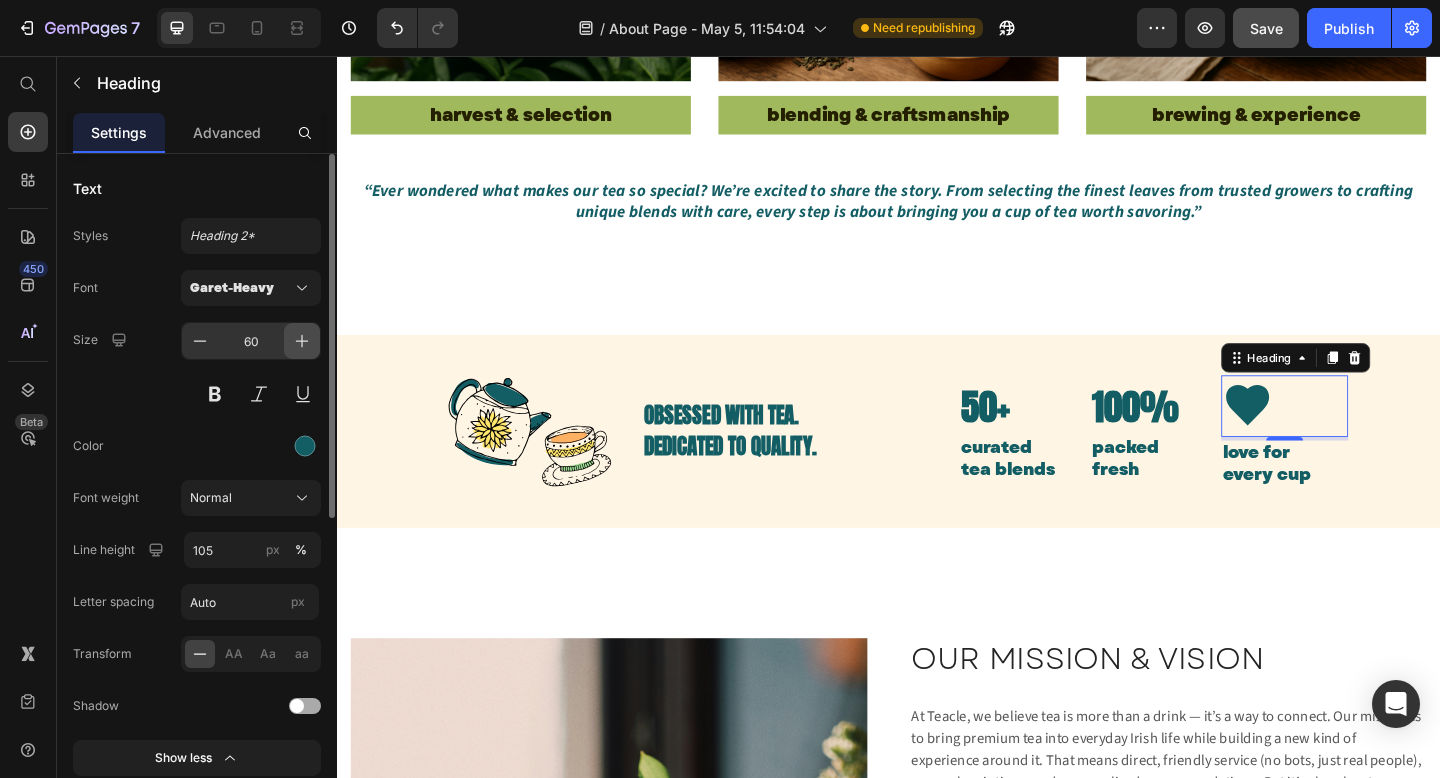 click 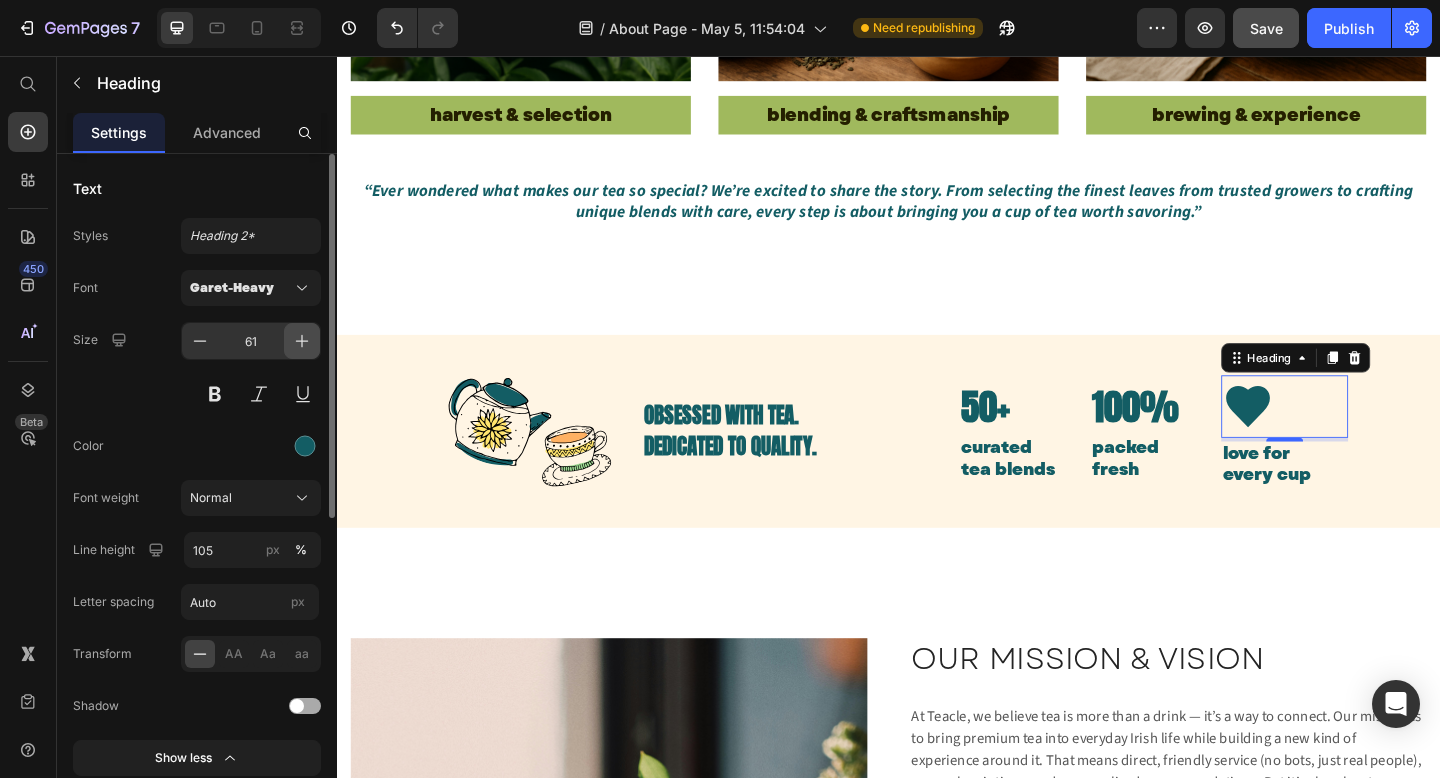 click 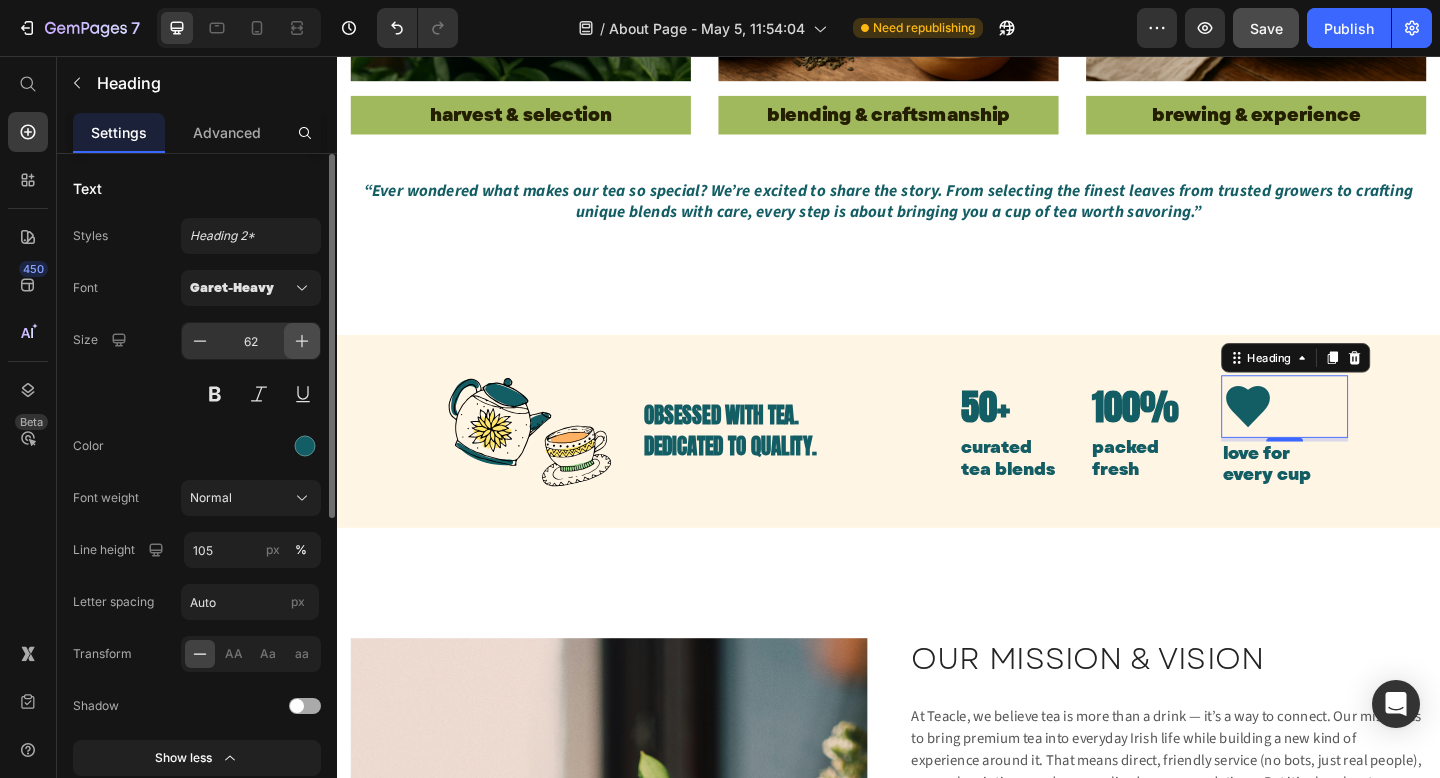 click 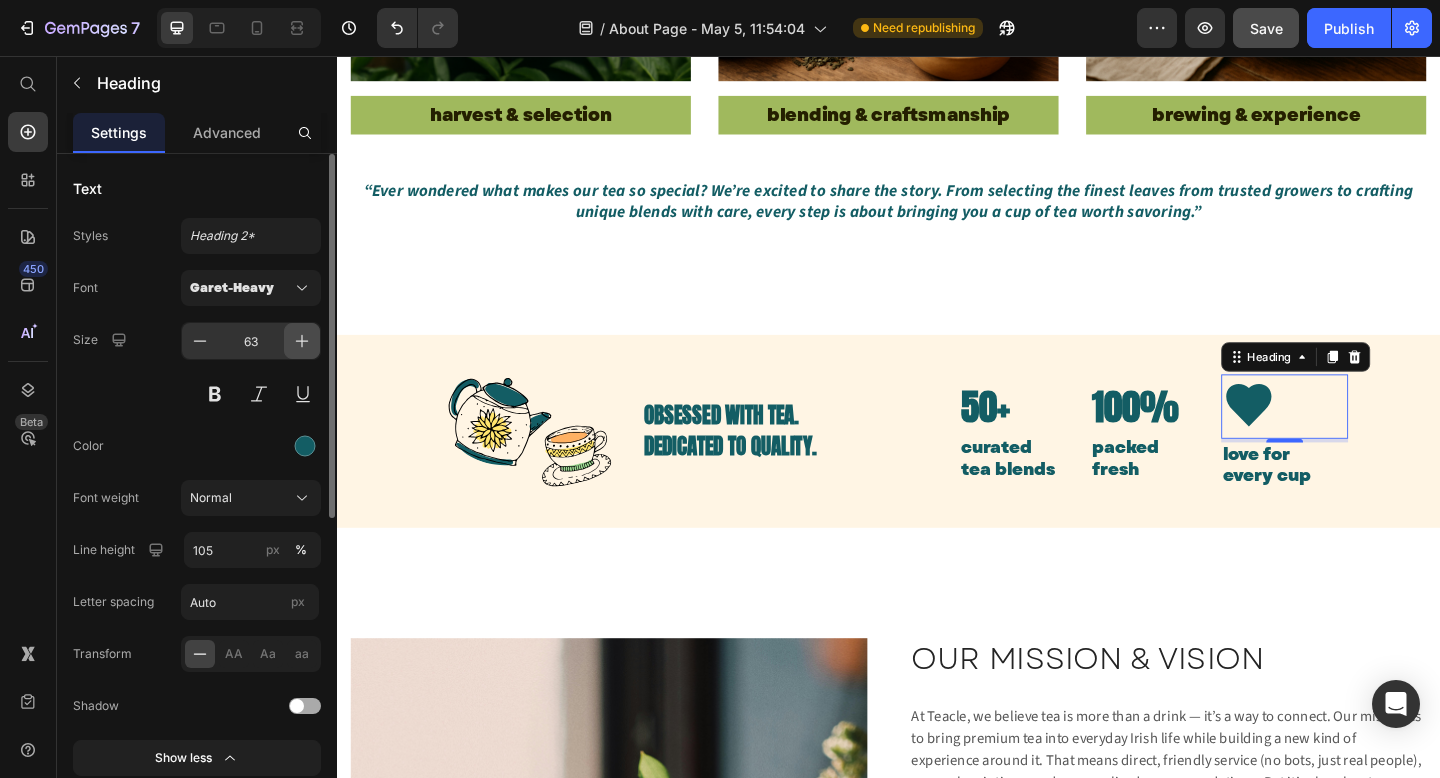 click 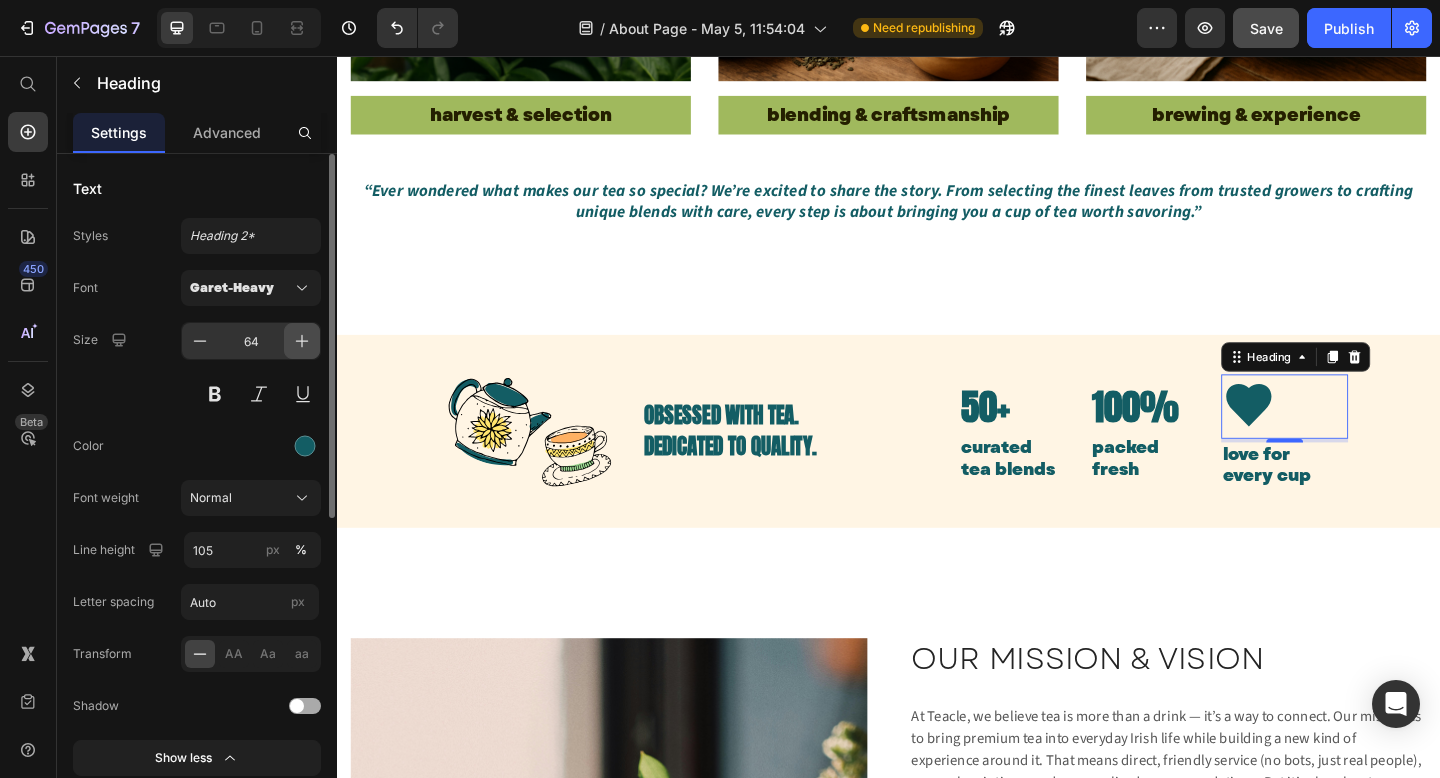 click 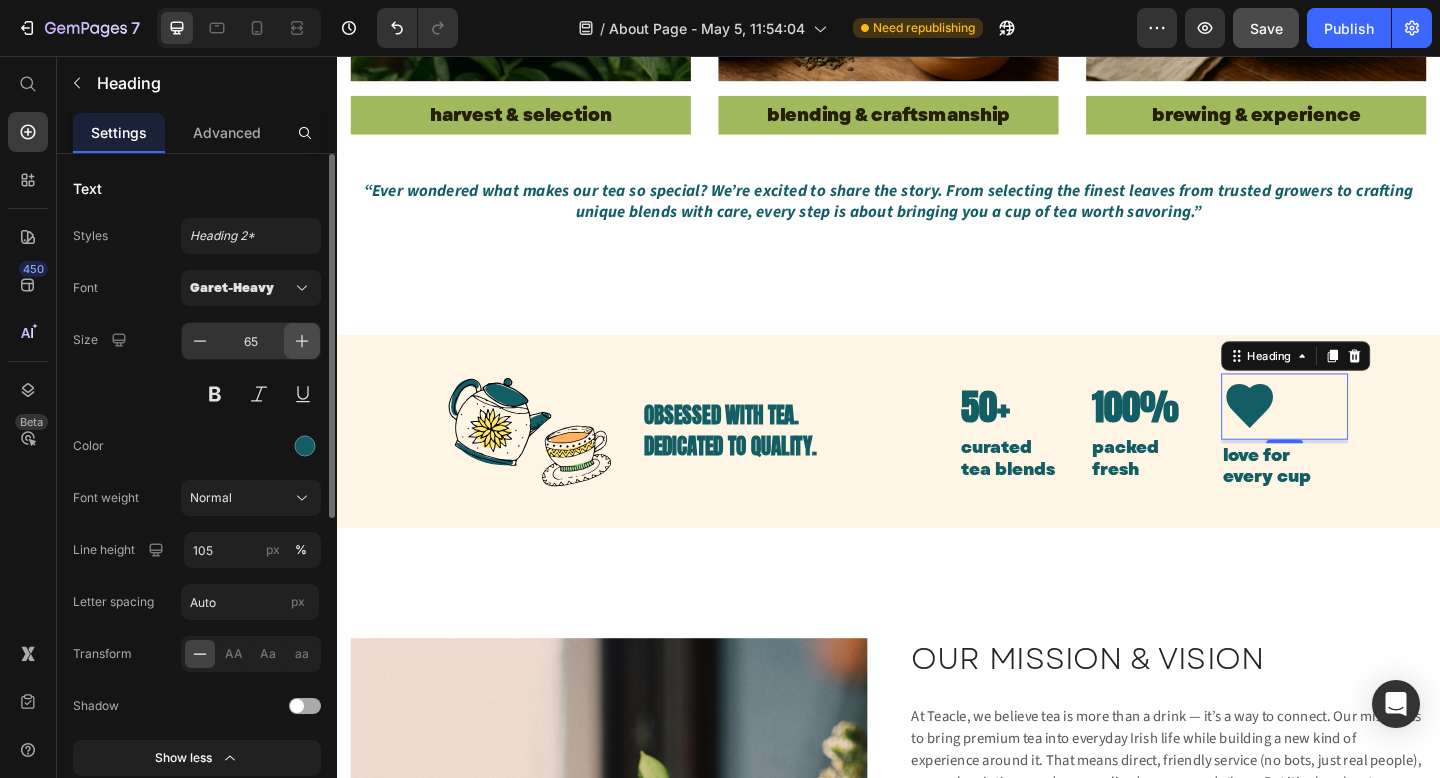 click 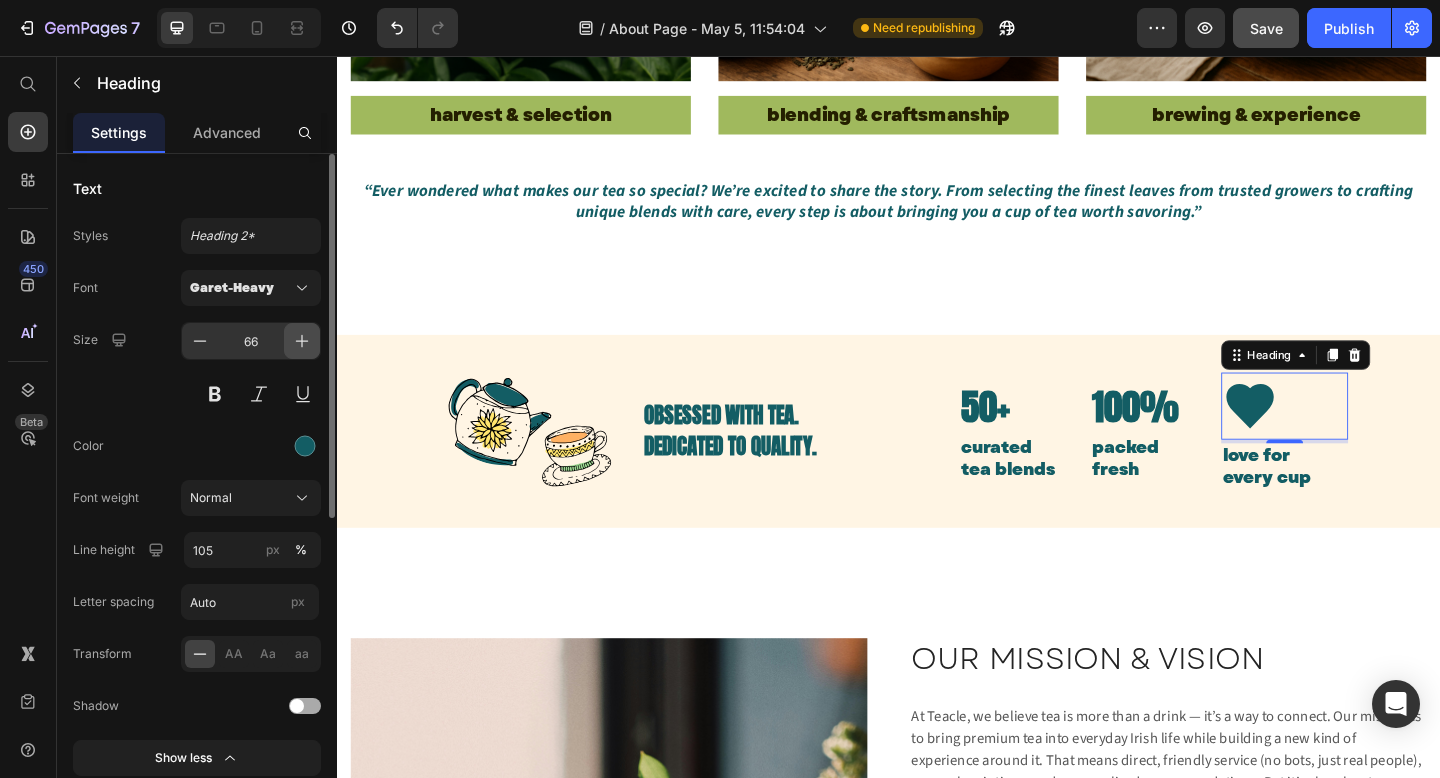 click 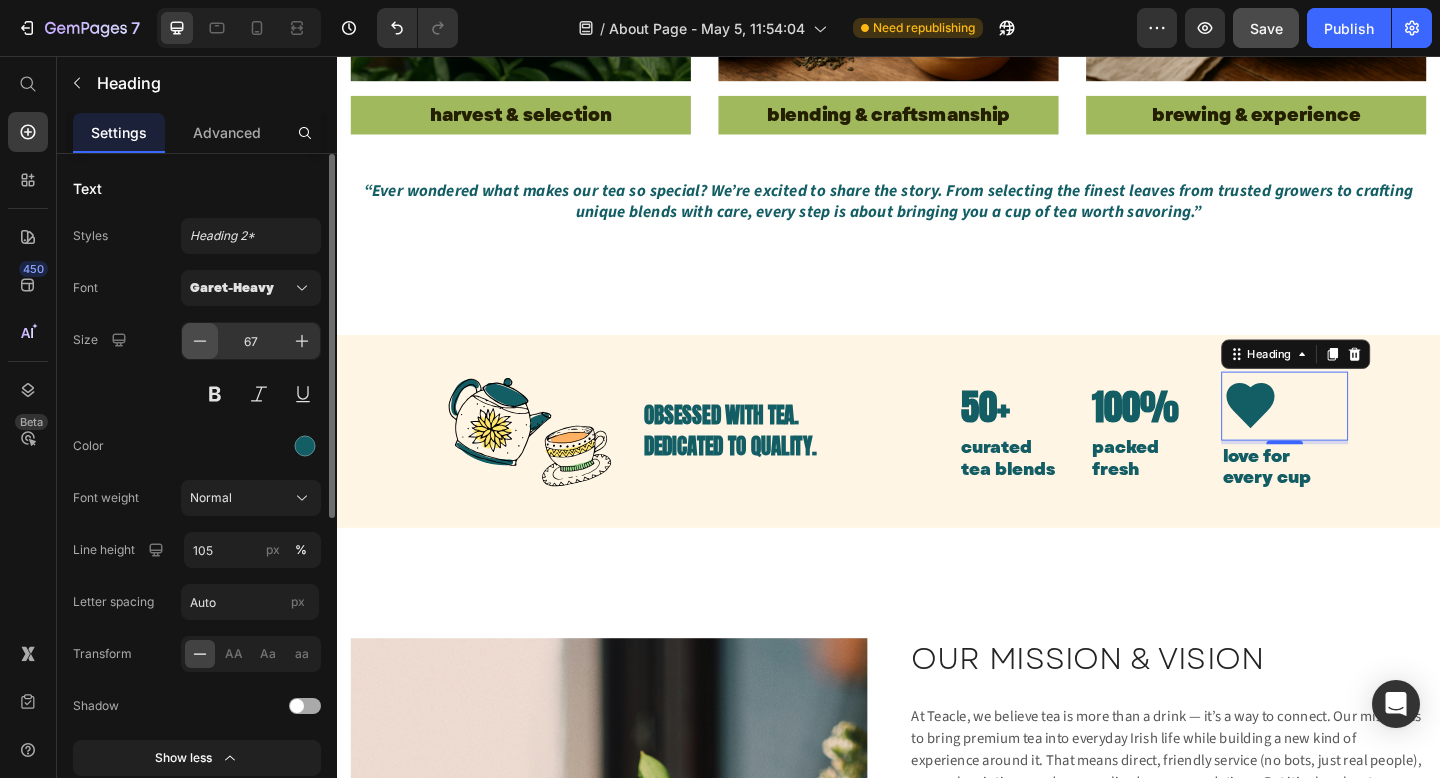 click 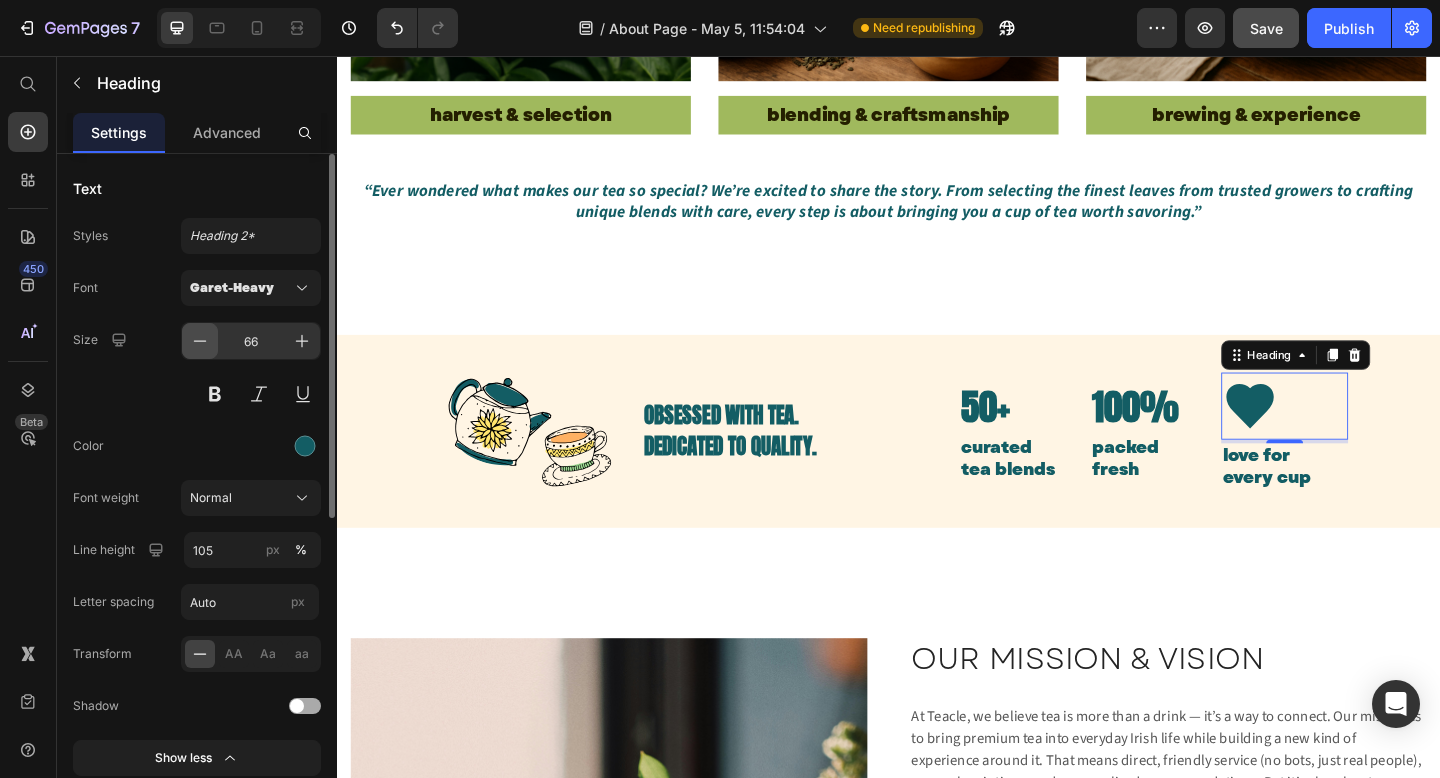 click 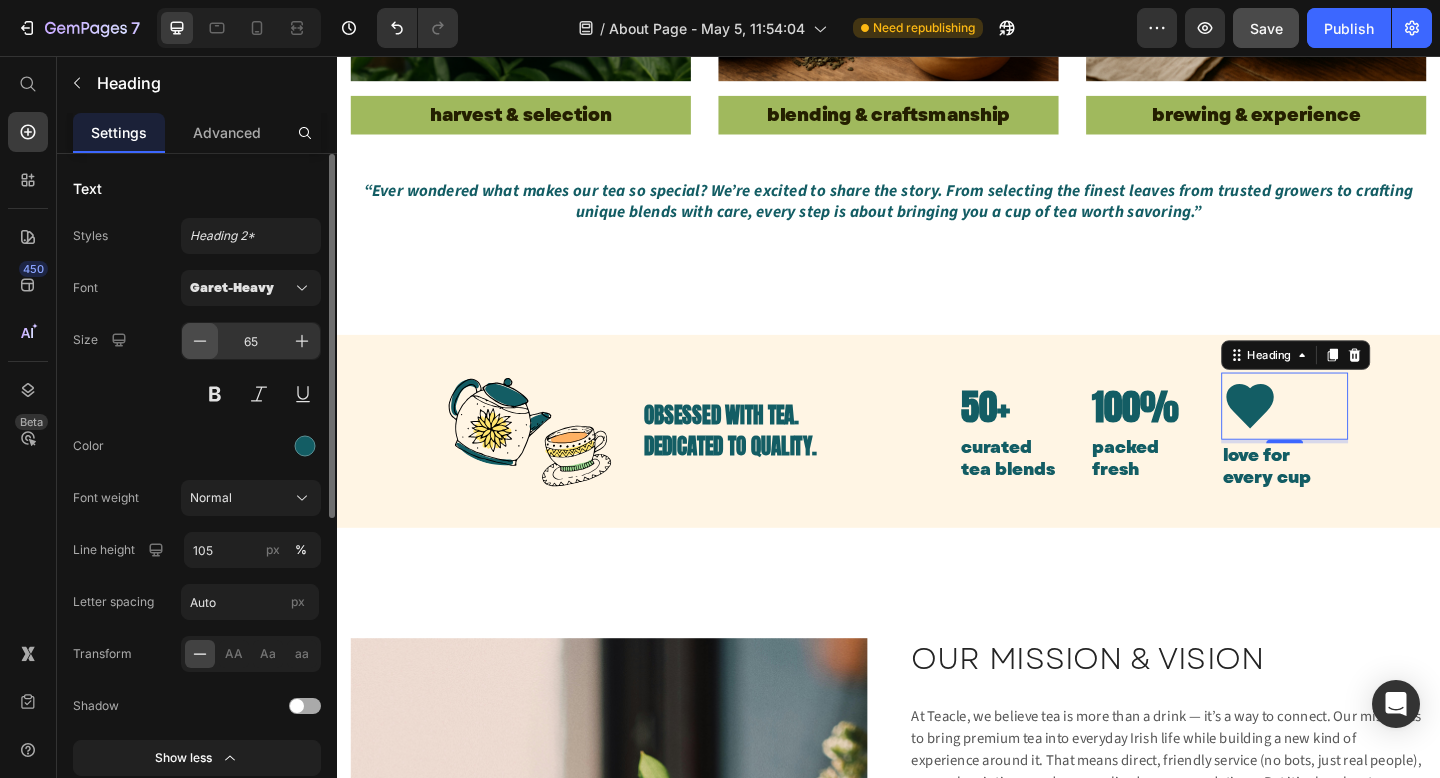 click 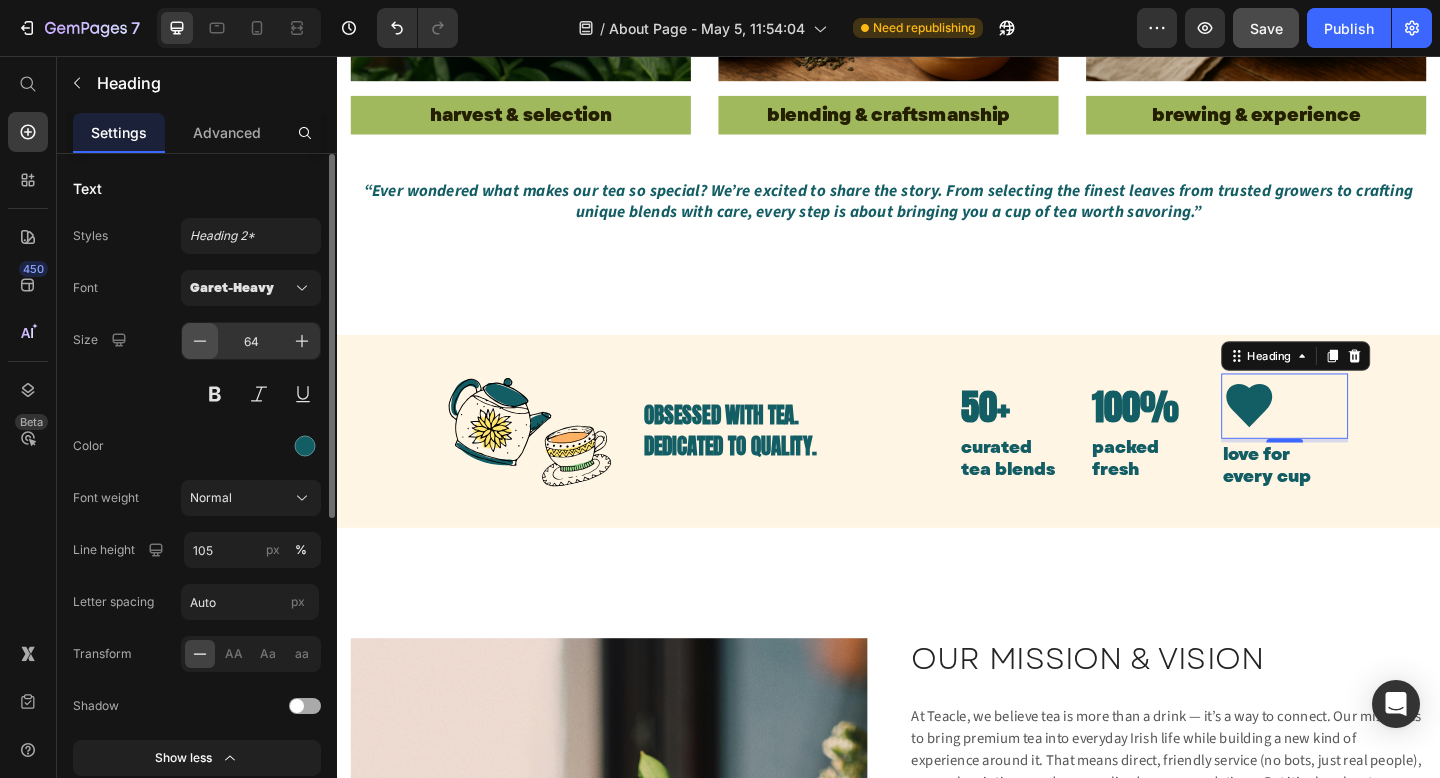 click 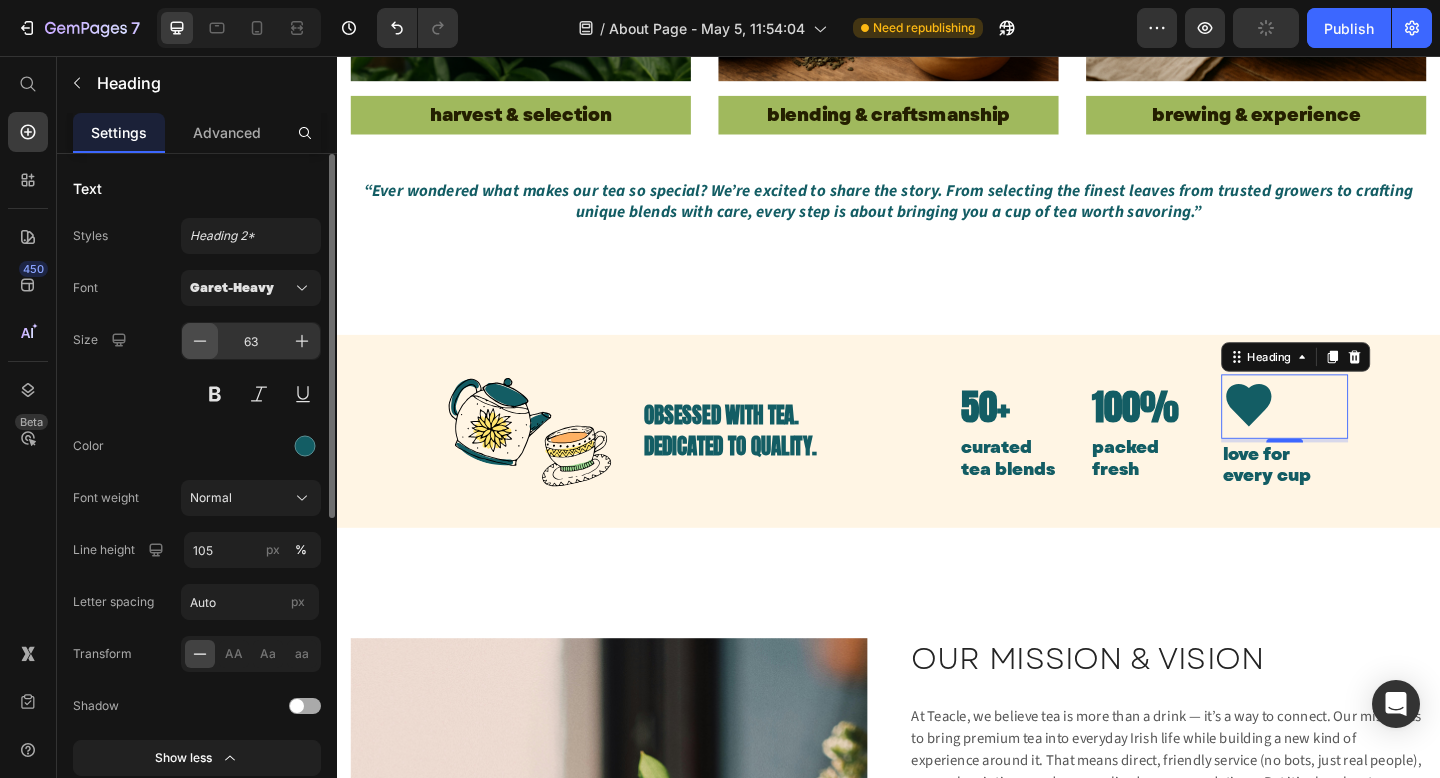click 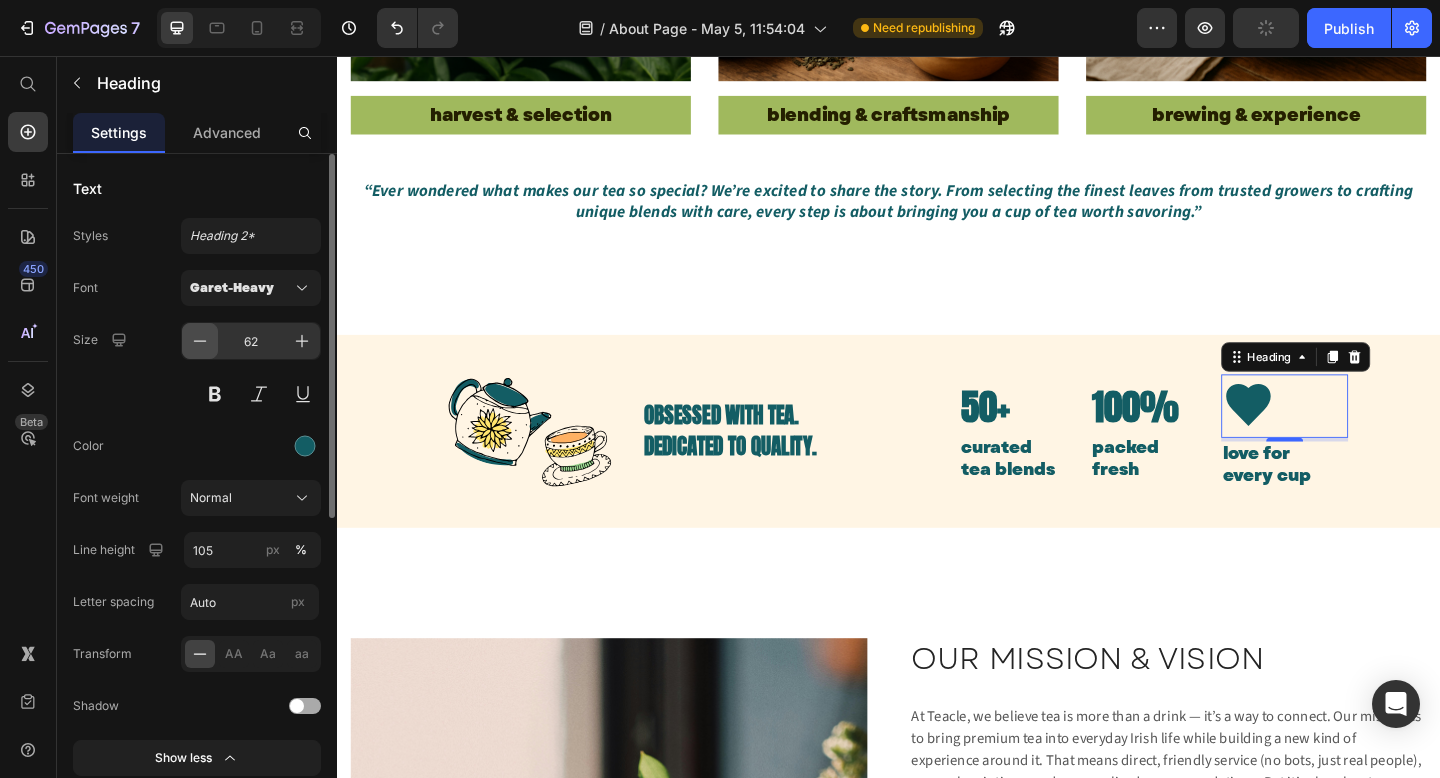 click 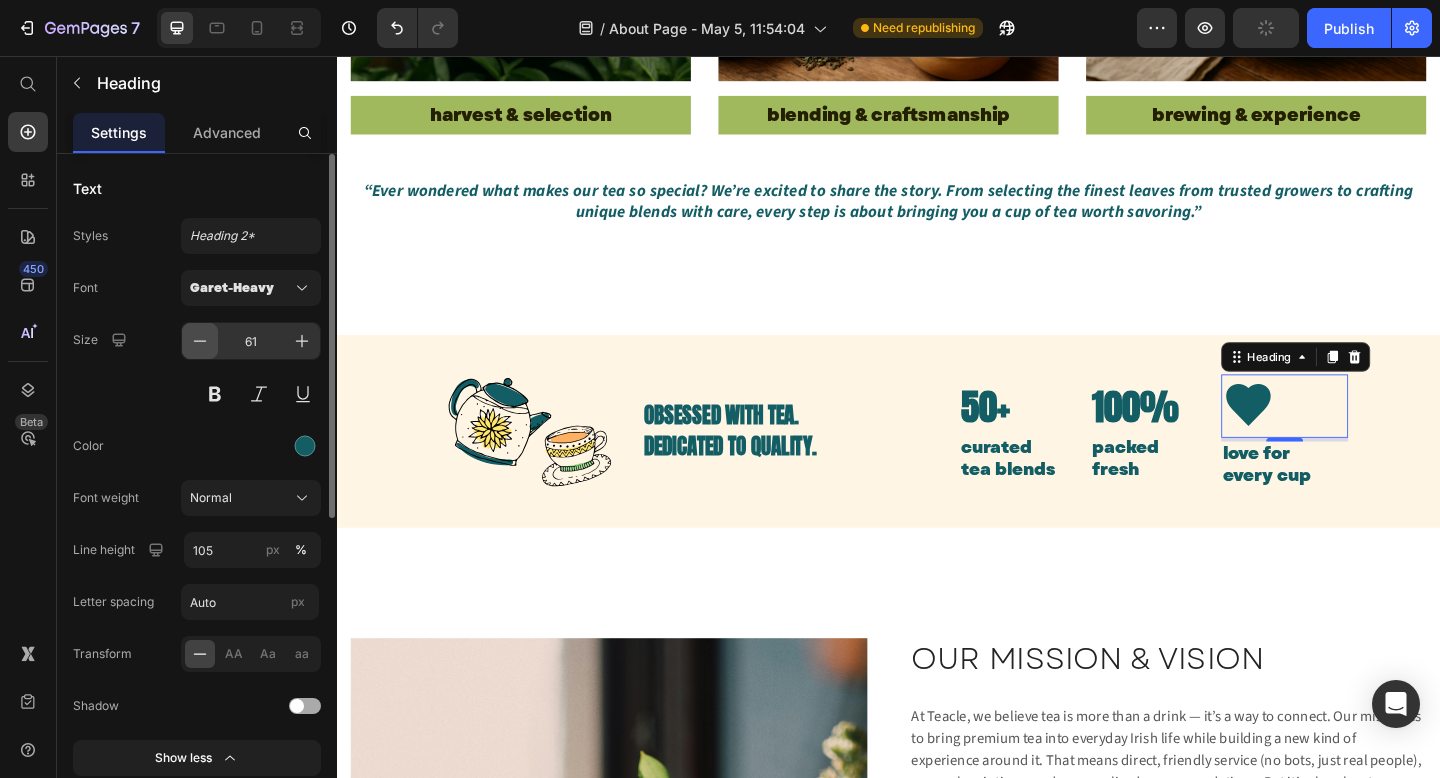 click 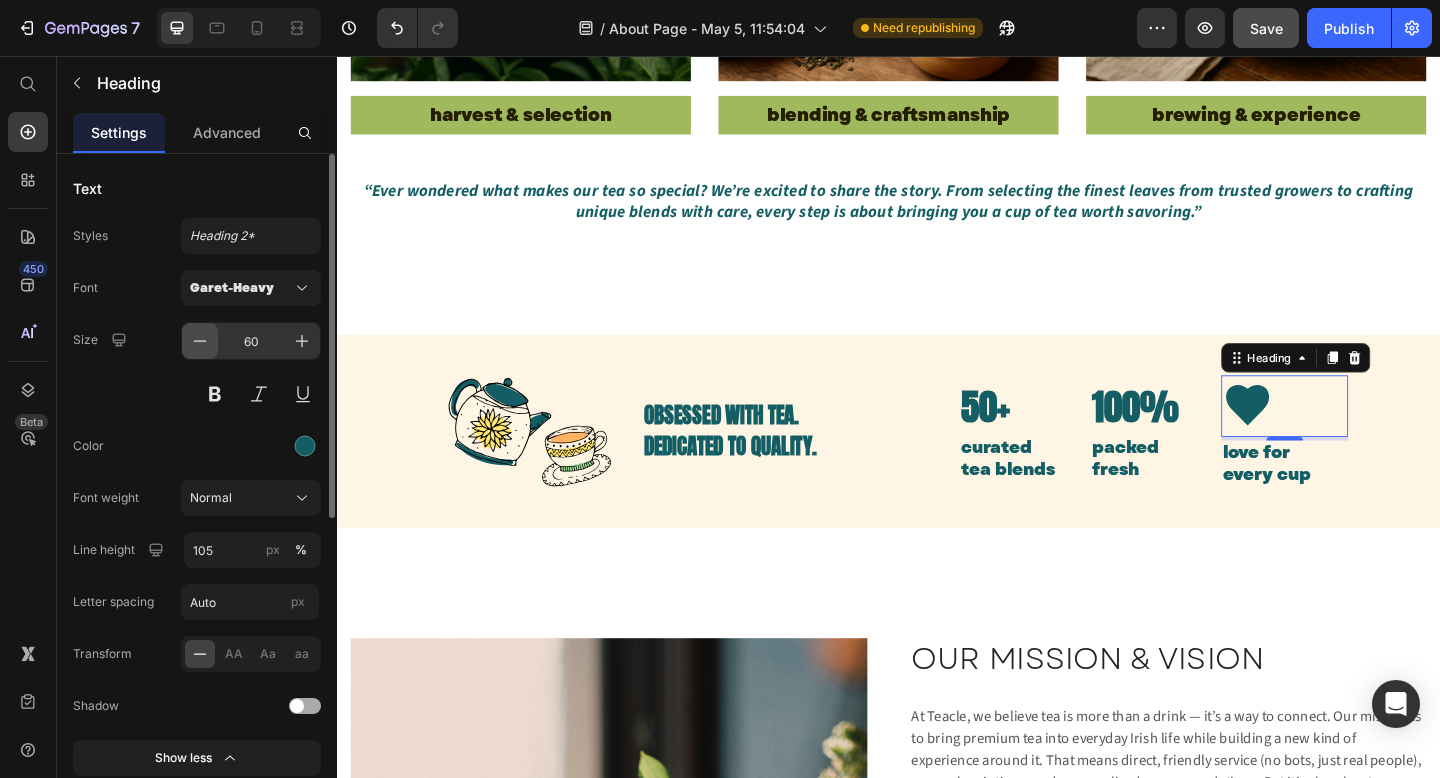 click 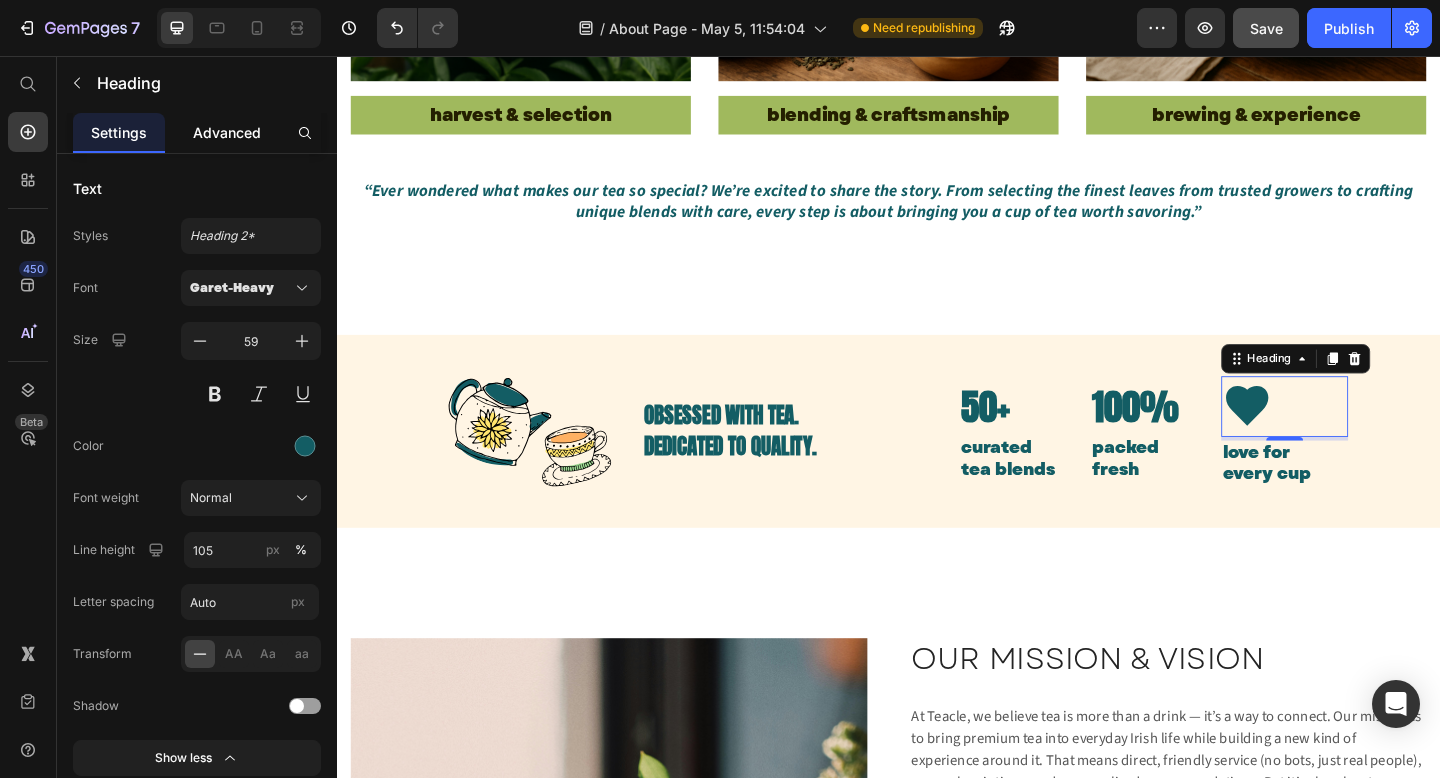 click on "Advanced" at bounding box center (227, 132) 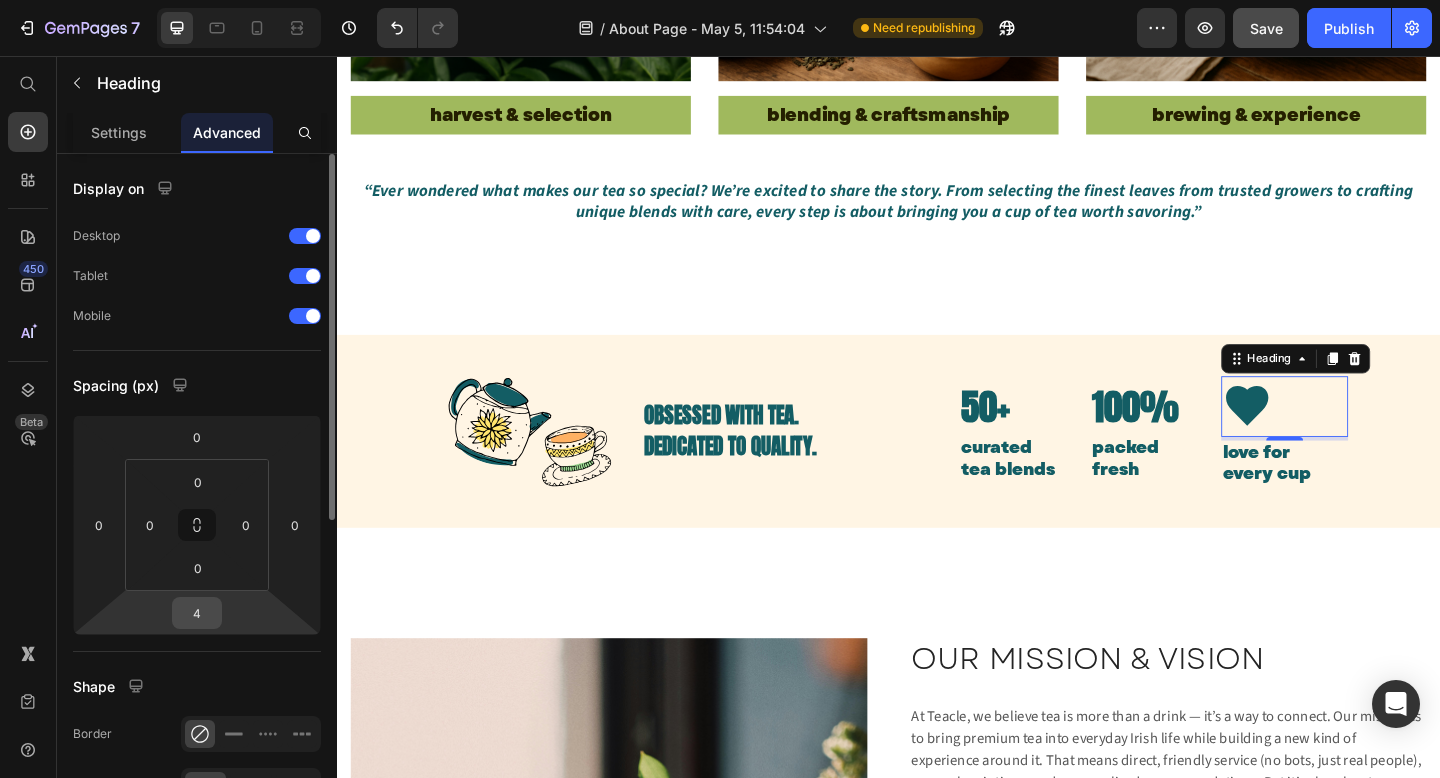 click on "4" at bounding box center [197, 613] 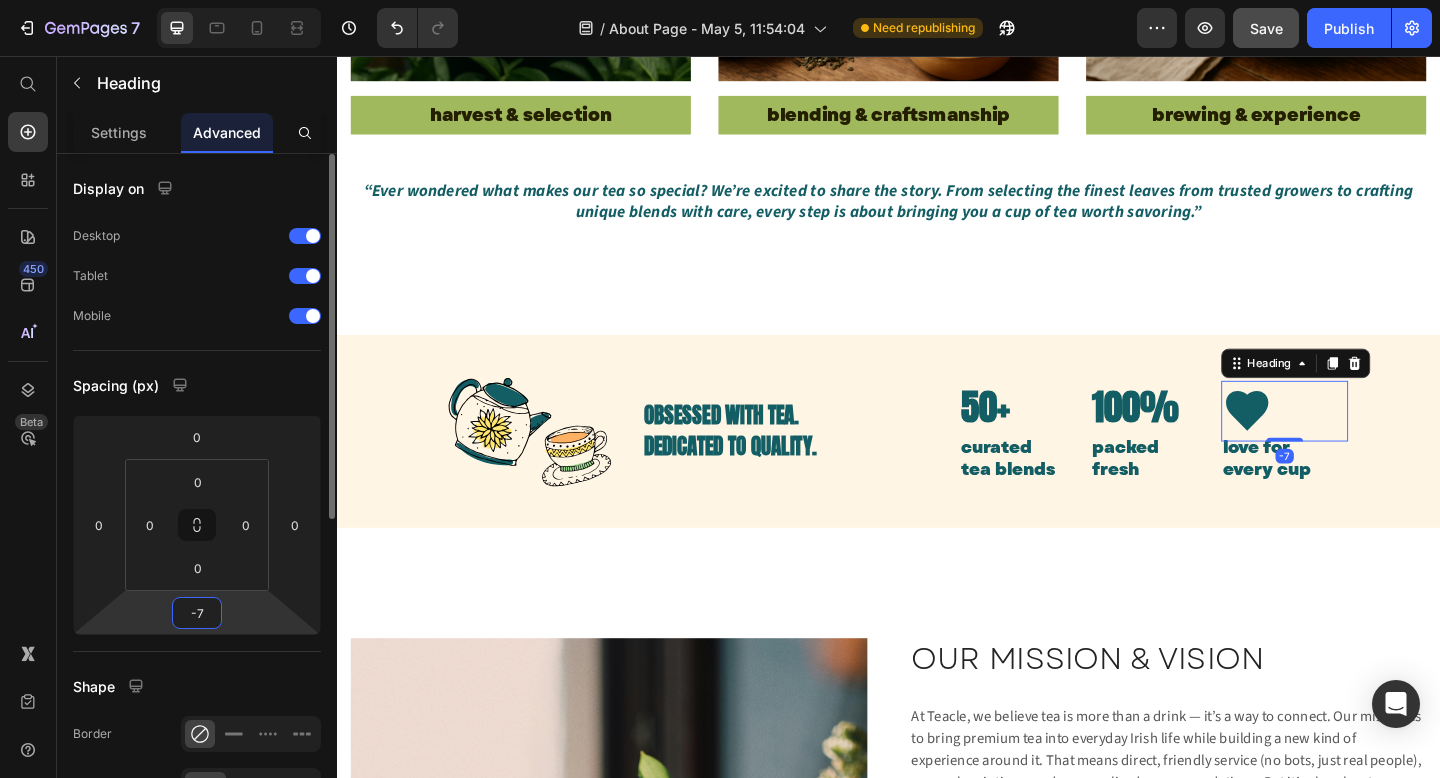 type on "-8" 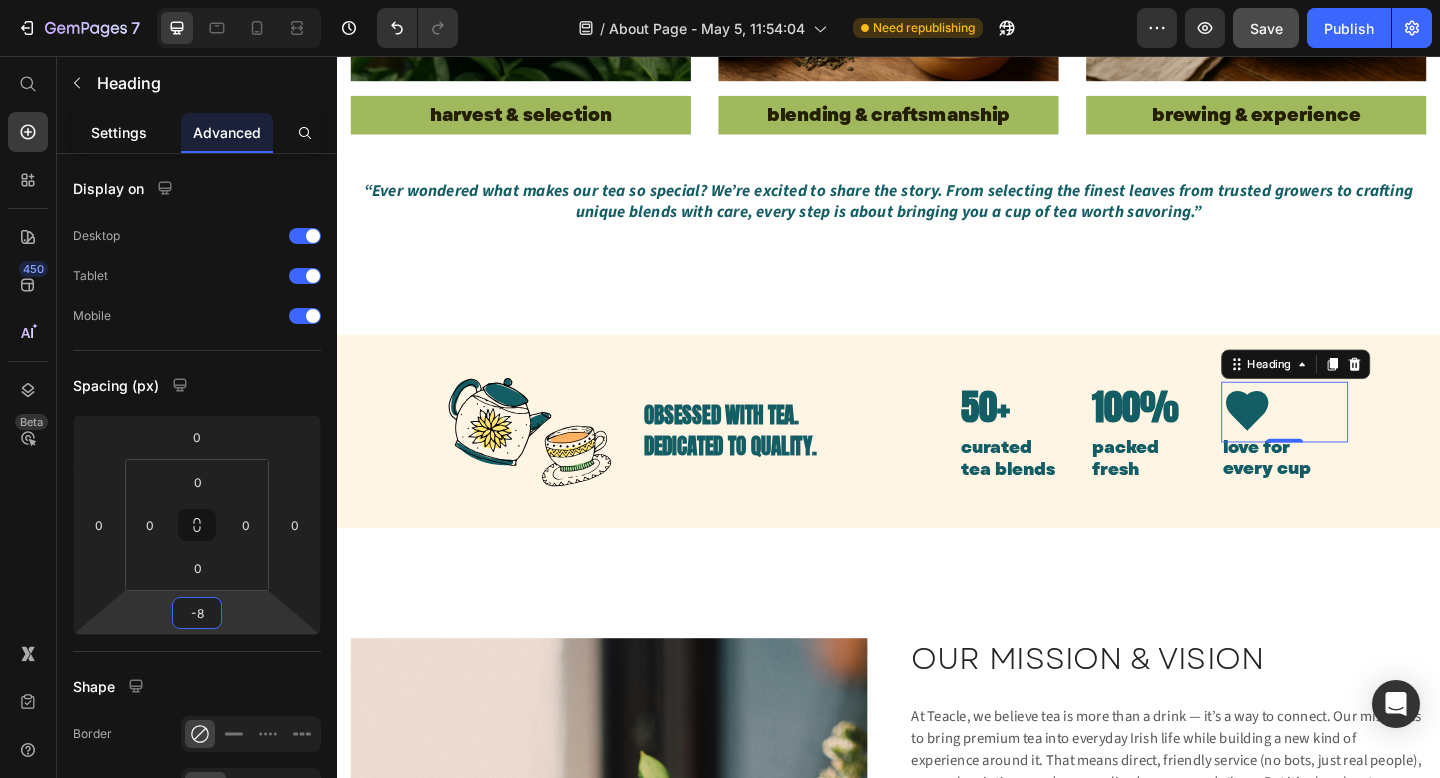 click on "Settings" 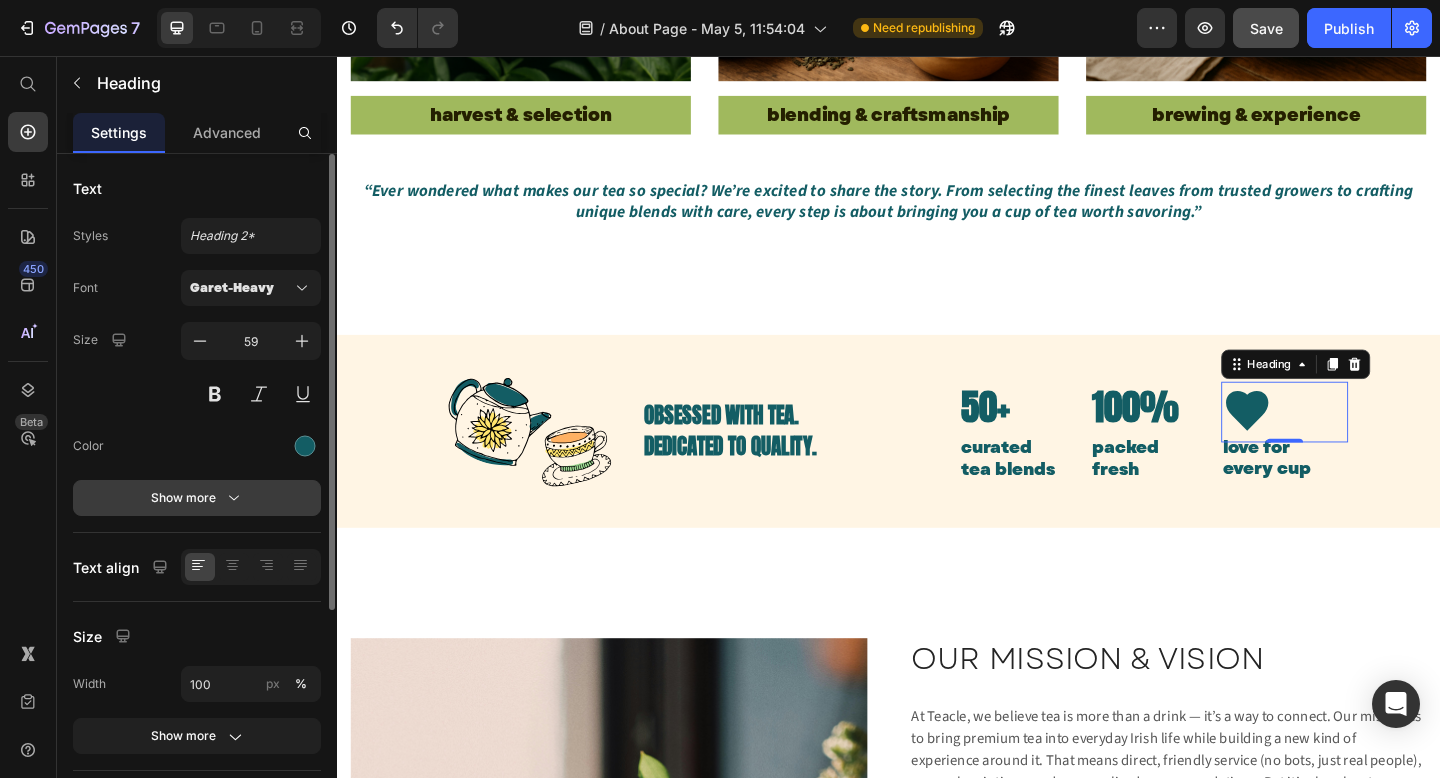 click 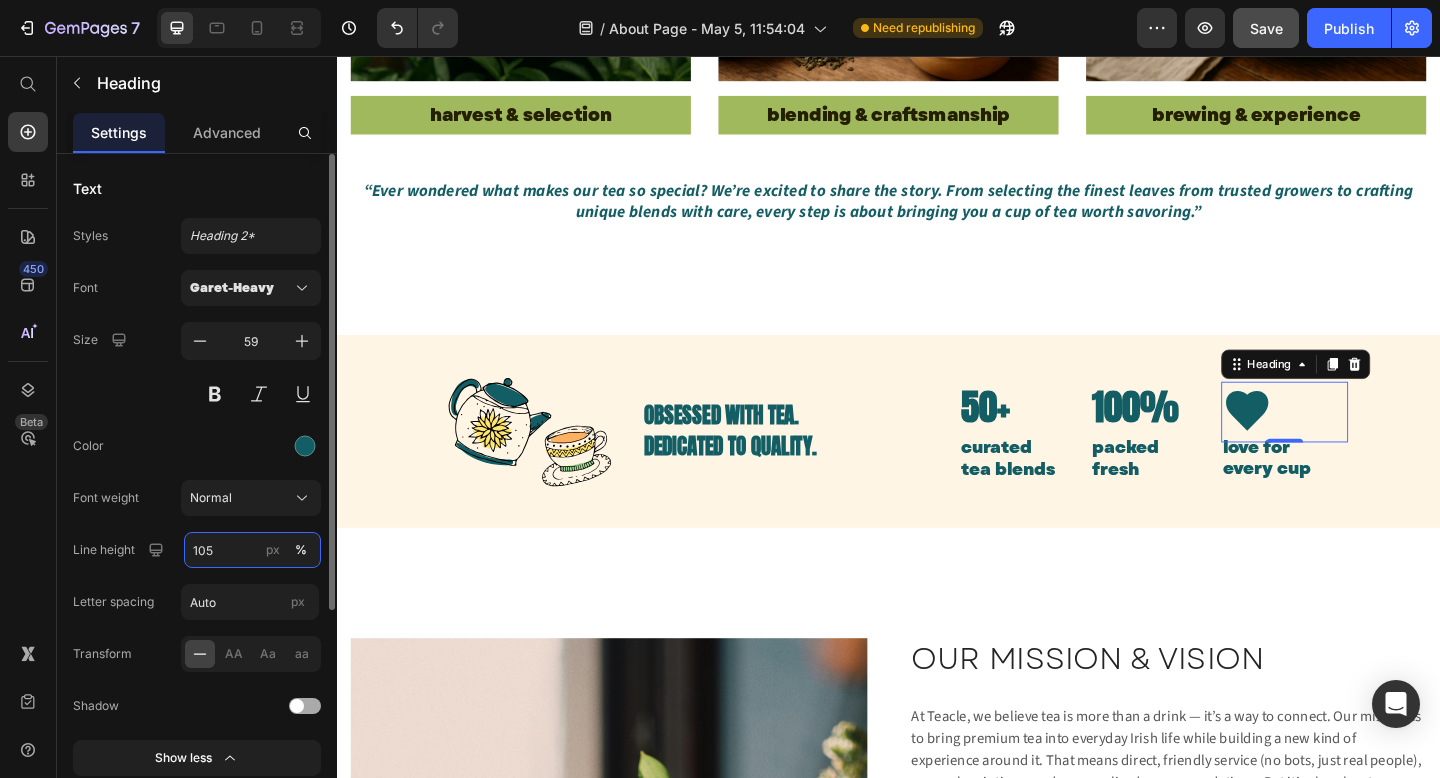 click on "105" at bounding box center (252, 550) 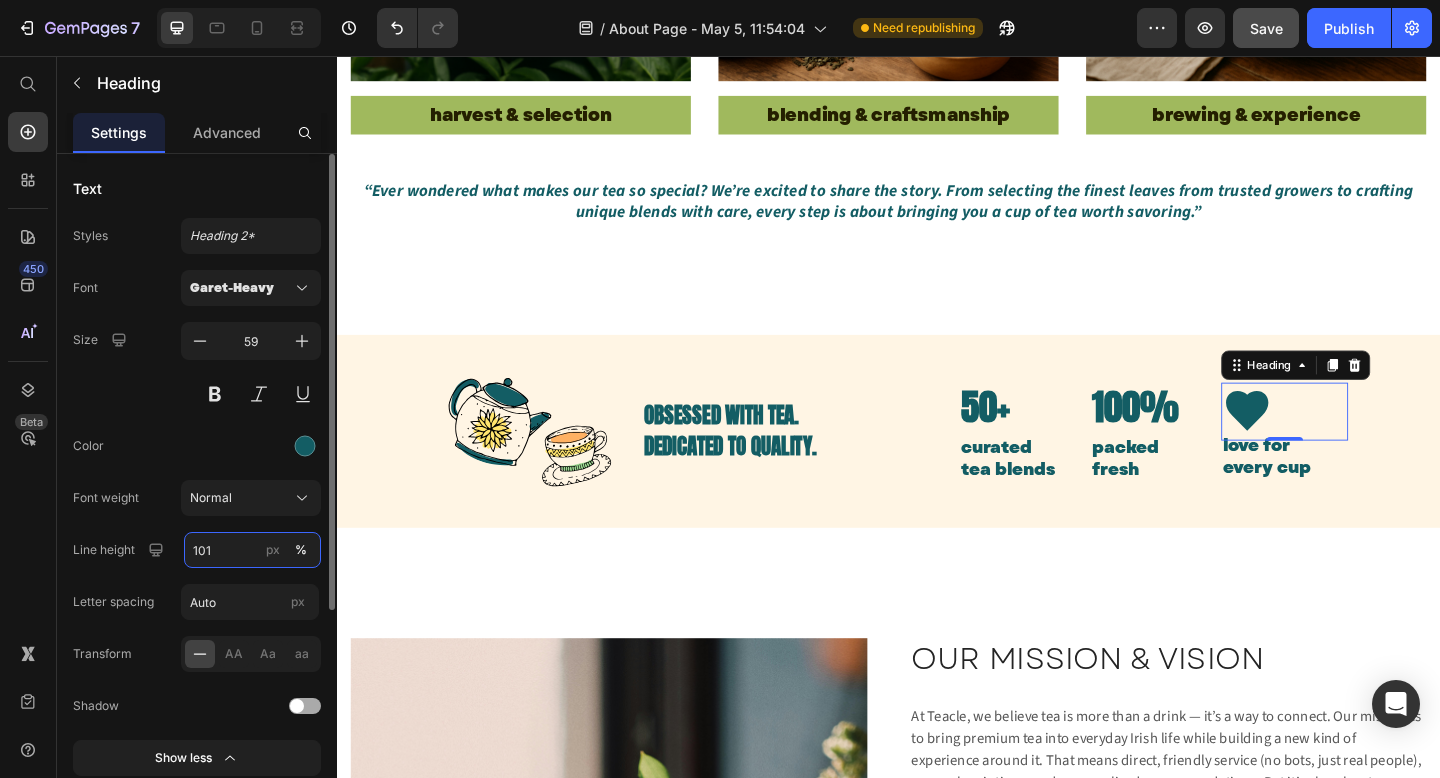 type on "100" 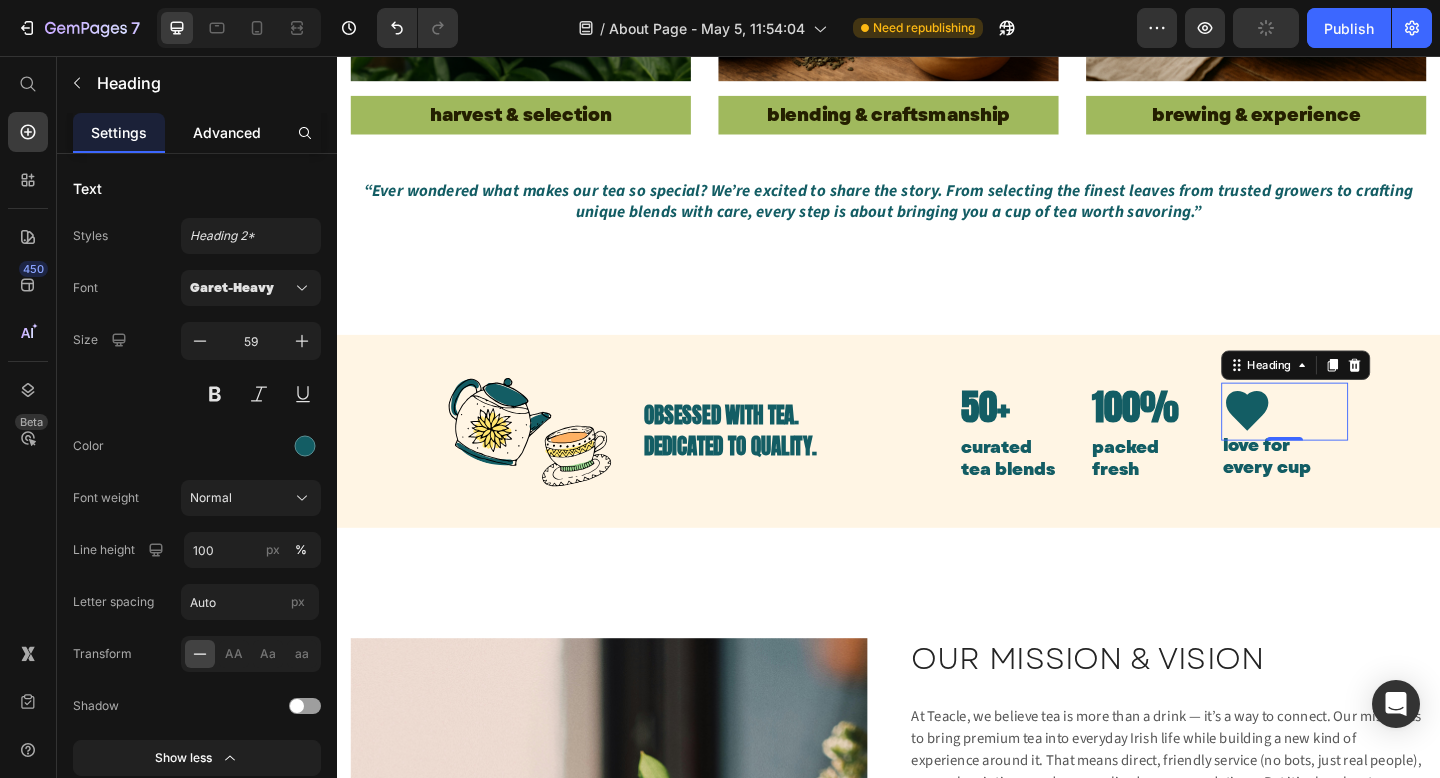 click on "Advanced" at bounding box center [227, 132] 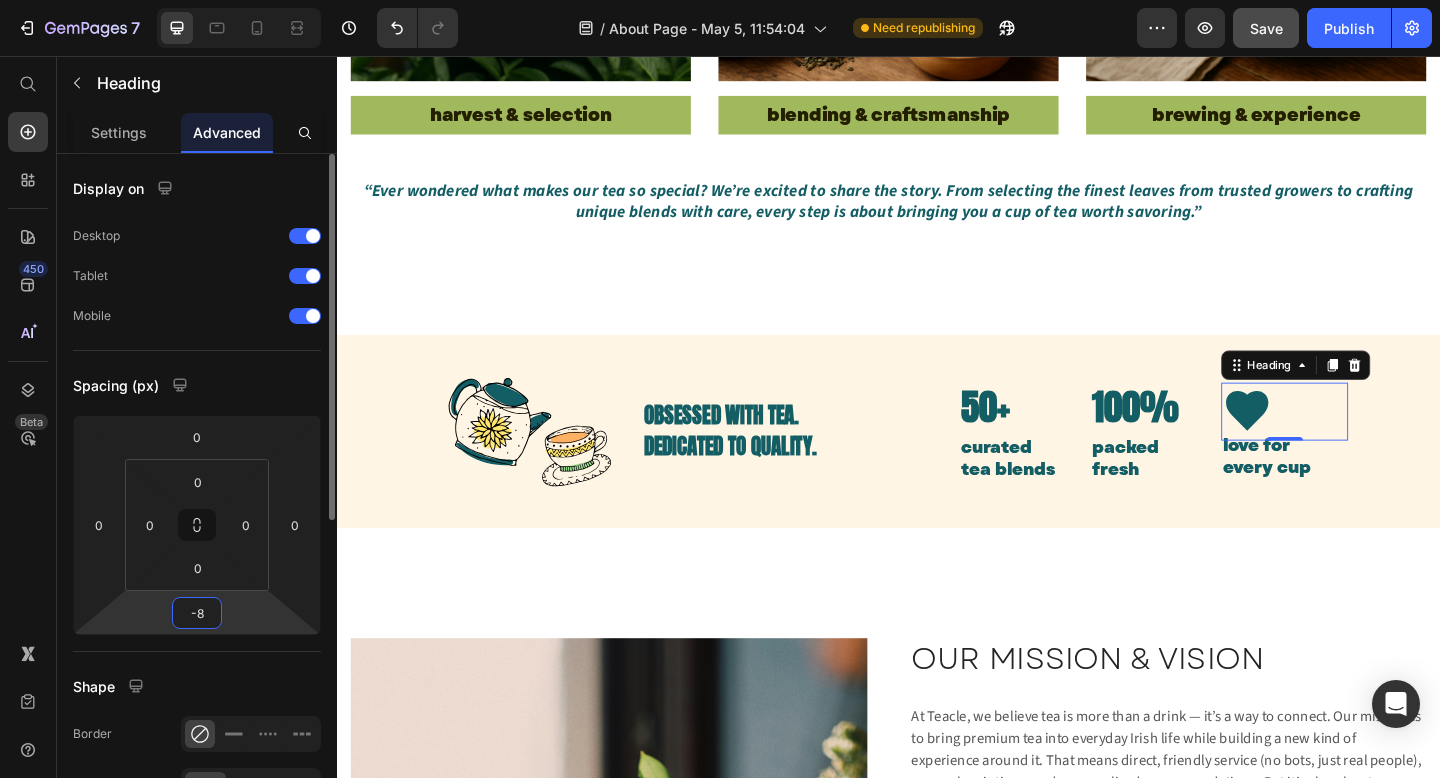 click on "-8" at bounding box center (197, 613) 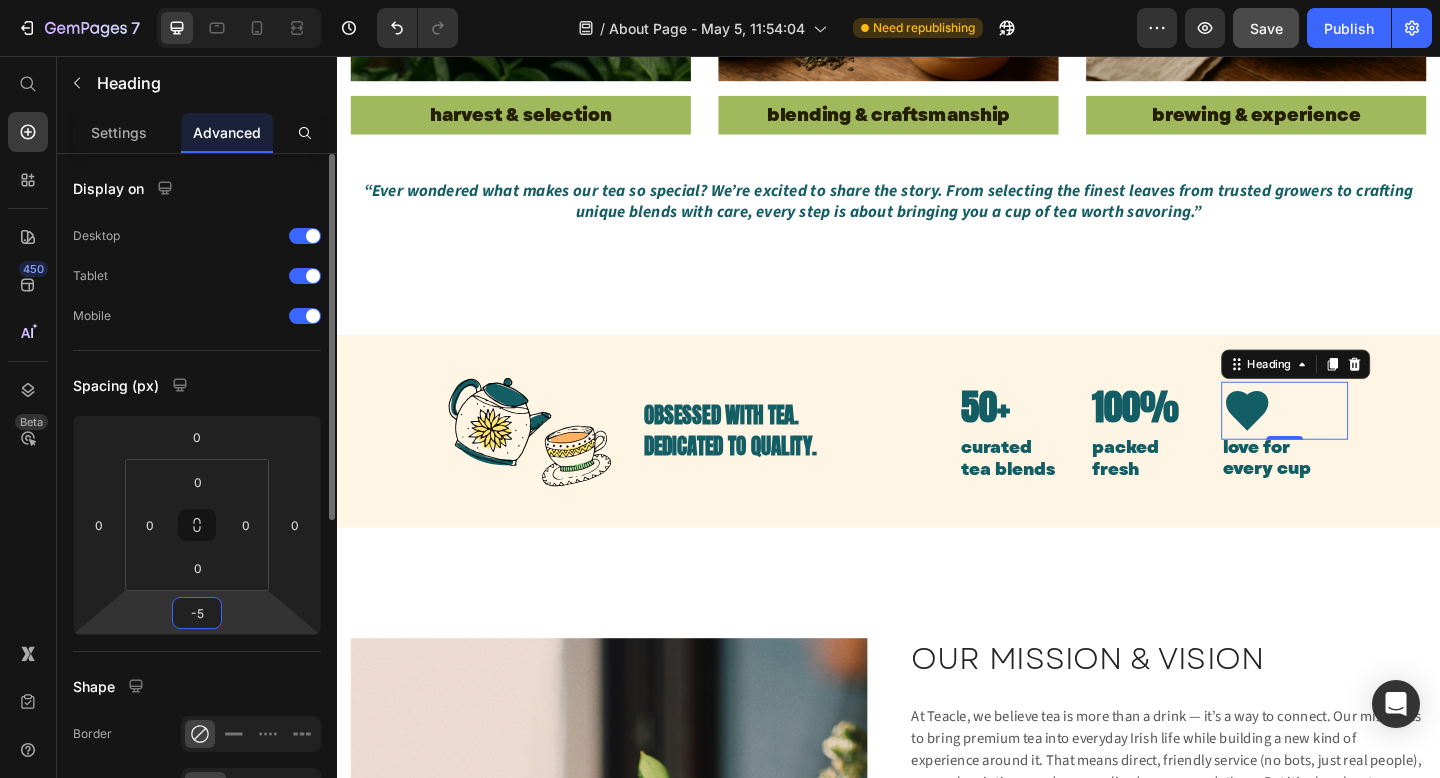 type on "-4" 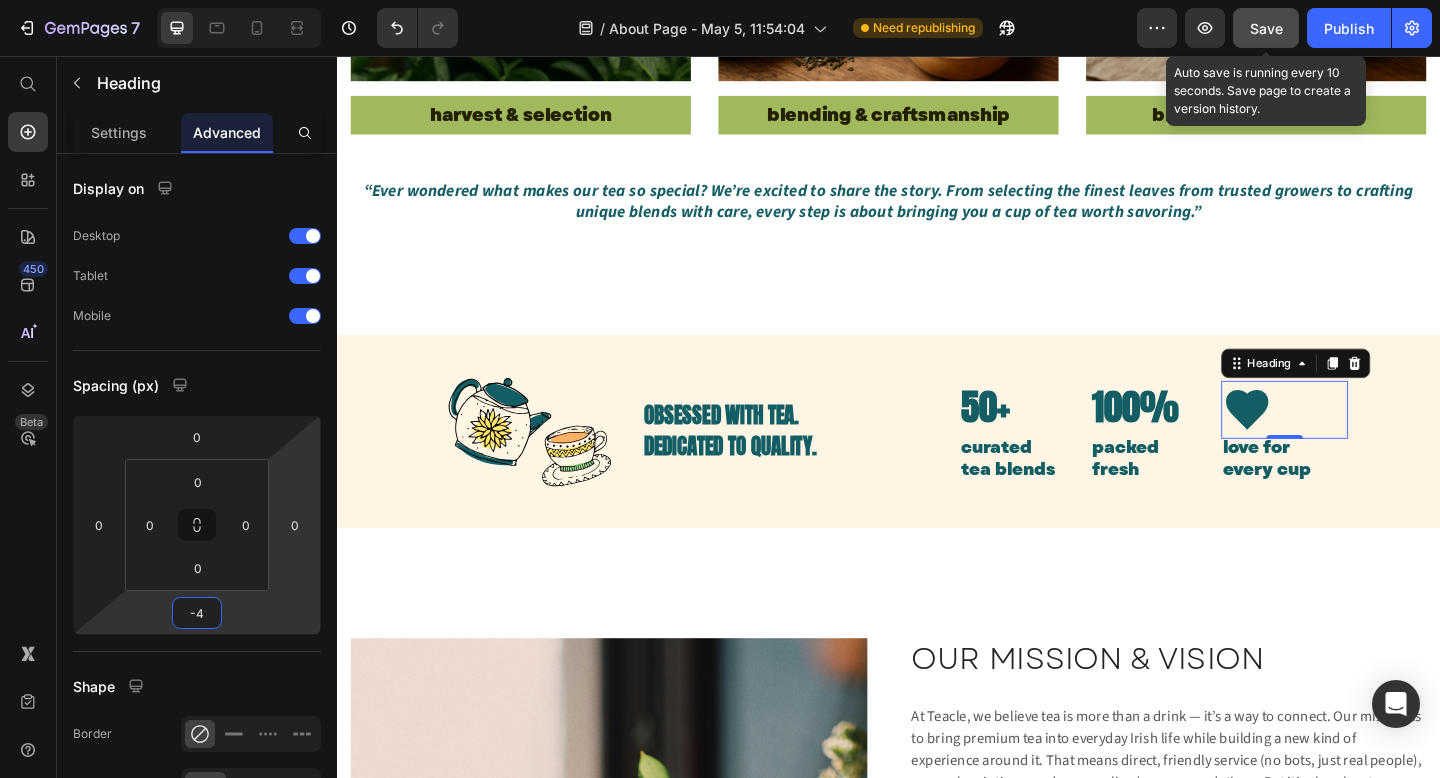 click on "Save" 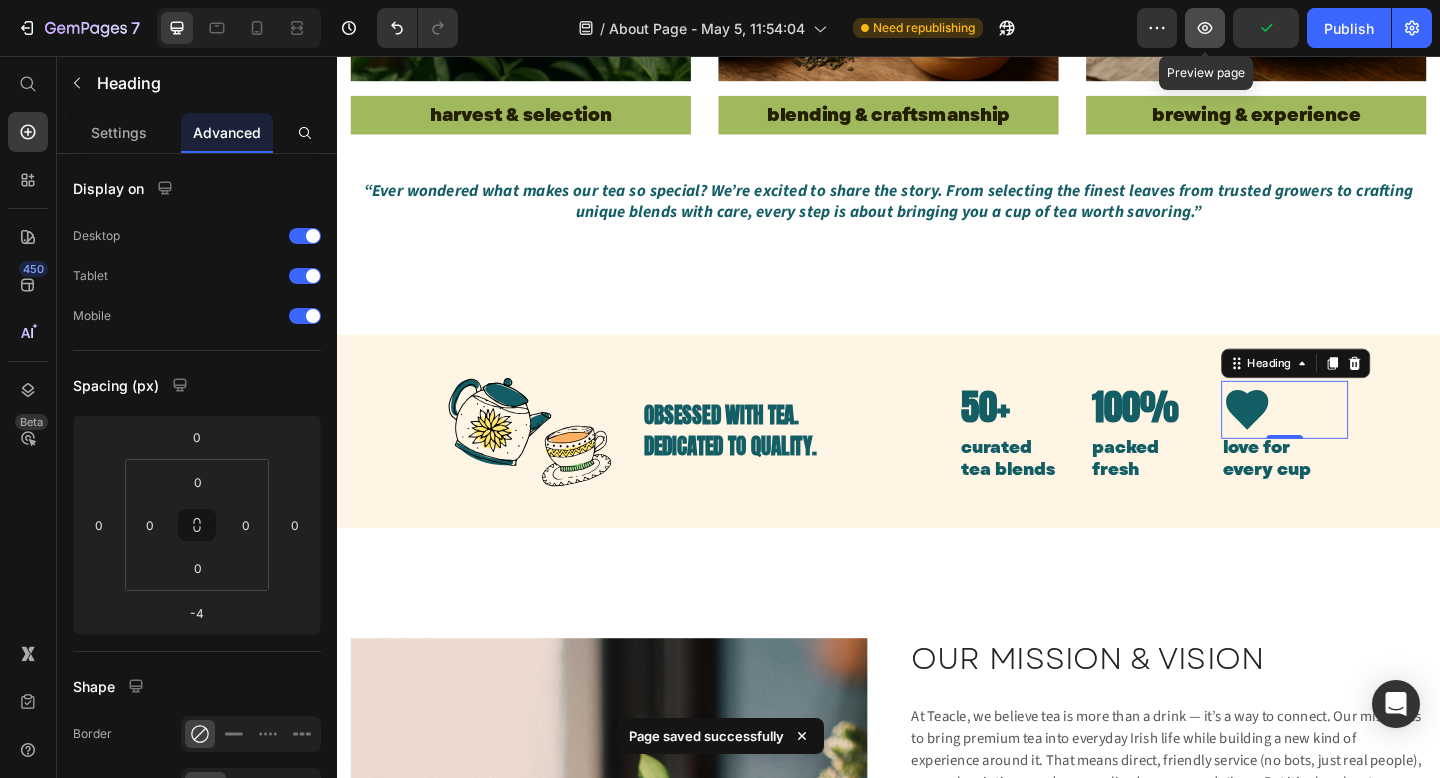 click 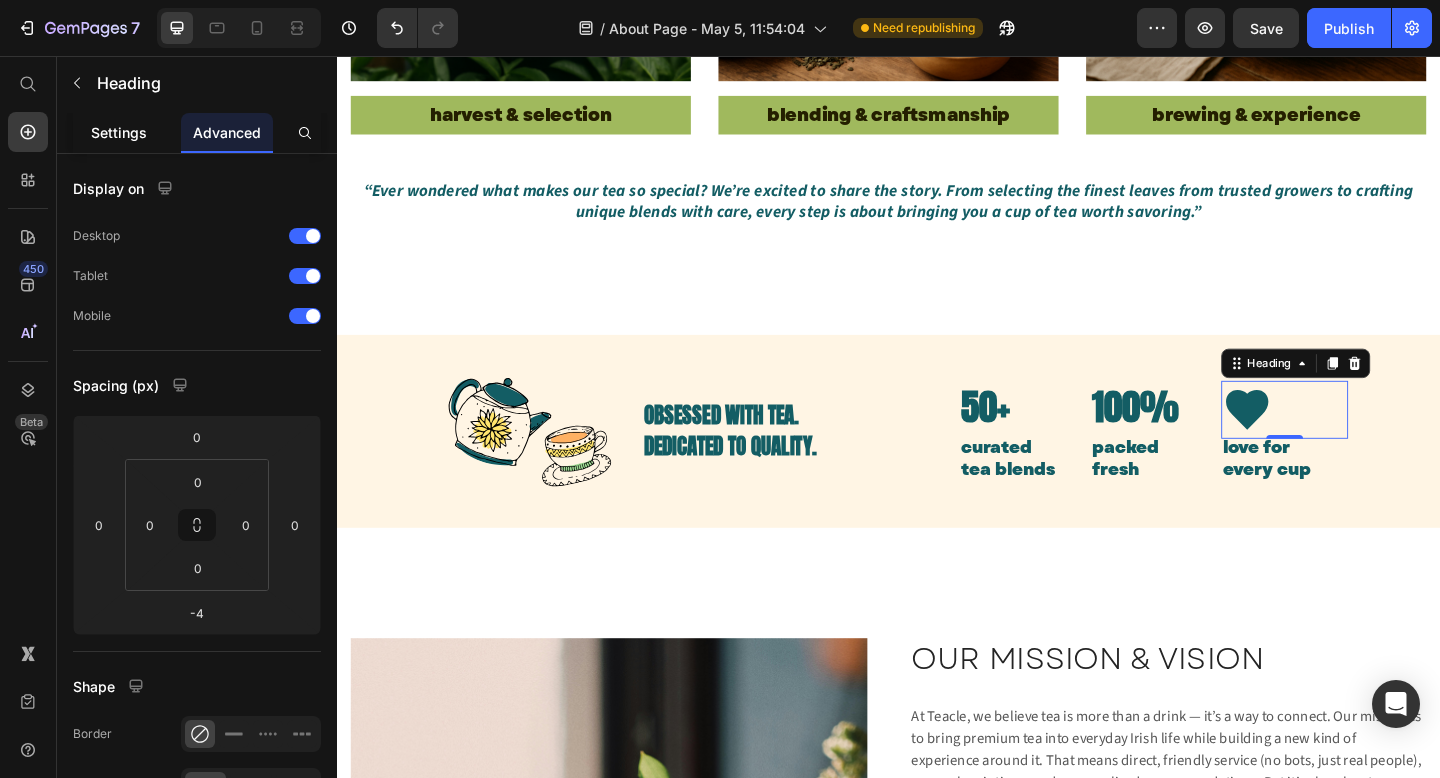 click on "Settings" 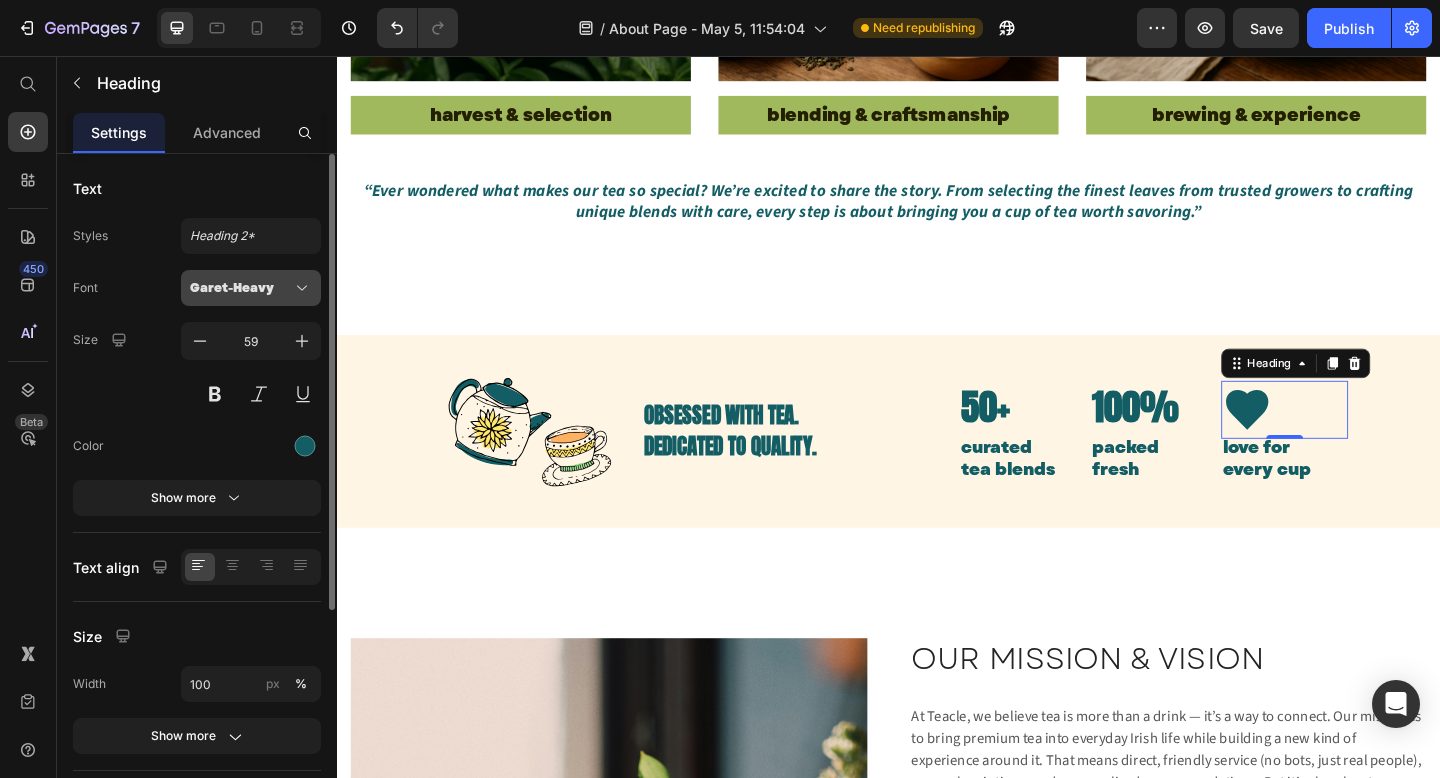 click on "Garet-Heavy" at bounding box center (251, 288) 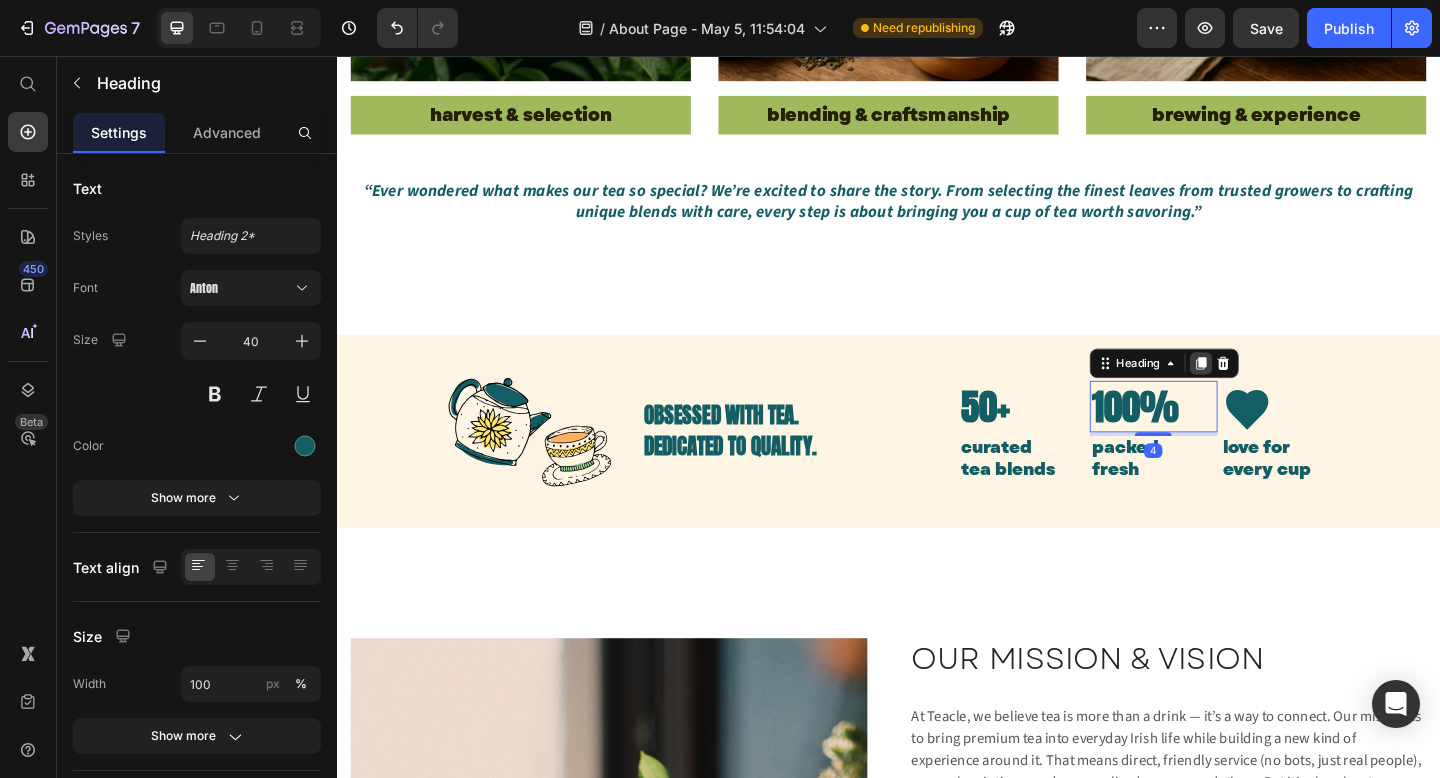 click 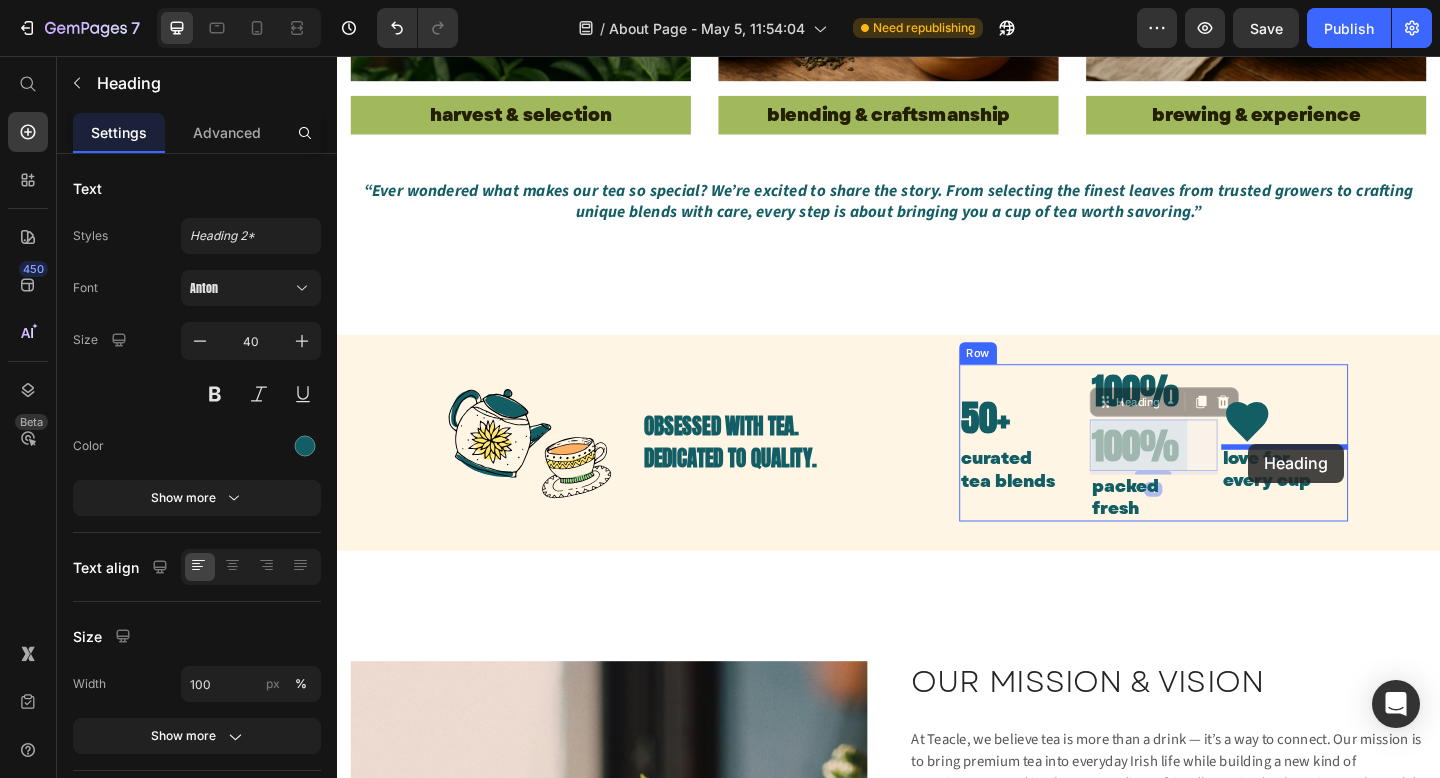drag, startPoint x: 1206, startPoint y: 479, endPoint x: 1328, endPoint y: 479, distance: 122 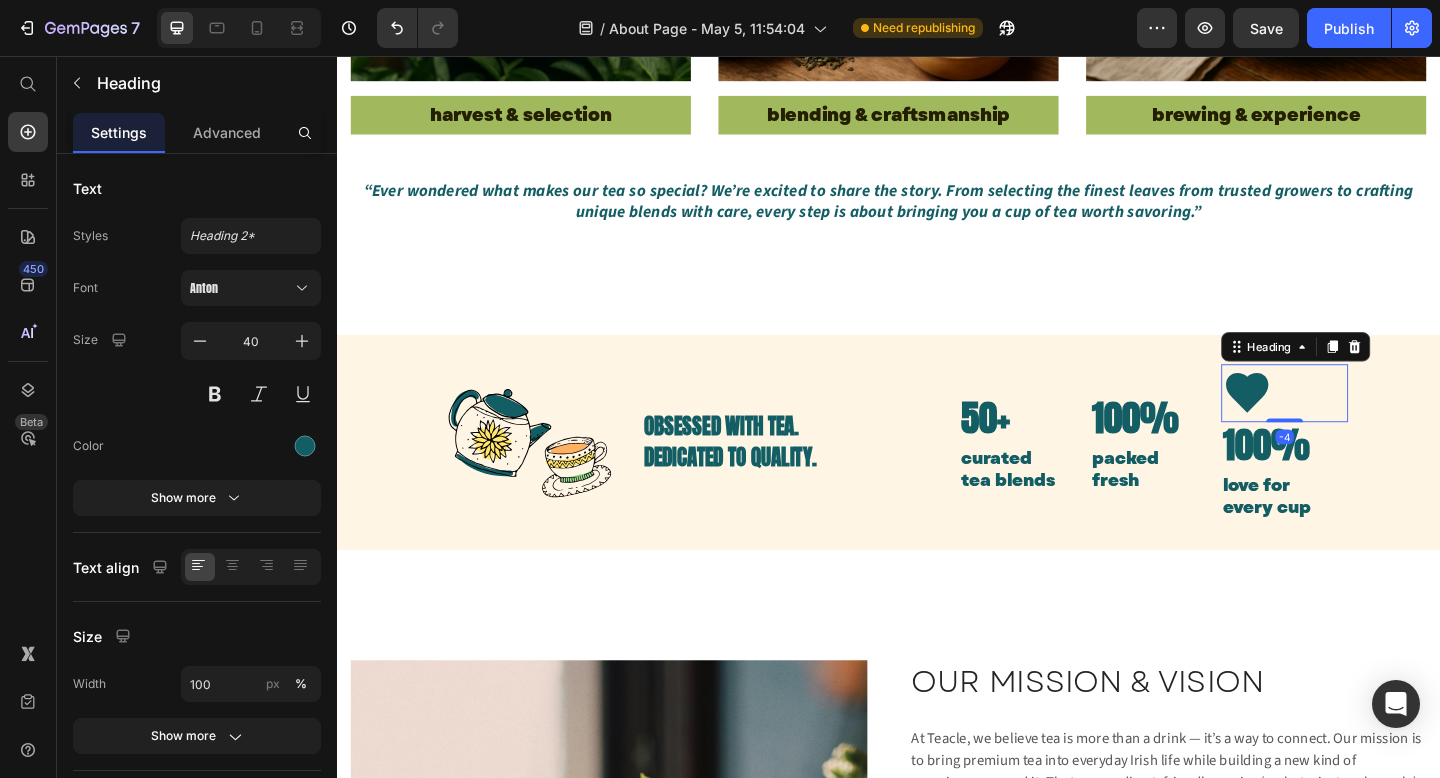 click on "♥" at bounding box center [1368, 423] 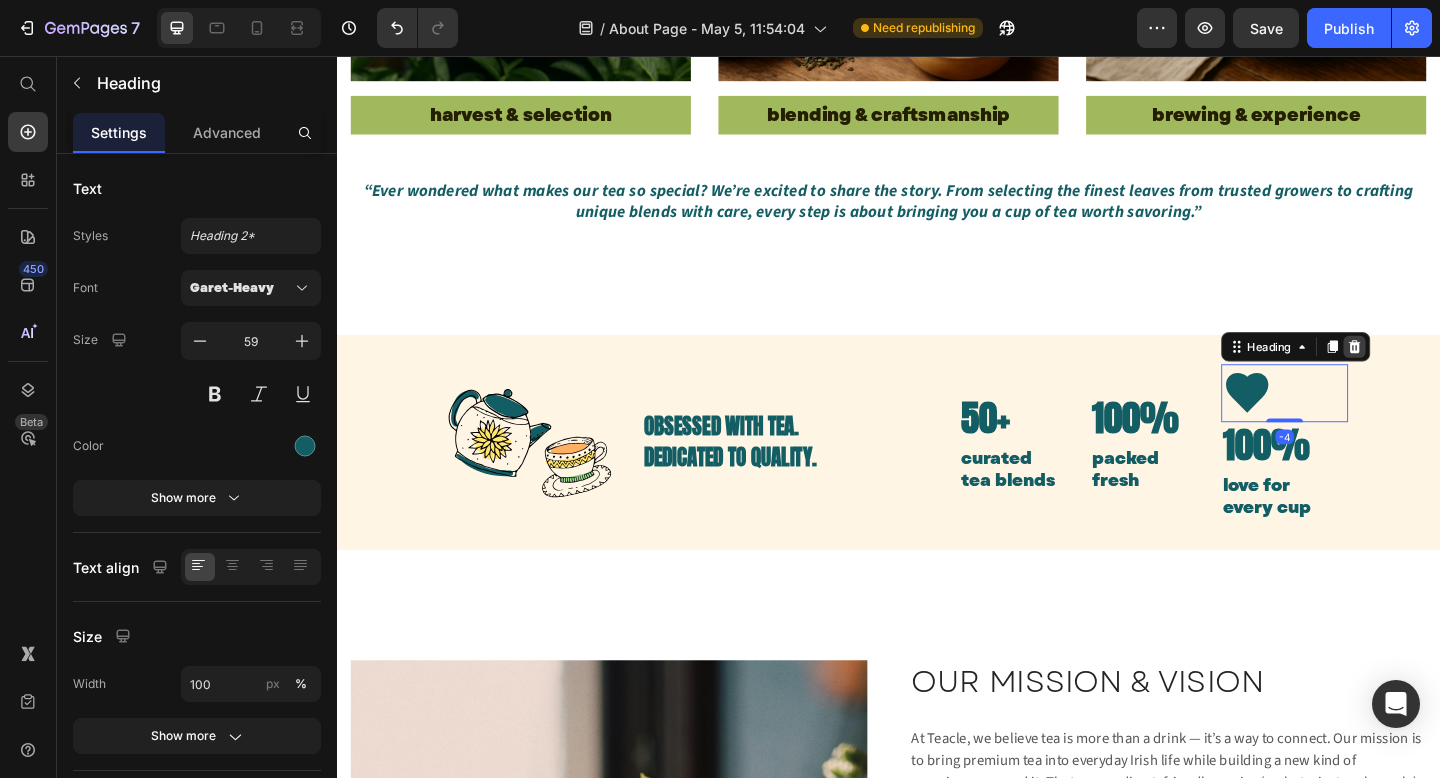 click 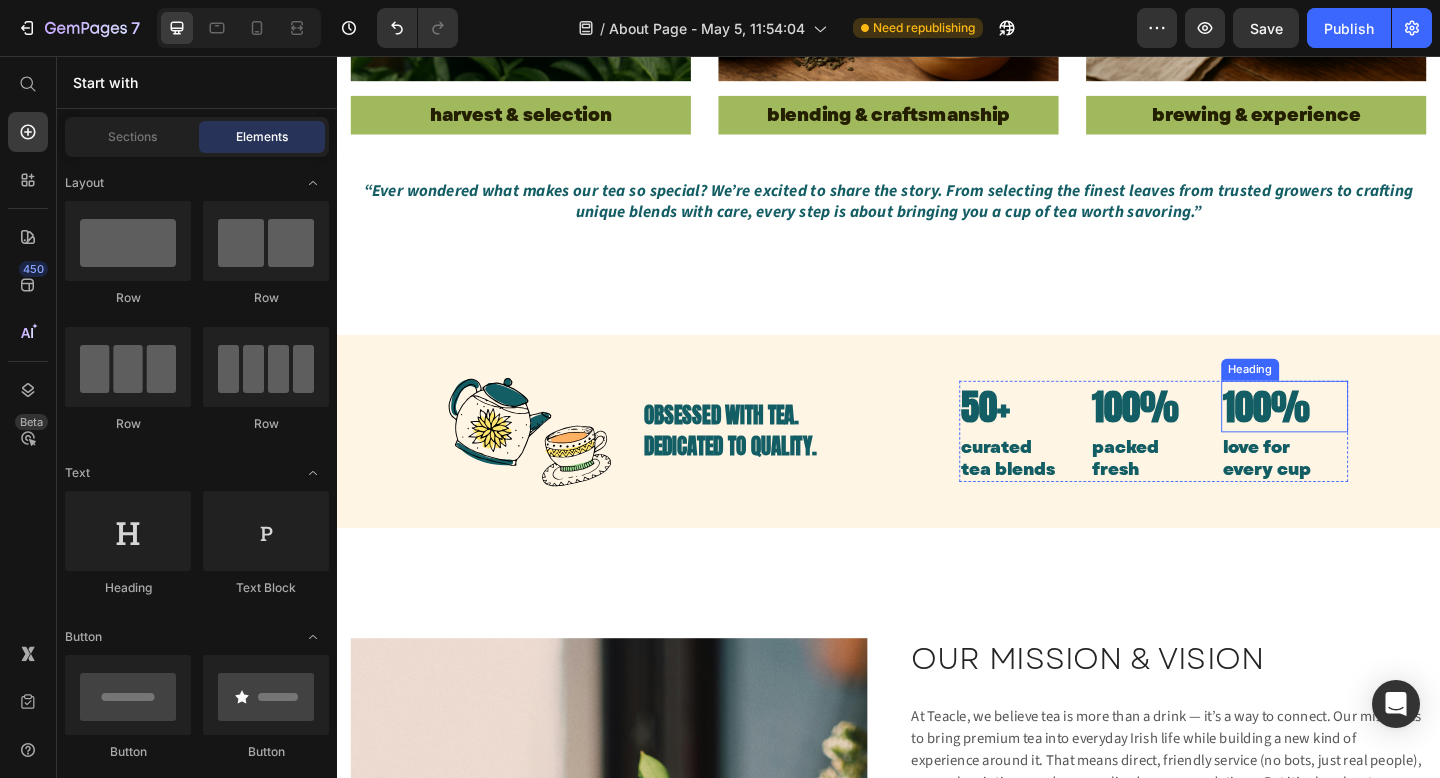 click on "100%" at bounding box center [1368, 438] 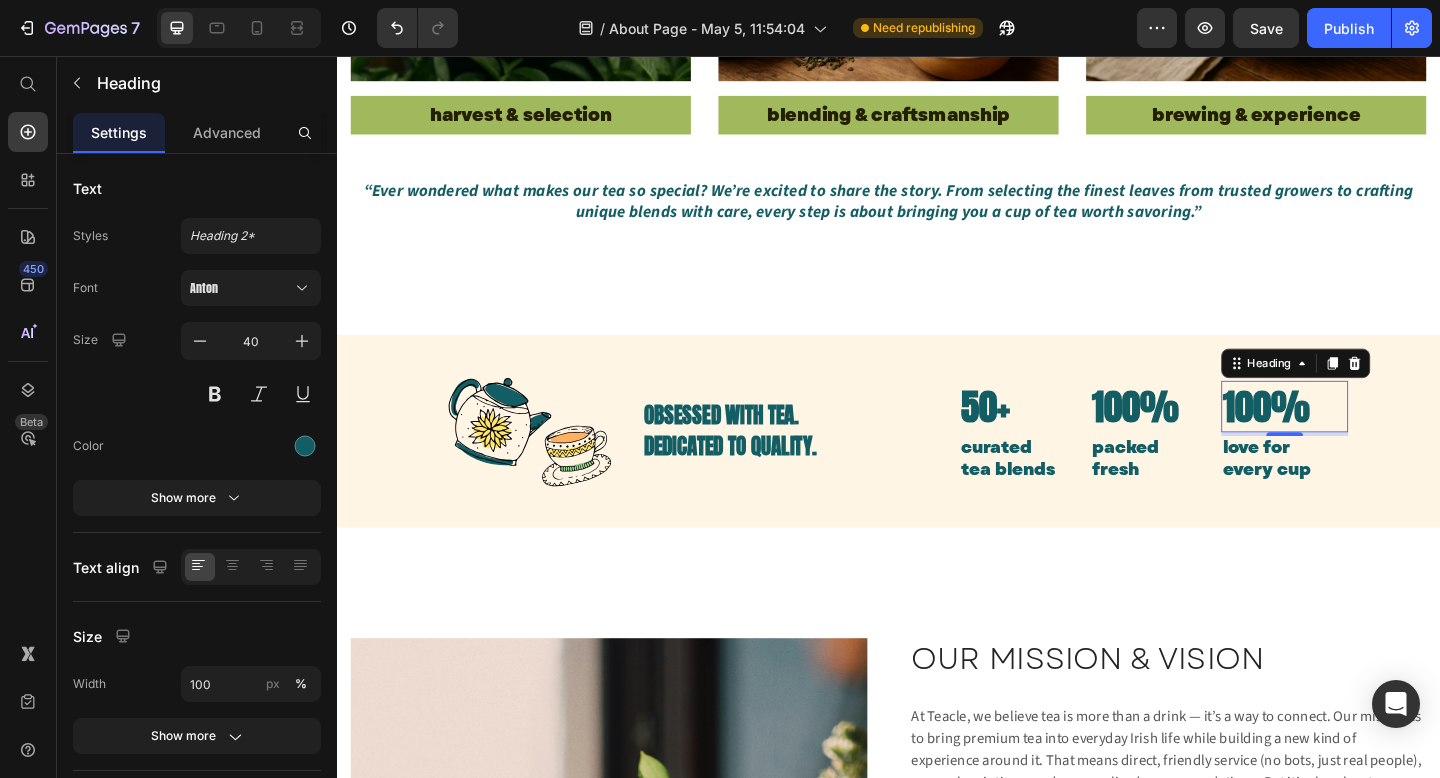 click on "100%" at bounding box center [1368, 438] 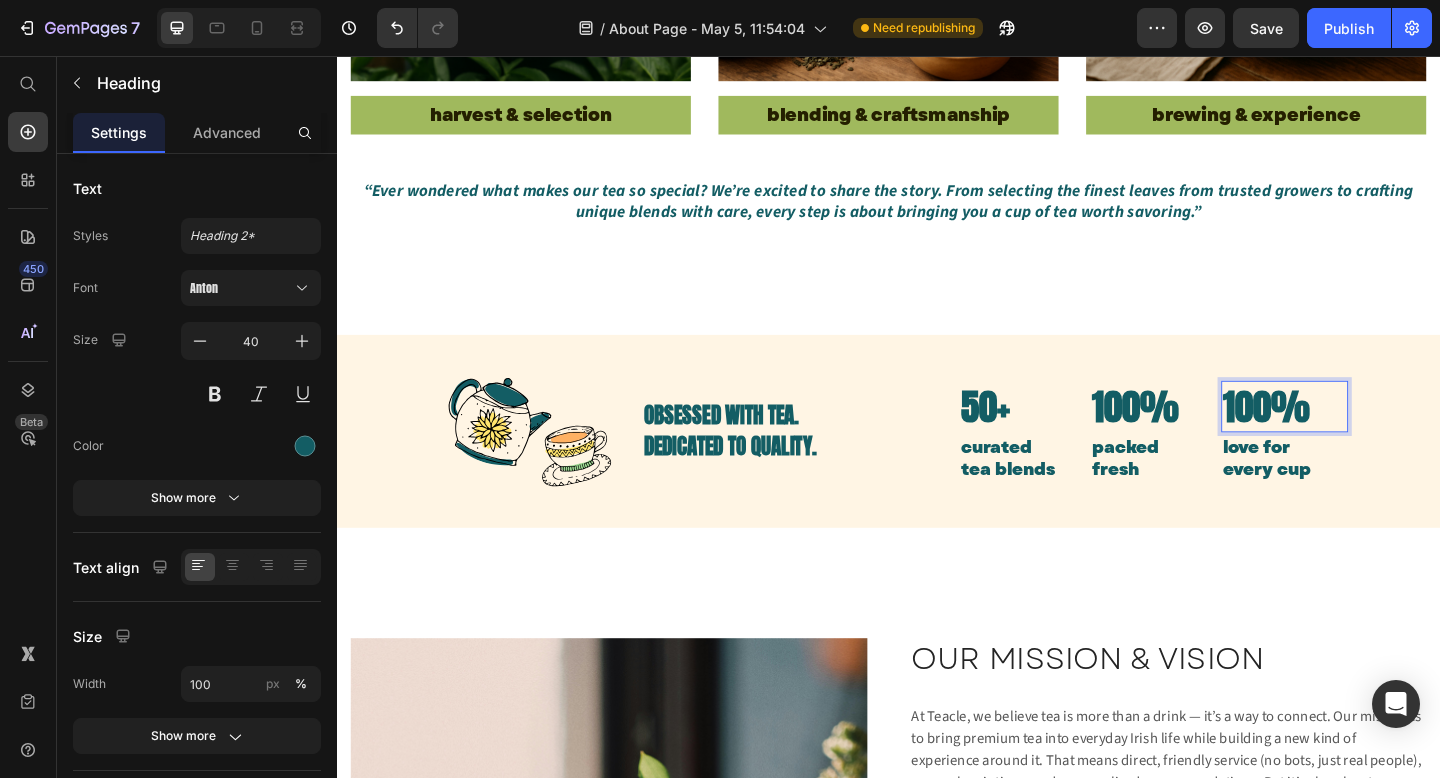 click on "100%" at bounding box center (1368, 438) 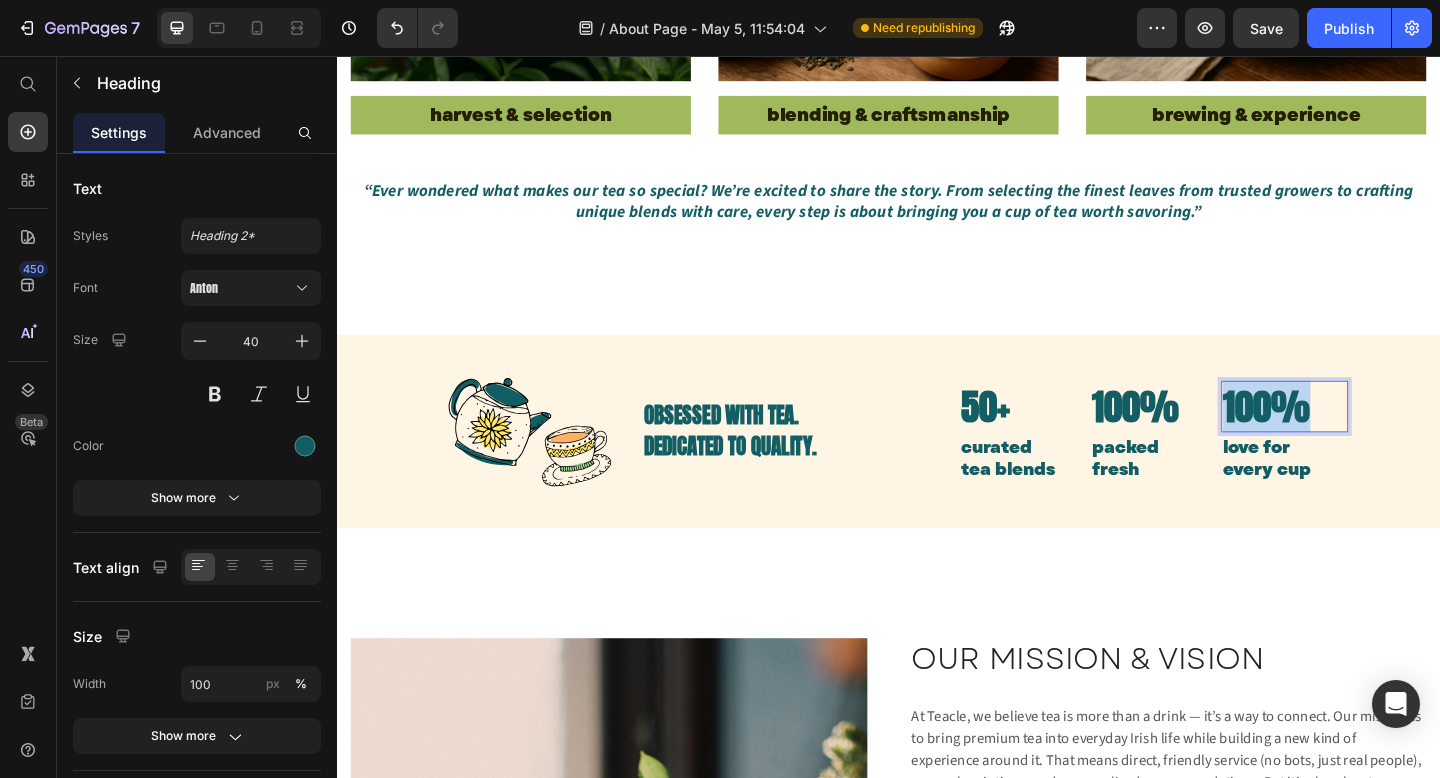 click on "100%" at bounding box center [1368, 438] 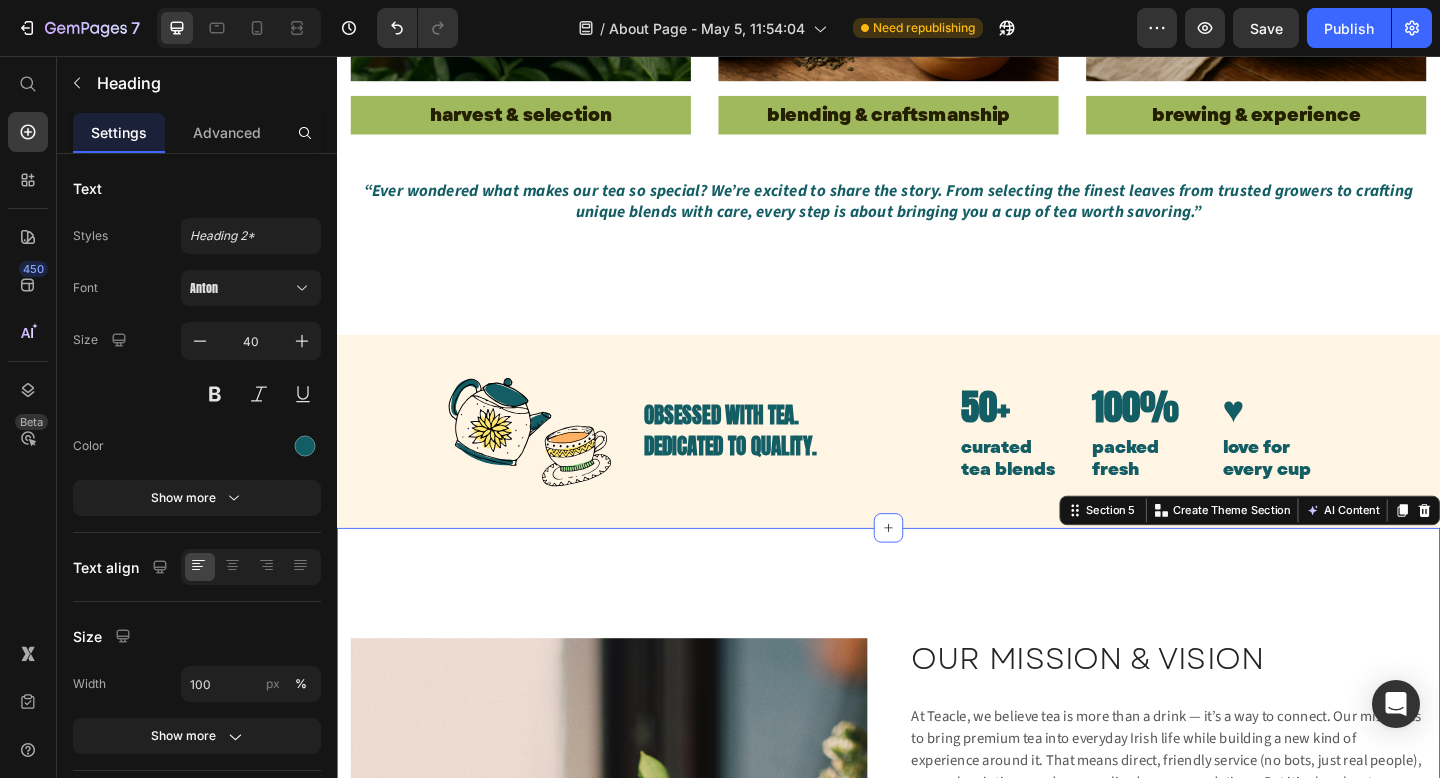 click on "Image INSPIRING THE WORLD Heading INSPIRING THE WORLD Heading We started with one goal: to change the way tea is seen, shared, and enjoyed in Ireland. But we dream bigger. By growing our collection, connecting people through tea, and championing clean, conscious sipping, we hope to inspire more mindful moments worldwide — one cup, one circle at a time. Text block OUR MISSION & VISION Heading At Teacle, we believe tea is more than a drink — it’s a way to connect. Our mission is to bring premium tea into everyday Irish life while building a new kind of experience around it. That means direct, friendly service (no bots, just real people), easy subscriptions, and personalized recommendations. But it’s also about building community: tea circles, local tastings, online talks, and collaborations. Our vision is to become Ireland’s home of quality tea and shared rituals — a trusted space where every tea moment feels like a small celebration. Text block Image Row OUR MISSION & VISION Heading Text block" at bounding box center (937, 1186) 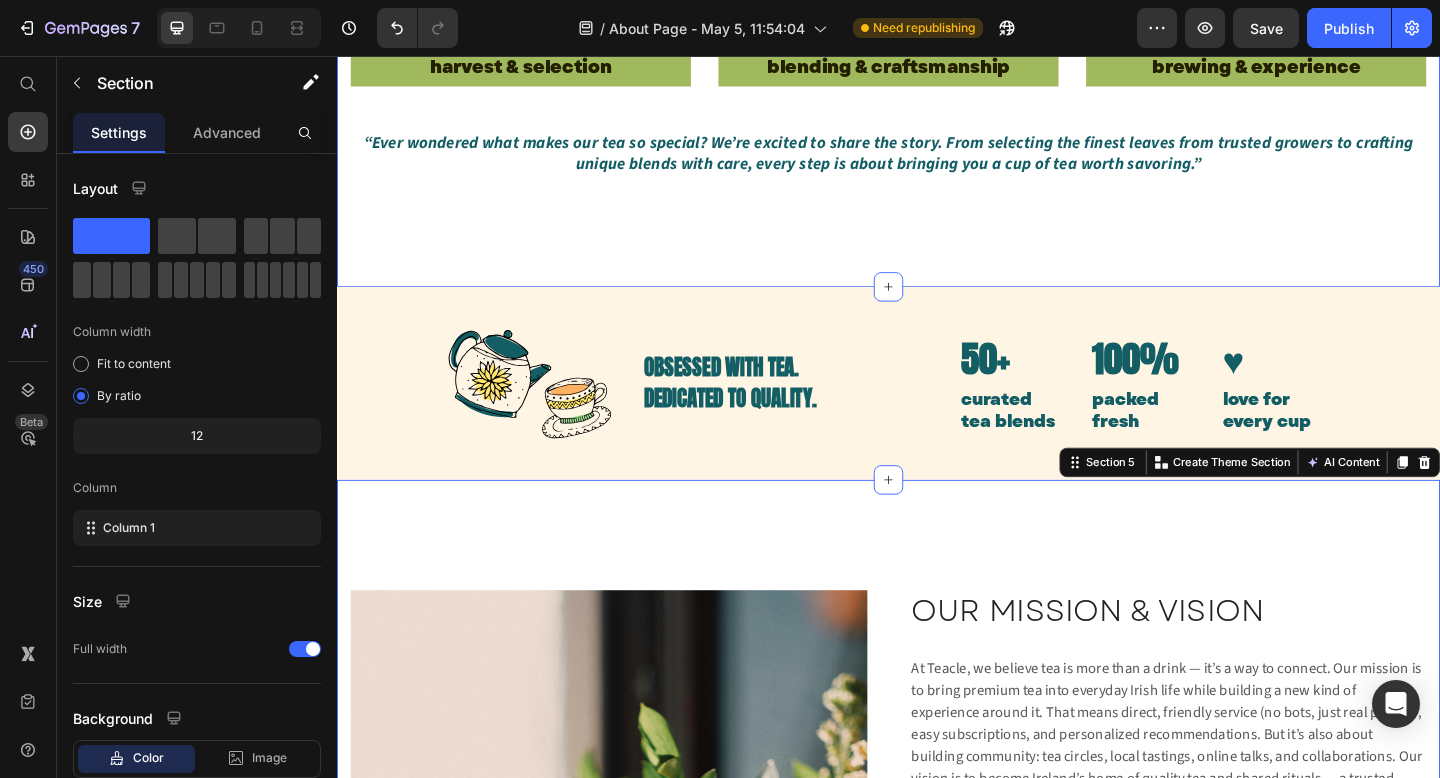 scroll, scrollTop: 1759, scrollLeft: 0, axis: vertical 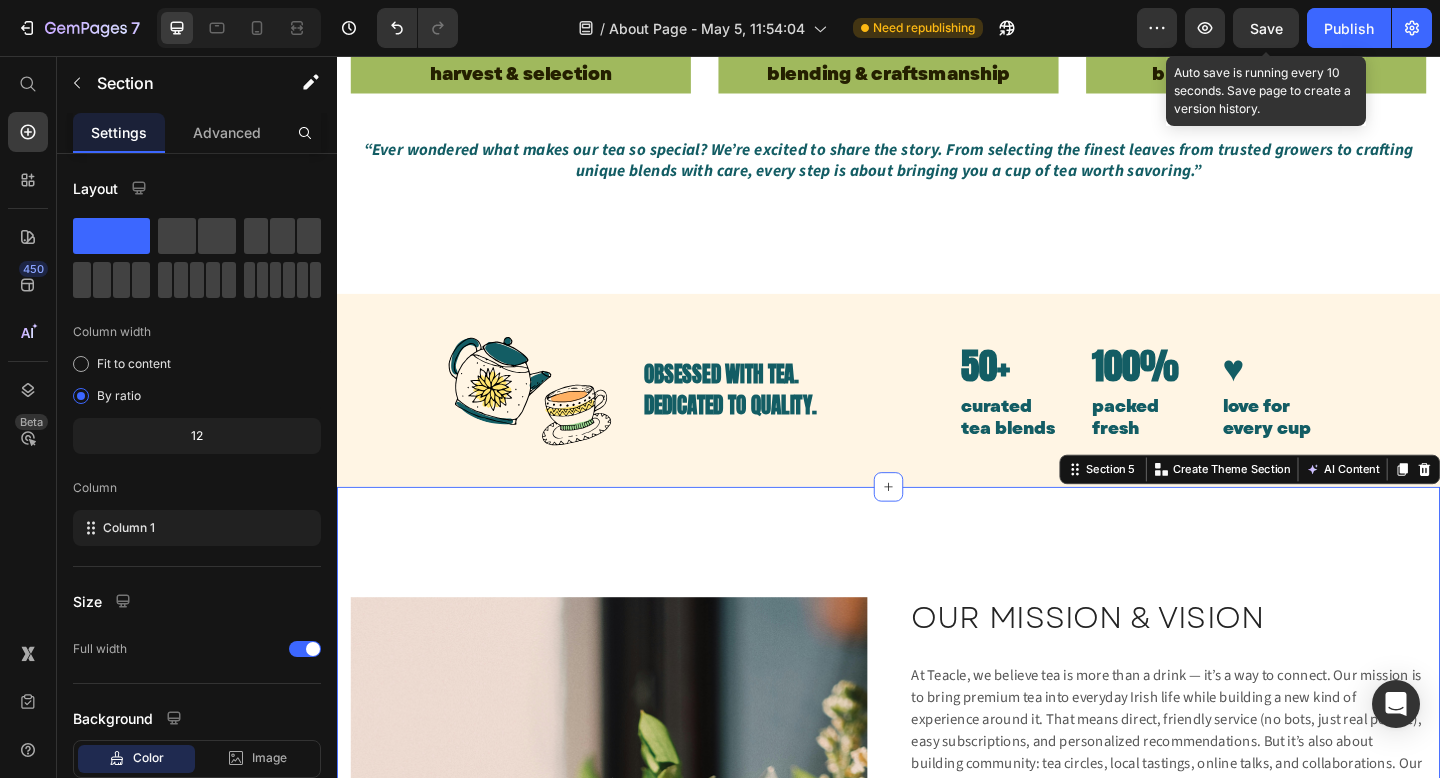 click on "Save" at bounding box center [1266, 28] 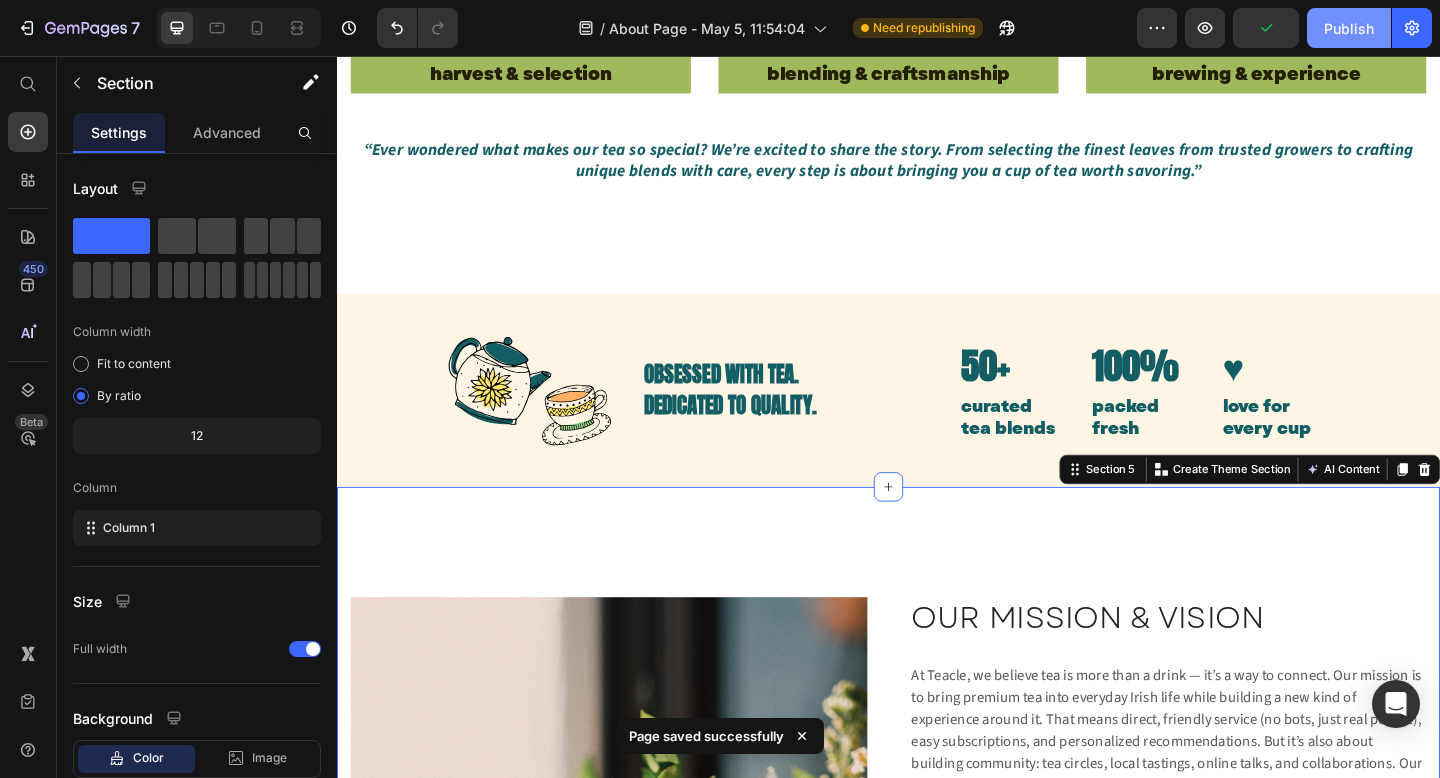 click on "Publish" at bounding box center (1349, 28) 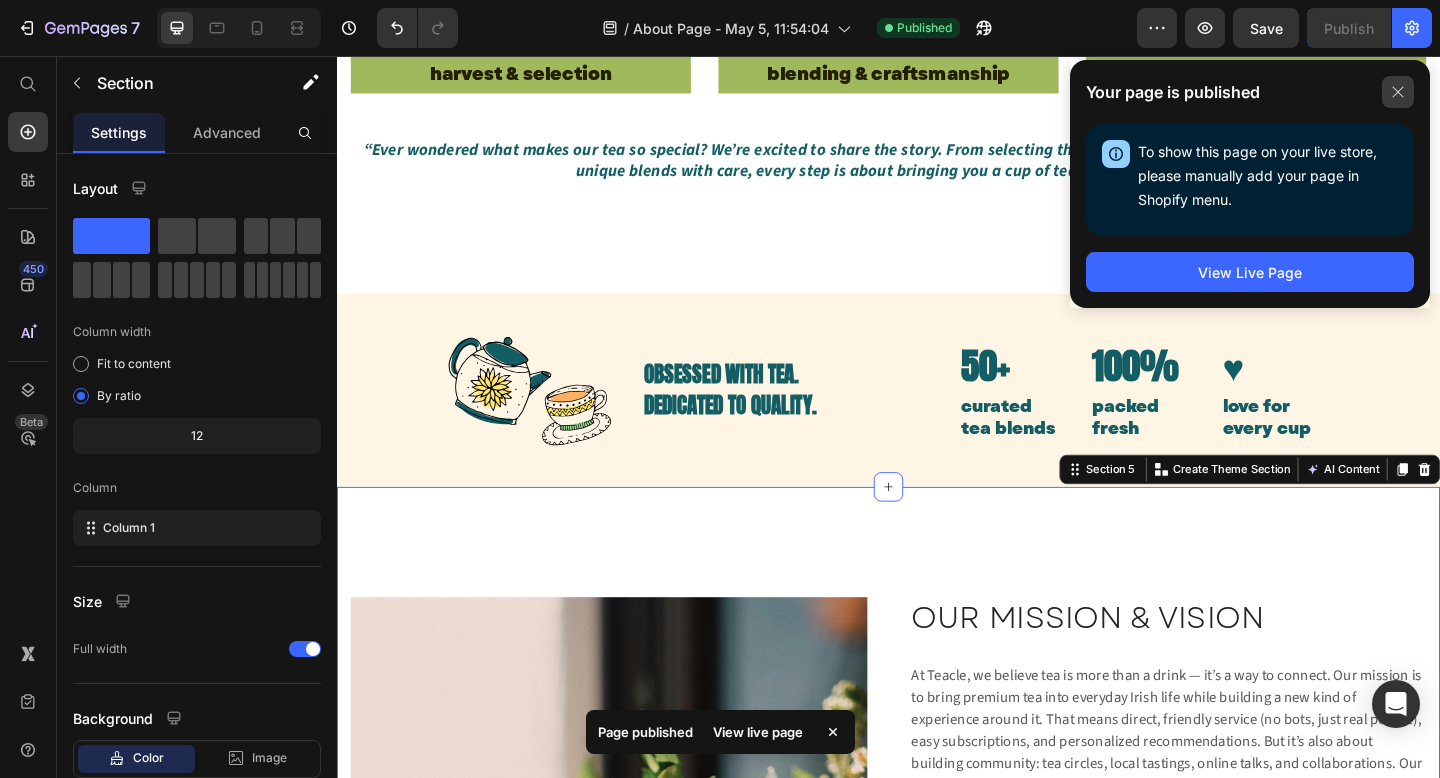 click 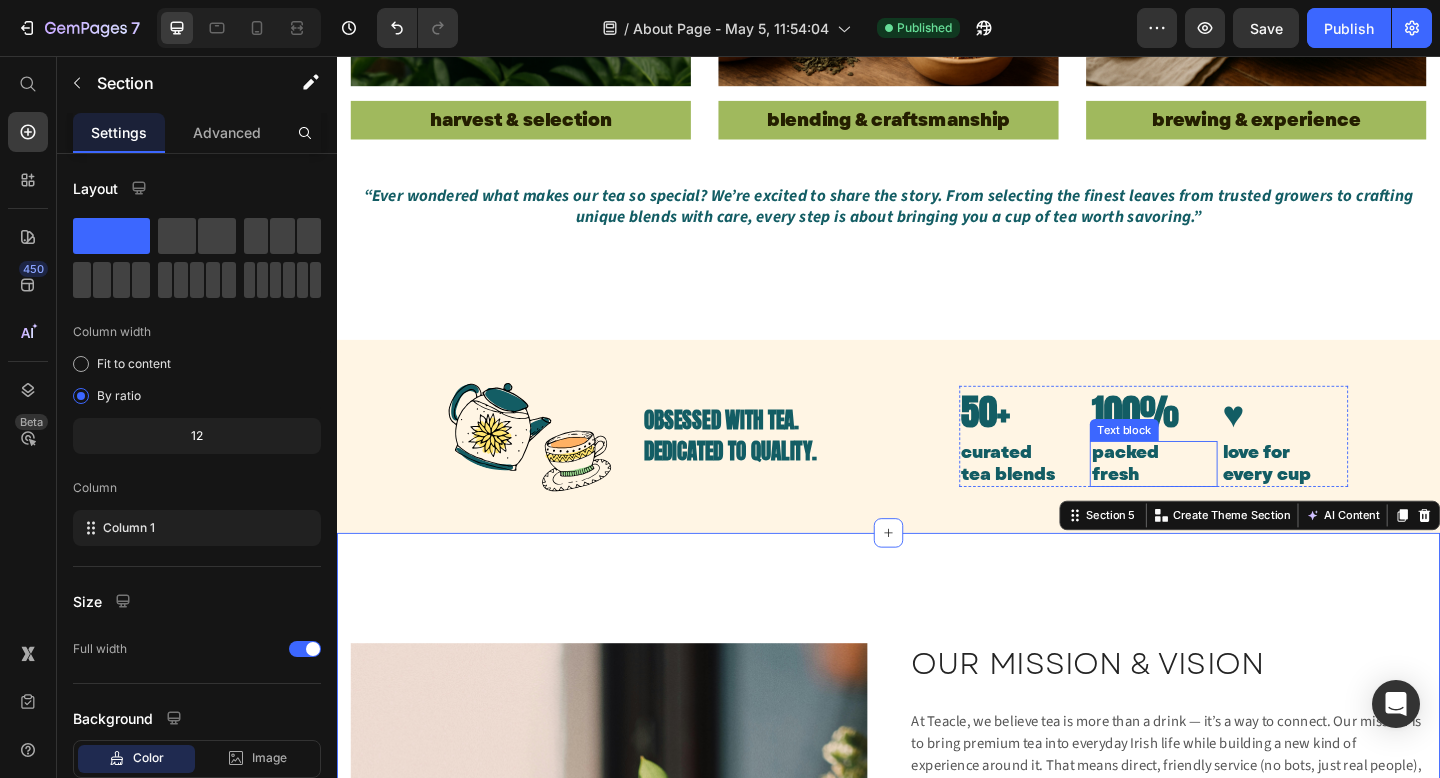 scroll, scrollTop: 1701, scrollLeft: 0, axis: vertical 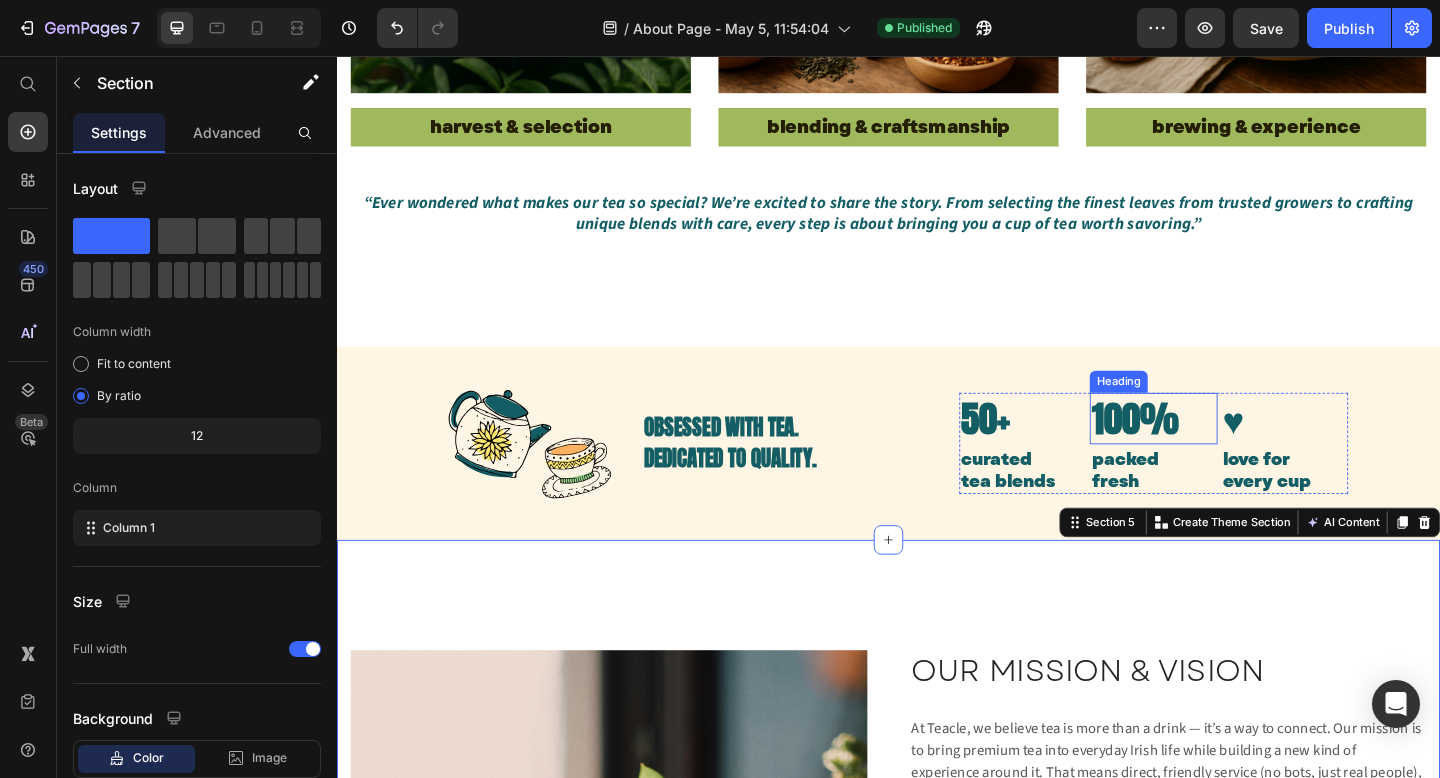 click on "100%" at bounding box center [1225, 451] 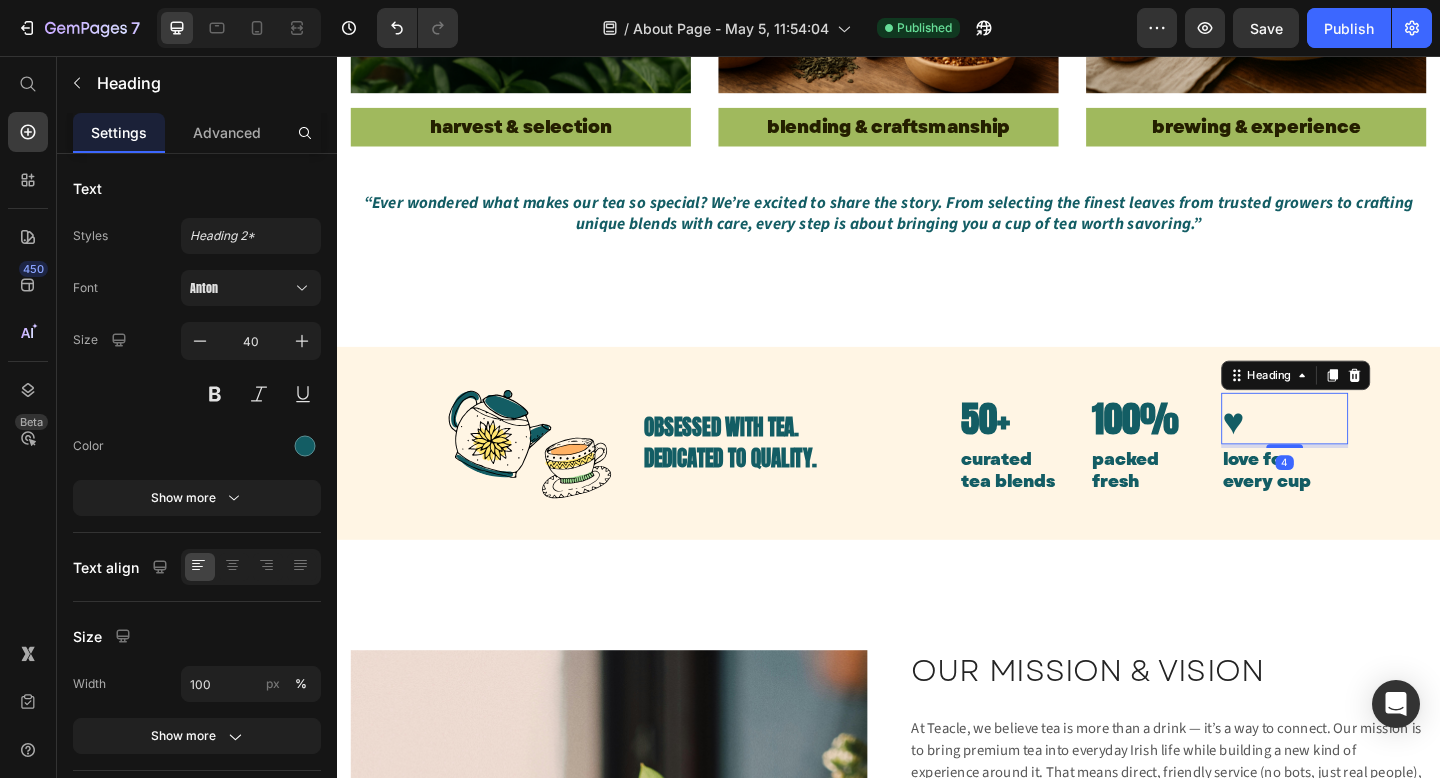 click on "♥" at bounding box center [1368, 451] 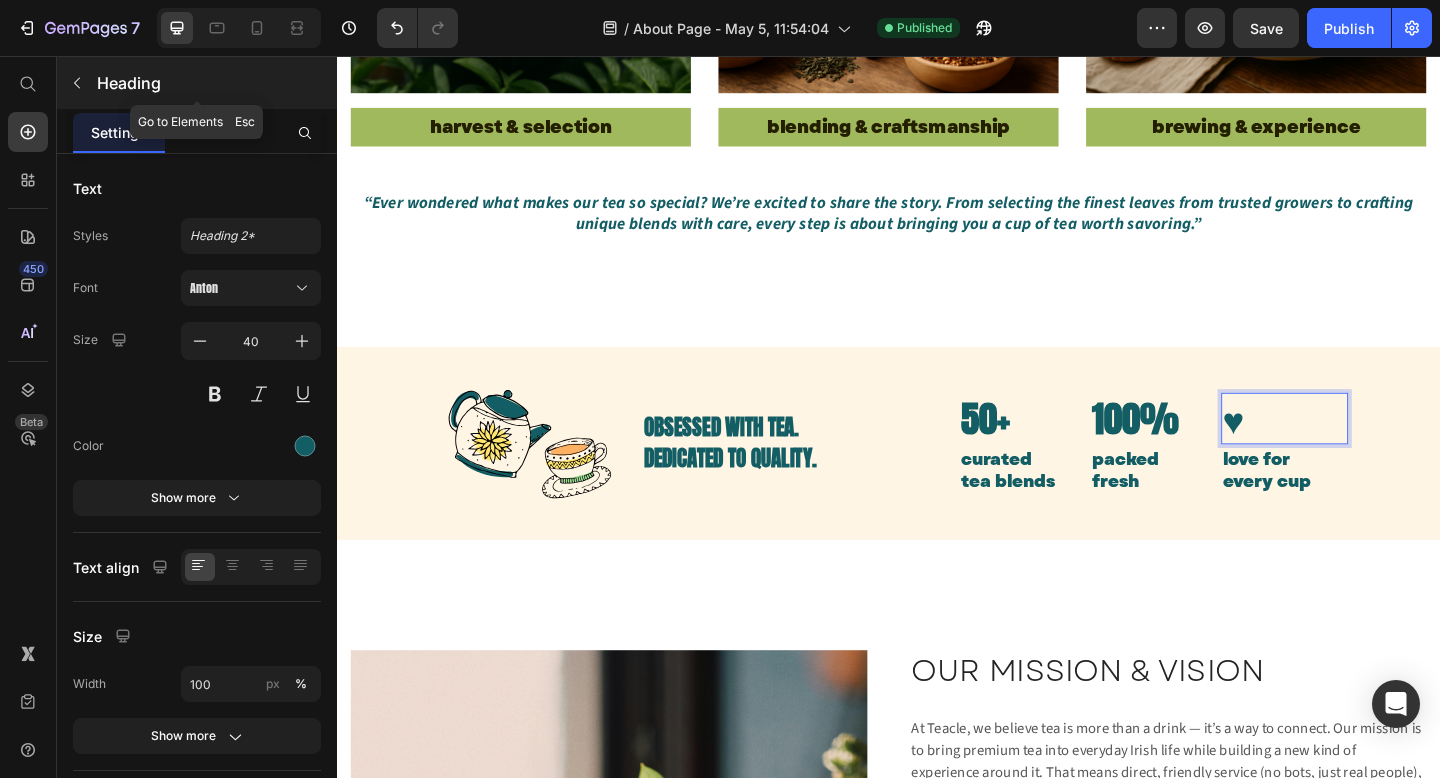 click 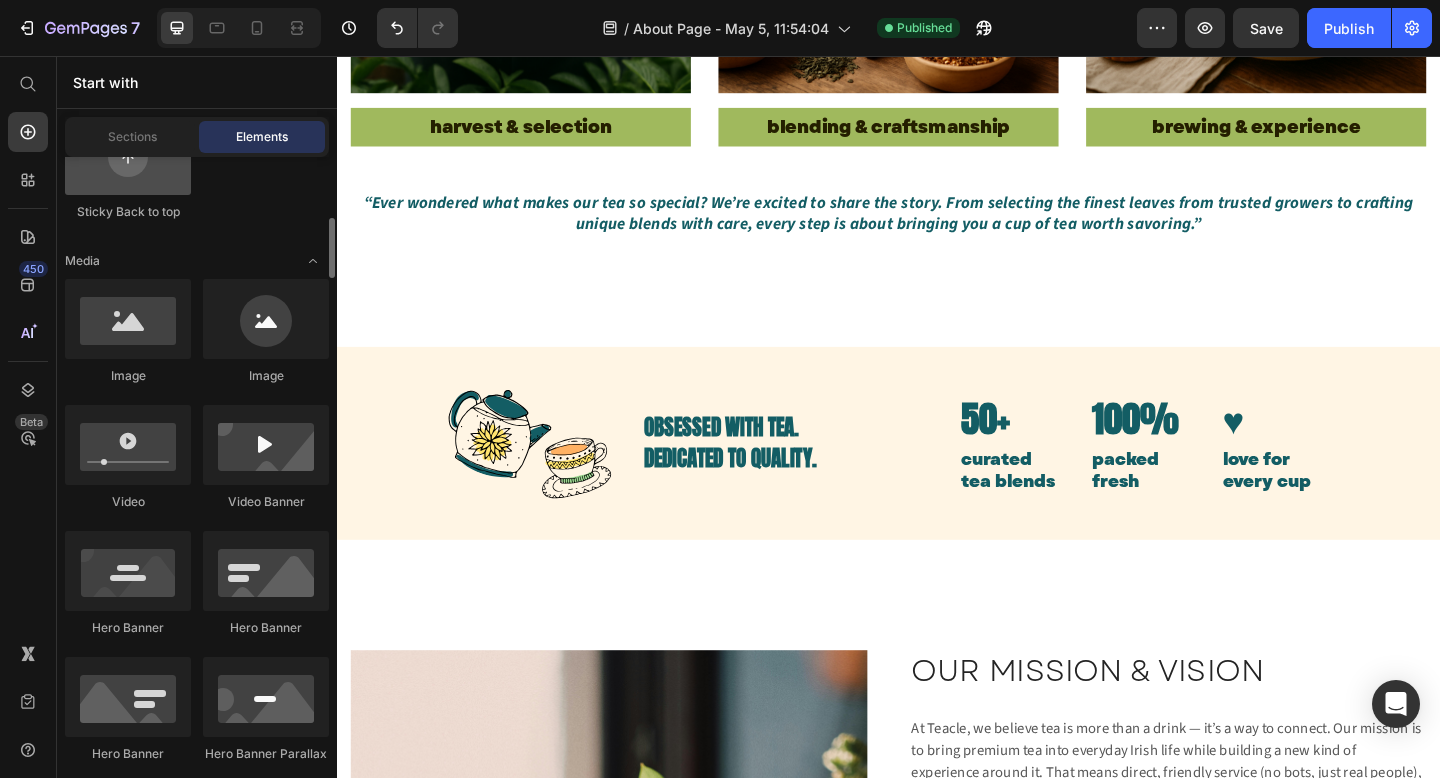 scroll, scrollTop: 662, scrollLeft: 0, axis: vertical 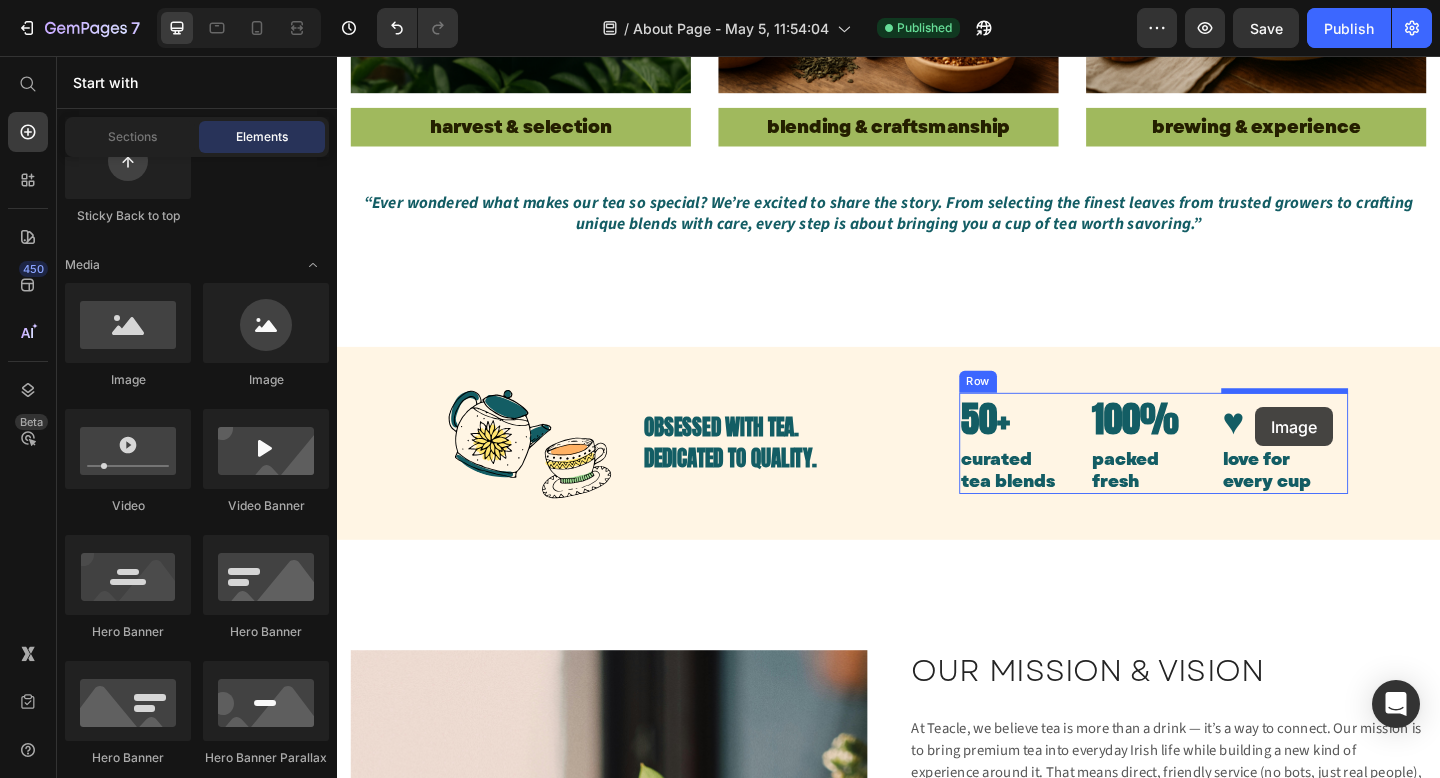 drag, startPoint x: 464, startPoint y: 385, endPoint x: 1336, endPoint y: 434, distance: 873.3756 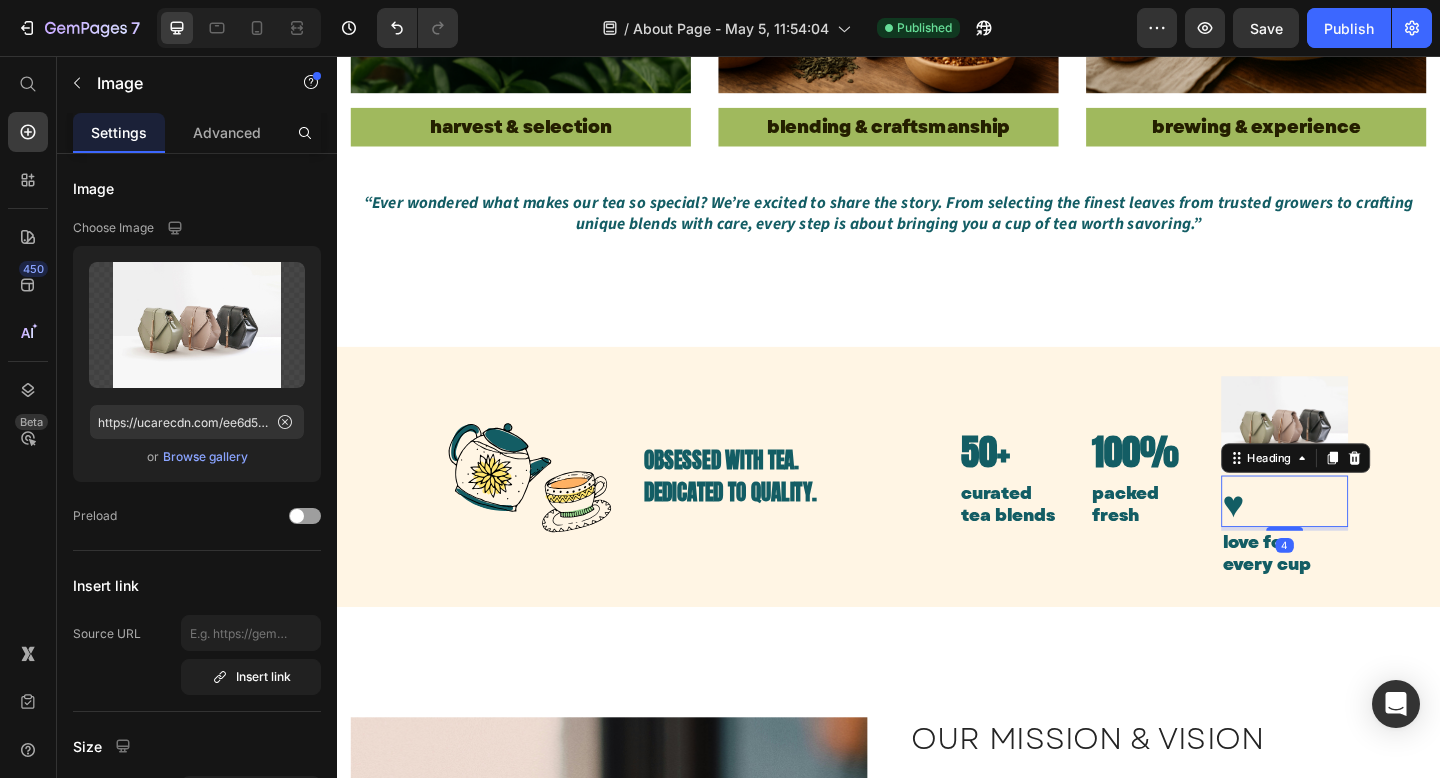 click on "♥" at bounding box center (1368, 541) 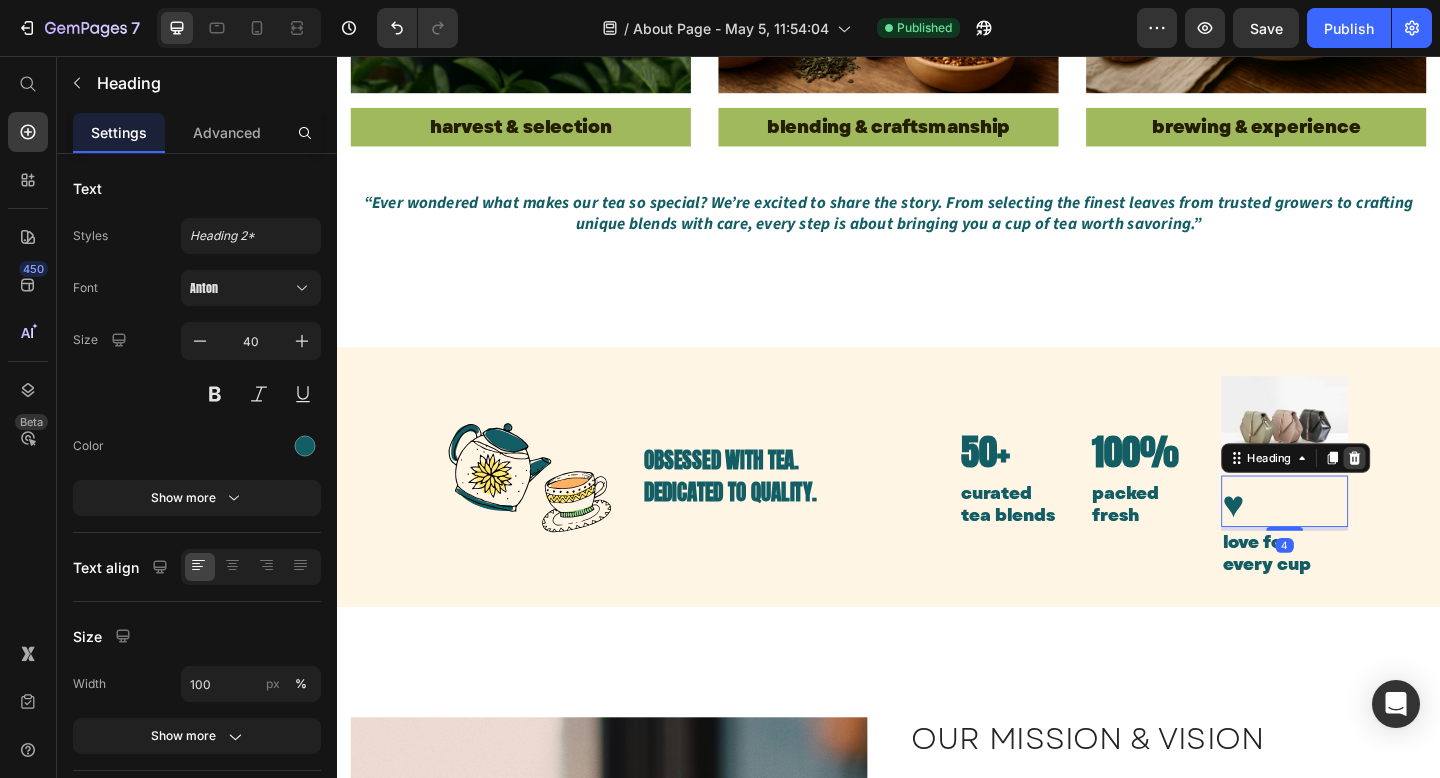 click 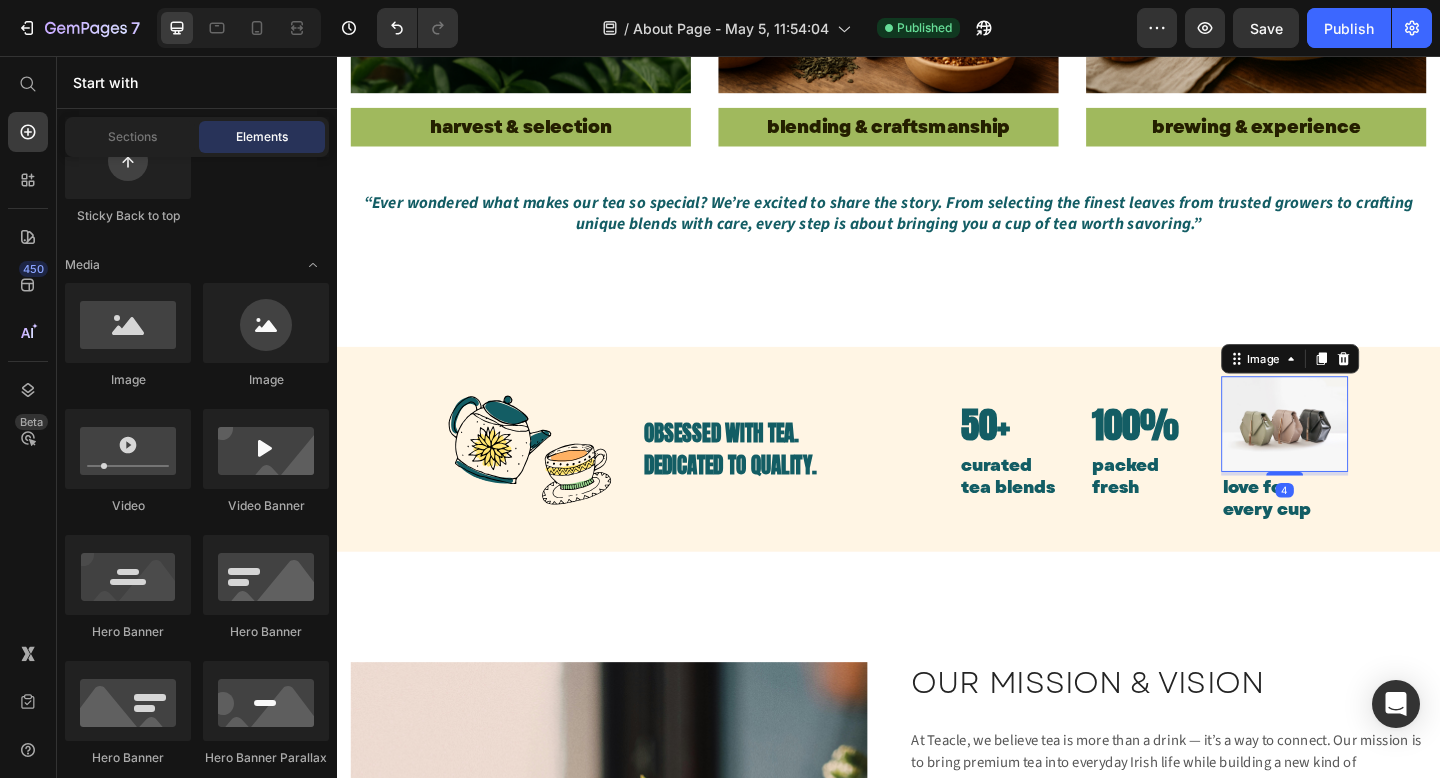 click at bounding box center (1368, 457) 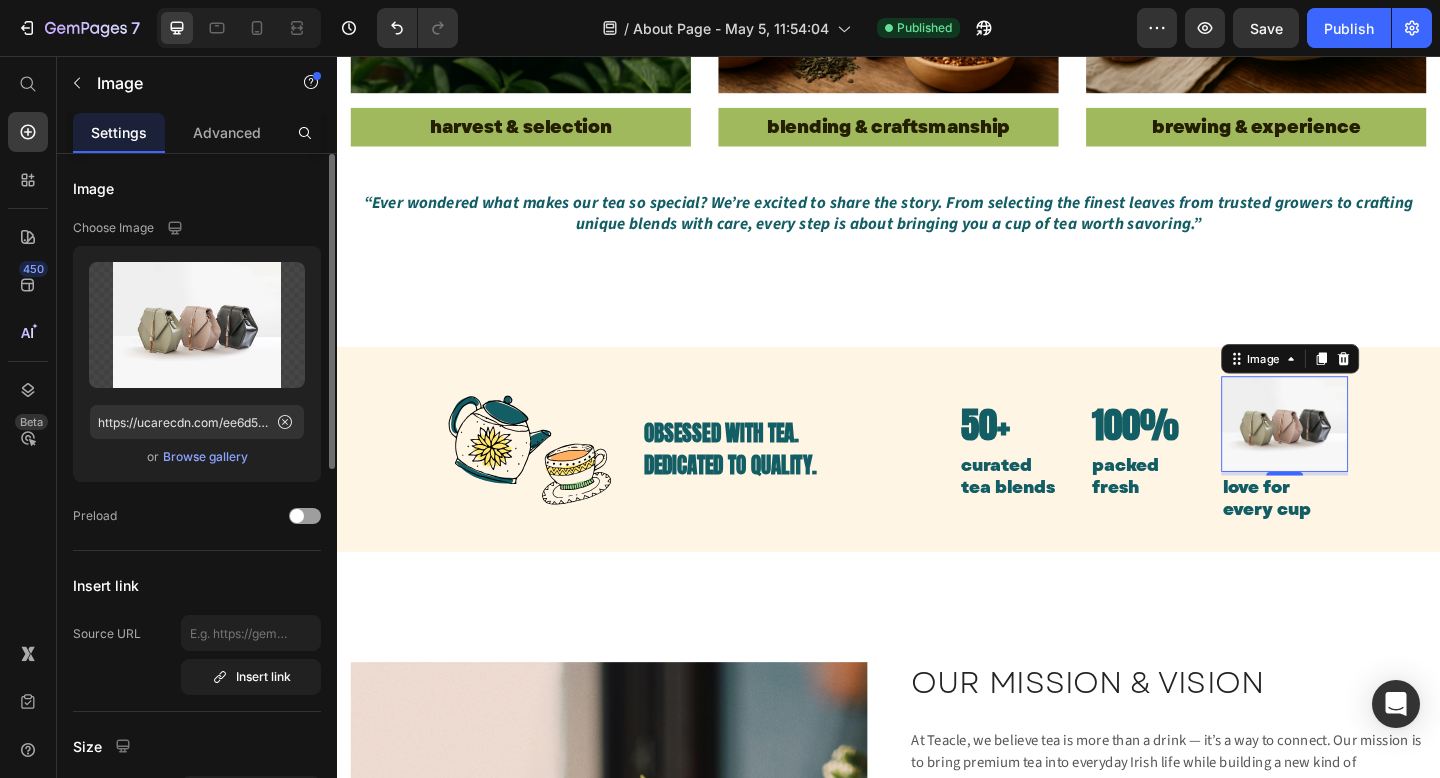 click on "Browse gallery" at bounding box center (205, 457) 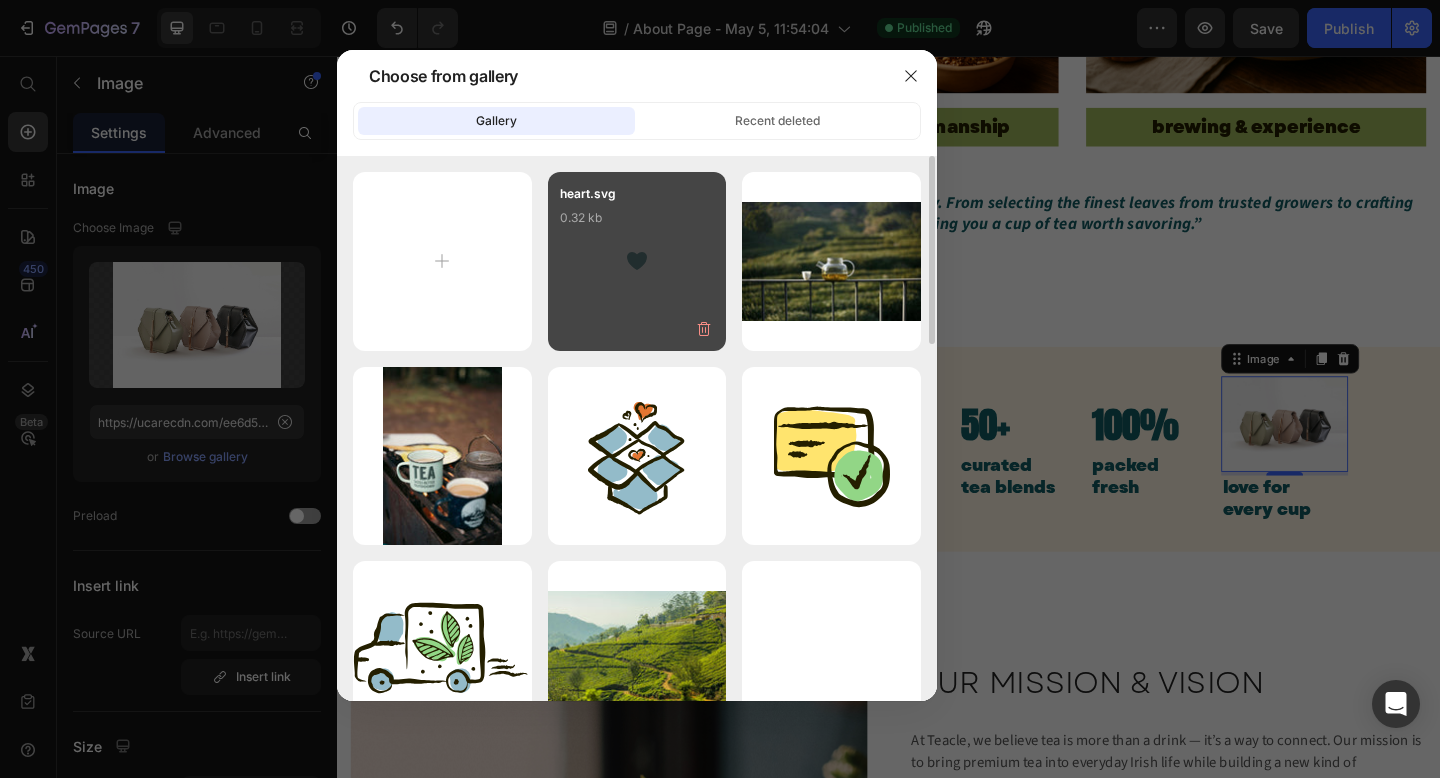 click on "heart.svg 0.32 kb" at bounding box center [637, 224] 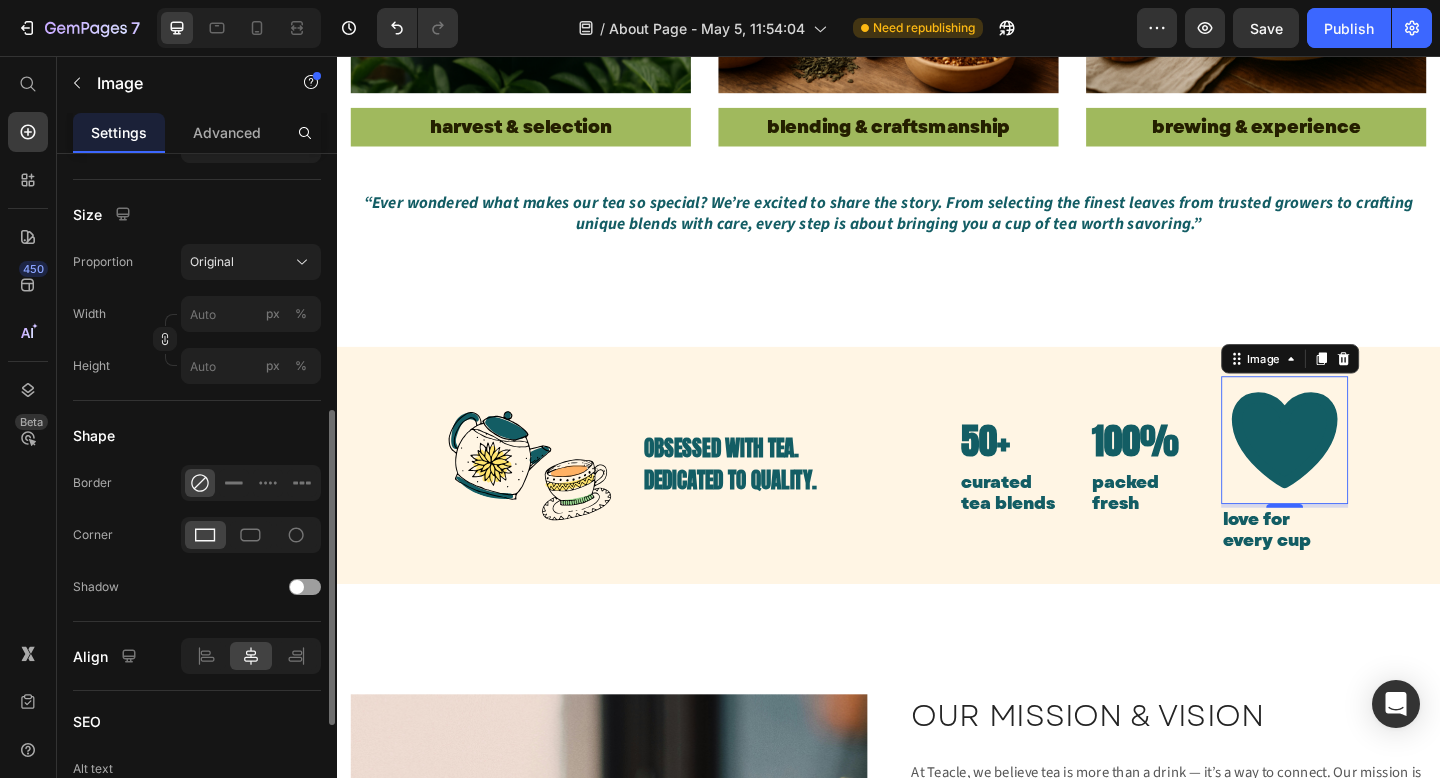 scroll, scrollTop: 532, scrollLeft: 0, axis: vertical 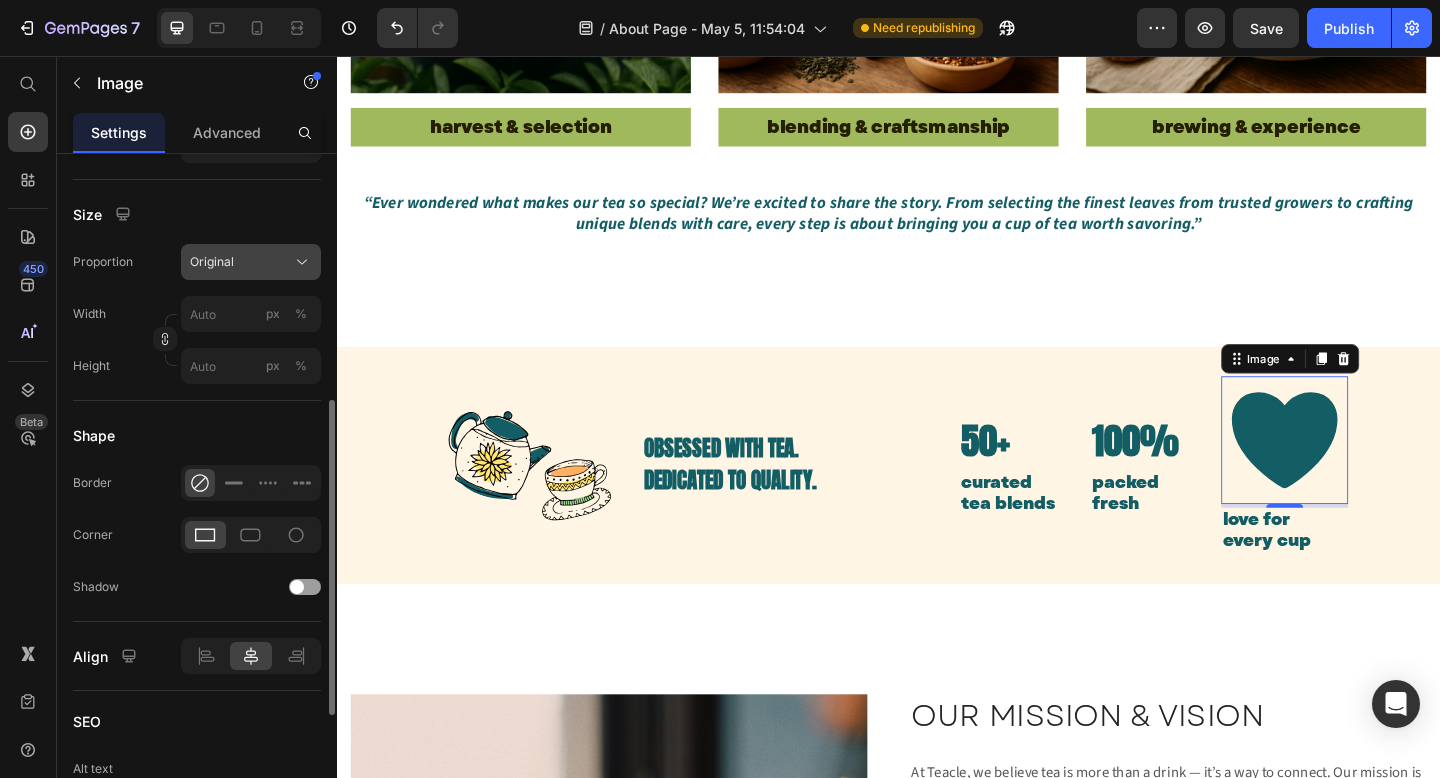 click on "Original" at bounding box center [251, 262] 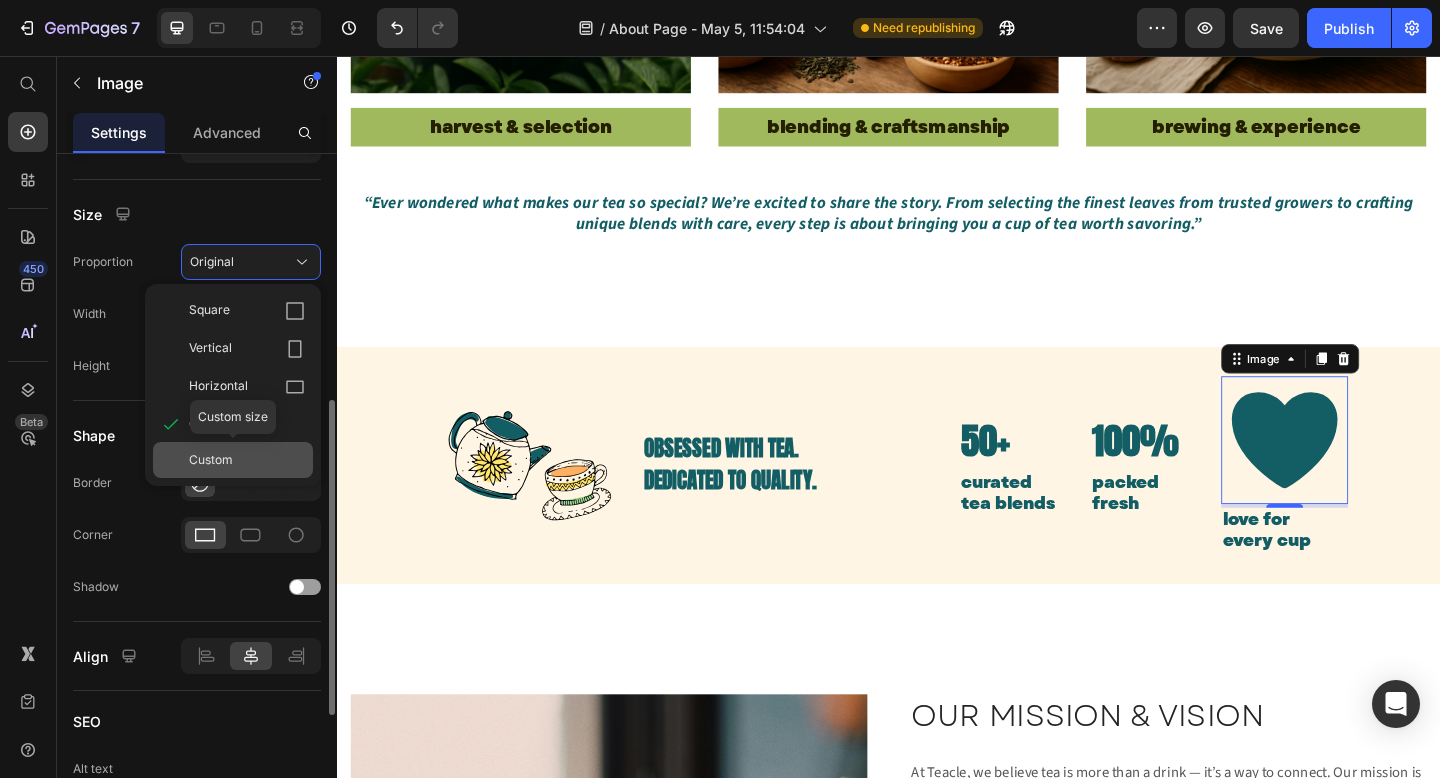 click on "Custom" at bounding box center (211, 460) 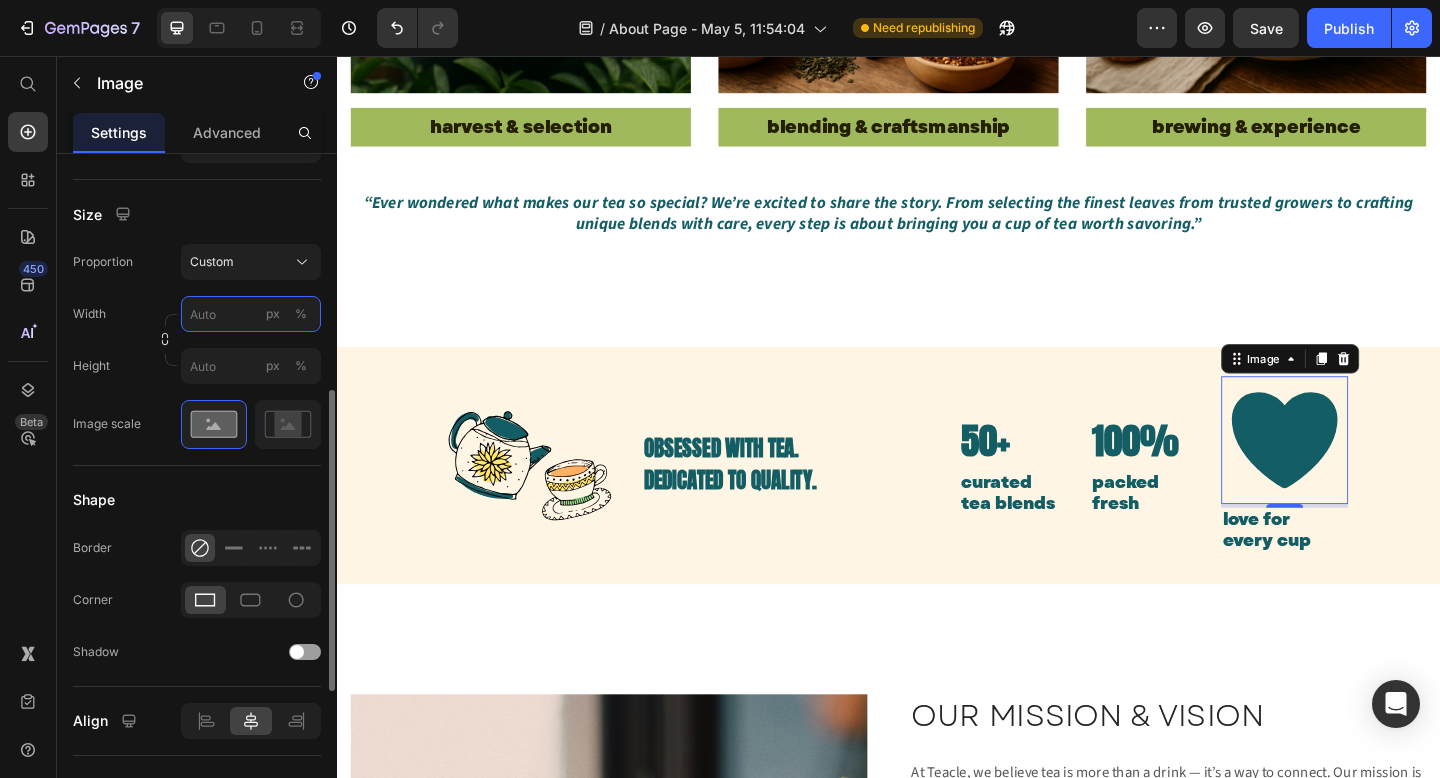 click on "px %" at bounding box center (251, 314) 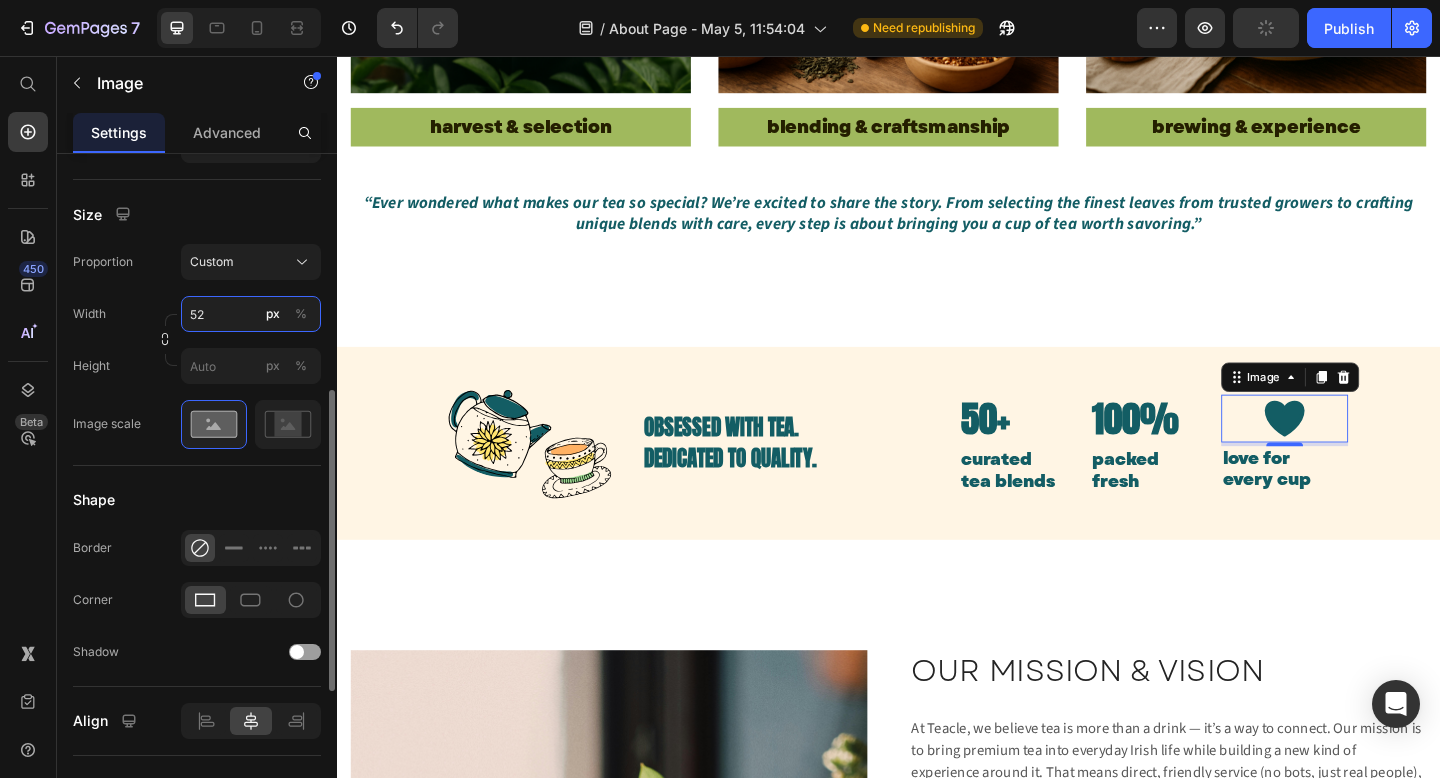 type on "53" 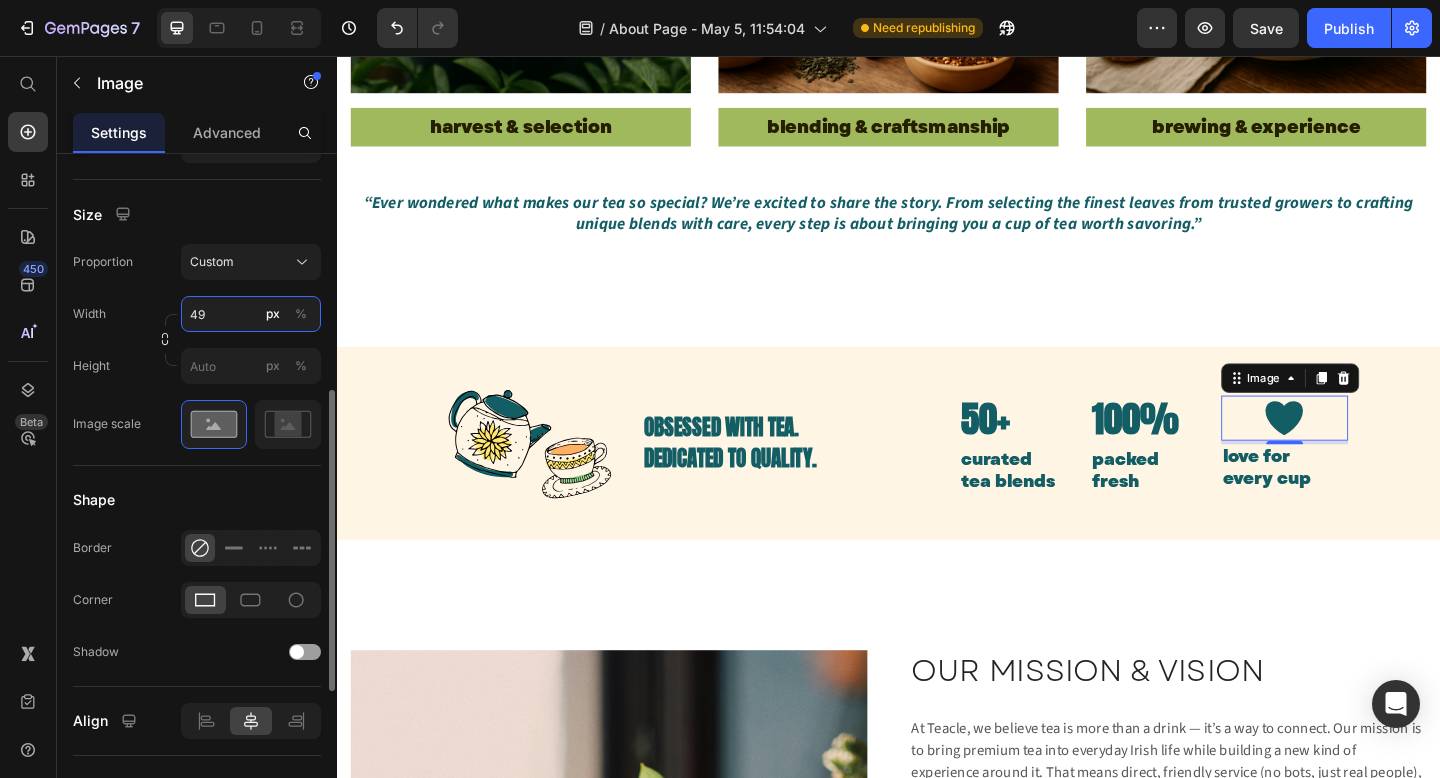 type on "50" 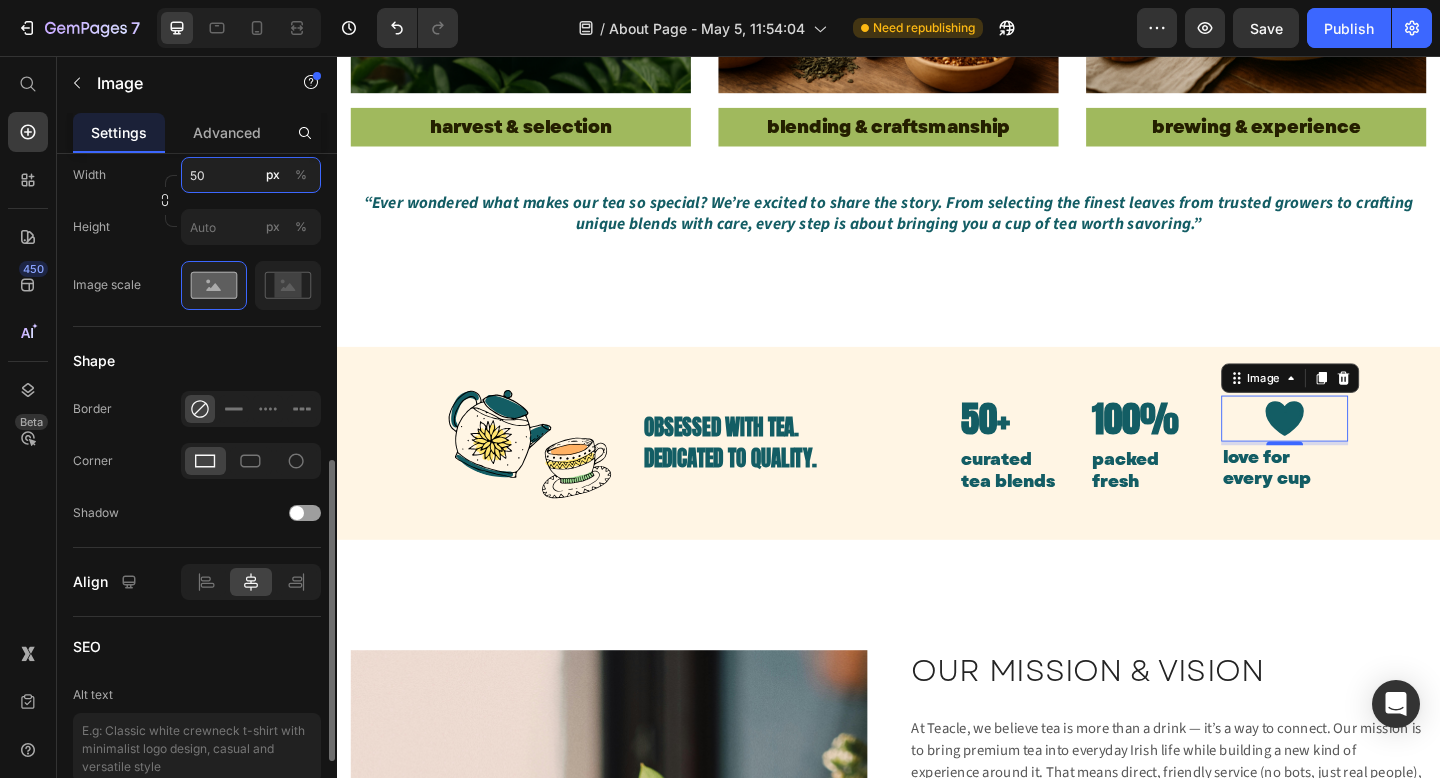 scroll, scrollTop: 678, scrollLeft: 0, axis: vertical 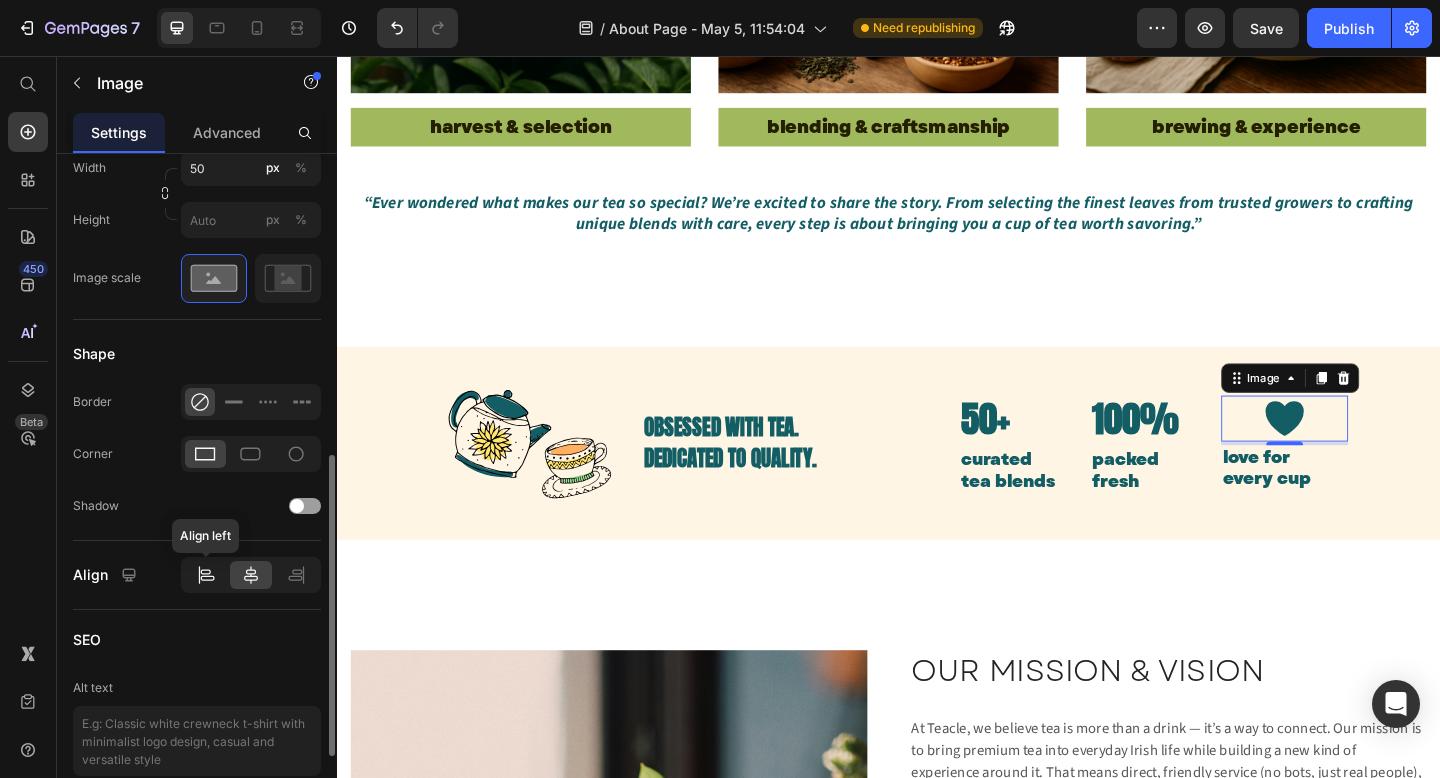 click 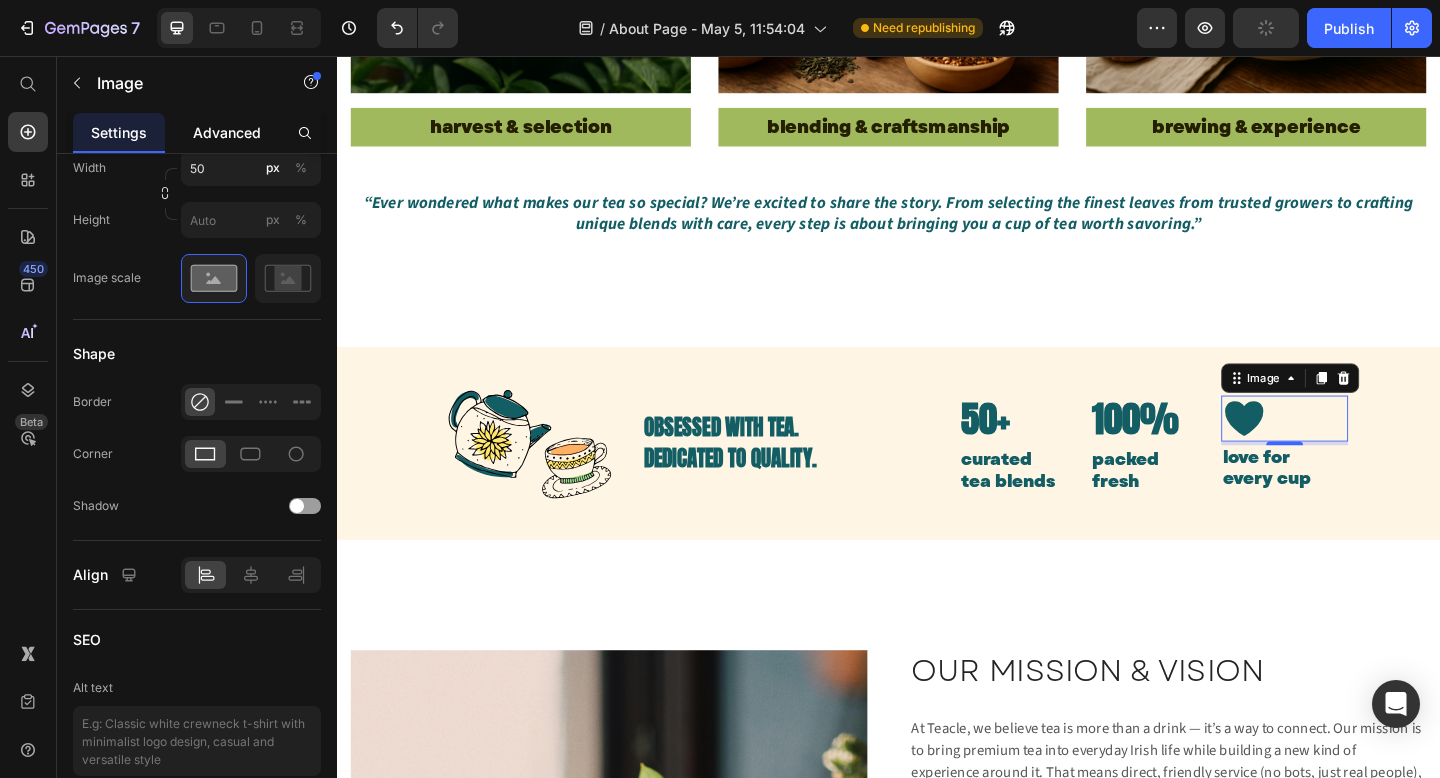 click on "Advanced" at bounding box center (227, 132) 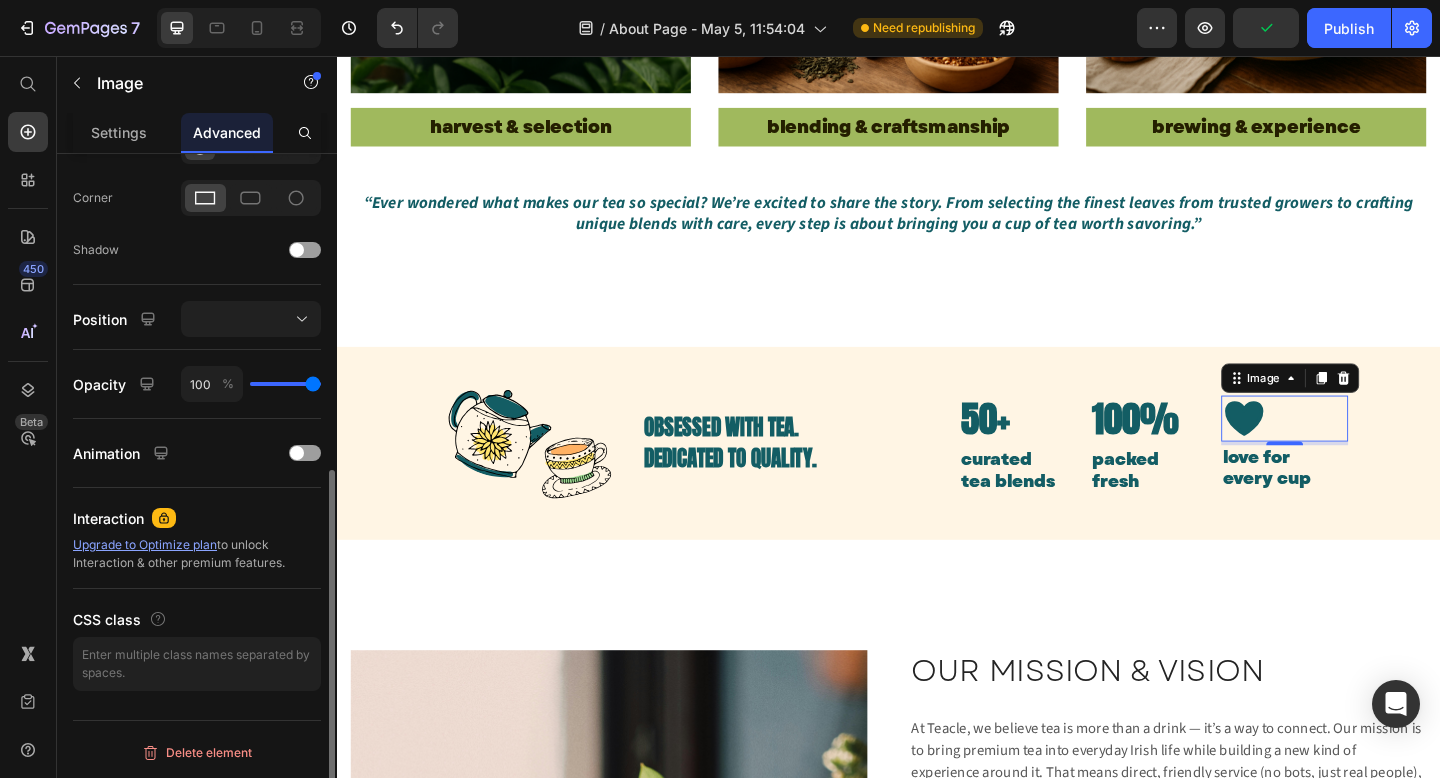 scroll, scrollTop: 0, scrollLeft: 0, axis: both 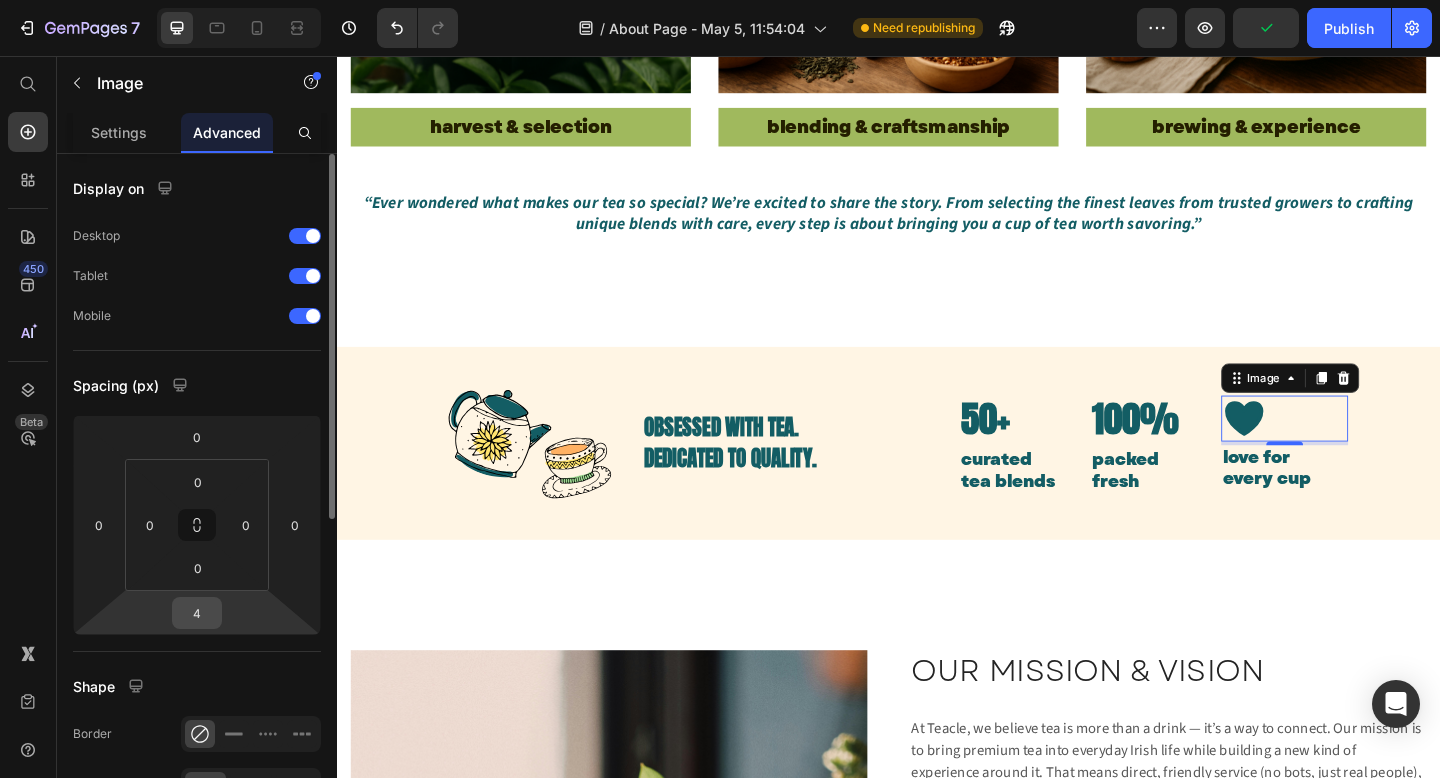 click on "4" at bounding box center [197, 613] 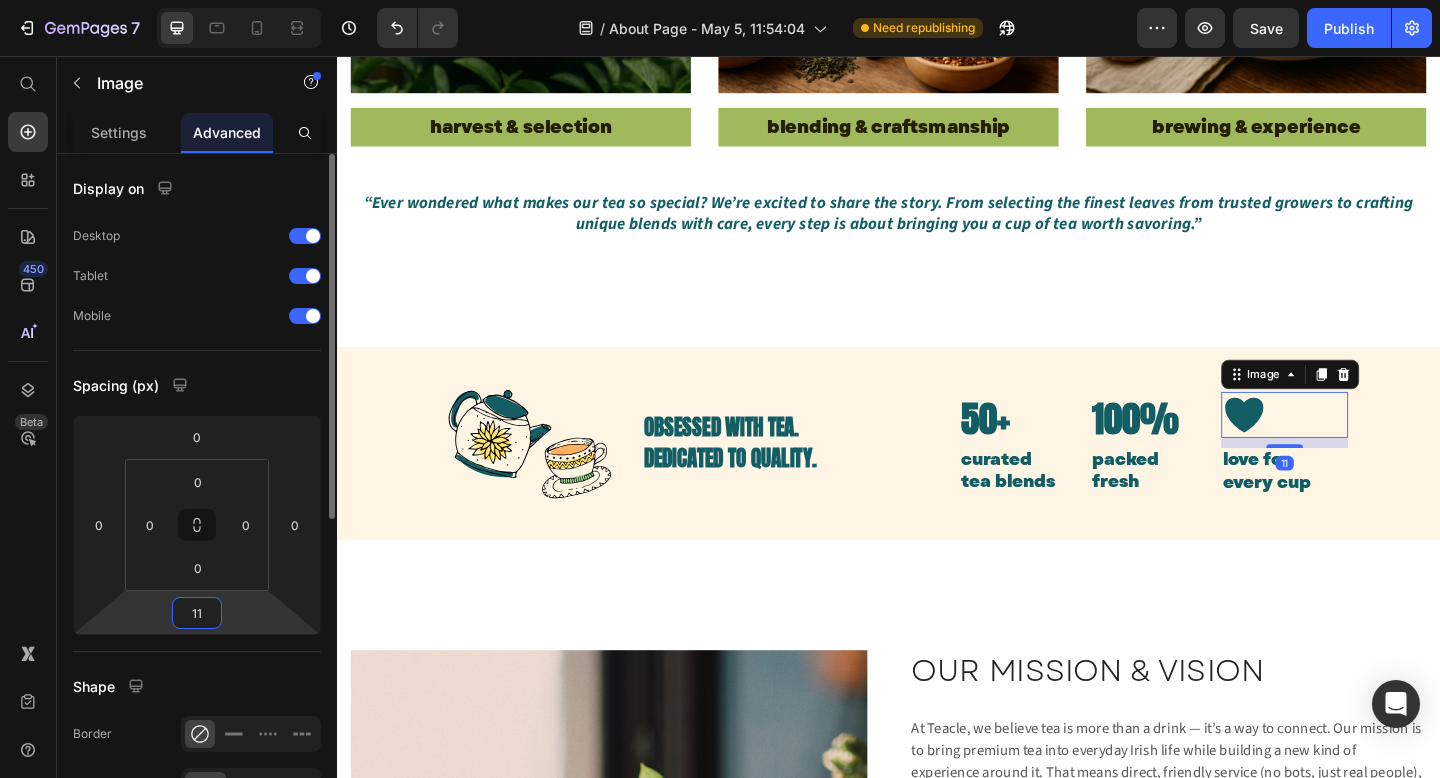 type on "12" 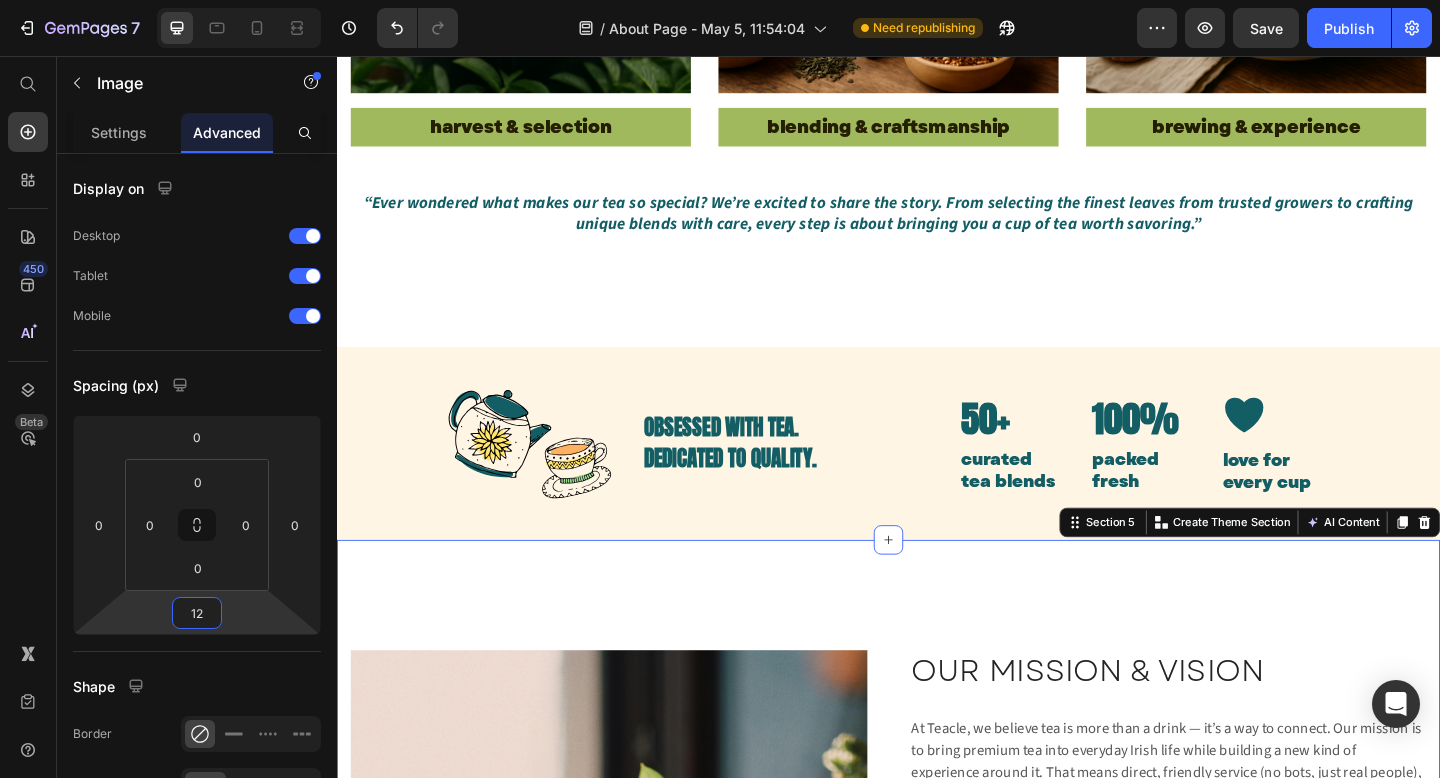 click on "Image INSPIRING THE WORLD Heading INSPIRING THE WORLD Heading We started with one goal: to change the way tea is seen, shared, and enjoyed in Ireland. But we dream bigger. By growing our collection, connecting people through tea, and championing clean, conscious sipping, we hope to inspire more mindful moments worldwide — one cup, one circle at a time. Text block OUR MISSION & VISION Heading At Teacle, we believe tea is more than a drink — it’s a way to connect. Our mission is to bring premium tea into everyday Irish life while building a new kind of experience around it. That means direct, friendly service (no bots, just real people), easy subscriptions, and personalized recommendations. But it’s also about building community: tea circles, local tastings, online talks, and collaborations. Our vision is to become Ireland’s home of quality tea and shared rituals — a trusted space where every tea moment feels like a small celebration. Text block Image Row OUR MISSION & VISION Heading Text block" at bounding box center (937, 1199) 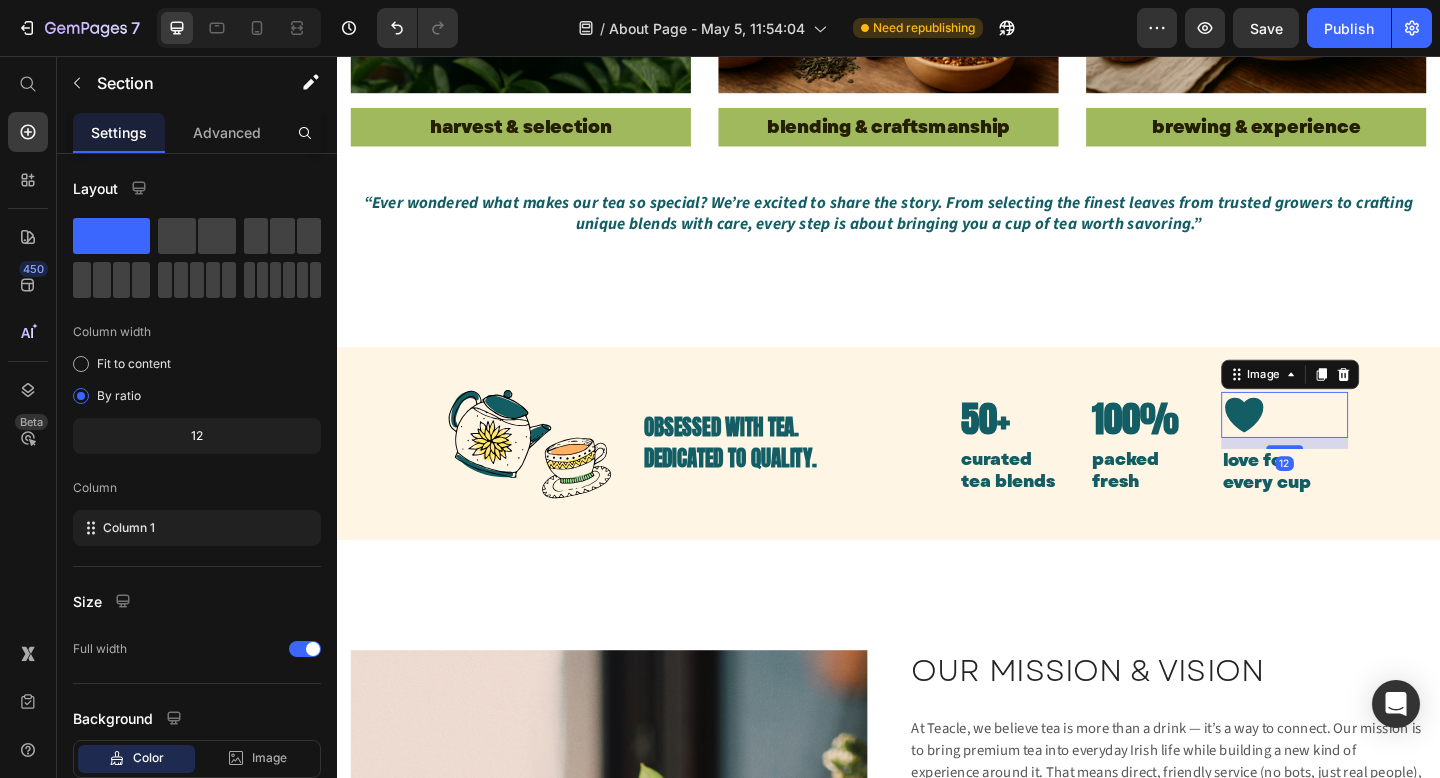 click at bounding box center [1368, 447] 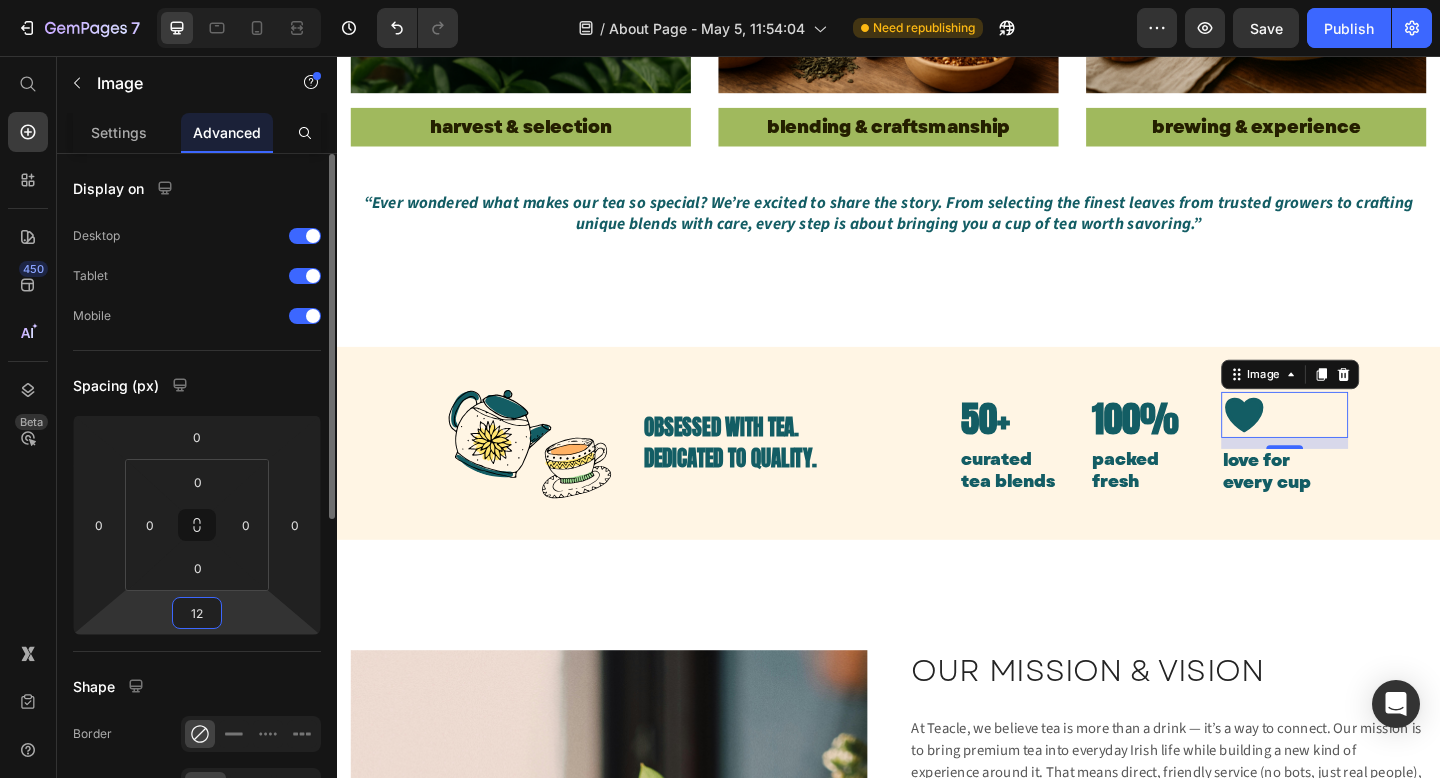 click on "12" at bounding box center (197, 613) 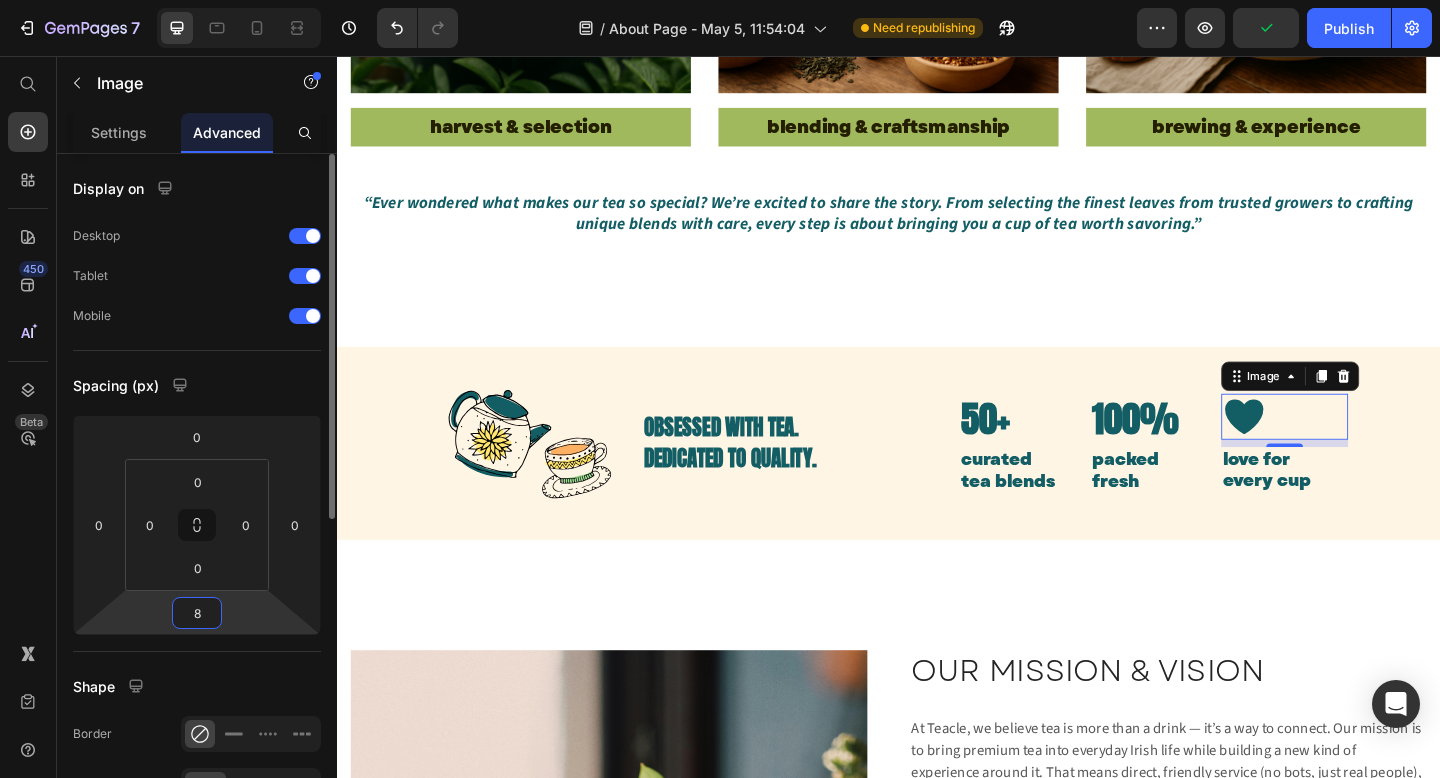 type on "7" 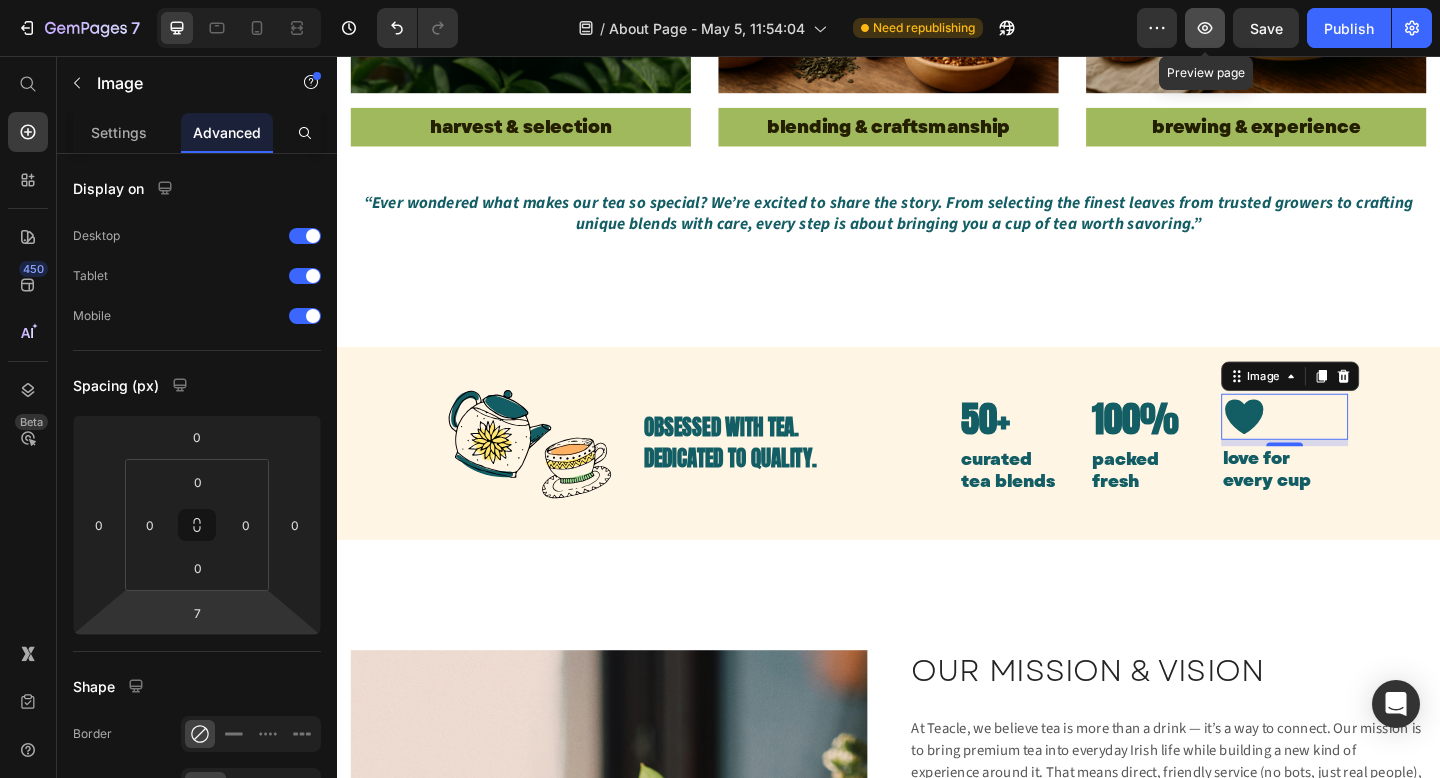 click 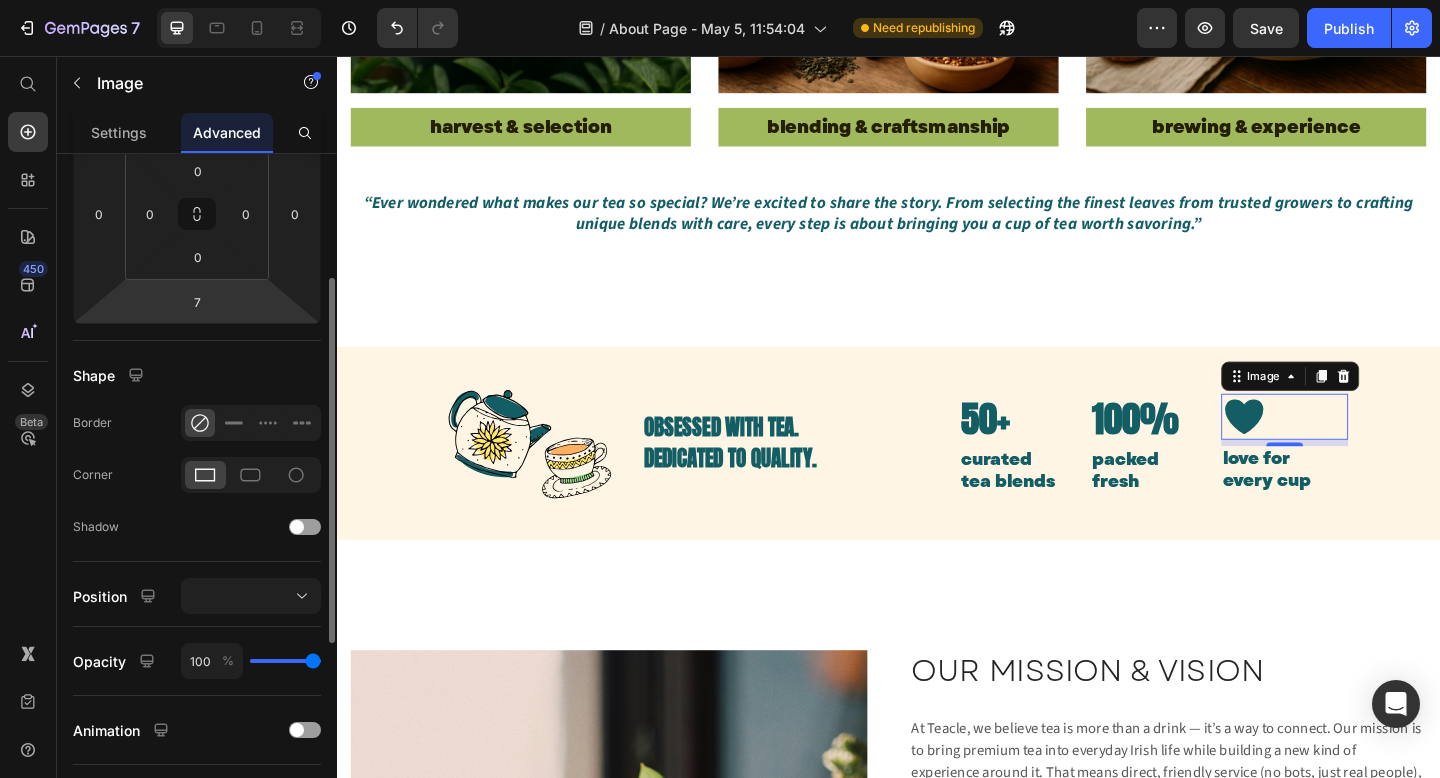 scroll, scrollTop: 588, scrollLeft: 0, axis: vertical 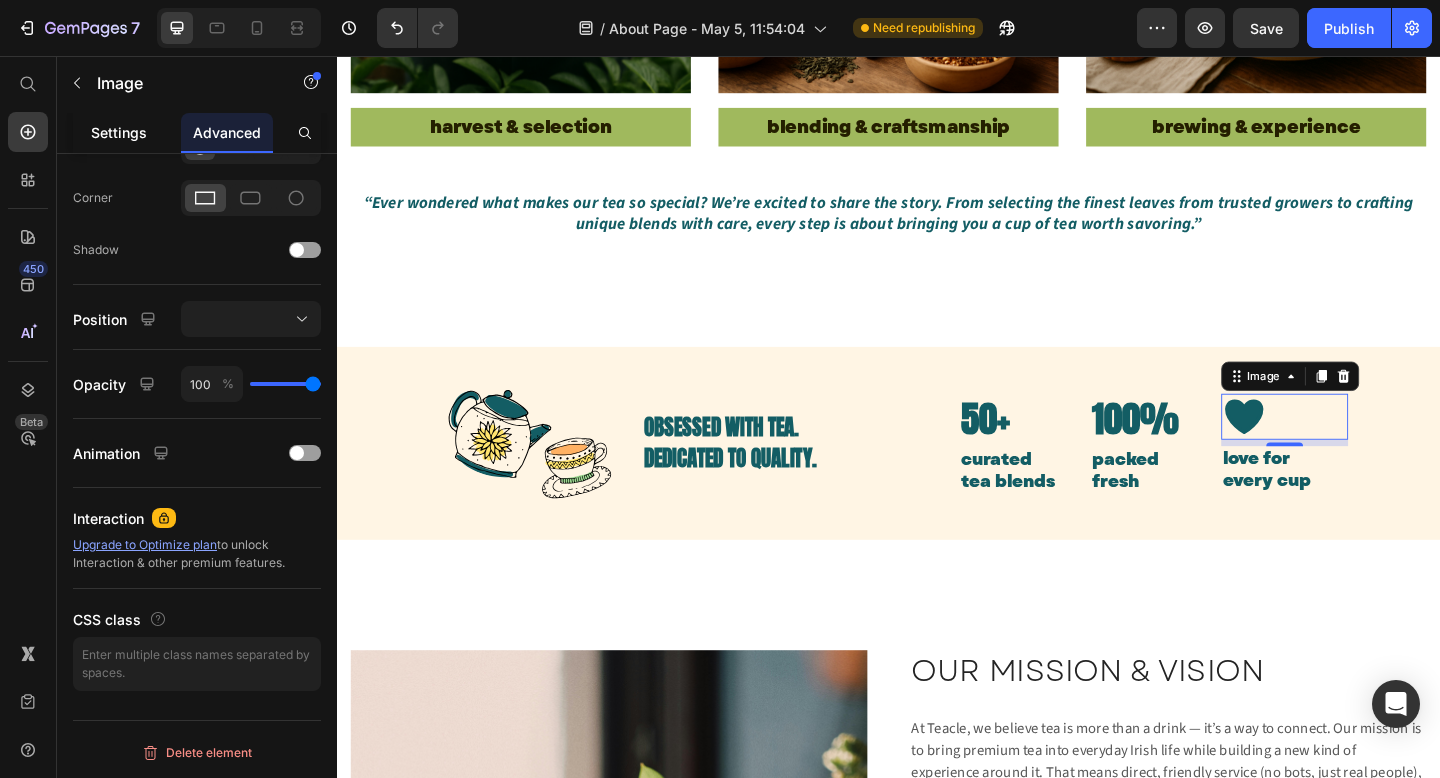 click on "Settings" at bounding box center (119, 132) 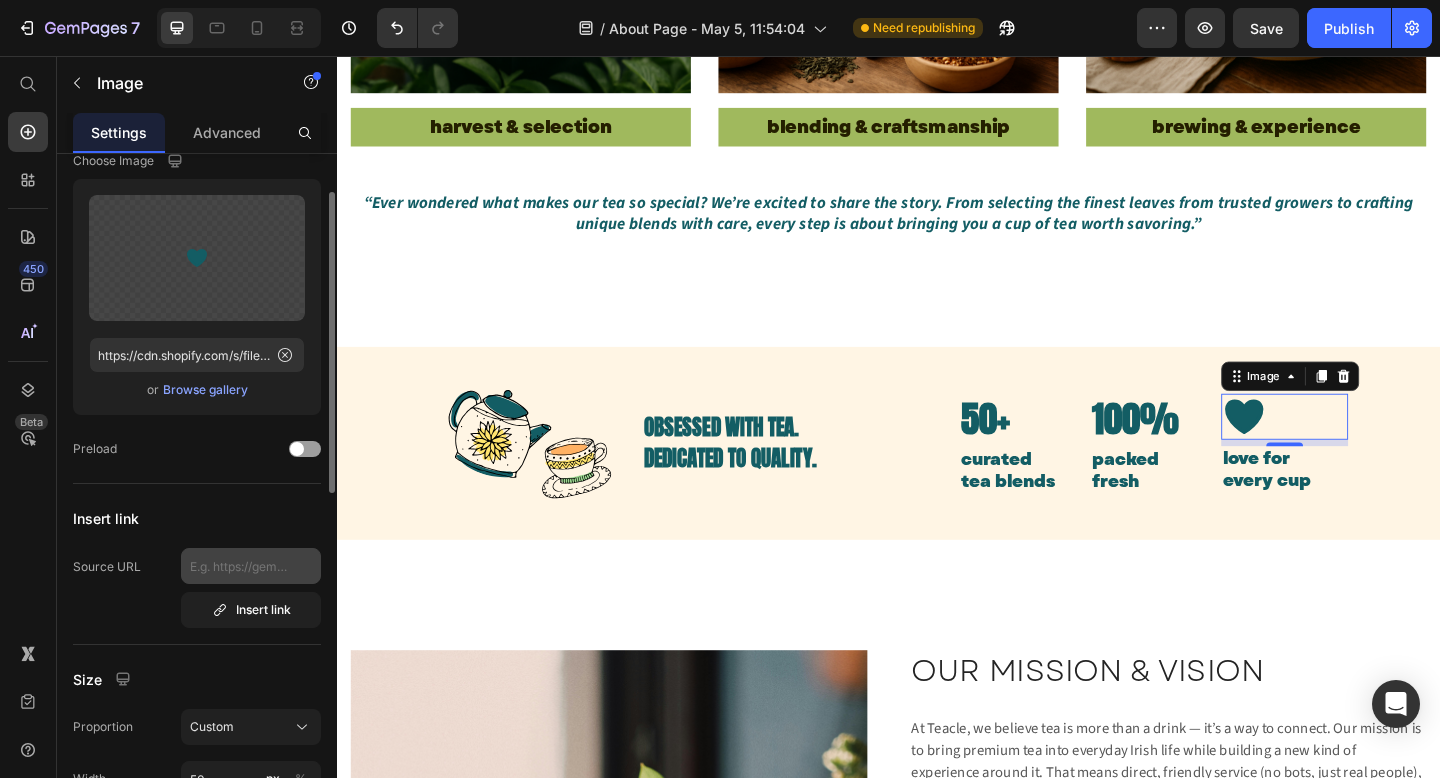 scroll, scrollTop: 73, scrollLeft: 0, axis: vertical 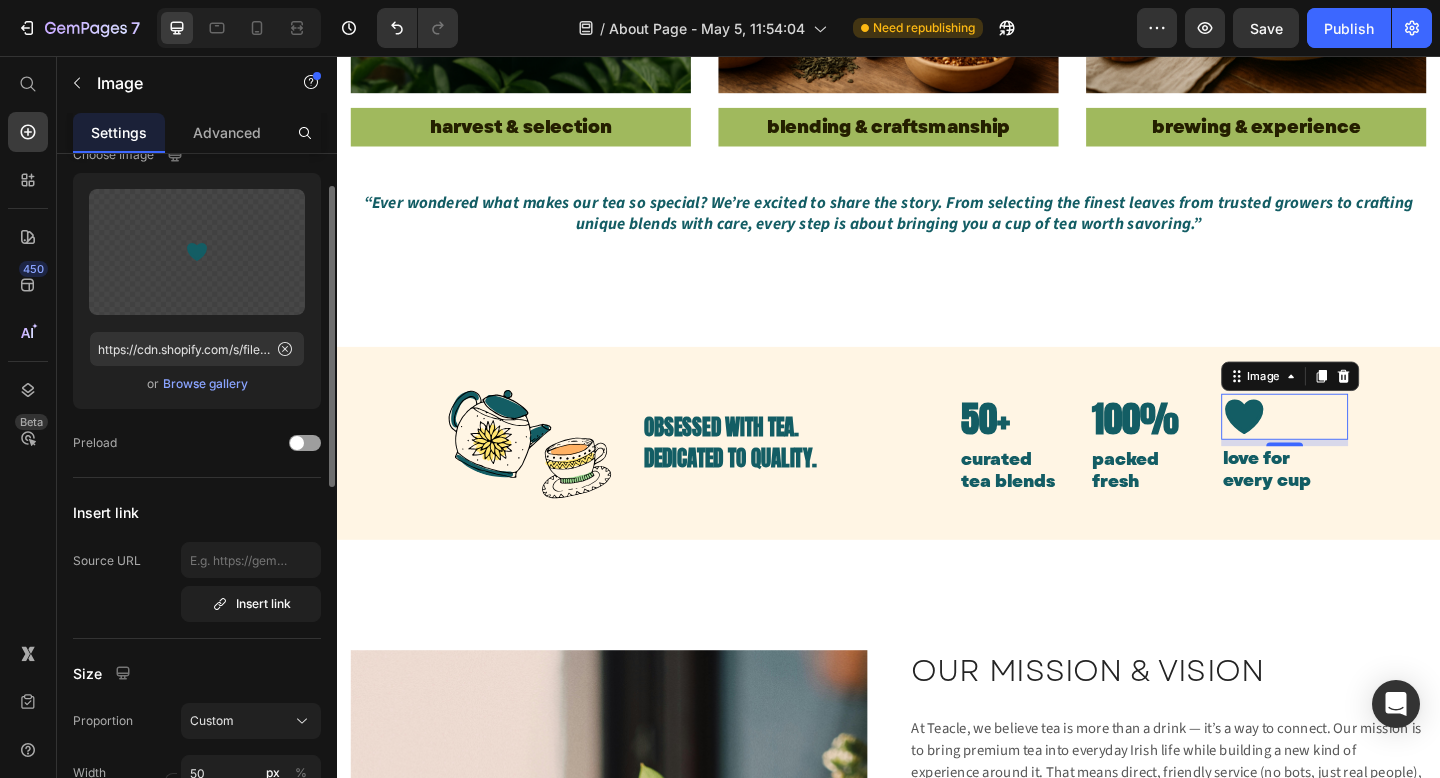 click on "Browse gallery" at bounding box center (205, 384) 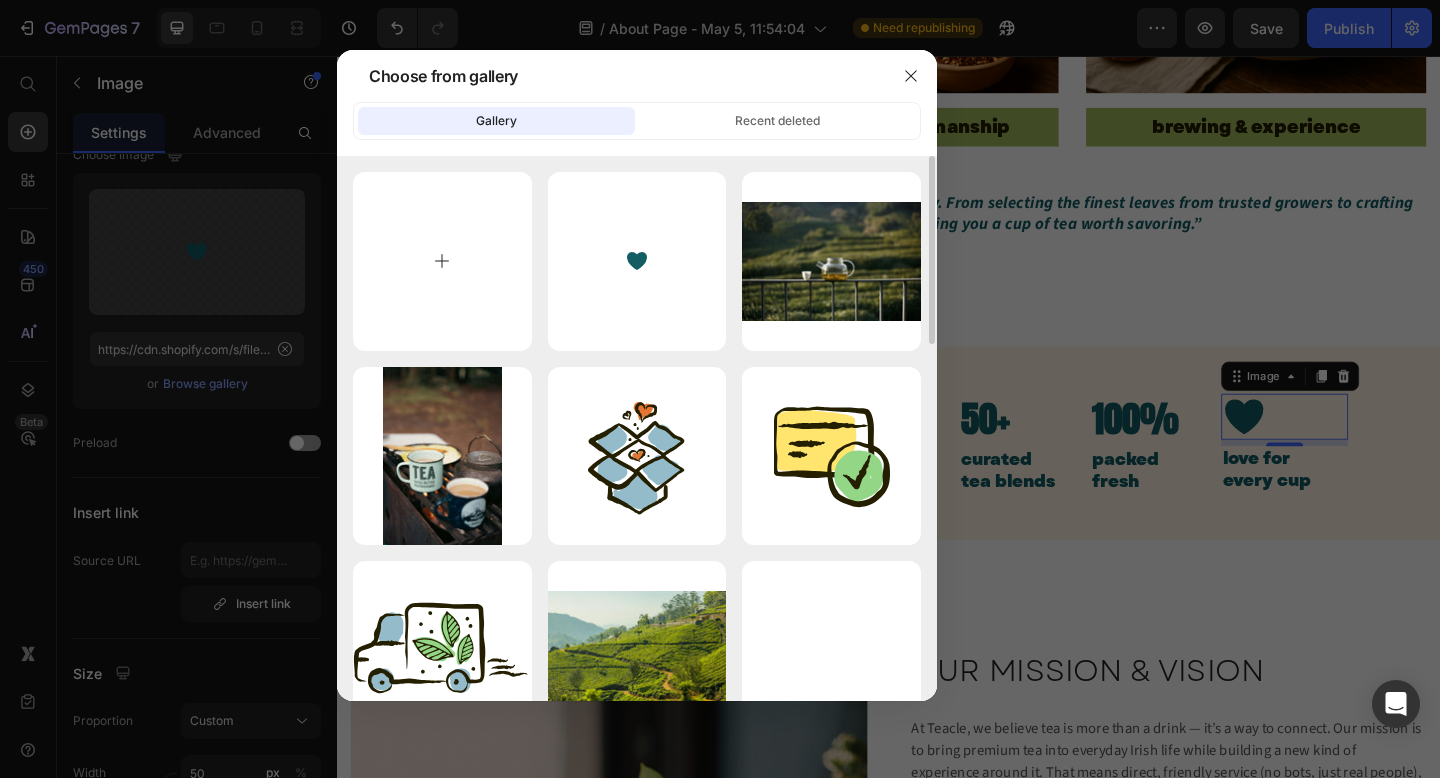 click at bounding box center (442, 261) 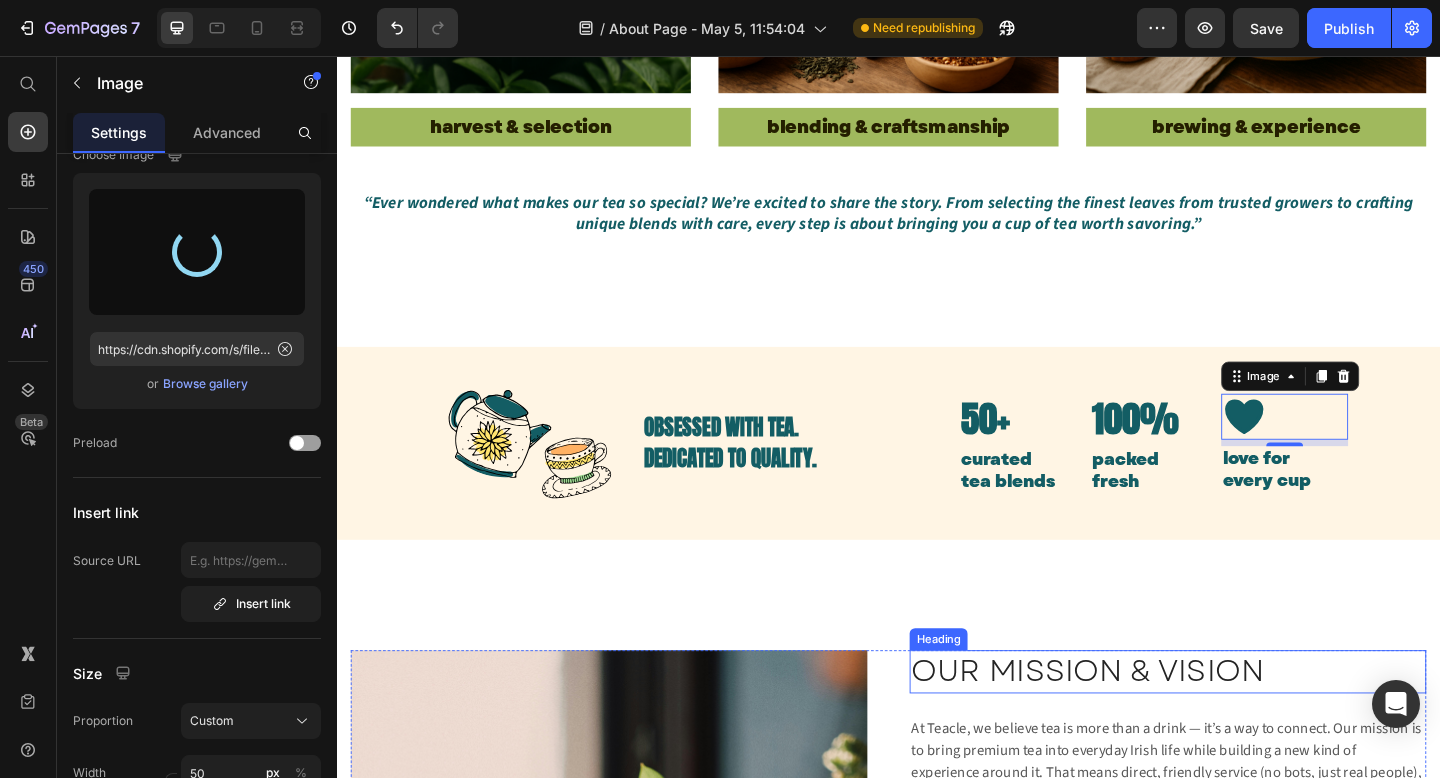 type on "https://cdn.shopify.com/s/files/1/0925/4096/1094/files/gempages_548933152999998482-7aebc03b-6ee6-4789-8d8b-50d5d7e7a464.svg" 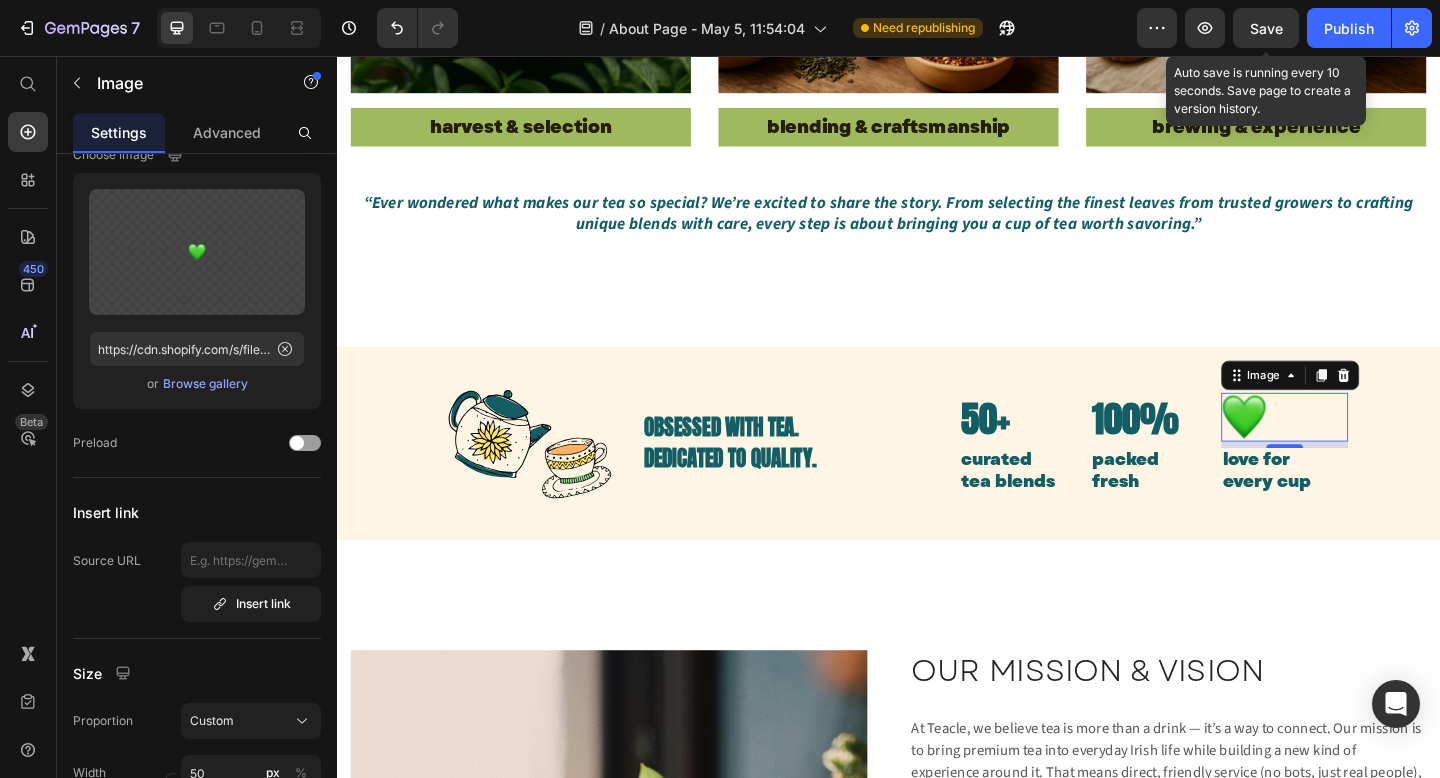 click on "Save" at bounding box center (1266, 28) 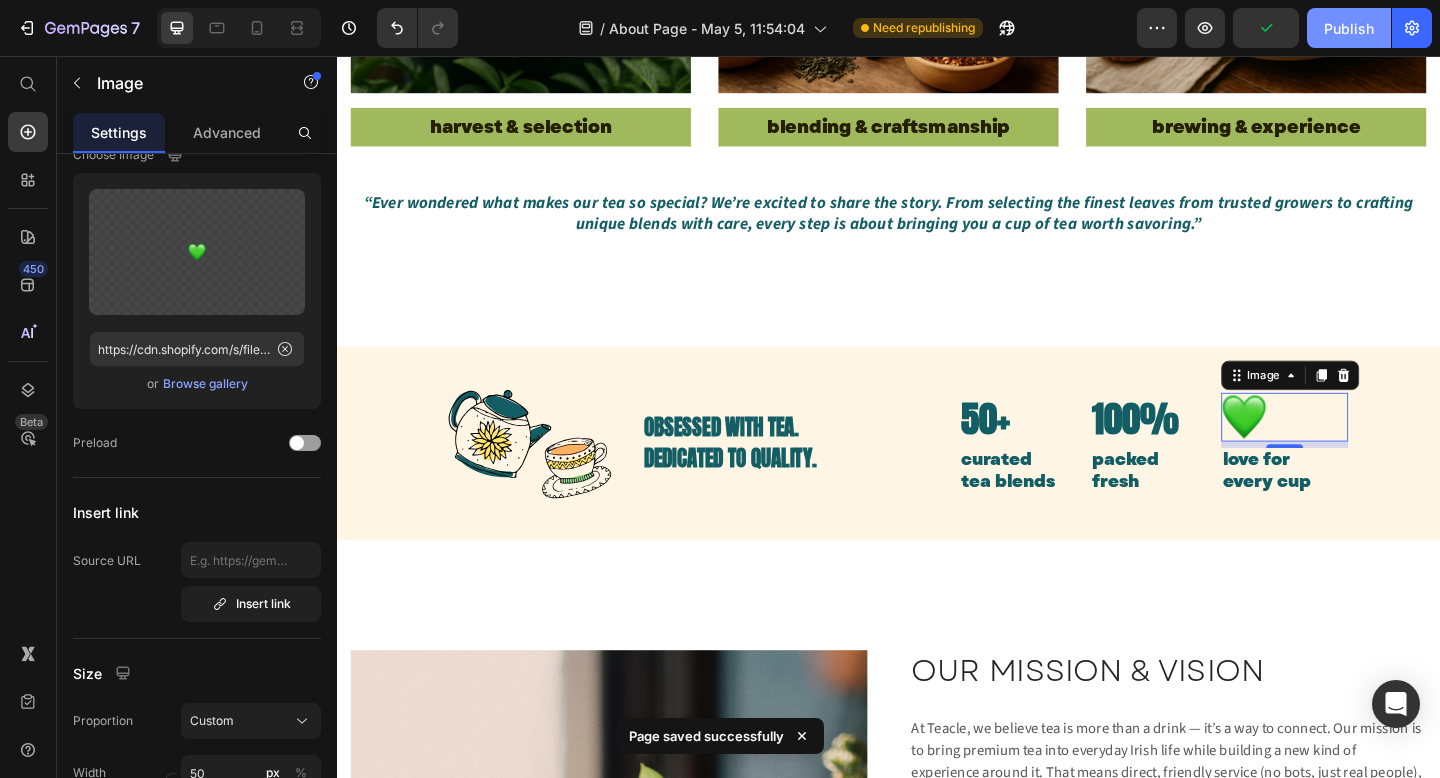 click on "Publish" at bounding box center (1349, 28) 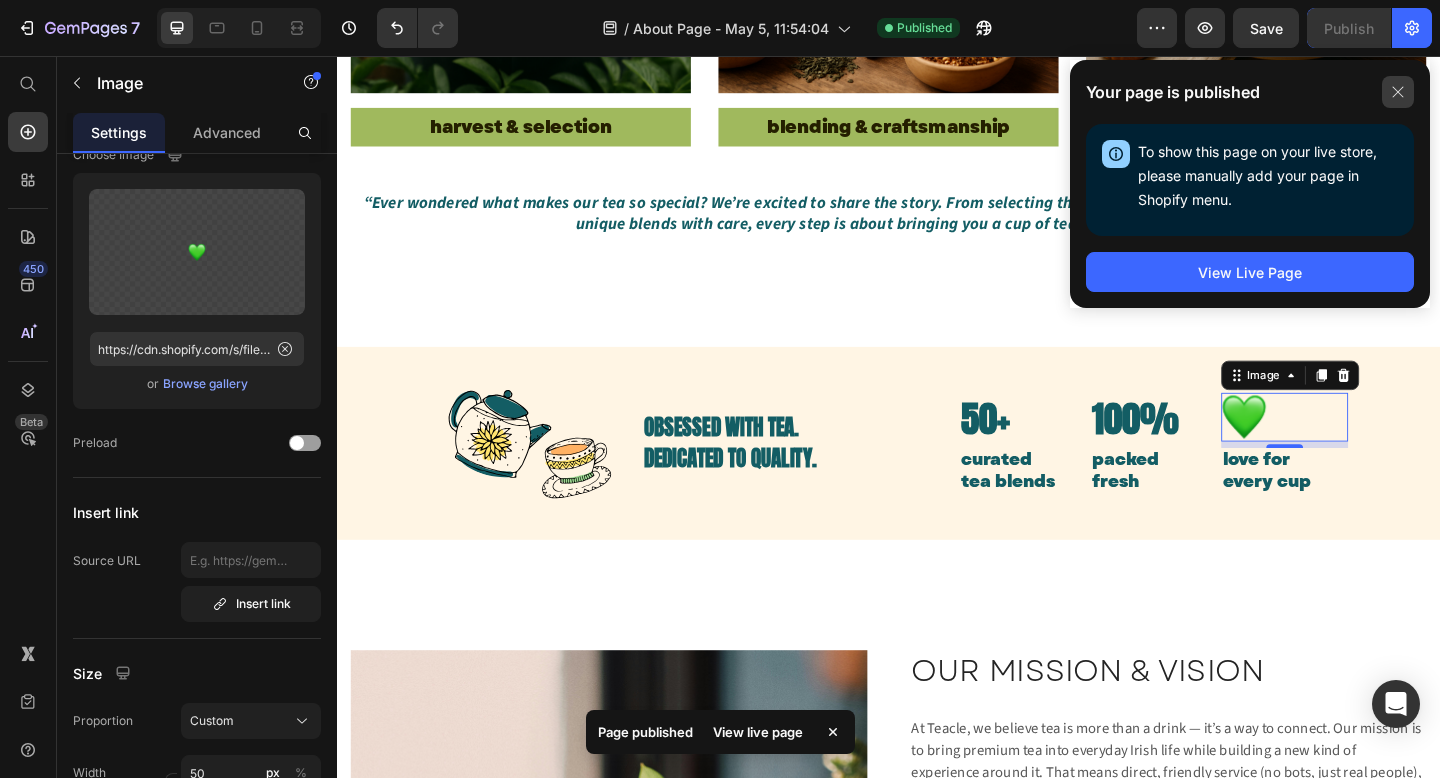 click 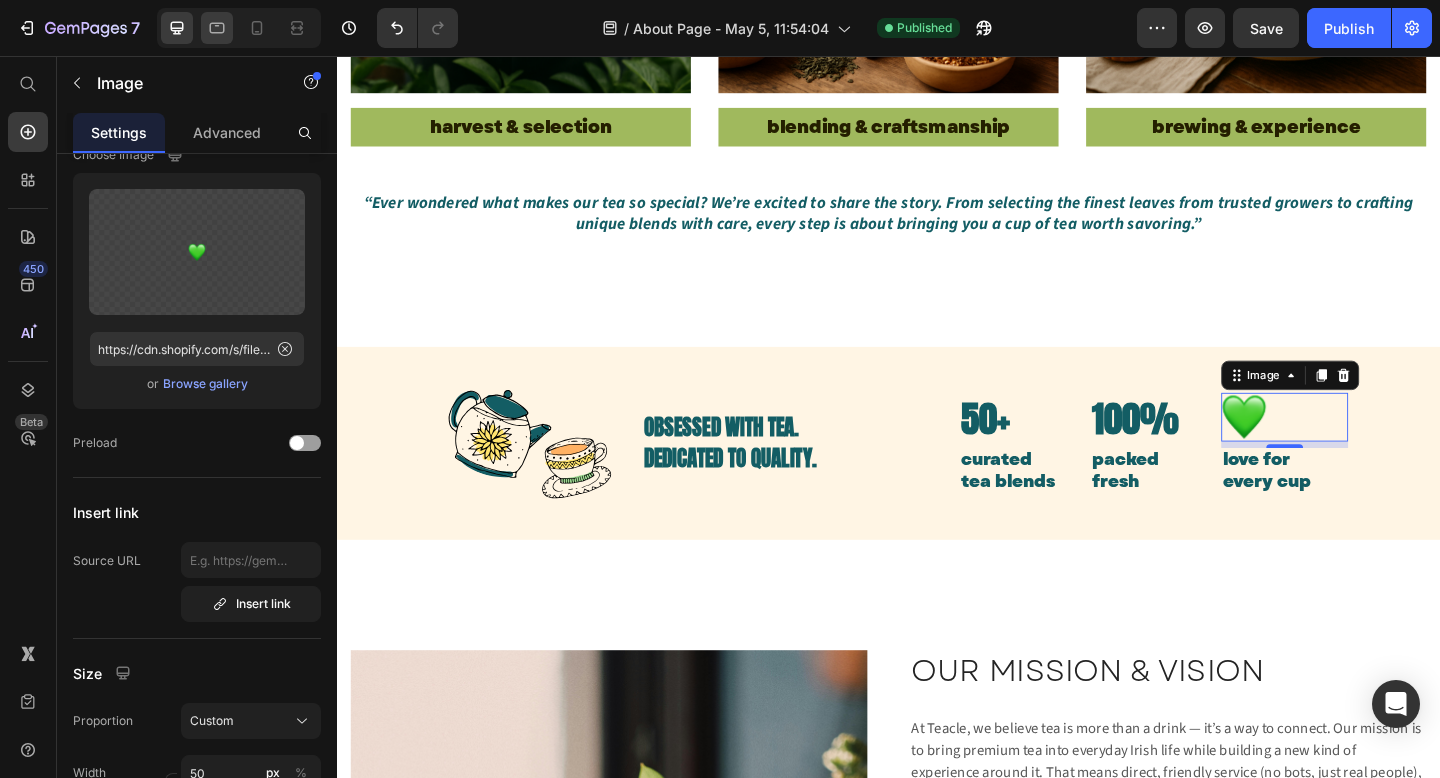 click 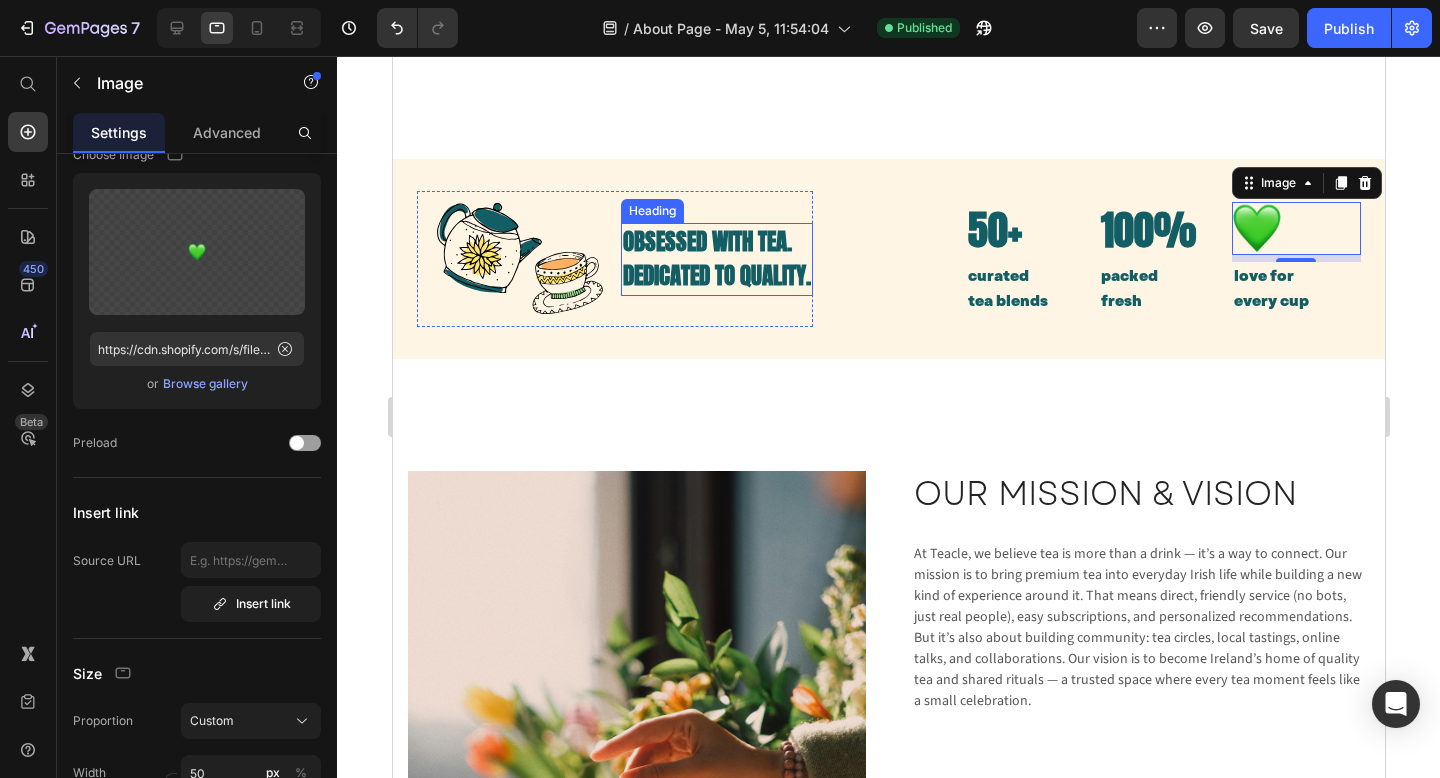 scroll, scrollTop: 1772, scrollLeft: 0, axis: vertical 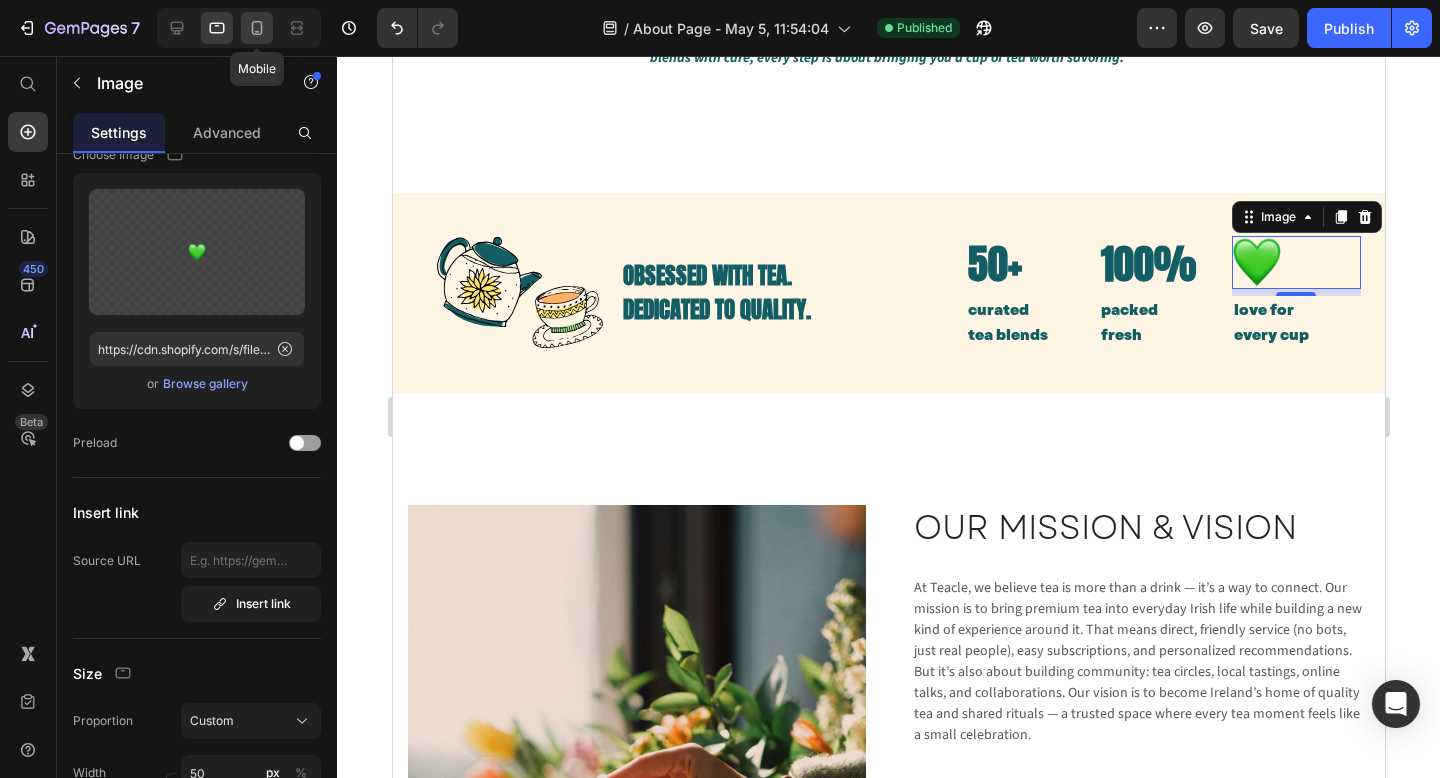 click 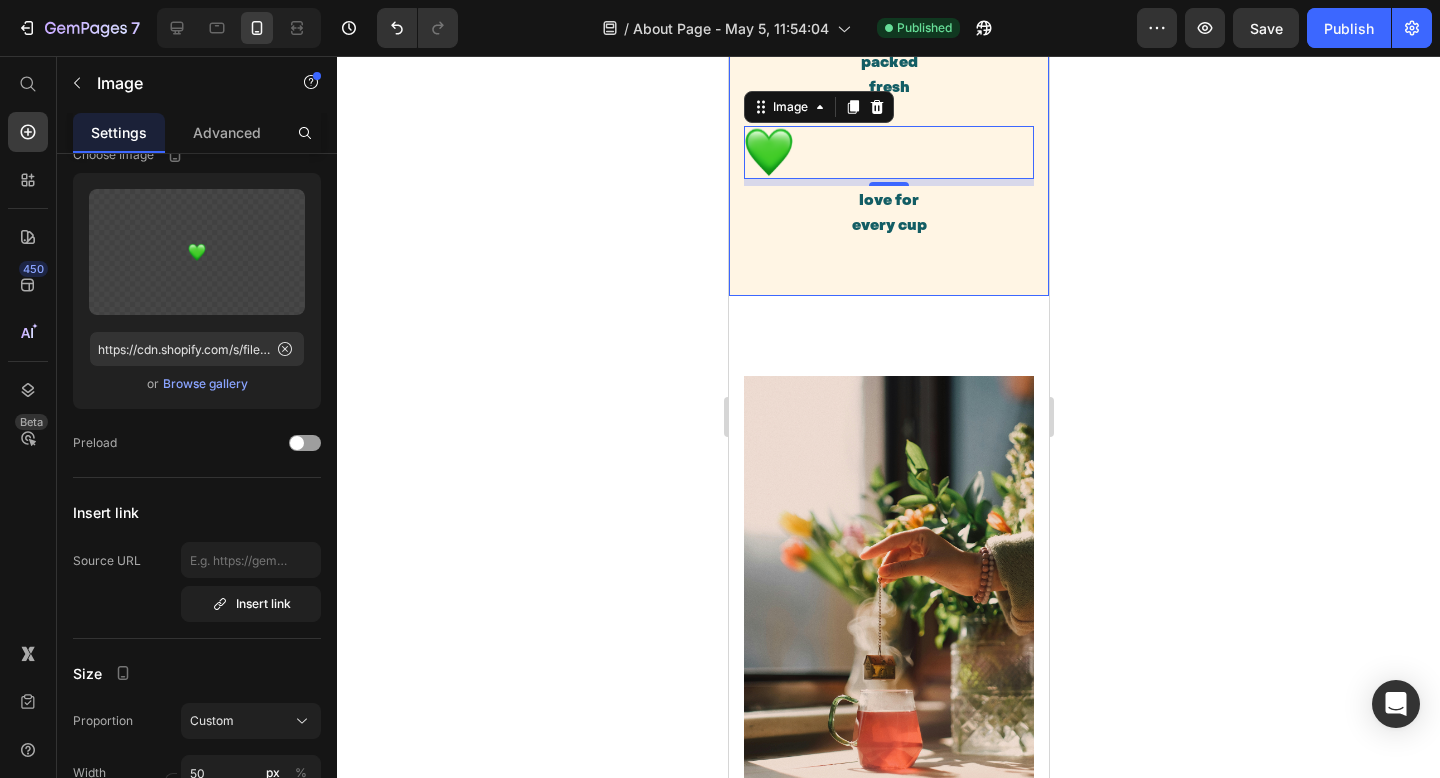 scroll, scrollTop: 3152, scrollLeft: 0, axis: vertical 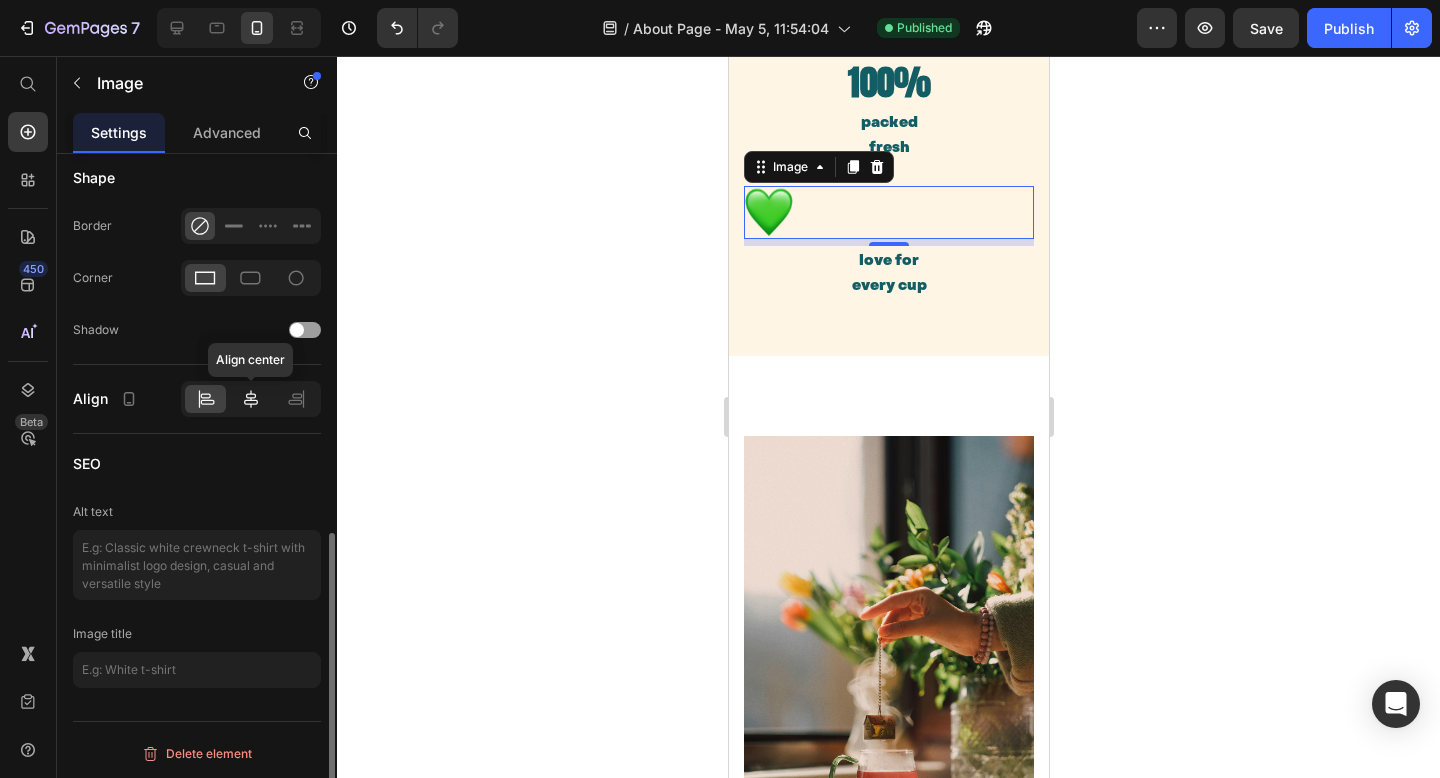 click 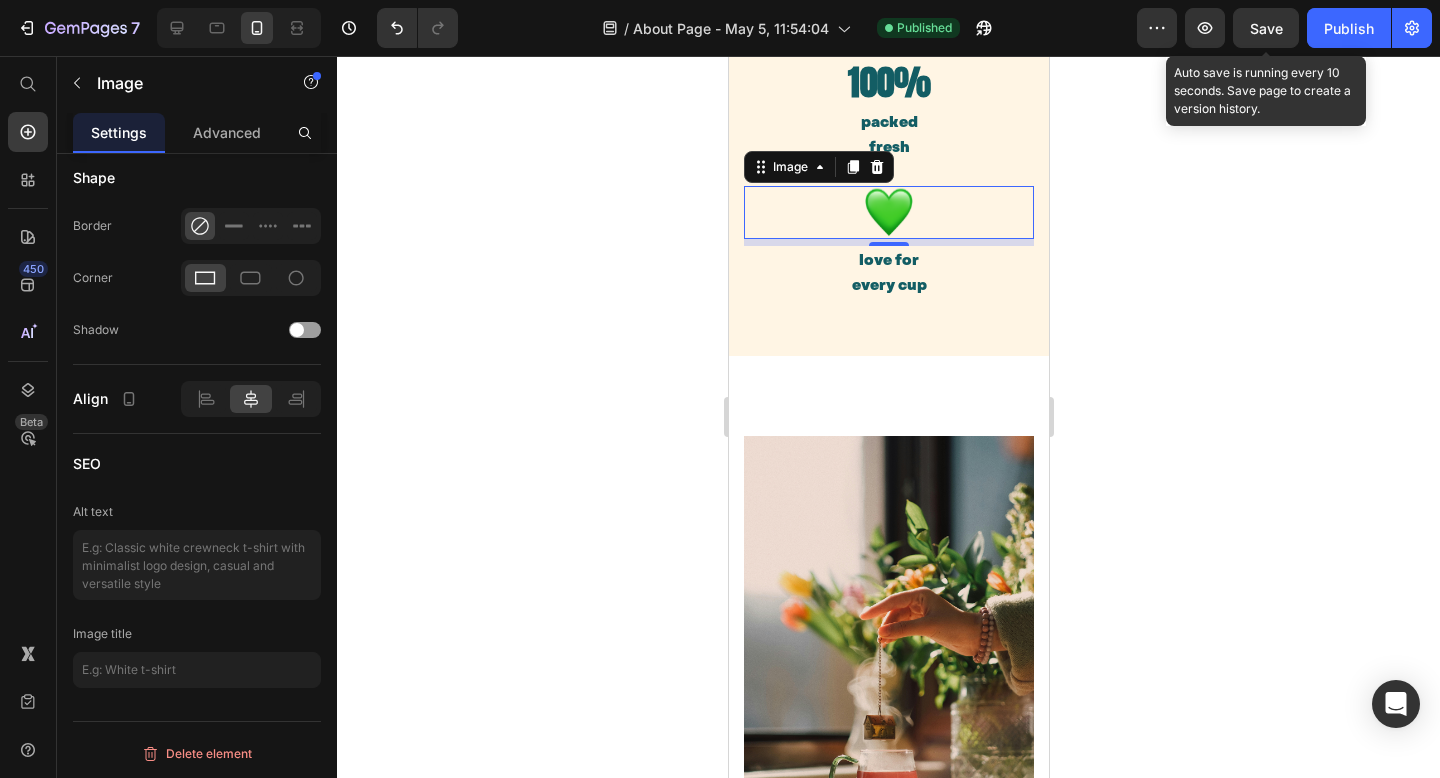 click on "Save" at bounding box center [1266, 28] 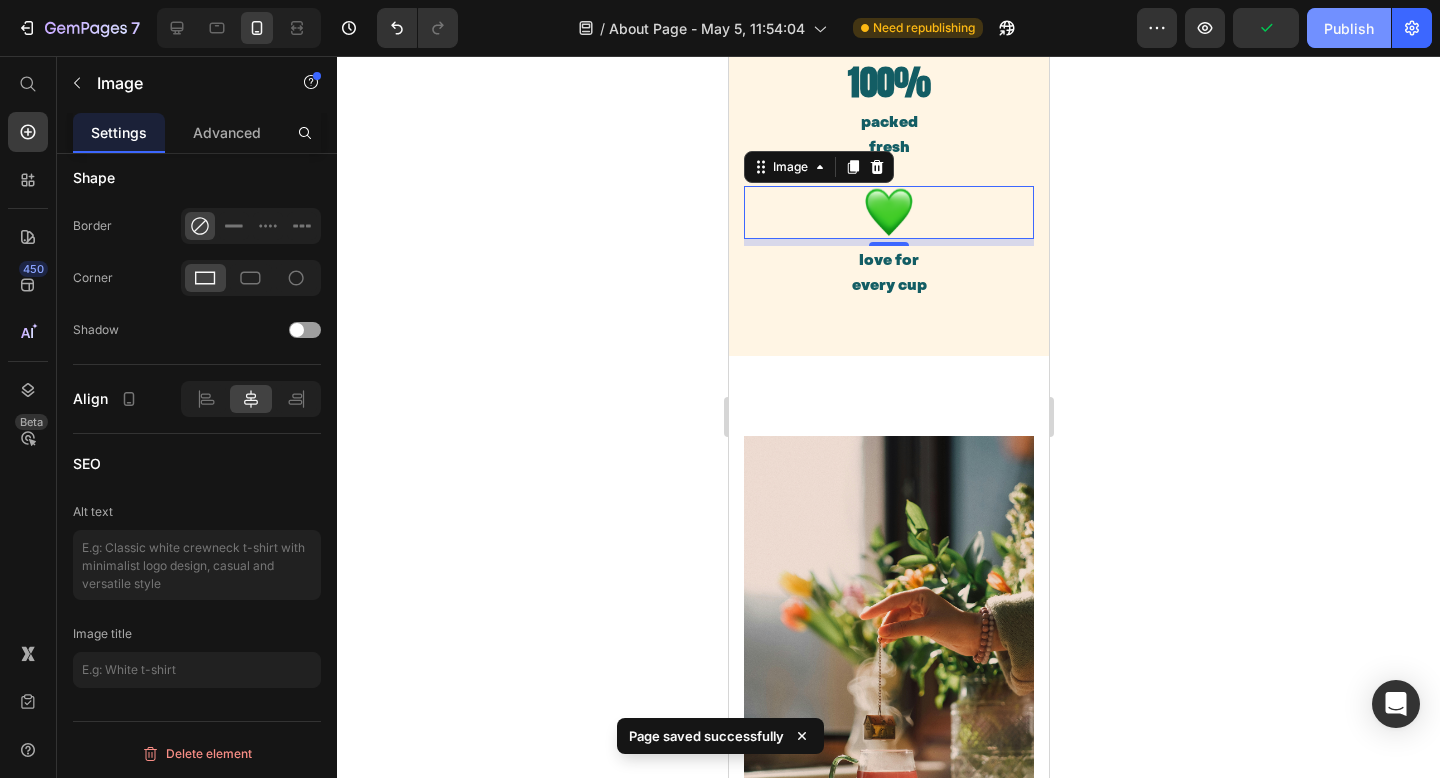 click on "Publish" at bounding box center [1349, 28] 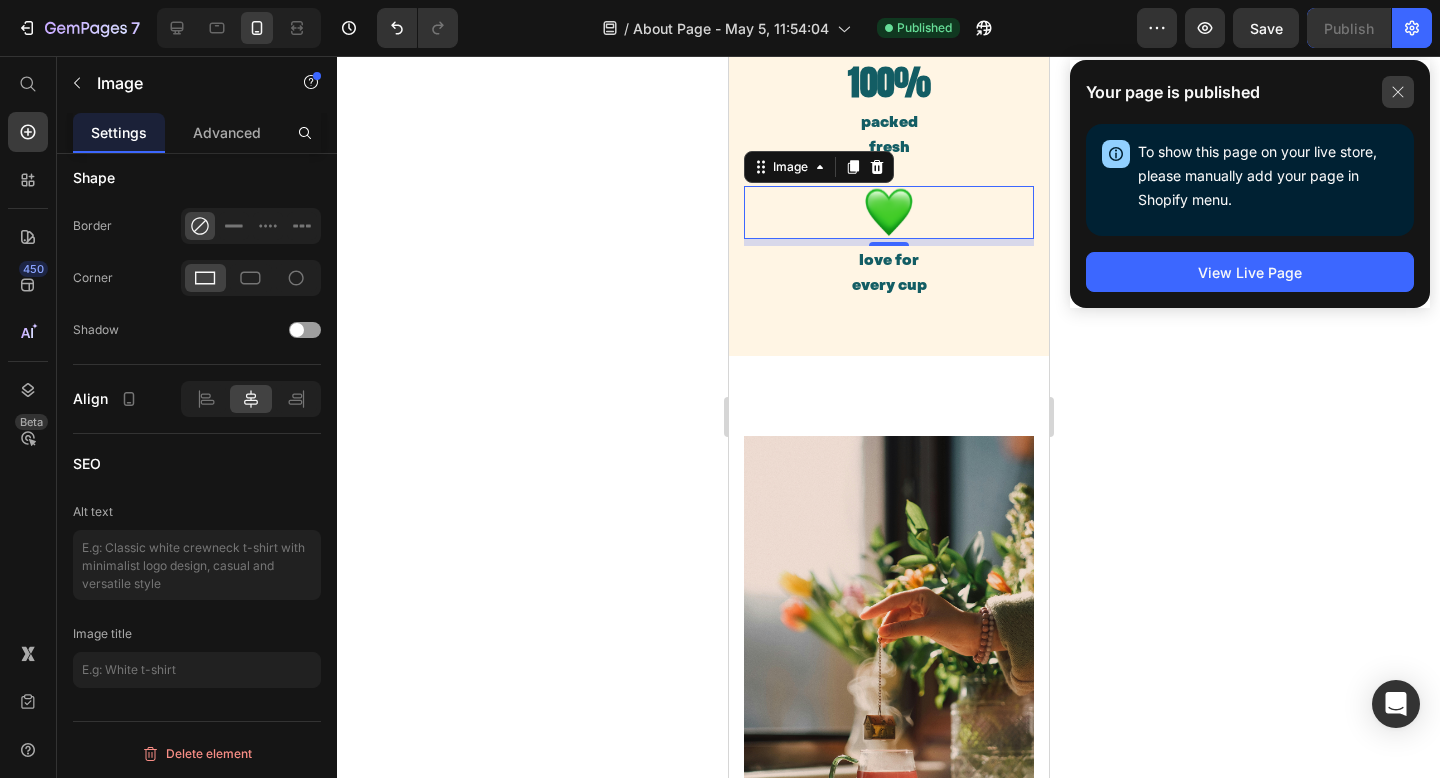 click 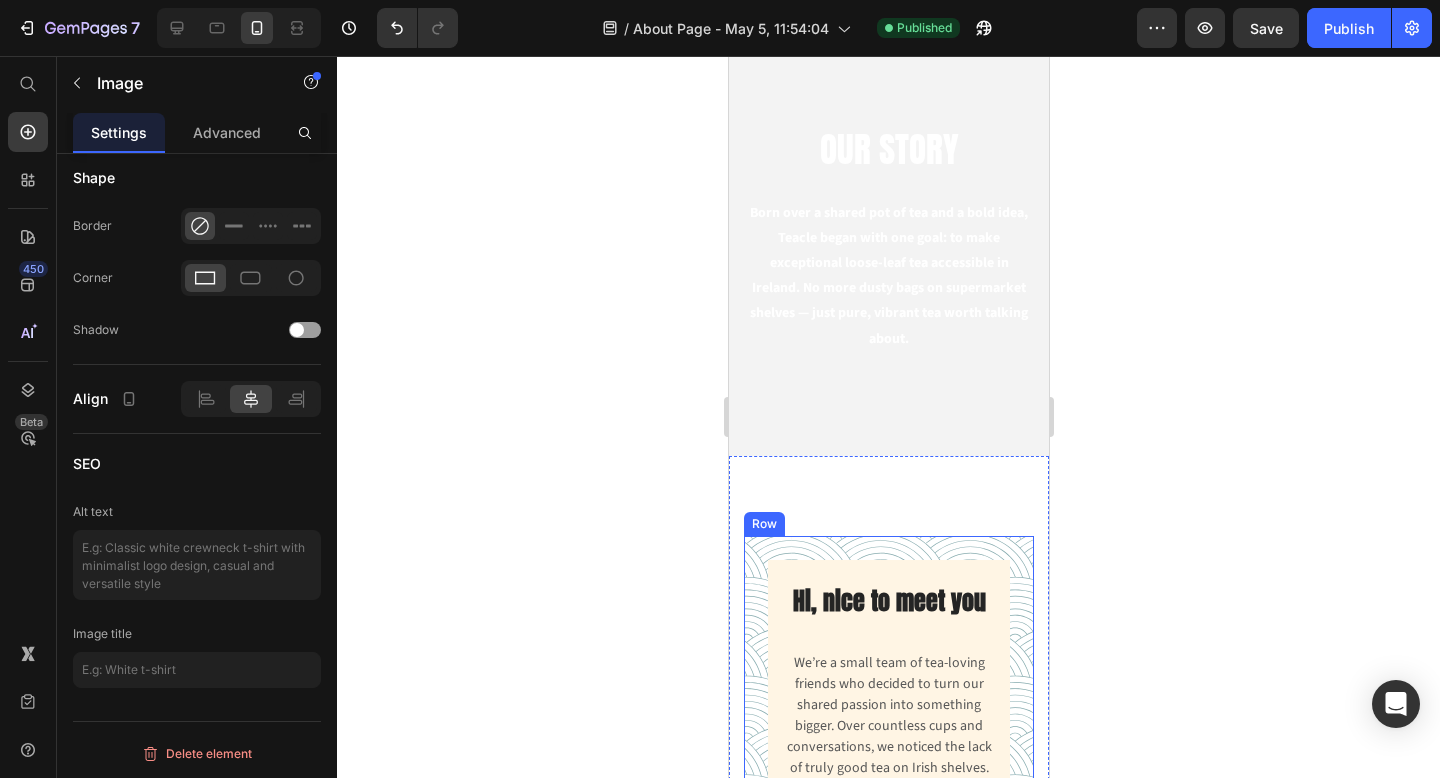scroll, scrollTop: 0, scrollLeft: 0, axis: both 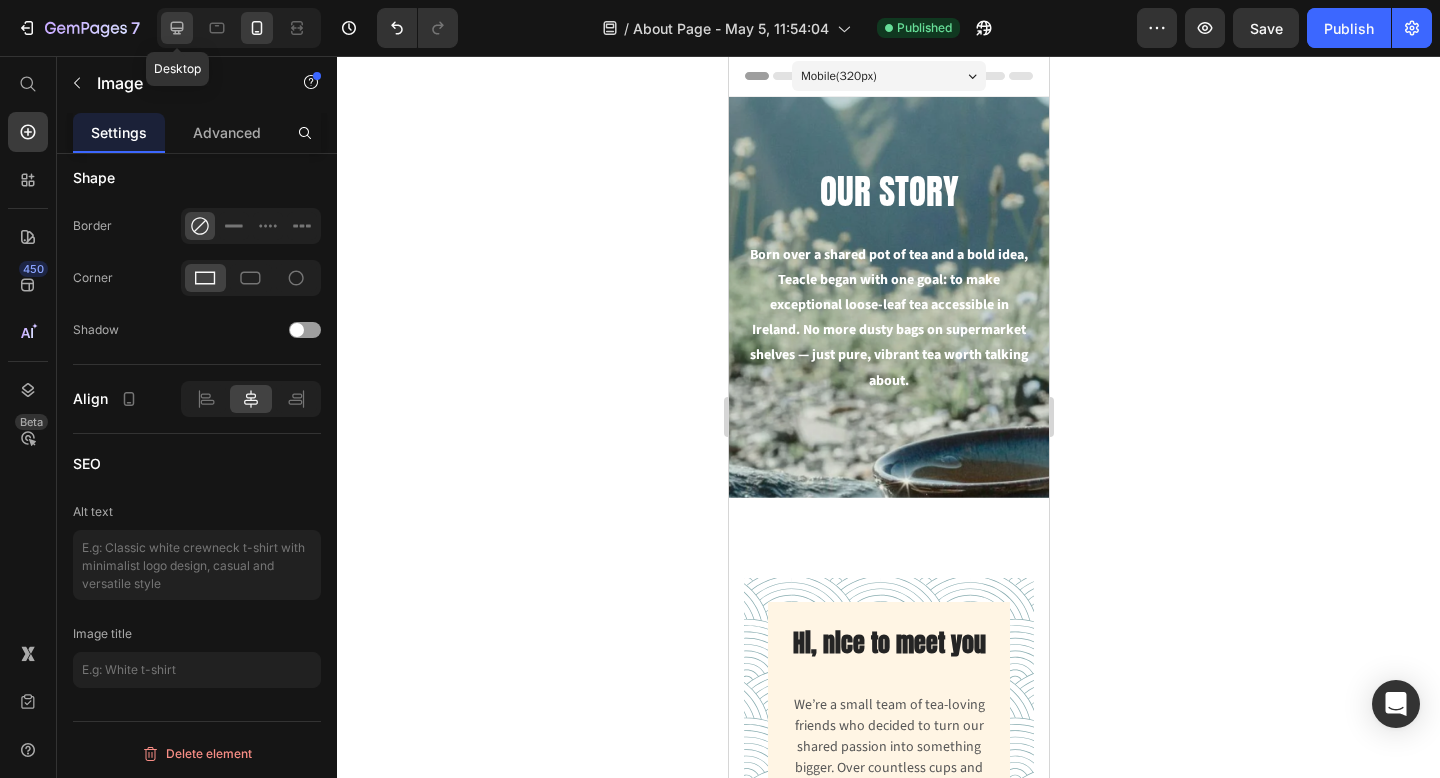 click 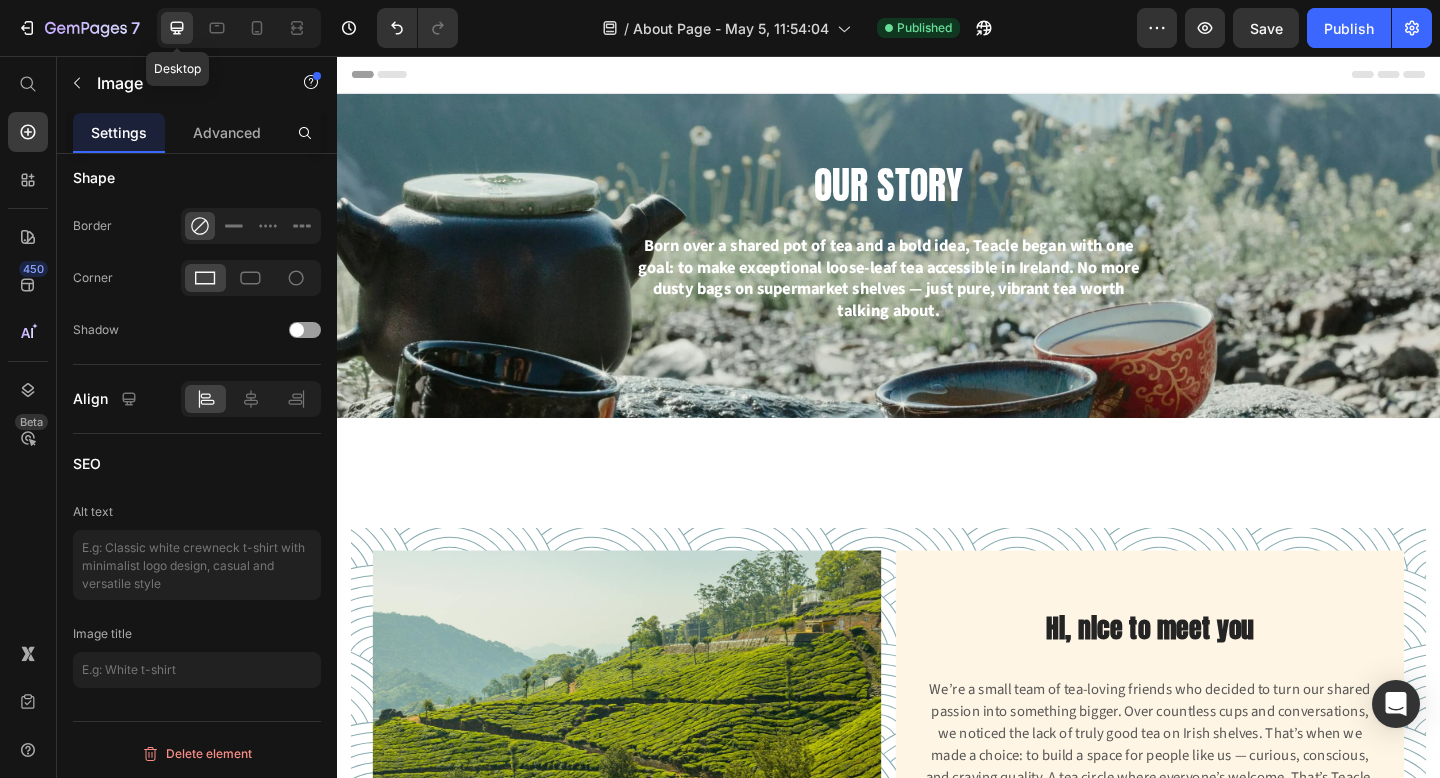 scroll, scrollTop: 854, scrollLeft: 0, axis: vertical 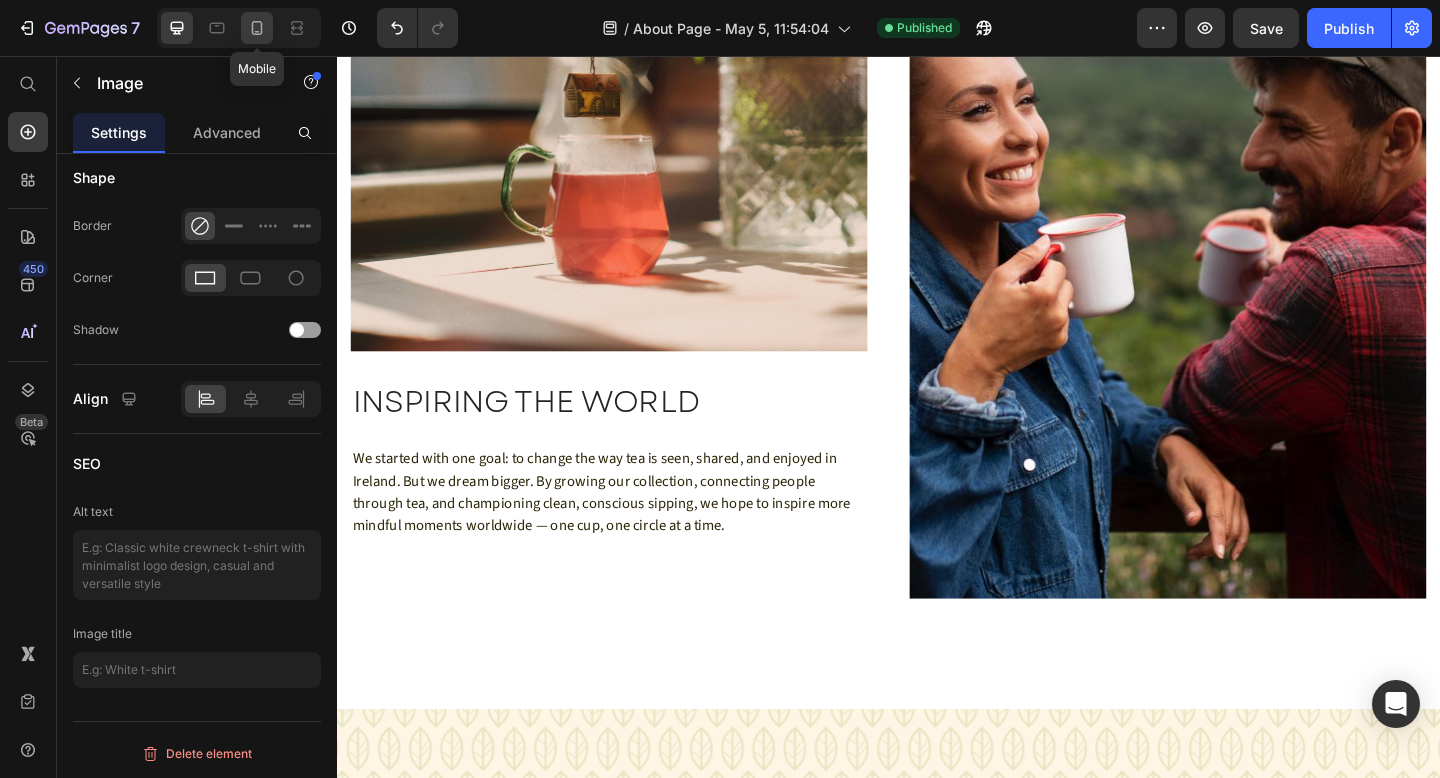 click 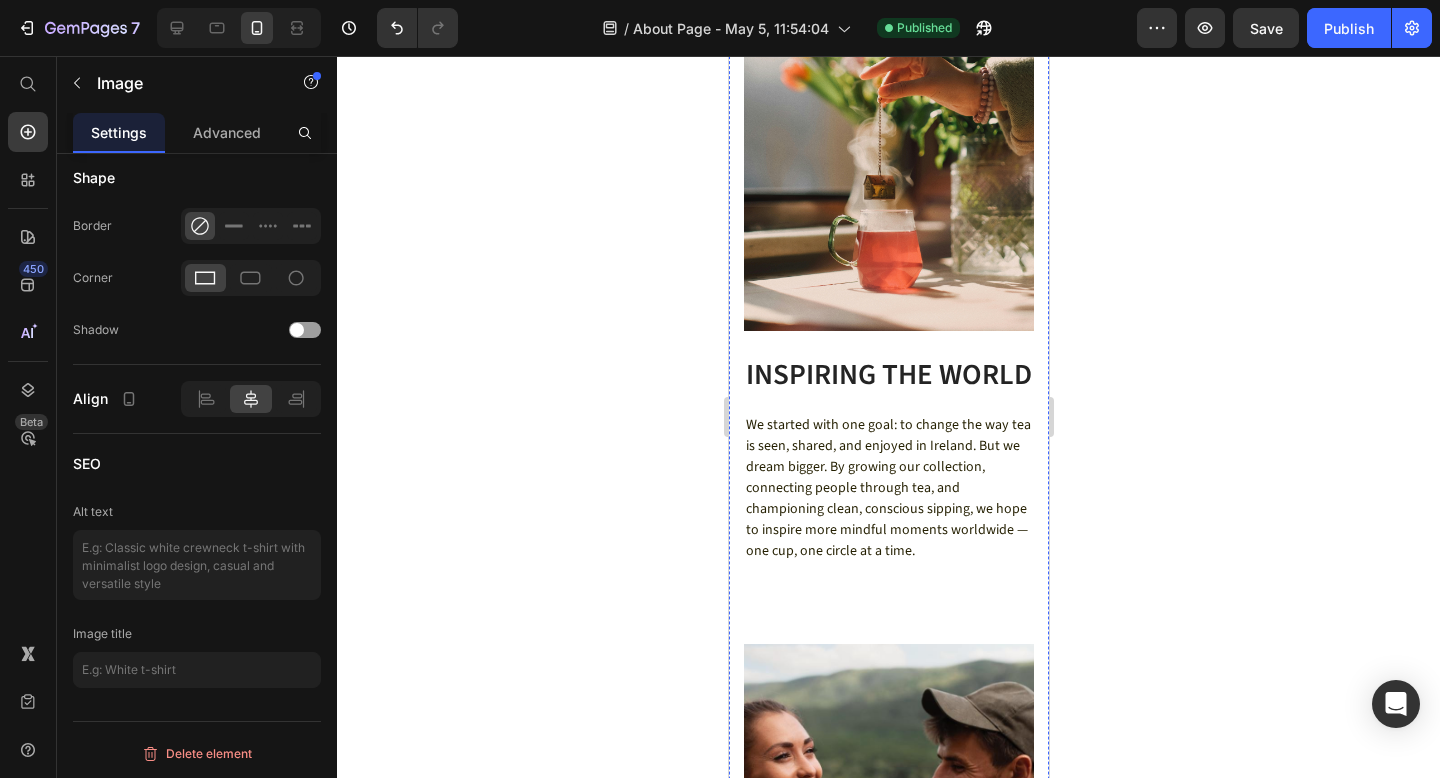 scroll, scrollTop: 2826, scrollLeft: 0, axis: vertical 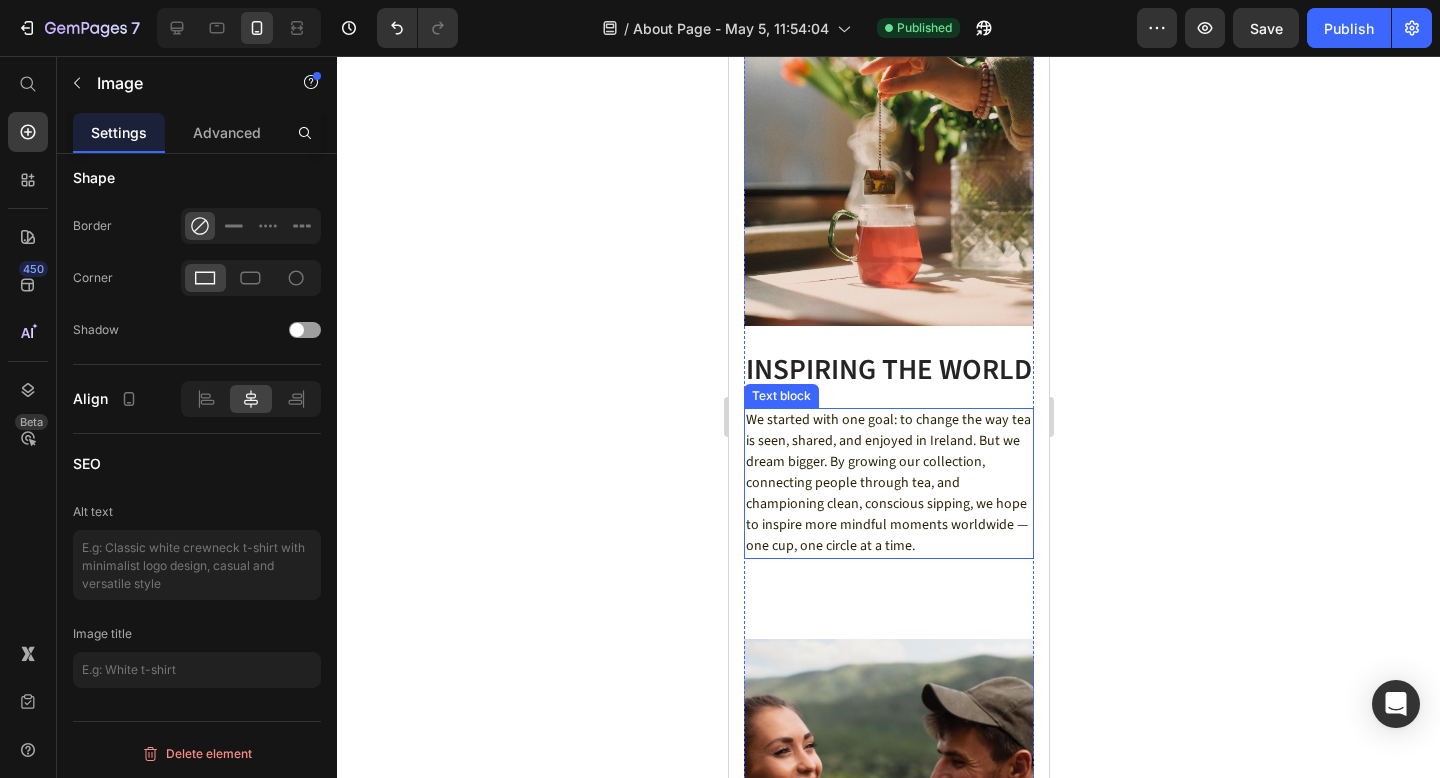 click on "We started with one goal: to change the way tea is seen, shared, and enjoyed in Ireland. But we dream bigger. By growing our collection, connecting people through tea, and championing clean, conscious sipping, we hope to inspire more mindful moments worldwide — one cup, one circle at a time." at bounding box center [888, 483] 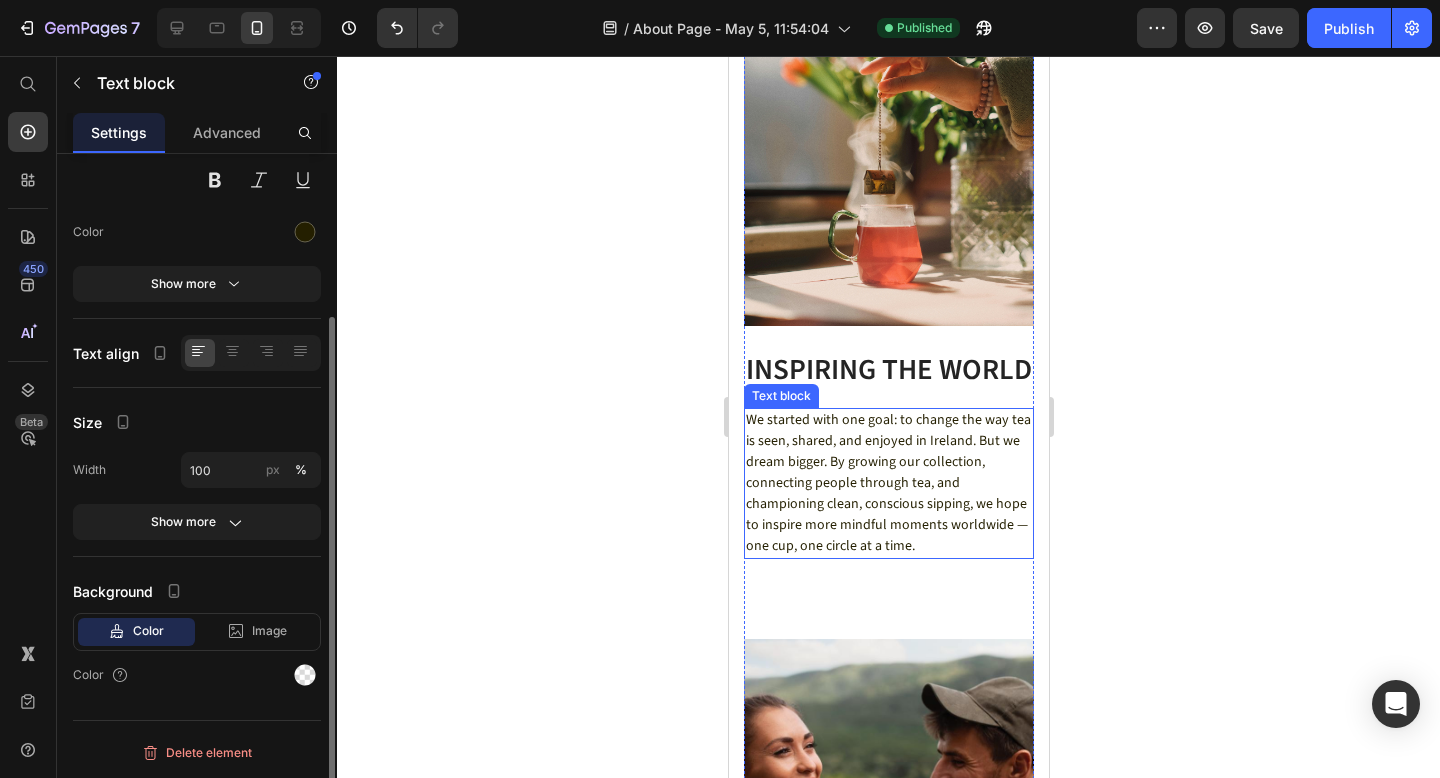 scroll, scrollTop: 0, scrollLeft: 0, axis: both 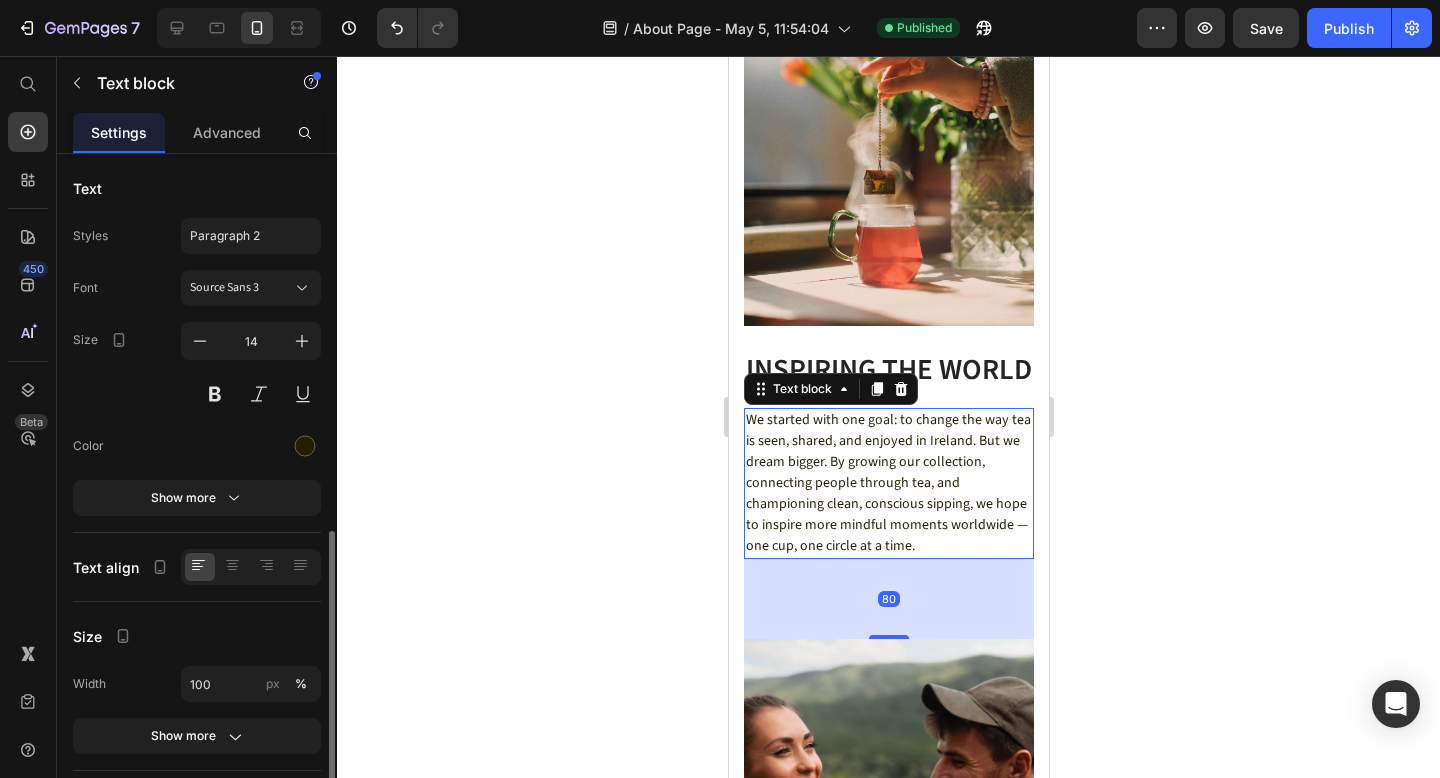 click on "We started with one goal: to change the way tea is seen, shared, and enjoyed in Ireland. But we dream bigger. By growing our collection, connecting people through tea, and championing clean, conscious sipping, we hope to inspire more mindful moments worldwide — one cup, one circle at a time." at bounding box center (888, 483) 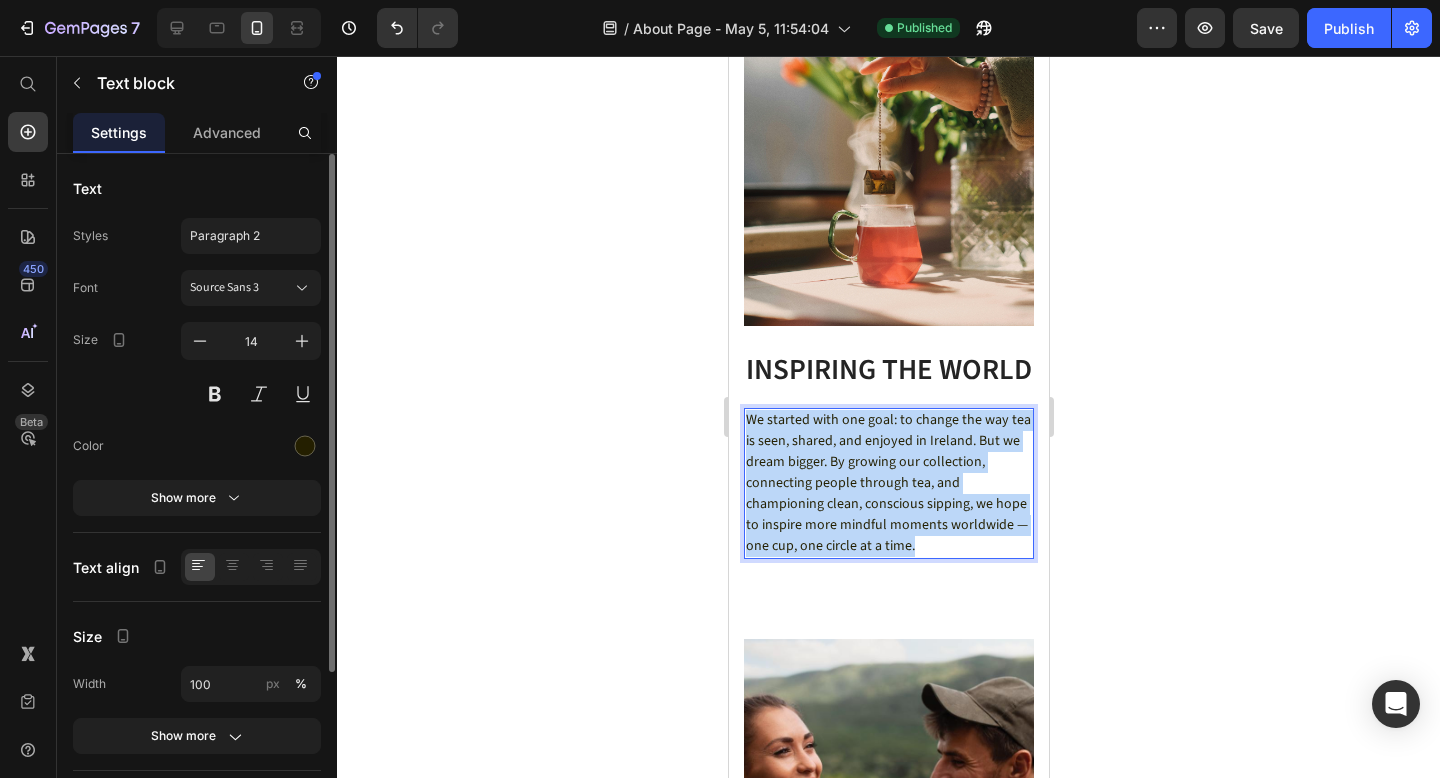 click on "We started with one goal: to change the way tea is seen, shared, and enjoyed in Ireland. But we dream bigger. By growing our collection, connecting people through tea, and championing clean, conscious sipping, we hope to inspire more mindful moments worldwide — one cup, one circle at a time." at bounding box center (888, 483) 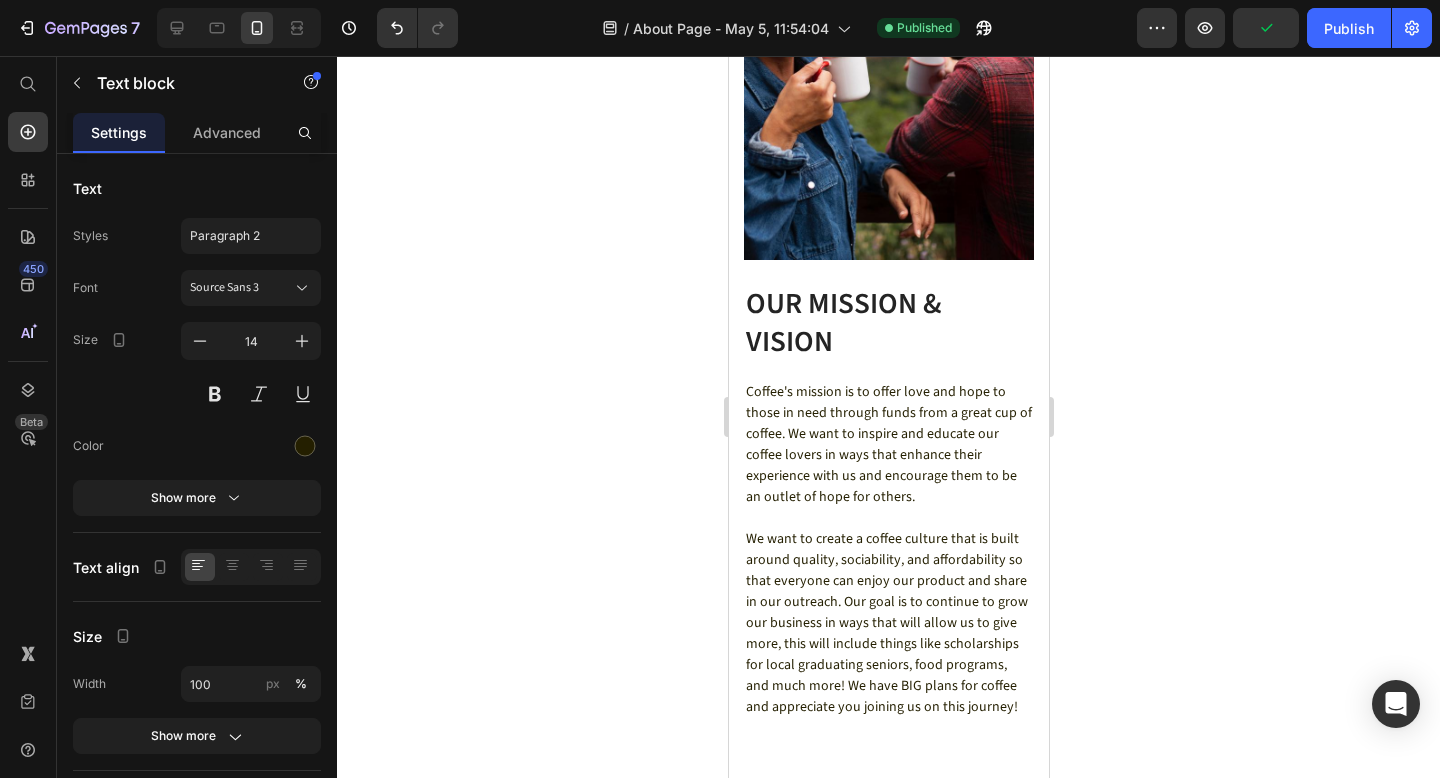scroll, scrollTop: 3612, scrollLeft: 0, axis: vertical 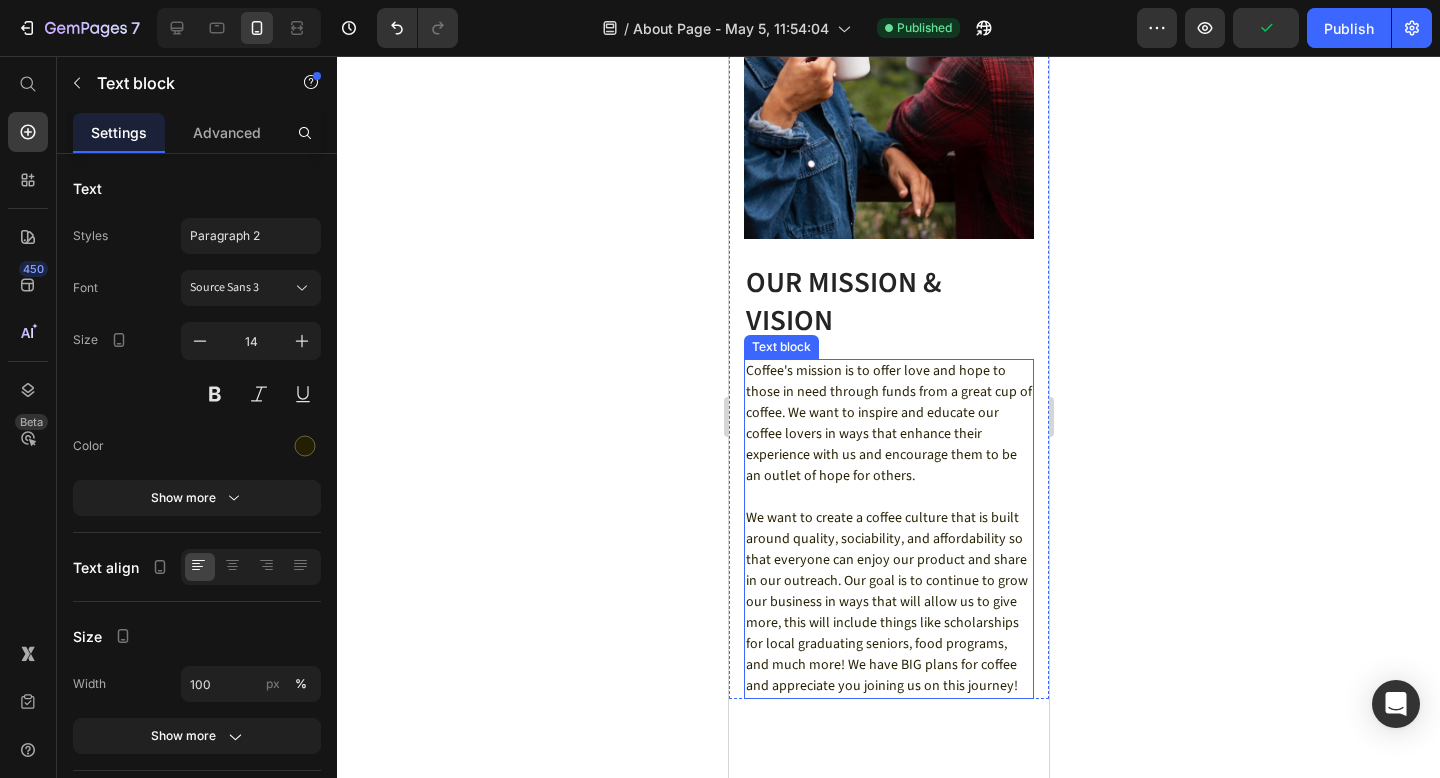 click on "Coffee's mission is to offer love and hope to those in need through funds from a great cup of coffee. We want to inspire and educate our coffee lovers in ways that enhance their experience with us and encourage them to be an outlet of hope for others.  We want to create a coffee culture that is built around quality, sociability, and affordability so that everyone can enjoy our product and share in our outreach. Our goal is to continue to grow our business in ways that will allow us to give more, this will include things like scholarships for local graduating seniors, food programs, and much more! We have BIG plans for coffee and appreciate you joining us on this journey!" at bounding box center [888, 529] 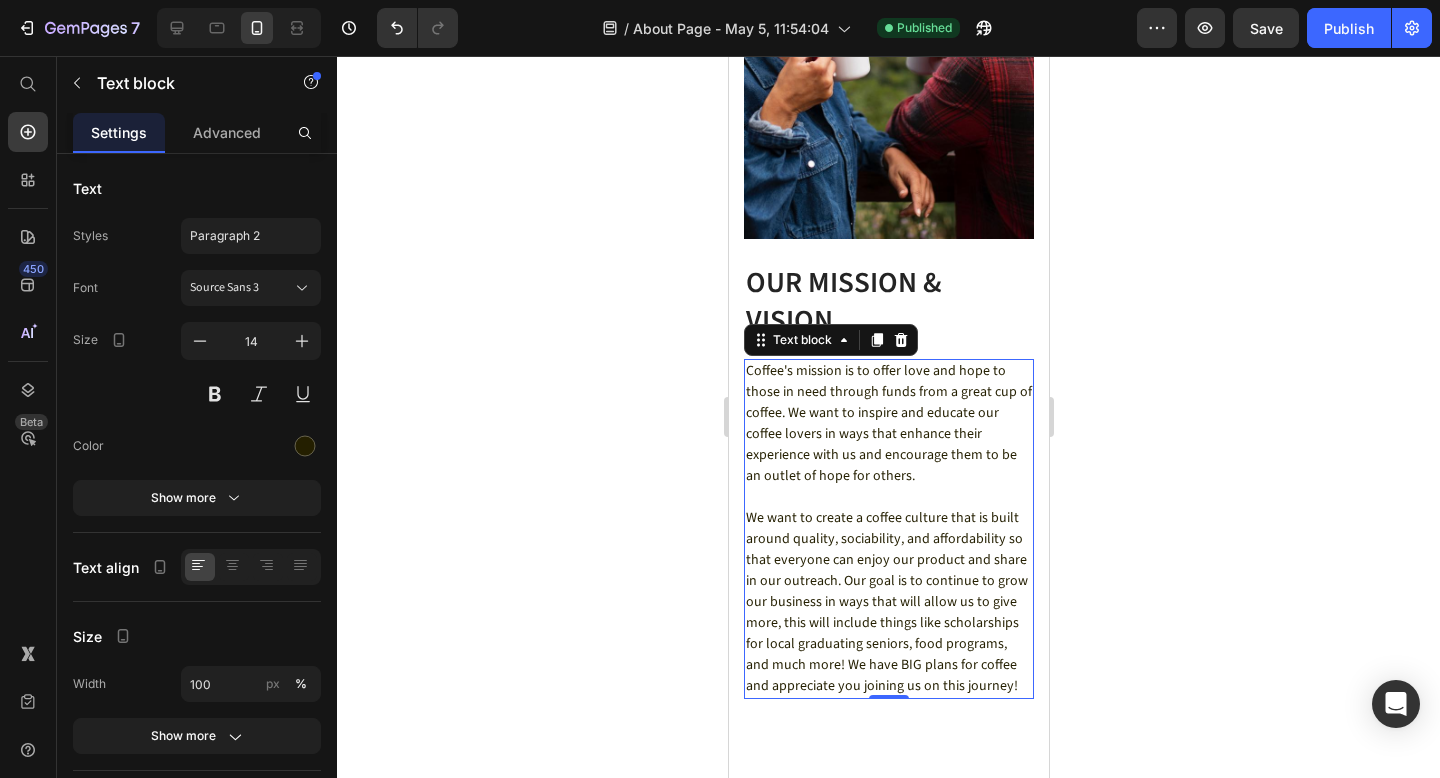 click on "Coffee's mission is to offer love and hope to those in need through funds from a great cup of coffee. We want to inspire and educate our coffee lovers in ways that enhance their experience with us and encourage them to be an outlet of hope for others.  We want to create a coffee culture that is built around quality, sociability, and affordability so that everyone can enjoy our product and share in our outreach. Our goal is to continue to grow our business in ways that will allow us to give more, this will include things like scholarships for local graduating seniors, food programs, and much more! We have BIG plans for coffee and appreciate you joining us on this journey!" at bounding box center [888, 529] 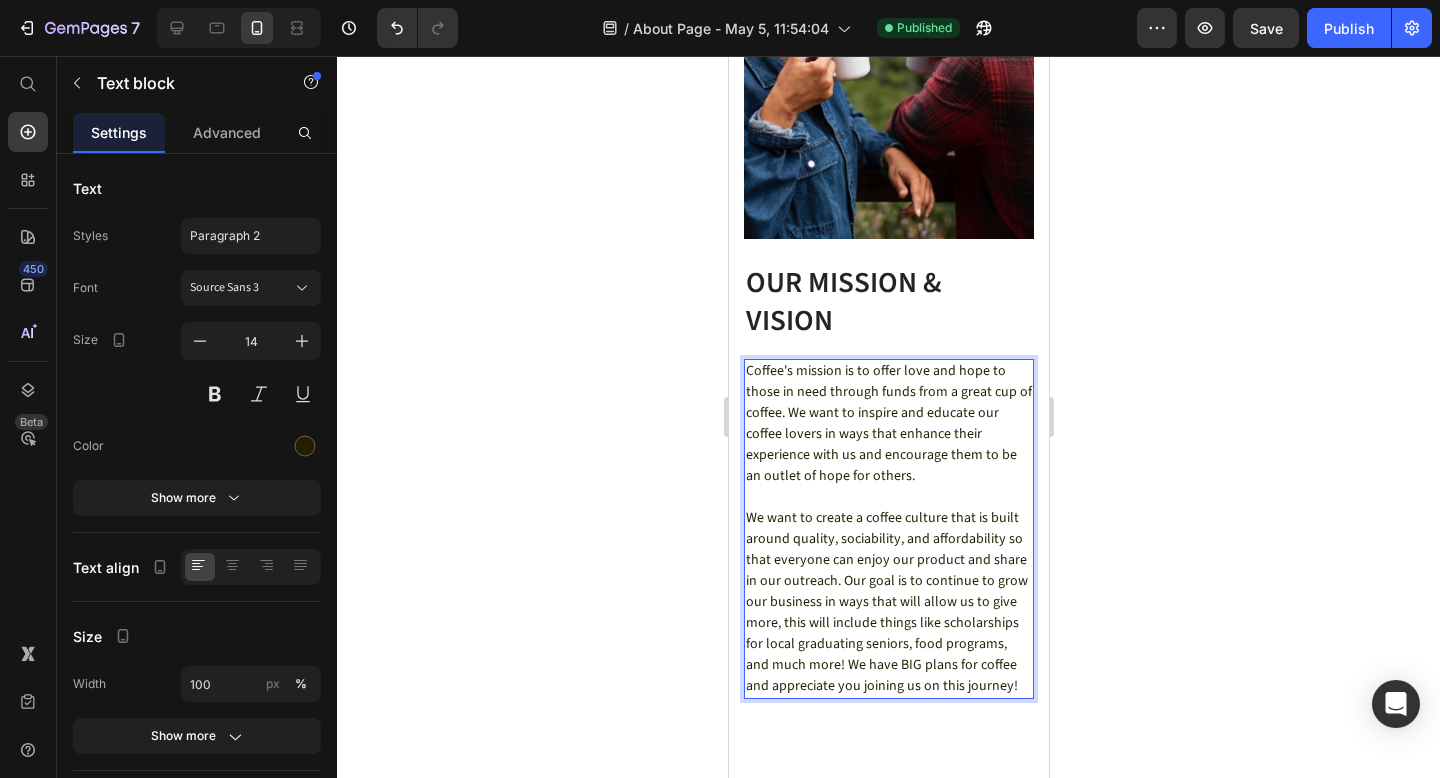 click on "Coffee's mission is to offer love and hope to those in need through funds from a great cup of coffee. We want to inspire and educate our coffee lovers in ways that enhance their experience with us and encourage them to be an outlet of hope for others.  We want to create a coffee culture that is built around quality, sociability, and affordability so that everyone can enjoy our product and share in our outreach. Our goal is to continue to grow our business in ways that will allow us to give more, this will include things like scholarships for local graduating seniors, food programs, and much more! We have BIG plans for coffee and appreciate you joining us on this journey!" at bounding box center (888, 529) 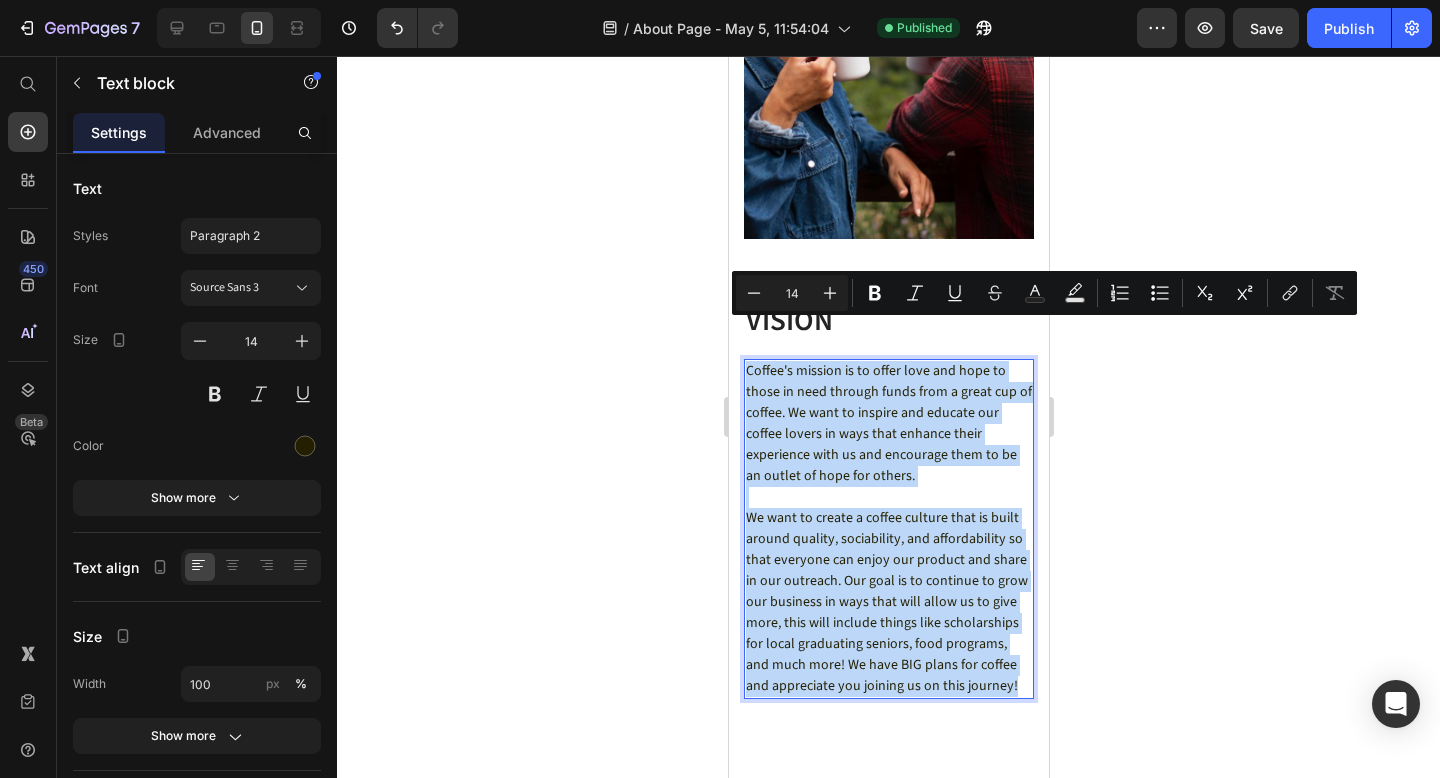 drag, startPoint x: 997, startPoint y: 648, endPoint x: 747, endPoint y: 331, distance: 403.71896 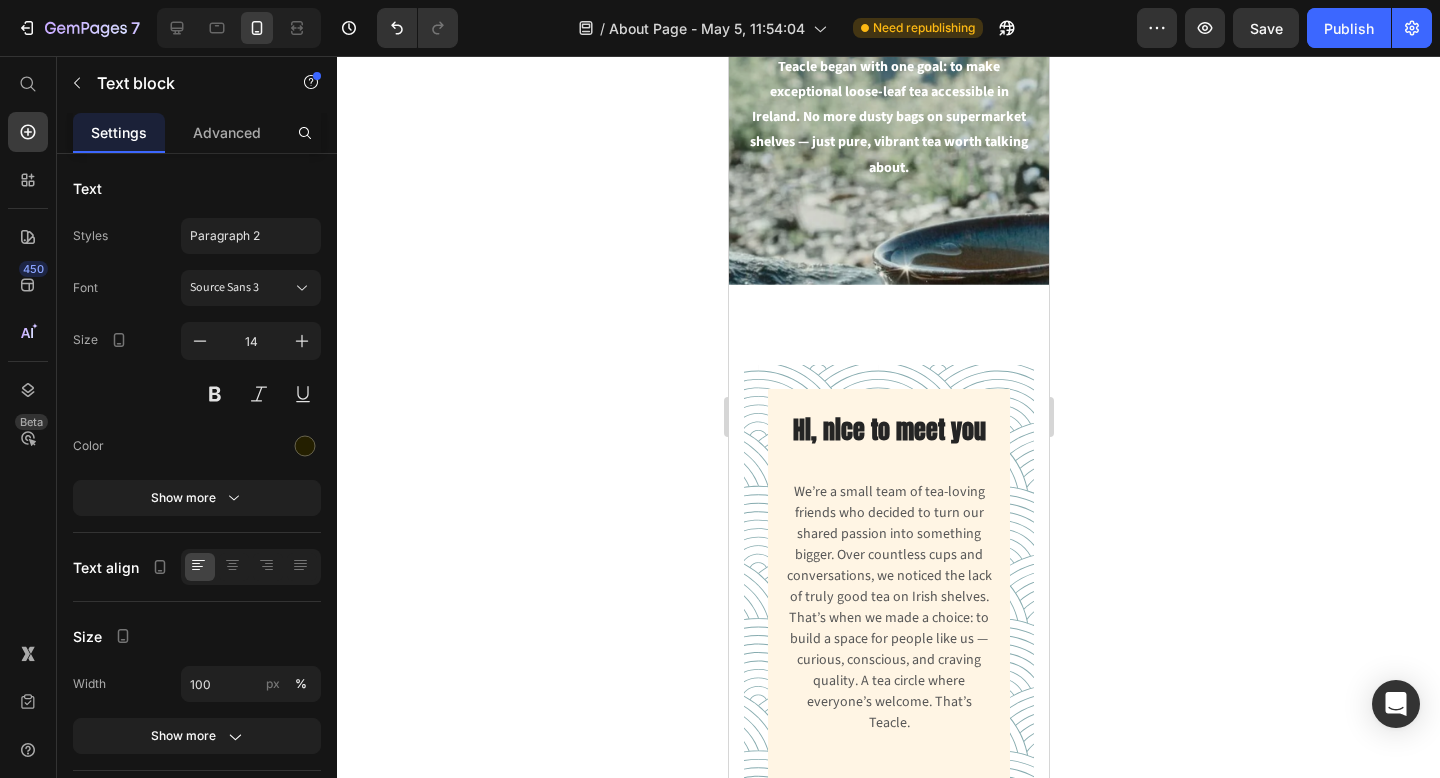 scroll, scrollTop: 0, scrollLeft: 0, axis: both 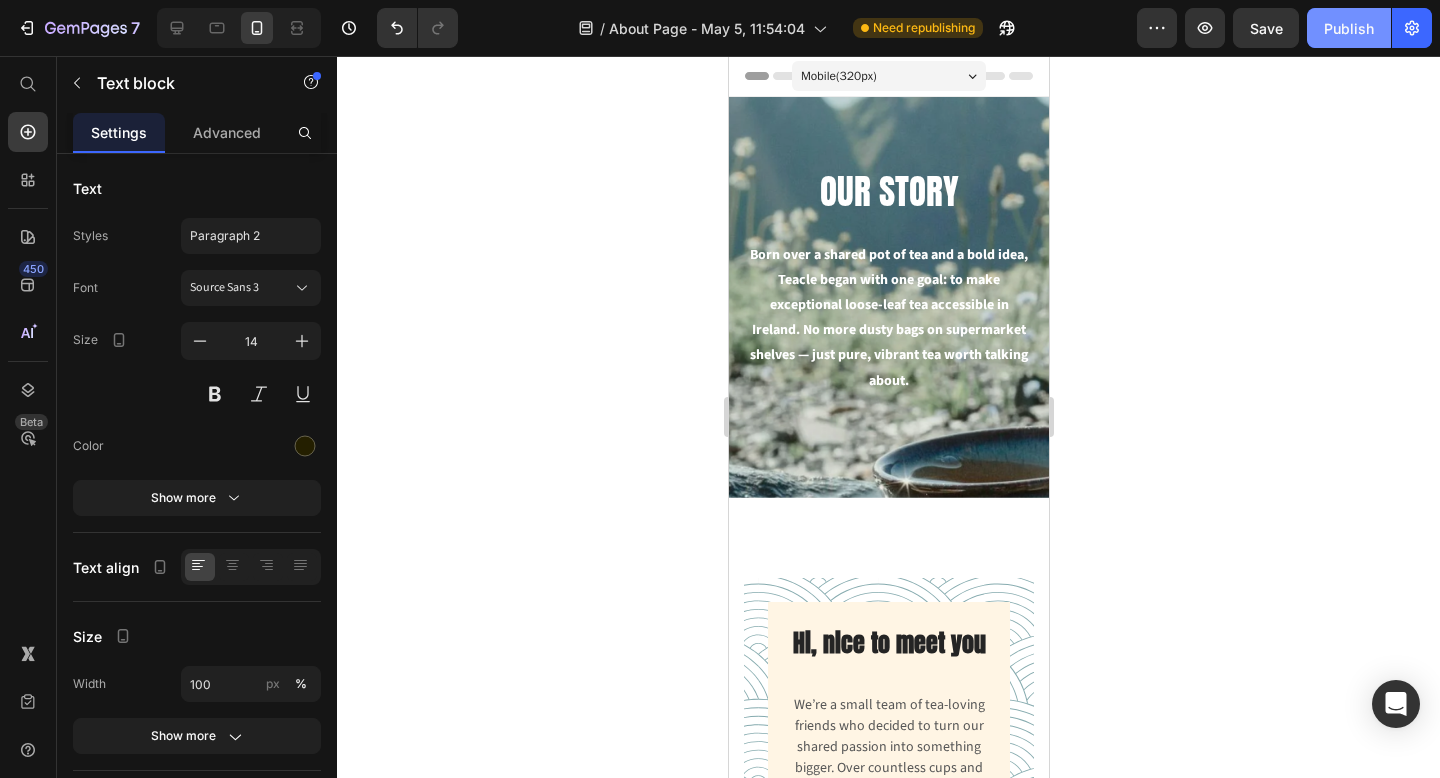 click on "Publish" at bounding box center (1349, 28) 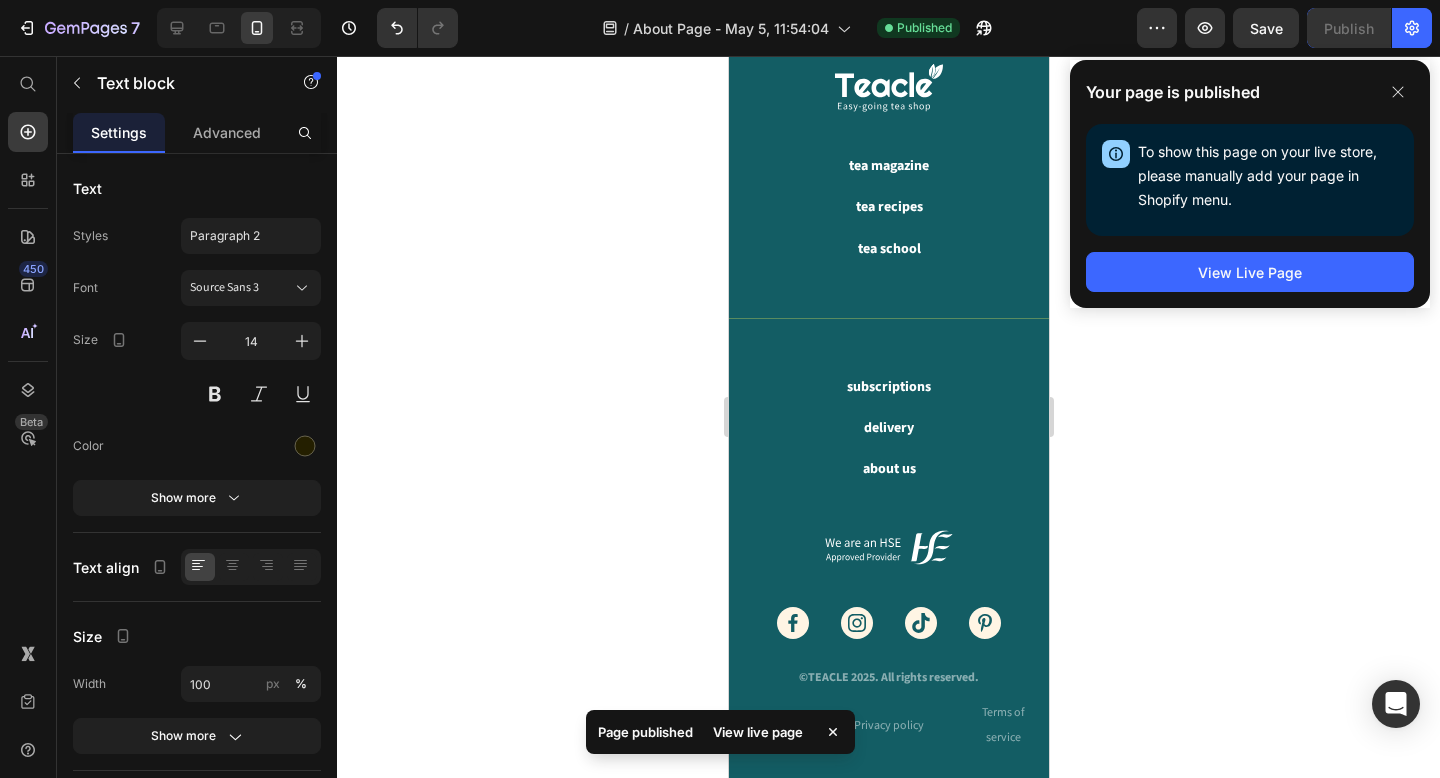 scroll, scrollTop: 5809, scrollLeft: 0, axis: vertical 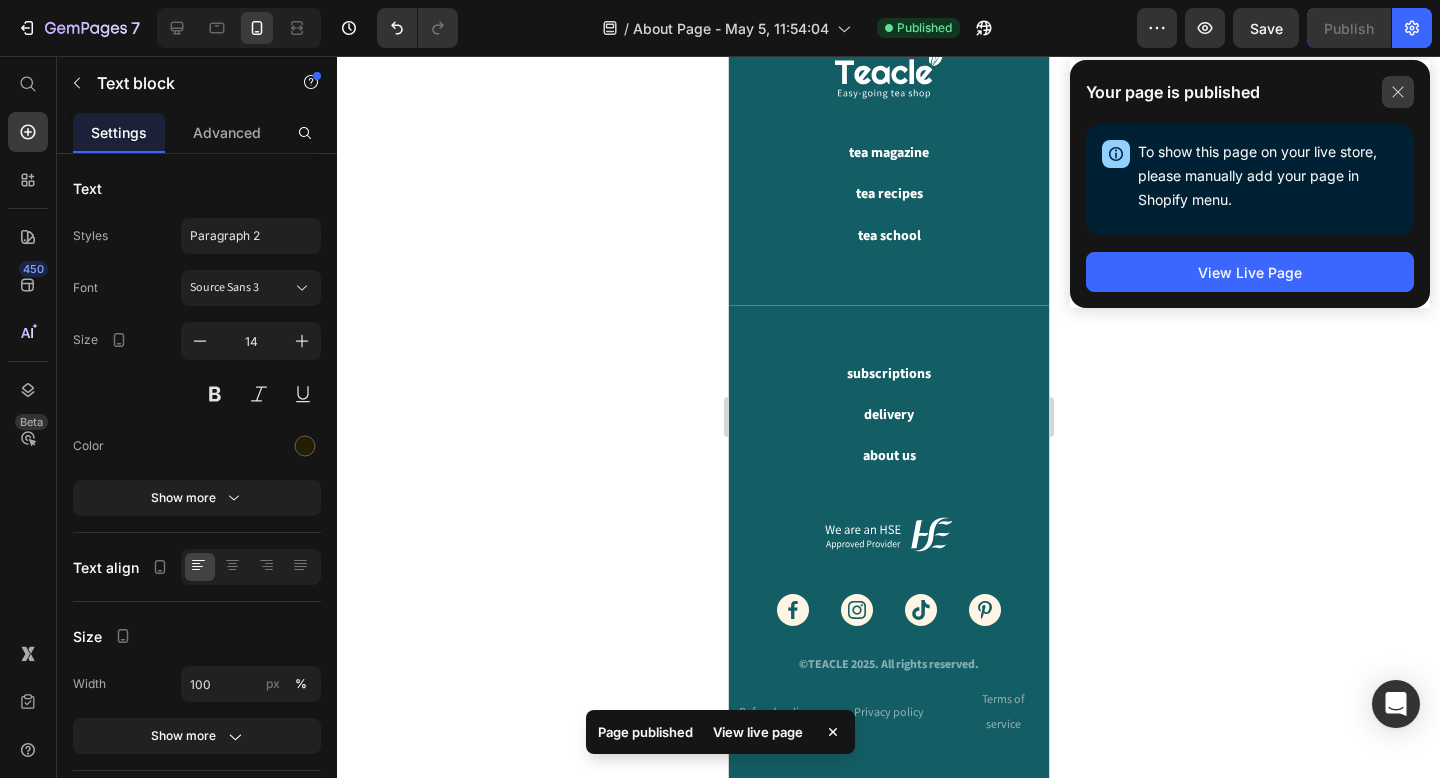 click 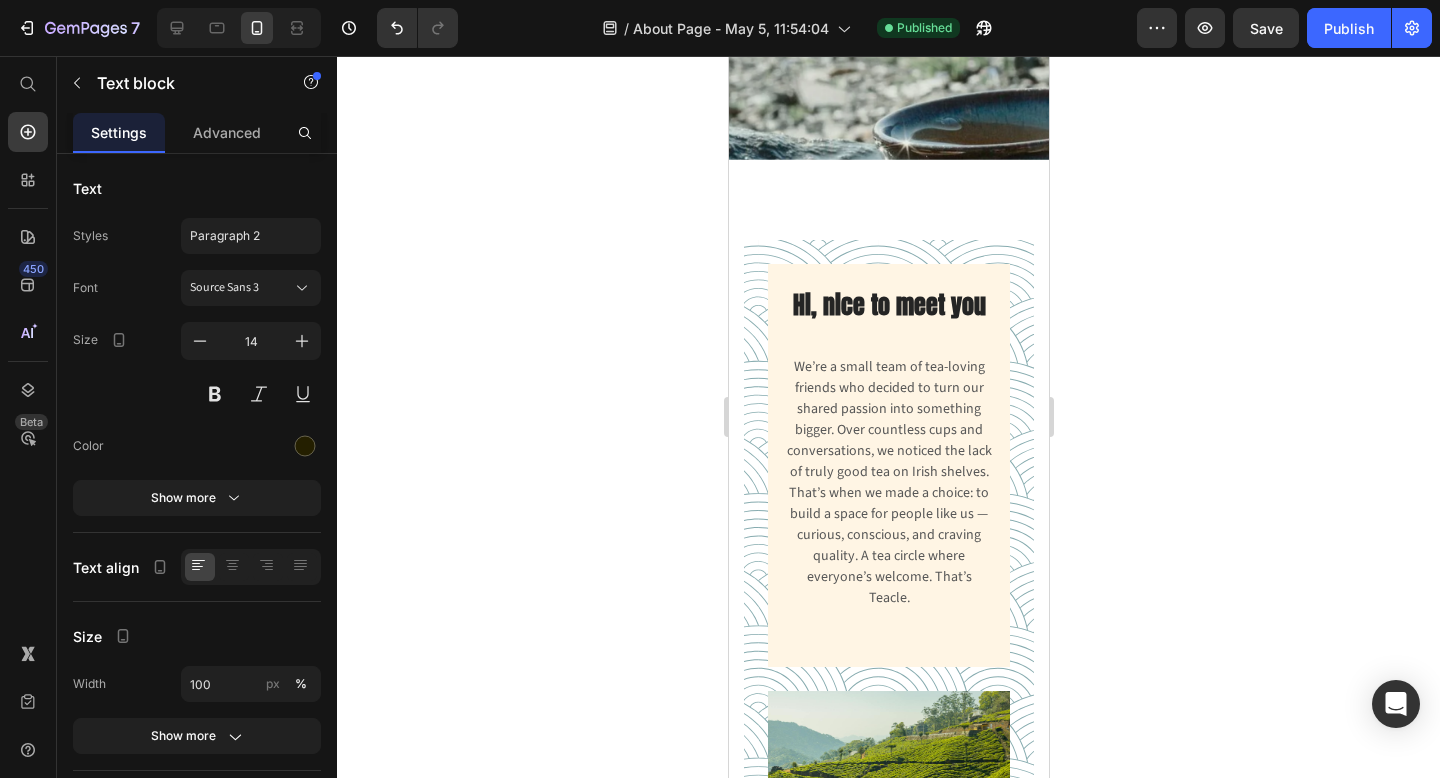 scroll, scrollTop: 337, scrollLeft: 0, axis: vertical 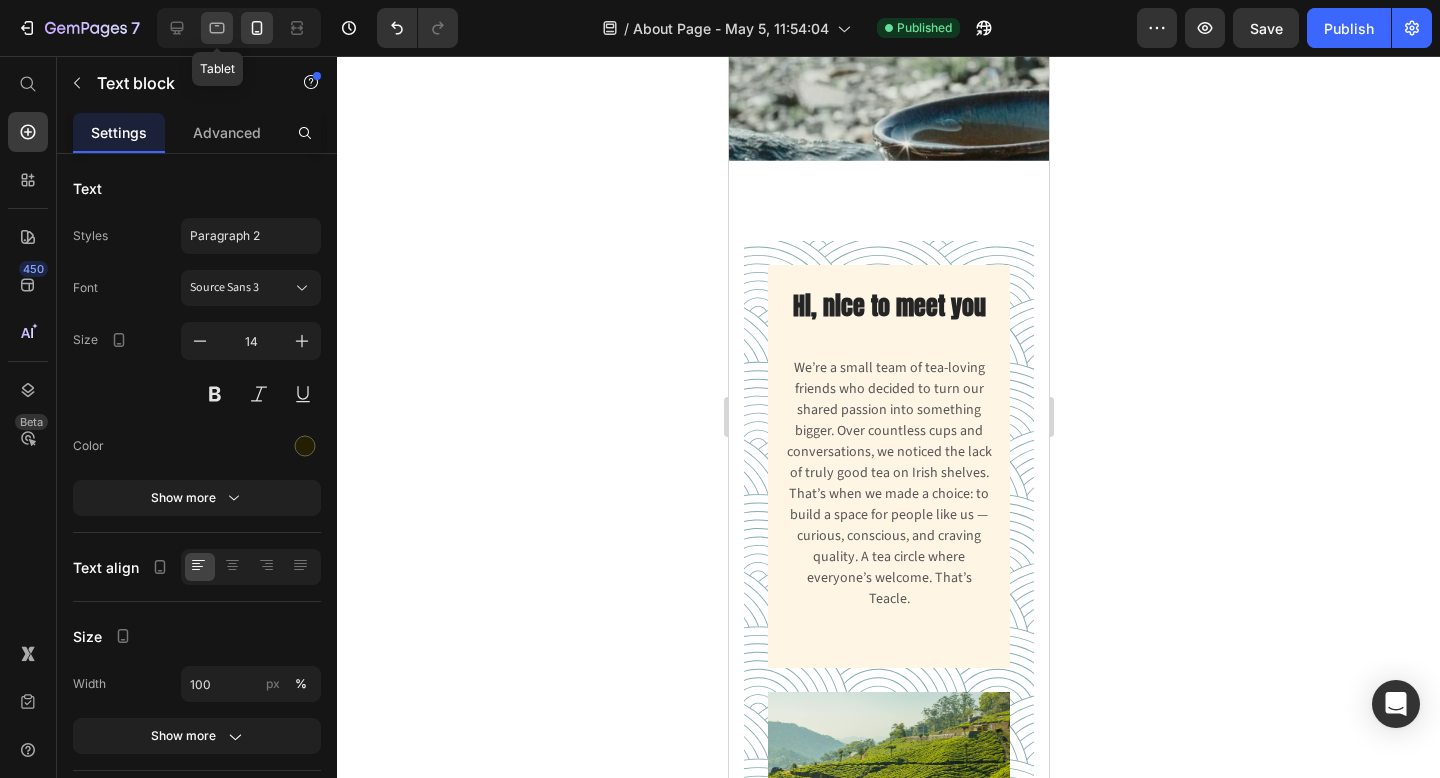 click 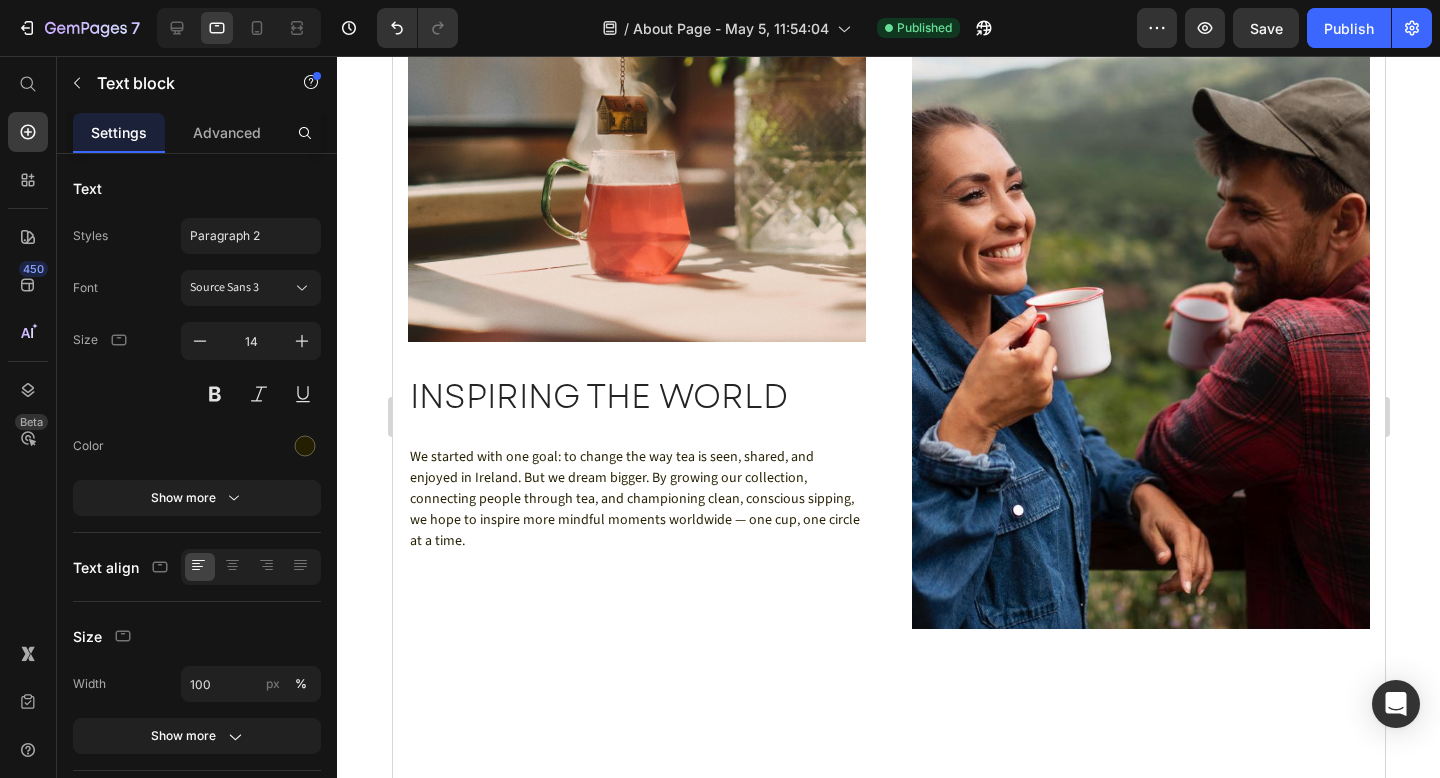 scroll, scrollTop: 2257, scrollLeft: 0, axis: vertical 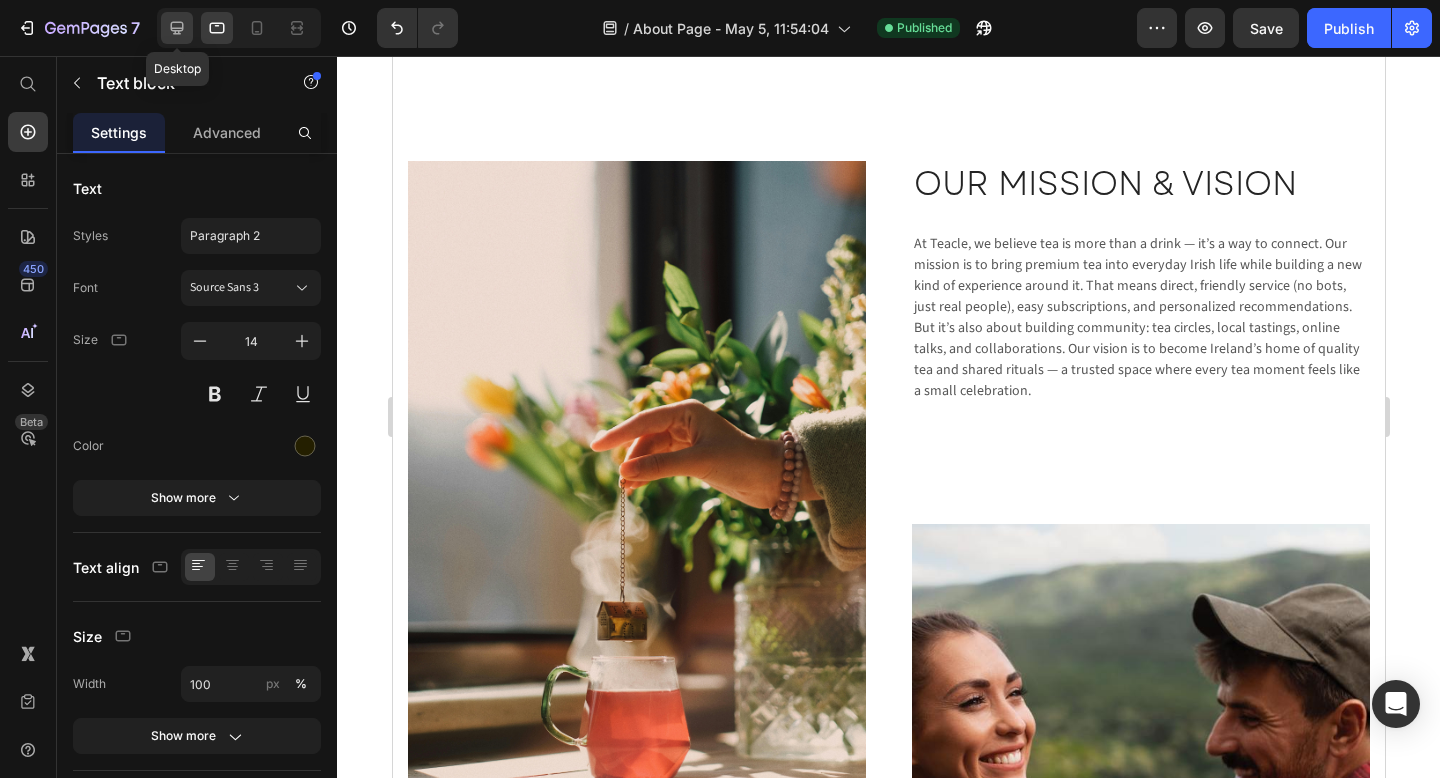 click 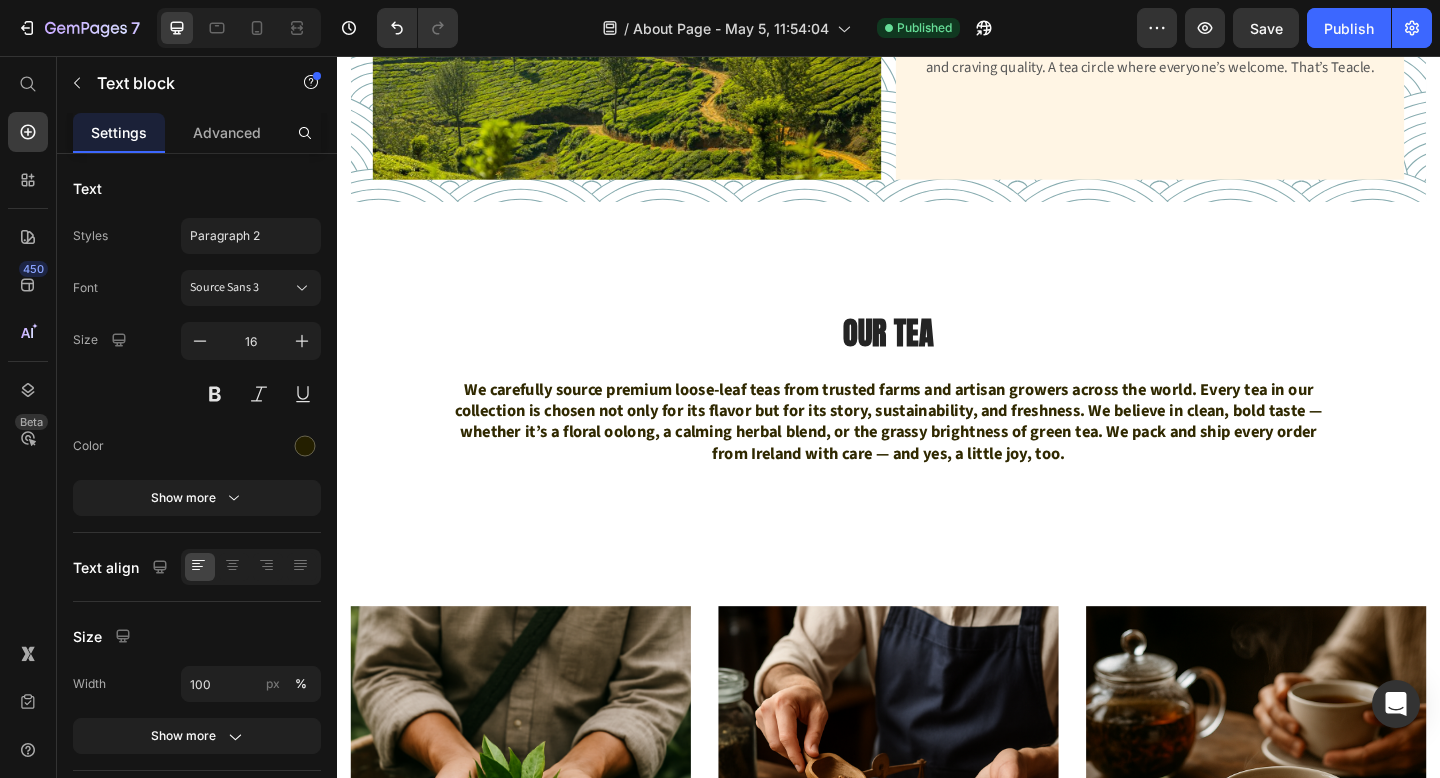 scroll, scrollTop: 0, scrollLeft: 0, axis: both 